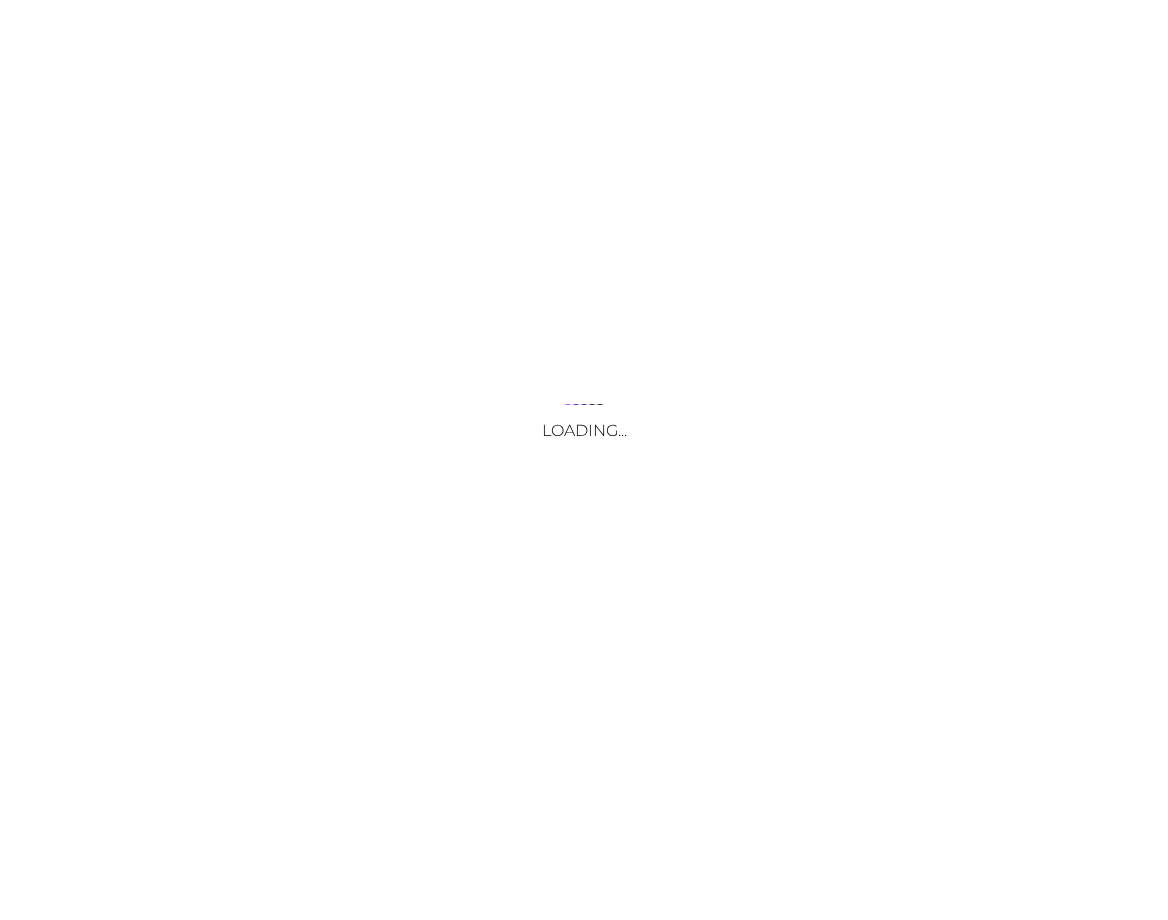 scroll, scrollTop: 0, scrollLeft: 0, axis: both 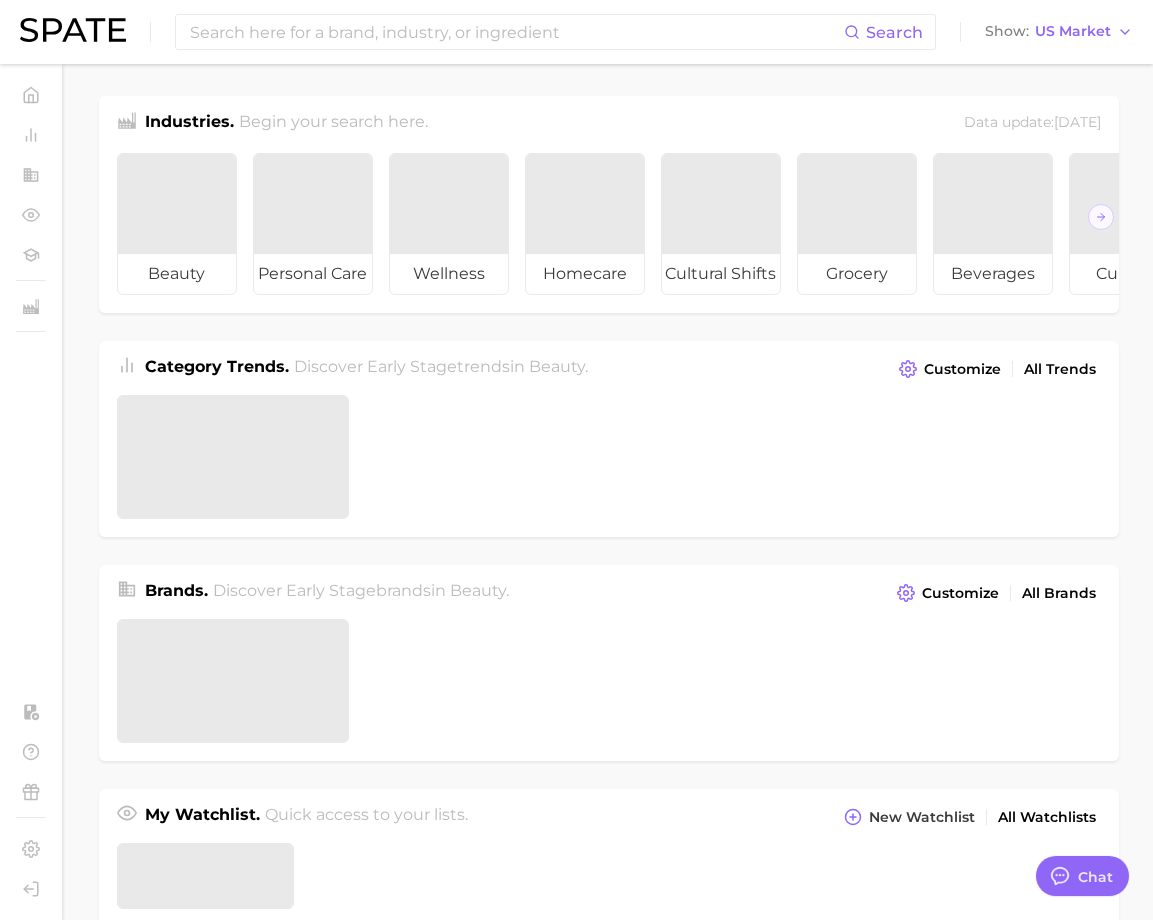 type on "x" 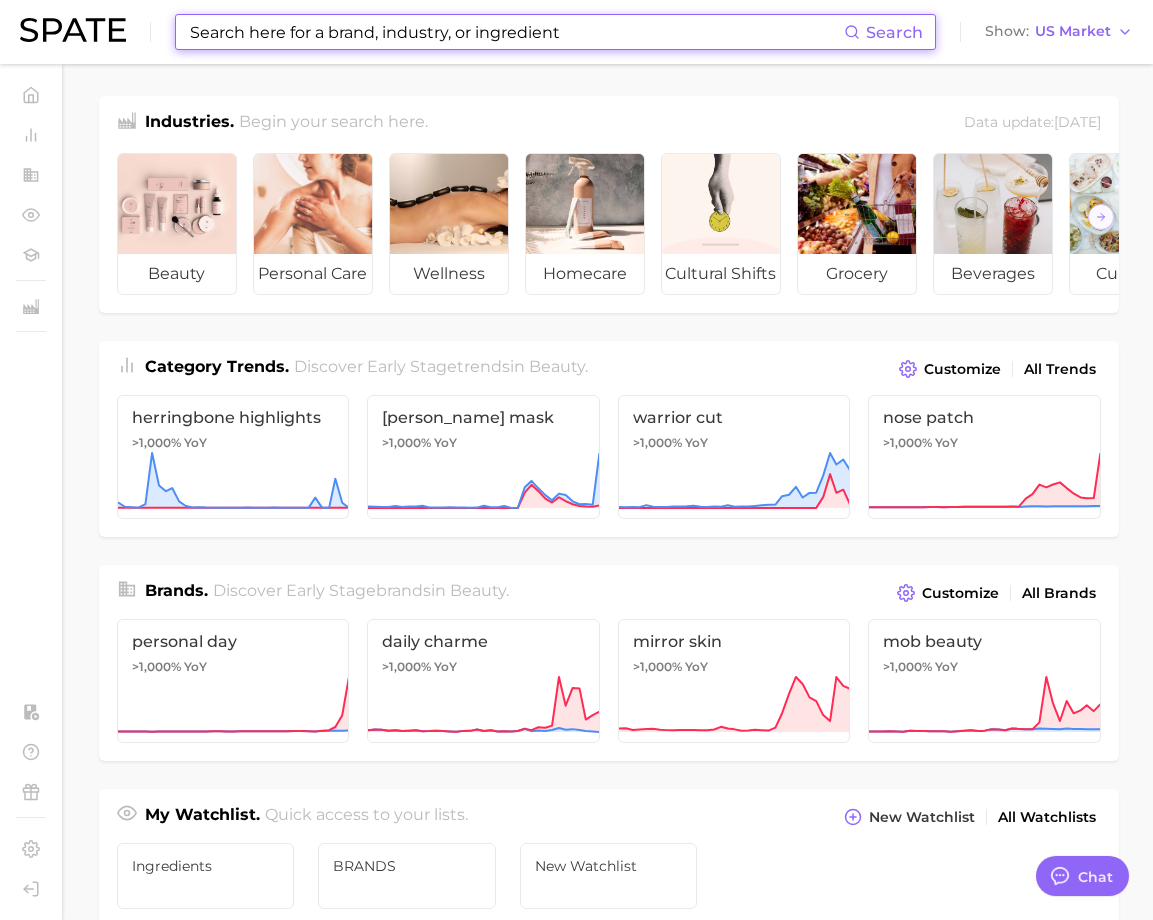 click at bounding box center [516, 32] 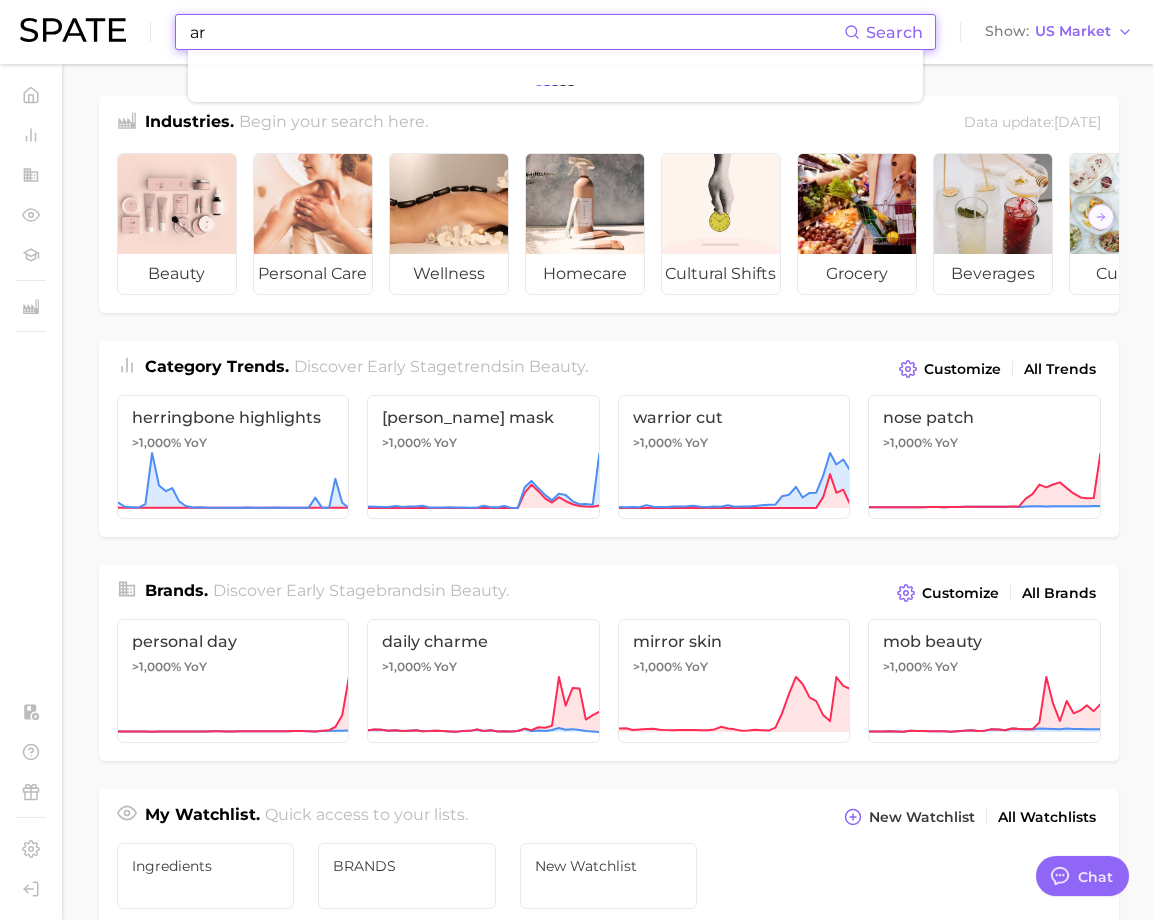 type on "a" 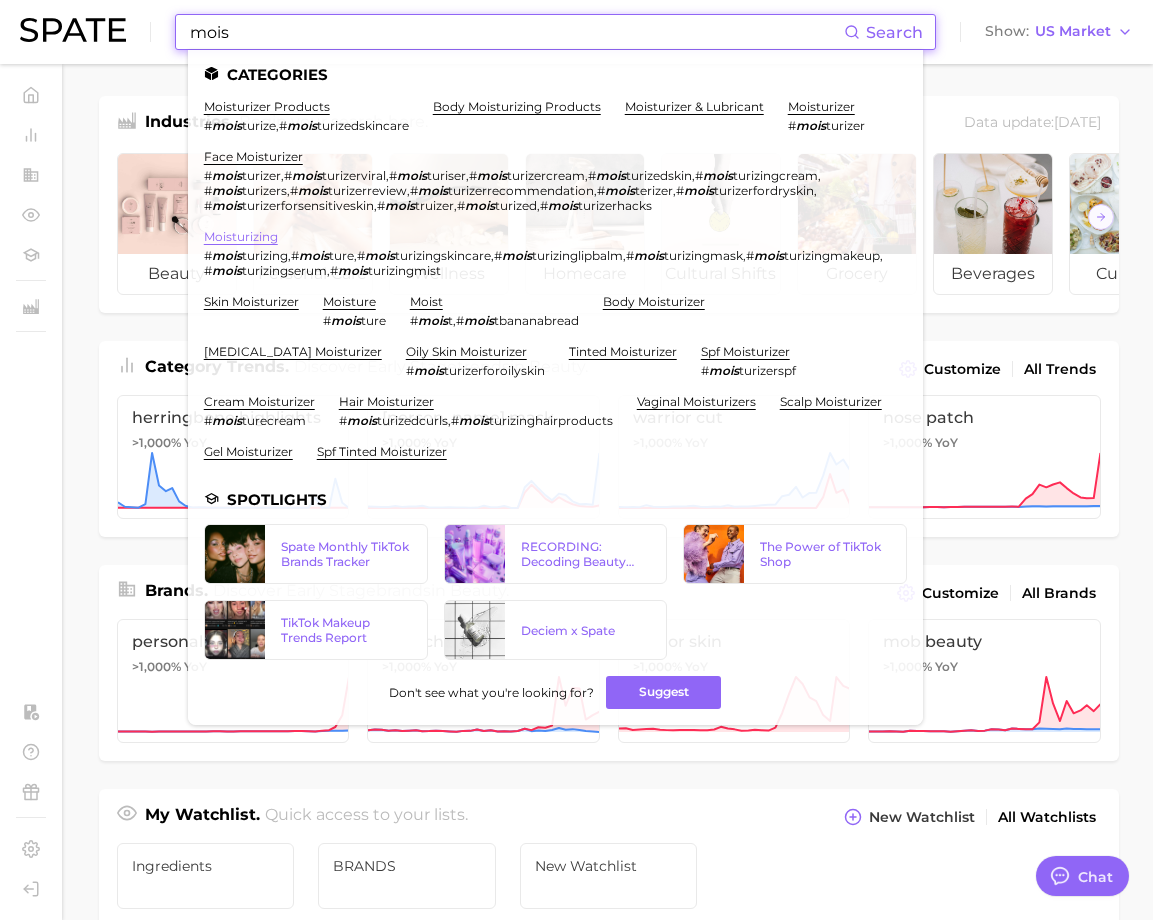 type on "mois" 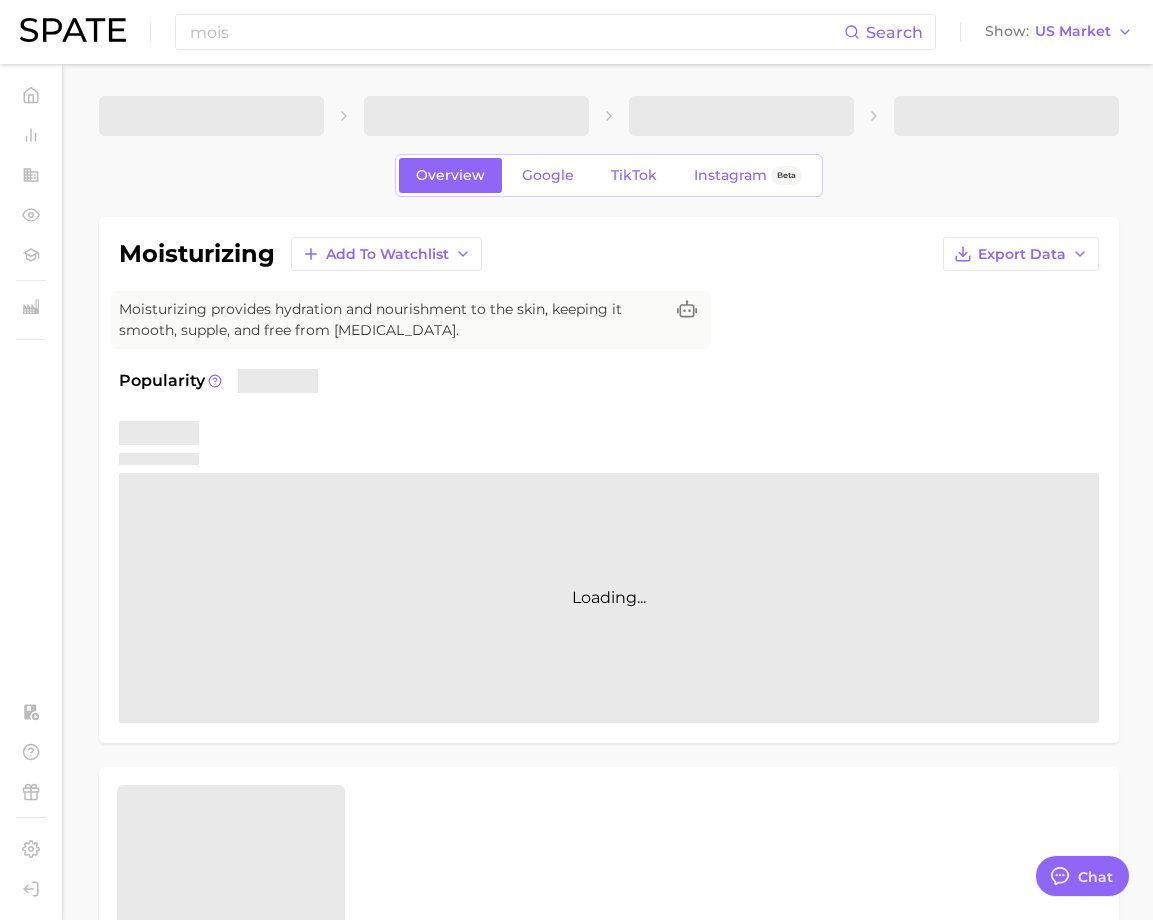 type on "x" 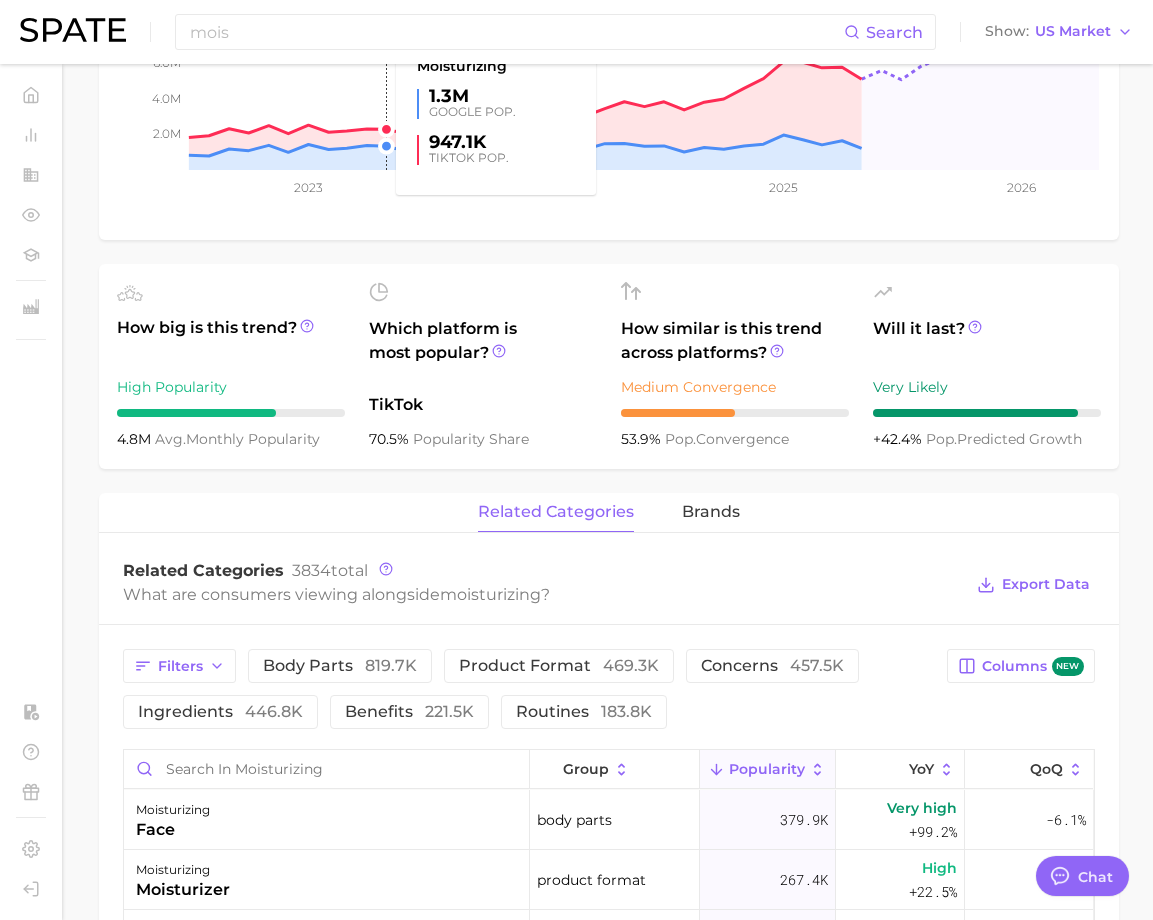 scroll, scrollTop: 600, scrollLeft: 0, axis: vertical 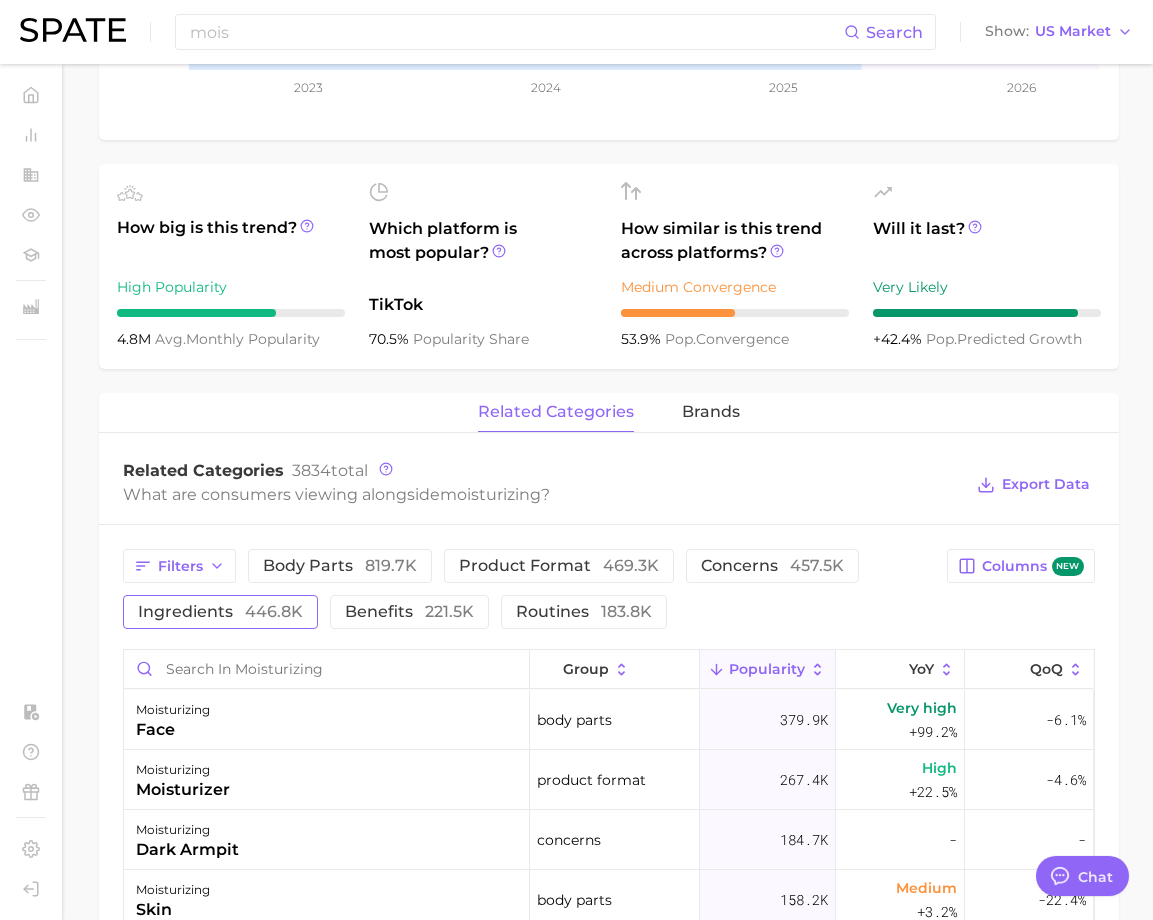 click on "ingredients   446.8k" at bounding box center [220, 612] 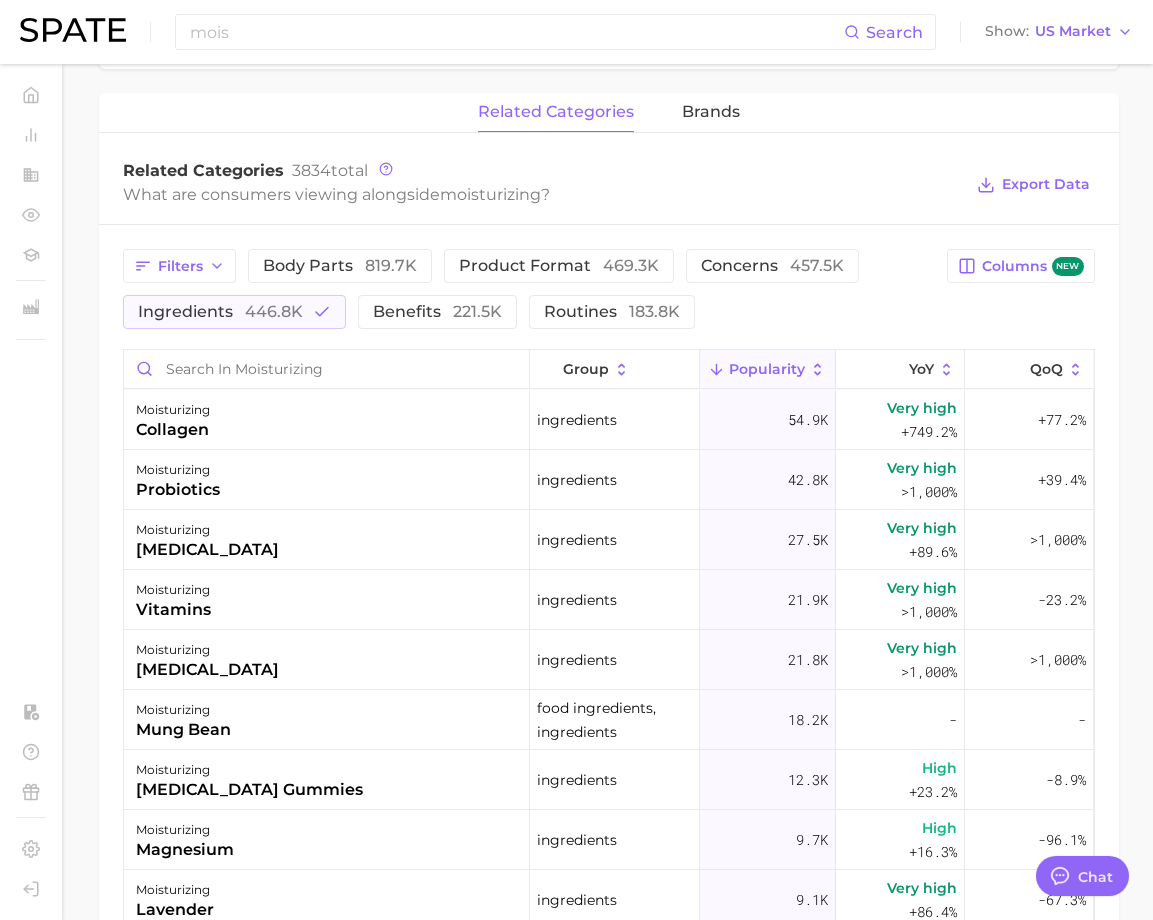 scroll, scrollTop: 1000, scrollLeft: 0, axis: vertical 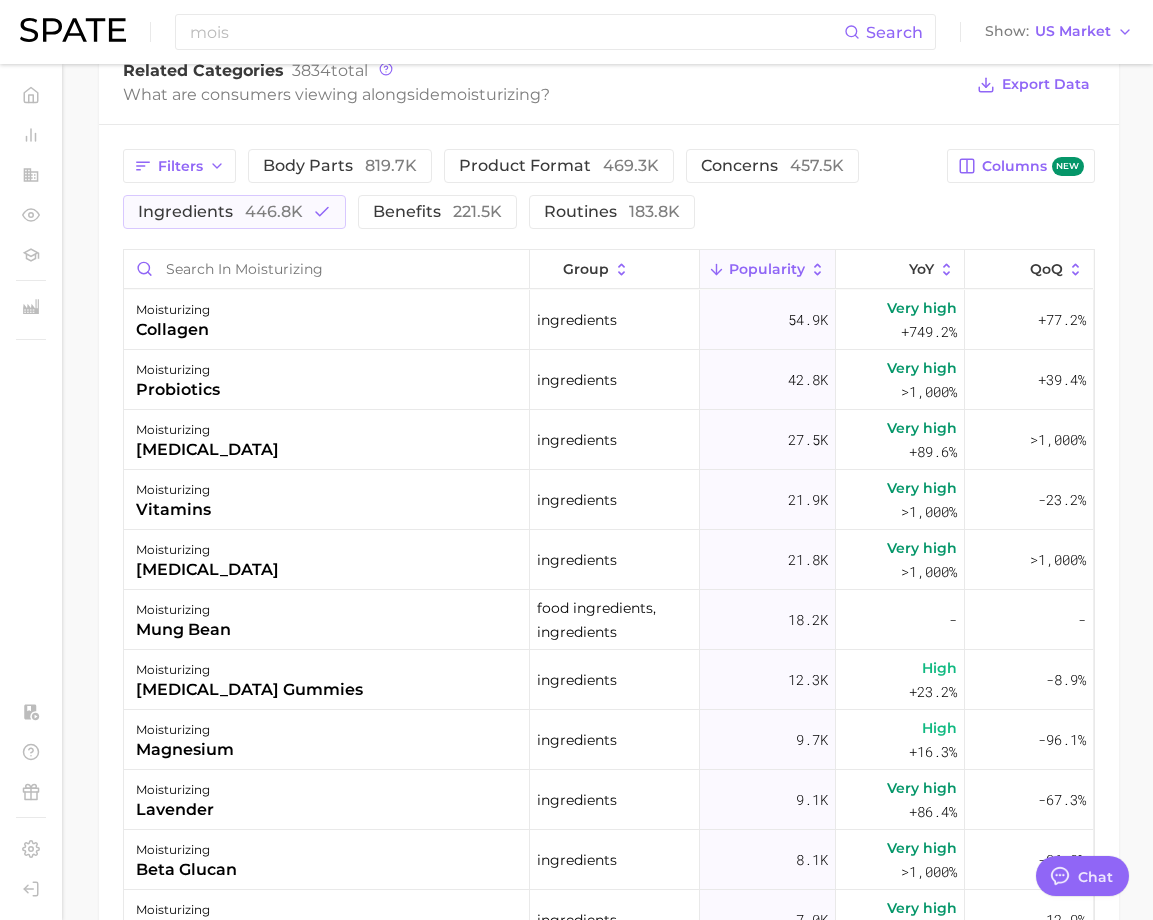 click on "Filters body parts   819.7k product format   469.3k concerns   457.5k ingredients   446.8k benefits   221.5k routines   183.8k" at bounding box center [529, 189] 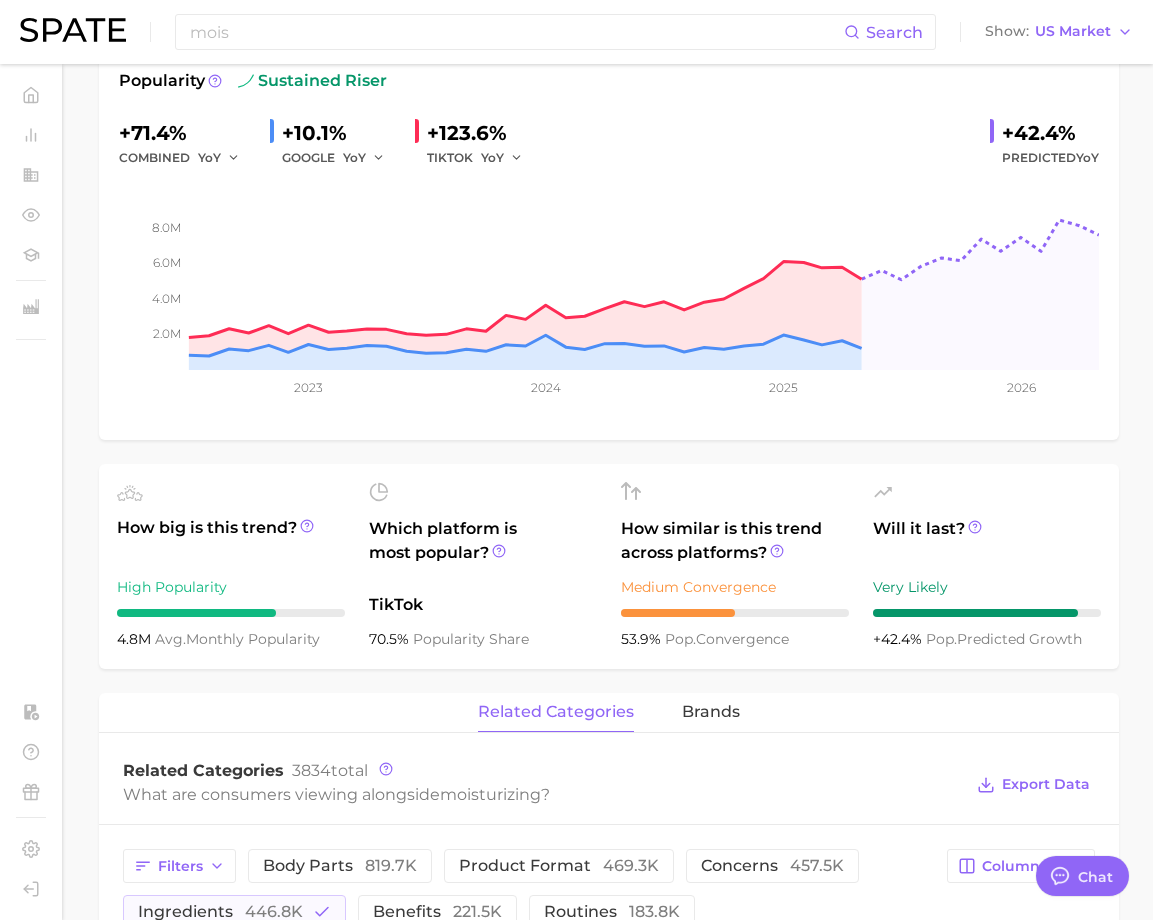 scroll, scrollTop: 0, scrollLeft: 0, axis: both 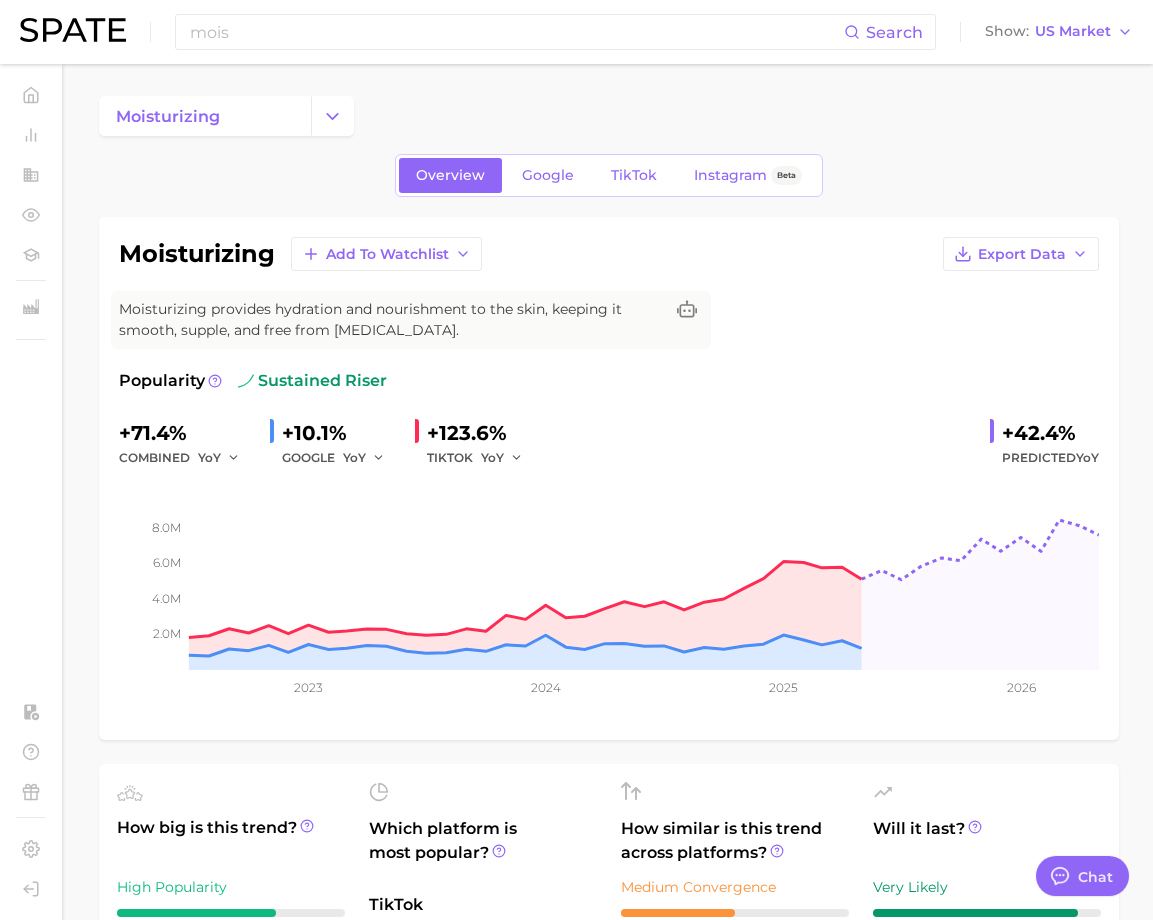 click on "Overview Google TikTok Instagram Beta" at bounding box center (609, 175) 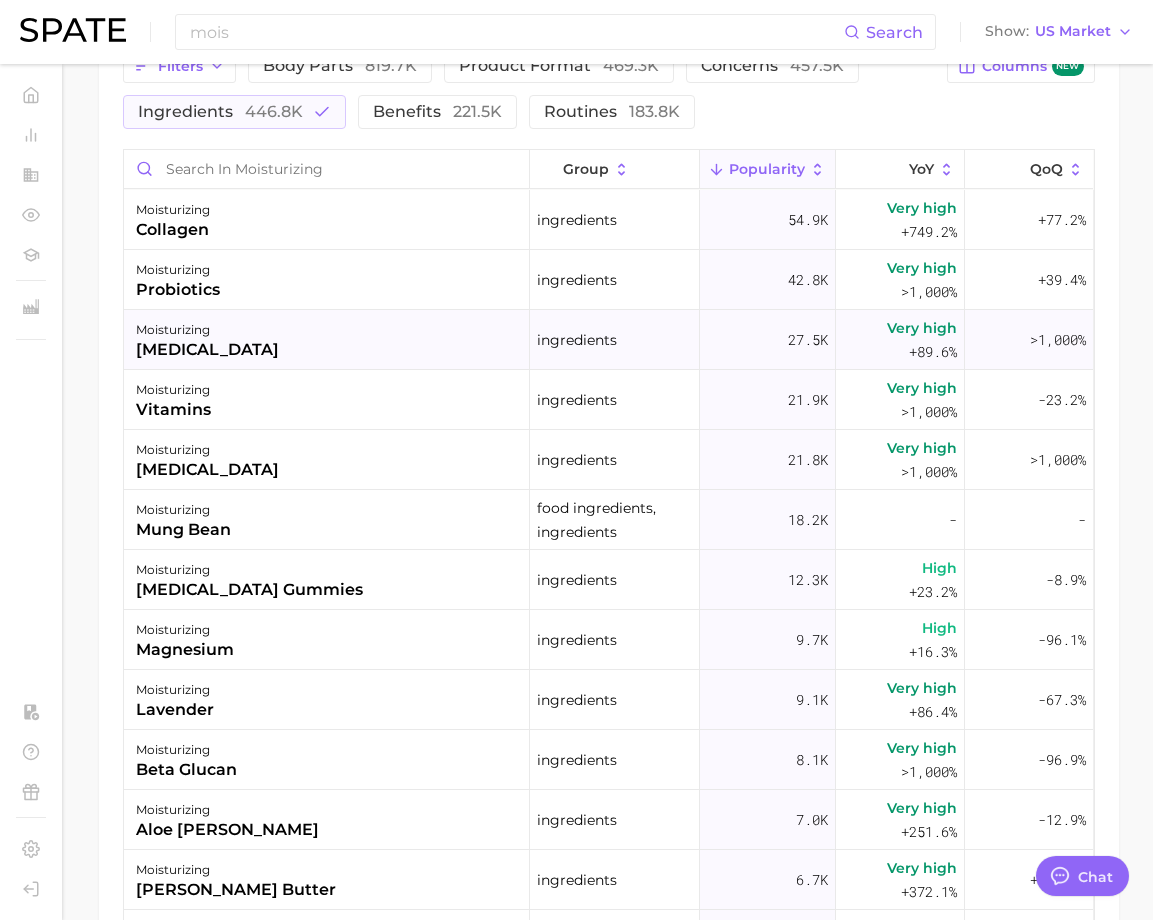 scroll, scrollTop: 1200, scrollLeft: 0, axis: vertical 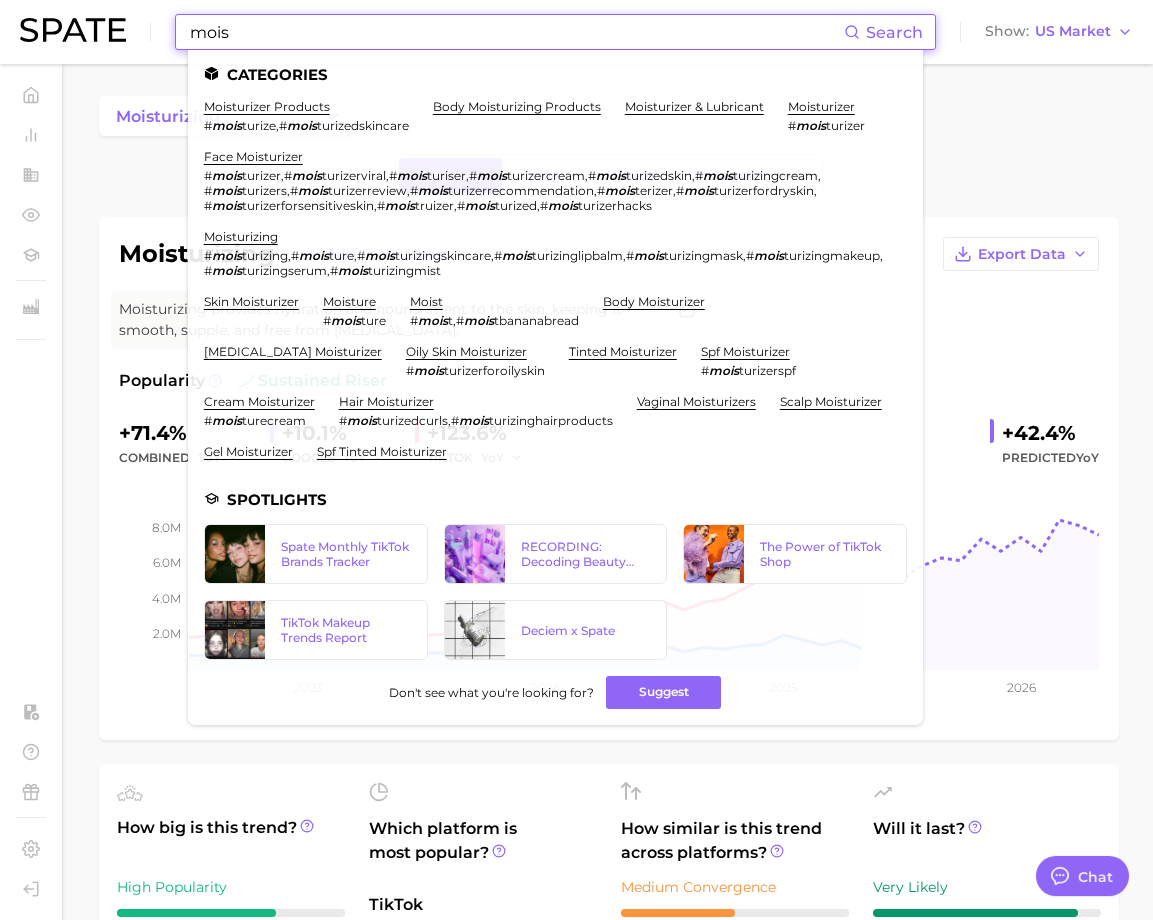 drag, startPoint x: 250, startPoint y: 29, endPoint x: 181, endPoint y: 40, distance: 69.87131 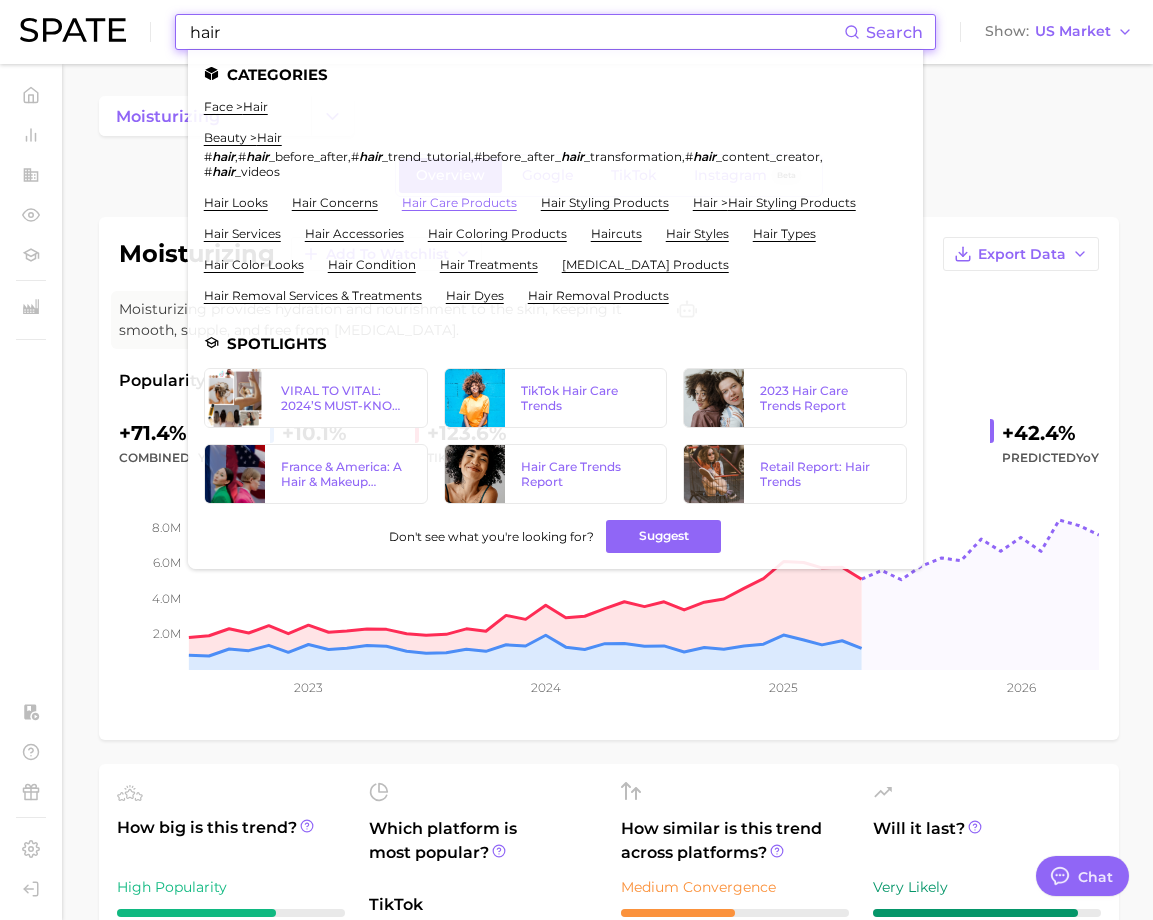 type on "hair" 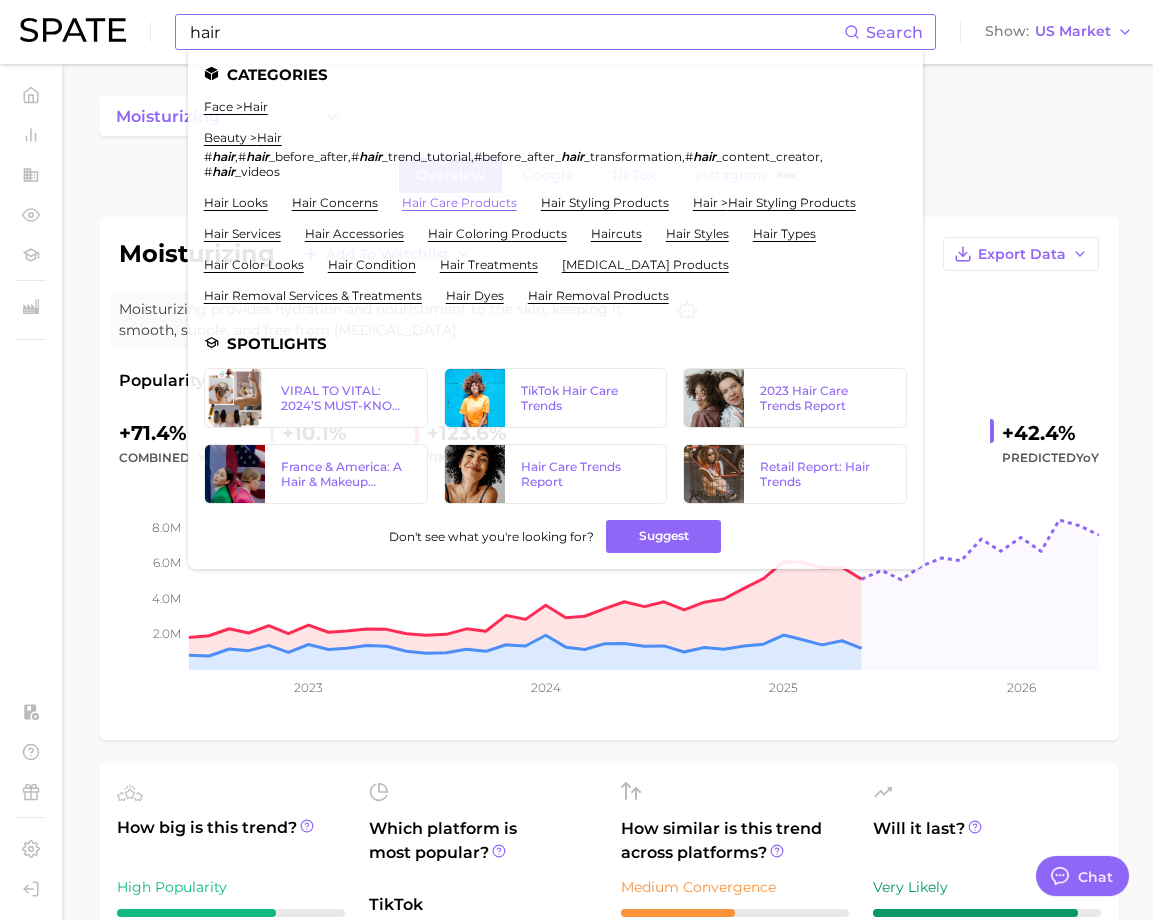 click on "hair care products" at bounding box center (459, 202) 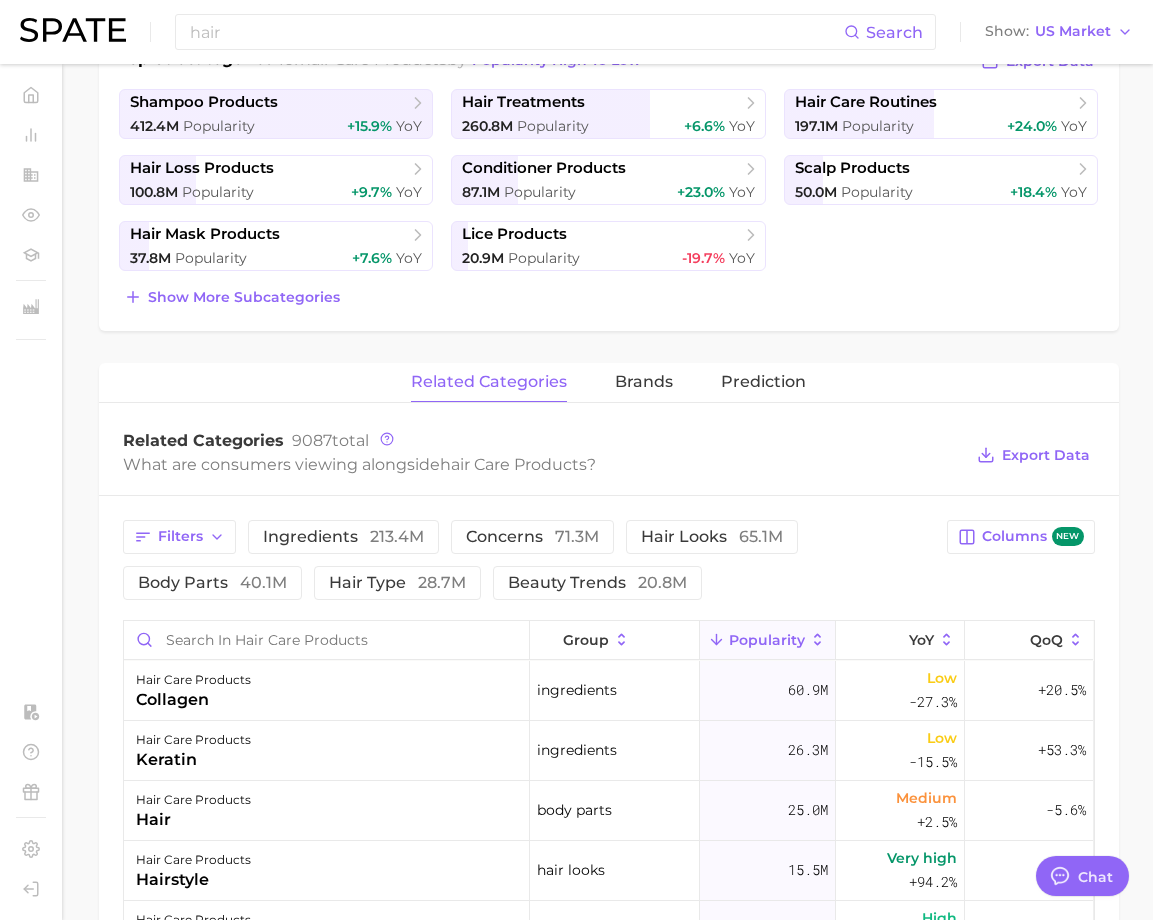scroll, scrollTop: 700, scrollLeft: 0, axis: vertical 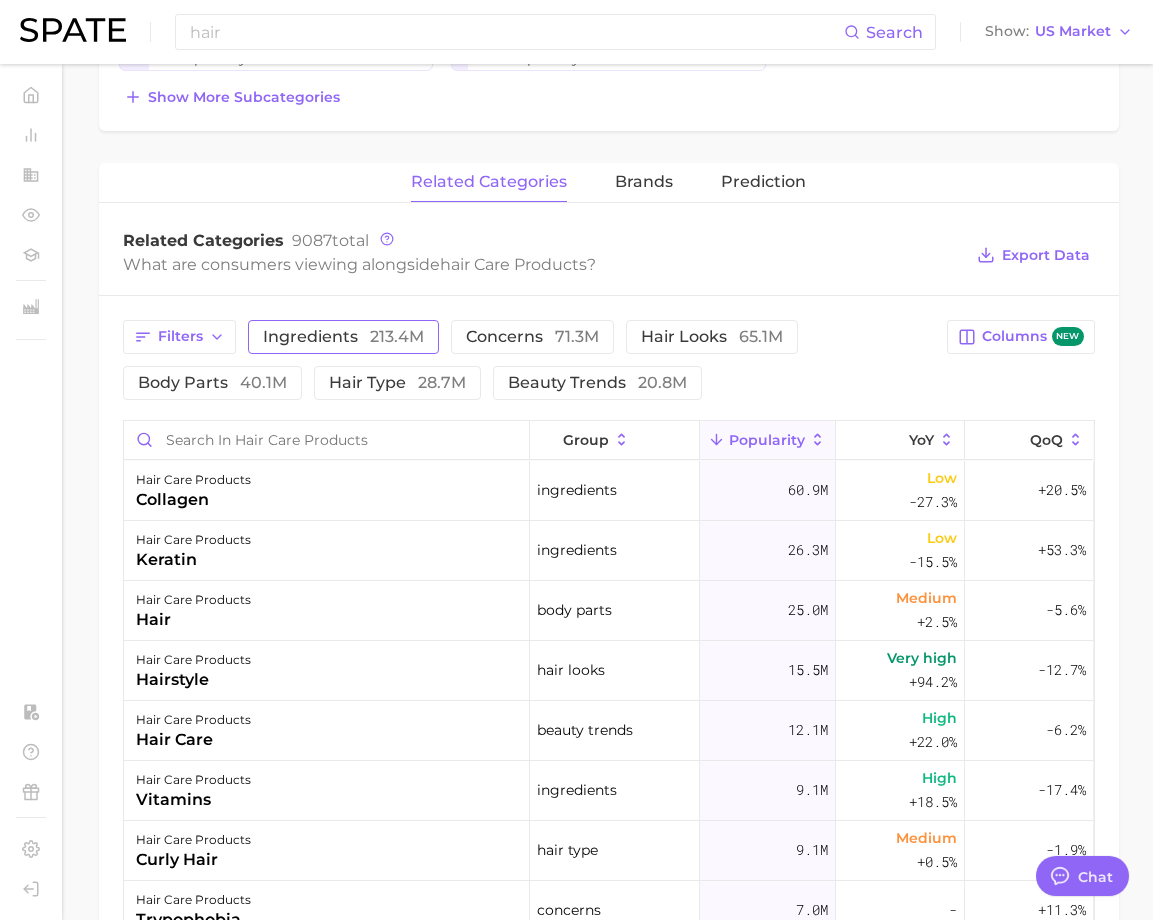 click on "ingredients   213.4m" at bounding box center [343, 337] 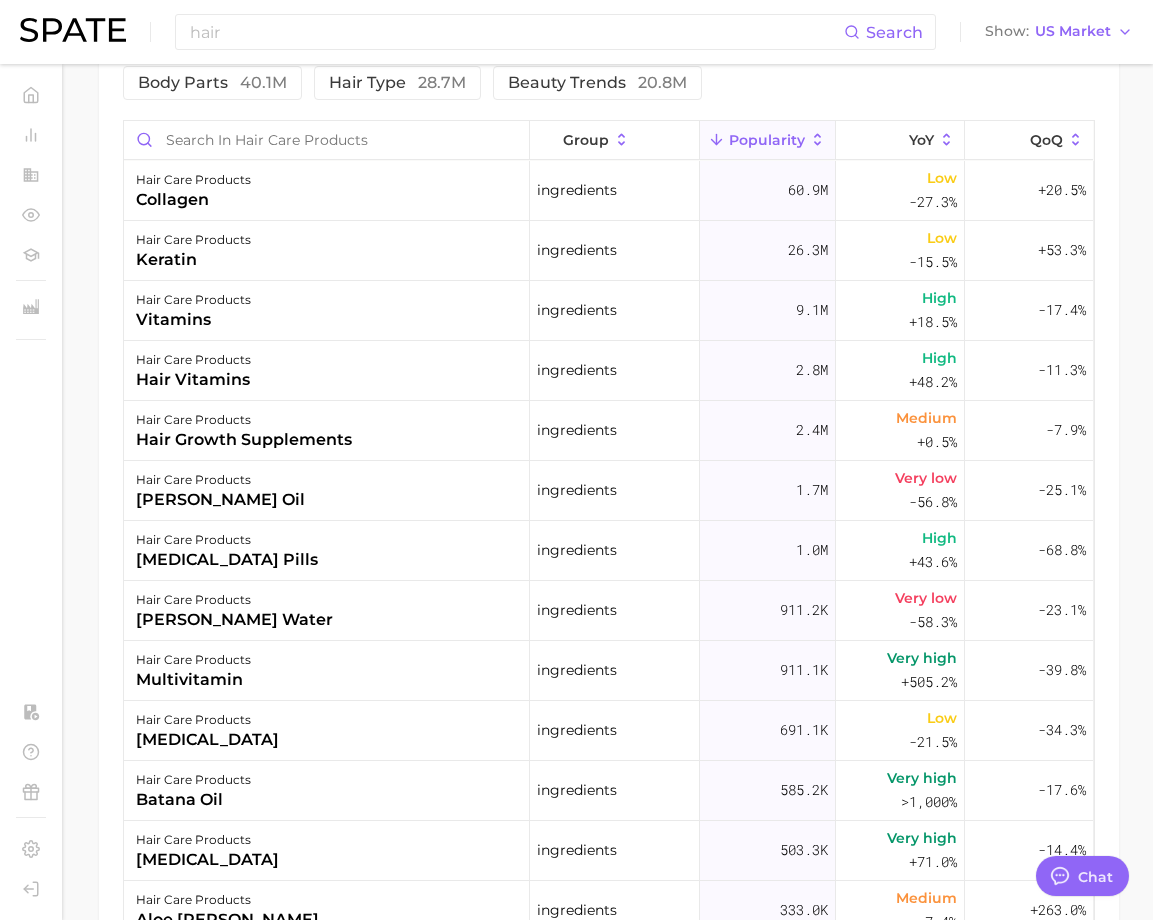scroll, scrollTop: 1100, scrollLeft: 0, axis: vertical 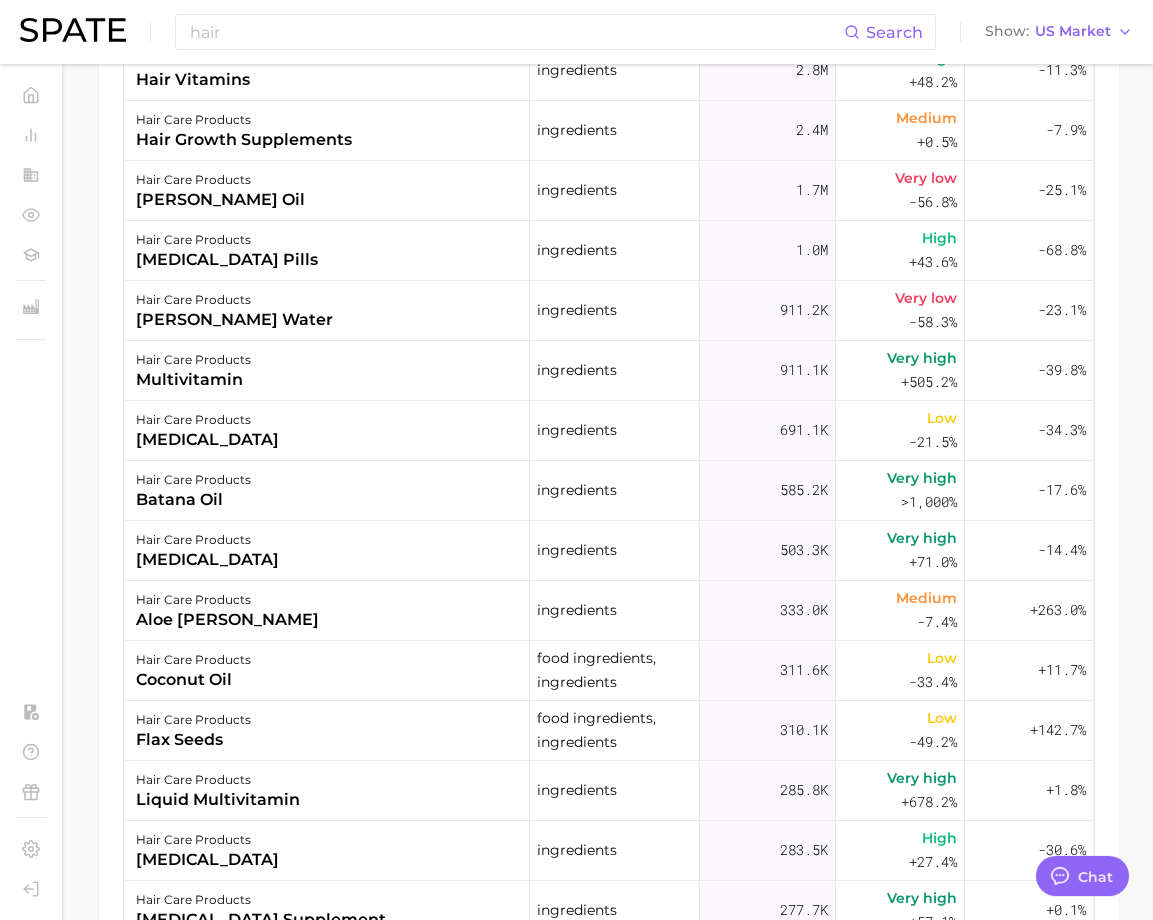 click on "1. hair 2. hair care products 3. Subcategory Overview Google TikTok Instagram Beta hair care products Popularity 1.1b YoY +14.7% cluster sustained riser Hair care products ranks #4 within the hair category. This subcategory is growing at a lower rate compared to the other subcategories.  Top Subcategories for  hair care products  by  popularity high to low Export Data shampoo products 412.4m   Popularity +15.9%   YoY hair treatments 260.8m   Popularity +6.6%   YoY hair care routines 197.1m   Popularity +24.0%   YoY hair loss products 100.8m   Popularity +9.7%   YoY conditioner products 87.1m   Popularity +23.0%   YoY scalp products 50.0m   Popularity +18.4%   YoY hair mask products 37.8m   Popularity +7.6%   YoY lice products 20.9m   Popularity -19.7%   YoY Show more subcategories related categories brands Prediction Related Categories 9087  total What are consumers viewing alongside  hair care products ? Export Data Filters ingredients   213.4m concerns   71.3m hair looks   65.1m body parts" at bounding box center (608, 14) 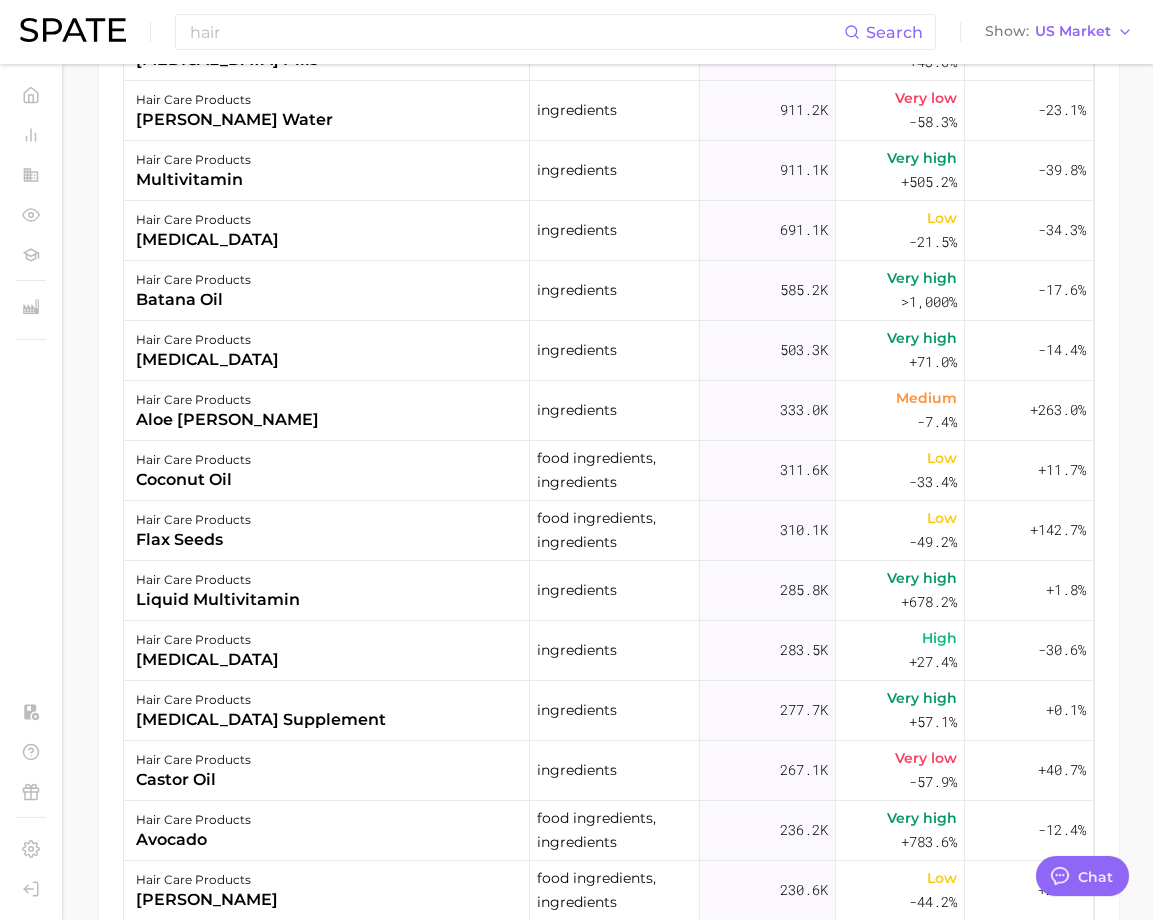 scroll, scrollTop: 0, scrollLeft: 0, axis: both 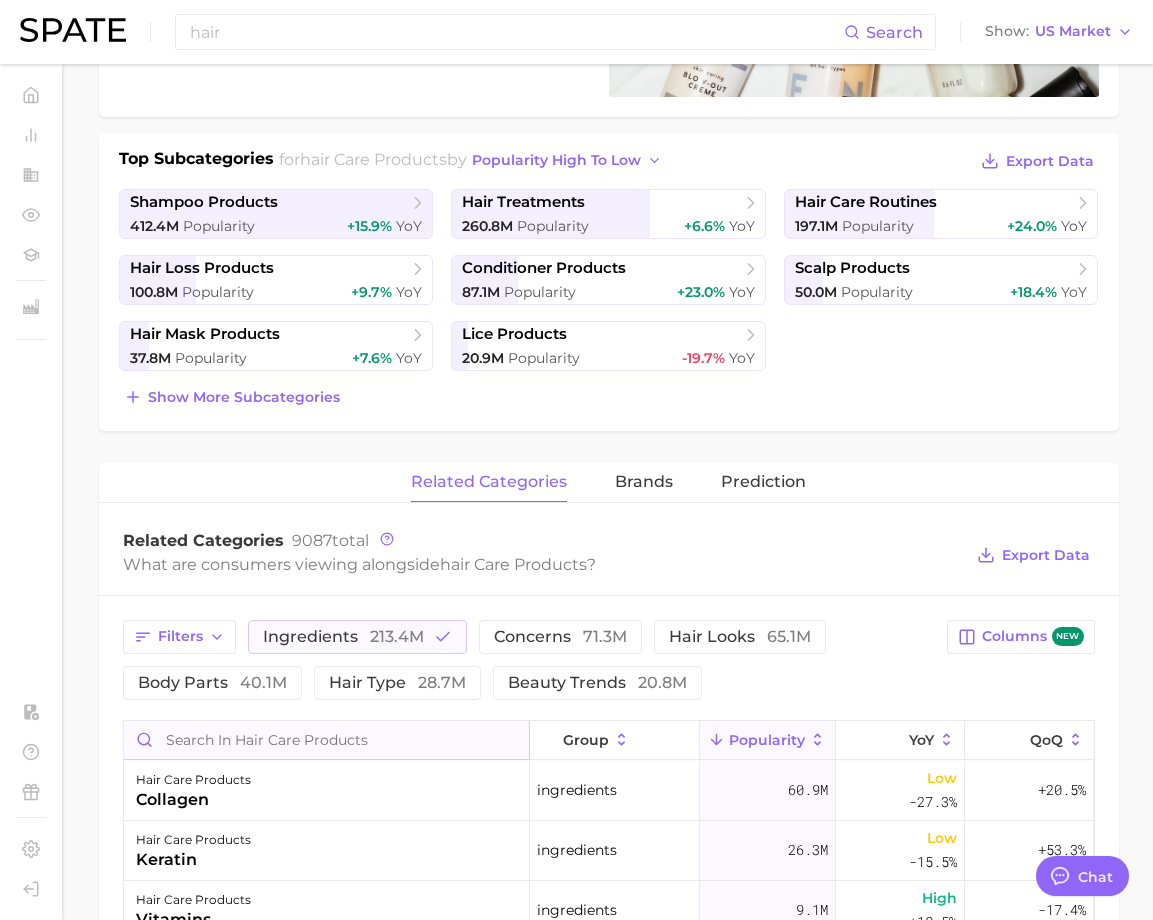 click at bounding box center [326, 740] 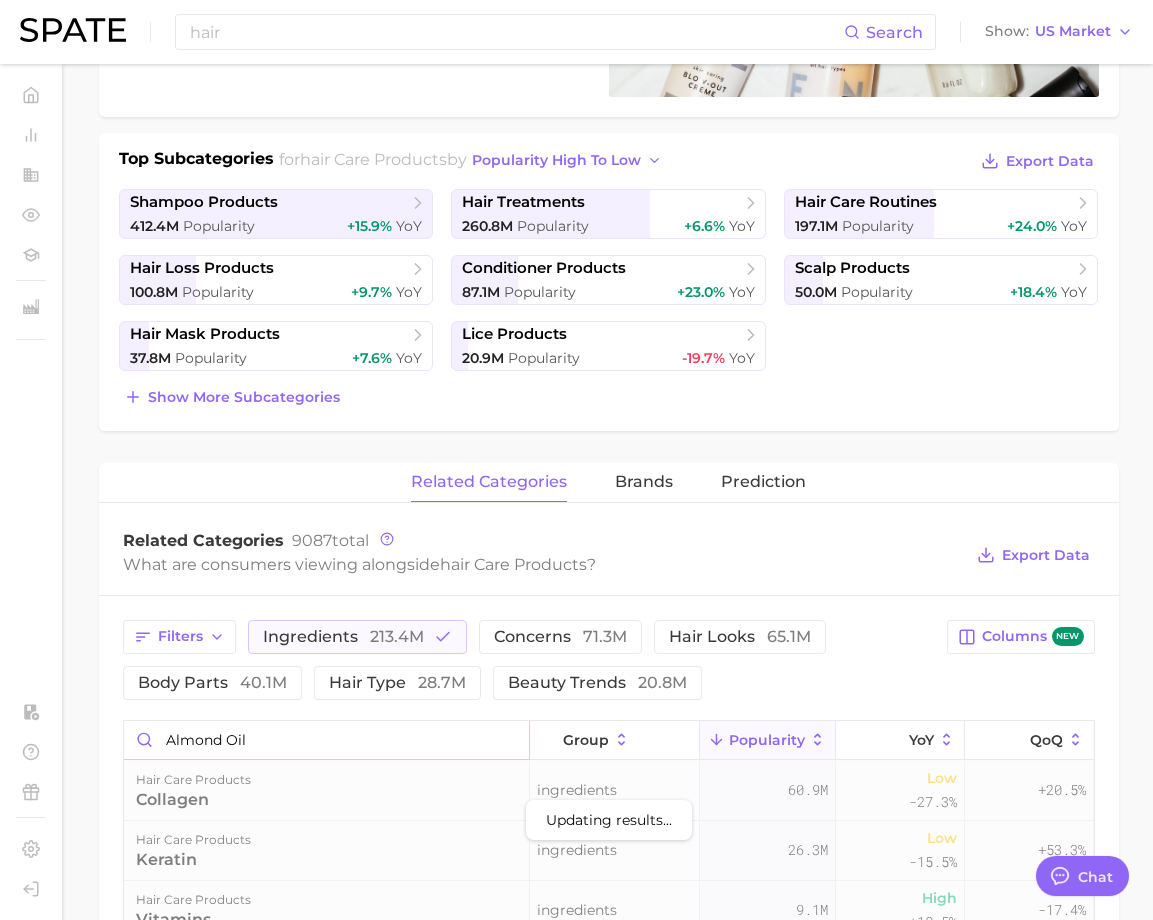 scroll, scrollTop: 600, scrollLeft: 0, axis: vertical 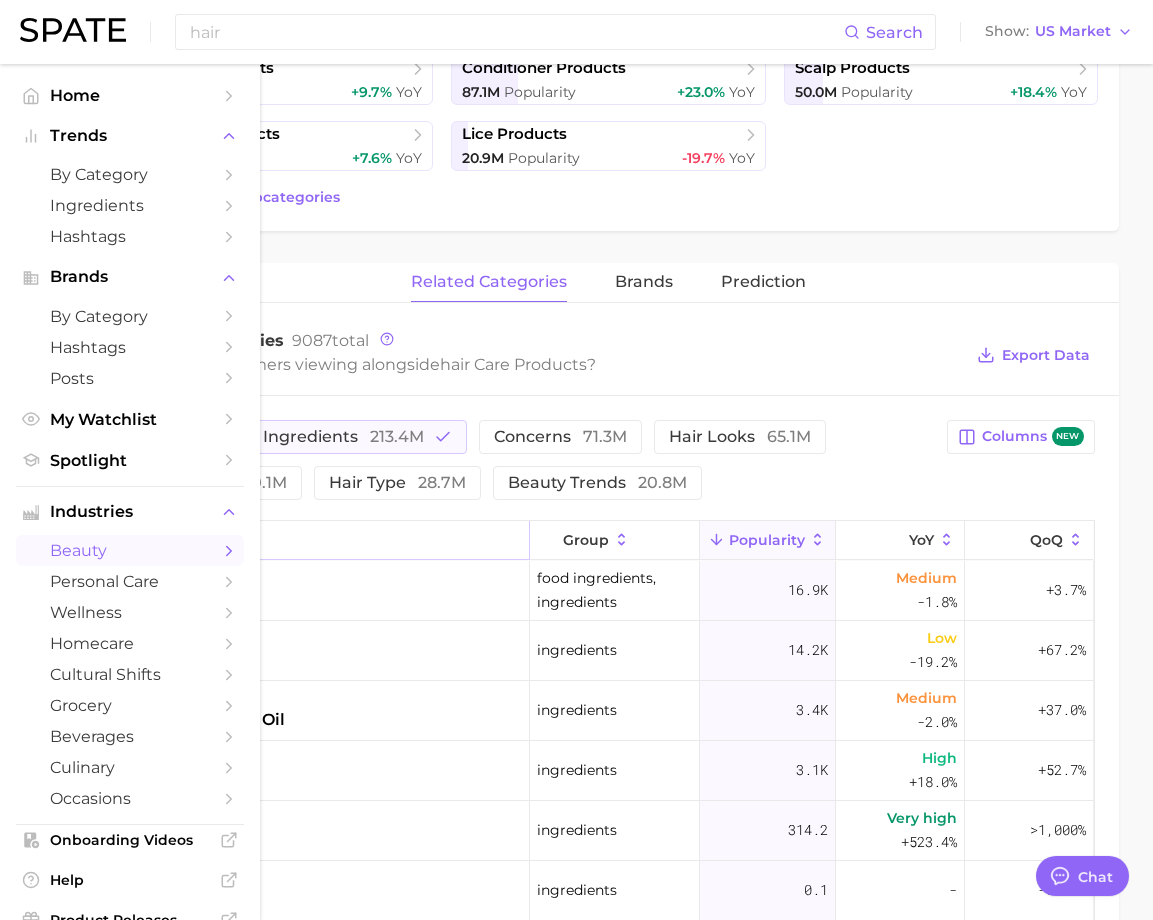 drag, startPoint x: 202, startPoint y: 533, endPoint x: 59, endPoint y: 533, distance: 143 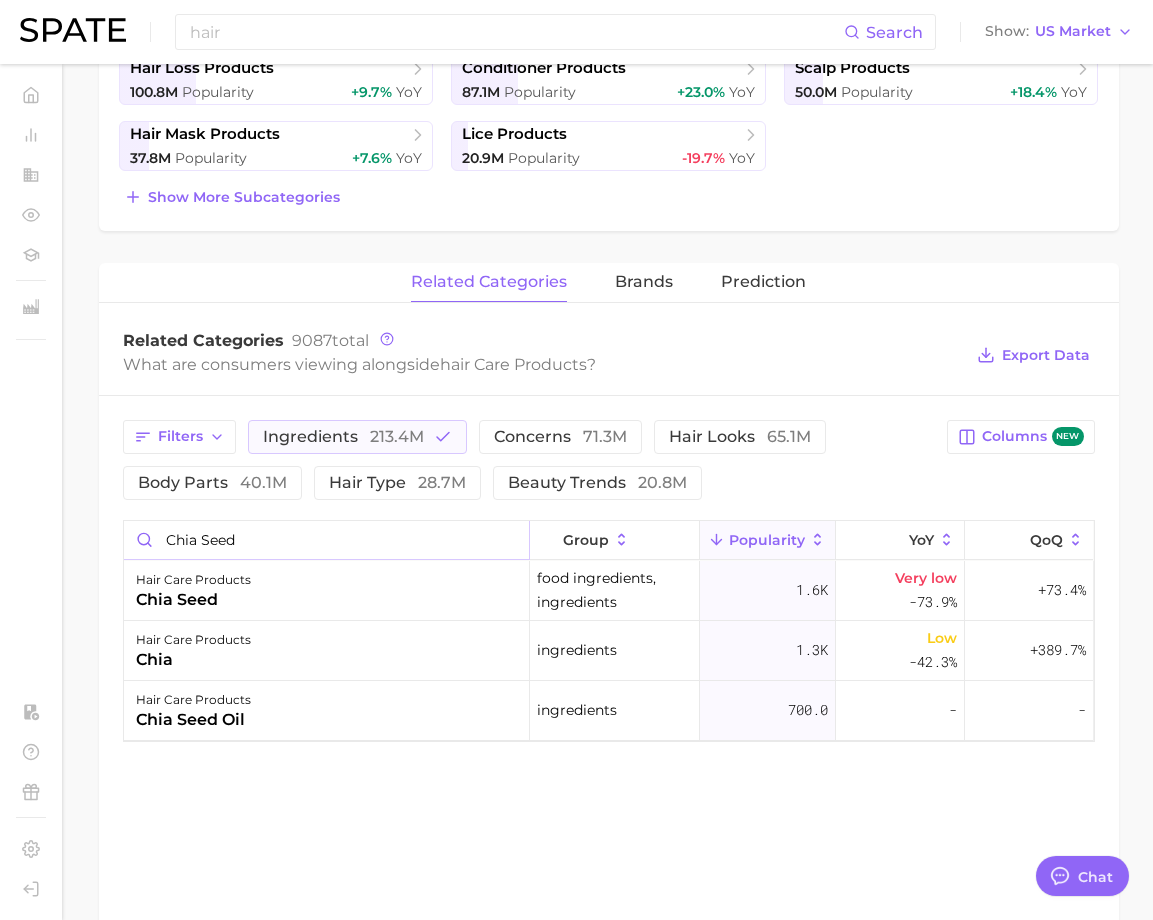 drag, startPoint x: 260, startPoint y: 546, endPoint x: 102, endPoint y: 534, distance: 158.45505 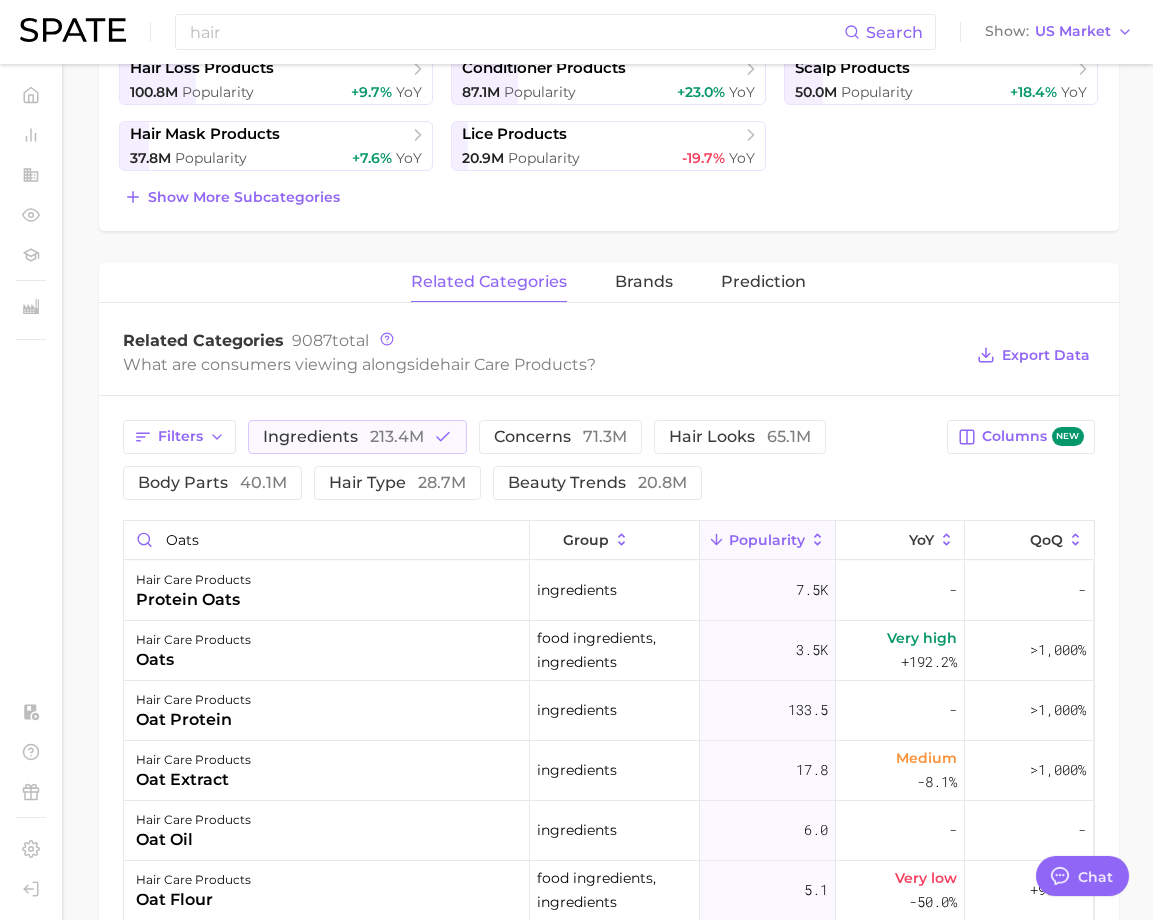 drag, startPoint x: 745, startPoint y: 345, endPoint x: 416, endPoint y: 437, distance: 341.62112 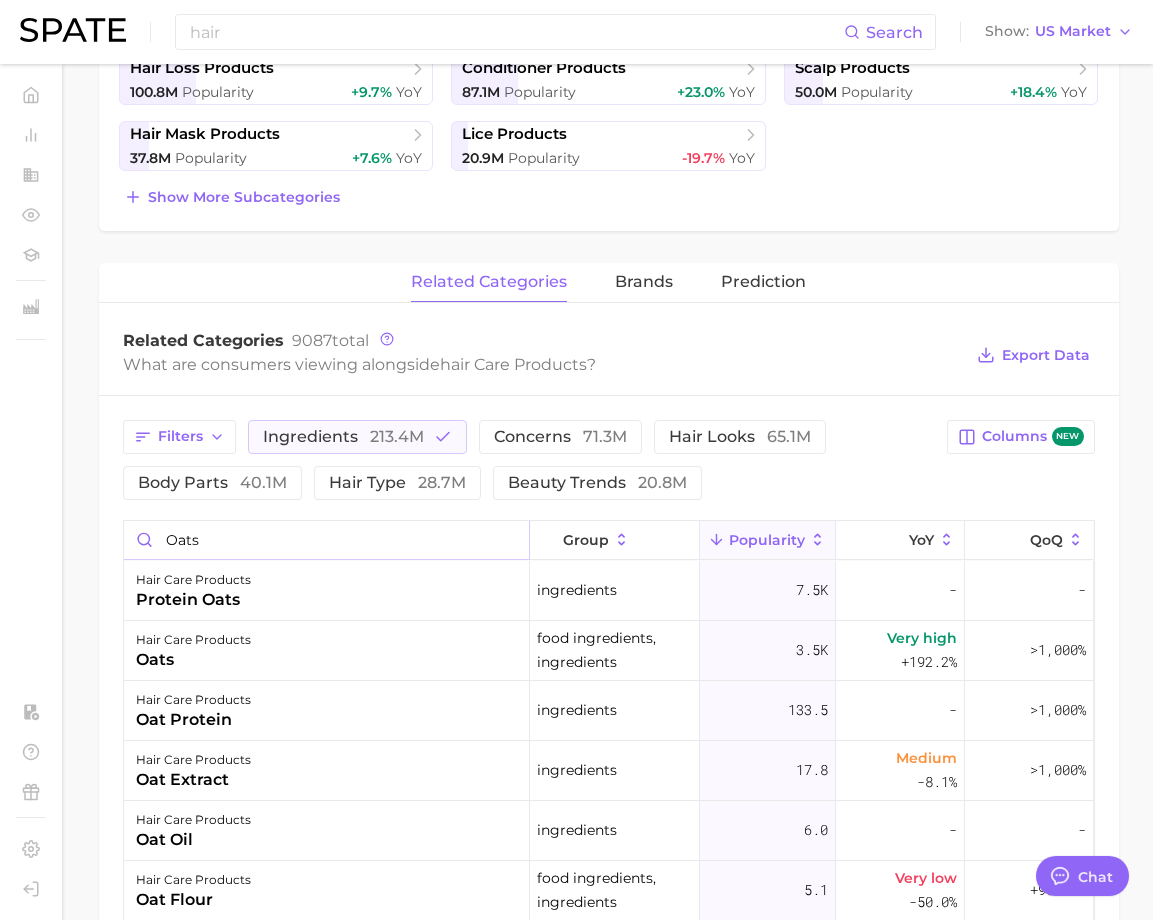drag, startPoint x: 246, startPoint y: 537, endPoint x: 115, endPoint y: 535, distance: 131.01526 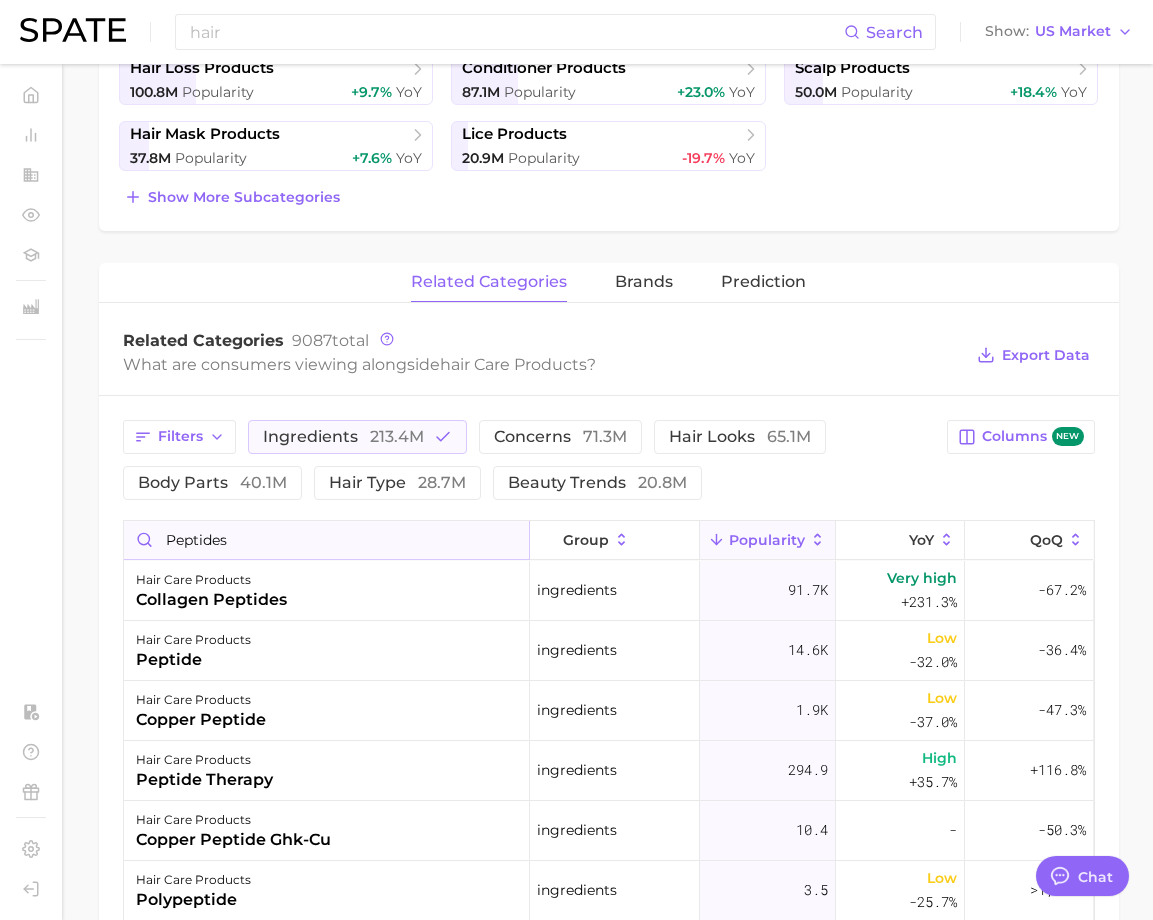drag, startPoint x: 250, startPoint y: 545, endPoint x: 133, endPoint y: 543, distance: 117.01709 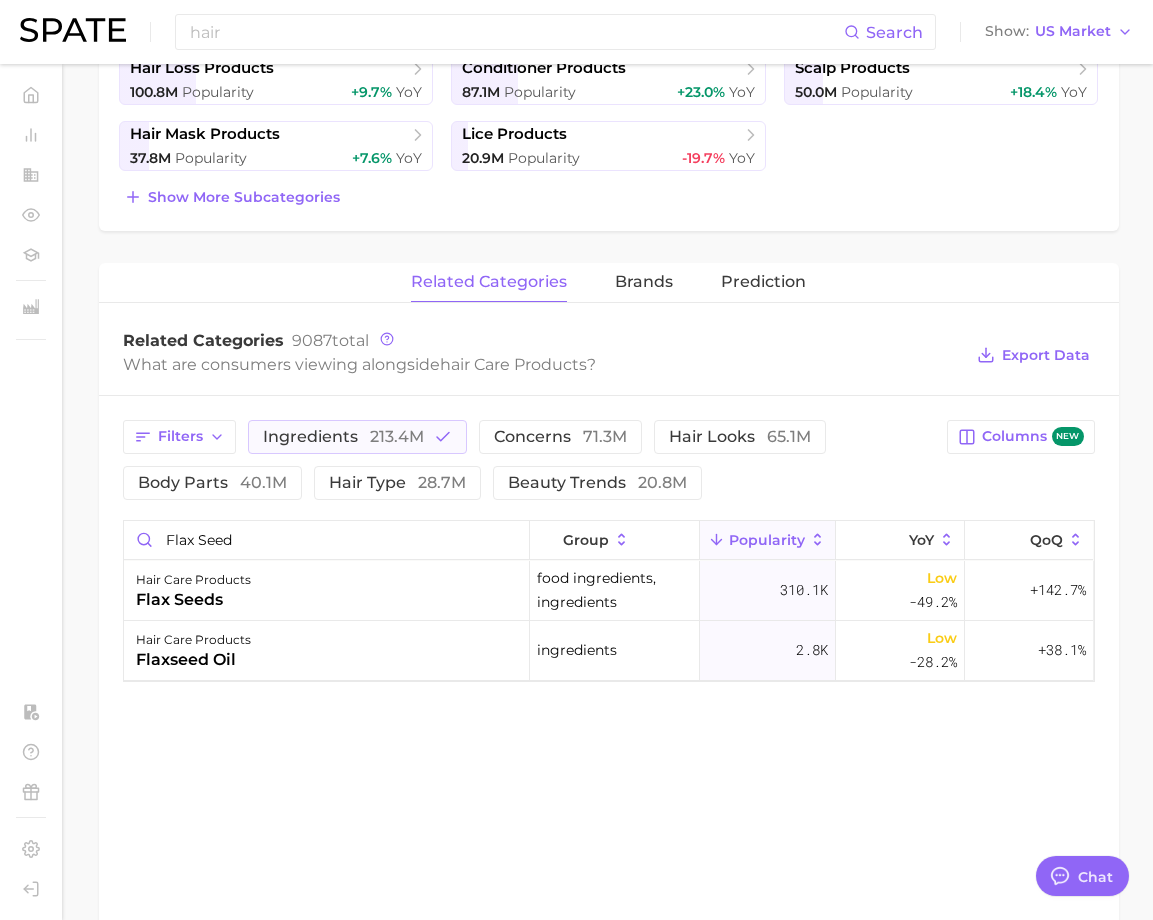click on "What are consumers viewing alongside  hair care products ?" at bounding box center [543, 364] 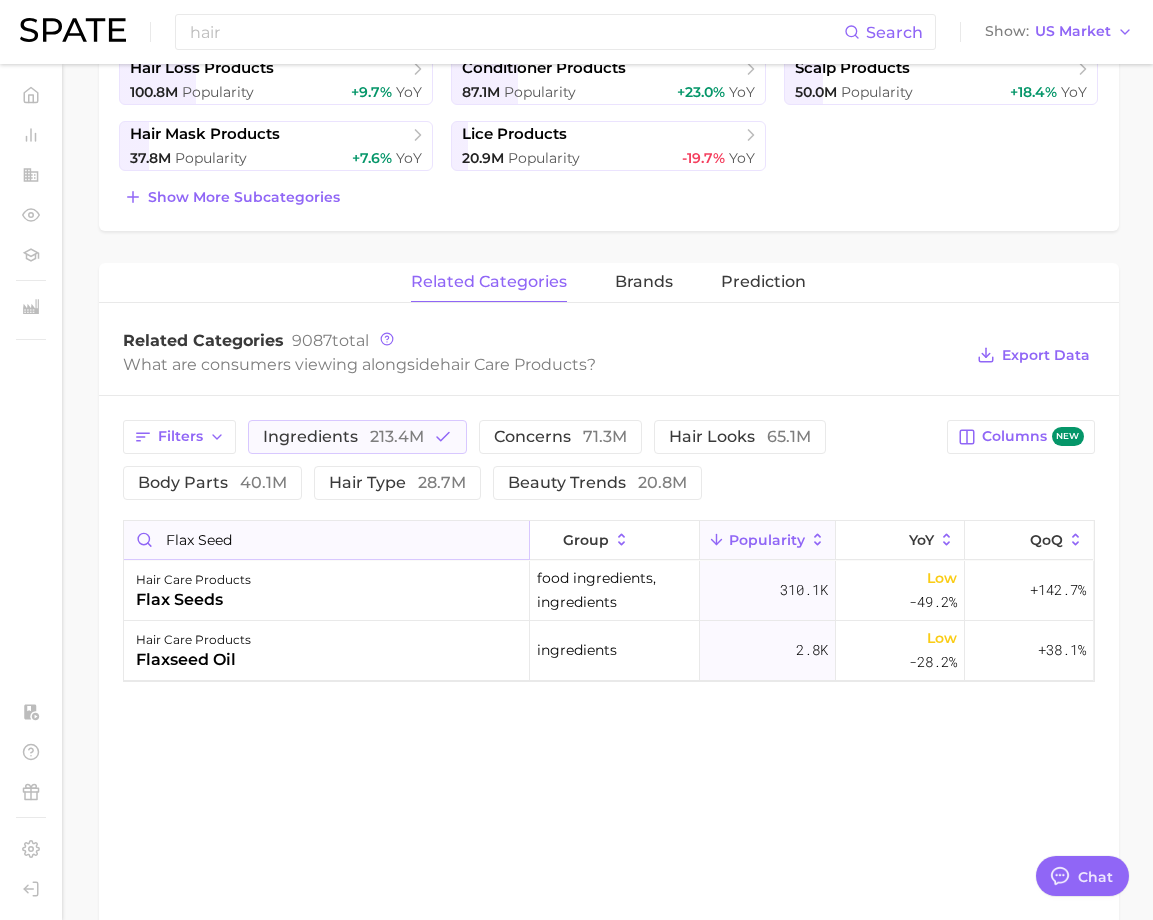 drag, startPoint x: 241, startPoint y: 545, endPoint x: 145, endPoint y: 536, distance: 96.42095 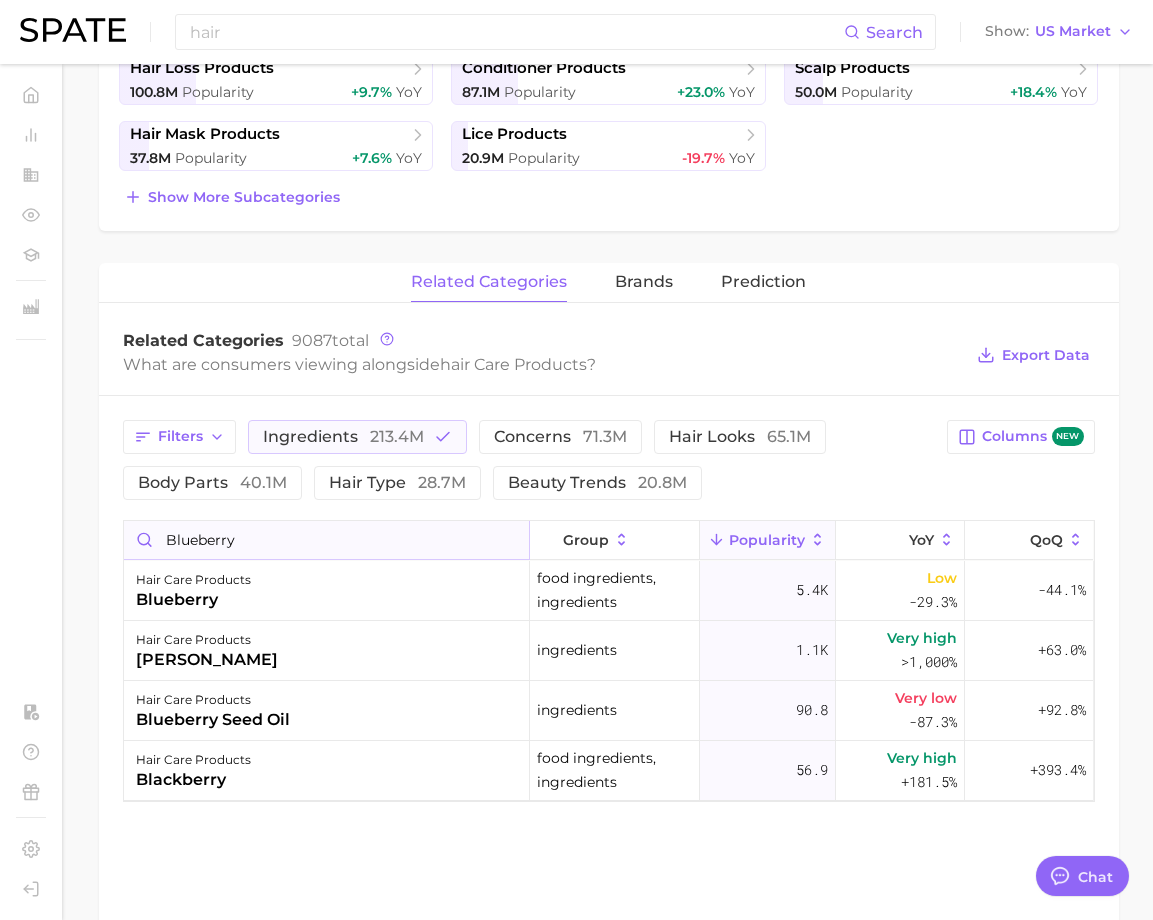 drag, startPoint x: 262, startPoint y: 546, endPoint x: 135, endPoint y: 534, distance: 127.56567 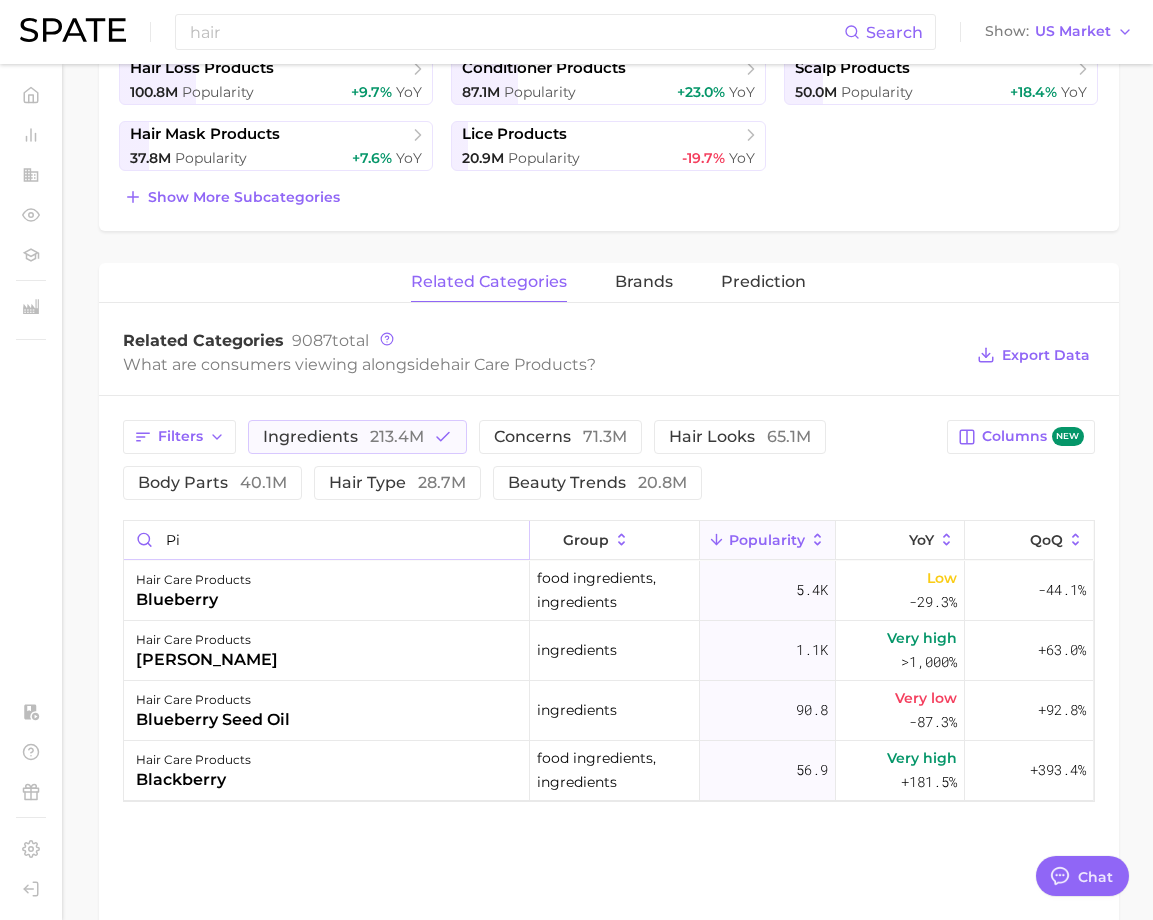 type on "pis" 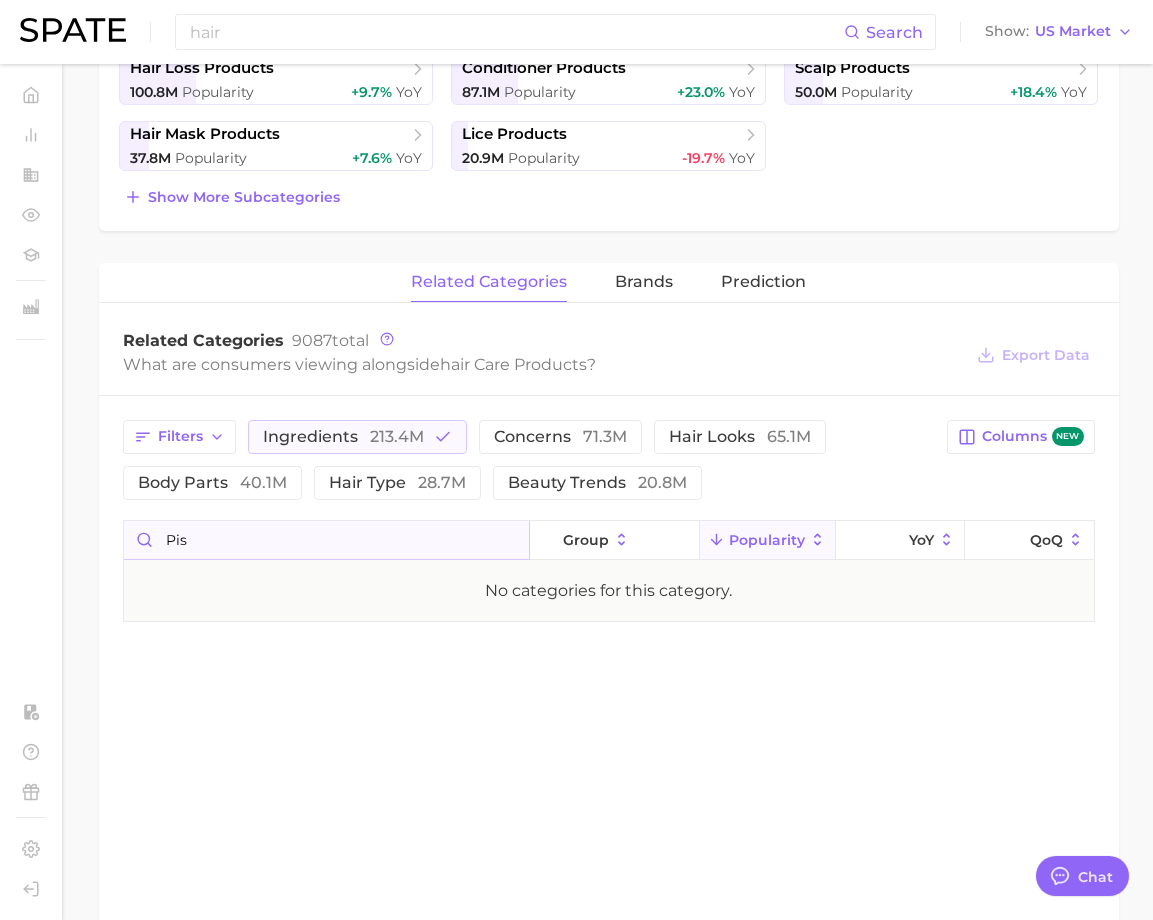 drag, startPoint x: 230, startPoint y: 547, endPoint x: 137, endPoint y: 539, distance: 93.34345 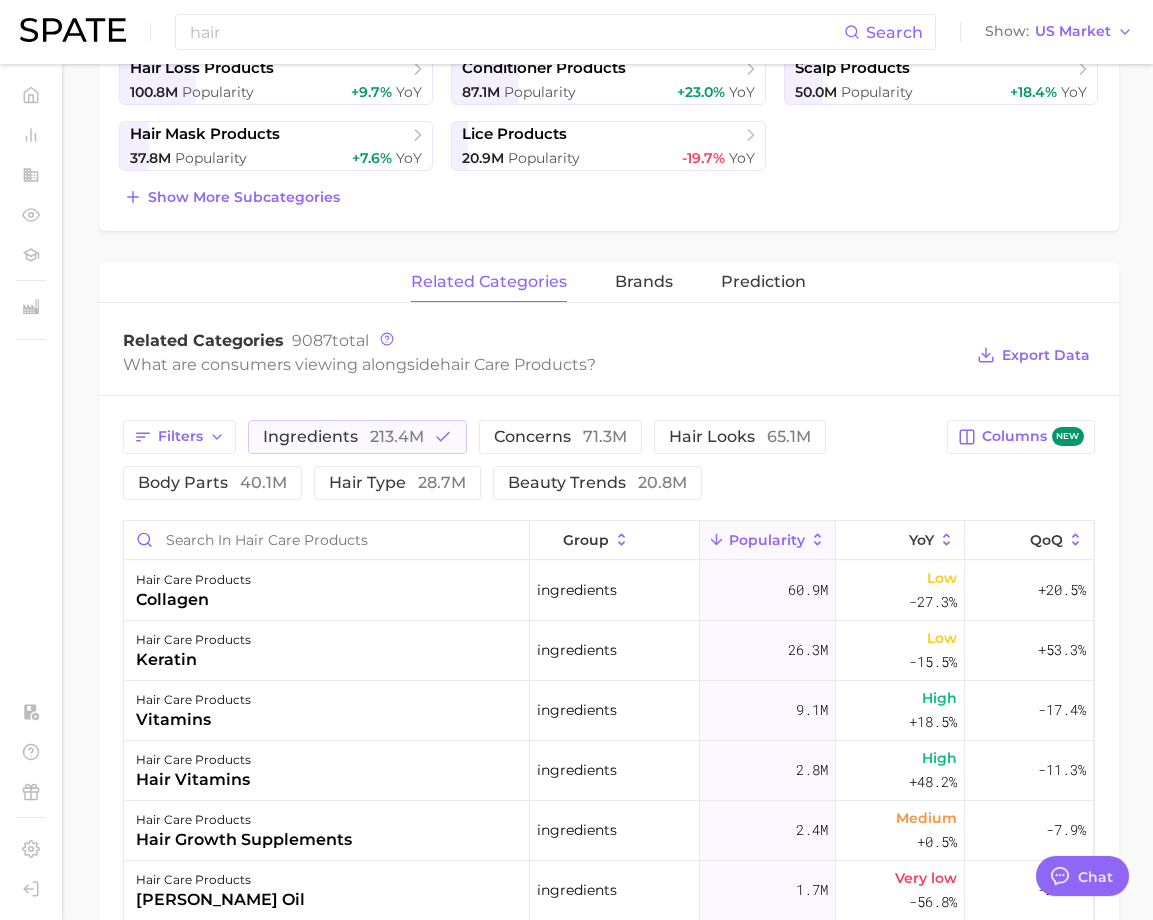drag, startPoint x: 695, startPoint y: 367, endPoint x: 598, endPoint y: 405, distance: 104.177734 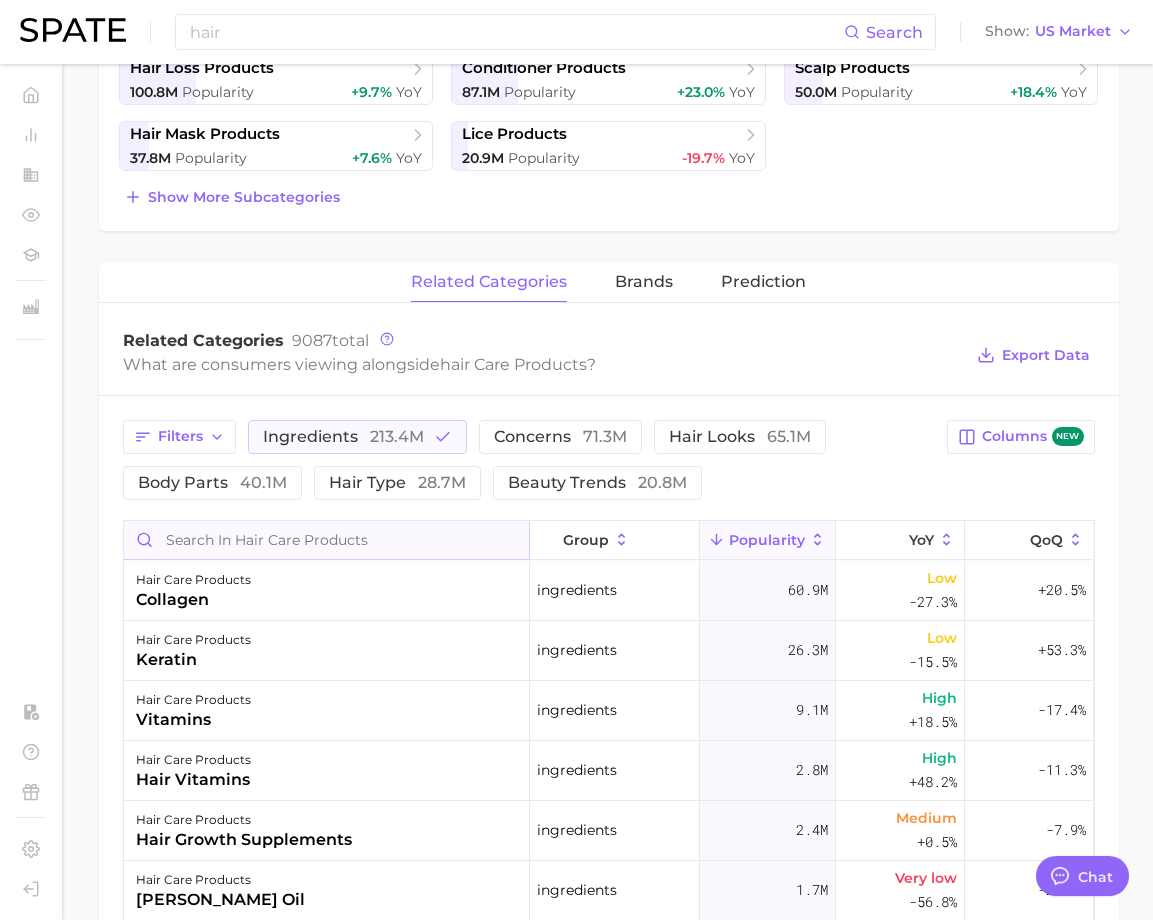 drag, startPoint x: 276, startPoint y: 542, endPoint x: 269, endPoint y: 529, distance: 14.764823 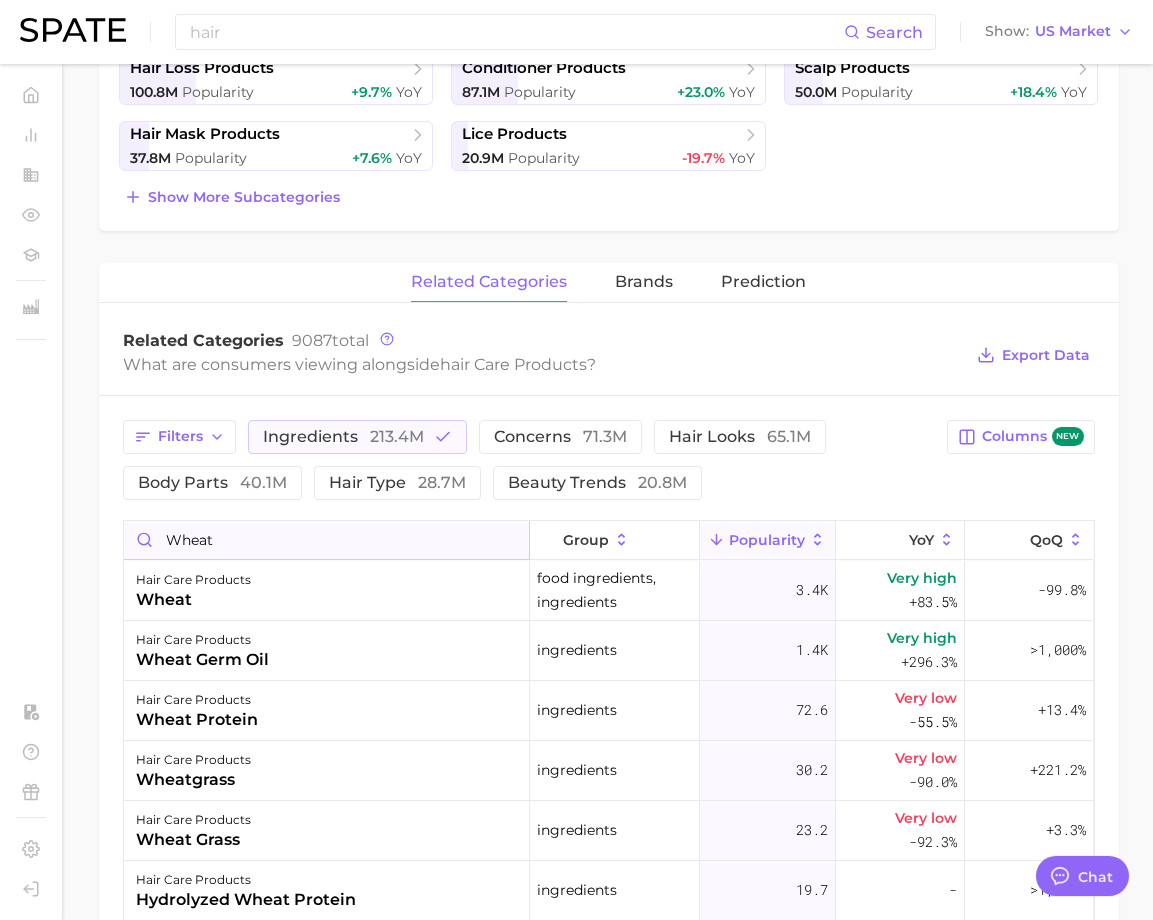 click on "wheat" at bounding box center [326, 540] 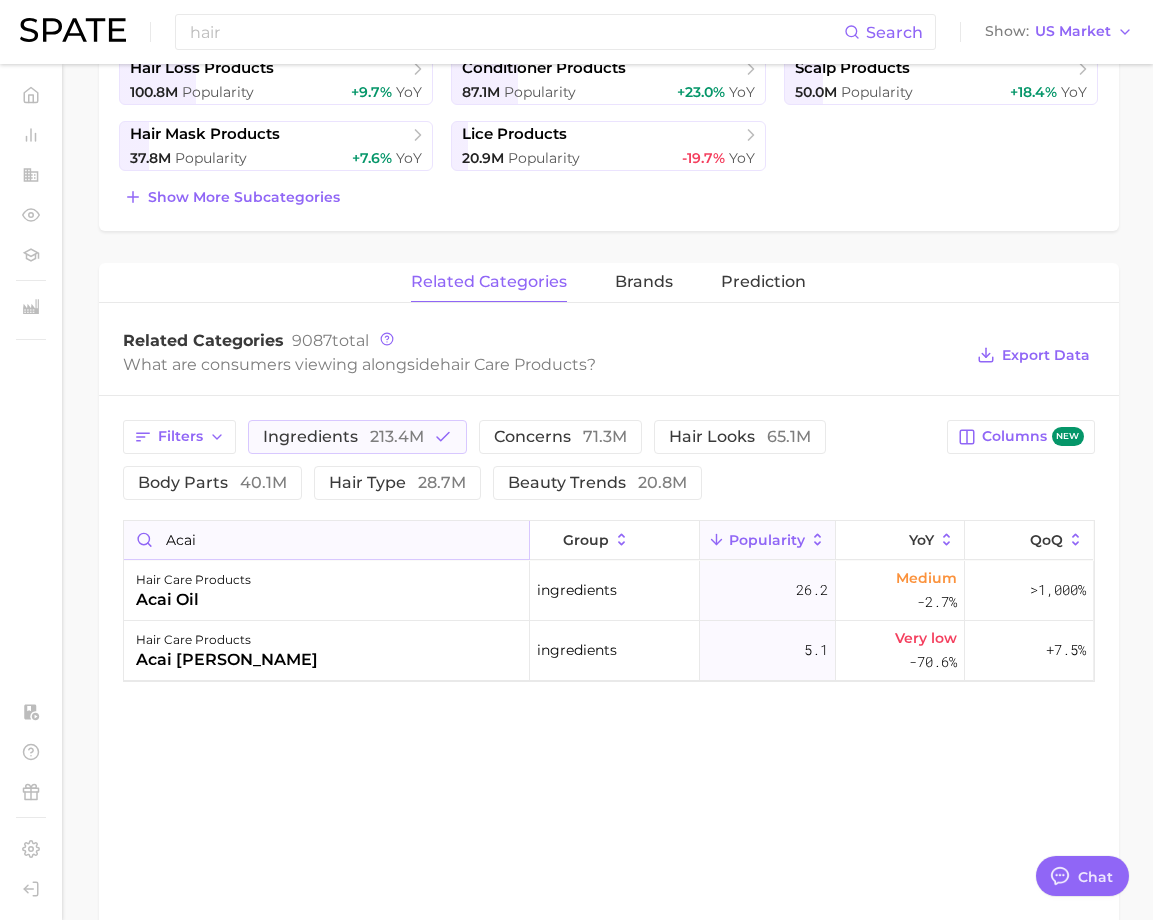 drag, startPoint x: 219, startPoint y: 549, endPoint x: 140, endPoint y: 534, distance: 80.411446 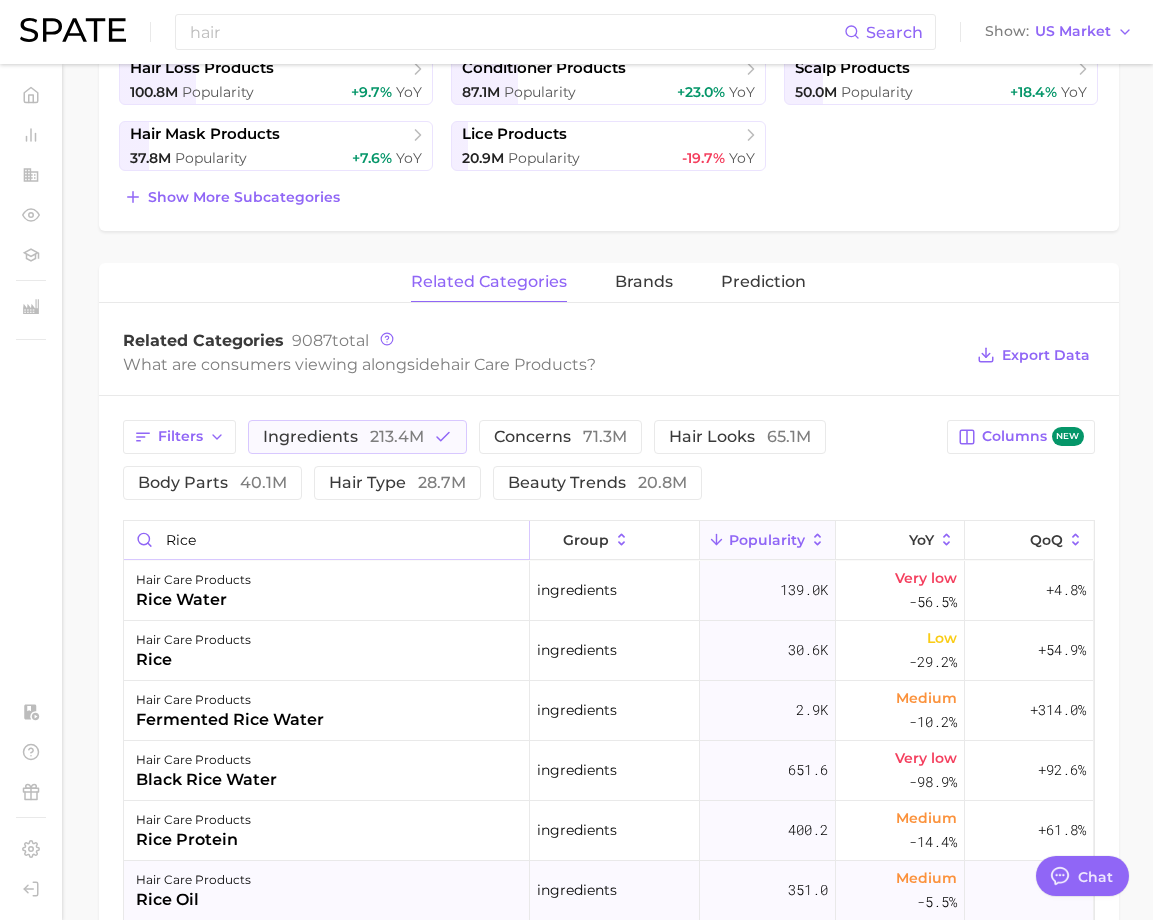 scroll, scrollTop: 262, scrollLeft: 0, axis: vertical 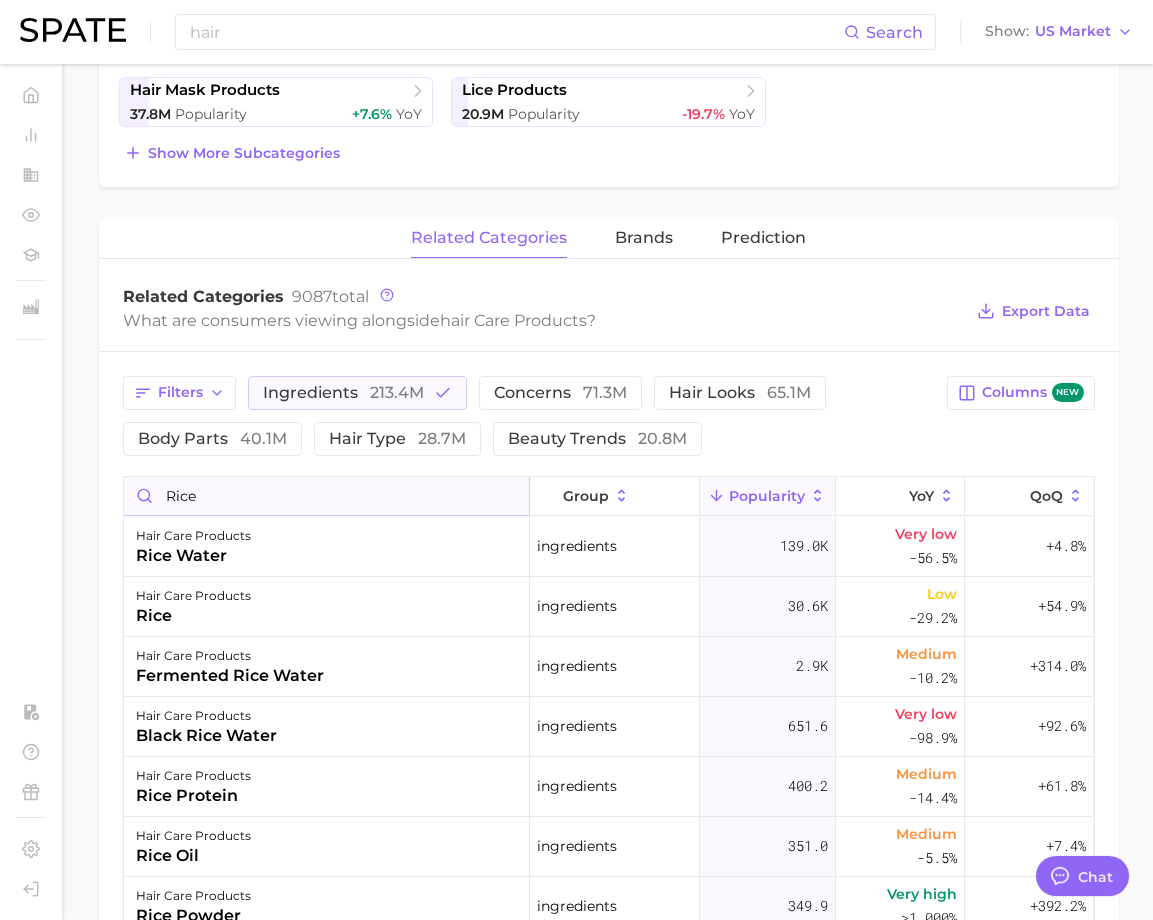 drag, startPoint x: 216, startPoint y: 492, endPoint x: 160, endPoint y: 498, distance: 56.32051 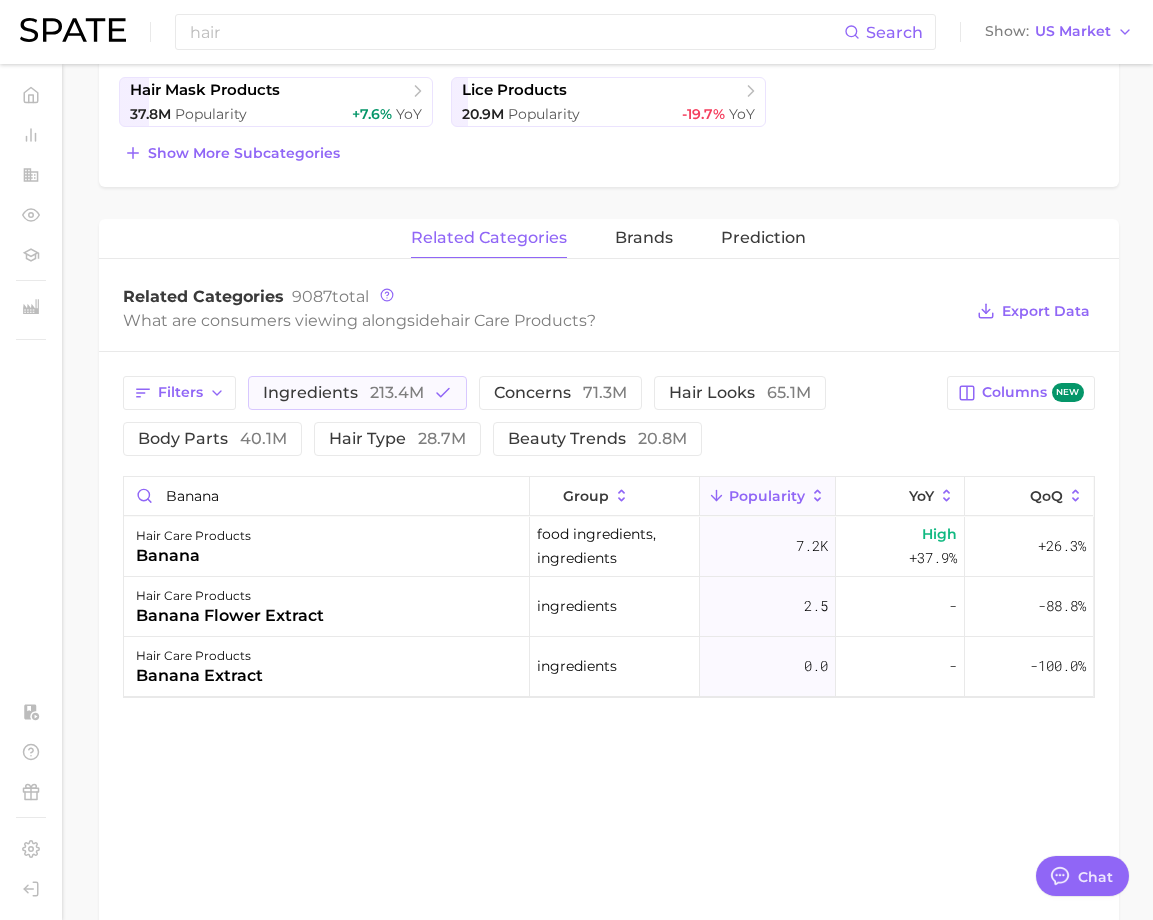 click on "Related Categories 9087  total" at bounding box center [543, 297] 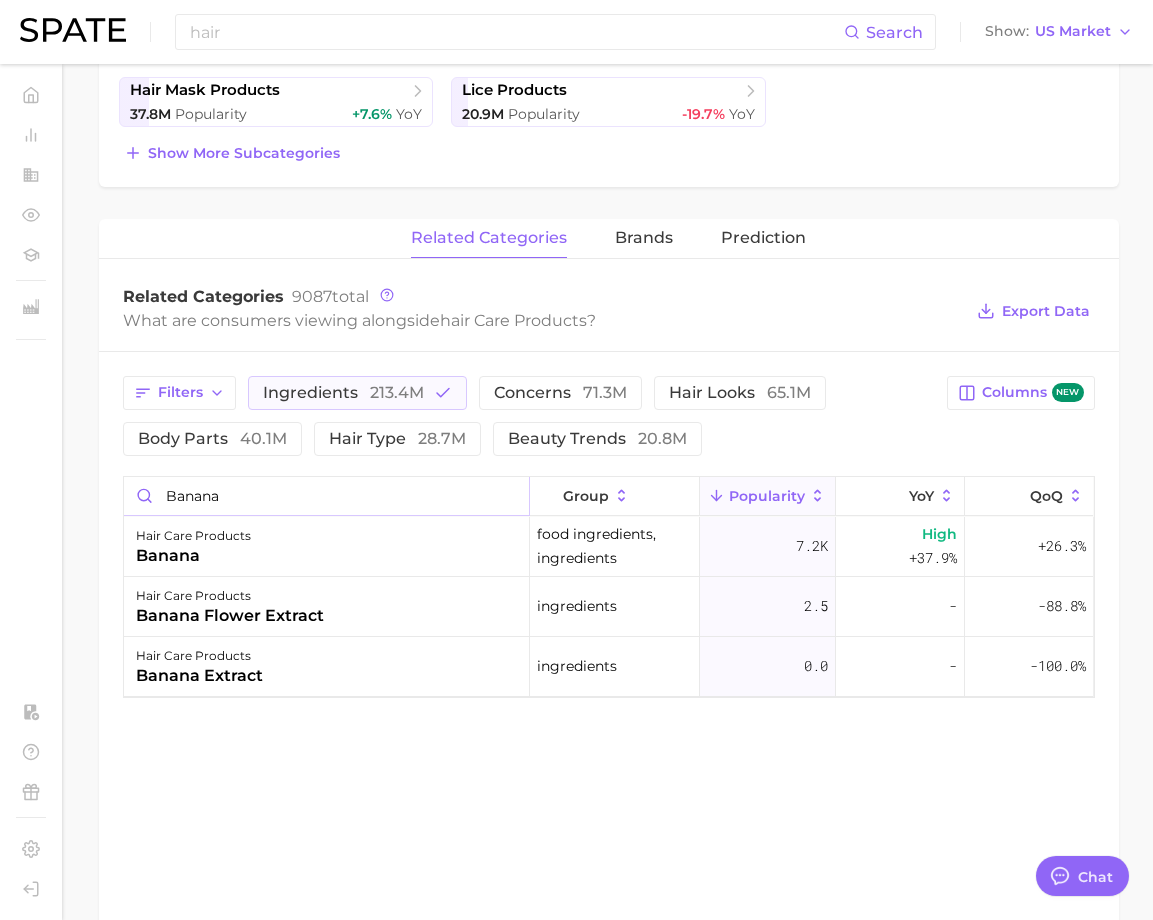 drag, startPoint x: 256, startPoint y: 496, endPoint x: 105, endPoint y: 481, distance: 151.74321 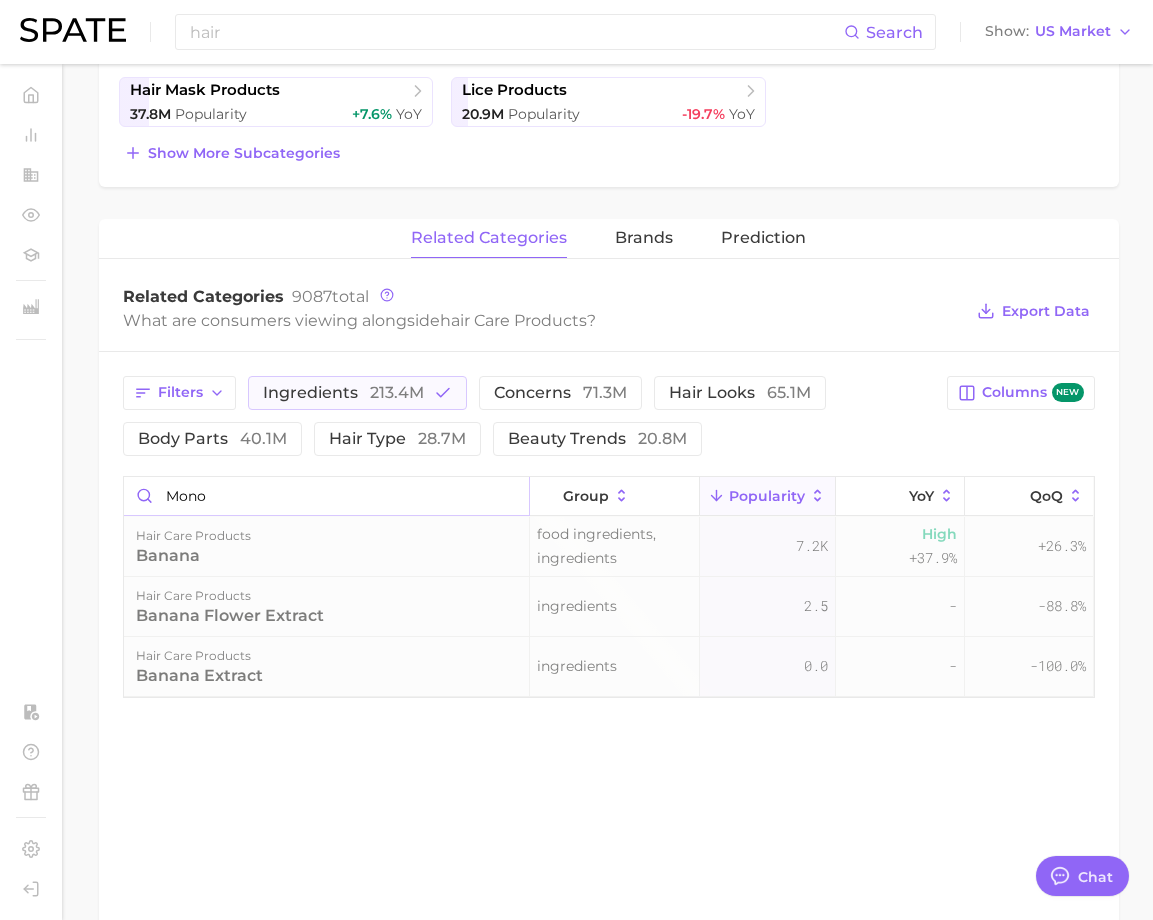 type on "monoi" 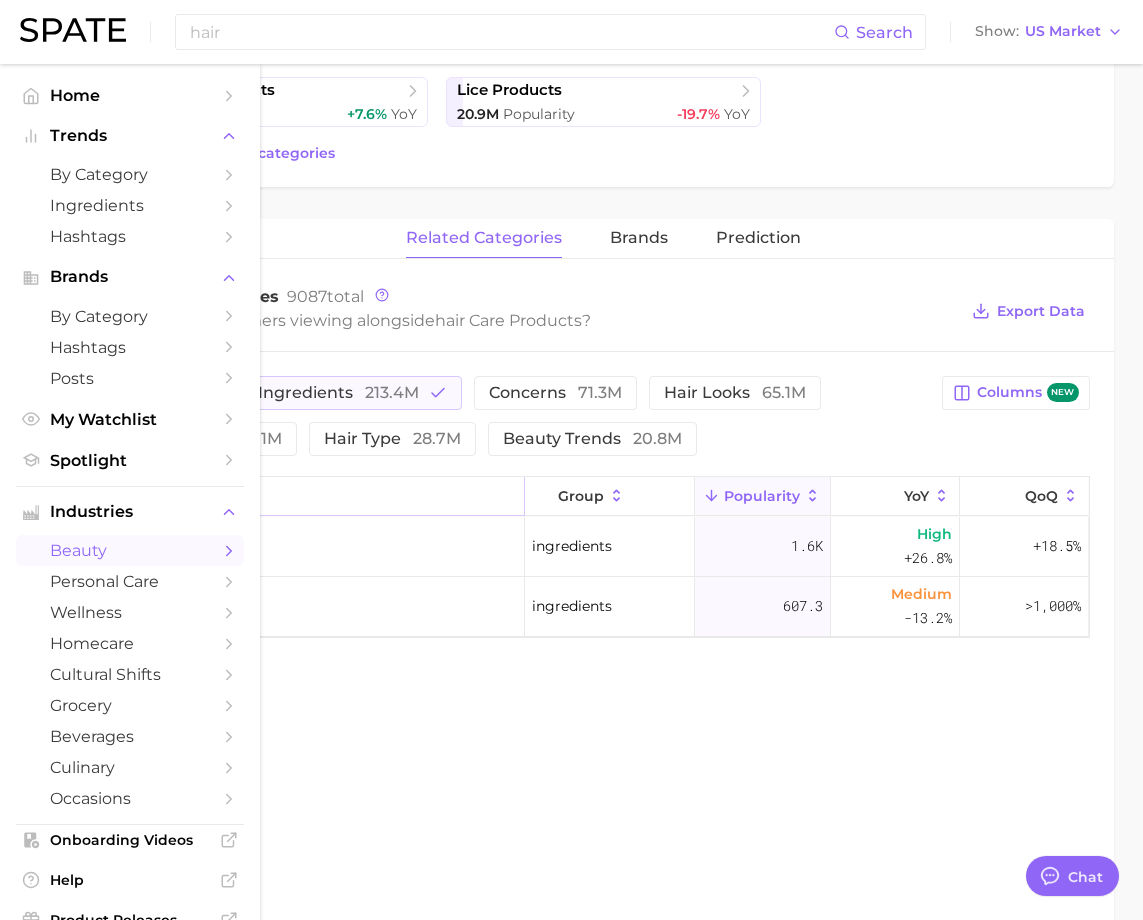 type on "x" 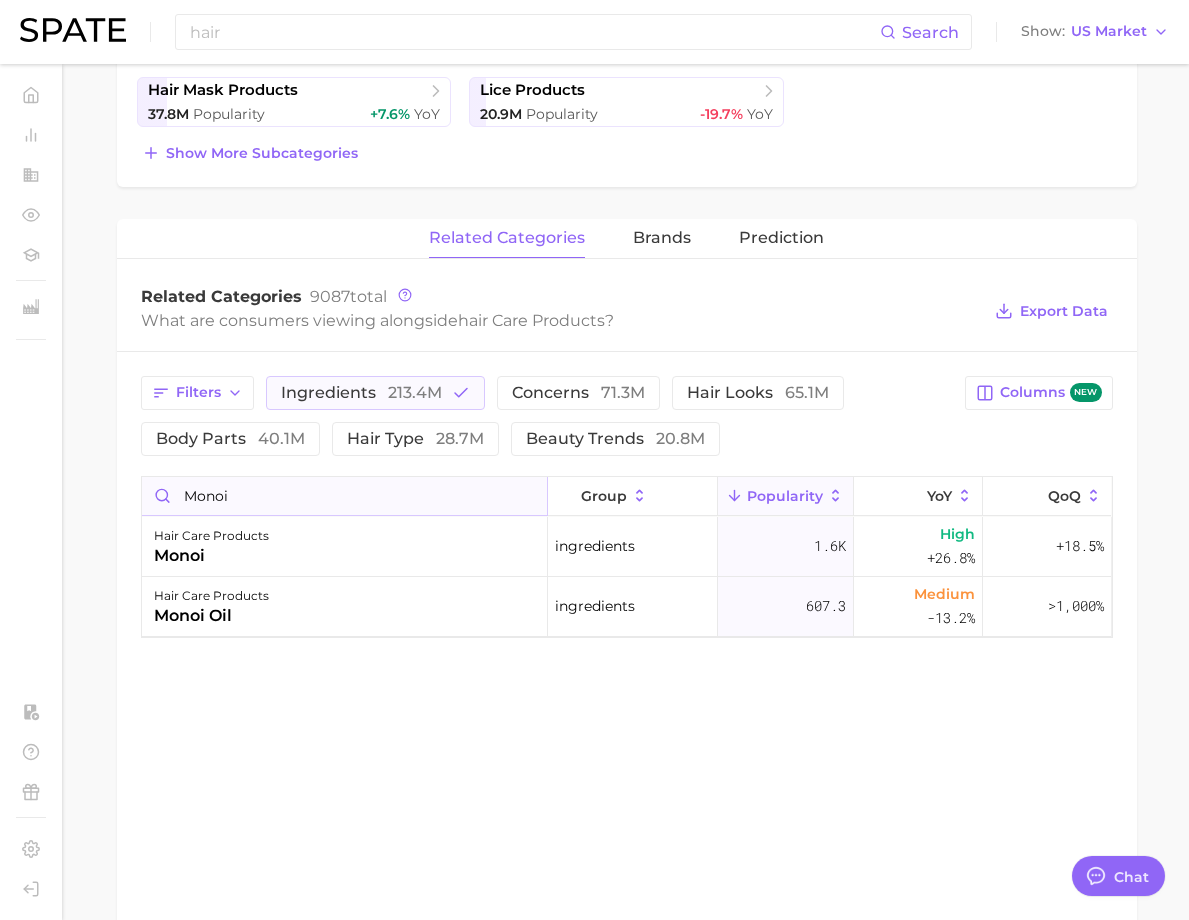 drag, startPoint x: 419, startPoint y: 537, endPoint x: 334, endPoint y: 539, distance: 85.02353 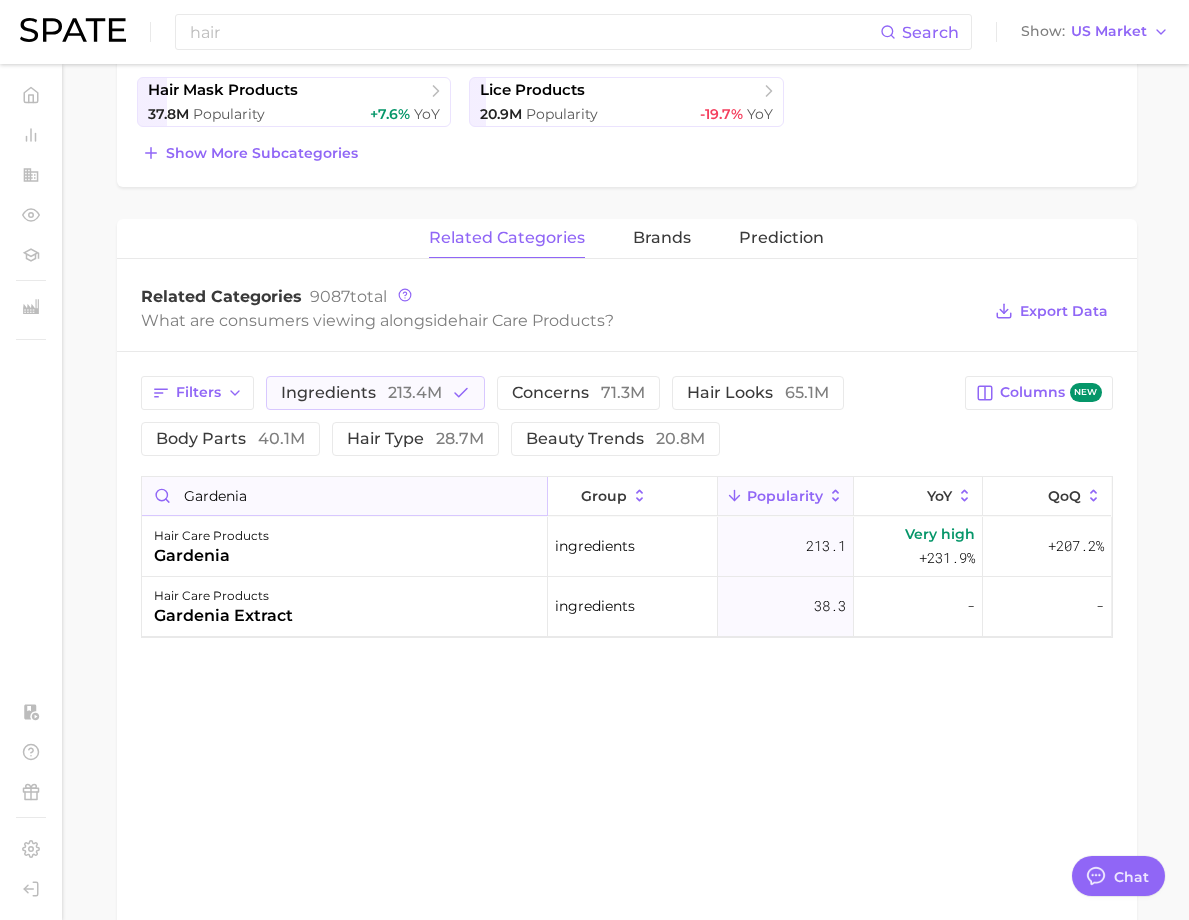 drag, startPoint x: 425, startPoint y: 539, endPoint x: 328, endPoint y: 524, distance: 98.15294 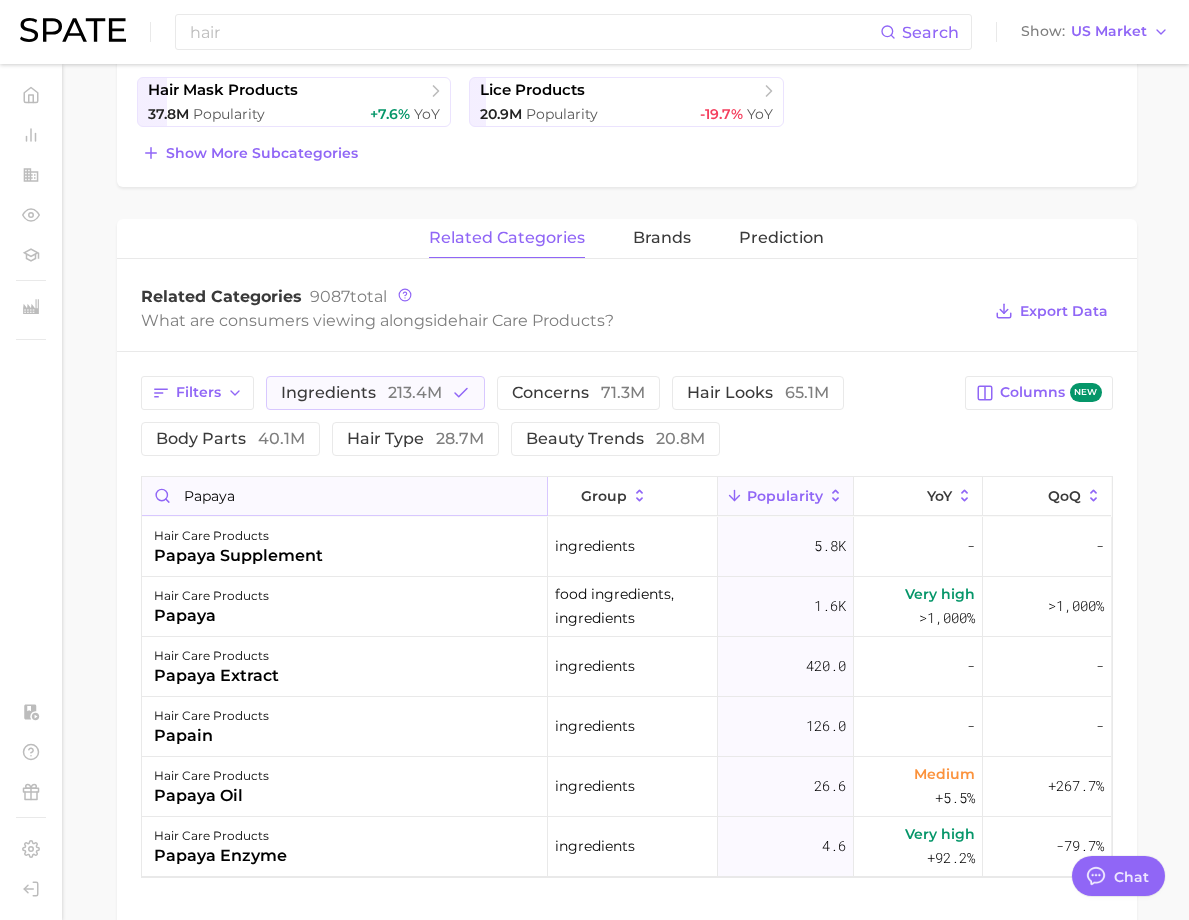 drag, startPoint x: 437, startPoint y: 547, endPoint x: 335, endPoint y: 527, distance: 103.94229 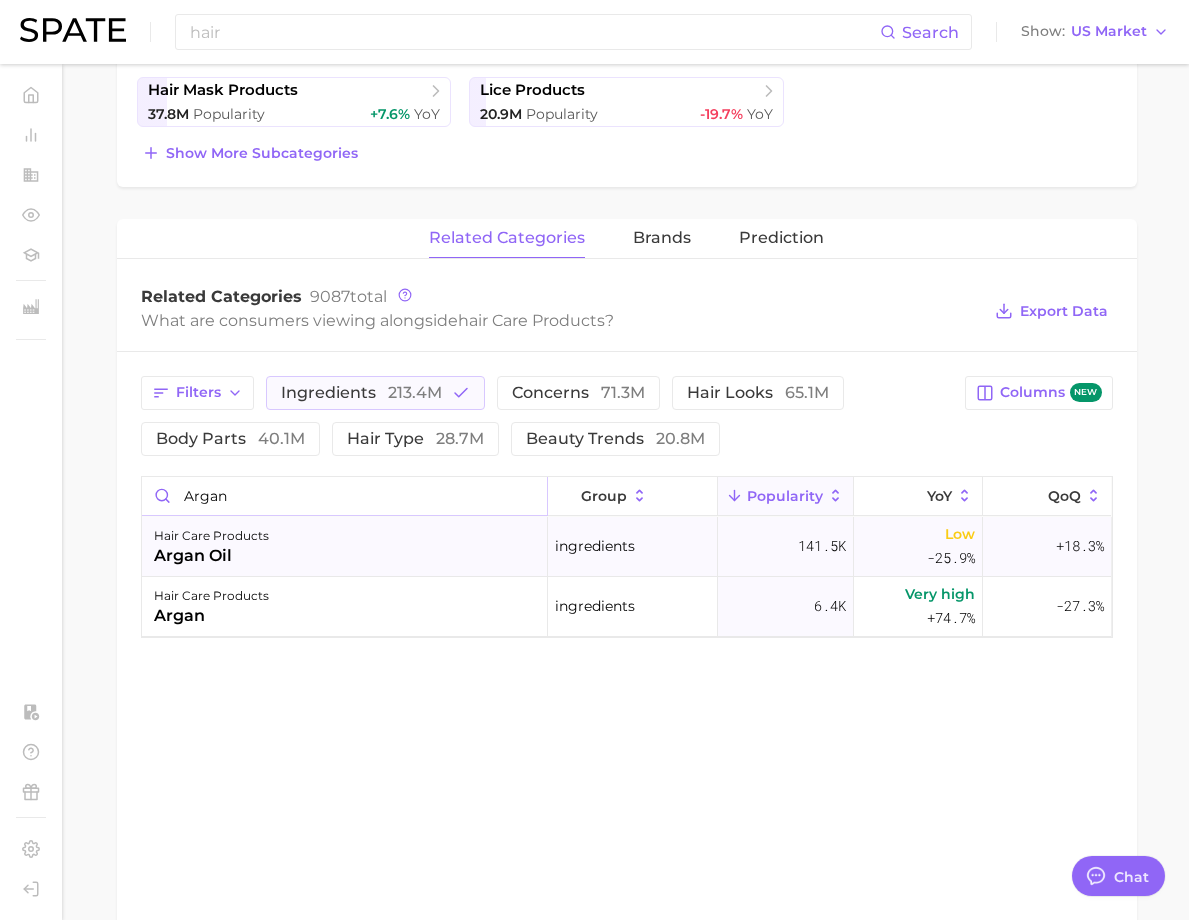 type on "argan" 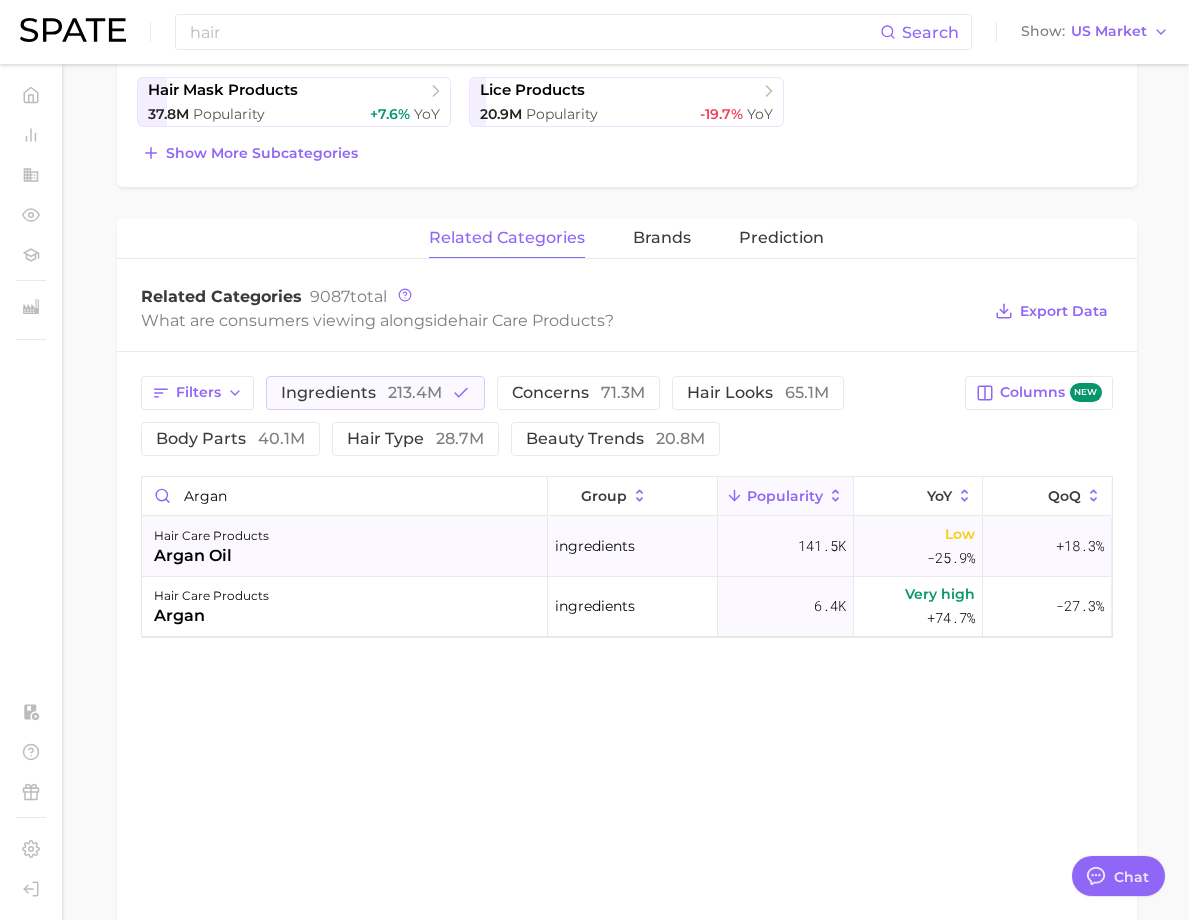 click on "hair care products argan oil" at bounding box center (345, 547) 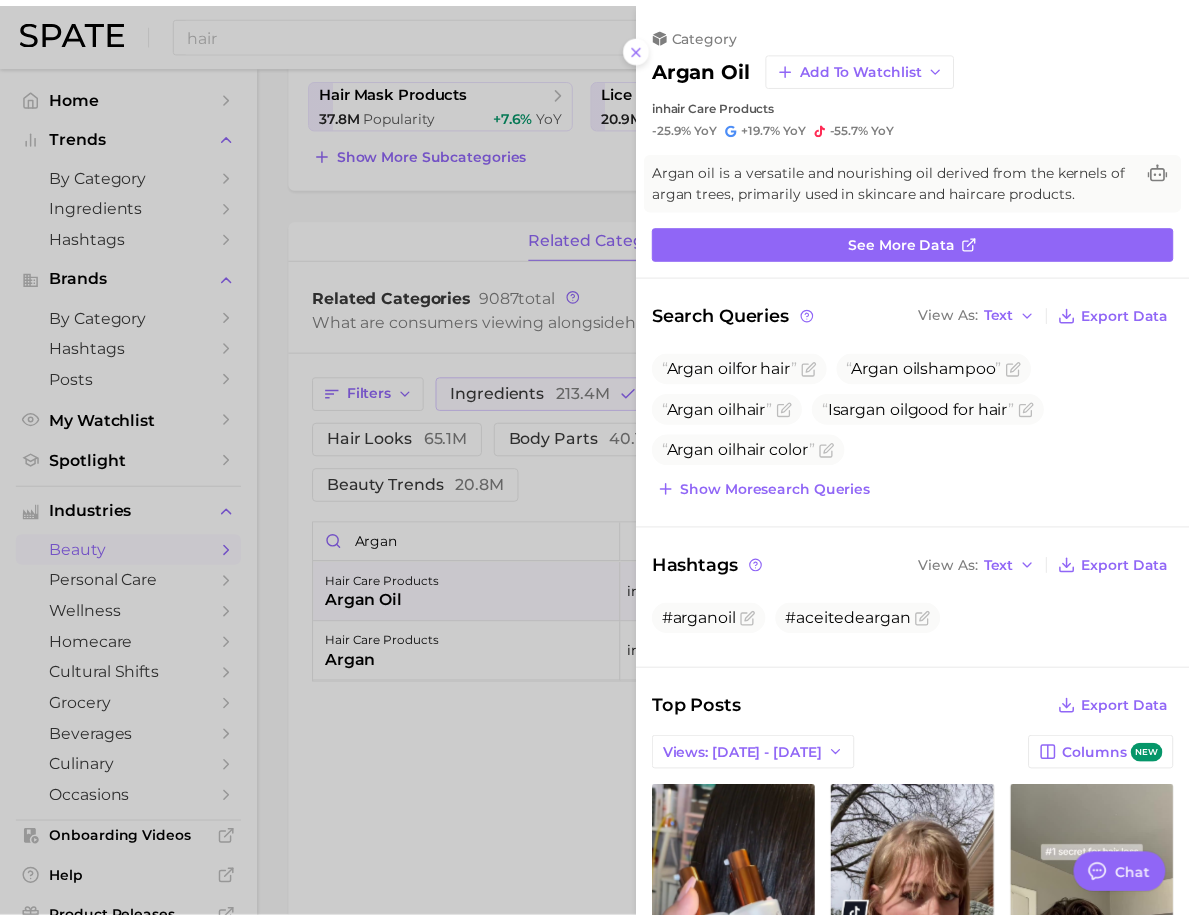 scroll, scrollTop: 0, scrollLeft: 0, axis: both 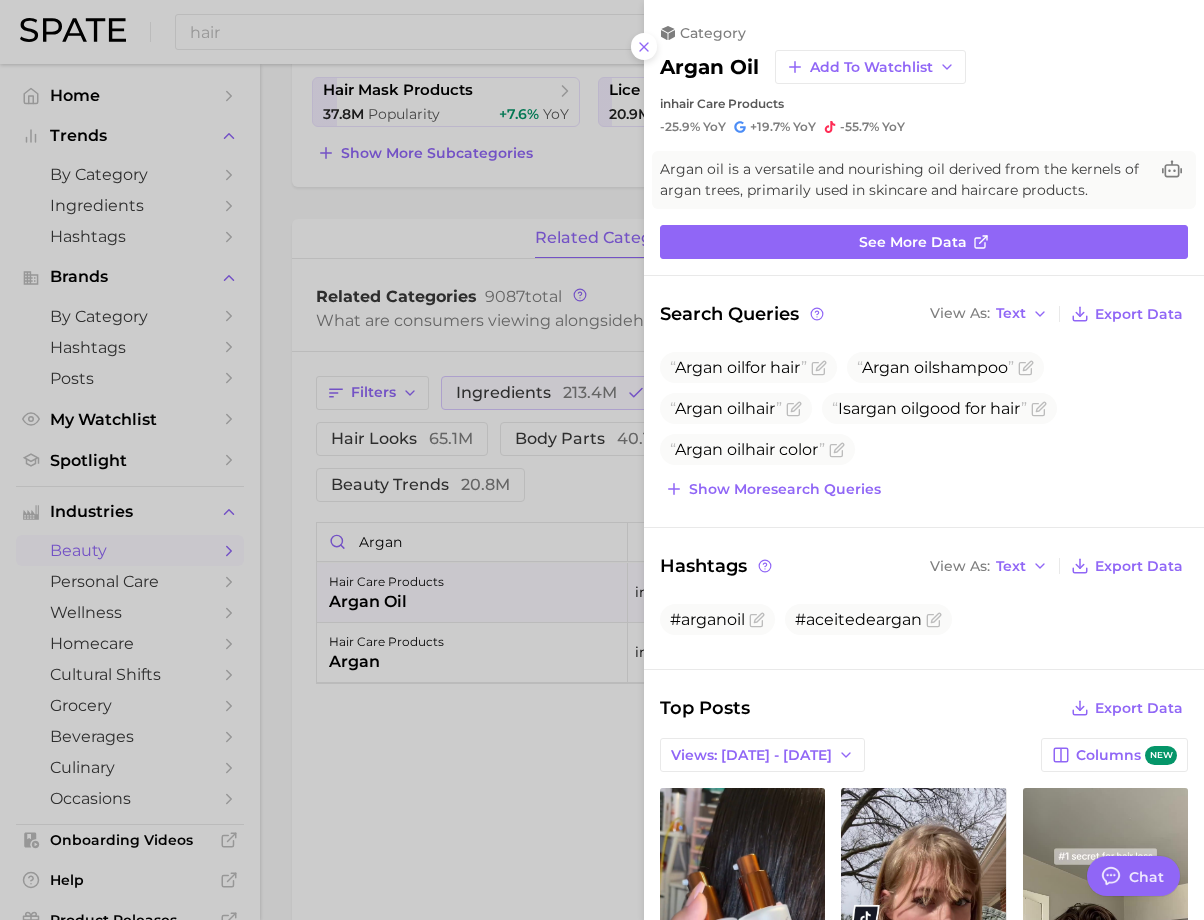click at bounding box center [602, 460] 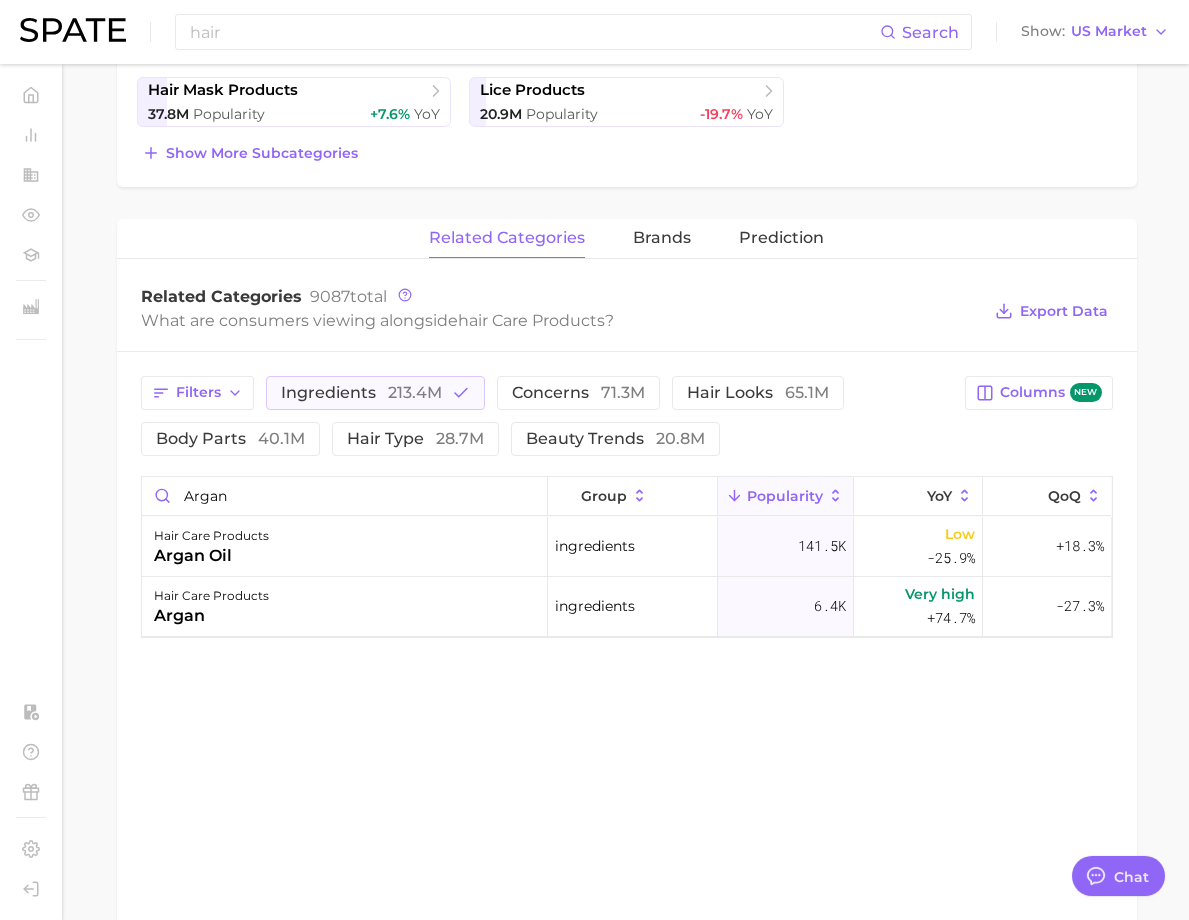 click on "What are consumers viewing alongside  hair care products ?" at bounding box center (561, 320) 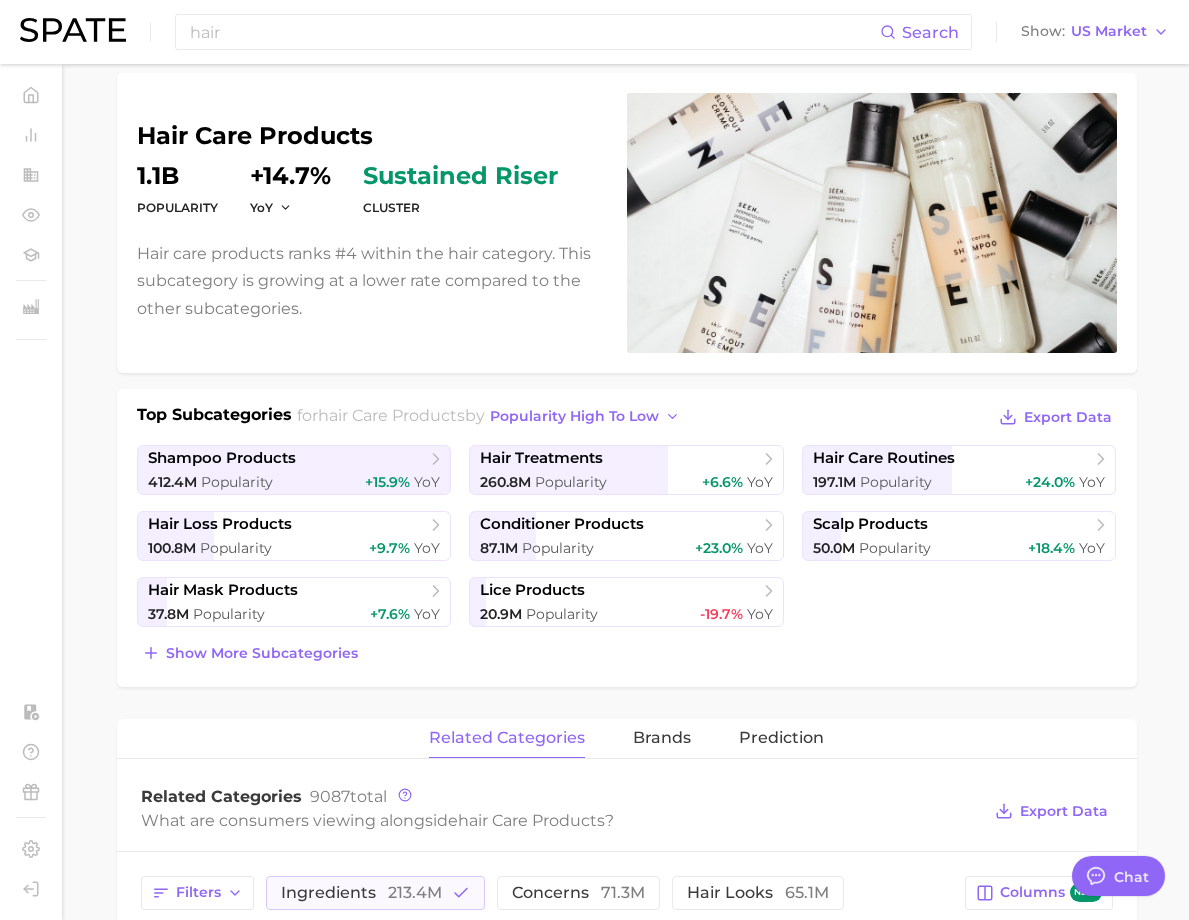 scroll, scrollTop: 0, scrollLeft: 0, axis: both 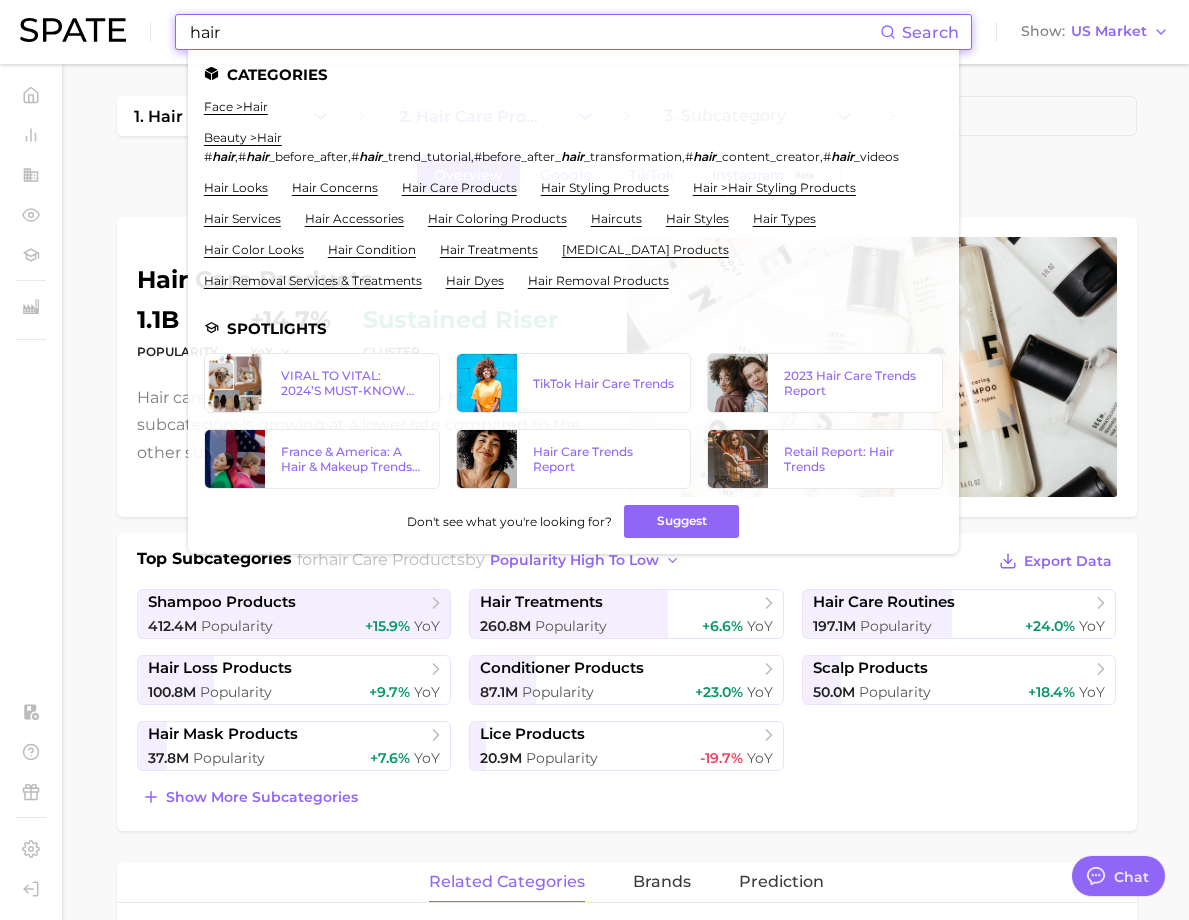 drag, startPoint x: 269, startPoint y: 26, endPoint x: 133, endPoint y: 41, distance: 136.8247 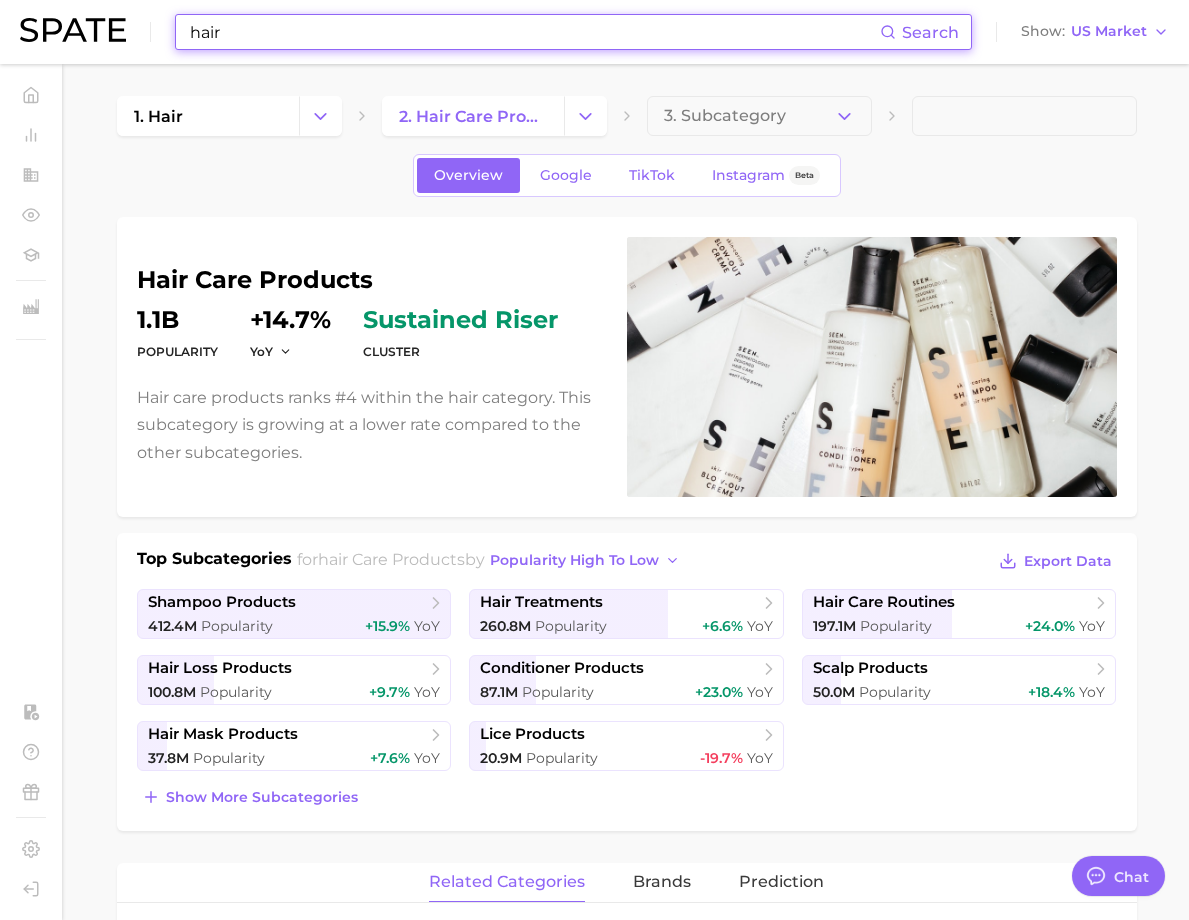 click on "hair" at bounding box center (534, 32) 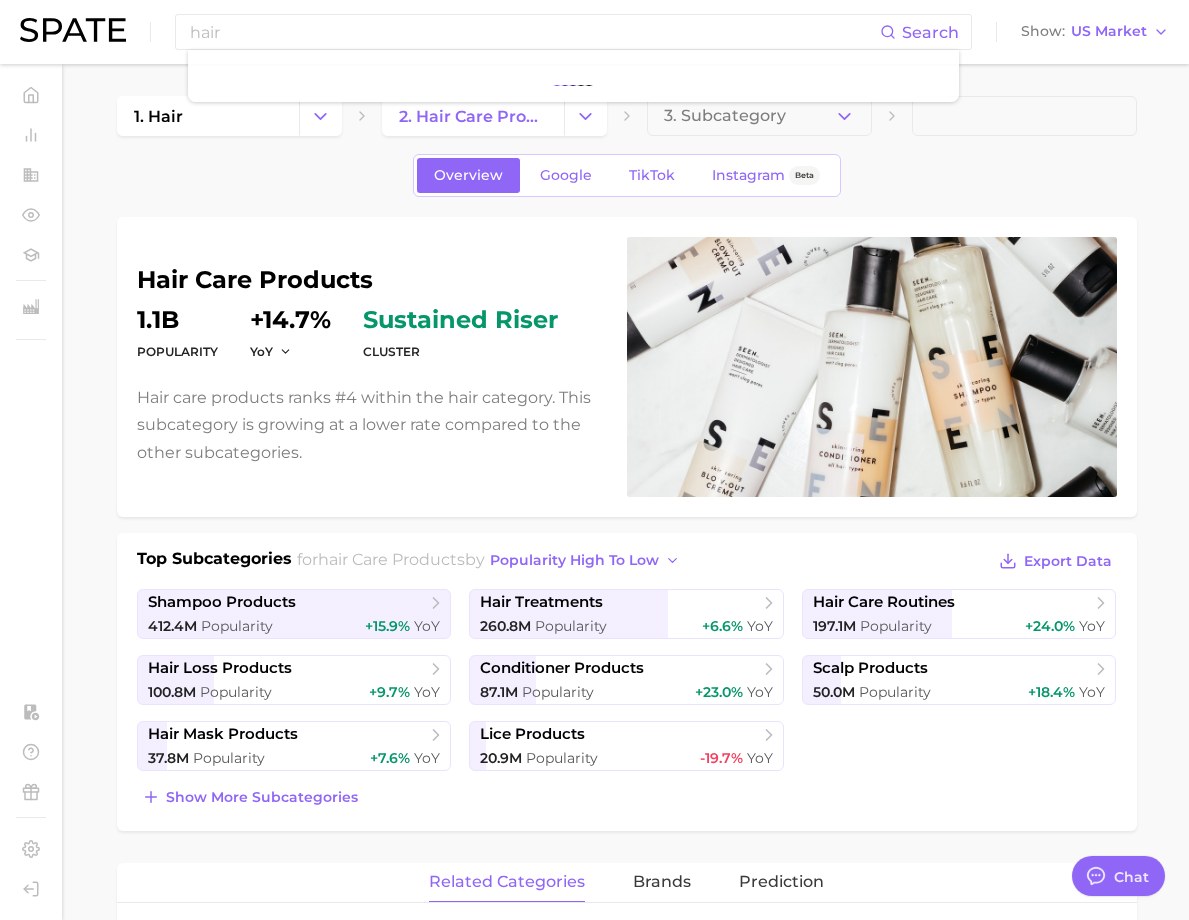 click at bounding box center (1024, 116) 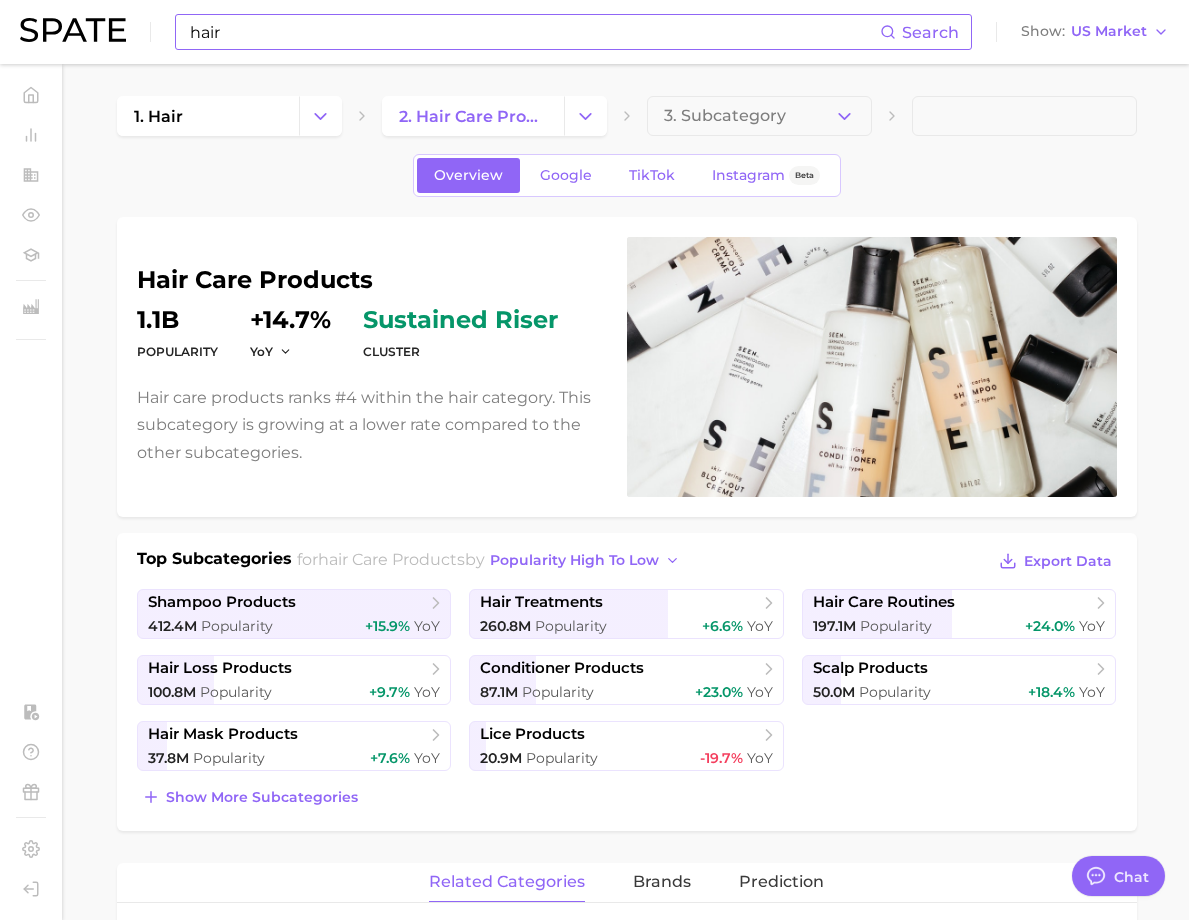 click on "hair" at bounding box center (534, 32) 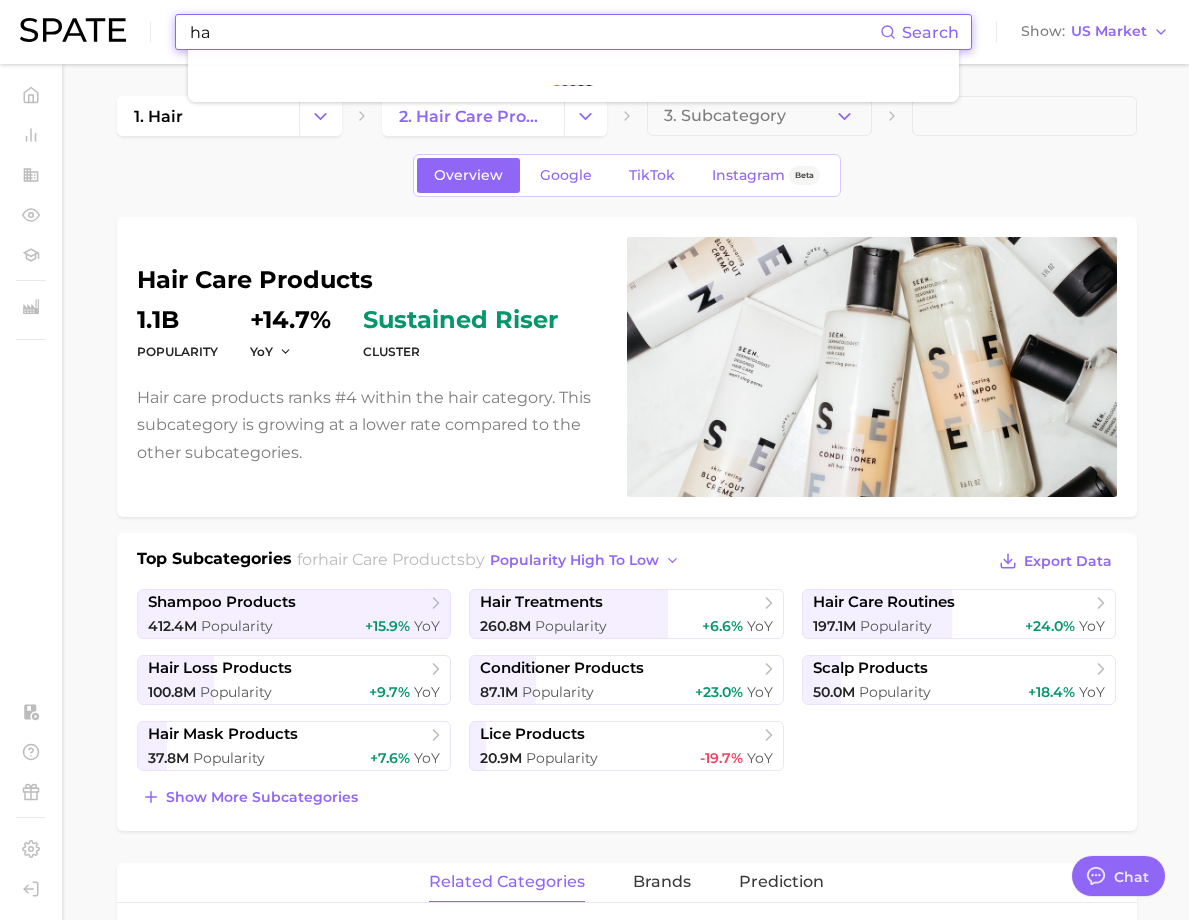 type on "h" 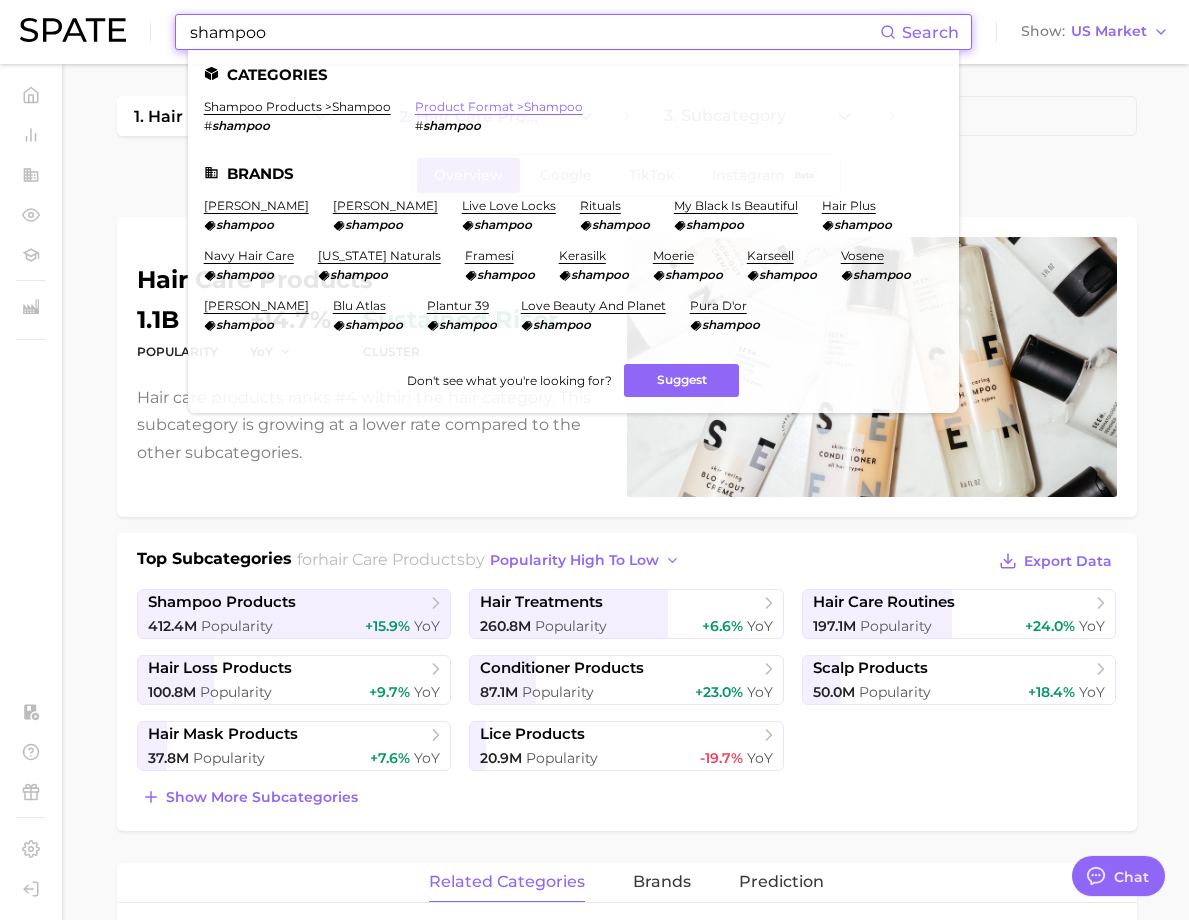 type on "shampoo" 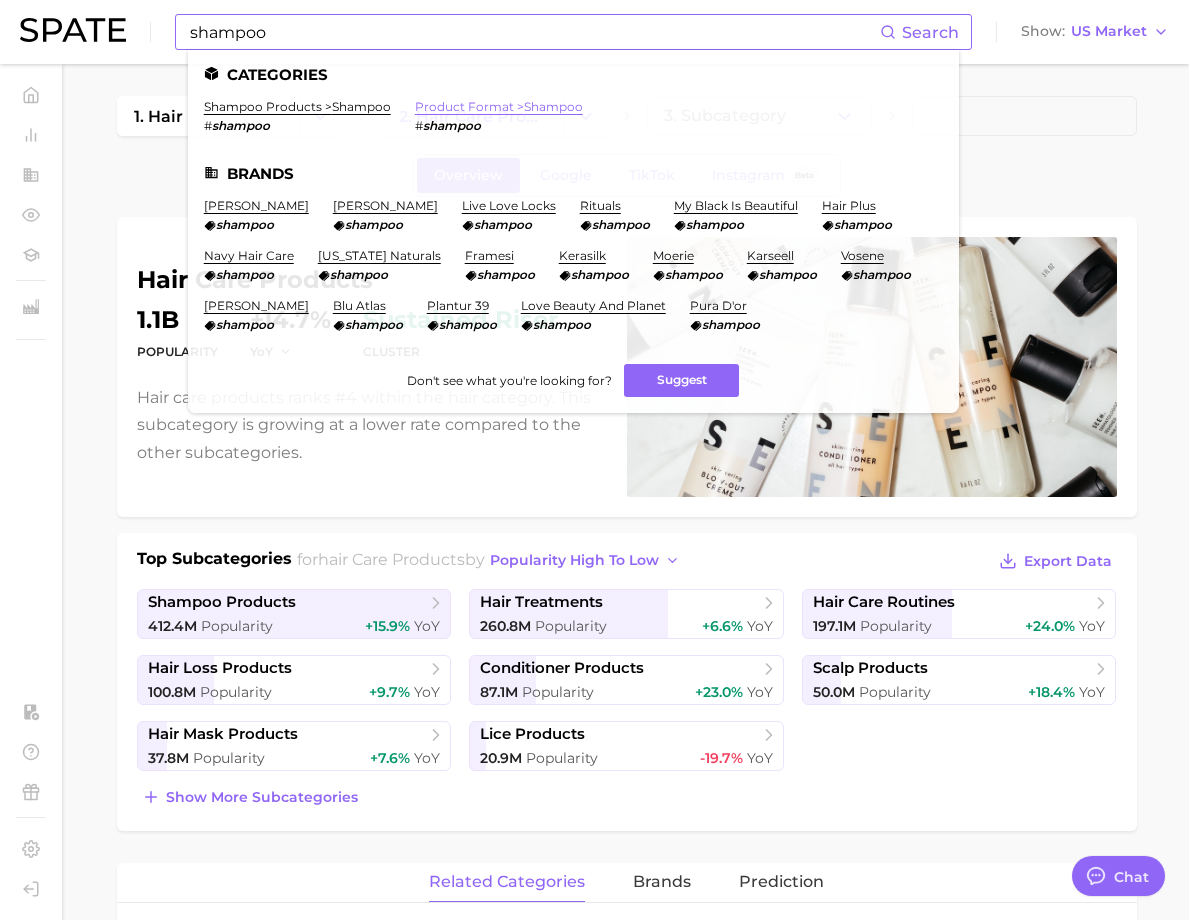 click on "product format >  shampoo" at bounding box center (499, 106) 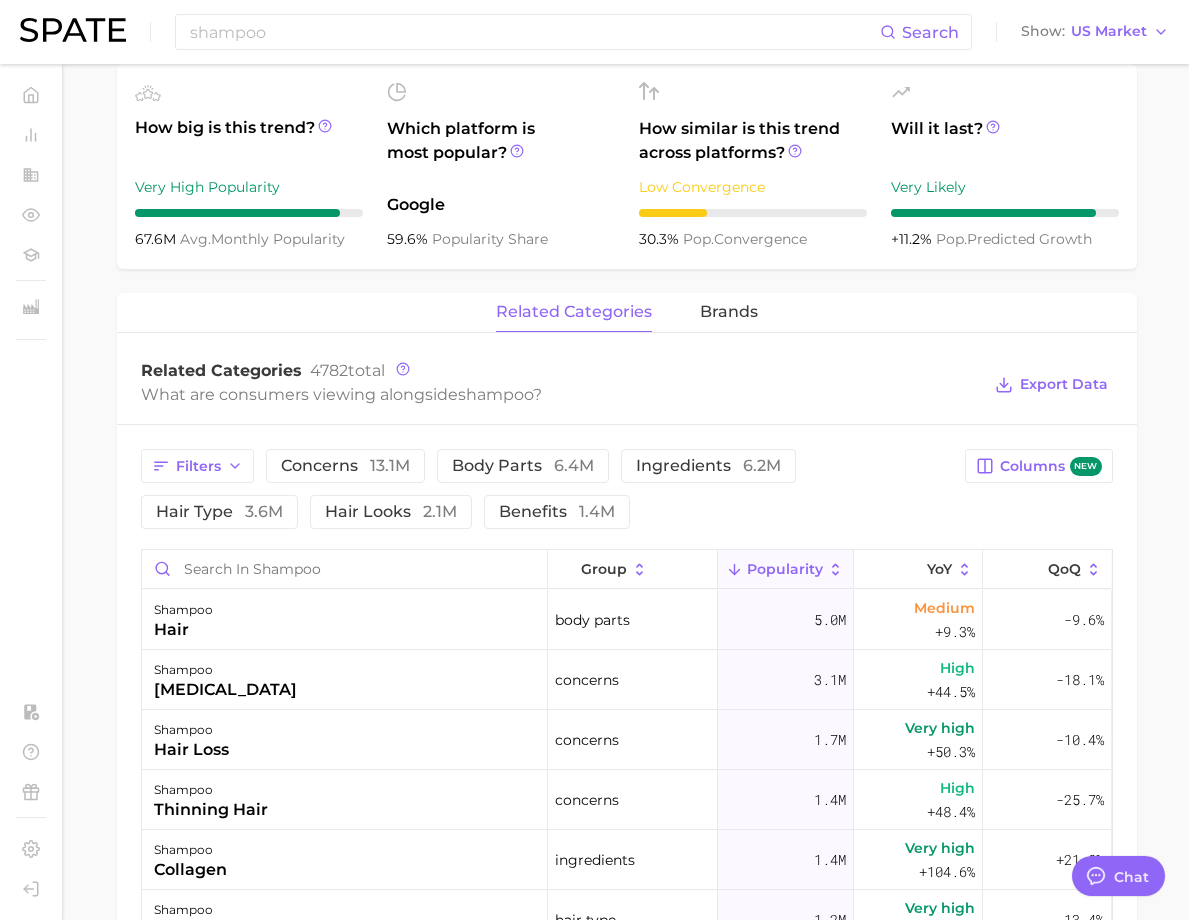 scroll, scrollTop: 800, scrollLeft: 0, axis: vertical 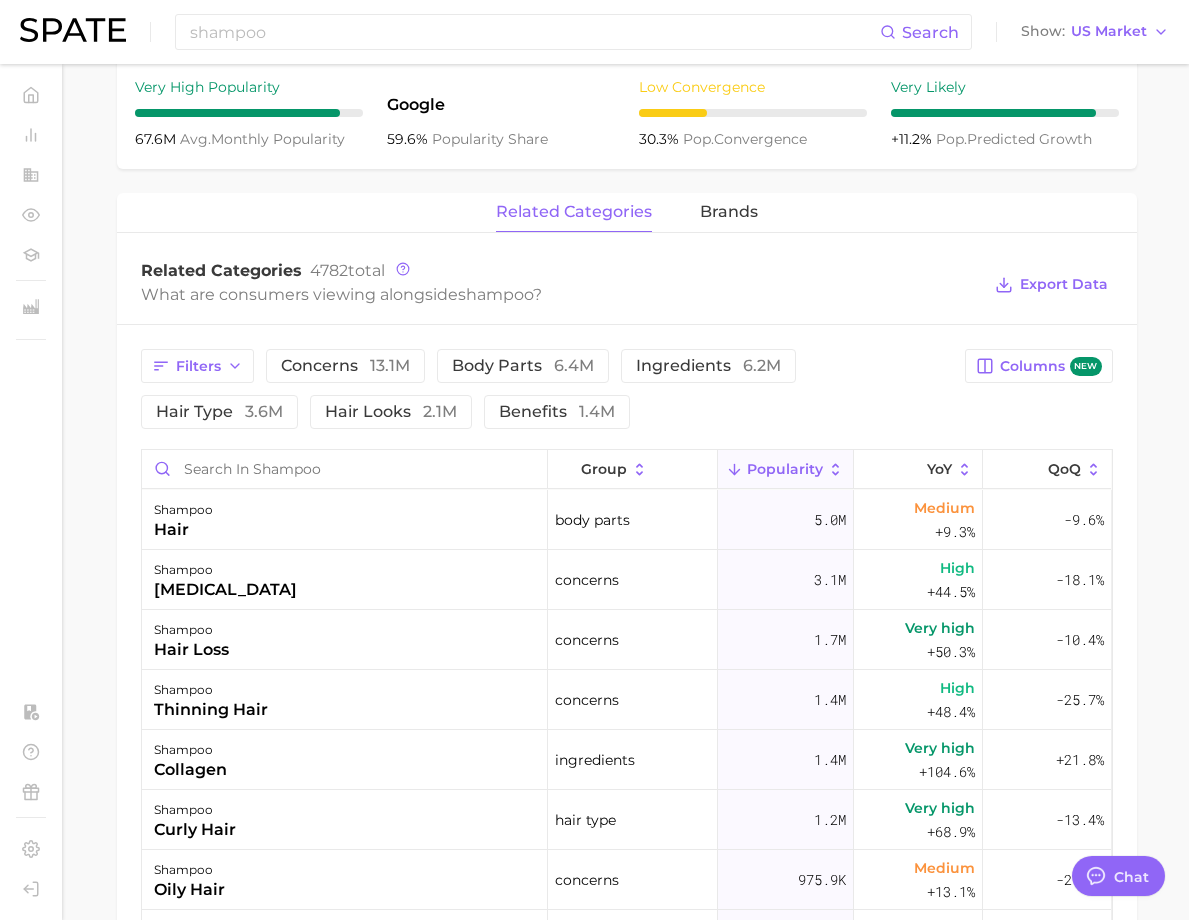 click on "Related Categories 4782  total" at bounding box center (561, 271) 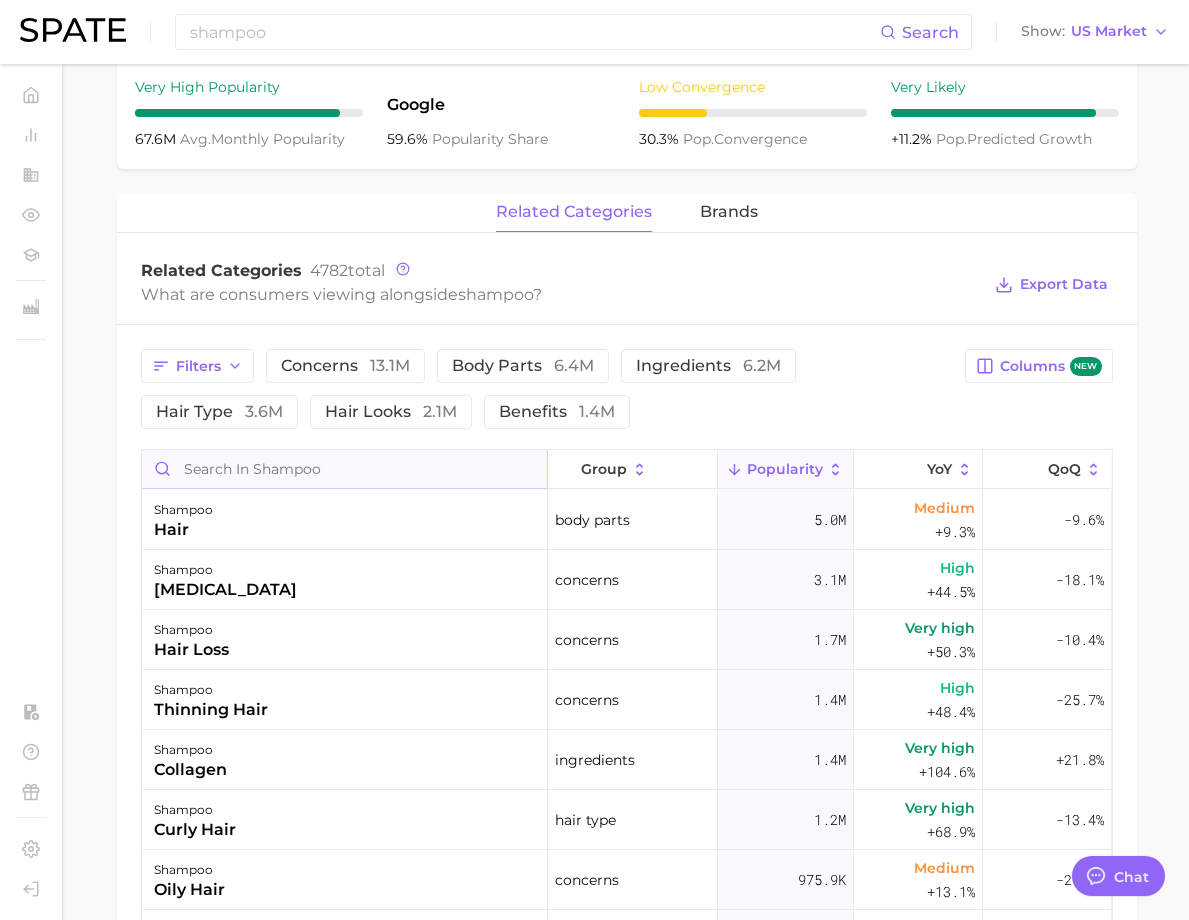 click at bounding box center (344, 469) 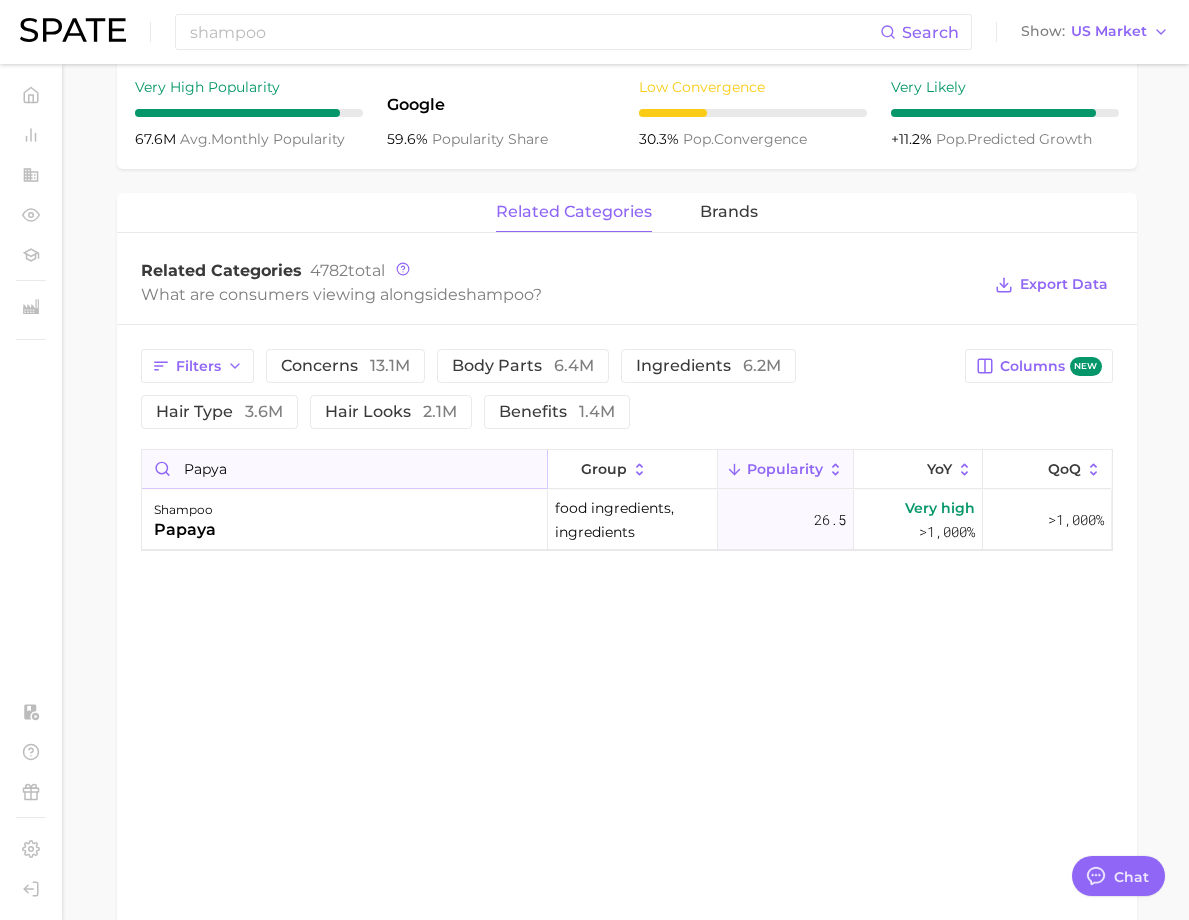 drag, startPoint x: 351, startPoint y: 484, endPoint x: 338, endPoint y: 482, distance: 13.152946 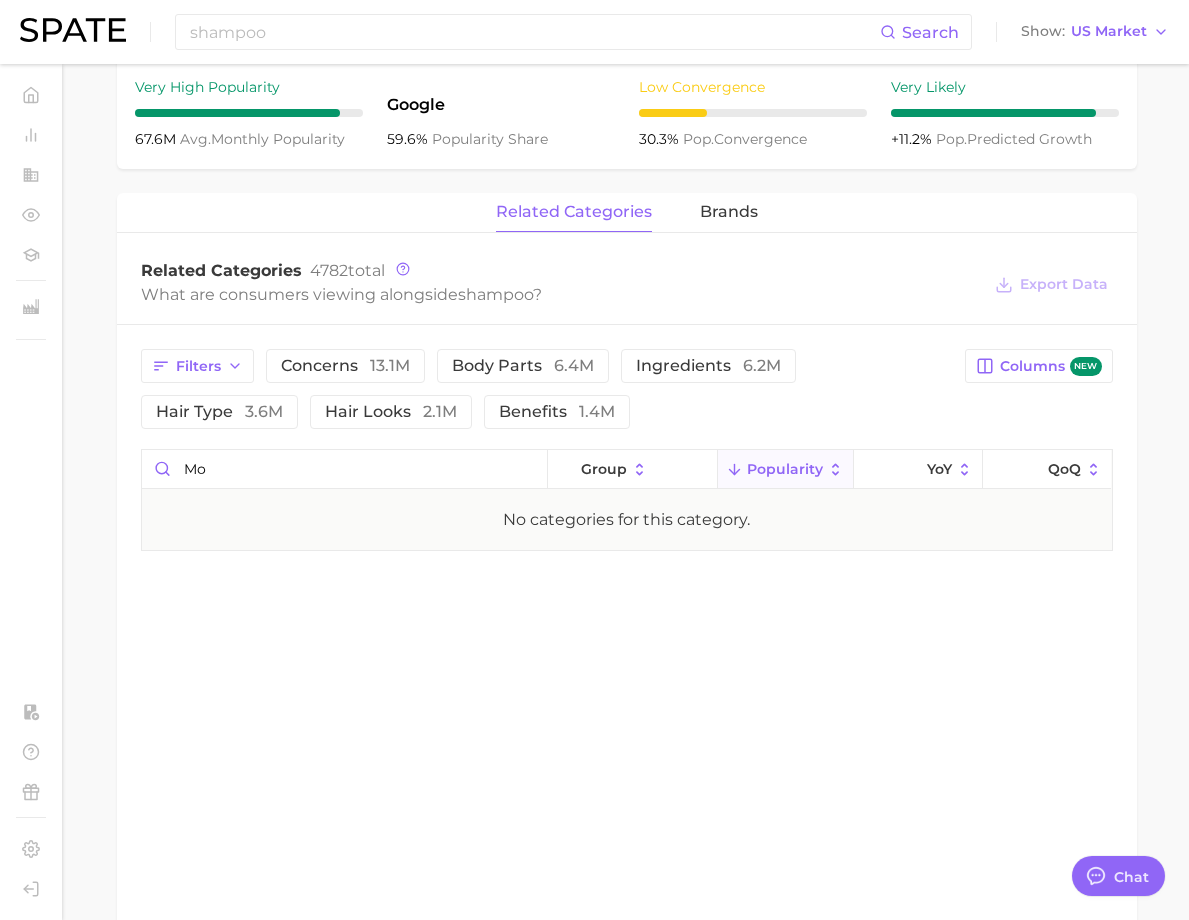 click on "related categories brands Related Categories 4782  total What are consumers viewing alongside  shampoo ? Export Data Filters concerns   13.1m body parts   6.4m ingredients   6.2m hair type   3.6m hair looks   2.1m benefits   1.4m Columns new mo group Popularity YoY QoQ No categories for this category." at bounding box center (627, 589) 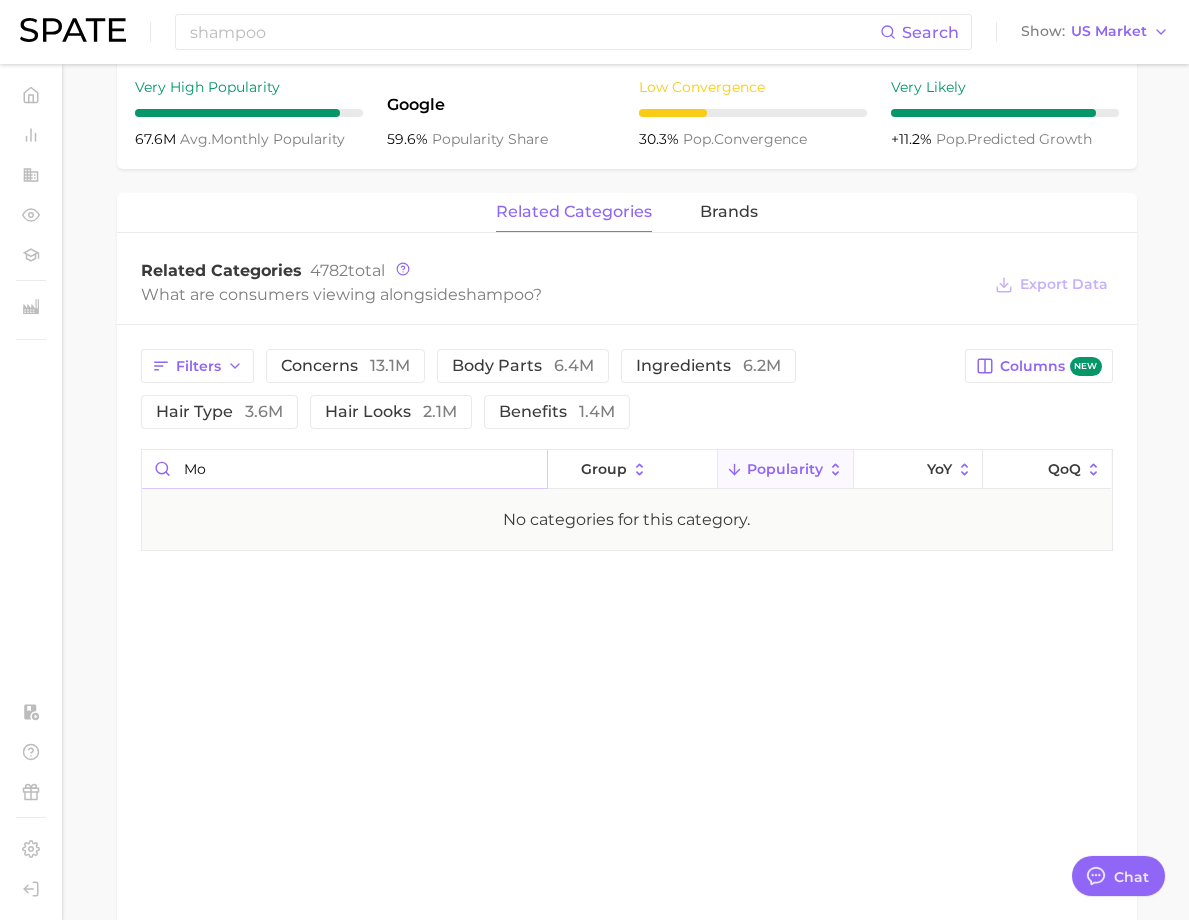 drag, startPoint x: 395, startPoint y: 486, endPoint x: 288, endPoint y: 473, distance: 107.78683 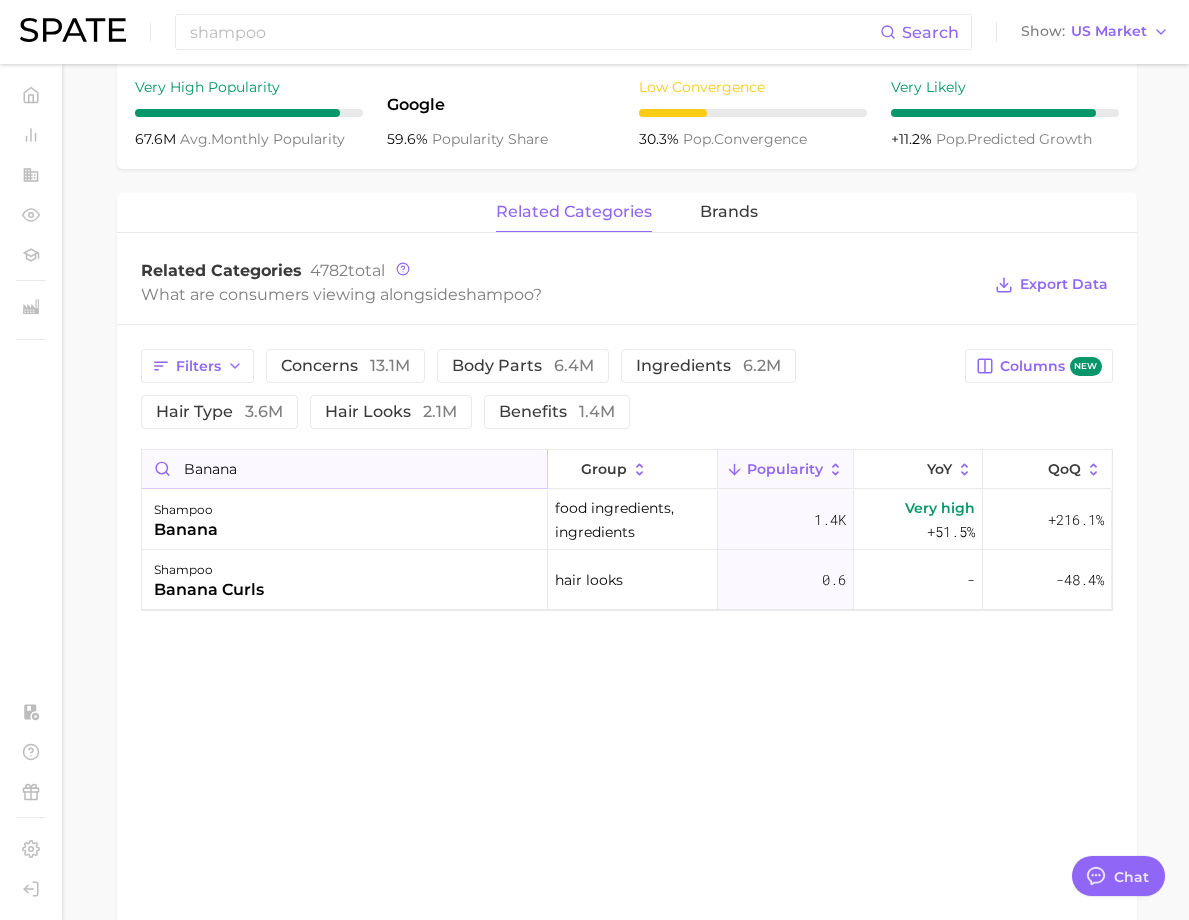 drag, startPoint x: 427, startPoint y: 487, endPoint x: 330, endPoint y: 475, distance: 97.73945 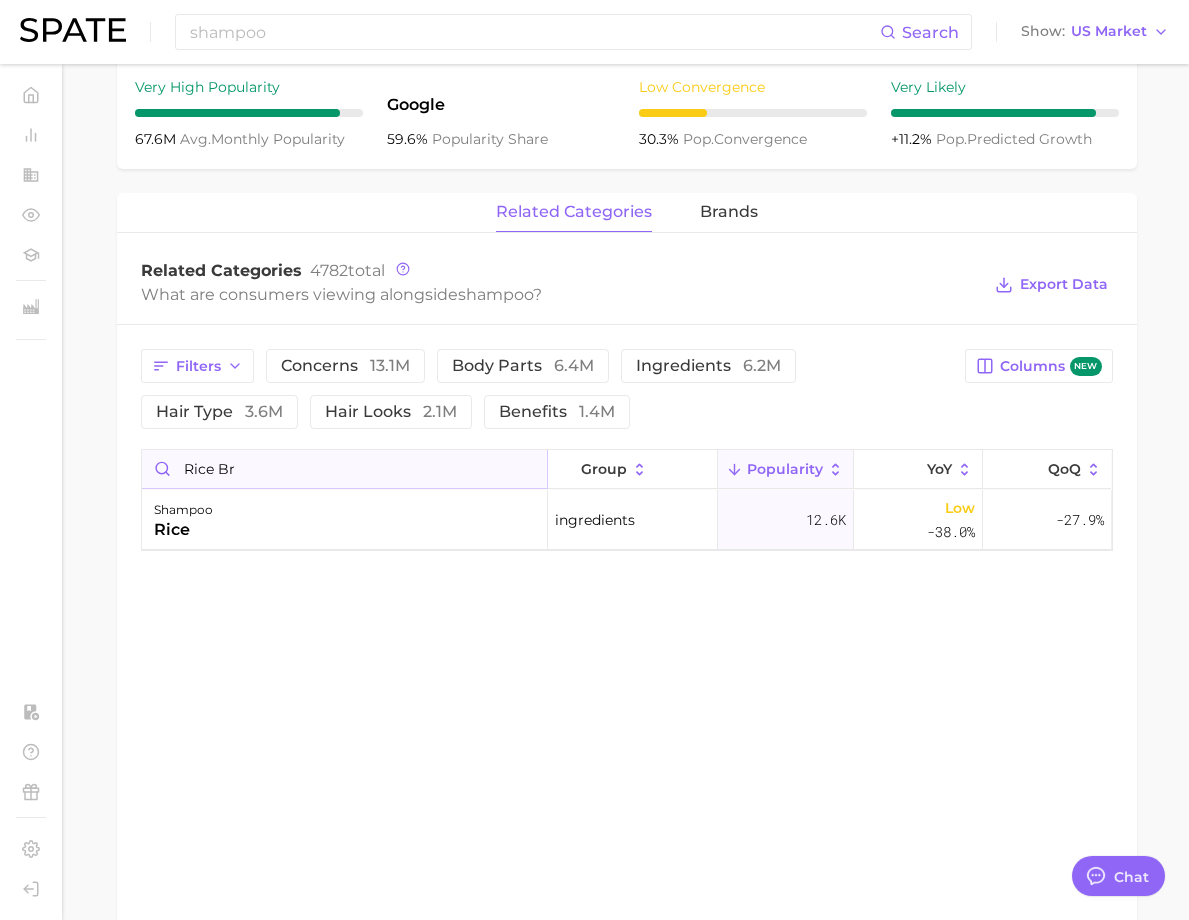 drag, startPoint x: 448, startPoint y: 495, endPoint x: 344, endPoint y: 501, distance: 104.172935 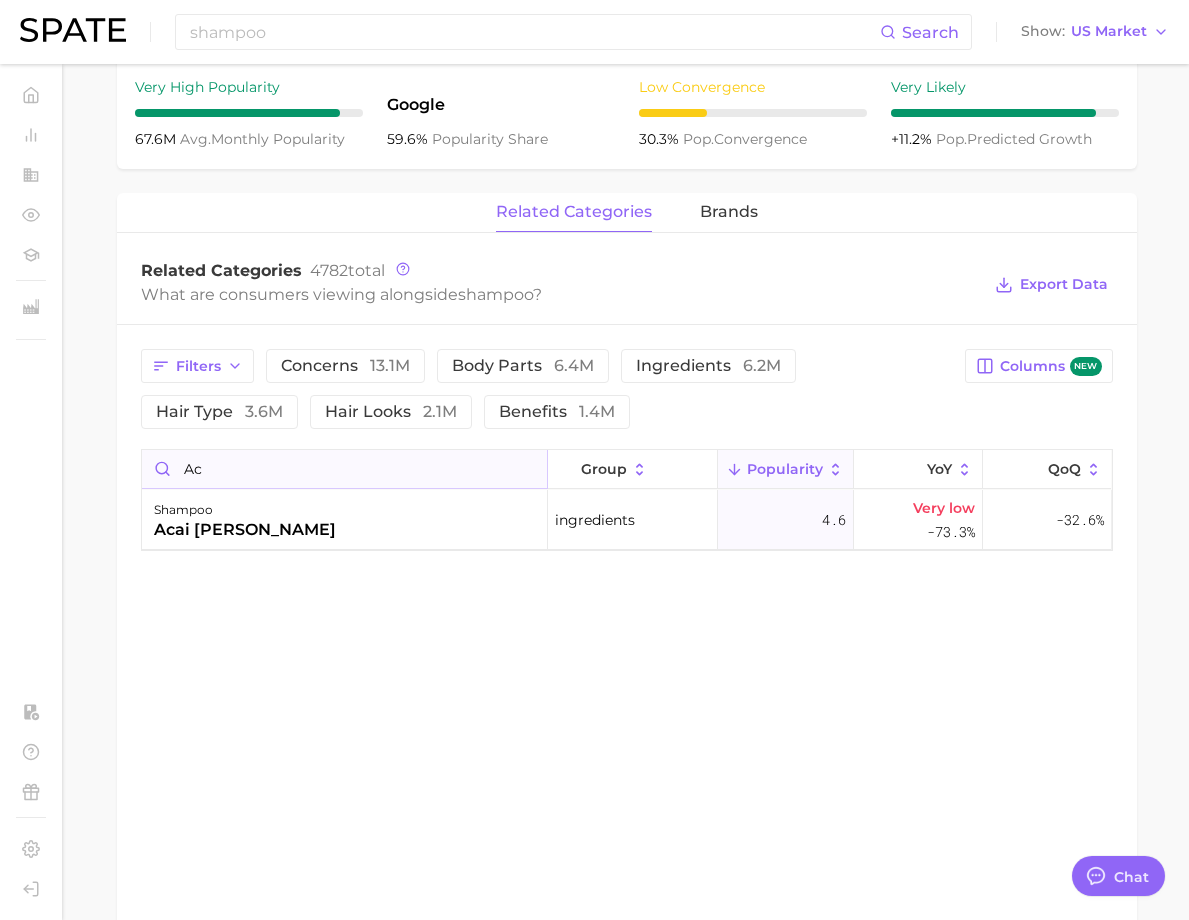 type on "a" 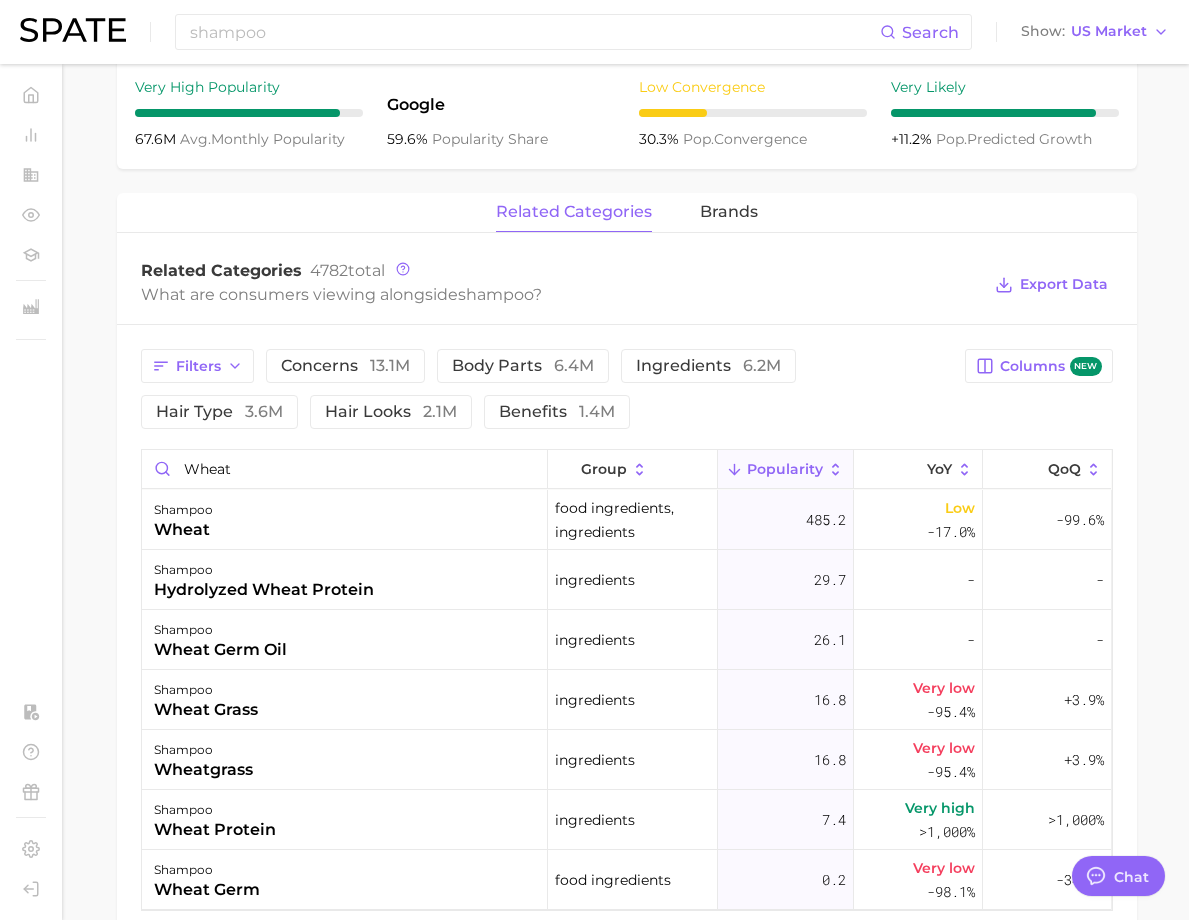 click on "What are consumers viewing alongside  shampoo ?" at bounding box center [561, 294] 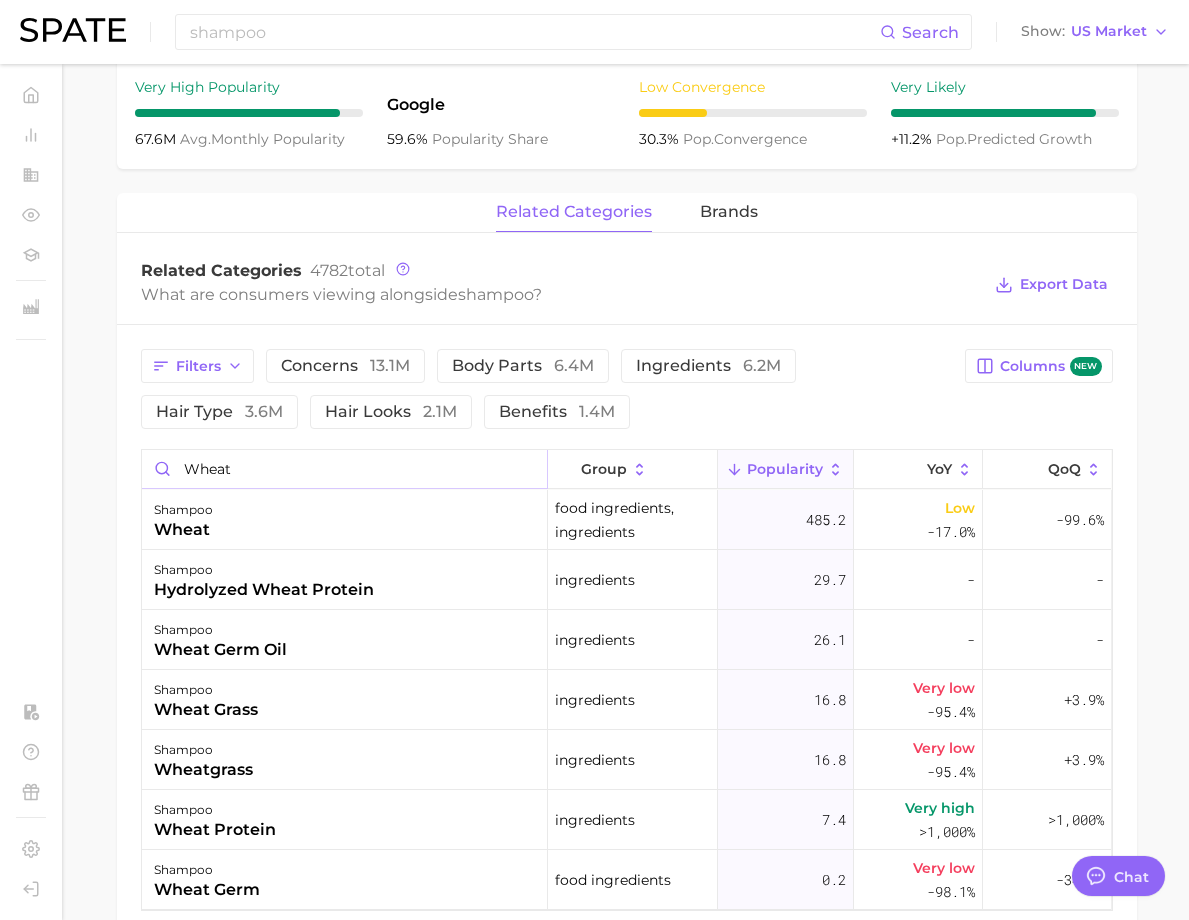 drag, startPoint x: 427, startPoint y: 491, endPoint x: 276, endPoint y: 490, distance: 151.00331 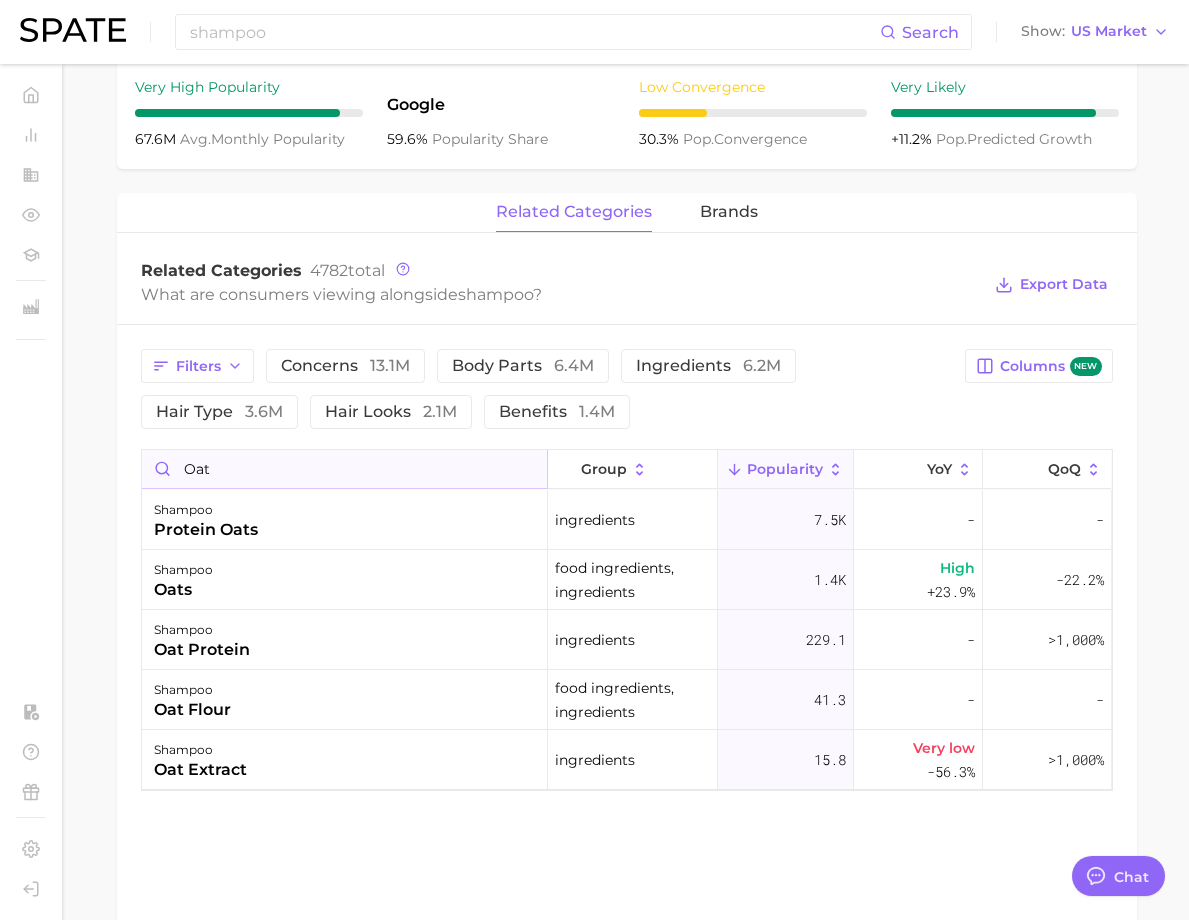 drag, startPoint x: 461, startPoint y: 480, endPoint x: 360, endPoint y: 480, distance: 101 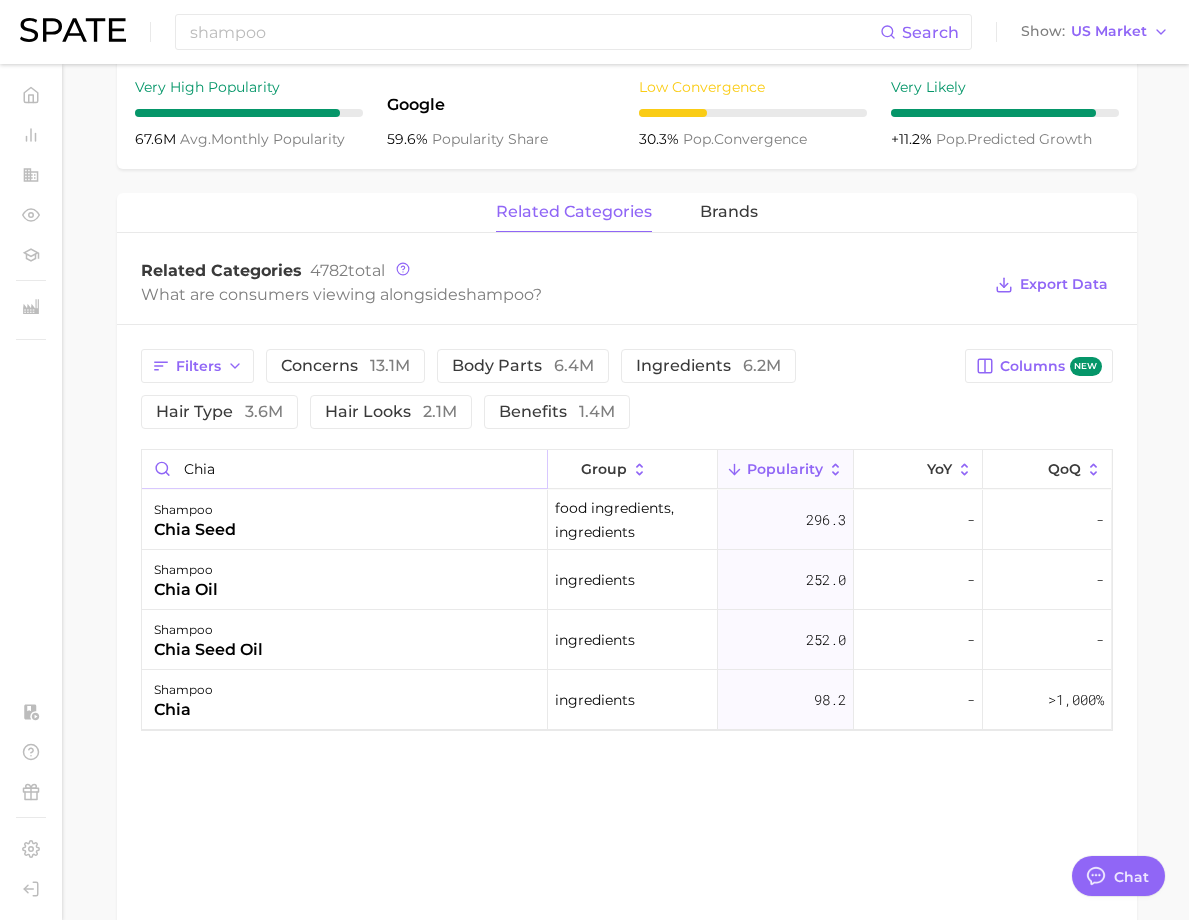 drag, startPoint x: 390, startPoint y: 481, endPoint x: 308, endPoint y: 478, distance: 82.05486 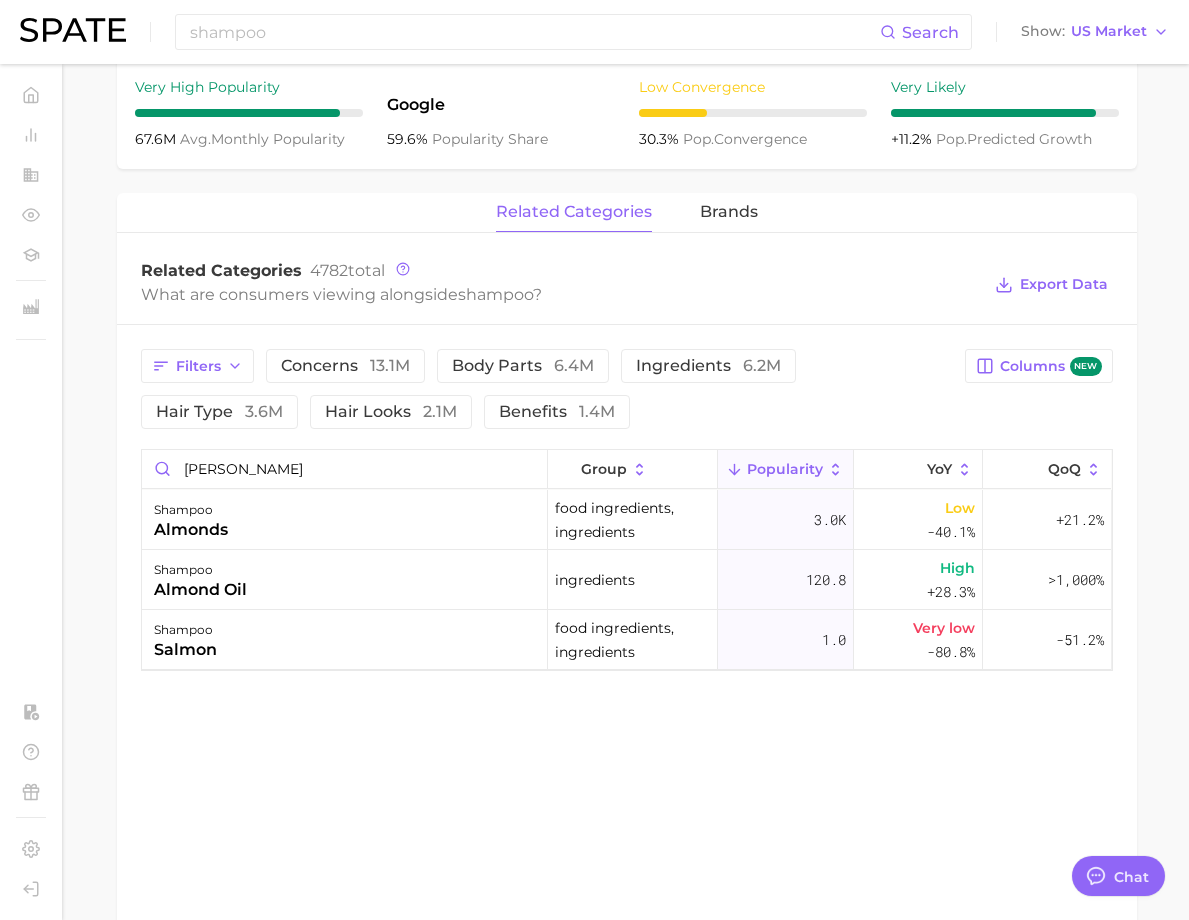 click on "related categories brands Related Categories 4782  total What are consumers viewing alongside  shampoo ? Export Data Filters concerns   13.1m body parts   6.4m ingredients   6.2m hair type   3.6m hair looks   2.1m benefits   1.4m Columns new [PERSON_NAME] group Popularity YoY QoQ shampoo almonds food ingredients, ingredients 3.0k Low -40.1% +21.2% shampoo almond oil ingredients 120.8 High +28.3% >1,000% shampoo salmon food ingredients, ingredients 1.0 Very low -80.8% -51.2%" at bounding box center [627, 589] 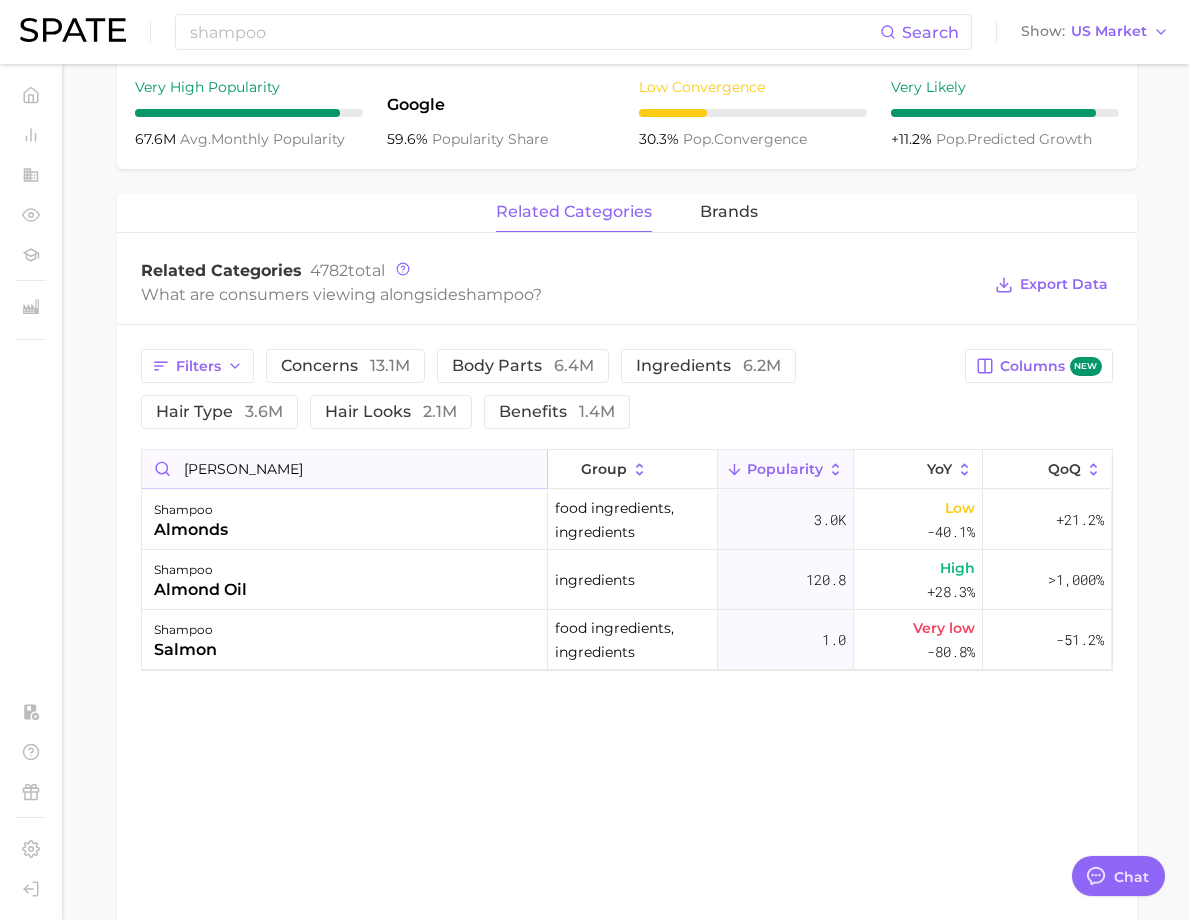 drag, startPoint x: 423, startPoint y: 487, endPoint x: 323, endPoint y: 479, distance: 100.31949 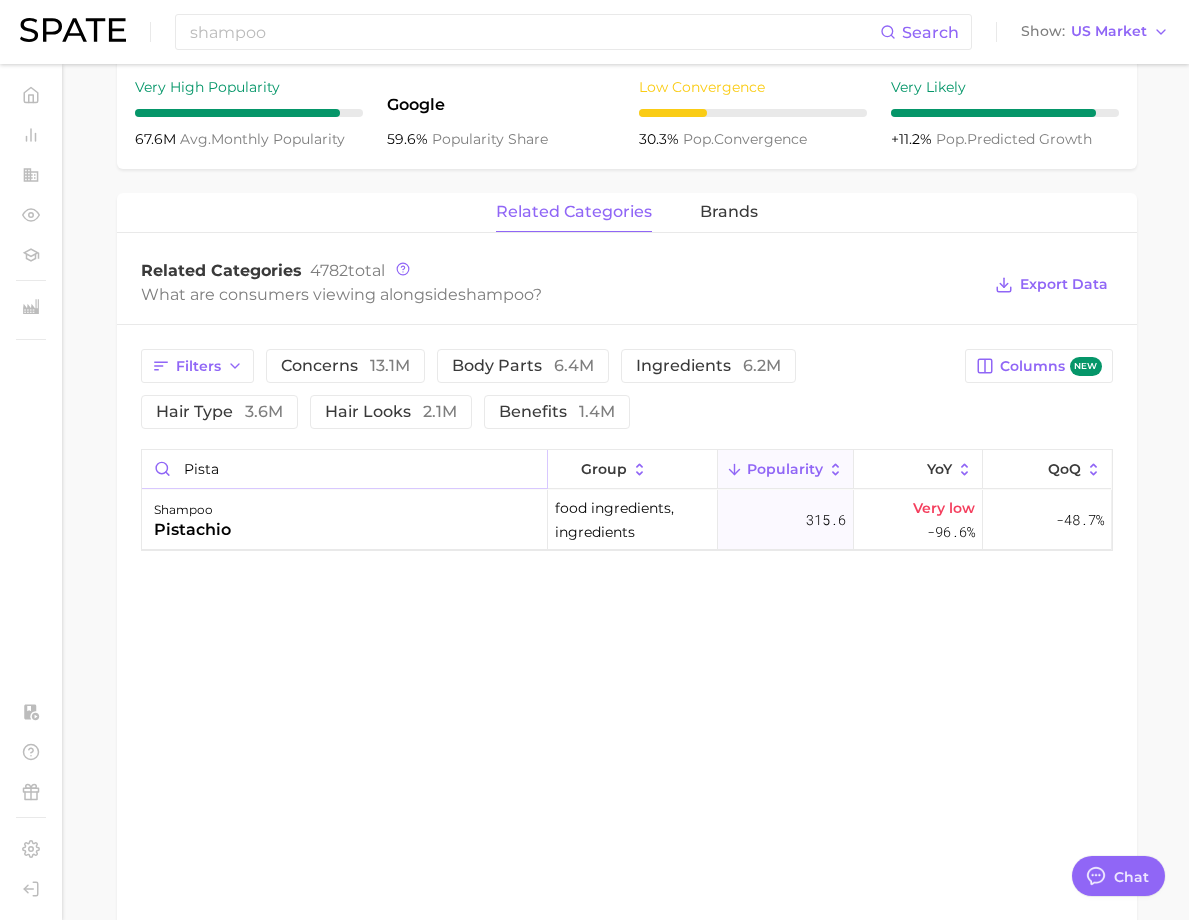 drag, startPoint x: 424, startPoint y: 490, endPoint x: 306, endPoint y: 482, distance: 118.270874 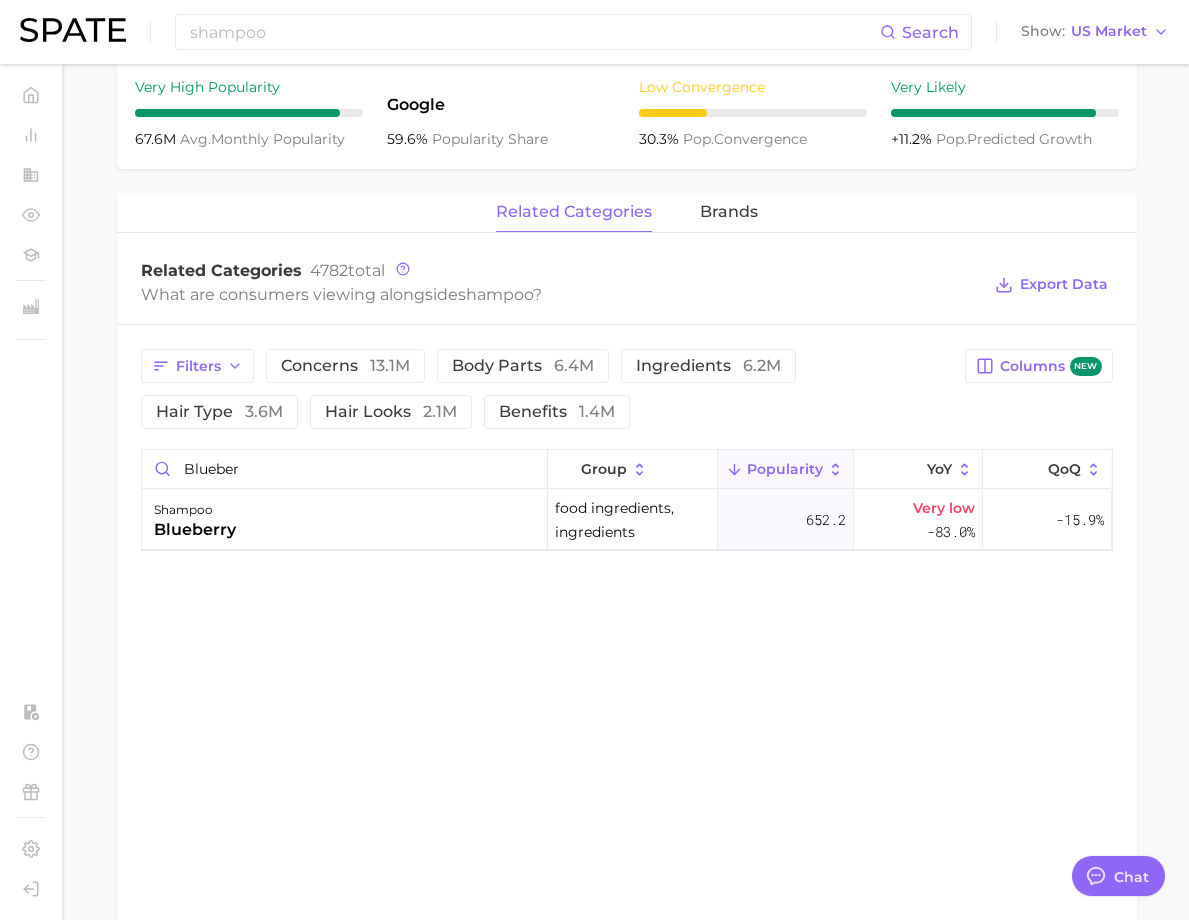 drag, startPoint x: 841, startPoint y: 710, endPoint x: 656, endPoint y: 484, distance: 292.06335 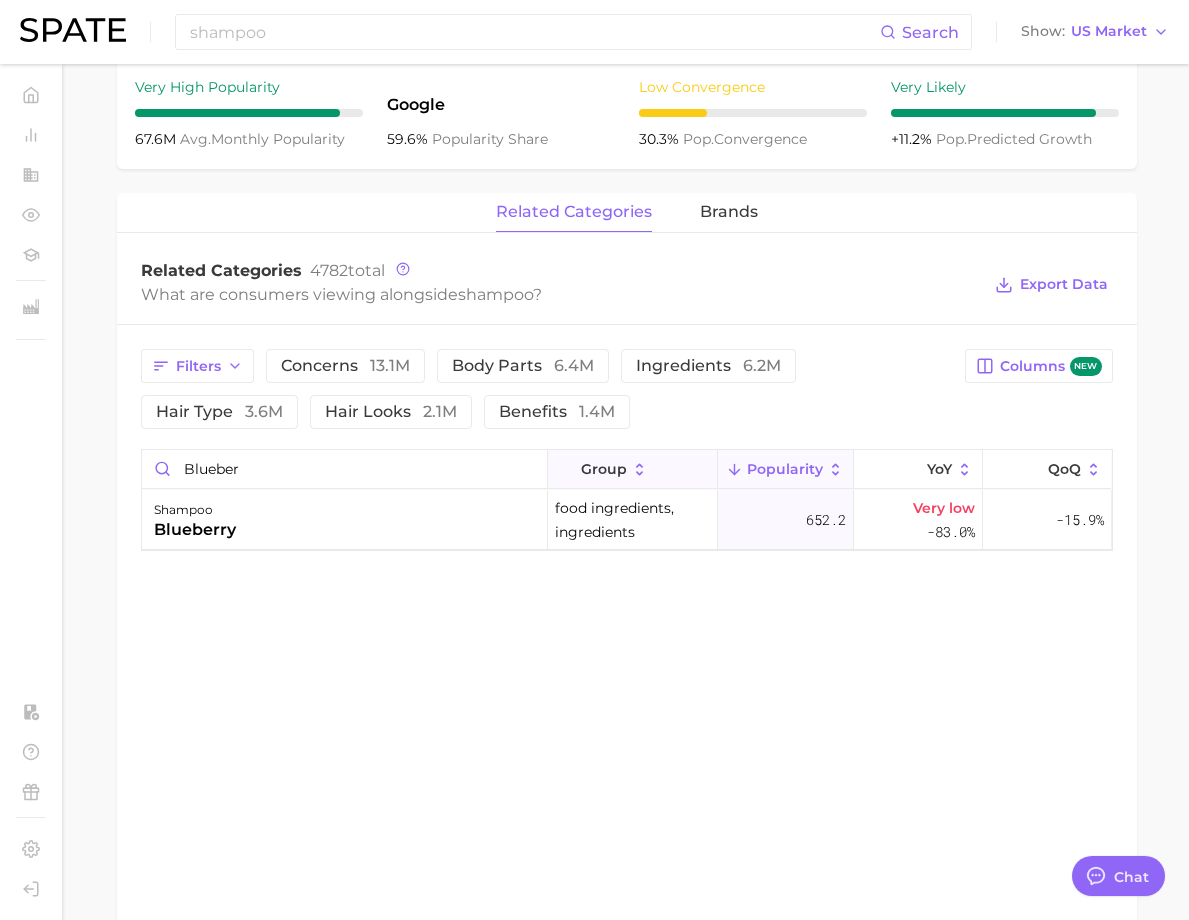 click on "related categories brands Related Categories 4782  total What are consumers viewing alongside  shampoo ? Export Data Filters concerns   13.1m body parts   6.4m ingredients   6.2m hair type   3.6m hair looks   2.1m benefits   1.4m Columns new blueber group Popularity YoY QoQ shampoo blueberry food ingredients, ingredients 652.2 Very low -83.0% -15.9%" at bounding box center (627, 589) 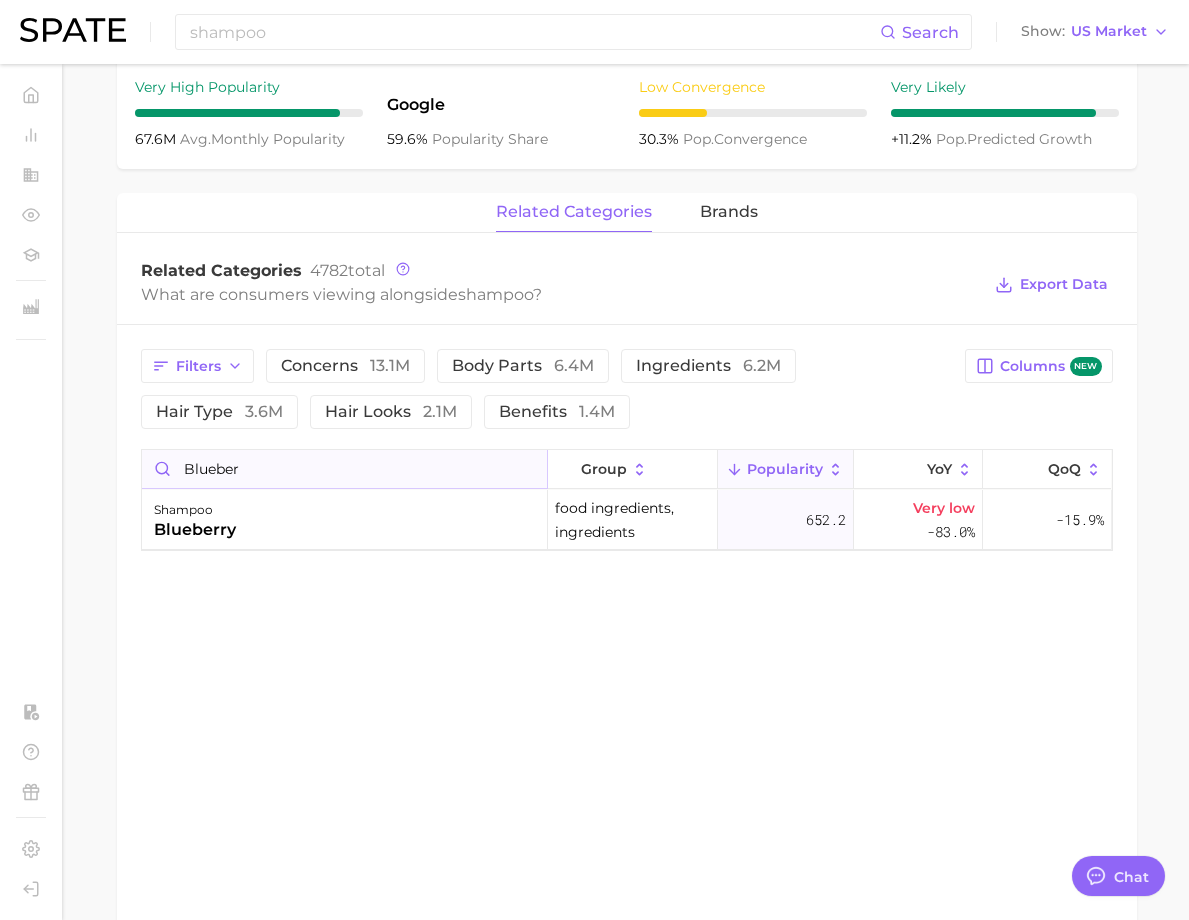 drag, startPoint x: 404, startPoint y: 499, endPoint x: 348, endPoint y: 489, distance: 56.88585 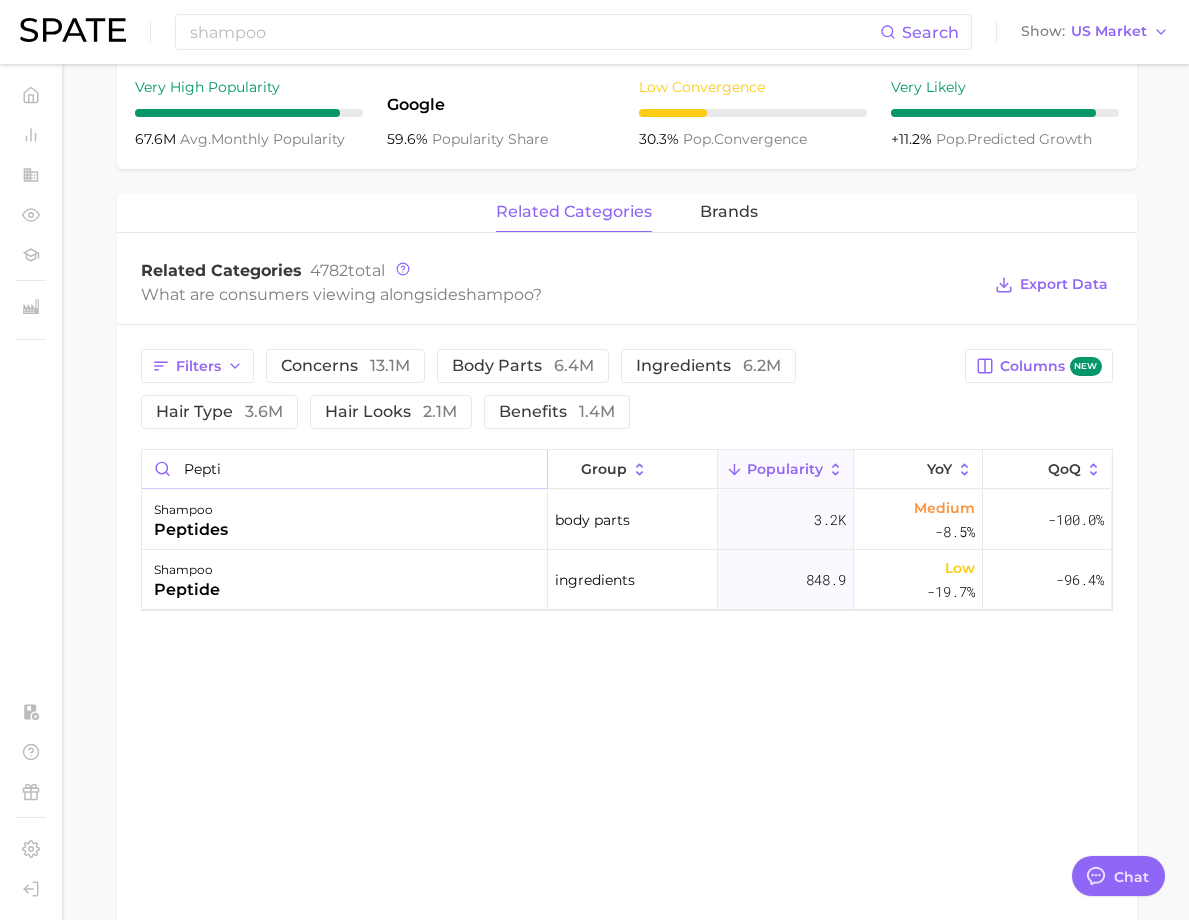 type on "pepti" 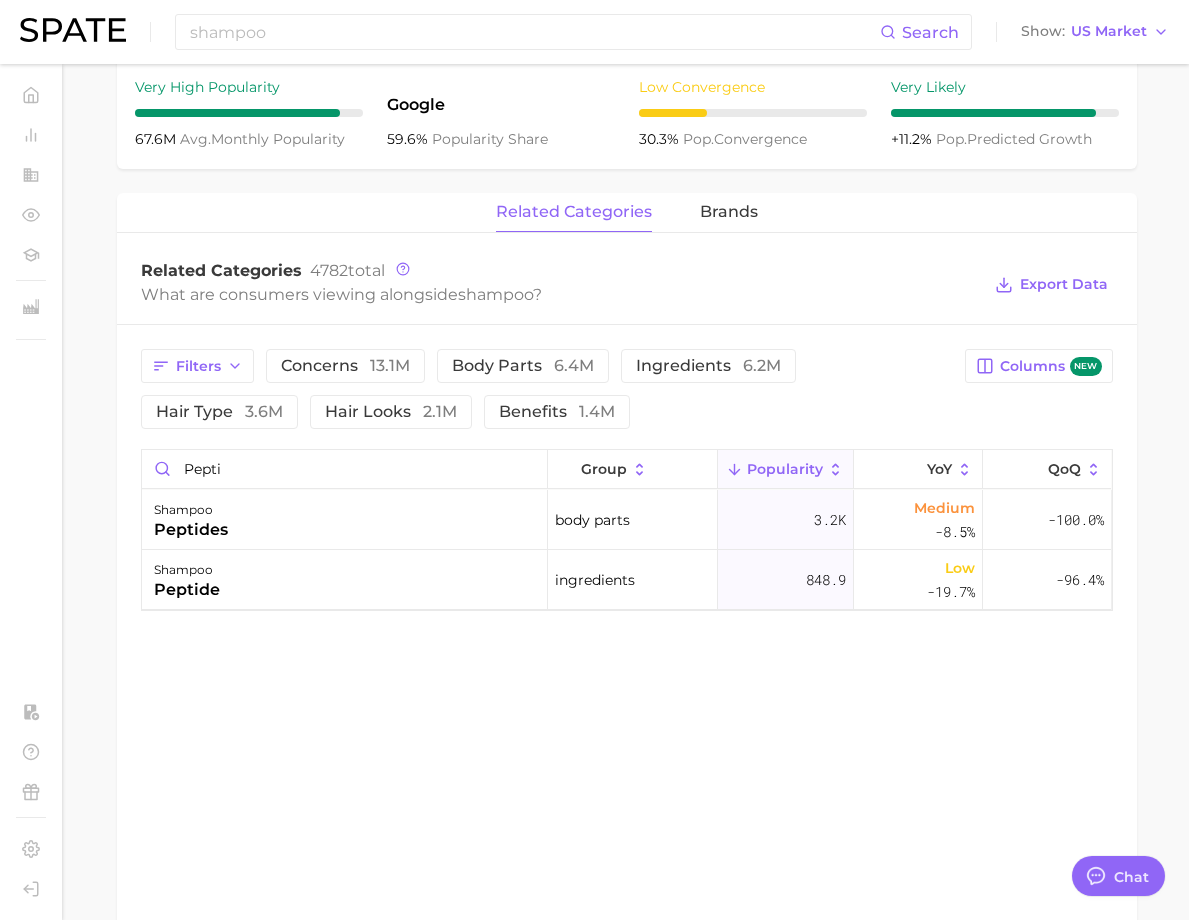 click on "related categories brands Related Categories 4782  total What are consumers viewing alongside  shampoo ? Export Data Filters concerns   13.1m body parts   6.4m ingredients   6.2m hair type   3.6m hair looks   2.1m benefits   1.4m Columns new pepti group Popularity YoY QoQ shampoo peptides body parts 3.2k Medium -8.5% -100.0% shampoo peptide ingredients 848.9 Low -19.7% -96.4%" at bounding box center [627, 589] 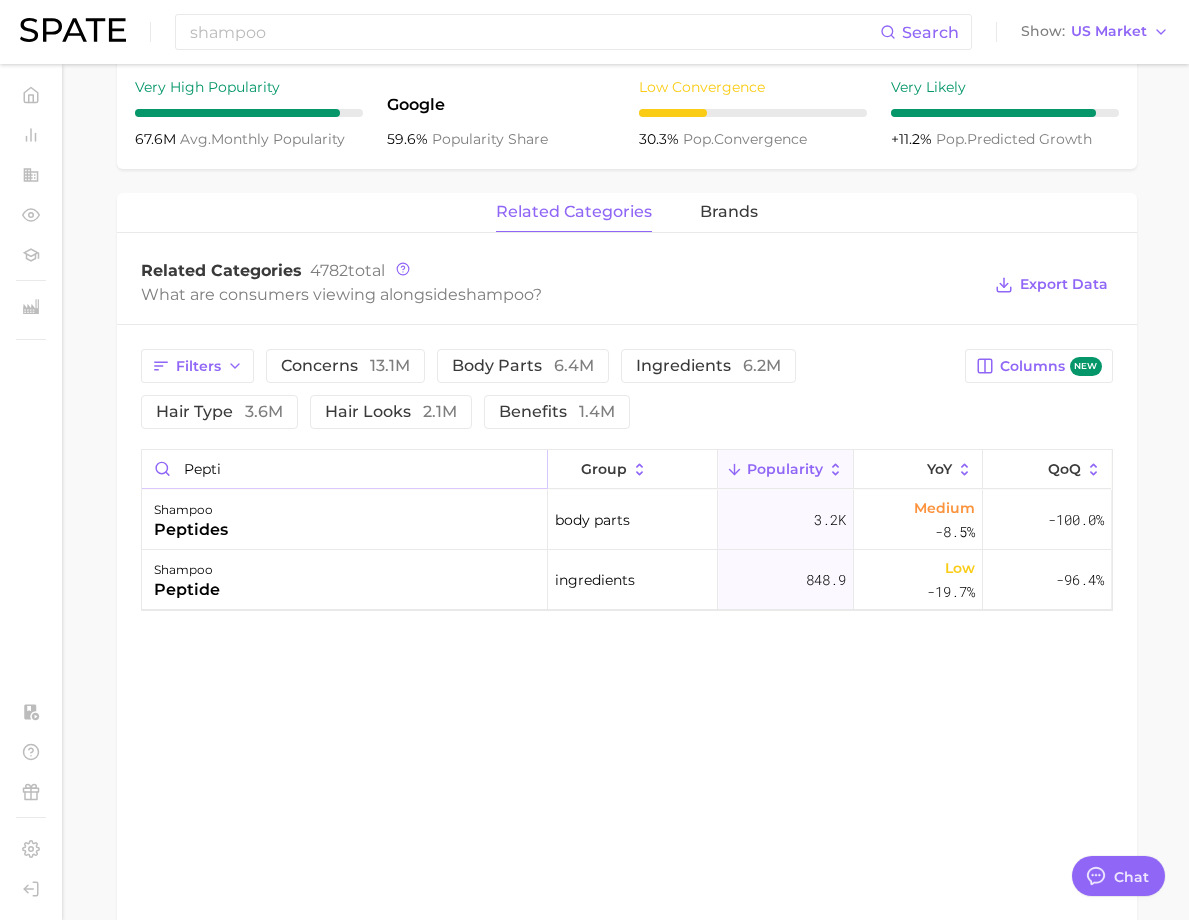 drag, startPoint x: 410, startPoint y: 499, endPoint x: 280, endPoint y: 478, distance: 131.68523 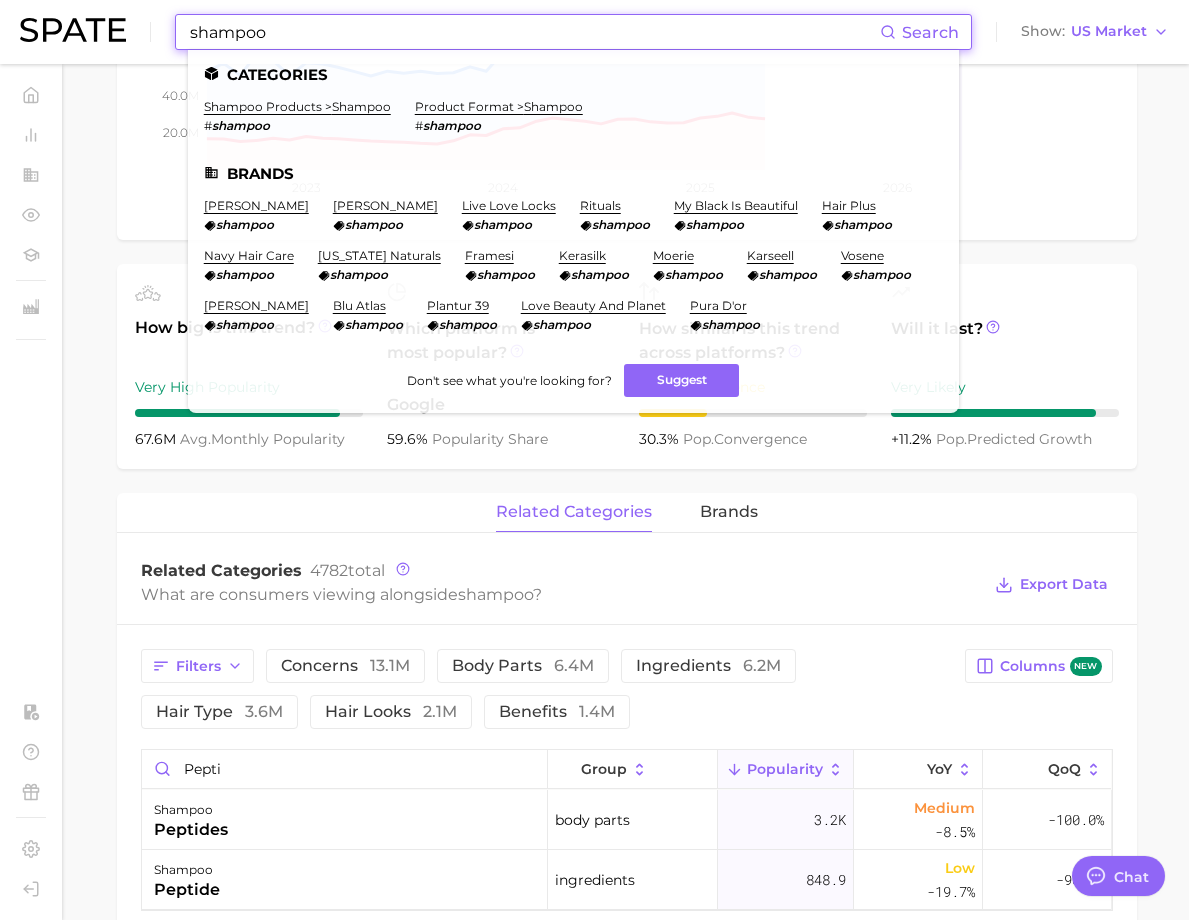drag, startPoint x: 276, startPoint y: 29, endPoint x: 110, endPoint y: 22, distance: 166.14752 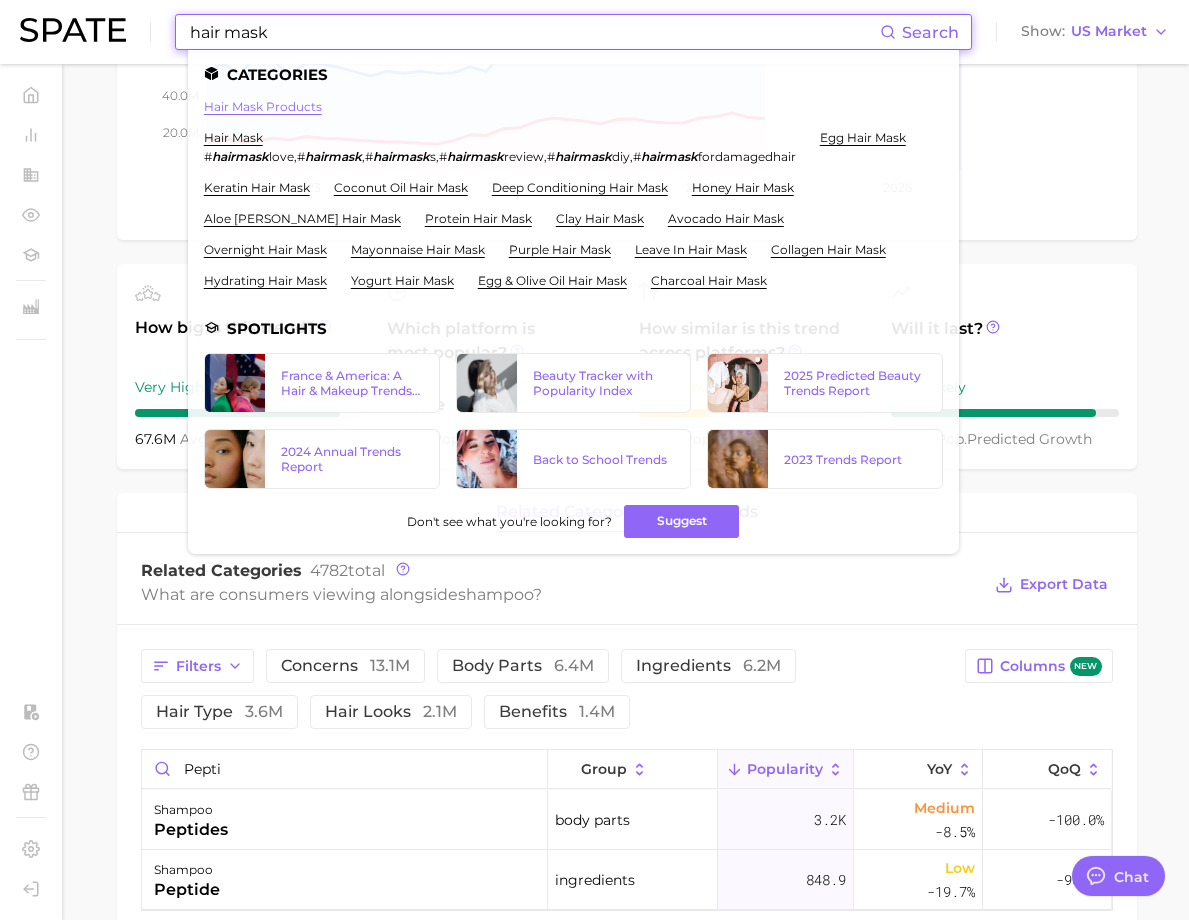 type on "hair mask" 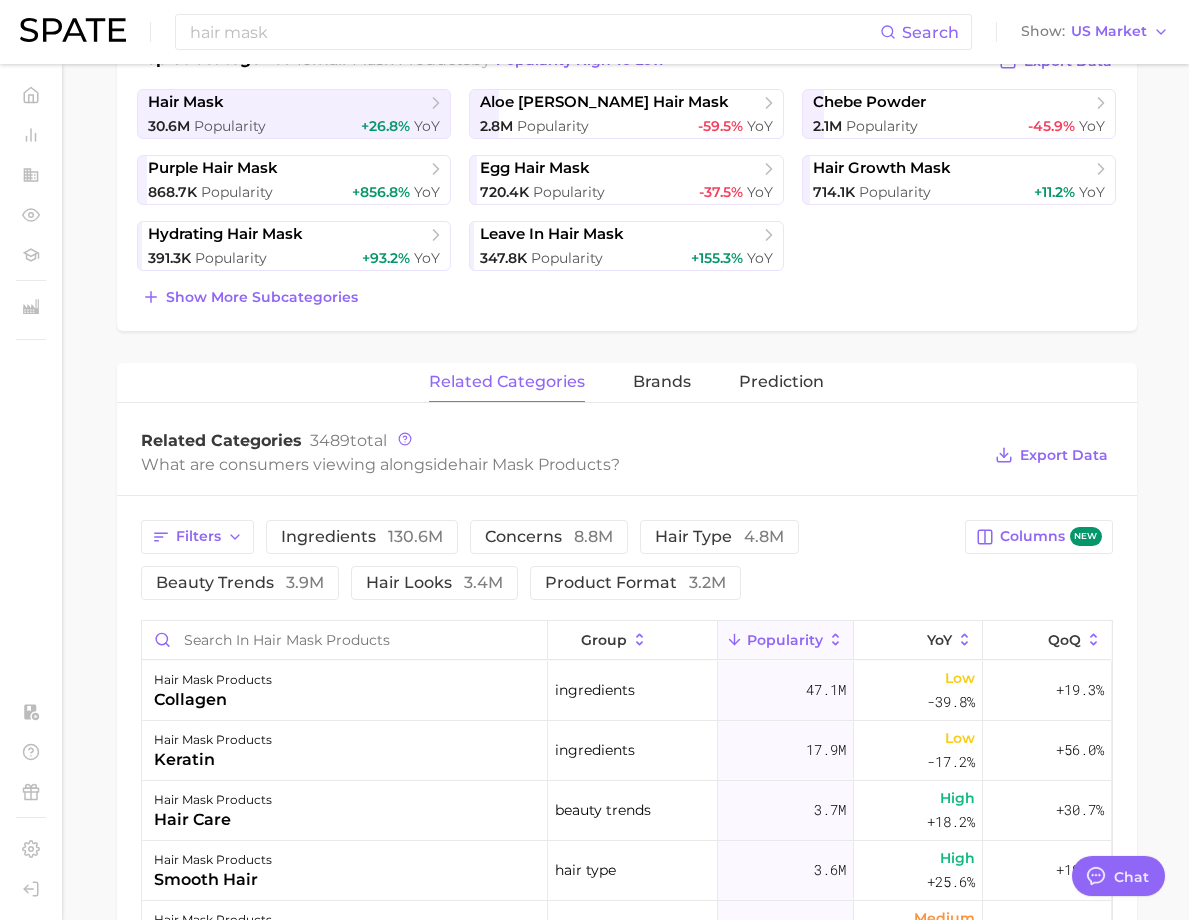 scroll, scrollTop: 600, scrollLeft: 0, axis: vertical 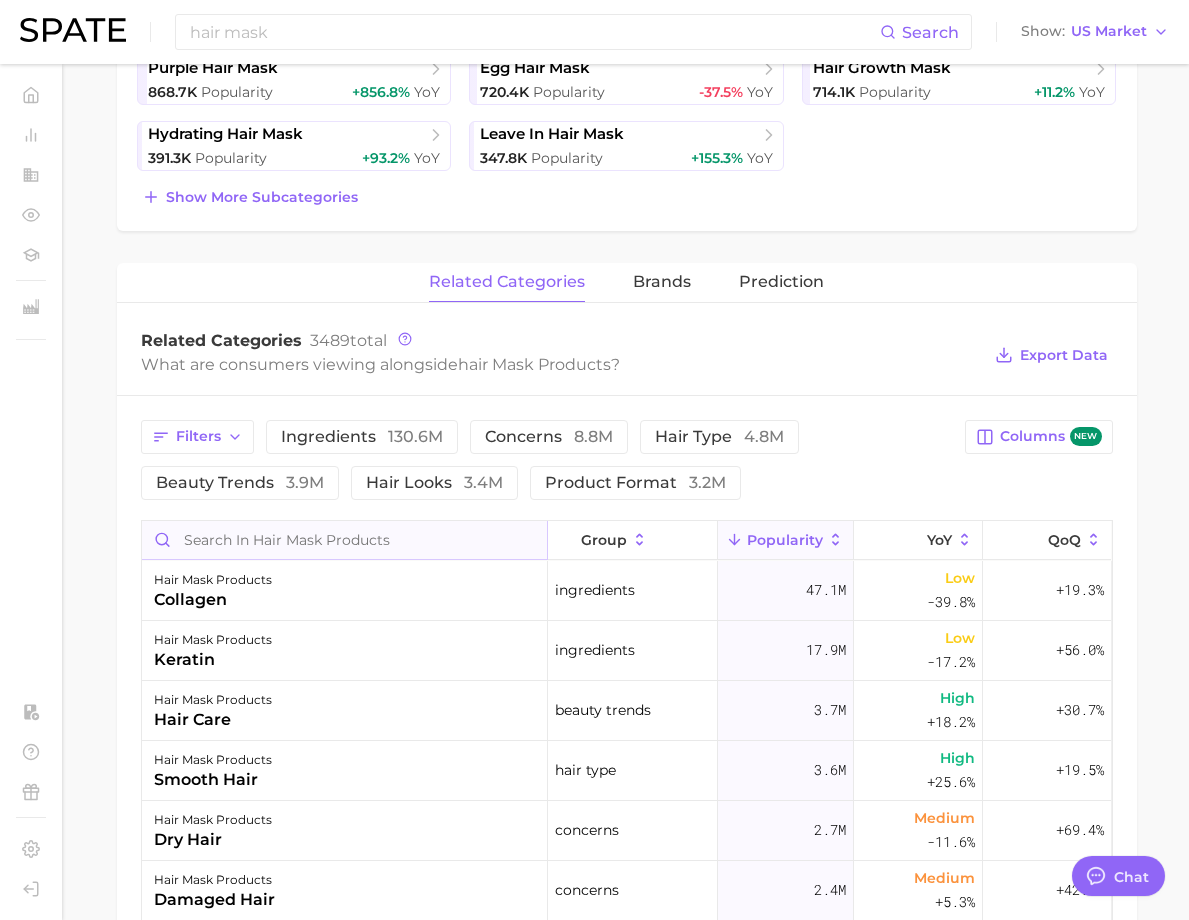 click at bounding box center [344, 540] 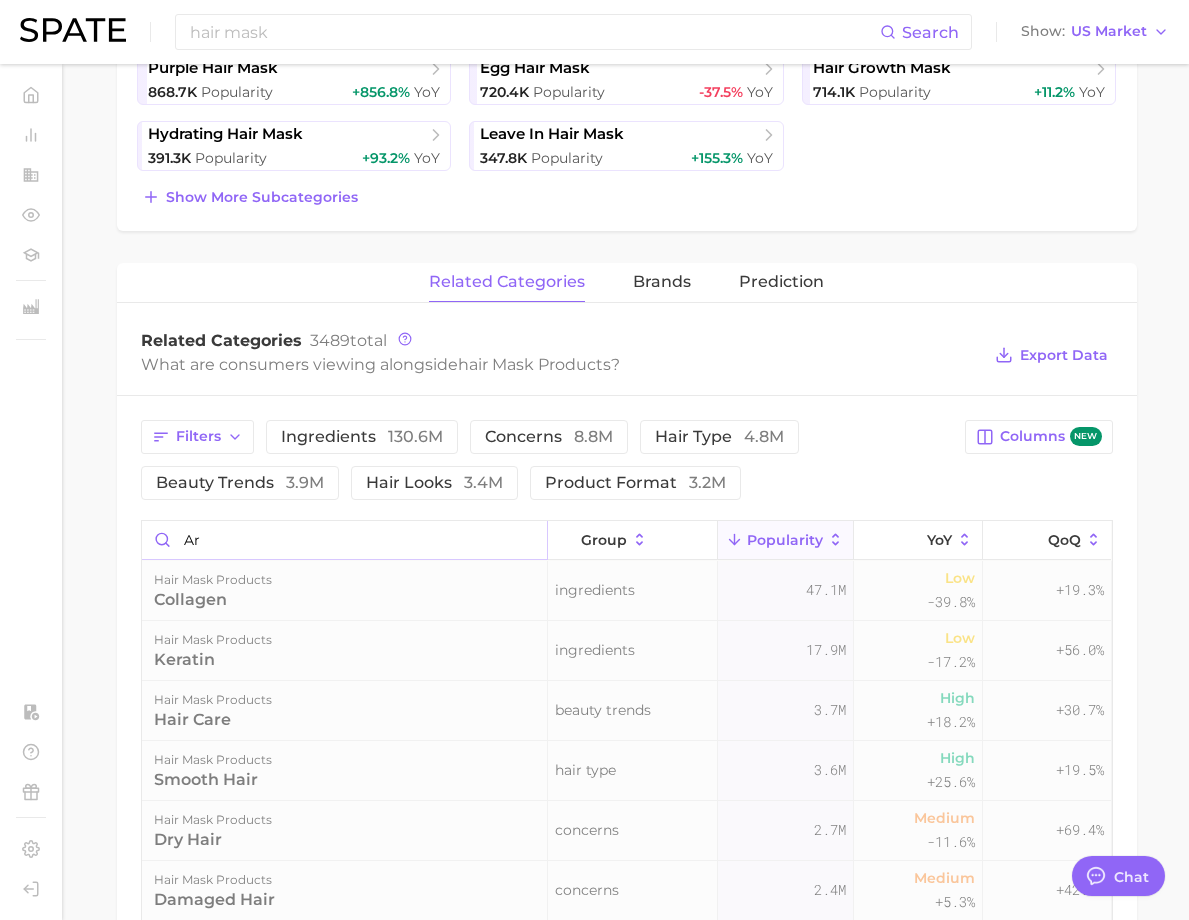 type on "a" 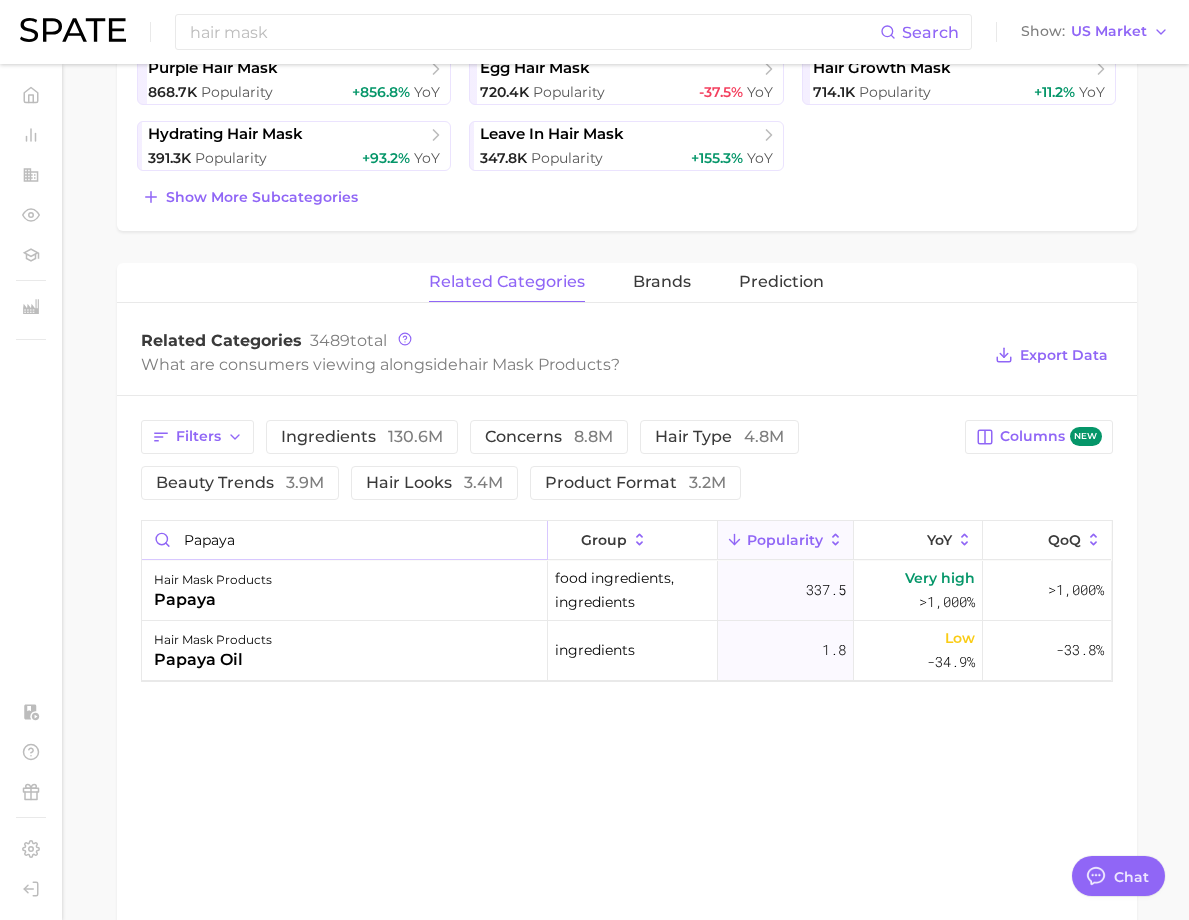 drag, startPoint x: 361, startPoint y: 540, endPoint x: 316, endPoint y: 539, distance: 45.01111 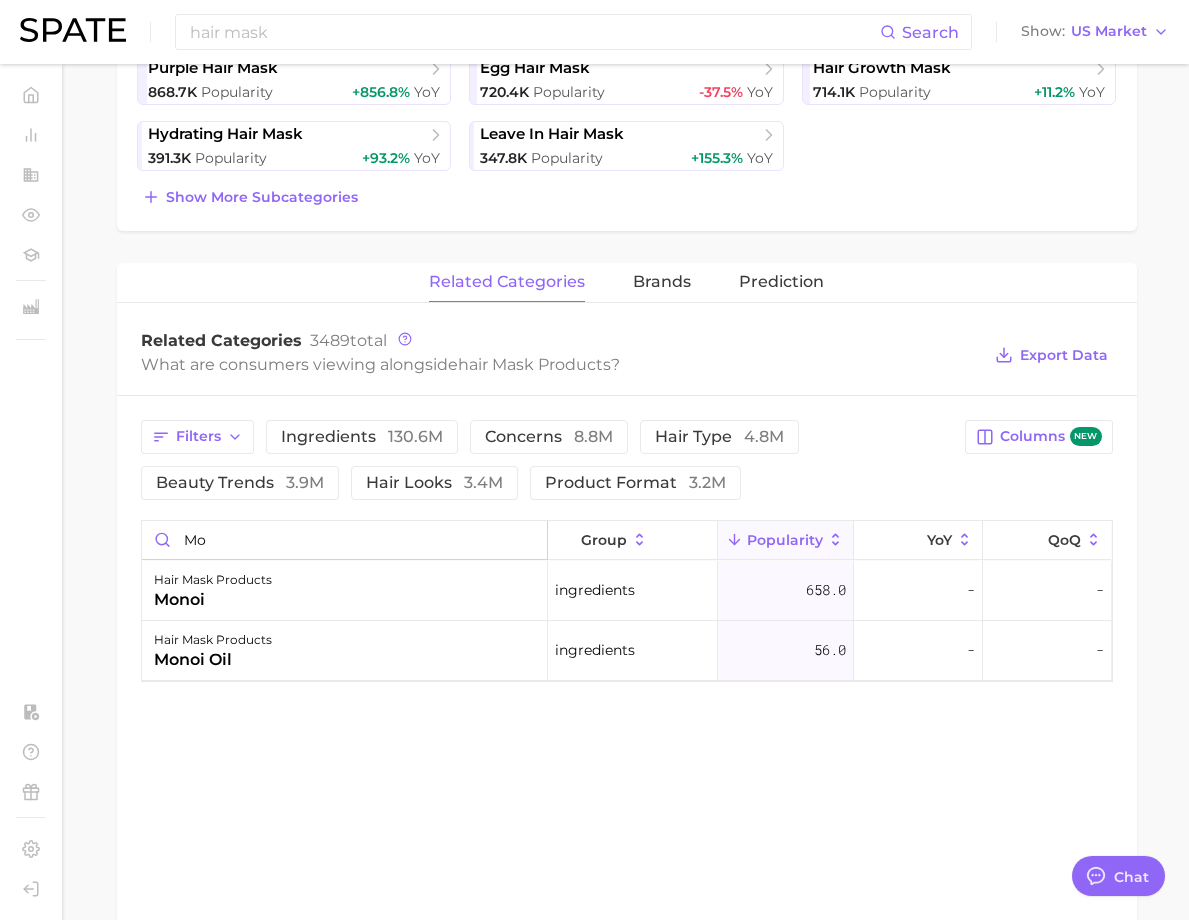 type on "m" 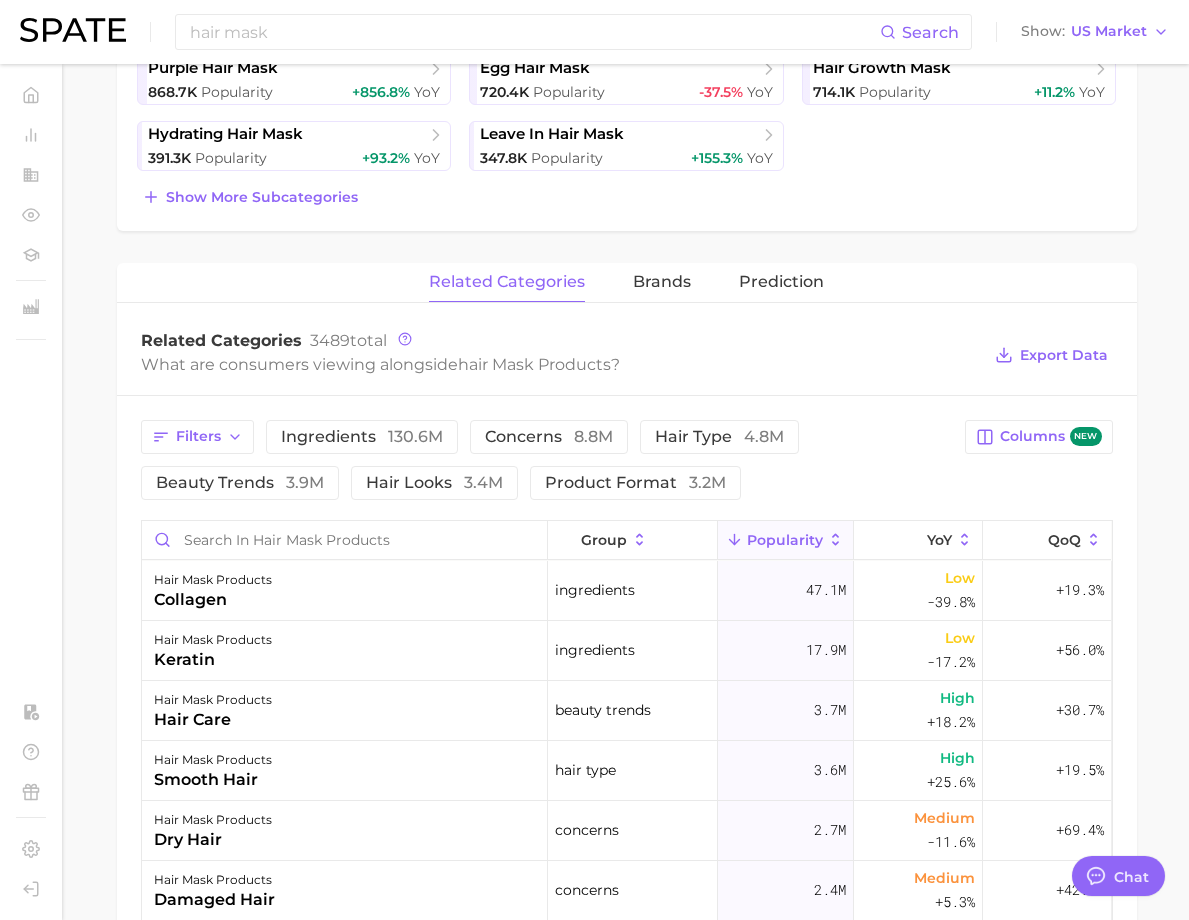 drag, startPoint x: 921, startPoint y: 338, endPoint x: 743, endPoint y: 405, distance: 190.192 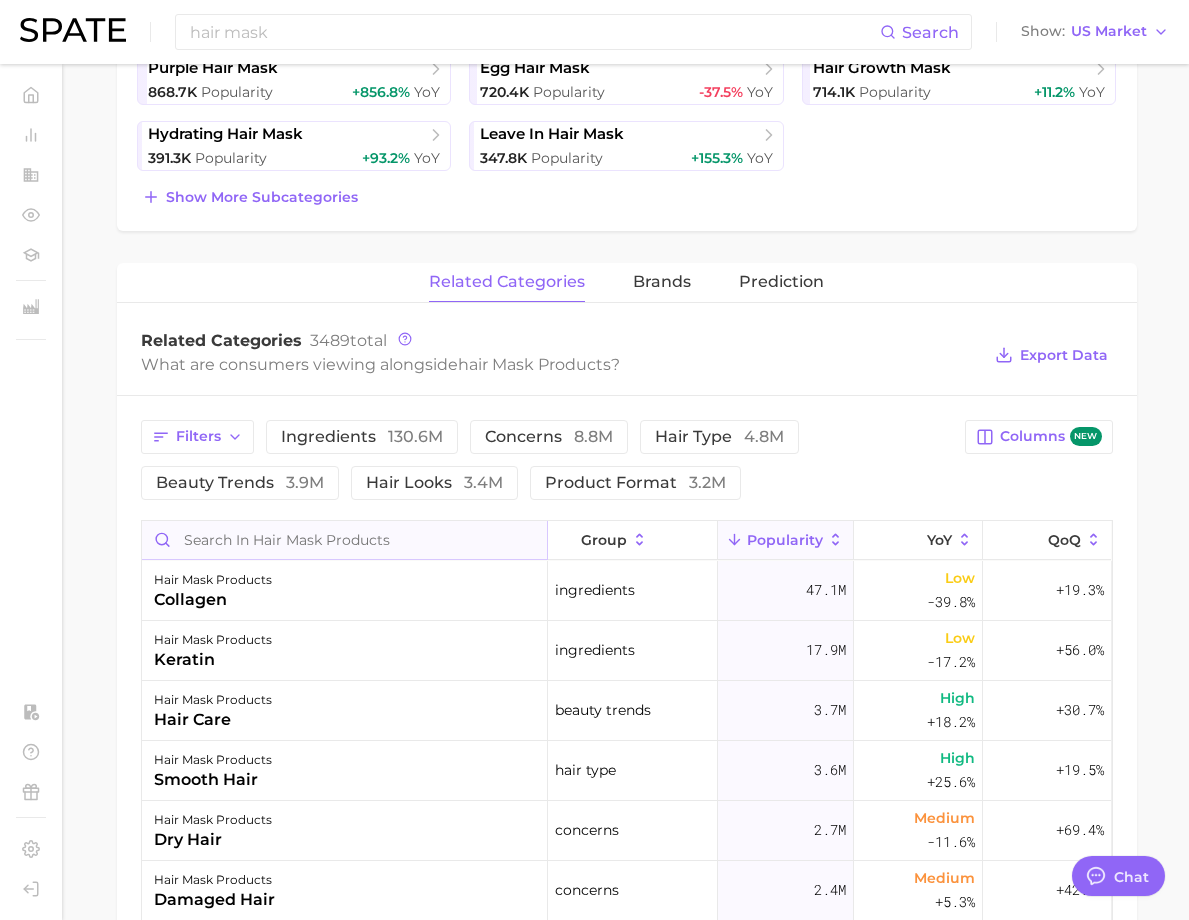 click at bounding box center [344, 540] 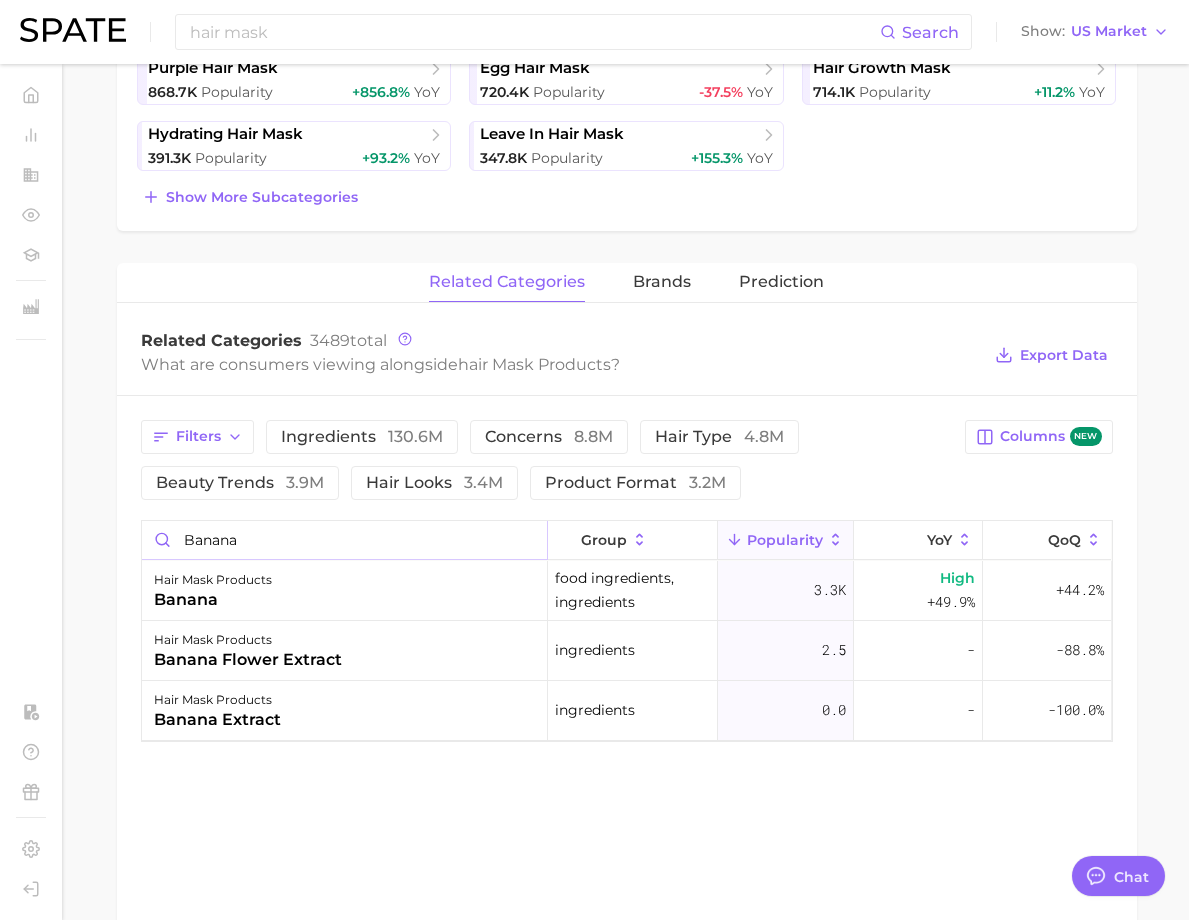 drag, startPoint x: 425, startPoint y: 542, endPoint x: 260, endPoint y: 536, distance: 165.10905 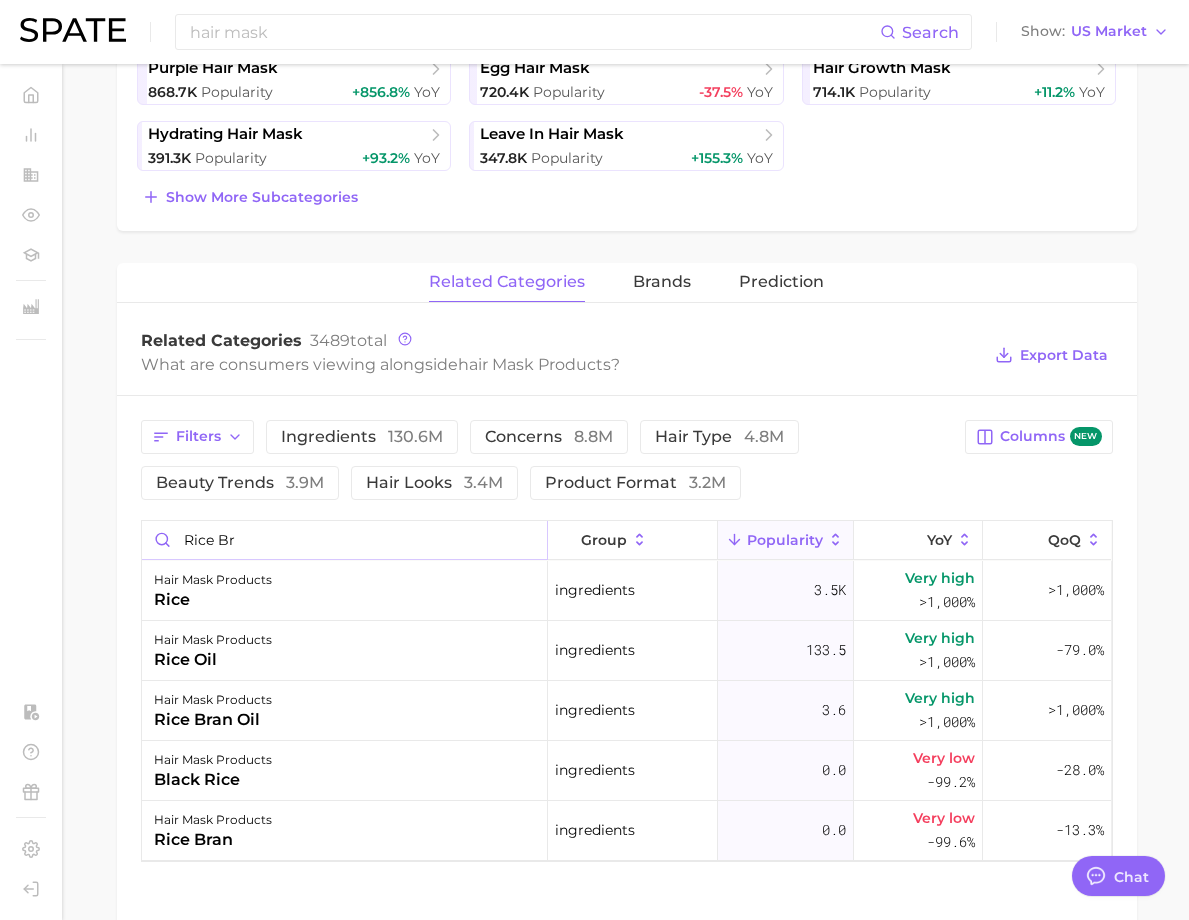 drag, startPoint x: 459, startPoint y: 542, endPoint x: 296, endPoint y: 522, distance: 164.22241 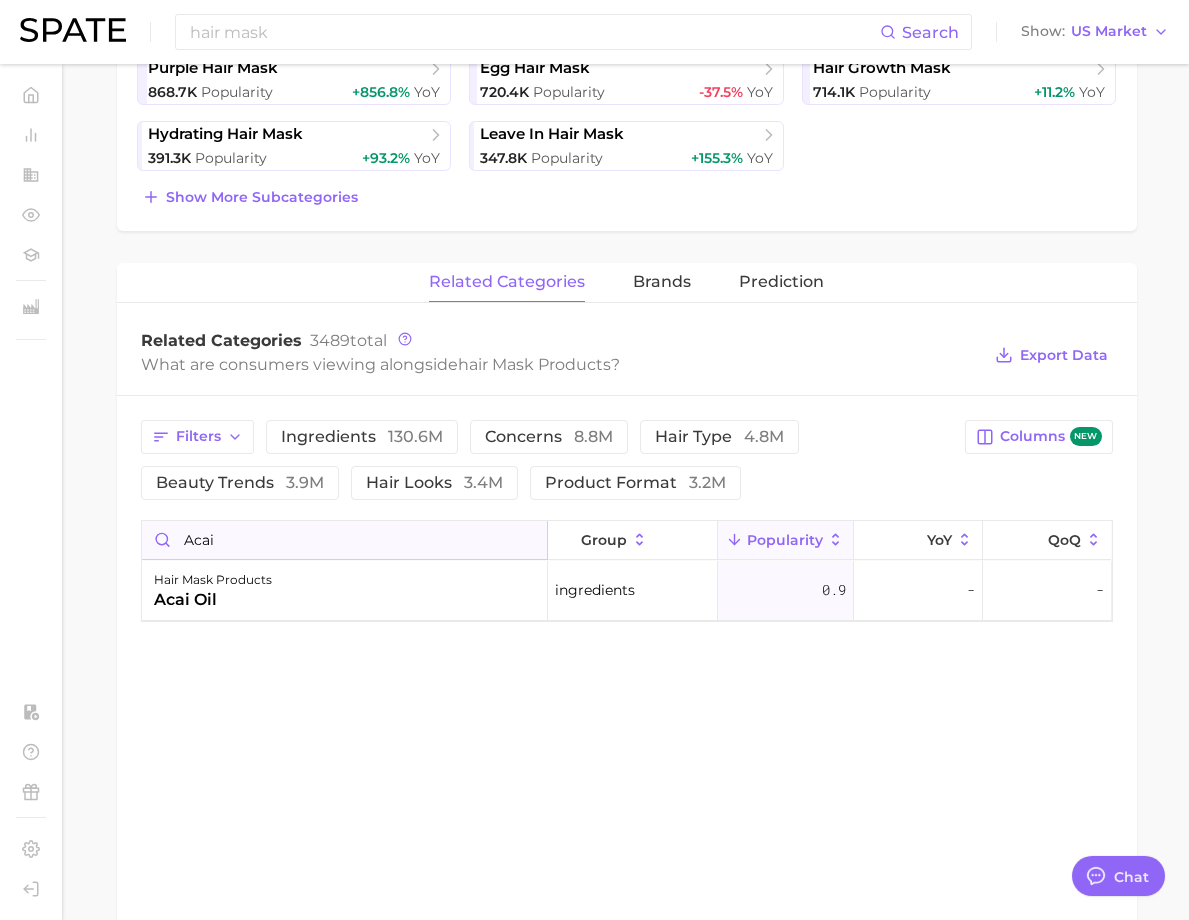 drag, startPoint x: 394, startPoint y: 535, endPoint x: 338, endPoint y: 525, distance: 56.88585 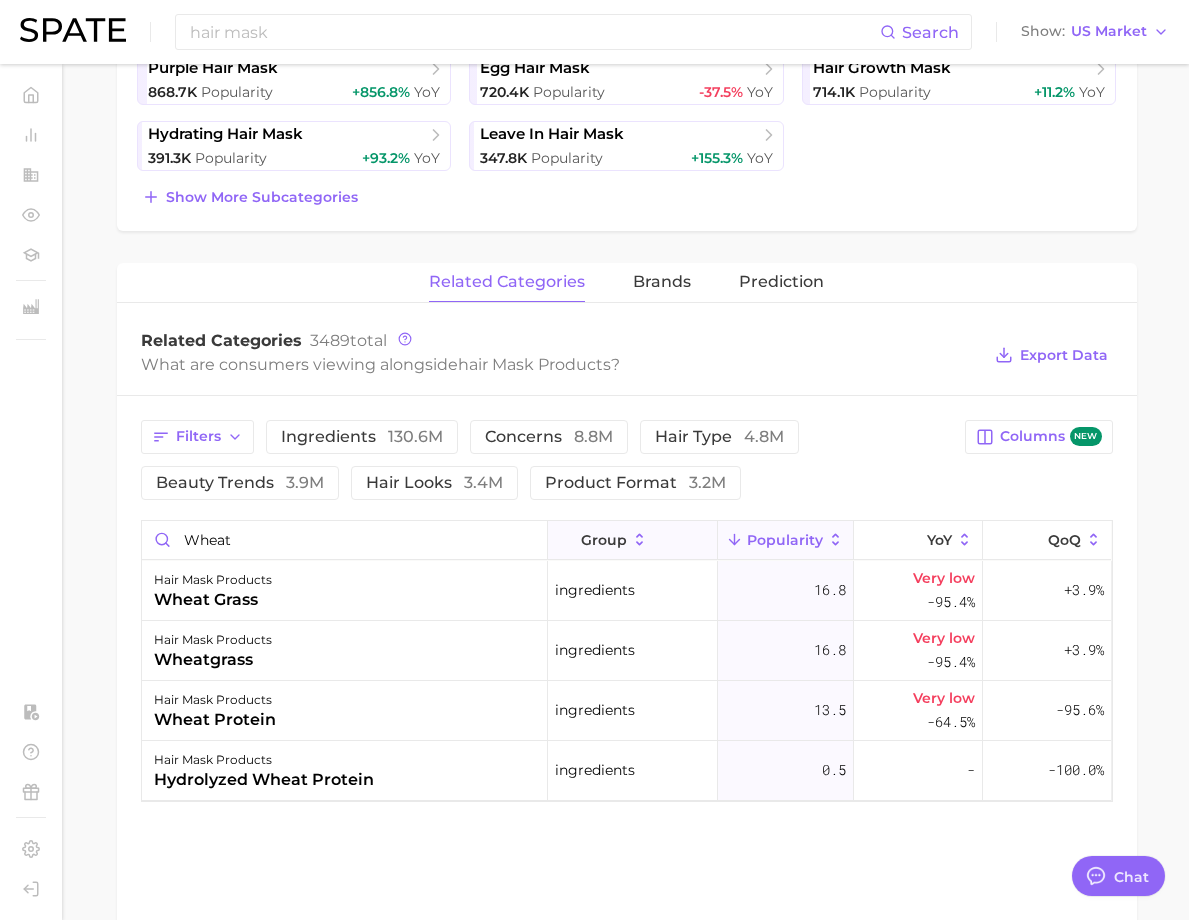 drag, startPoint x: 882, startPoint y: 327, endPoint x: 658, endPoint y: 552, distance: 317.49173 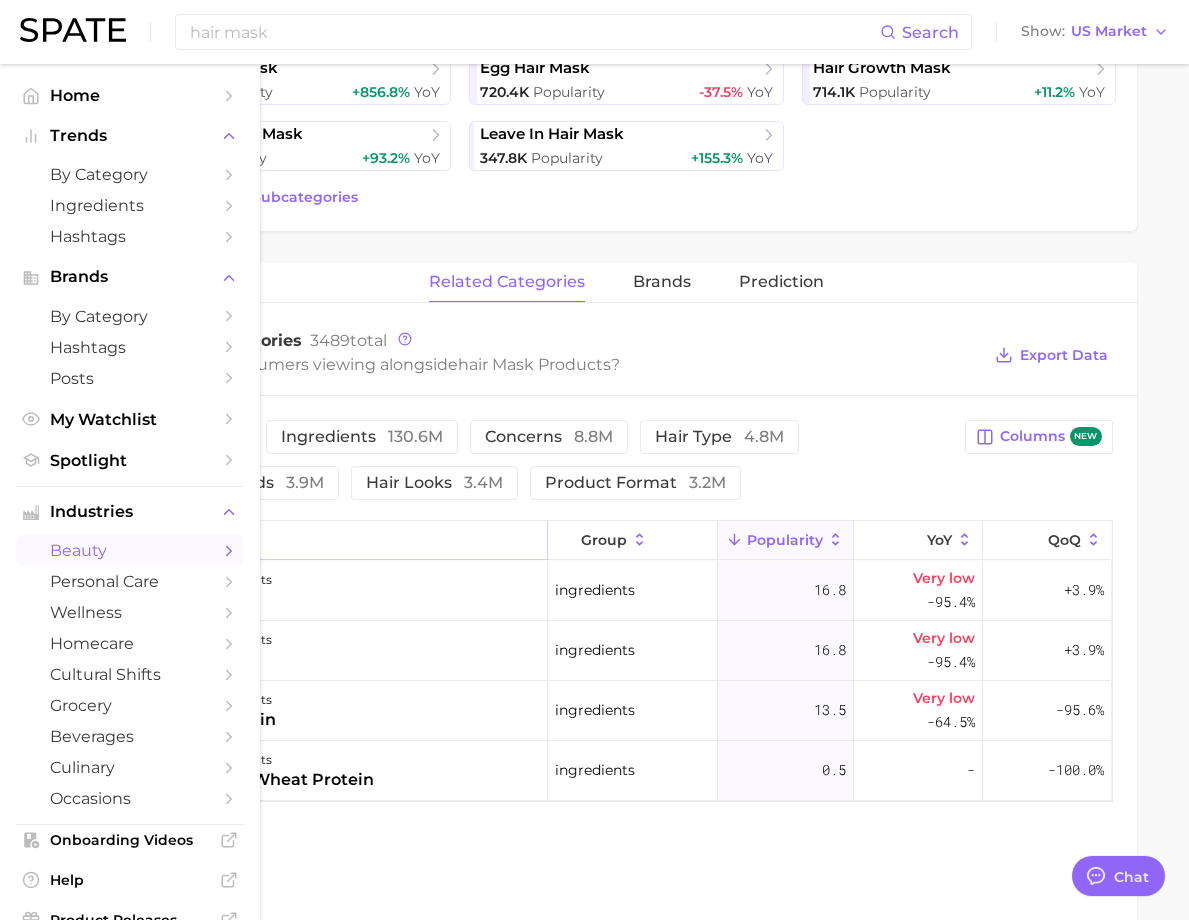 drag, startPoint x: 443, startPoint y: 540, endPoint x: 225, endPoint y: 535, distance: 218.05733 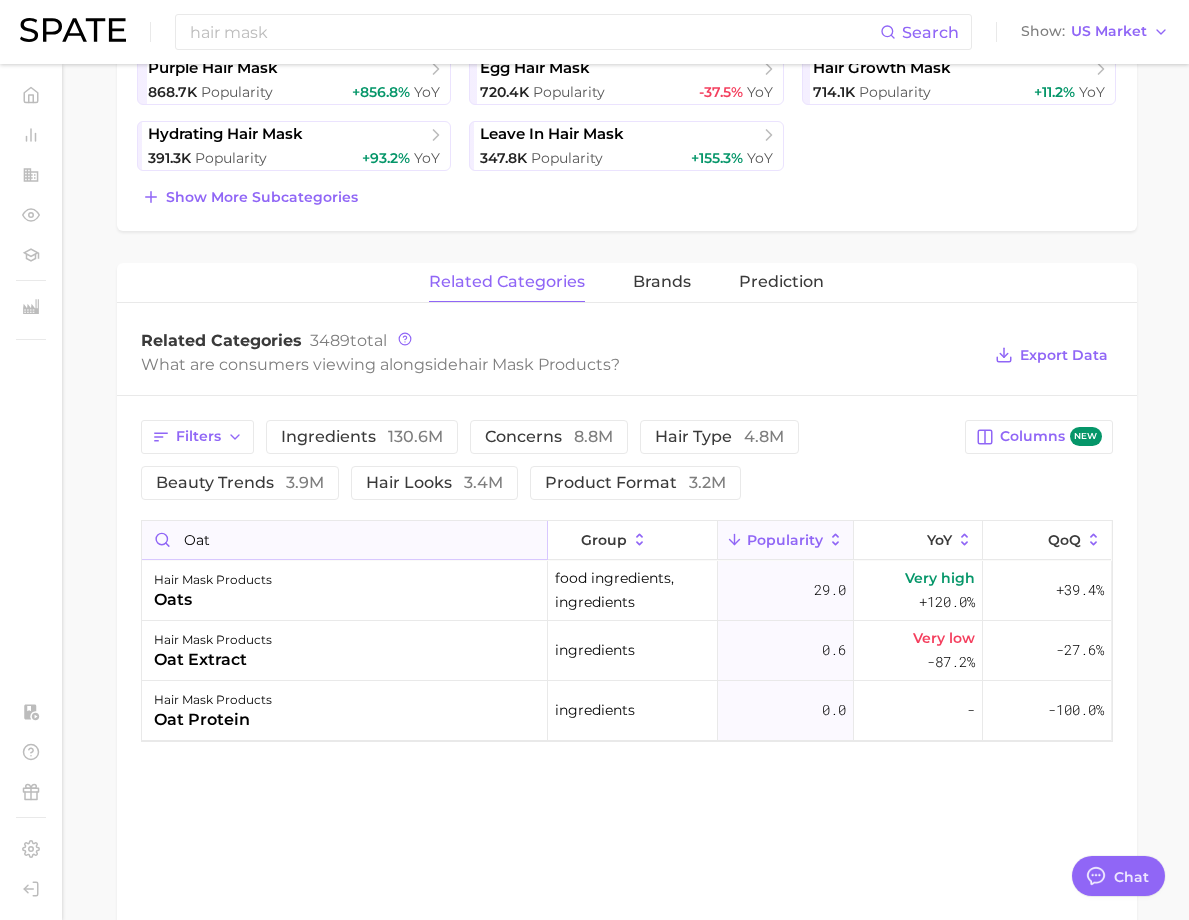 scroll, scrollTop: 1, scrollLeft: 0, axis: vertical 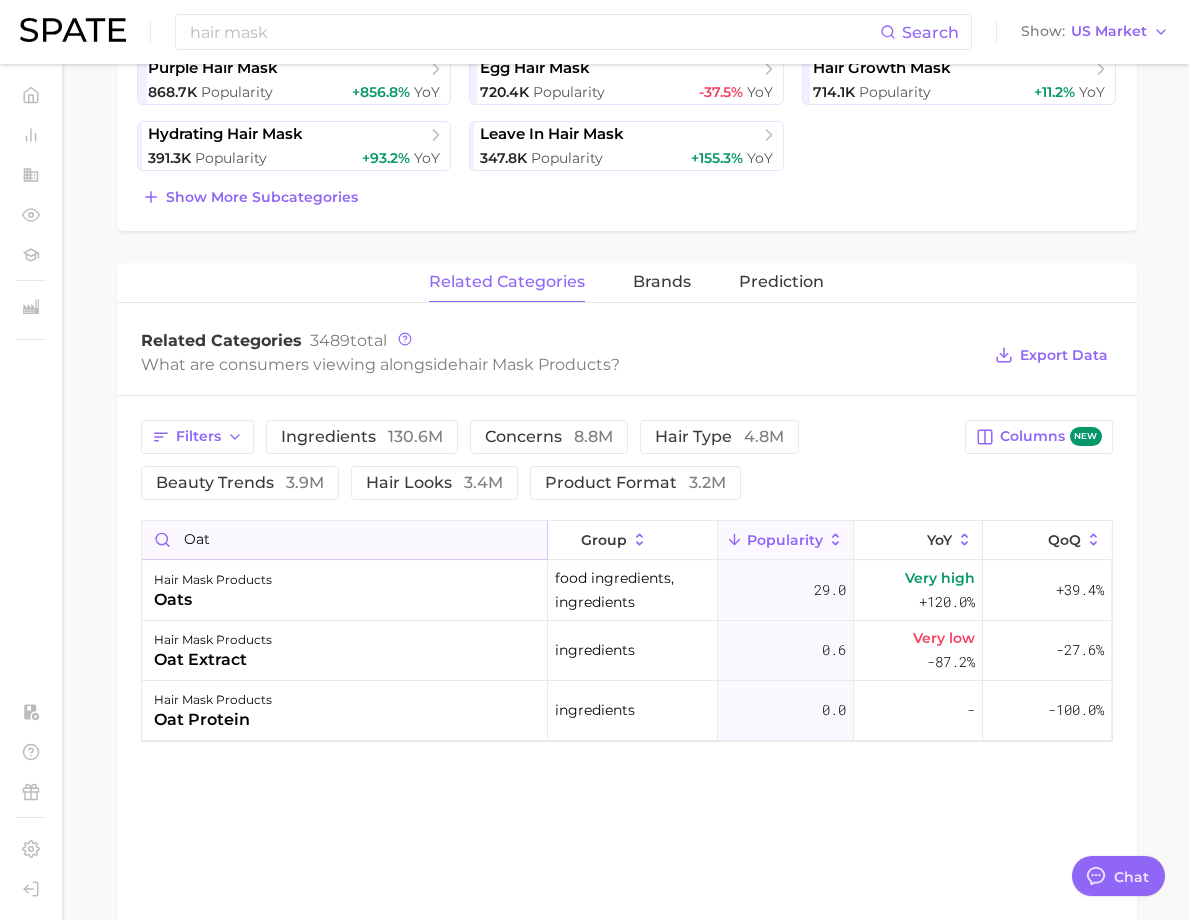 drag, startPoint x: 446, startPoint y: 538, endPoint x: 322, endPoint y: 558, distance: 125.60255 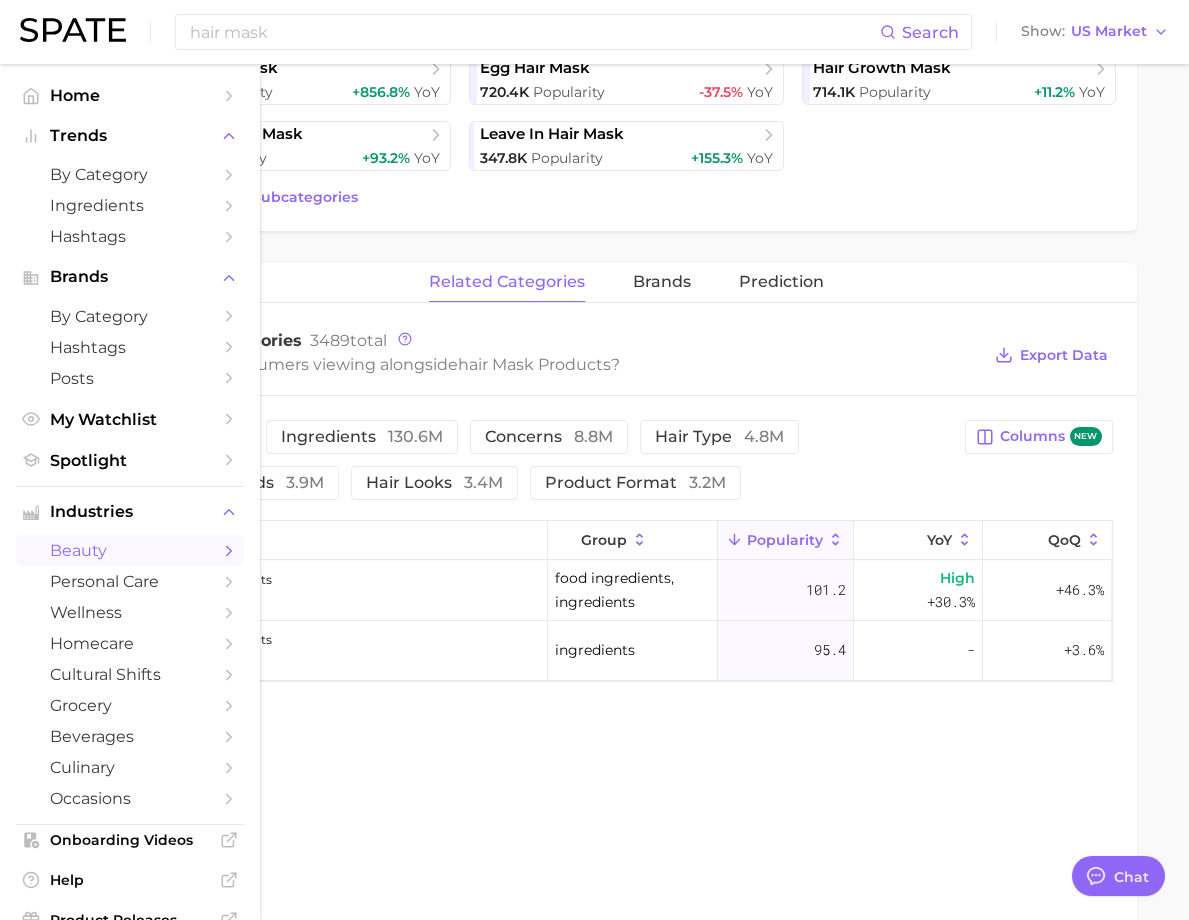 scroll, scrollTop: 0, scrollLeft: 0, axis: both 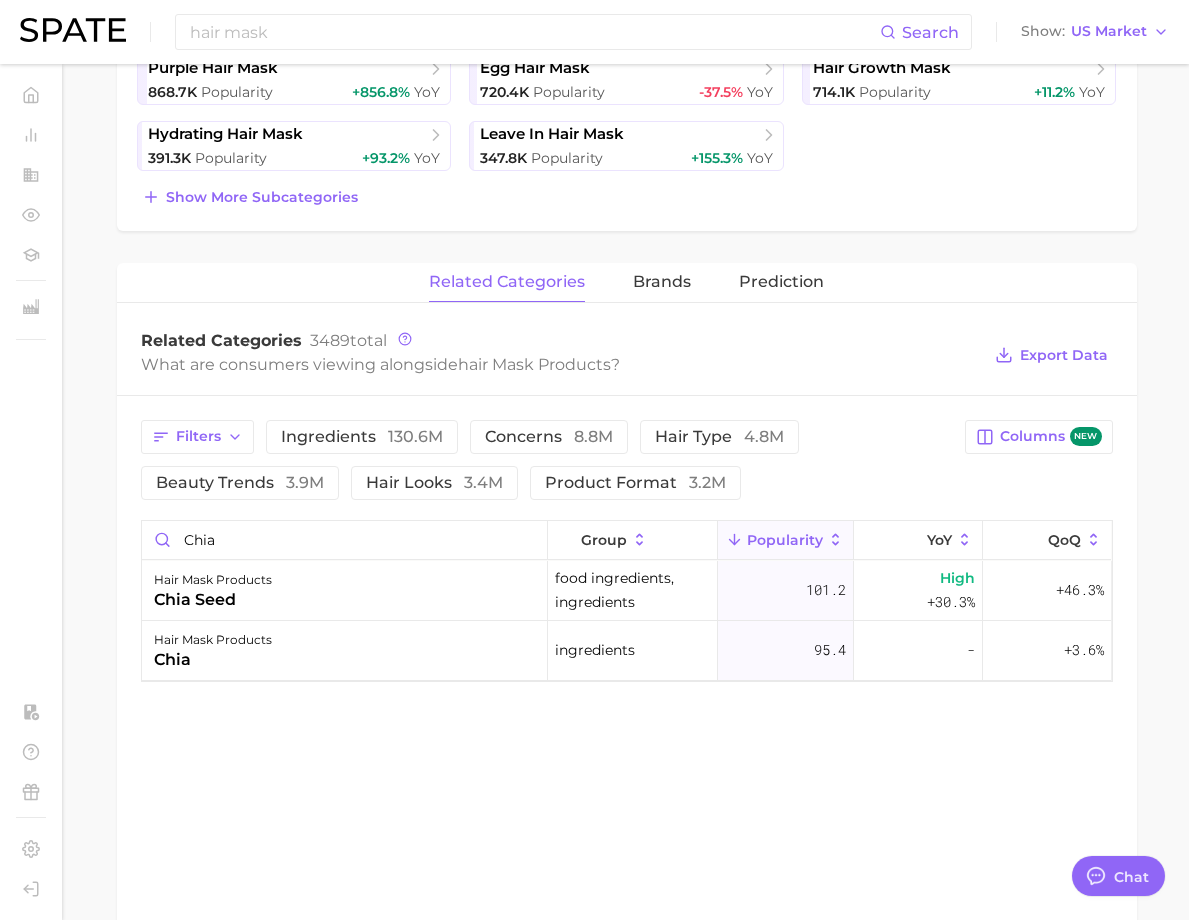 click on "What are consumers viewing alongside  hair mask products ?" at bounding box center (561, 364) 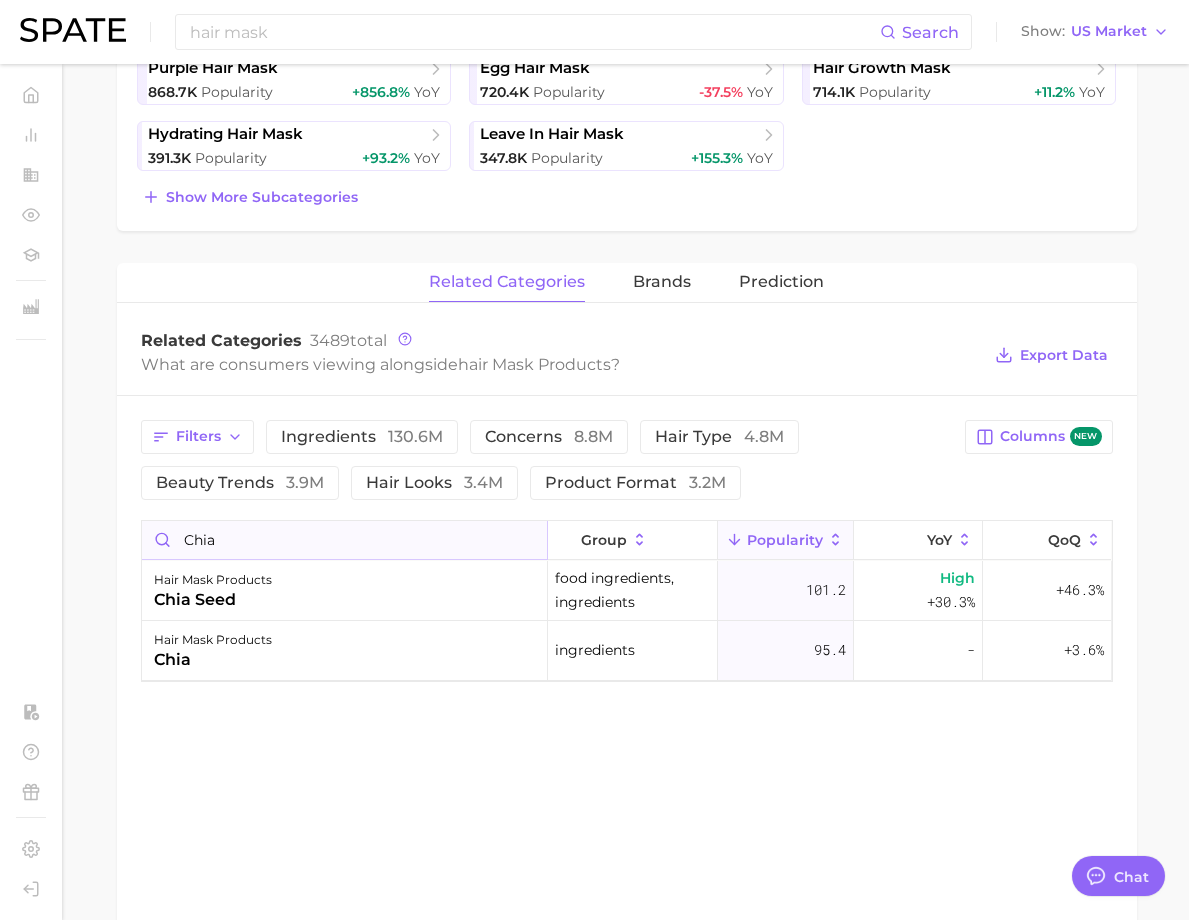 drag, startPoint x: 390, startPoint y: 532, endPoint x: 334, endPoint y: 543, distance: 57.070133 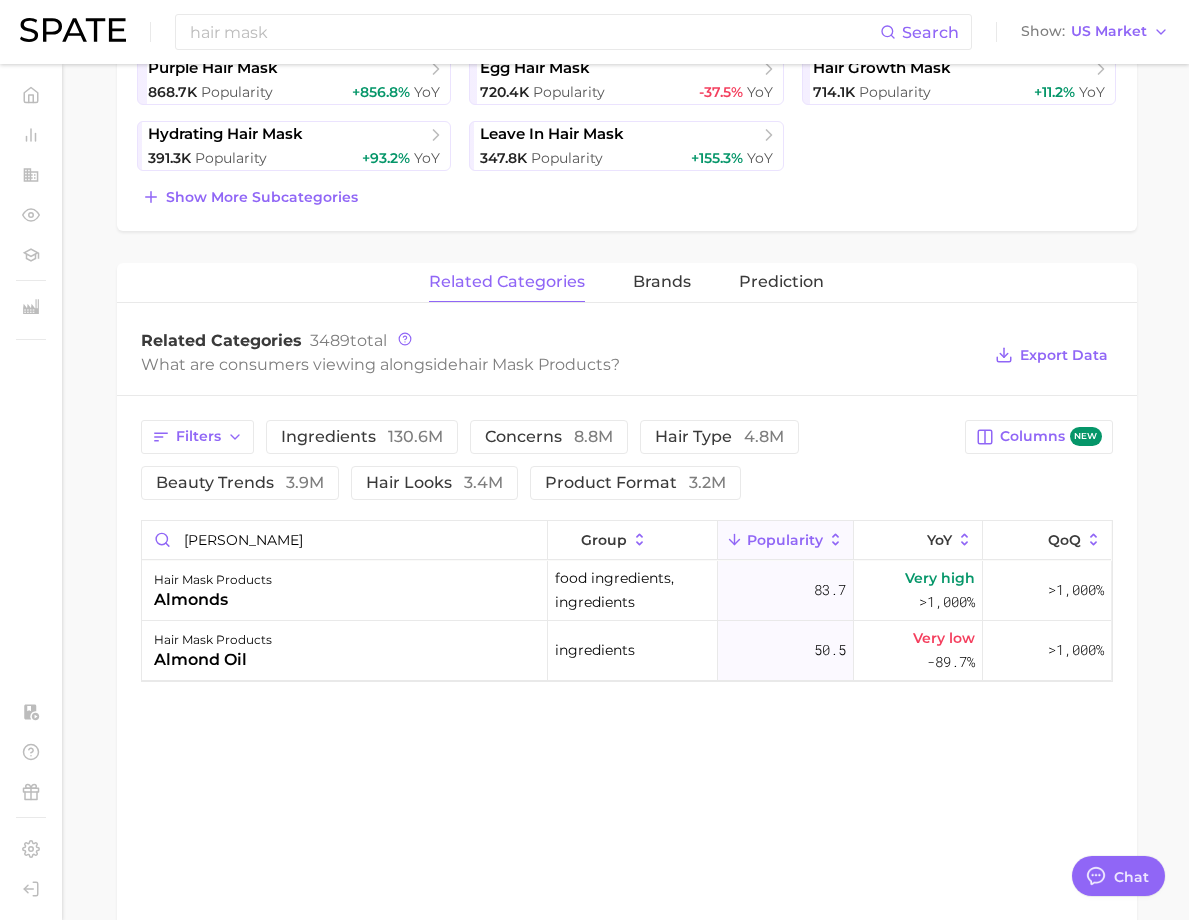 click on "related categories brands Prediction Related Categories 3489  total What are consumers viewing alongside  hair mask products ? Export Data Filters ingredients   130.6m concerns   8.8m hair type   4.8m beauty trends   3.9m hair looks   3.4m product format   3.2m Columns new [PERSON_NAME] group Popularity YoY QoQ hair mask products almonds food ingredients, ingredients 83.7 Very high >1,000% >1,000% hair mask products almond oil ingredients 50.5 Very low -89.7% >1,000%" at bounding box center [627, 659] 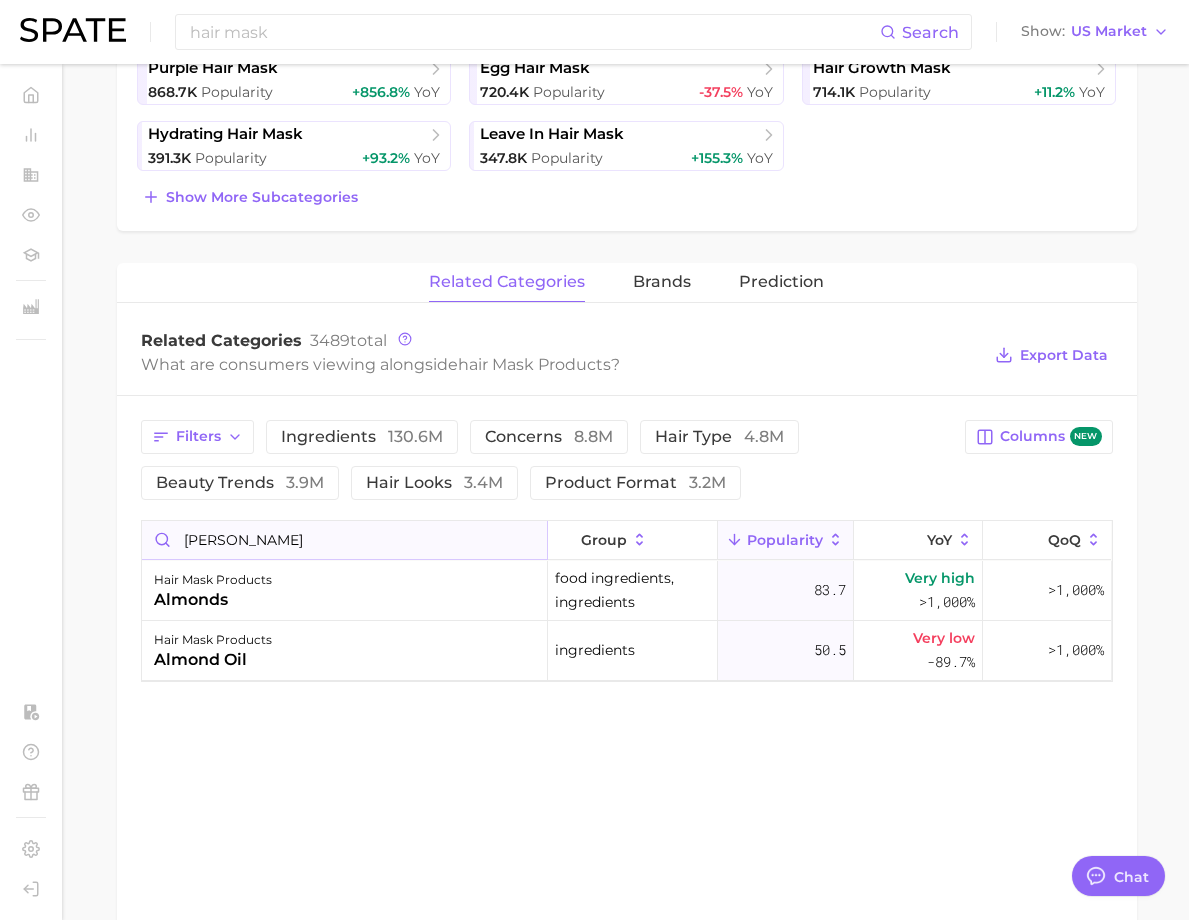 drag, startPoint x: 455, startPoint y: 549, endPoint x: 321, endPoint y: 543, distance: 134.13426 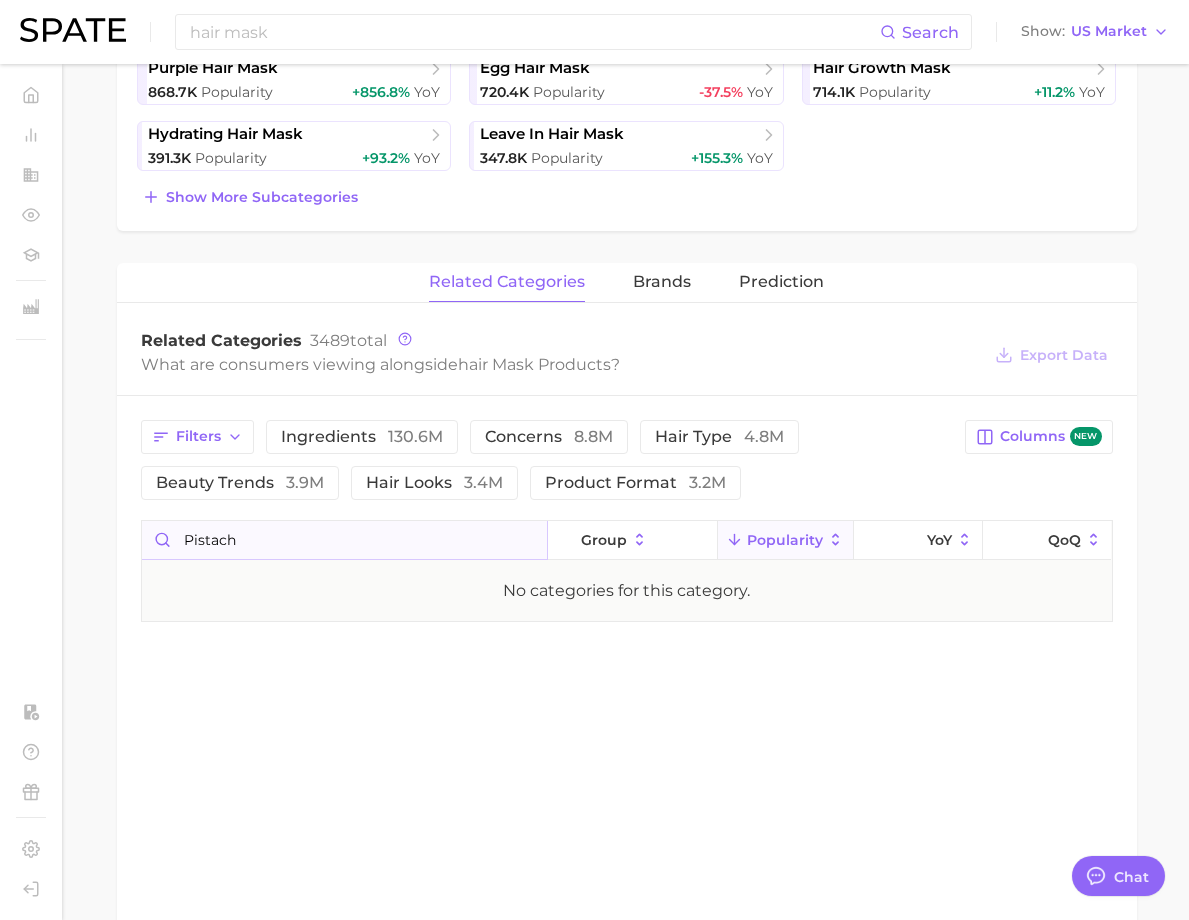 drag, startPoint x: 458, startPoint y: 537, endPoint x: 340, endPoint y: 531, distance: 118.15244 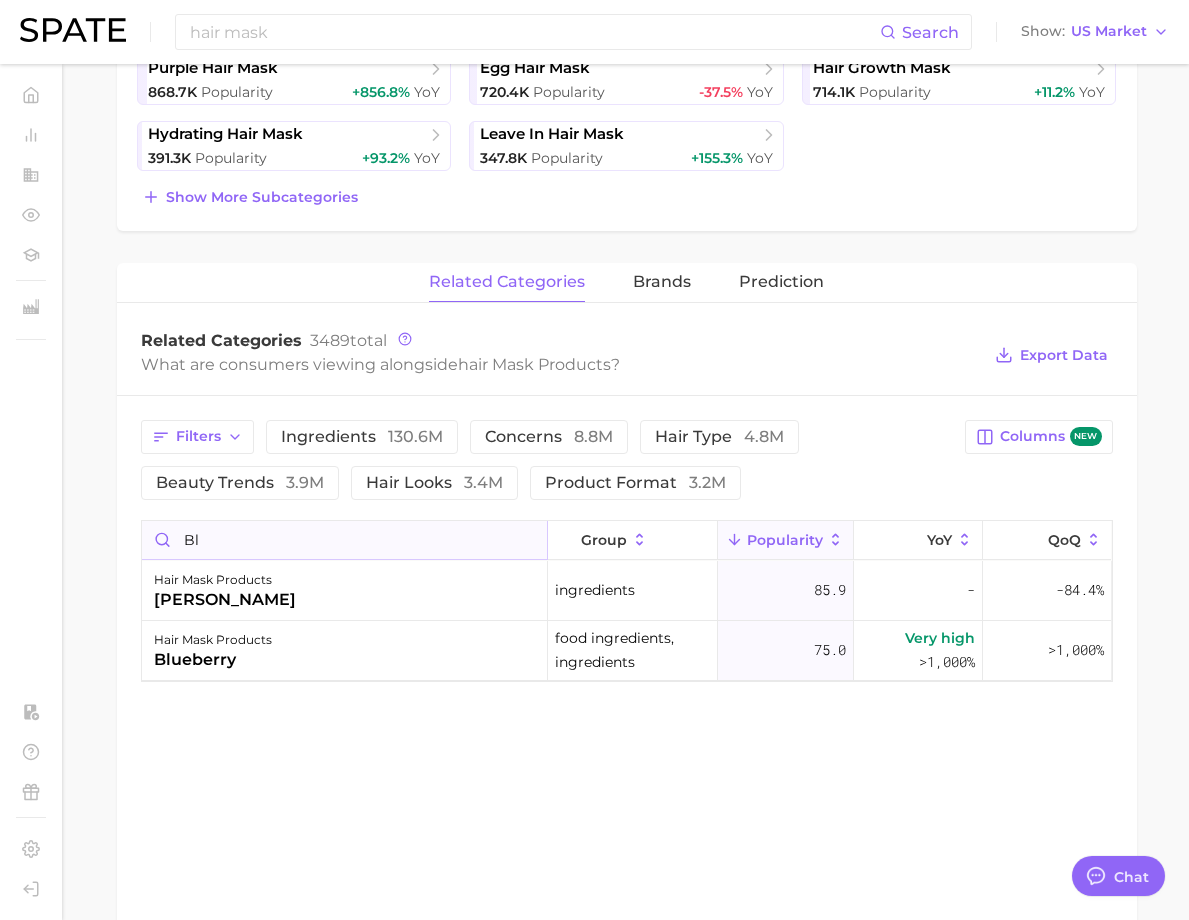 type on "b" 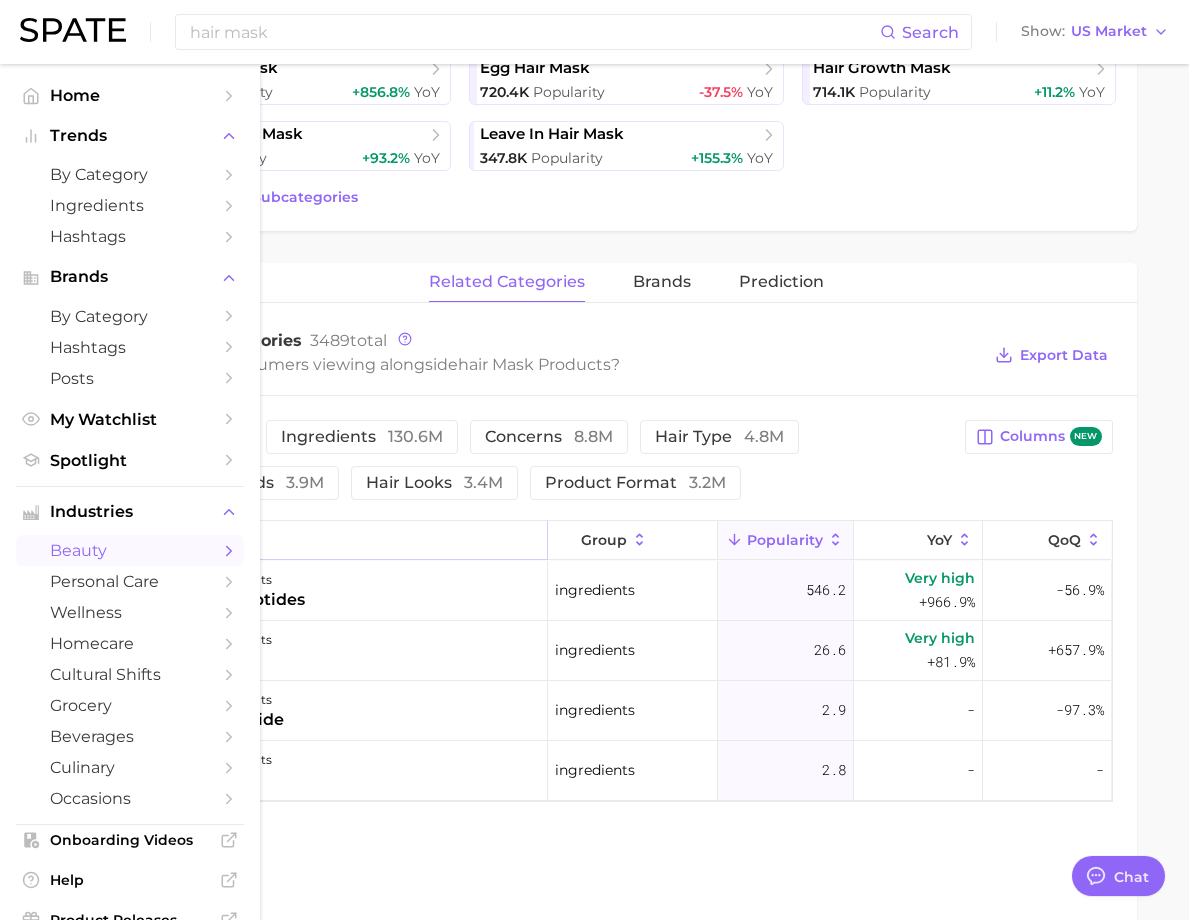 type on "peptides" 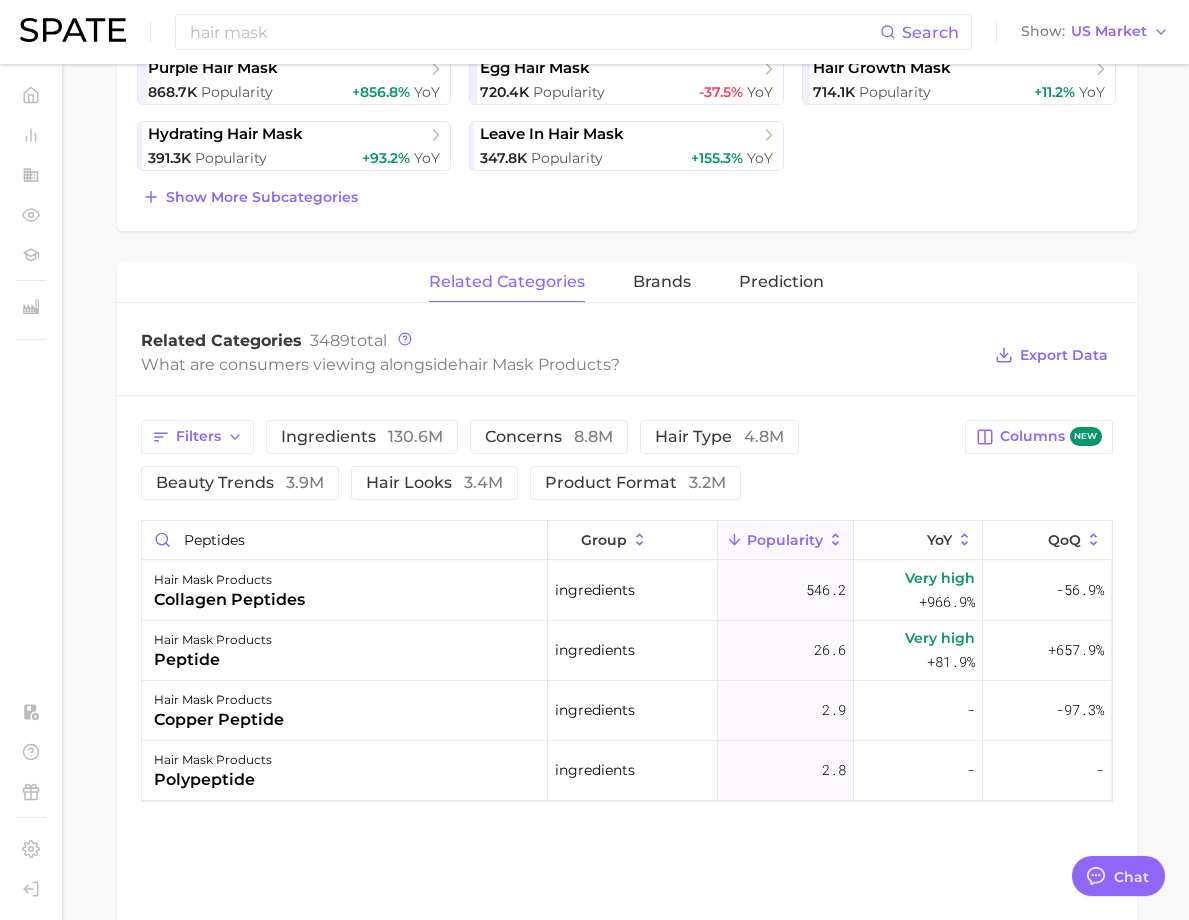 click on "hair mask products Popularity 37.8m YoY +7.6% cluster sustained riser Hair mask products ranks #7 within the hair care products category. This subcategory is growing at a lower rate compared to the other subcategories.  Top Subcategories for  hair mask products  by  popularity high to low Export Data hair mask 30.6m   Popularity +26.8%   YoY aloe [PERSON_NAME] hair mask 2.8m   Popularity -59.5%   YoY chebe powder 2.1m   Popularity -45.9%   YoY purple hair mask 868.7k   Popularity +856.8%   YoY egg hair mask 720.4k   Popularity -37.5%   YoY hair growth mask 714.1k   Popularity +11.2%   YoY hydrating hair mask 391.3k   Popularity +93.2%   YoY leave in hair mask 347.8k   Popularity +155.3%   YoY Show more subcategories related categories brands Prediction Related Categories 3489  total What are consumers viewing alongside  hair mask products ? Export Data Filters ingredients   130.6m concerns   8.8m hair type   4.8m beauty trends   3.9m hair looks   3.4m product format   3.2m Columns new peptides group -" at bounding box center [627, 336] 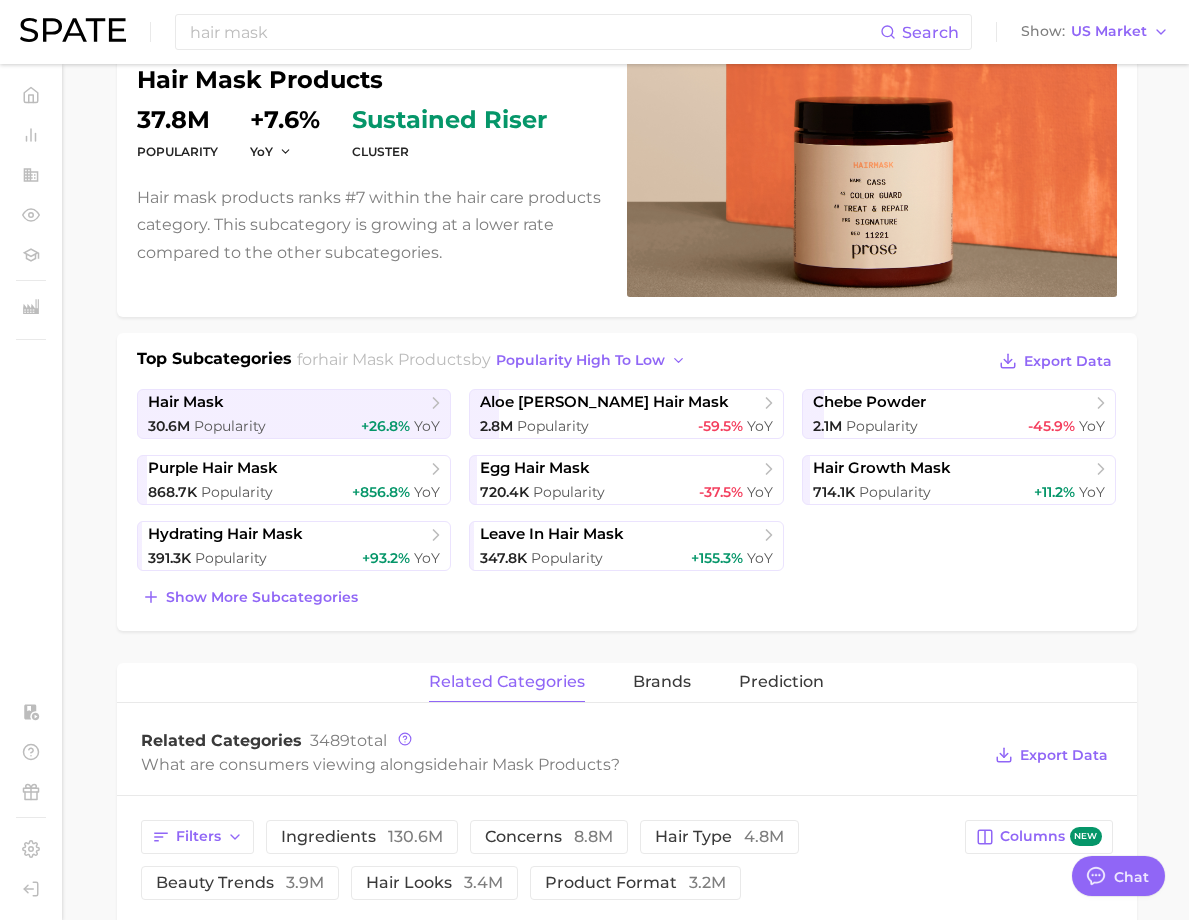 scroll, scrollTop: 0, scrollLeft: 0, axis: both 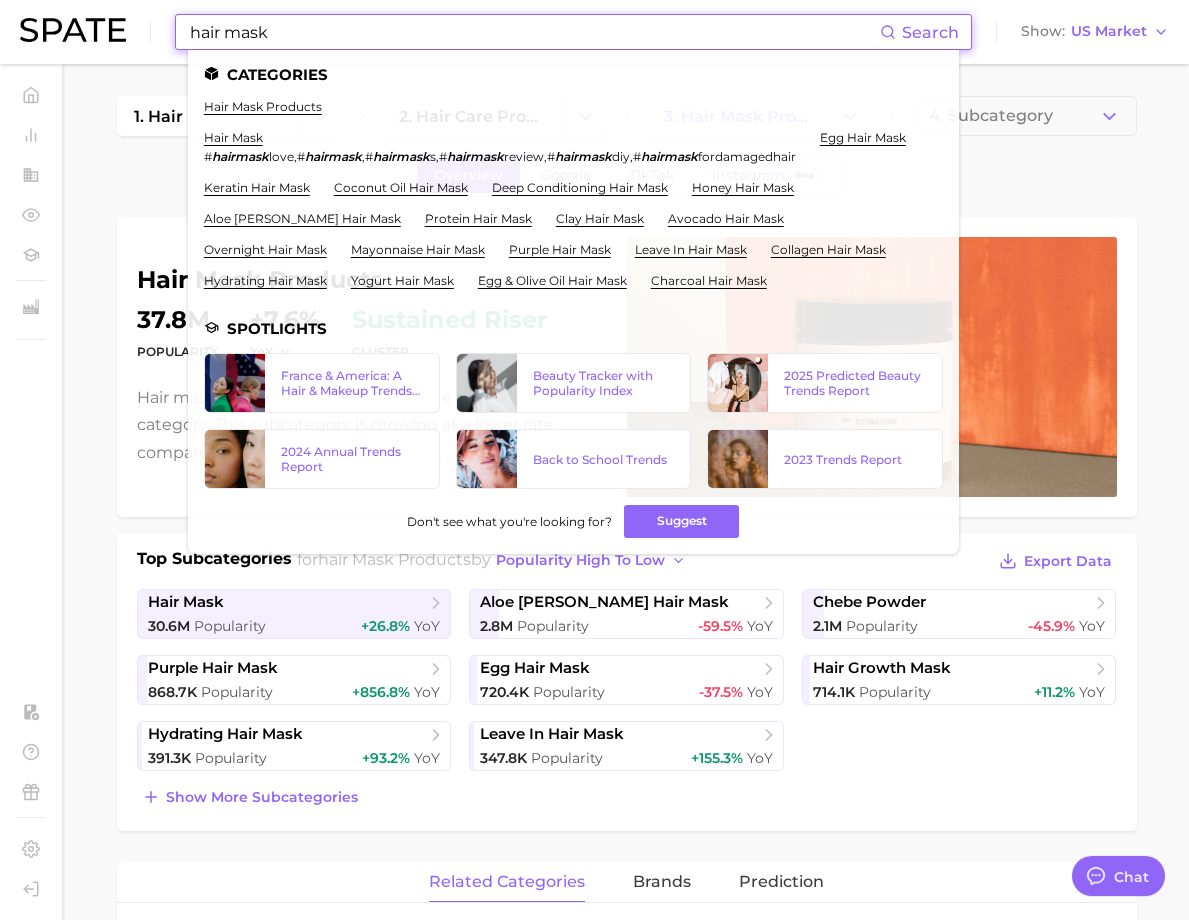 click on "hair mask" at bounding box center [534, 32] 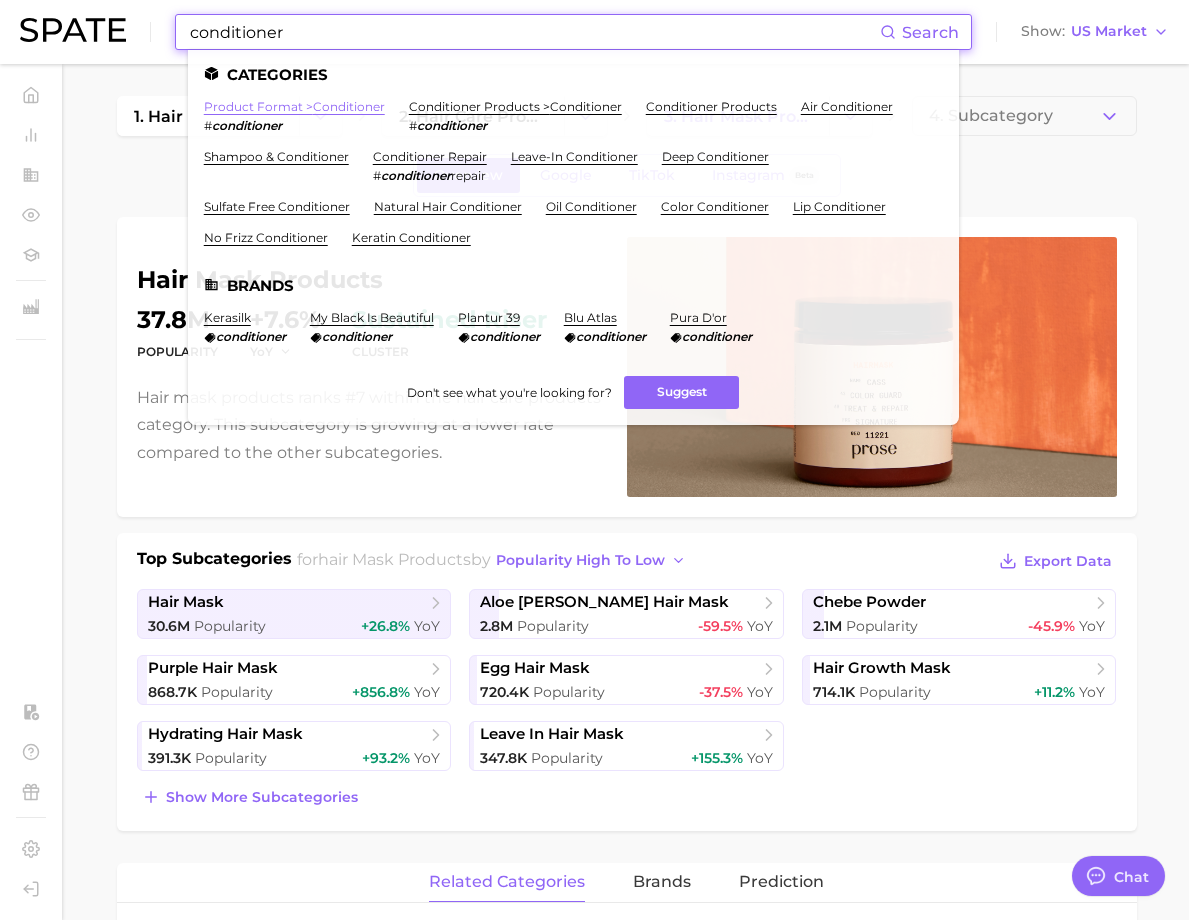 type on "conditioner" 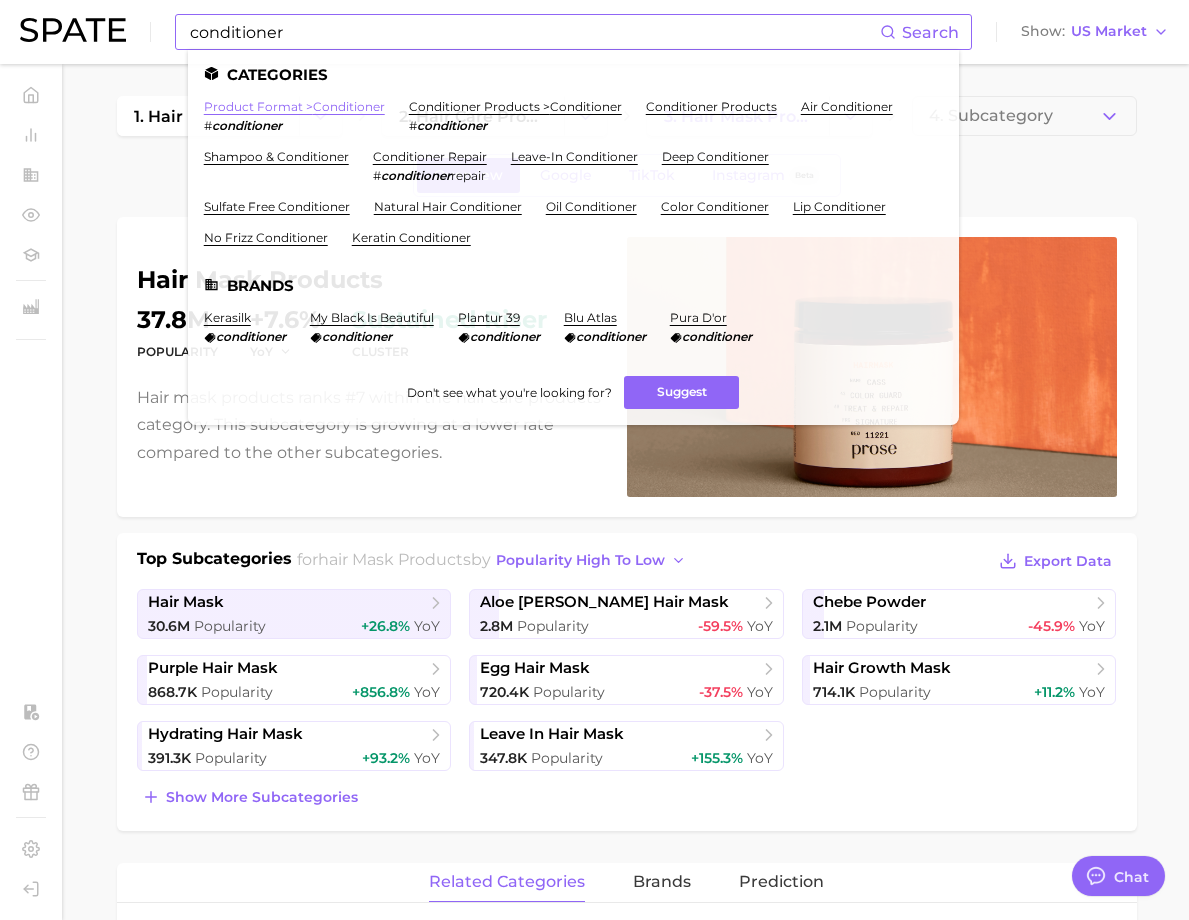click on "product format >  conditioner" at bounding box center [294, 106] 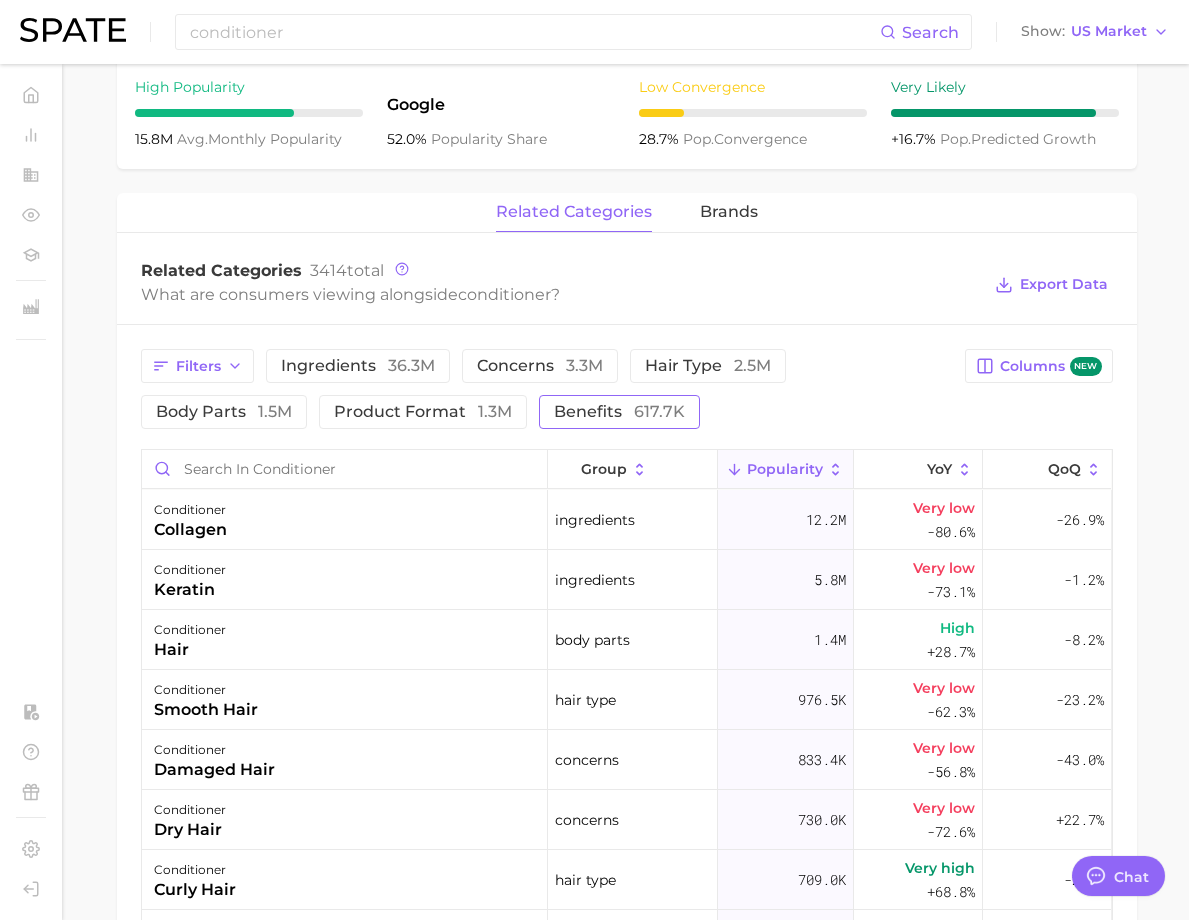 scroll, scrollTop: 900, scrollLeft: 0, axis: vertical 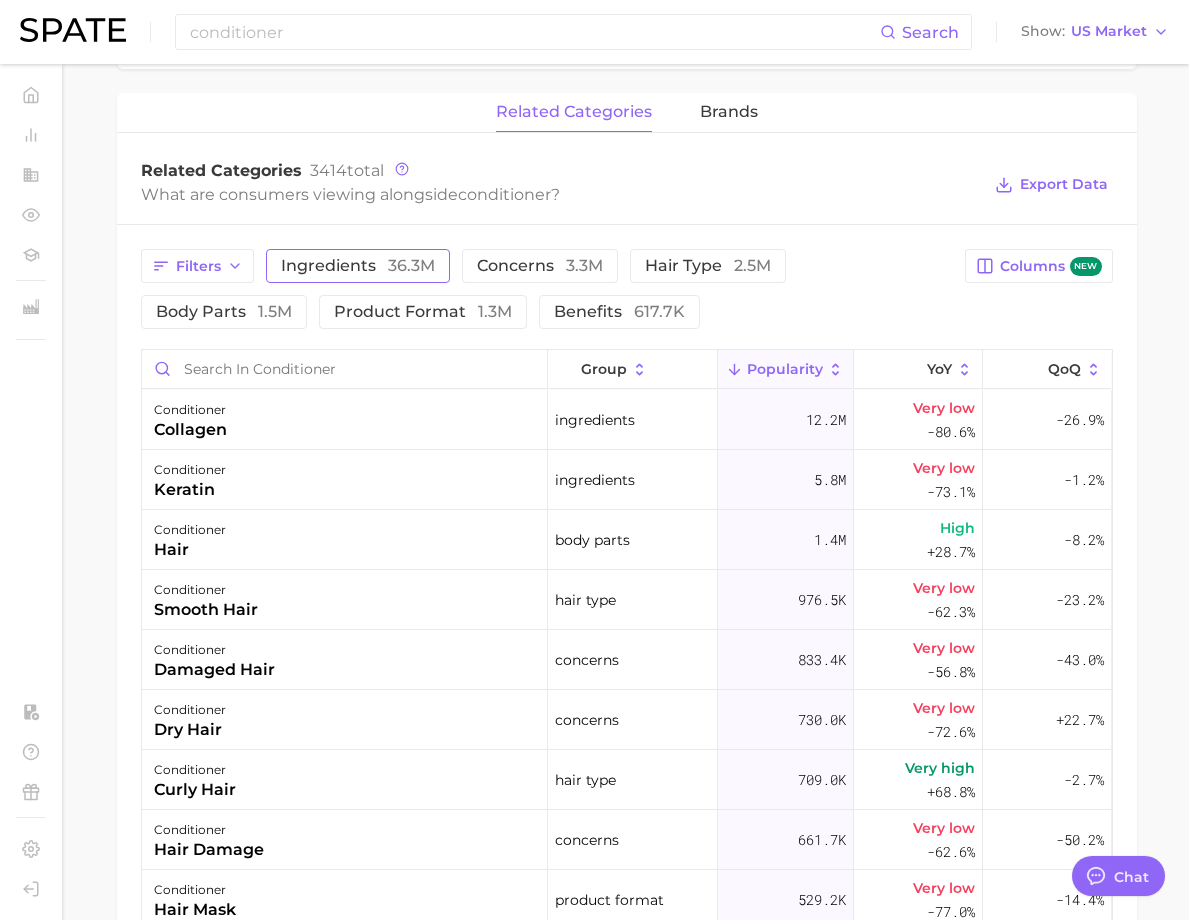 click on "ingredients   36.3m" at bounding box center (358, 266) 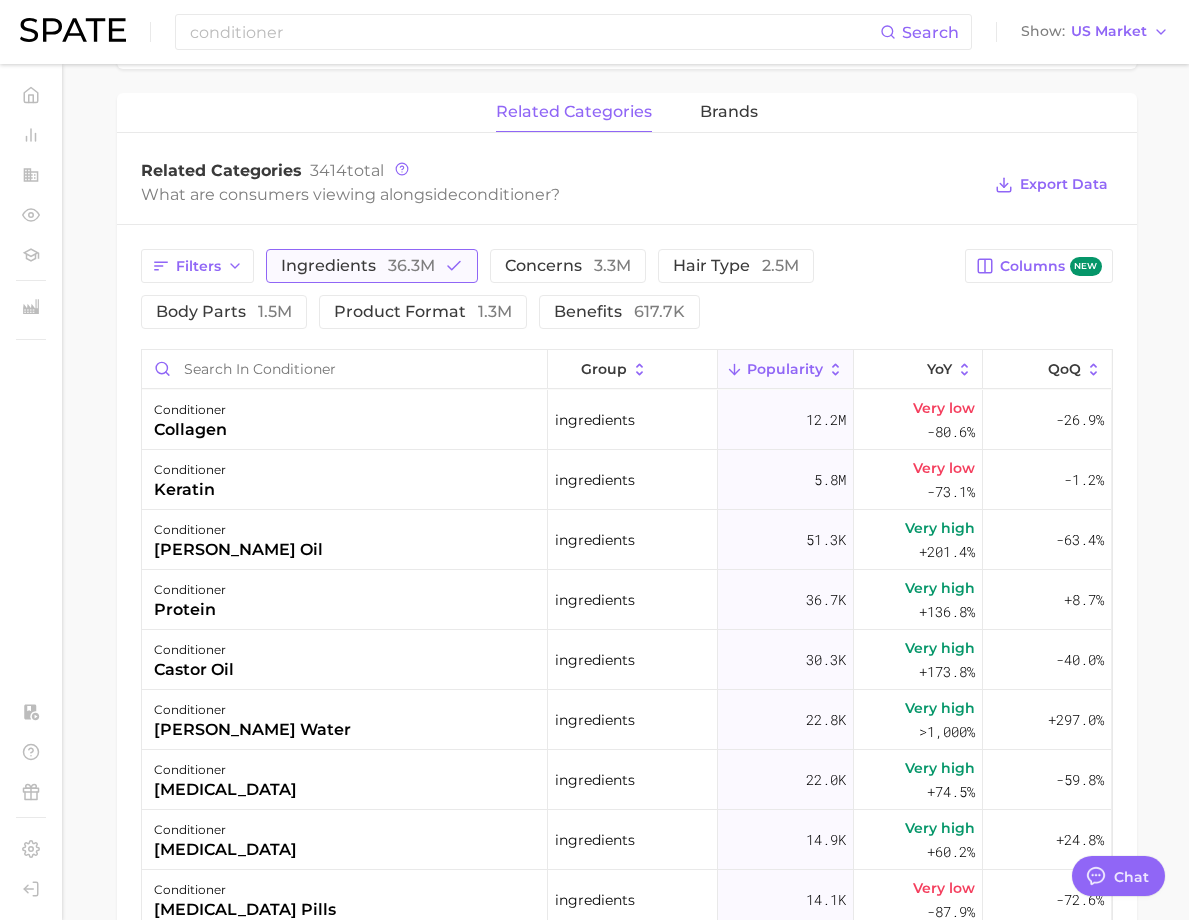 click on "ingredients   36.3m" at bounding box center [358, 266] 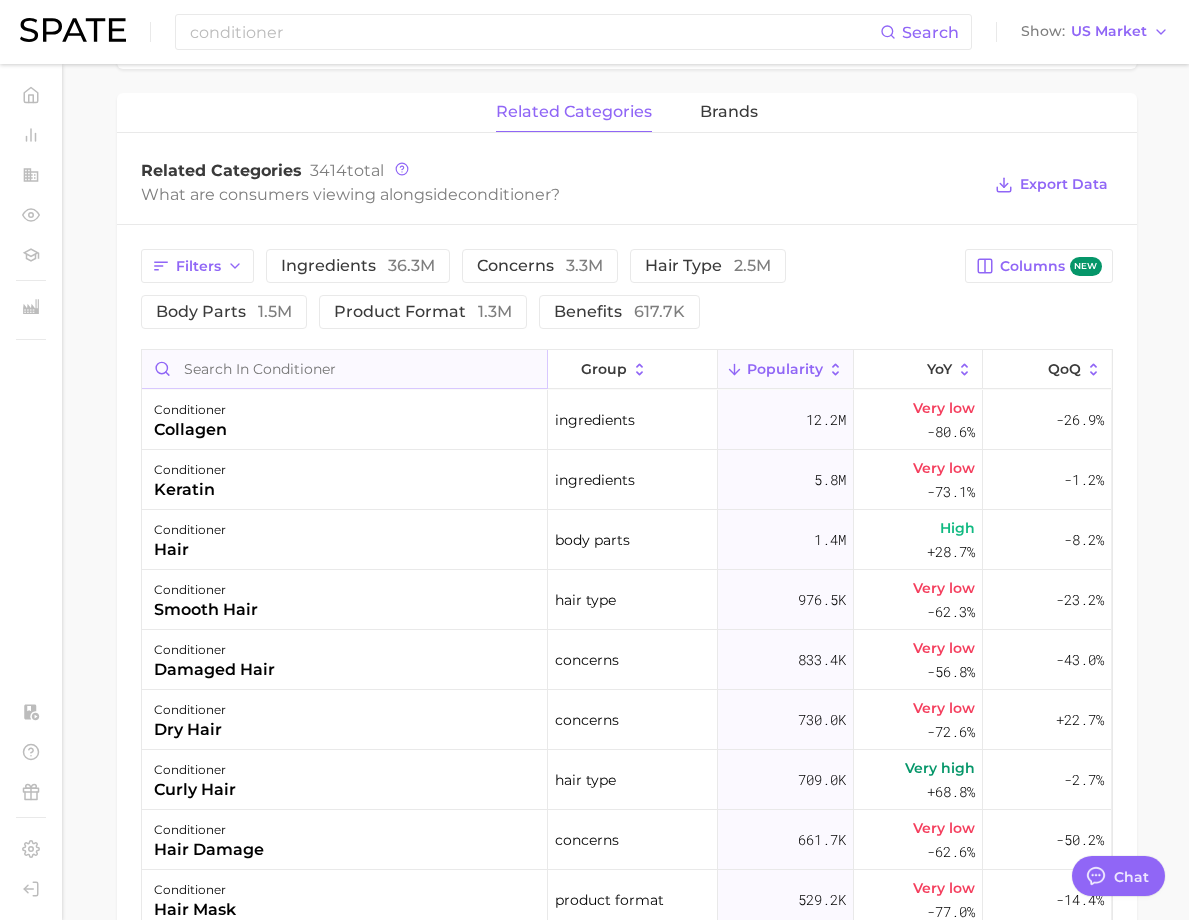 click at bounding box center [344, 369] 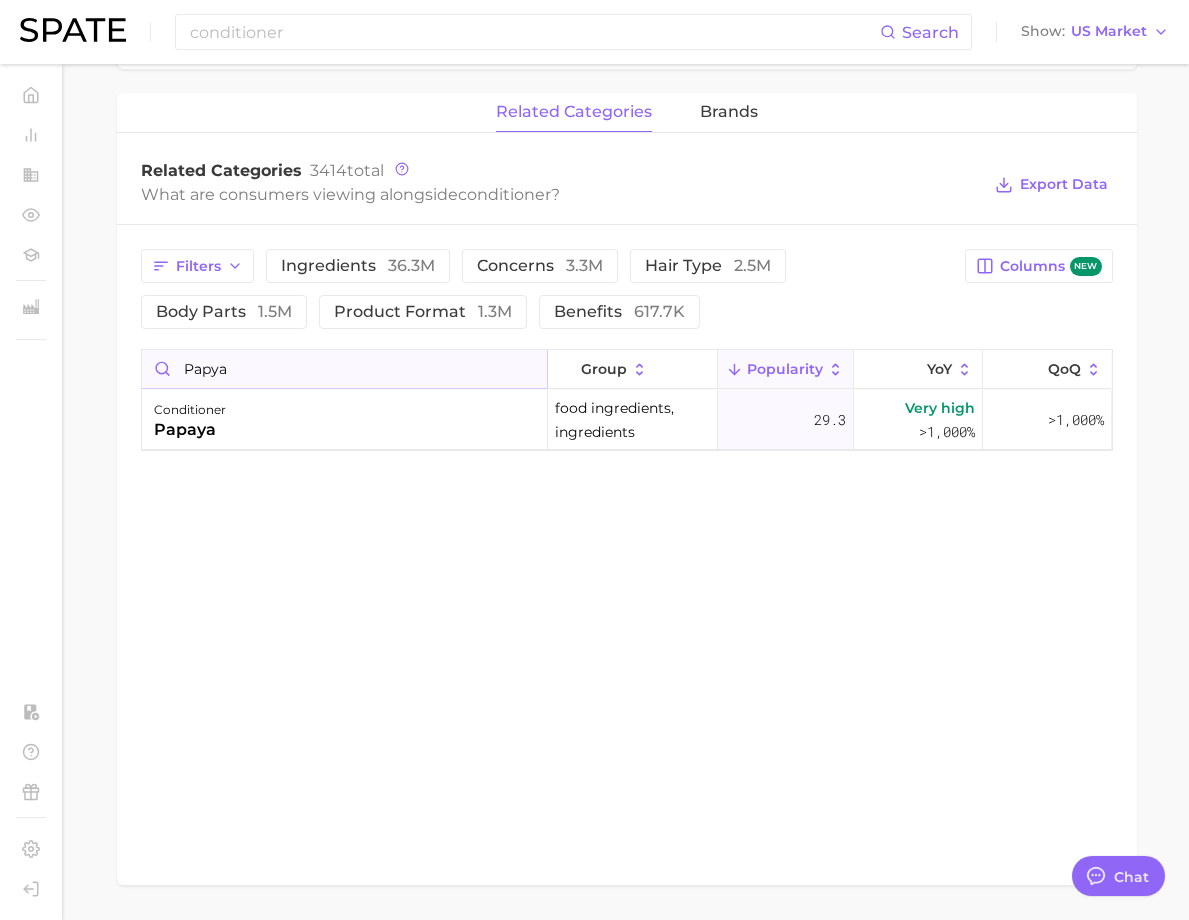 drag, startPoint x: 424, startPoint y: 384, endPoint x: 369, endPoint y: 387, distance: 55.081757 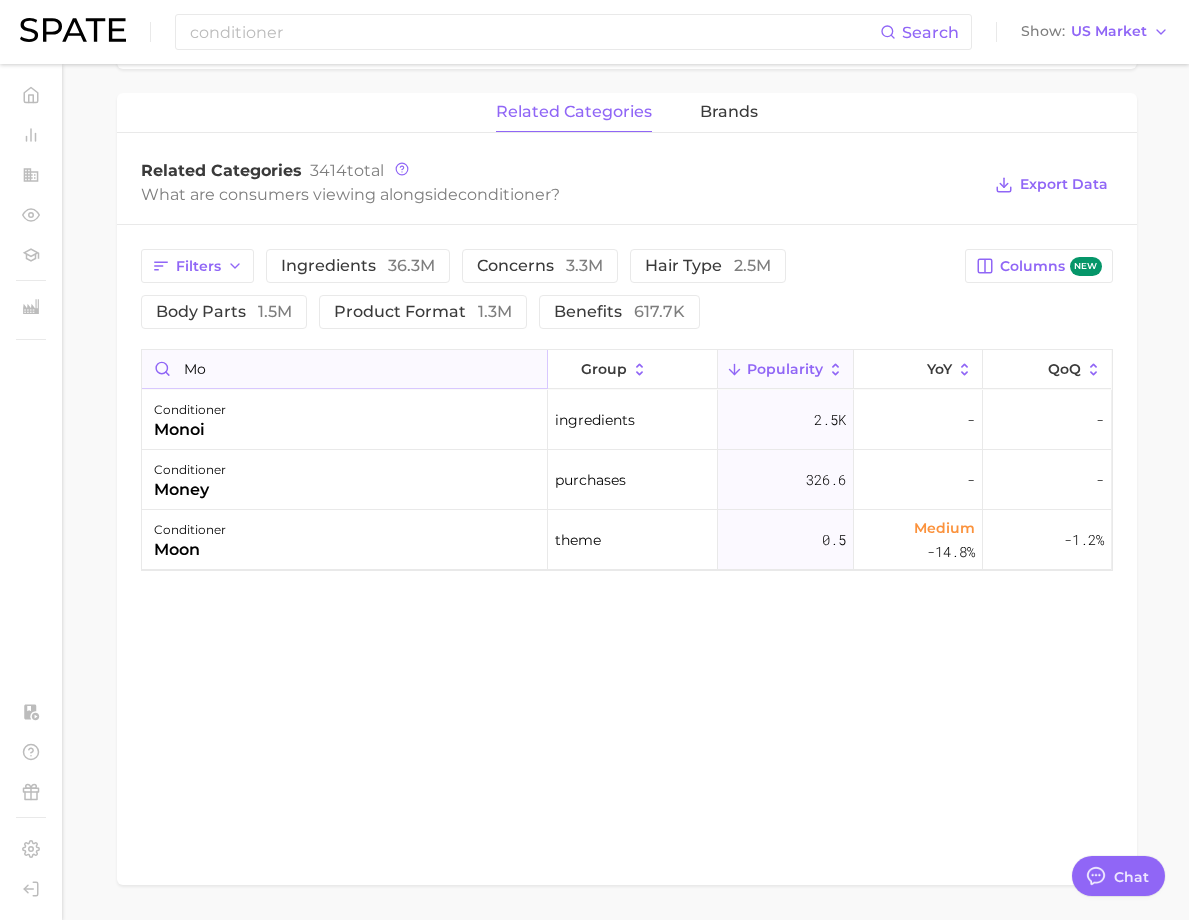 type on "m" 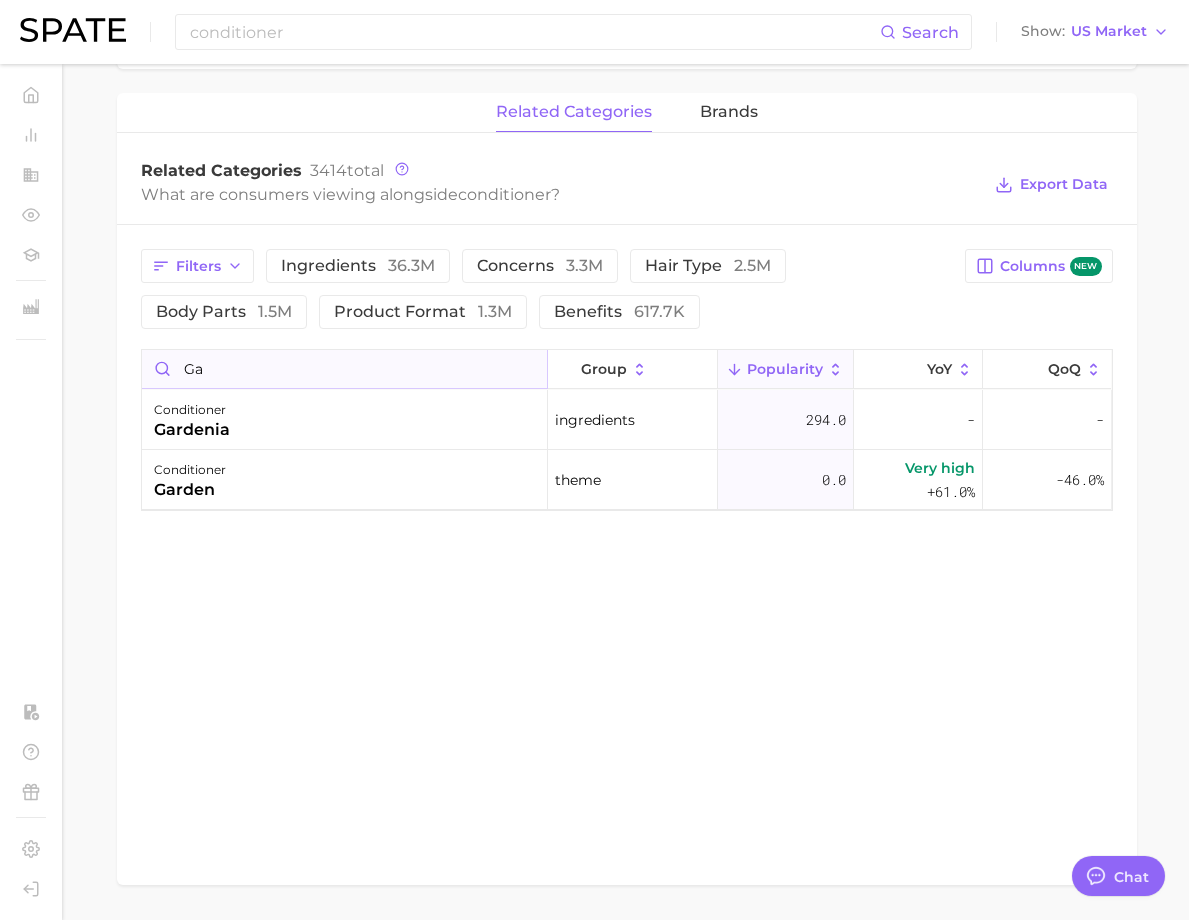 type on "g" 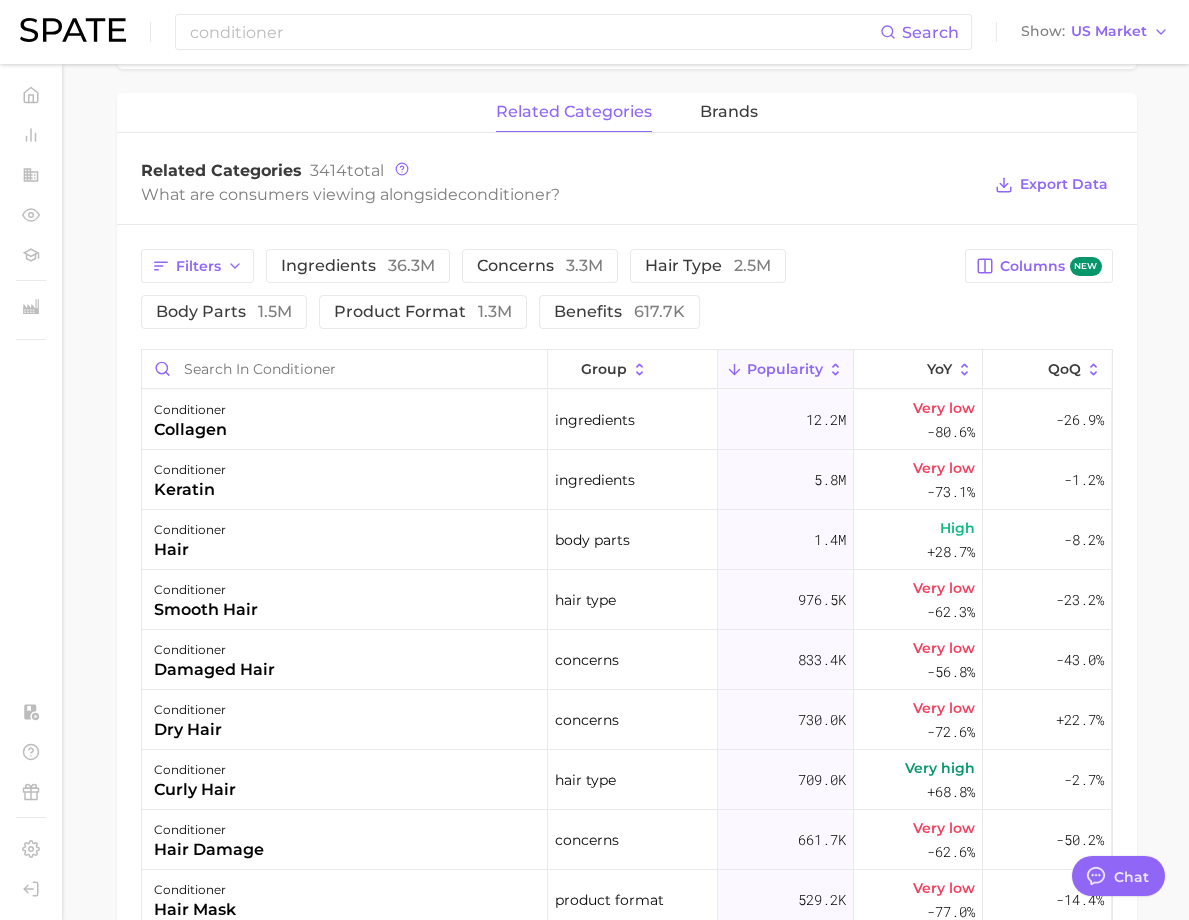 drag, startPoint x: 792, startPoint y: 220, endPoint x: 704, endPoint y: 255, distance: 94.7048 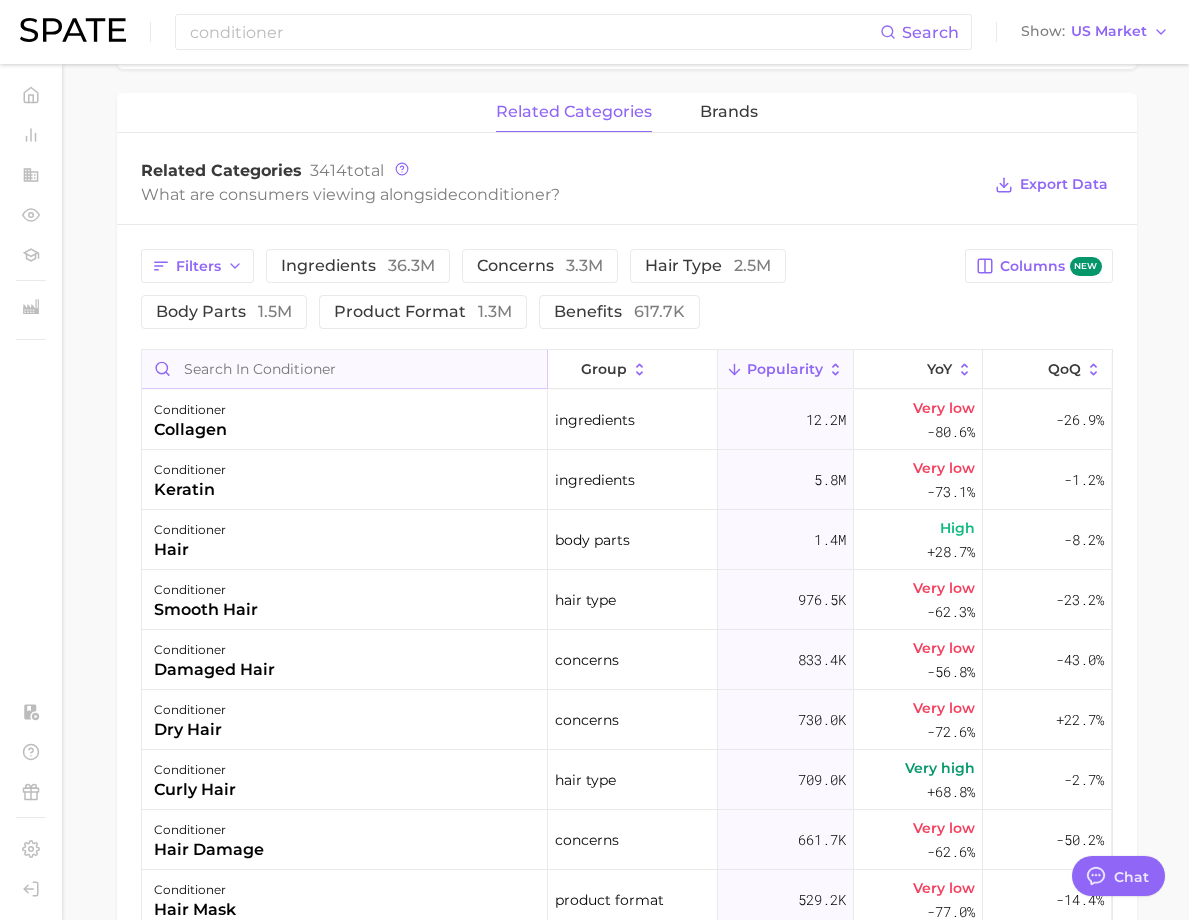click at bounding box center (344, 369) 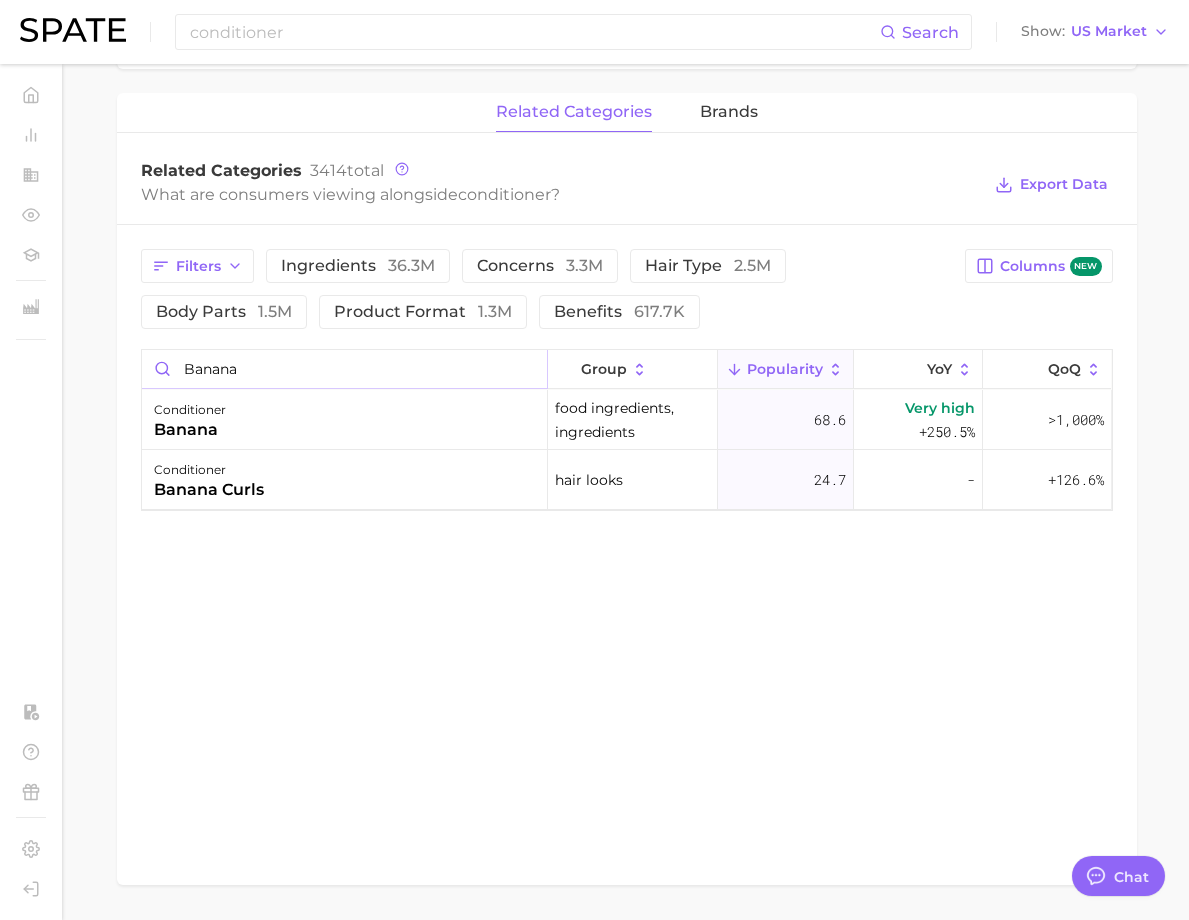 drag, startPoint x: 421, startPoint y: 389, endPoint x: 293, endPoint y: 396, distance: 128.19127 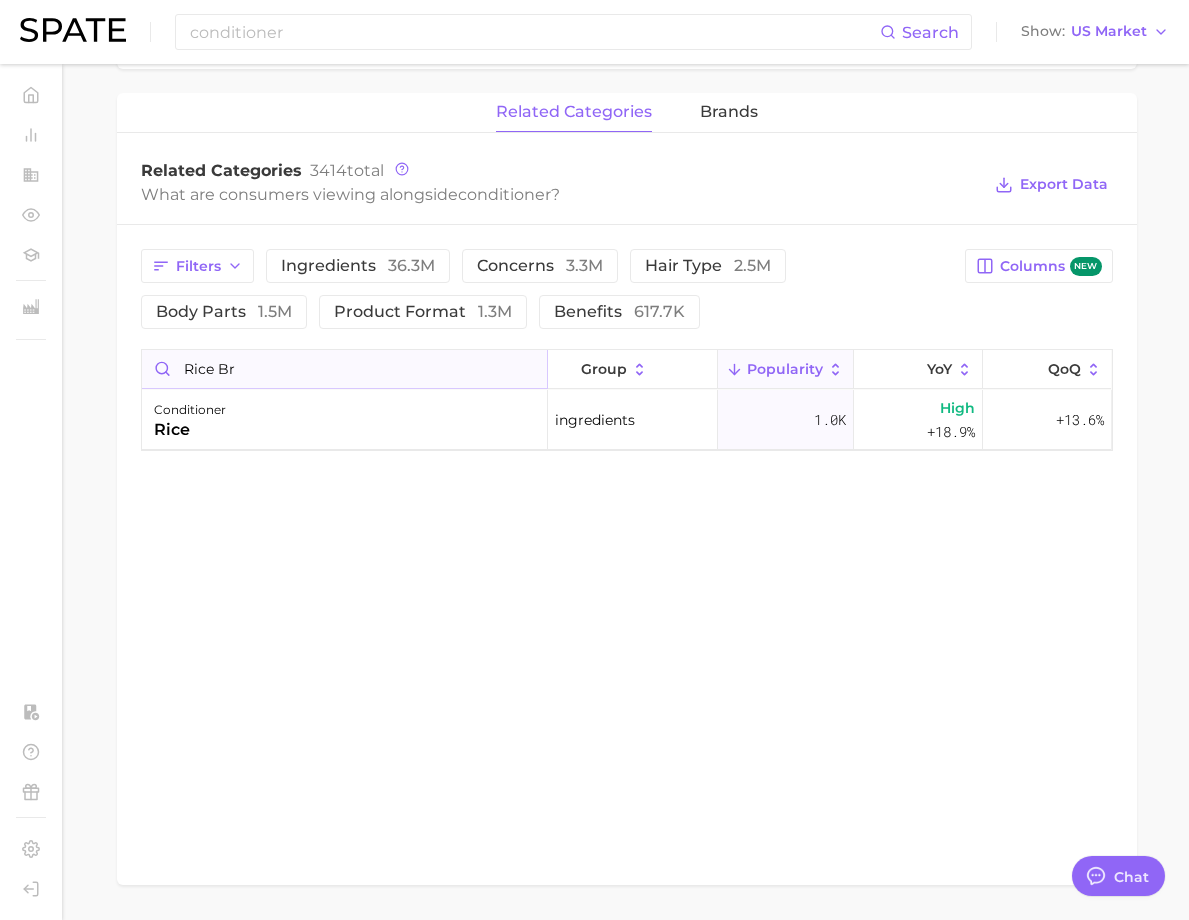 drag, startPoint x: 416, startPoint y: 392, endPoint x: 329, endPoint y: 391, distance: 87.005745 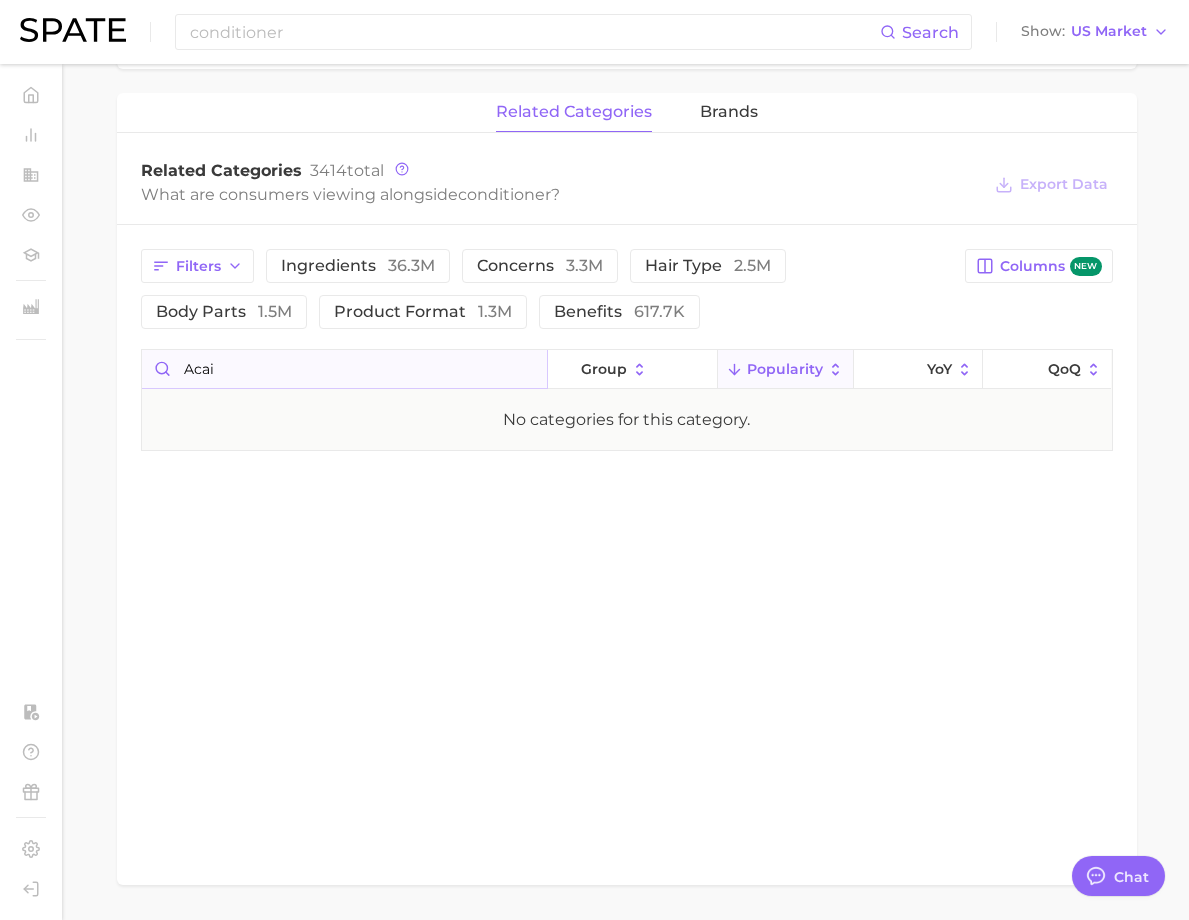 drag, startPoint x: 413, startPoint y: 392, endPoint x: 331, endPoint y: 400, distance: 82.38932 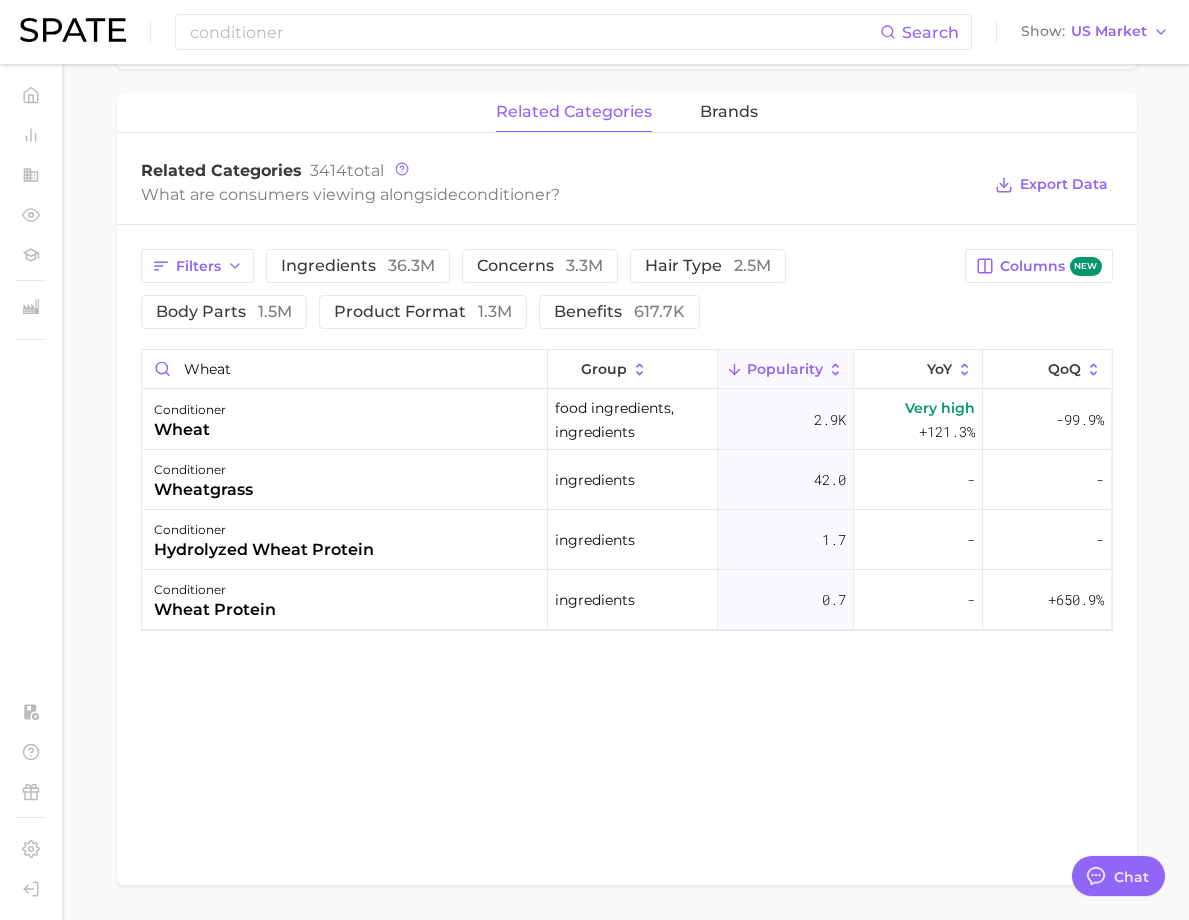 click on "related categories brands Related Categories 3414  total What are consumers viewing alongside  conditioner ? Export Data Filters ingredients   36.3m concerns   3.3m hair type   2.5m body parts   1.5m product format   1.3m benefits   617.7k Columns new wheat group Popularity YoY QoQ conditioner wheat food ingredients, ingredients 2.9k Very high +121.3% -99.9% conditioner wheatgrass ingredients 42.0 - - conditioner hydrolyzed wheat protein ingredients 1.7 - - conditioner wheat protein ingredients 0.7 - +650.9%" at bounding box center [627, 489] 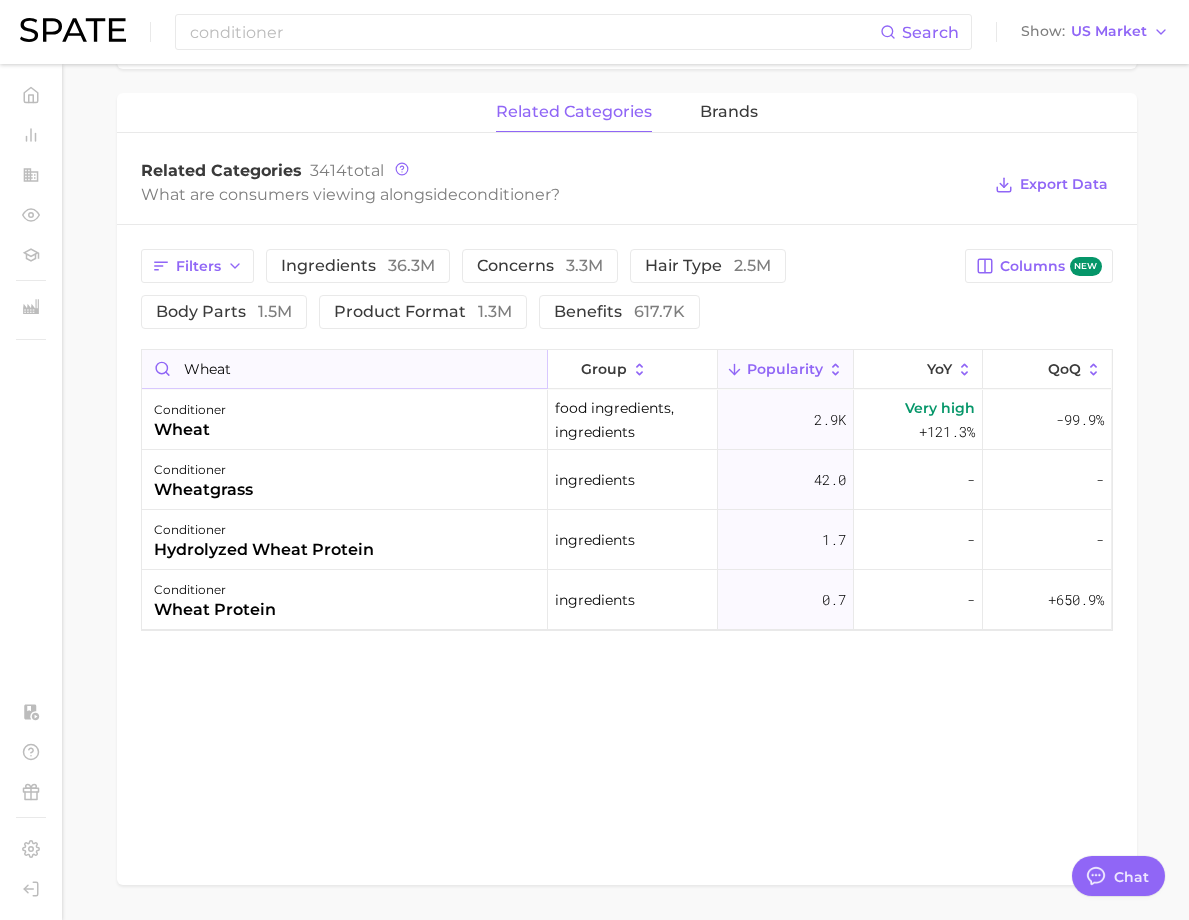 drag, startPoint x: 427, startPoint y: 398, endPoint x: 332, endPoint y: 390, distance: 95.33625 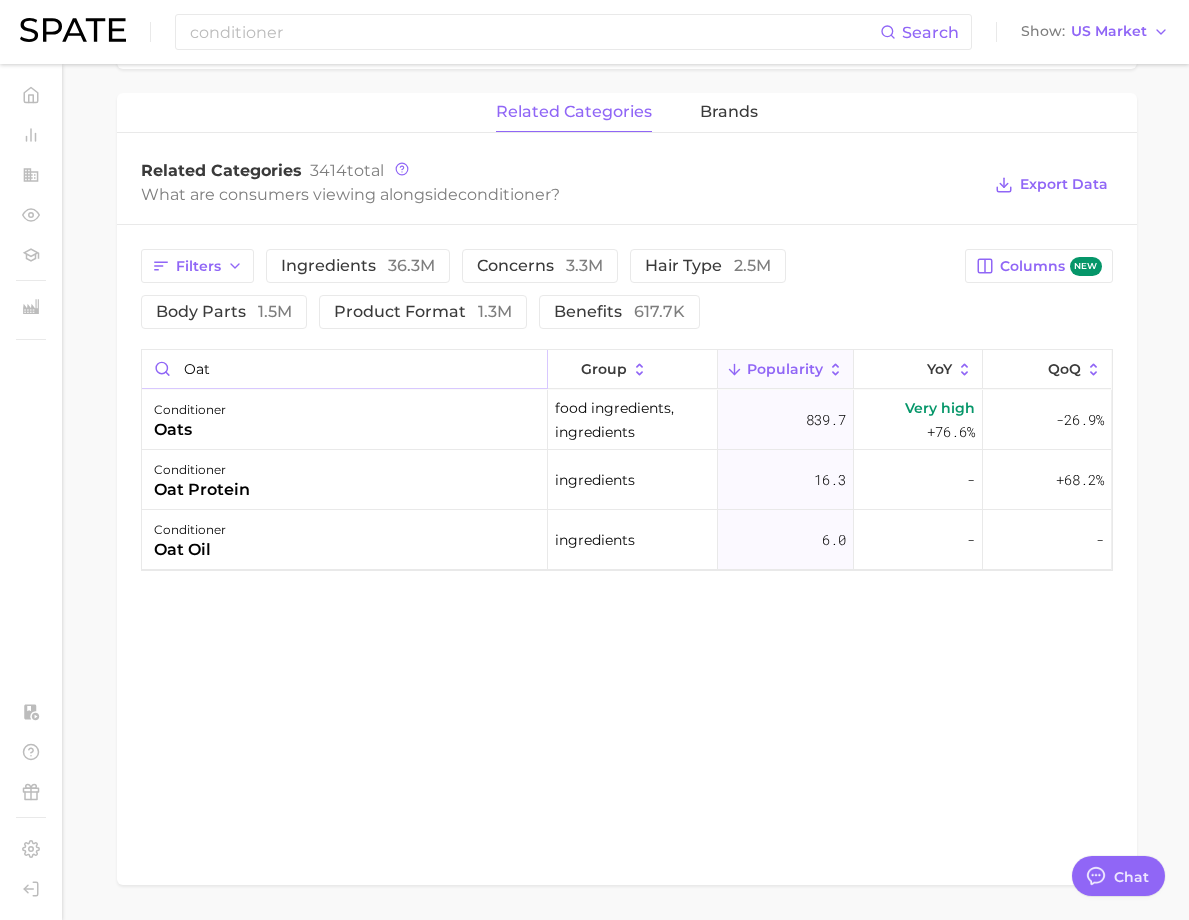 drag, startPoint x: 392, startPoint y: 382, endPoint x: 316, endPoint y: 380, distance: 76.02631 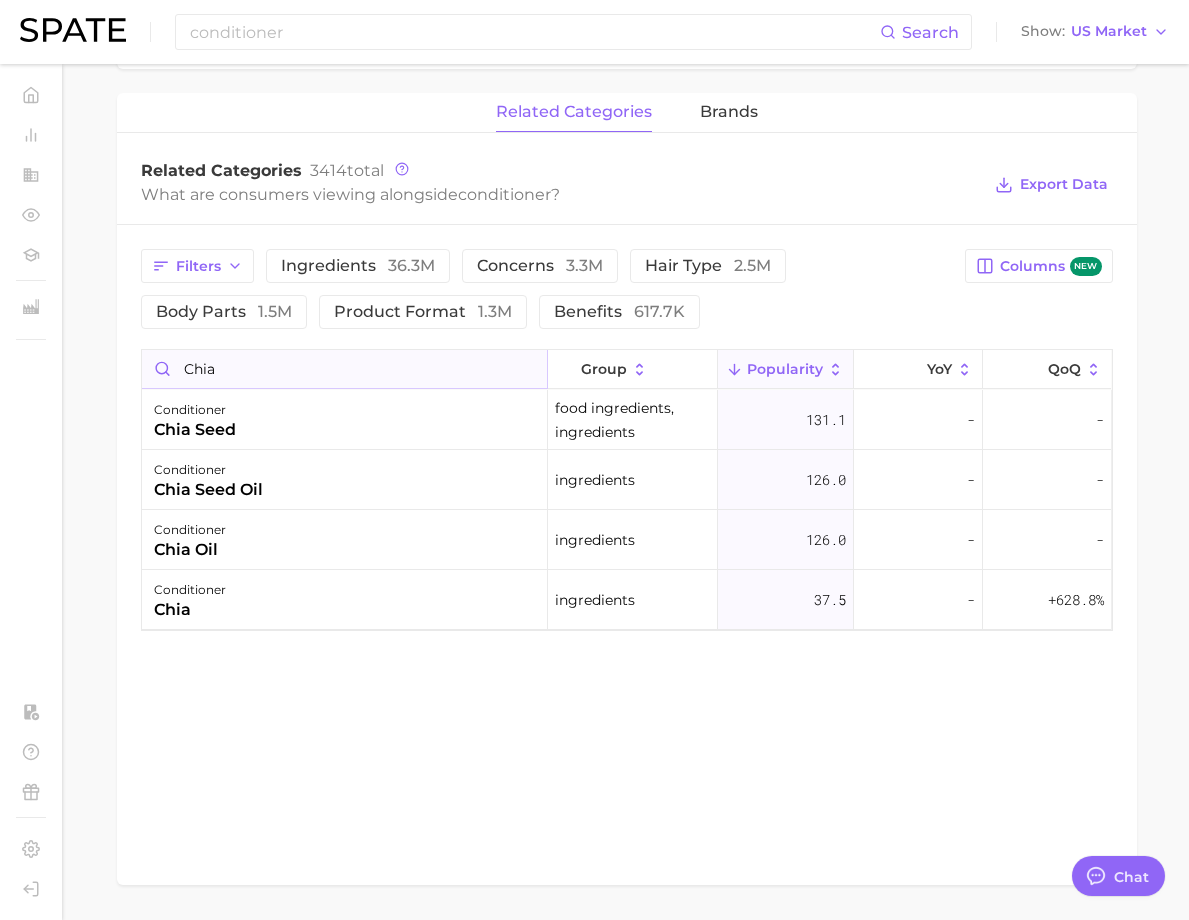 drag, startPoint x: 399, startPoint y: 385, endPoint x: 317, endPoint y: 387, distance: 82.02438 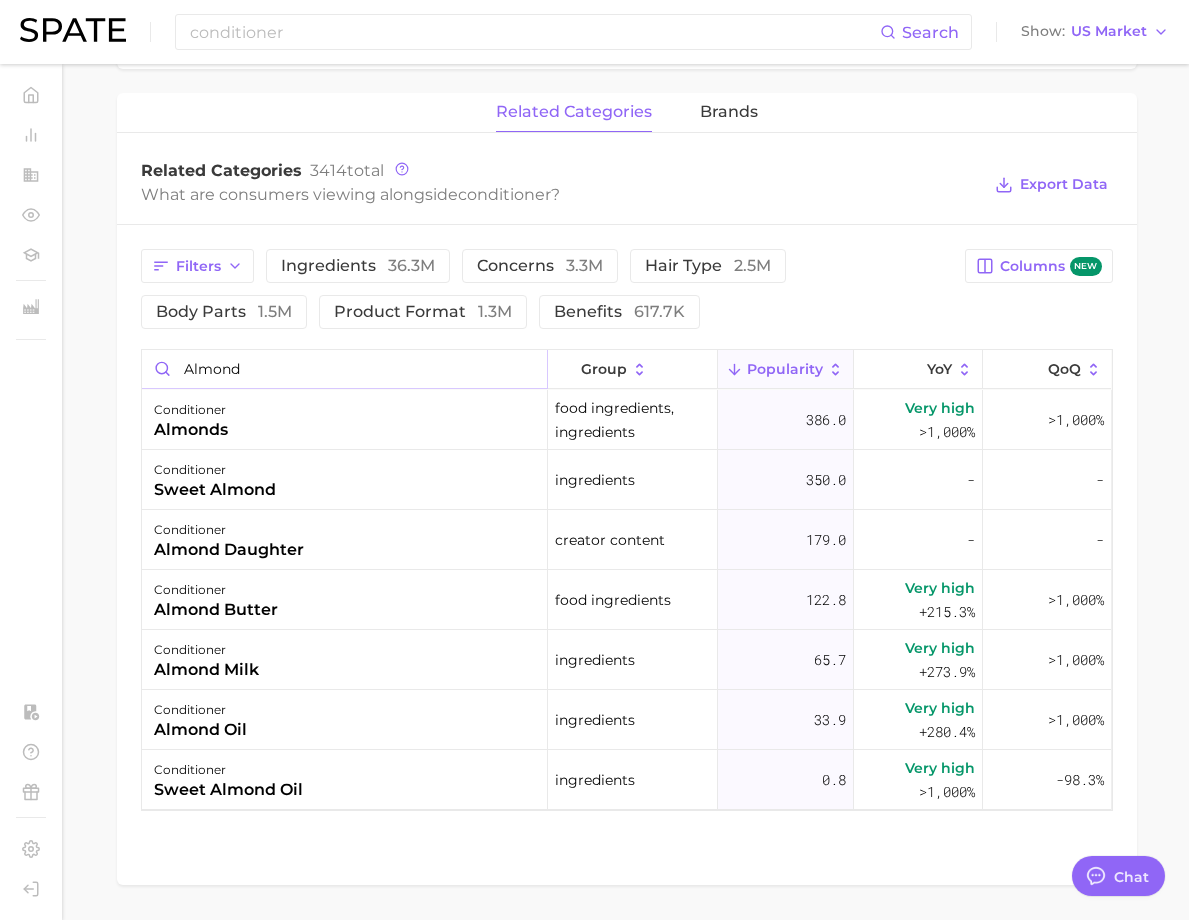 drag, startPoint x: 433, startPoint y: 389, endPoint x: 268, endPoint y: 377, distance: 165.43579 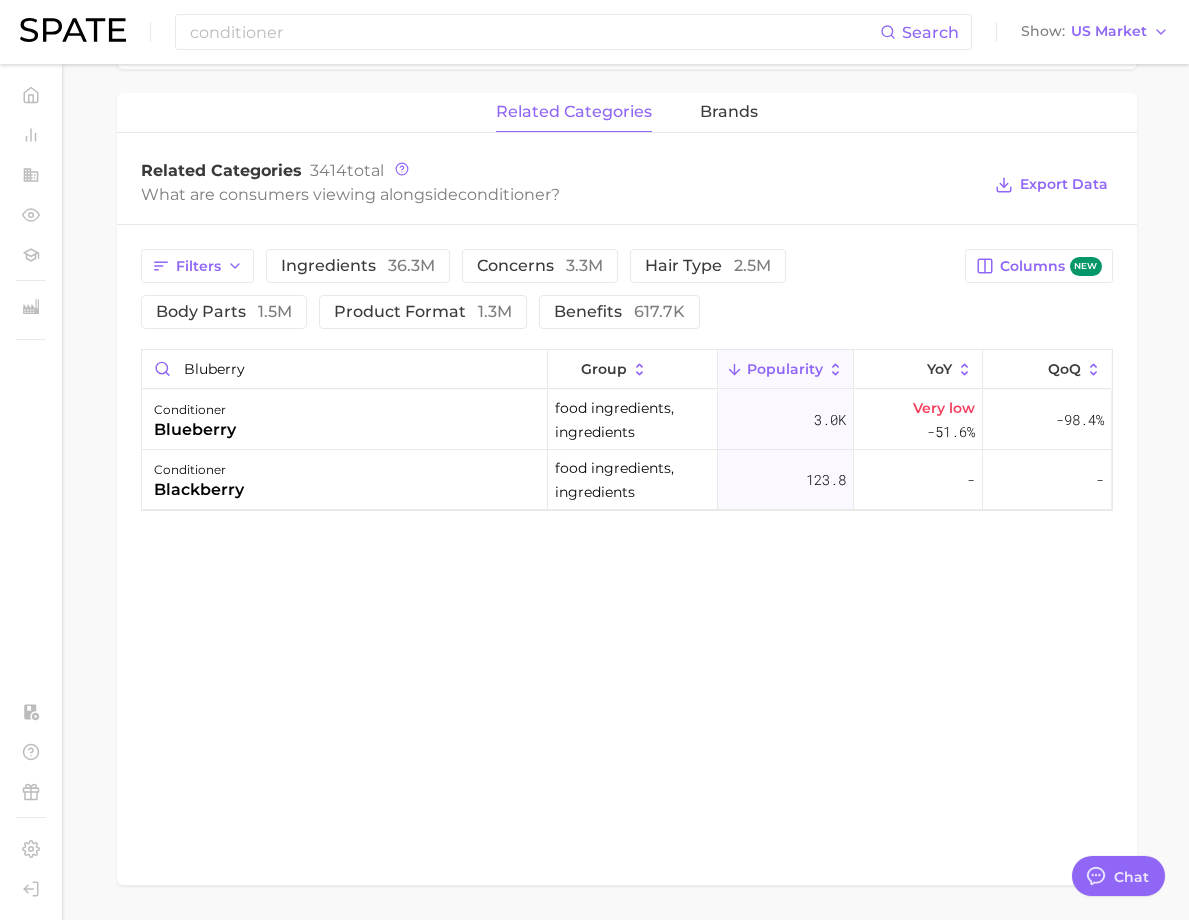 click on "related categories brands Related Categories 3414  total What are consumers viewing alongside  conditioner ? Export Data Filters ingredients   36.3m concerns   3.3m hair type   2.5m body parts   1.5m product format   1.3m benefits   617.7k Columns new bluberry group Popularity YoY QoQ conditioner blueberry food ingredients, ingredients 3.0k Very low -51.6% -98.4% conditioner blackberry food ingredients, ingredients 123.8 - -" at bounding box center [627, 489] 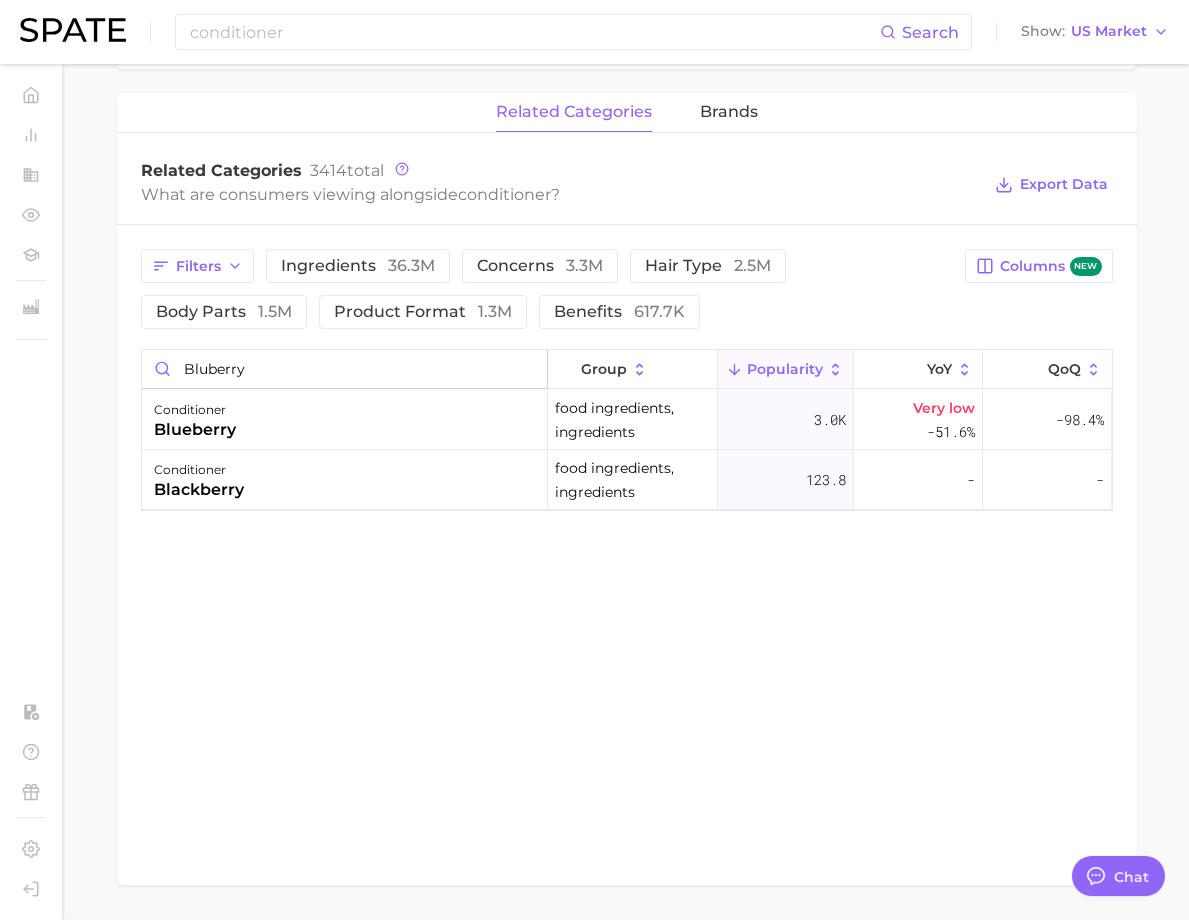 scroll, scrollTop: 1, scrollLeft: 0, axis: vertical 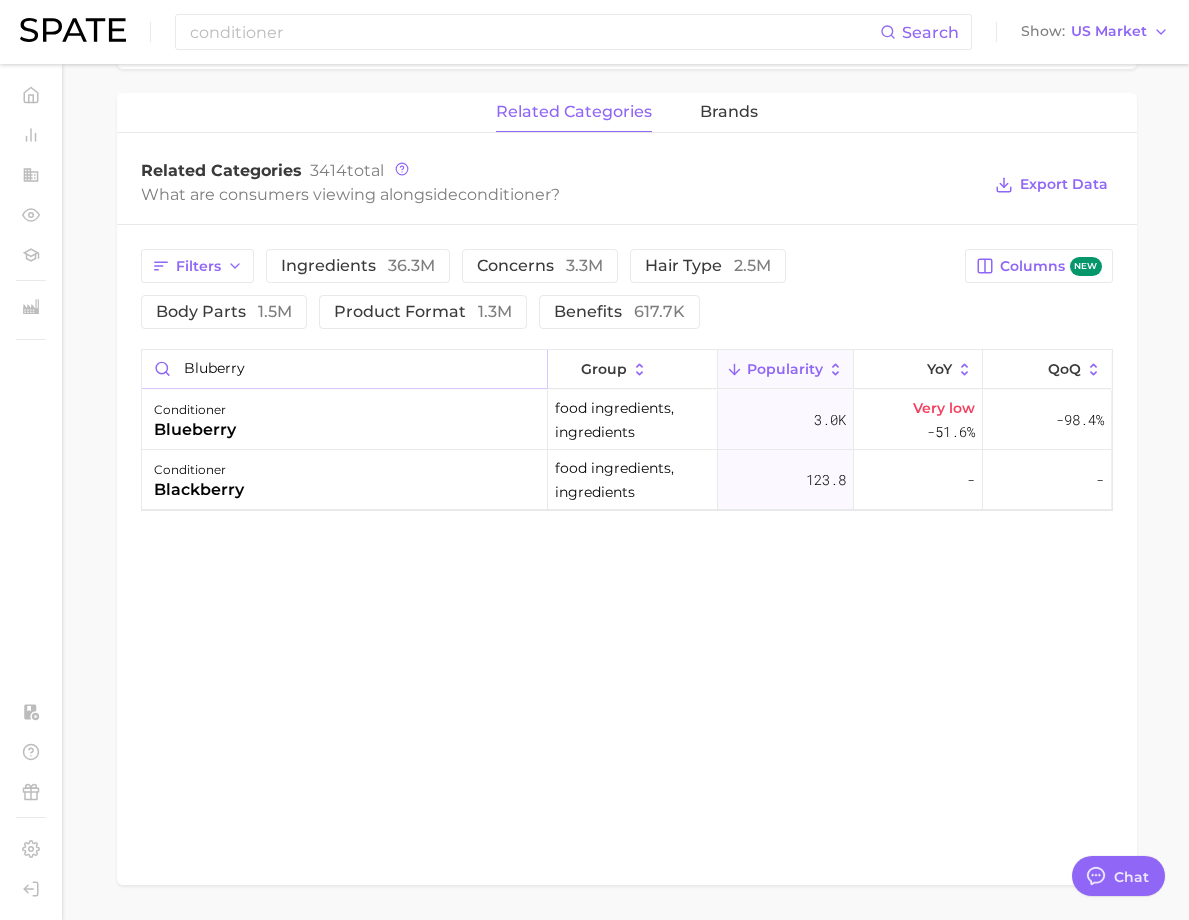 drag, startPoint x: 459, startPoint y: 396, endPoint x: 301, endPoint y: 408, distance: 158.45505 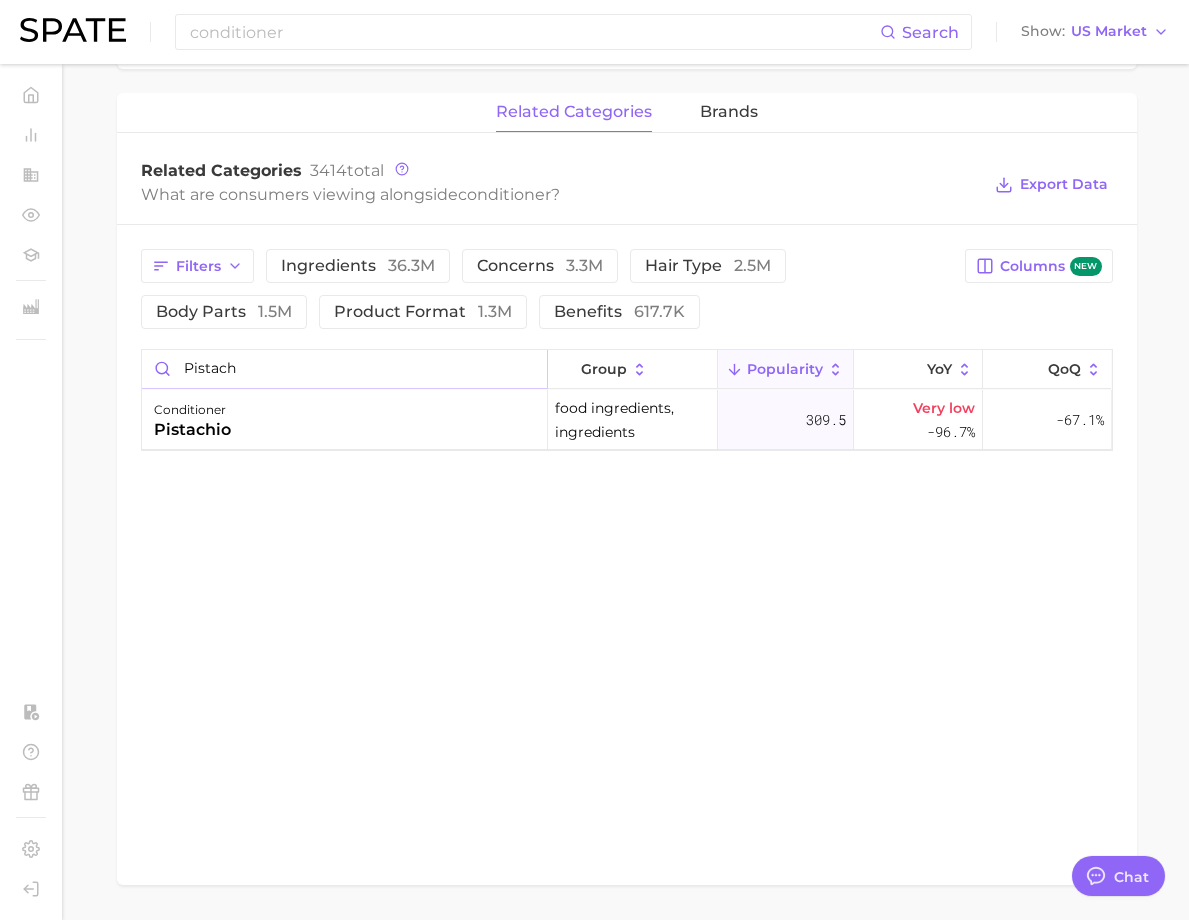 scroll, scrollTop: 0, scrollLeft: 0, axis: both 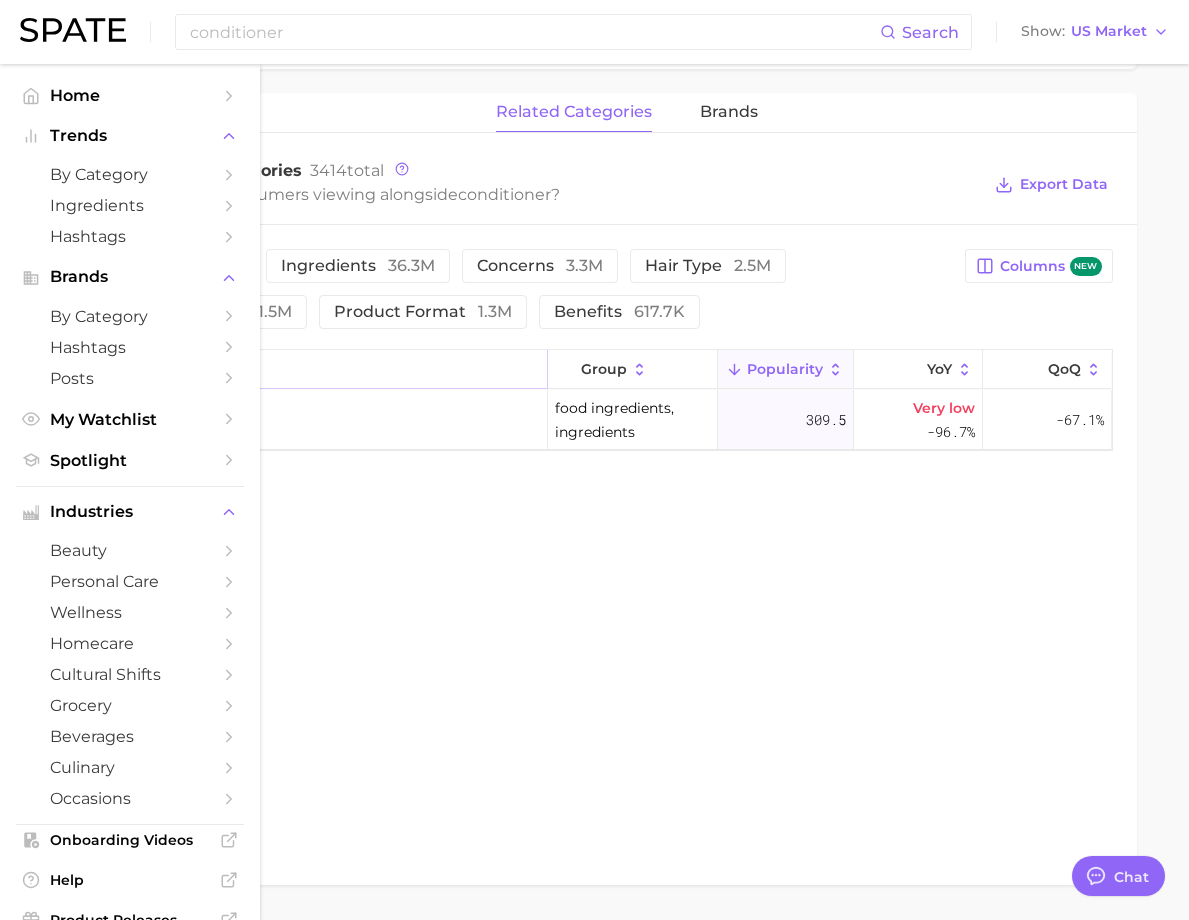 drag, startPoint x: 430, startPoint y: 385, endPoint x: 259, endPoint y: 387, distance: 171.01169 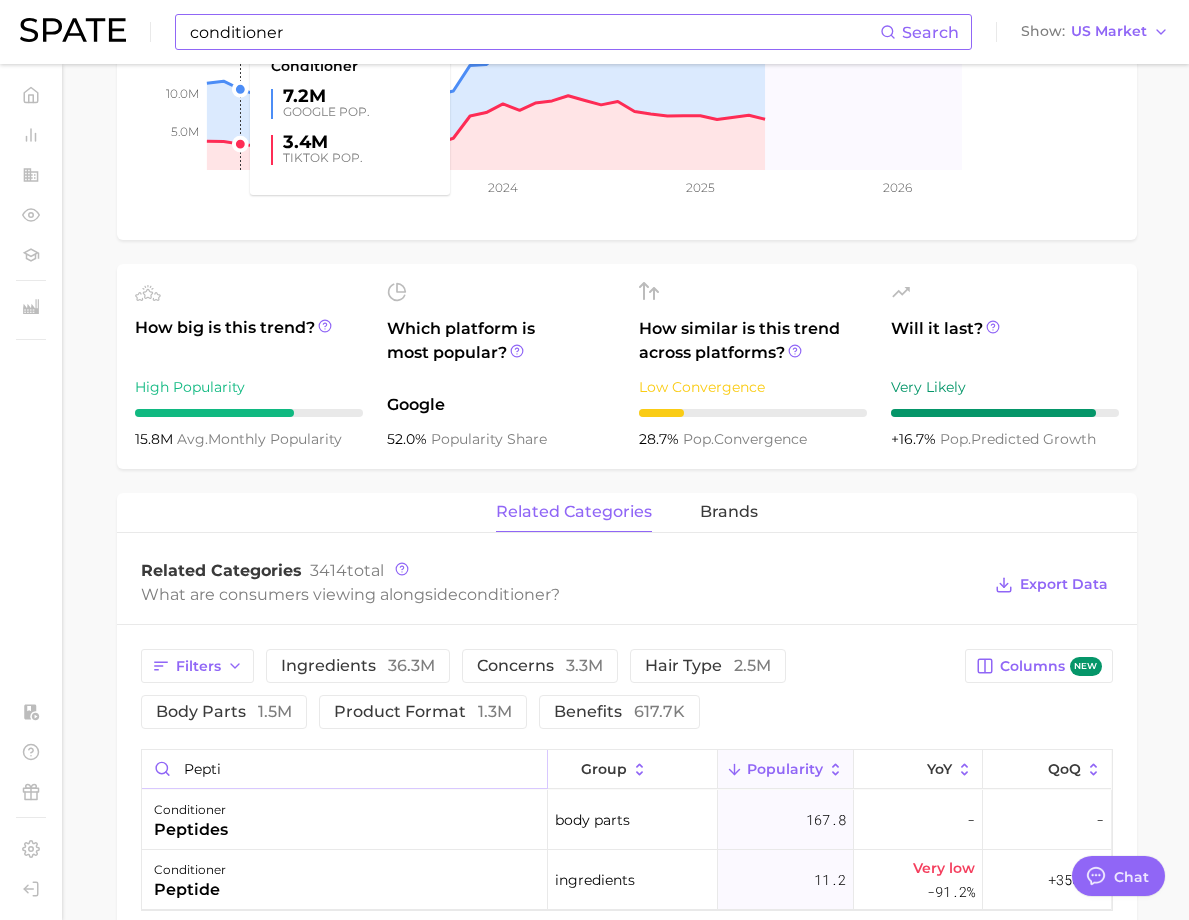 scroll, scrollTop: 400, scrollLeft: 0, axis: vertical 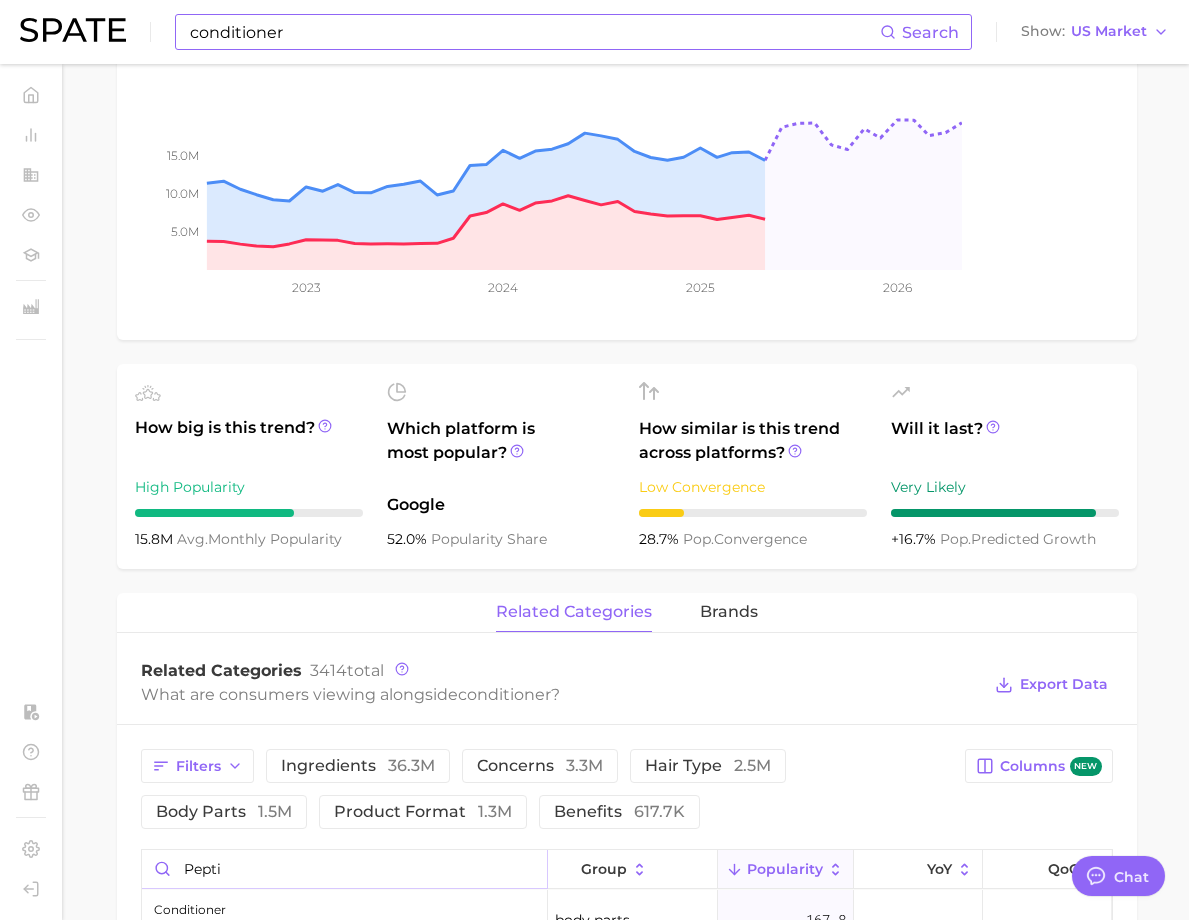 type on "pepti" 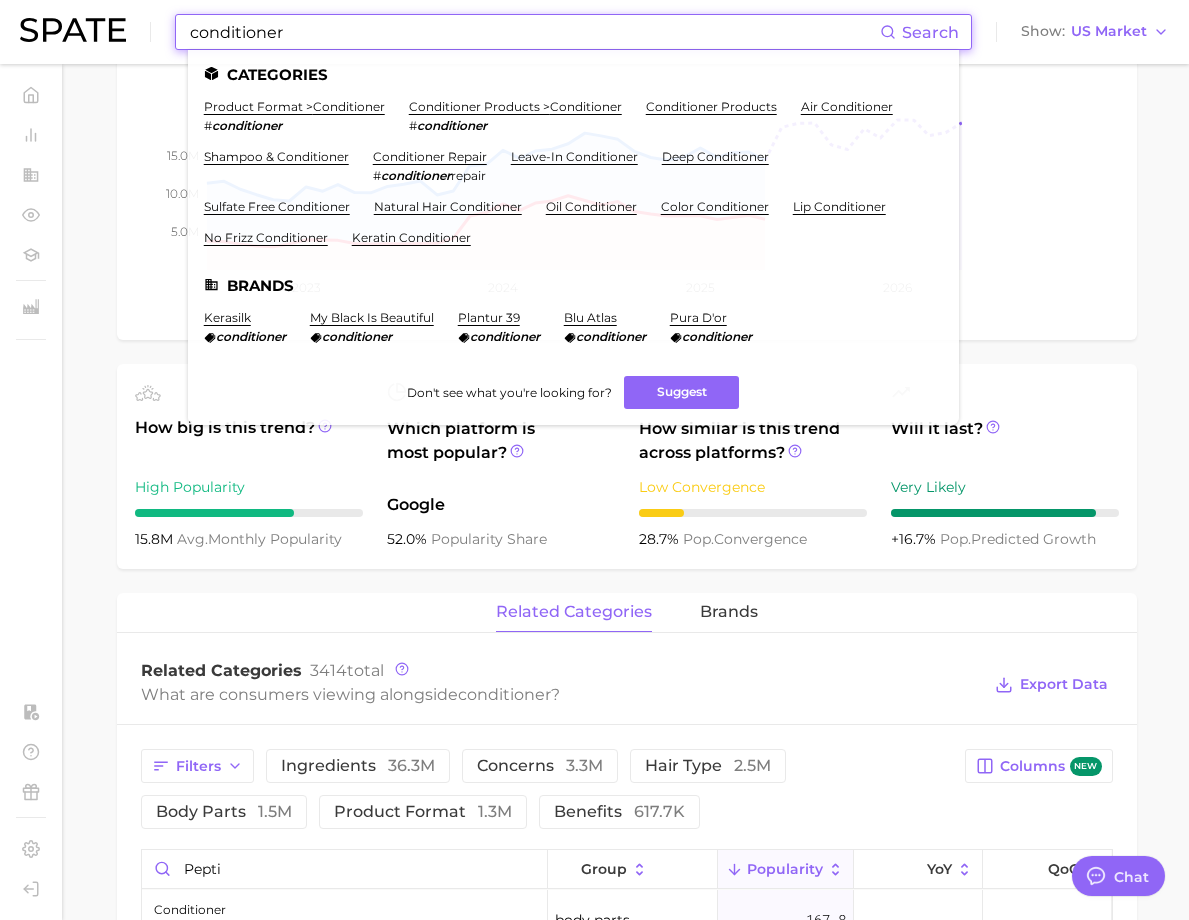 drag, startPoint x: 306, startPoint y: 28, endPoint x: 129, endPoint y: 19, distance: 177.22867 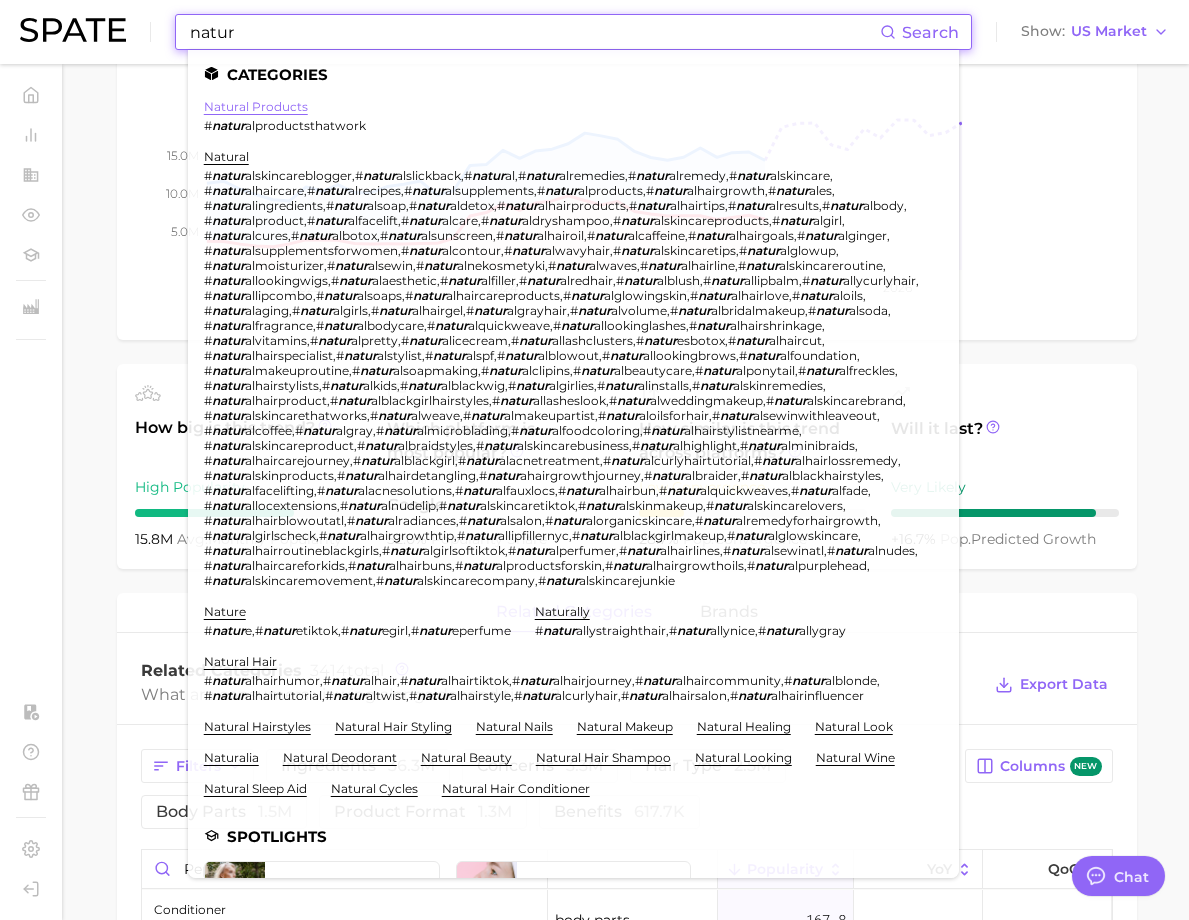 type on "natur" 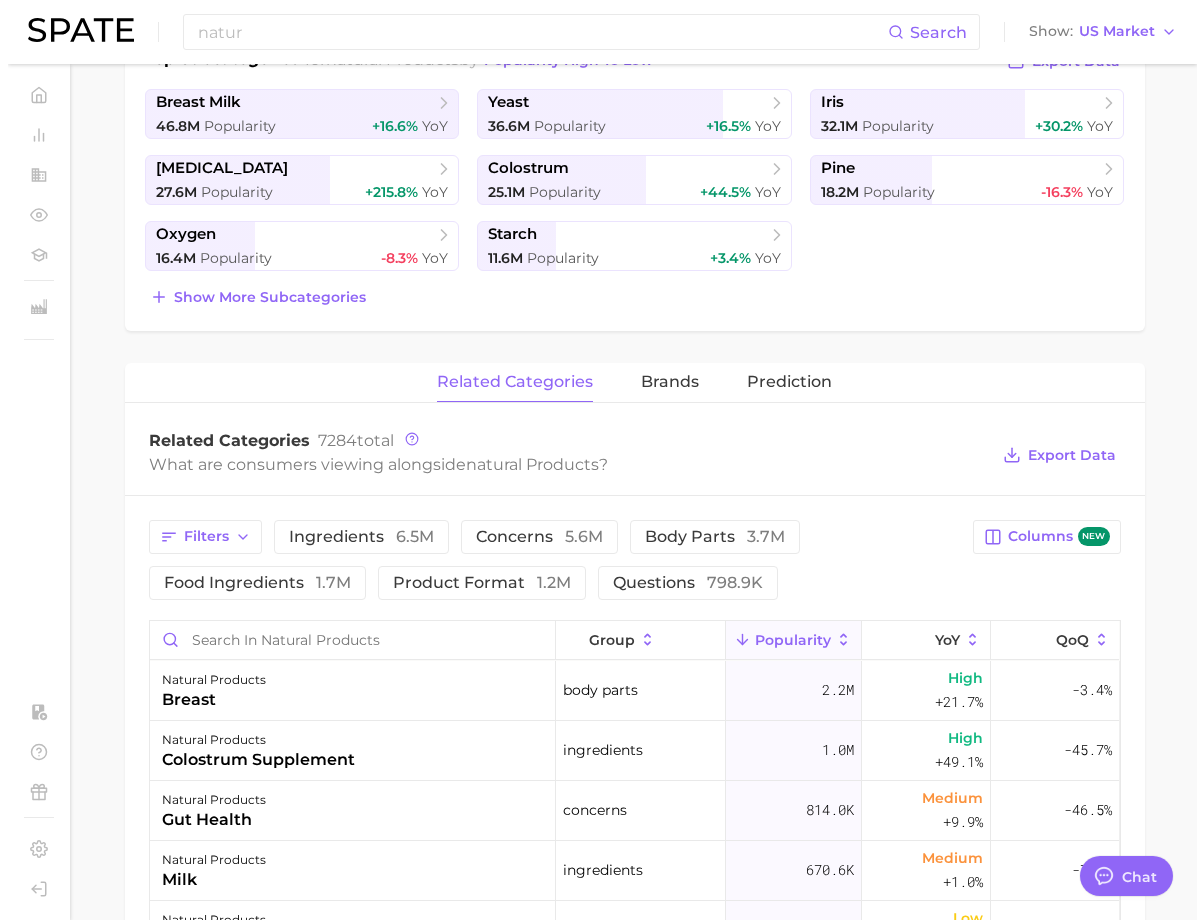 scroll, scrollTop: 600, scrollLeft: 0, axis: vertical 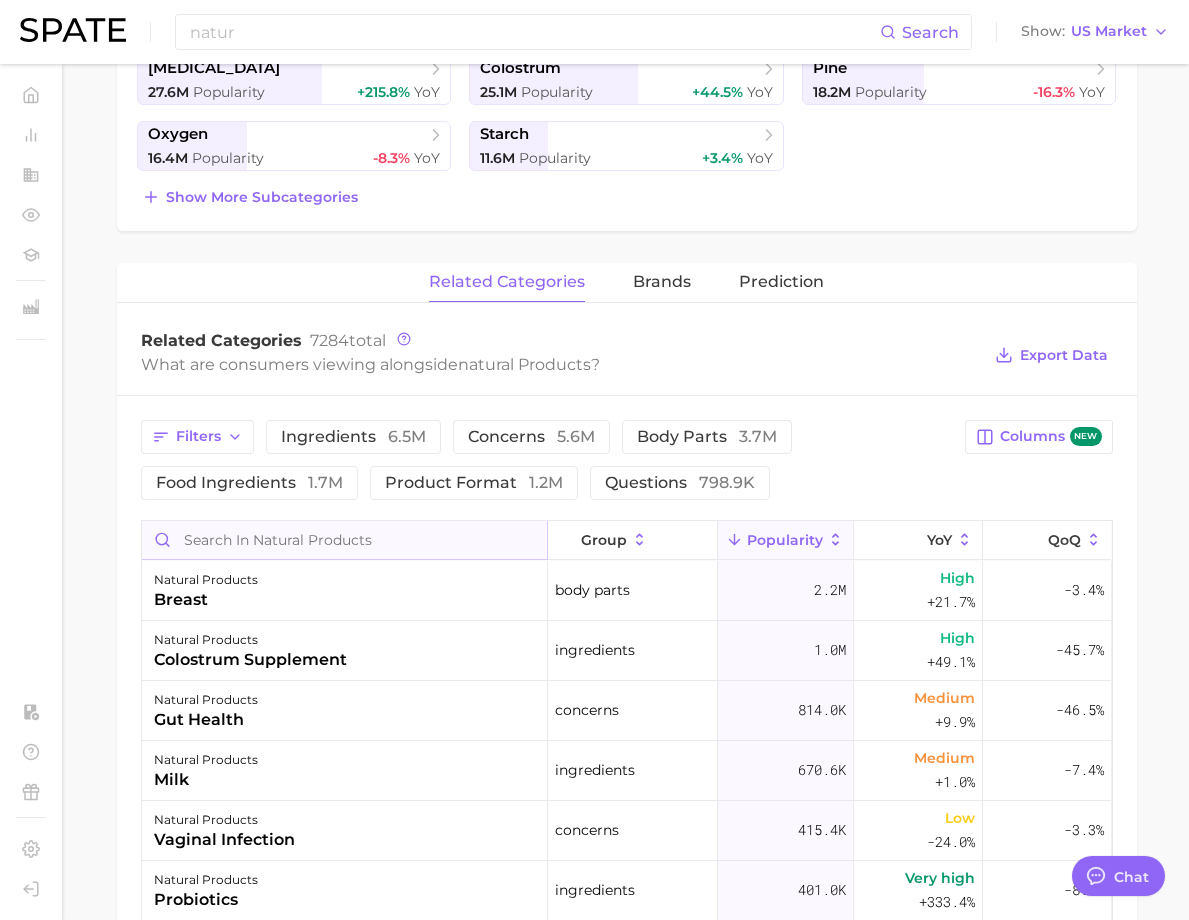 click at bounding box center (344, 540) 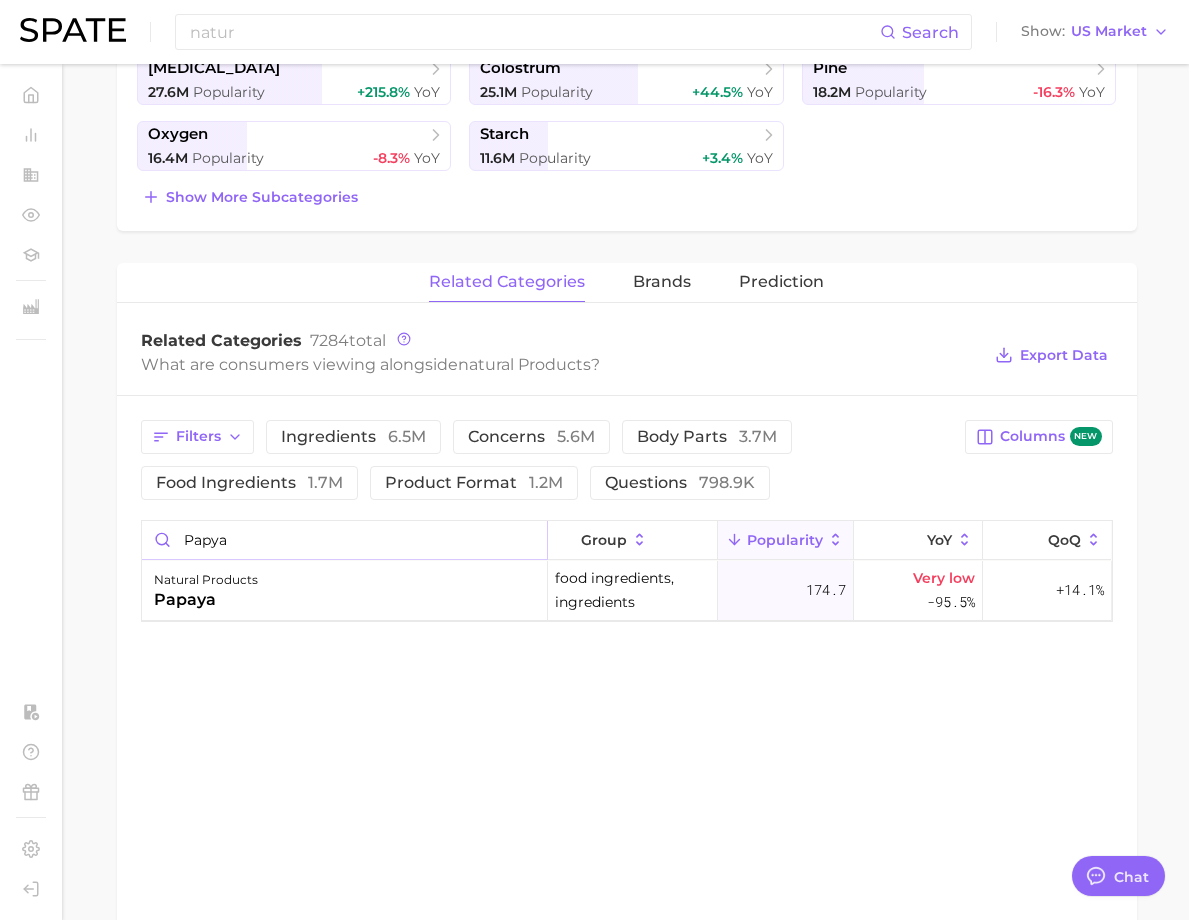 drag, startPoint x: 439, startPoint y: 549, endPoint x: 300, endPoint y: 548, distance: 139.0036 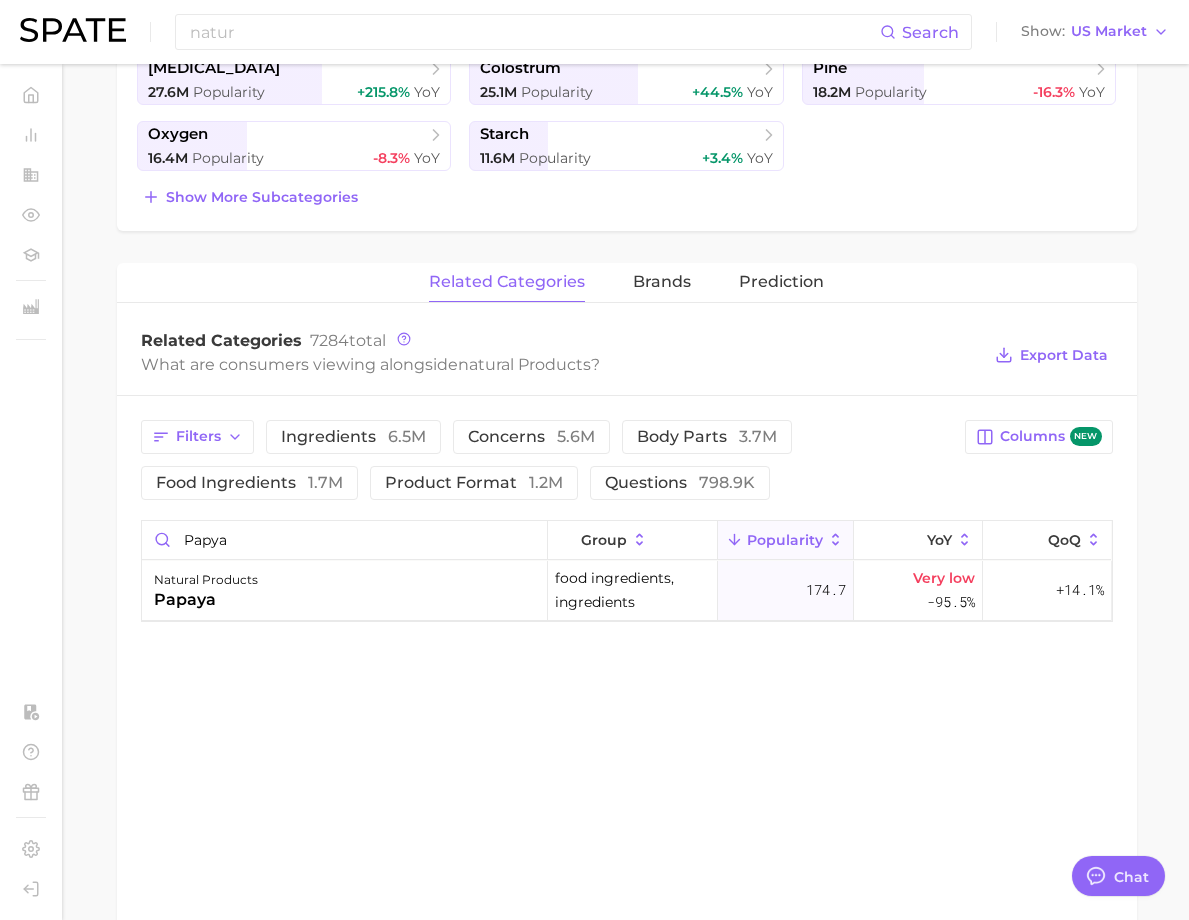 click on "related categories brands Prediction Related Categories 7284  total What are consumers viewing alongside  natural products ? Export Data Filters ingredients   6.5m concerns   5.6m body parts   3.7m food ingredients   1.7m product format   1.2m questions   798.9k Columns new papya group Popularity YoY QoQ natural products papaya food ingredients, ingredients 174.7 Very low -95.5% +14.1%" at bounding box center (627, 659) 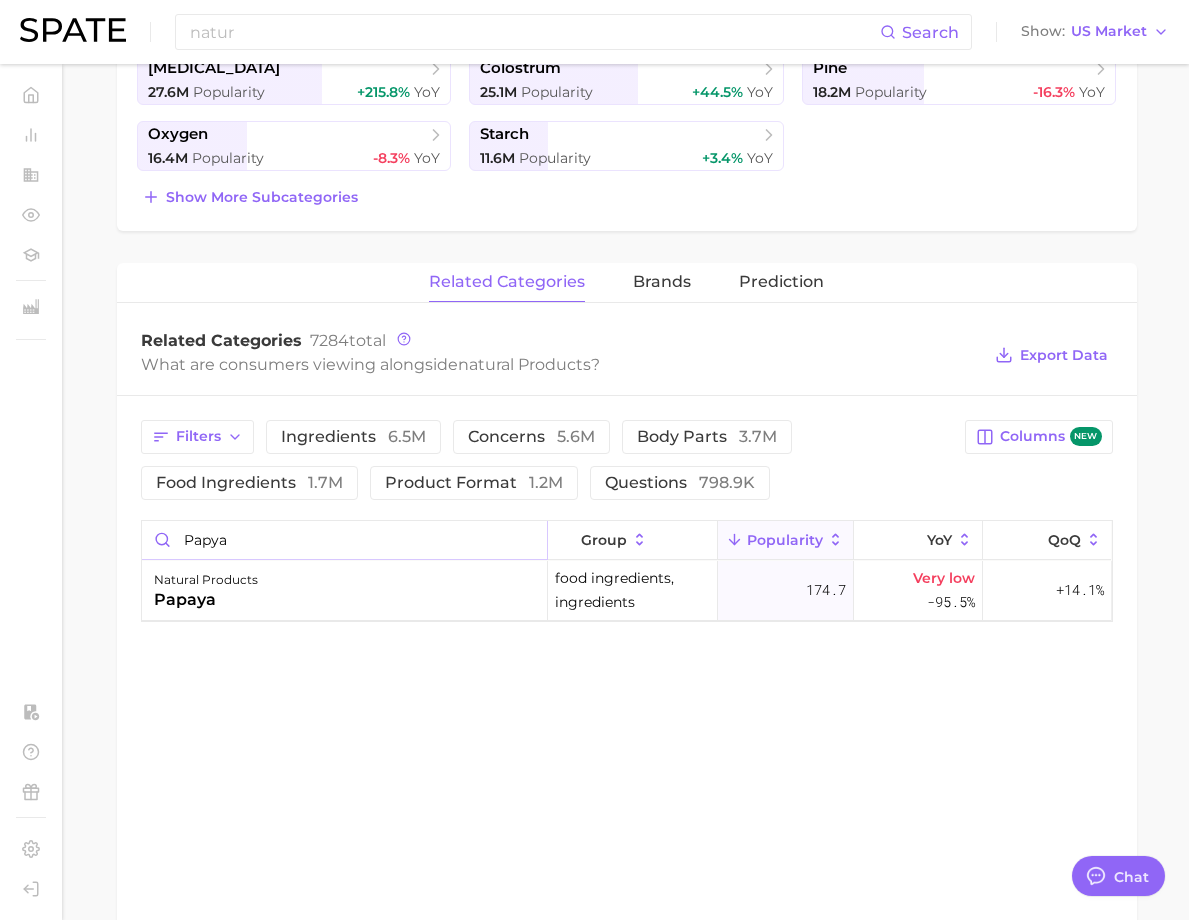 drag, startPoint x: 443, startPoint y: 545, endPoint x: 307, endPoint y: 533, distance: 136.52838 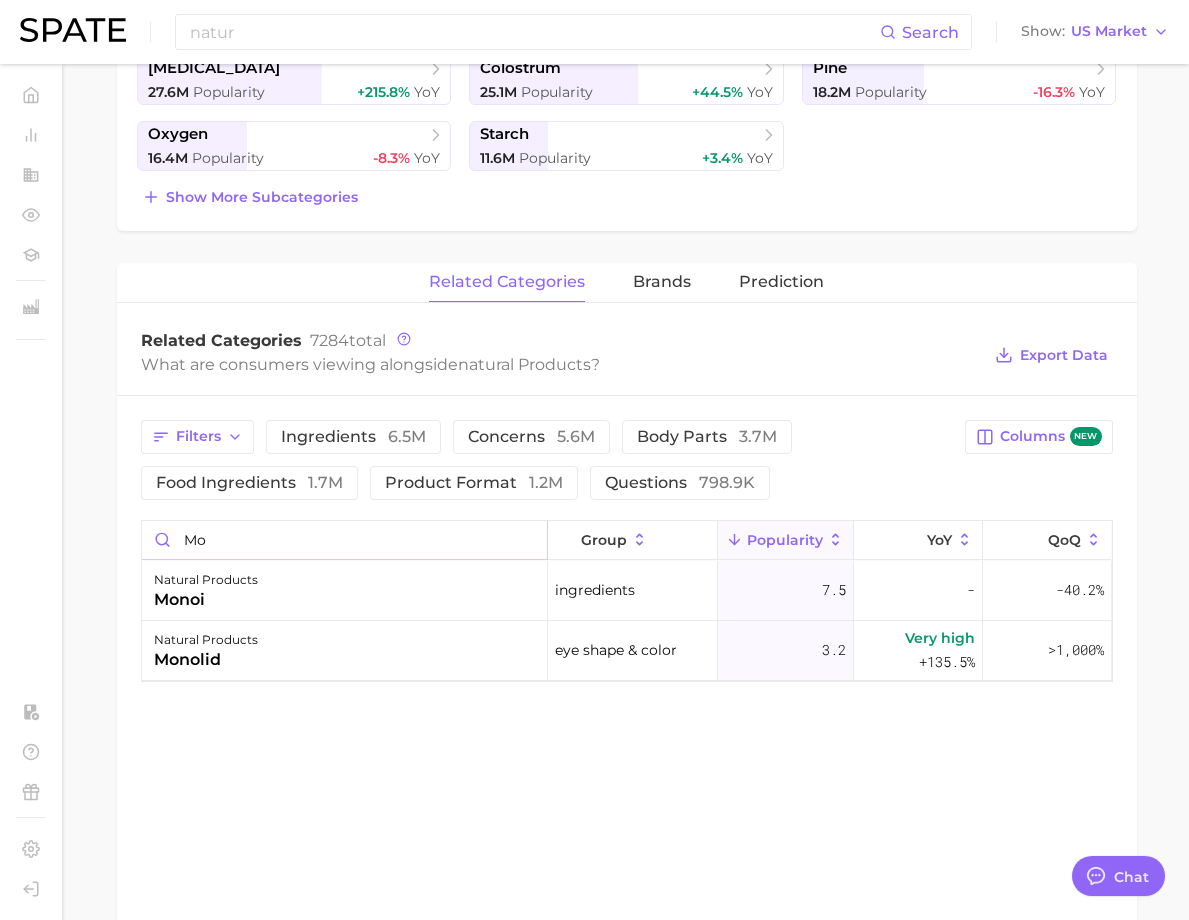 type on "m" 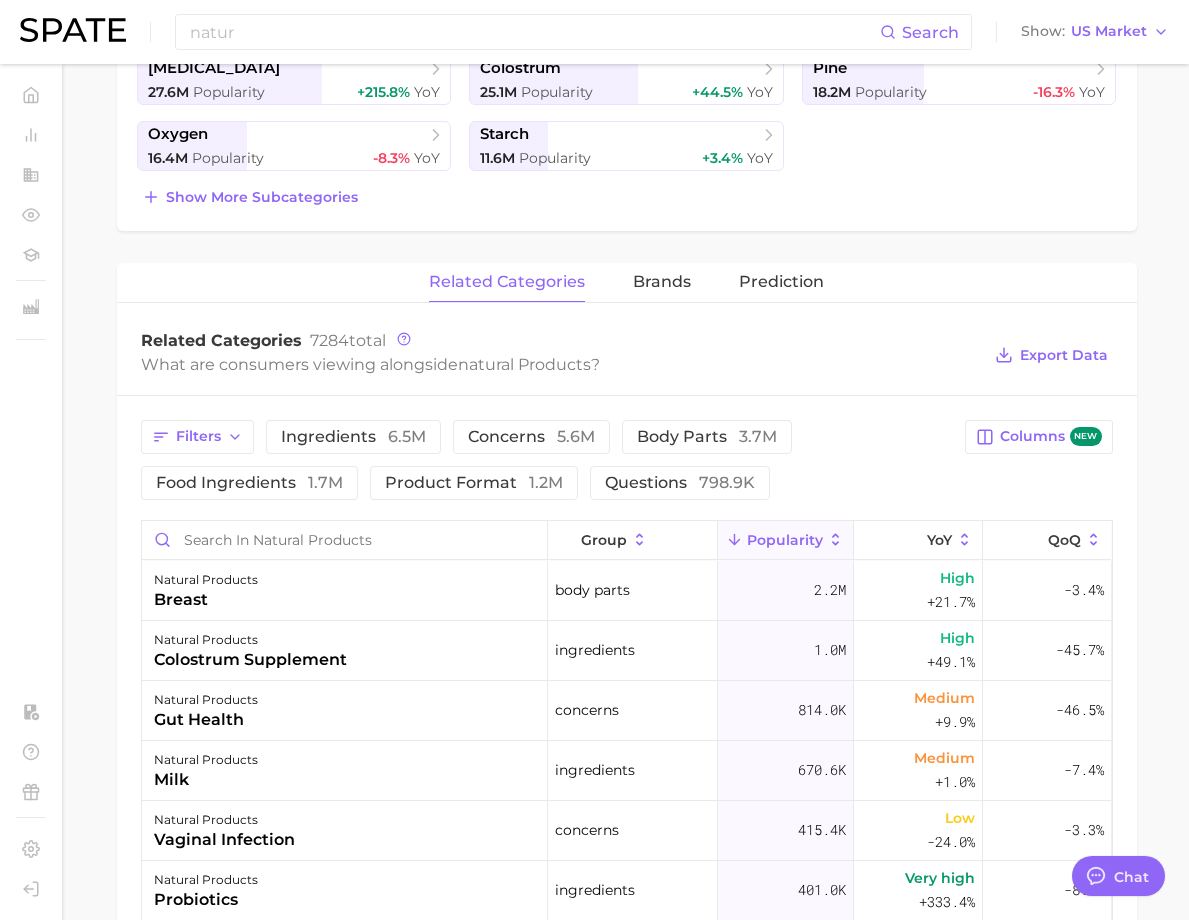 click on "Related Categories 7284  total" at bounding box center [561, 341] 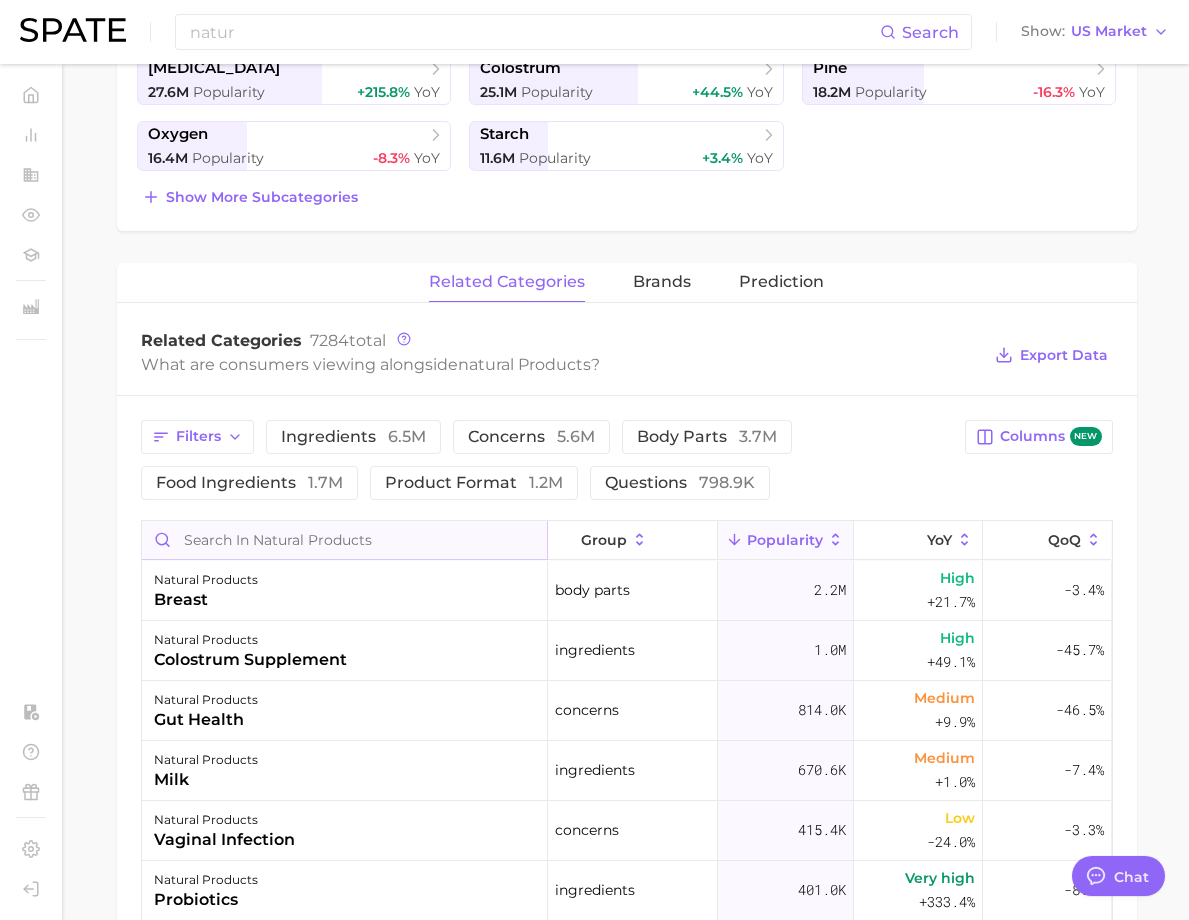 click at bounding box center (344, 540) 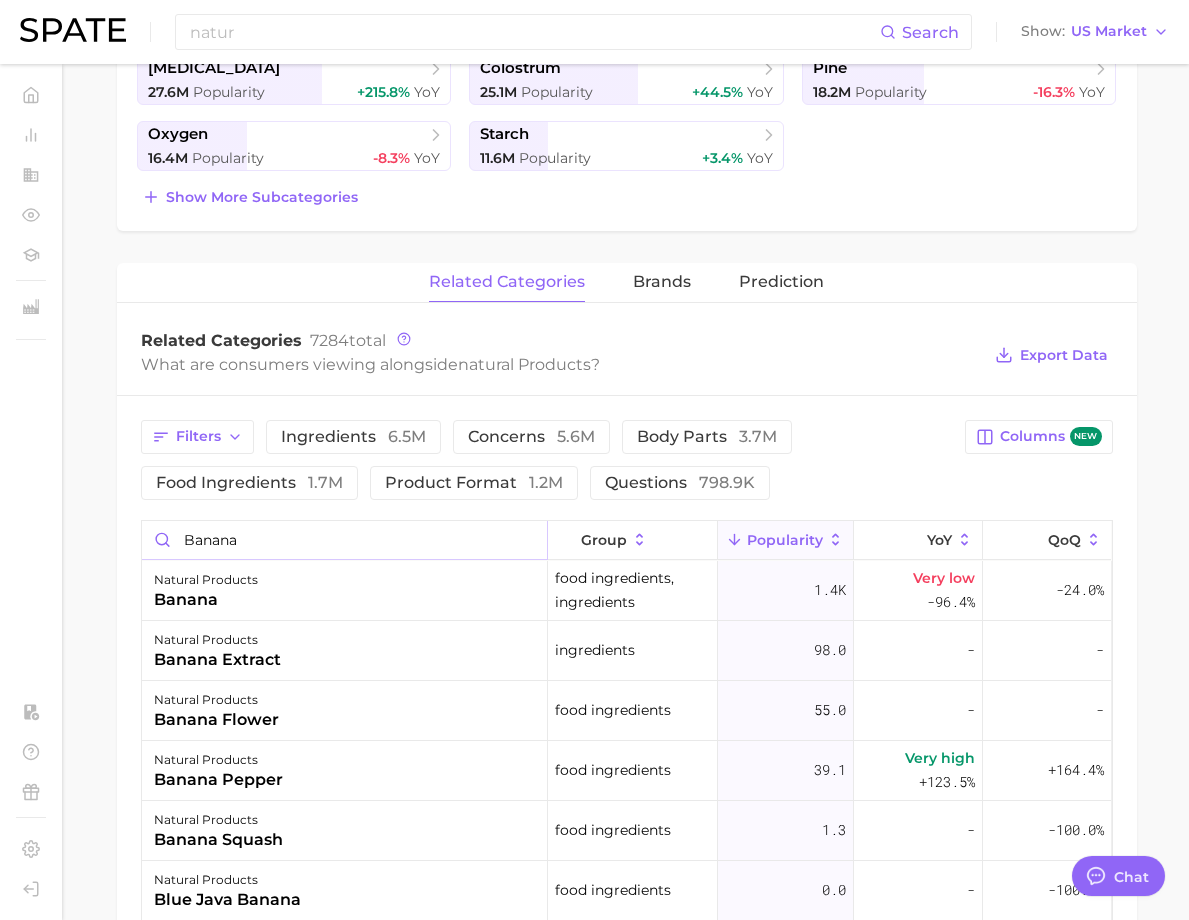 drag, startPoint x: 432, startPoint y: 542, endPoint x: 313, endPoint y: 541, distance: 119.0042 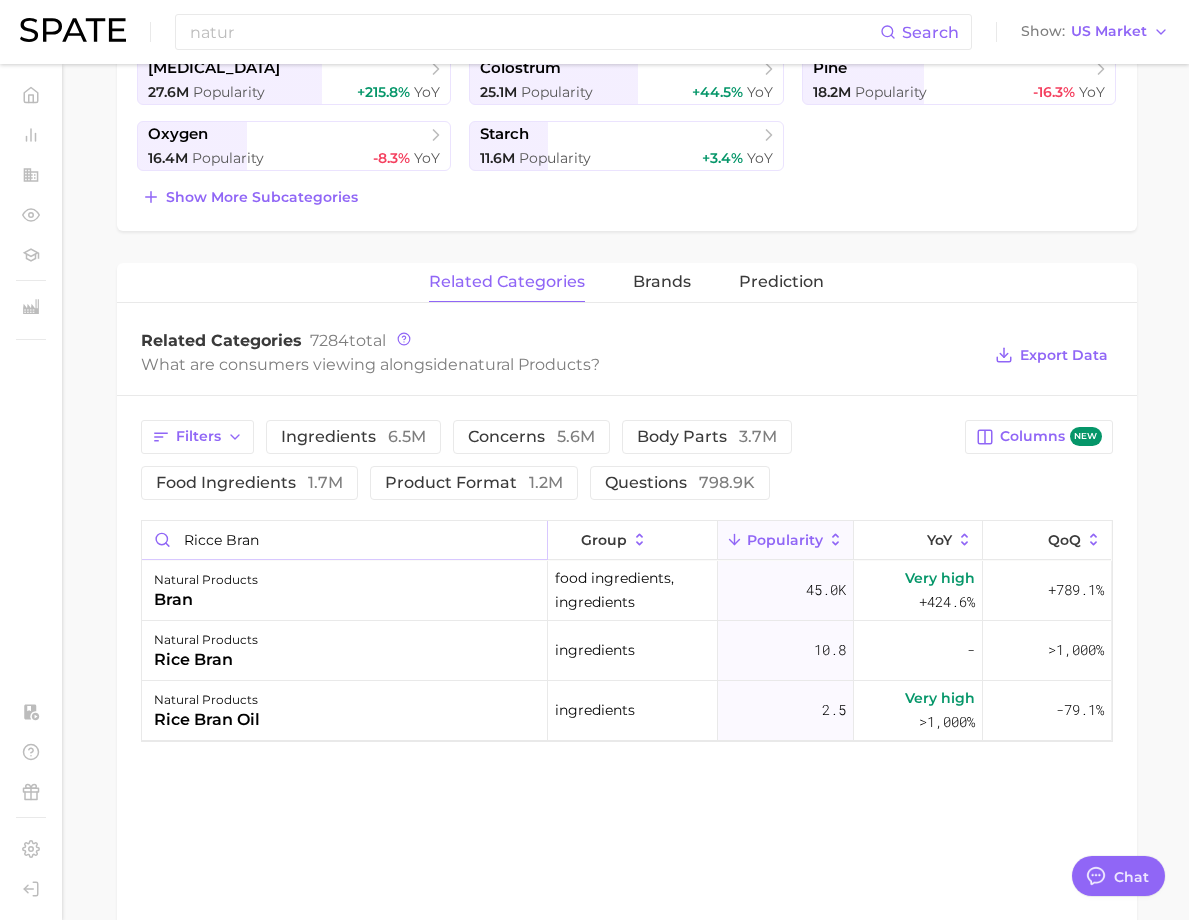 drag, startPoint x: 464, startPoint y: 532, endPoint x: 293, endPoint y: 525, distance: 171.14322 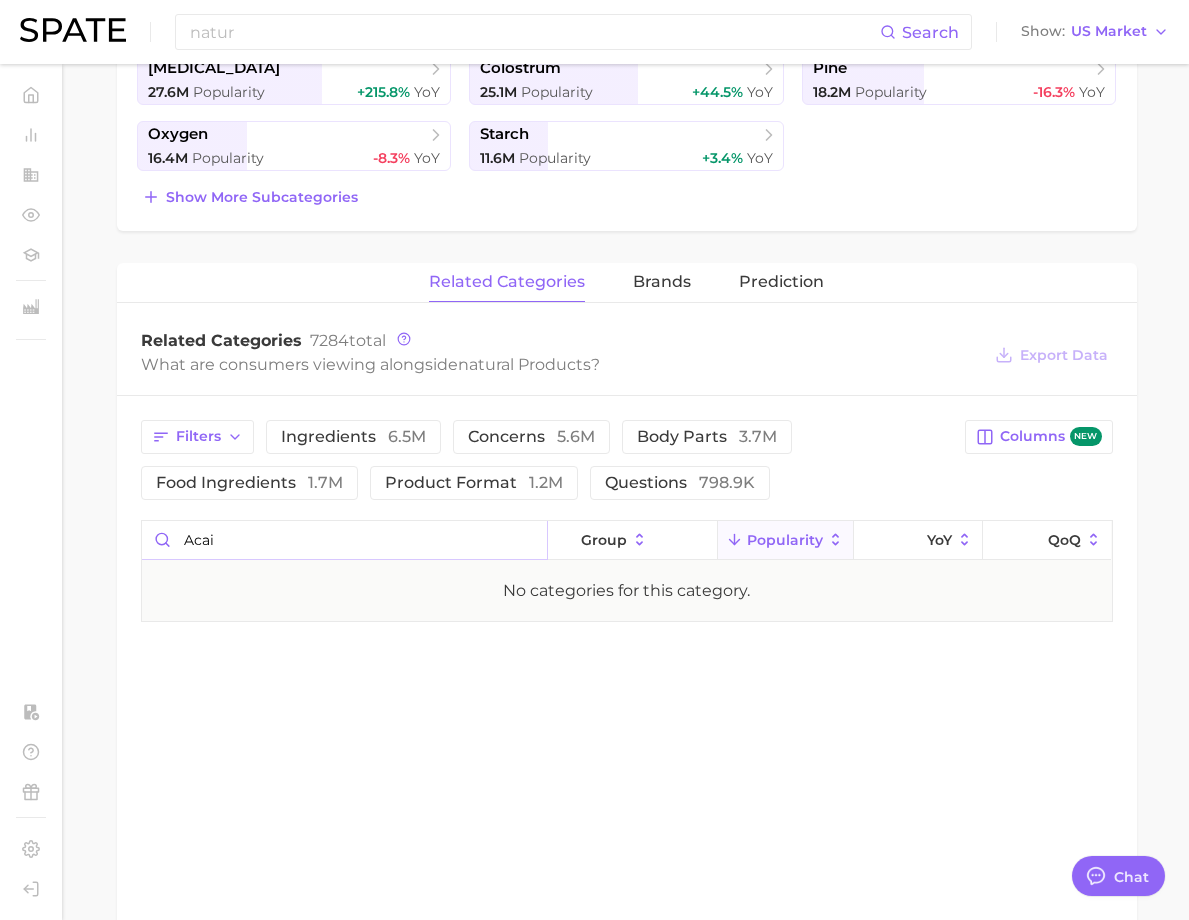 drag, startPoint x: 448, startPoint y: 530, endPoint x: 294, endPoint y: 528, distance: 154.01299 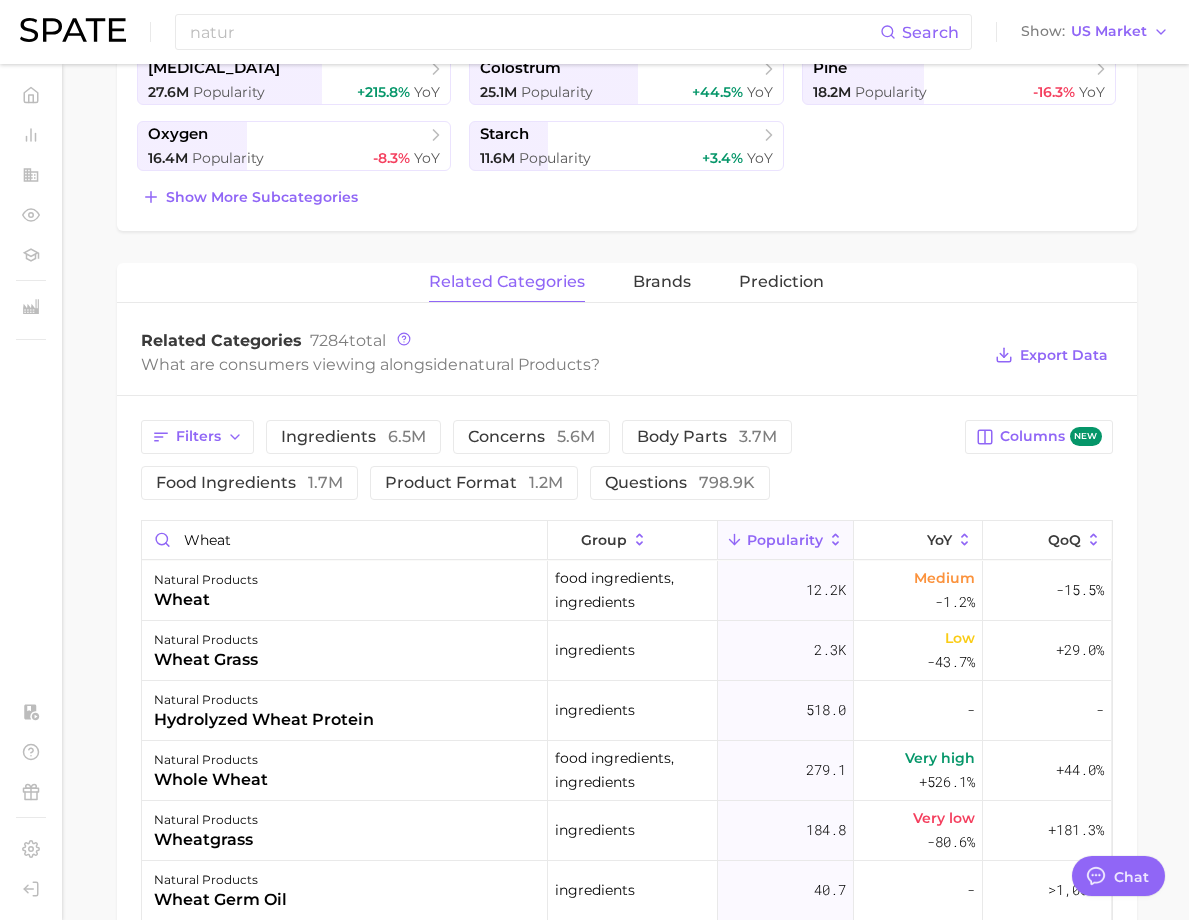 click on "Filters ingredients   6.5m concerns   5.6m body parts   3.7m food ingredients   1.7m product format   1.2m questions   798.9k Columns new wheat group Popularity YoY QoQ natural products wheat food ingredients, ingredients 12.2k Medium -1.2% -15.5% natural products wheat grass ingredients 2.3k Low -43.7% +29.0% natural products hydrolyzed wheat protein ingredients 518.0 - - natural products whole wheat food ingredients, ingredients 279.1 Very high +526.1% +44.0% natural products wheatgrass ingredients 184.8 Very low -80.6% +181.3% natural products wheat germ oil ingredients 40.7 - >1,000% natural products wheat berries food ingredients 0.4 Very low -81.3% -77.4% natural products wheat germ food ingredients 0.2 Medium -11.3% >1,000% natural products wheat grass powder ingredients 0.1 - -63.1%" at bounding box center (627, 761) 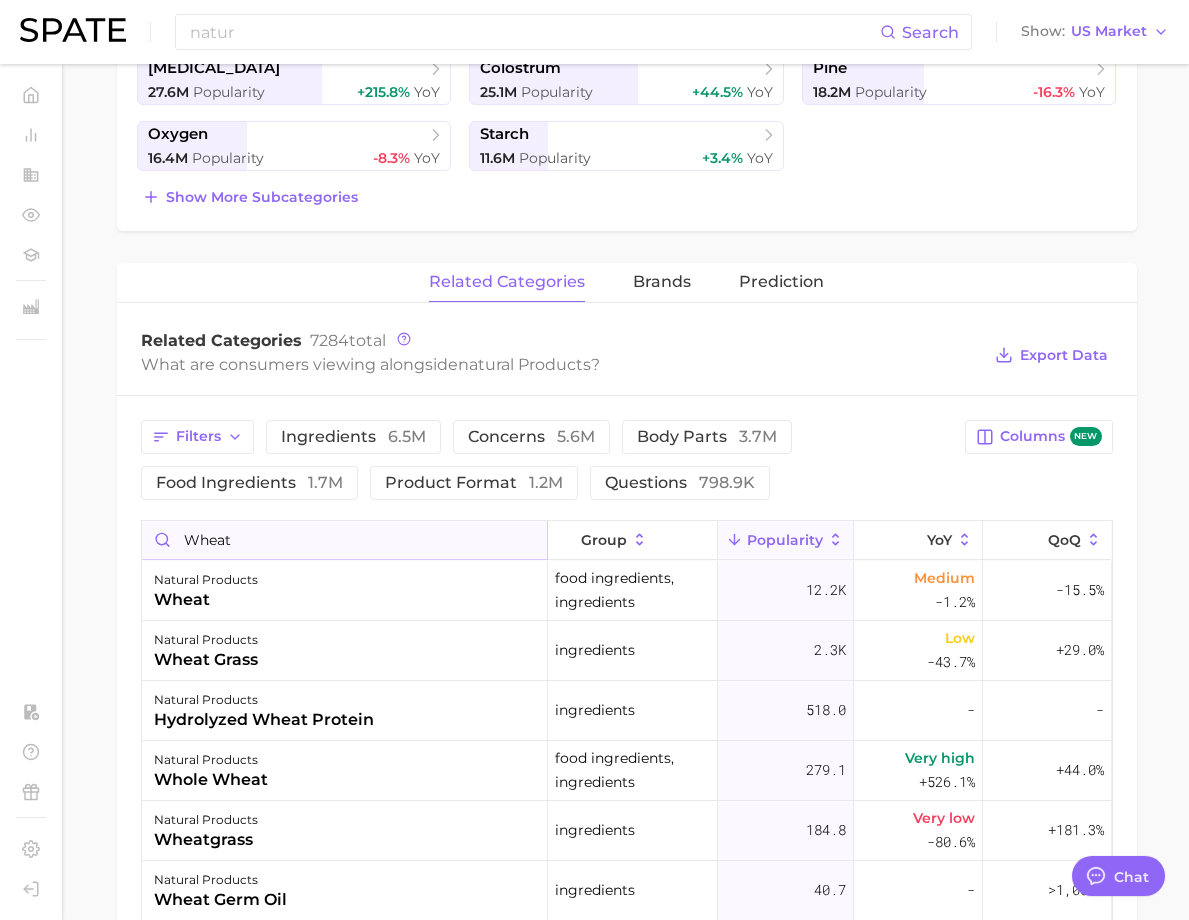 drag, startPoint x: 425, startPoint y: 538, endPoint x: 339, endPoint y: 534, distance: 86.09297 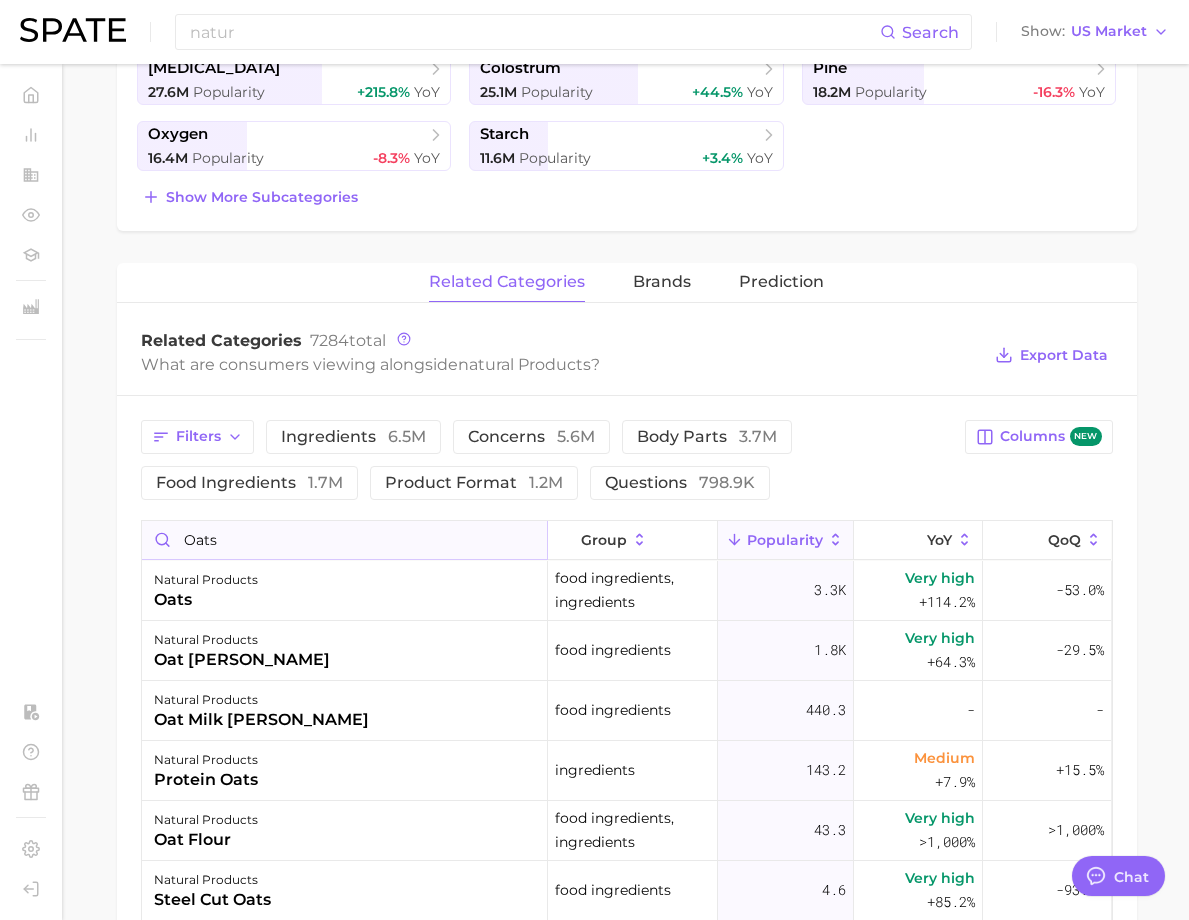 drag, startPoint x: 411, startPoint y: 535, endPoint x: 335, endPoint y: 521, distance: 77.27872 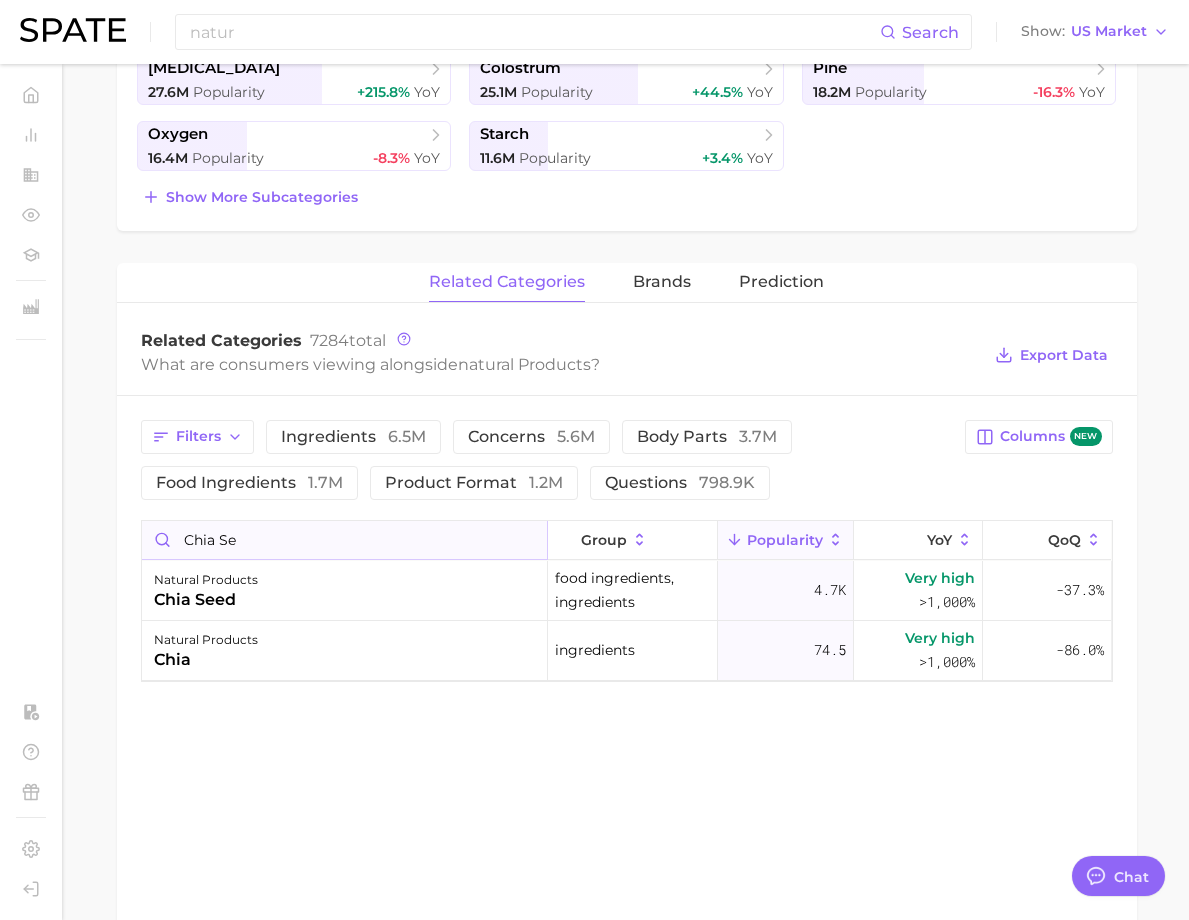 drag, startPoint x: 426, startPoint y: 536, endPoint x: 336, endPoint y: 535, distance: 90.005554 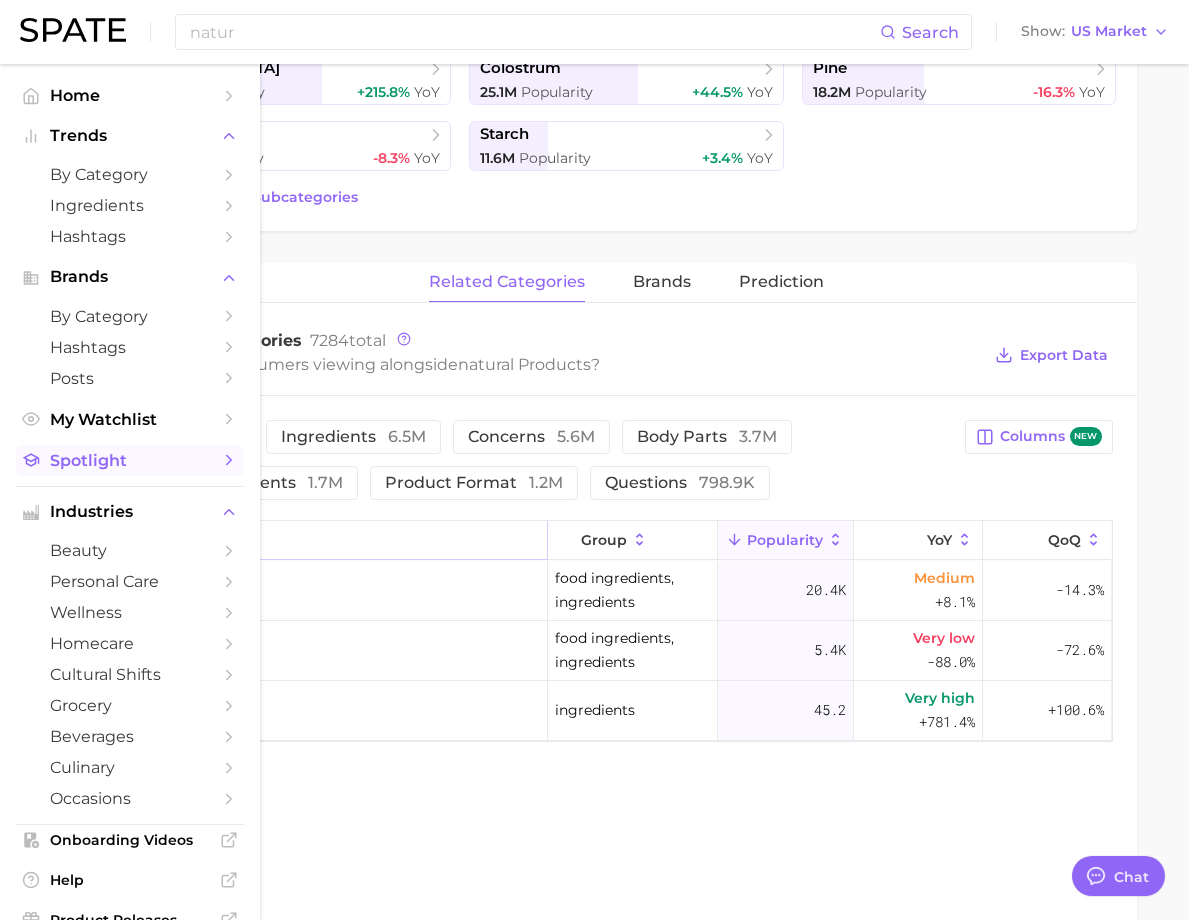 type on "a" 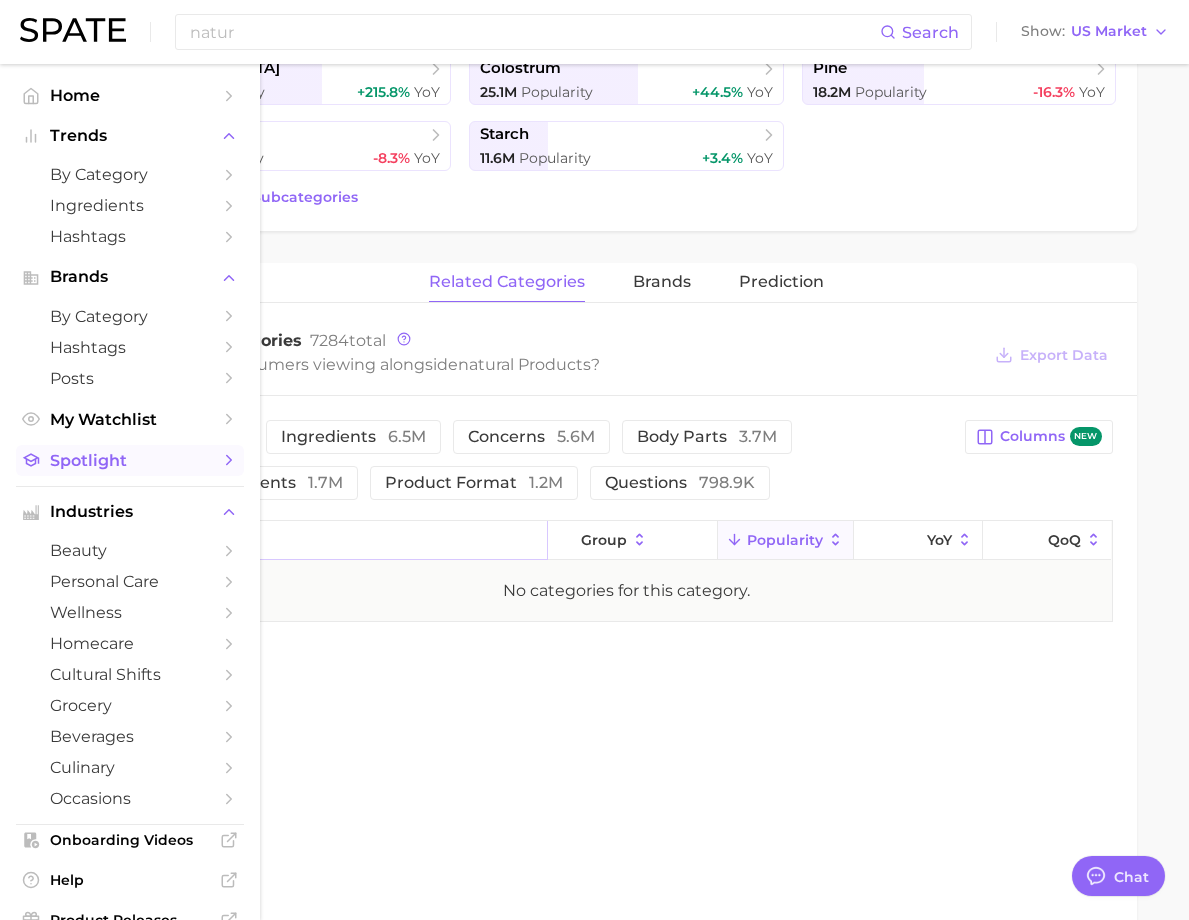 type on "p" 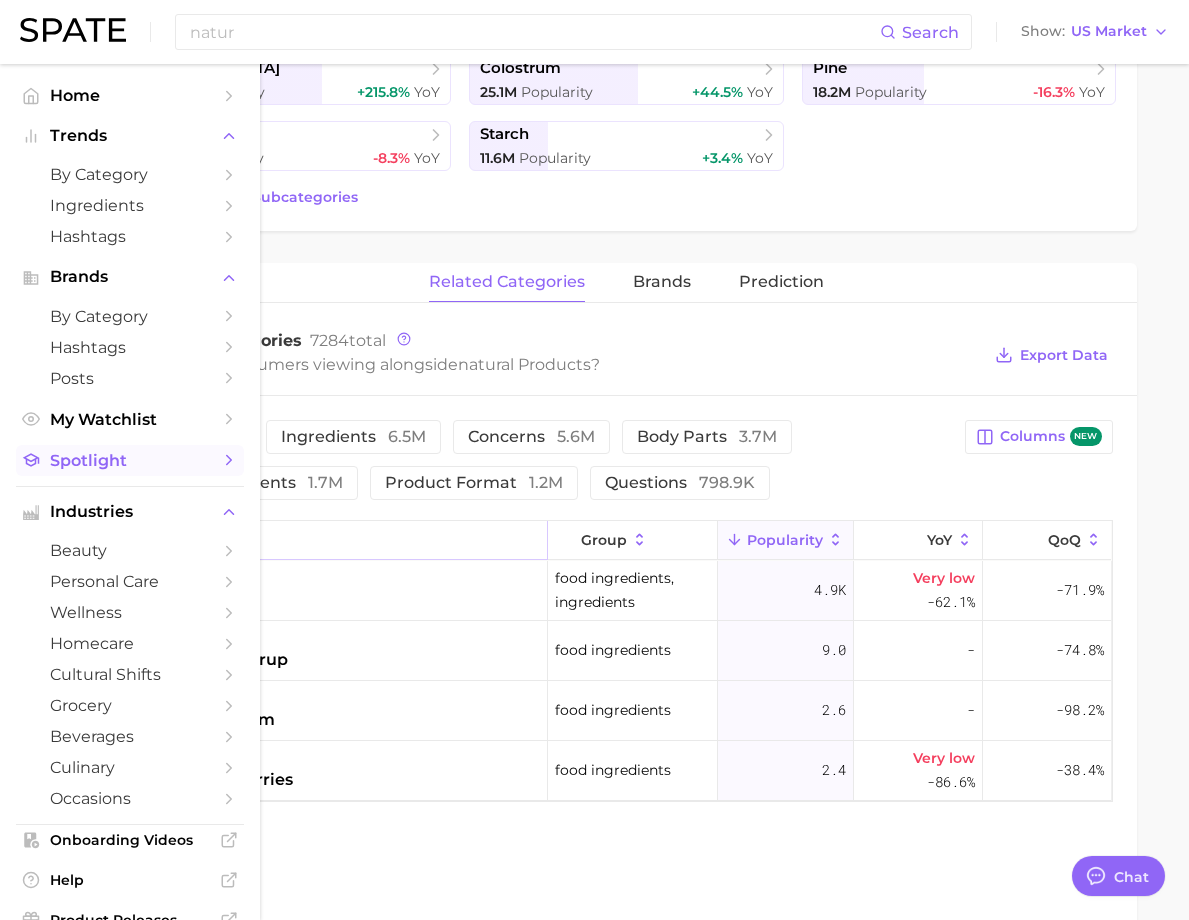type on "b" 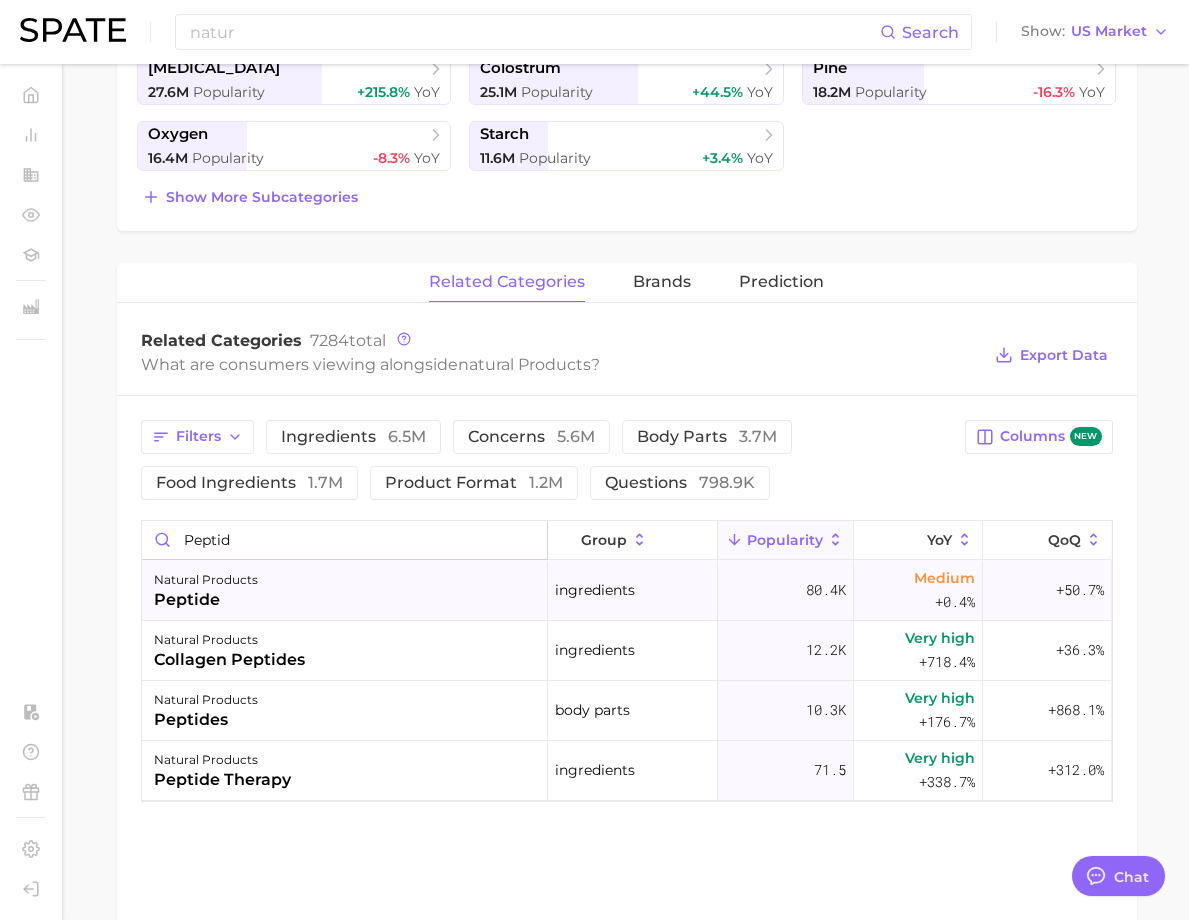 type on "peptid" 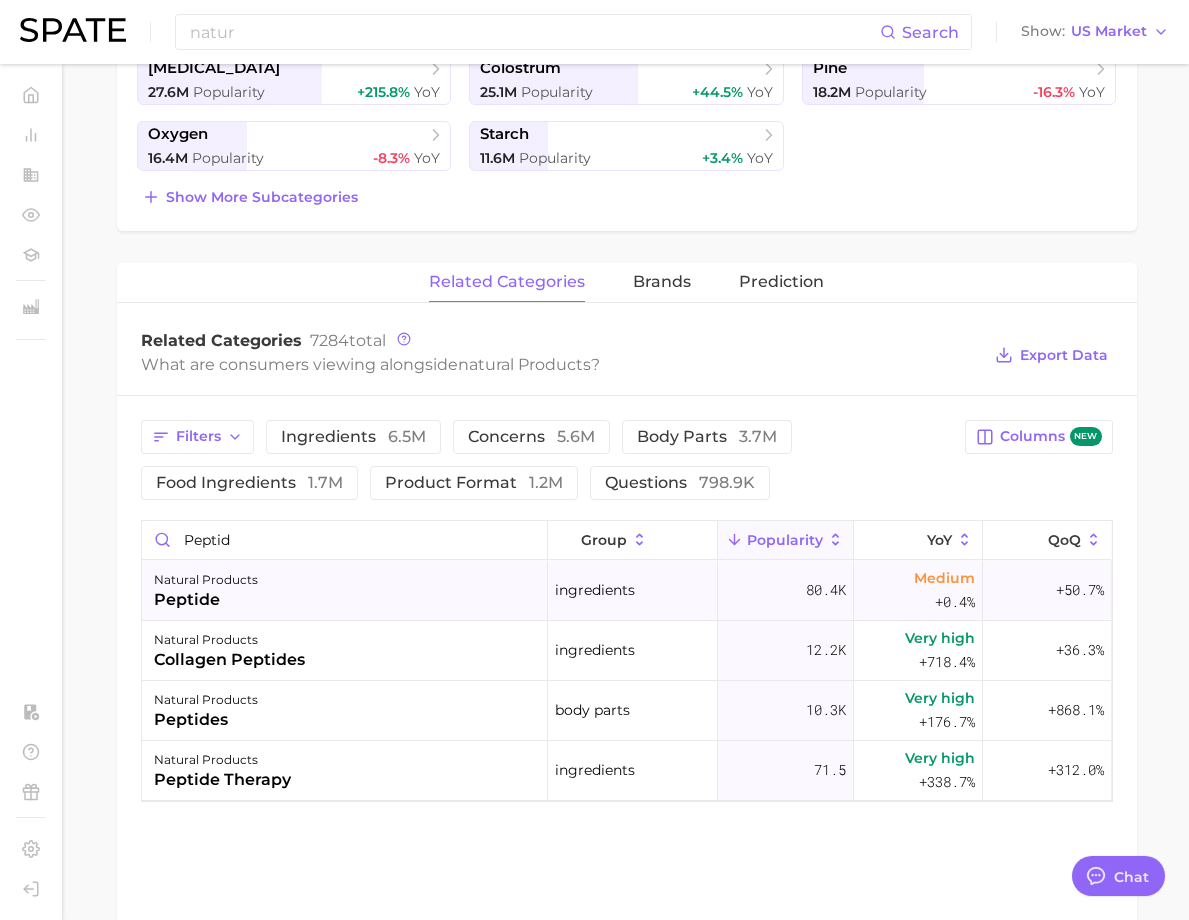 click on "natural products peptide" at bounding box center [345, 591] 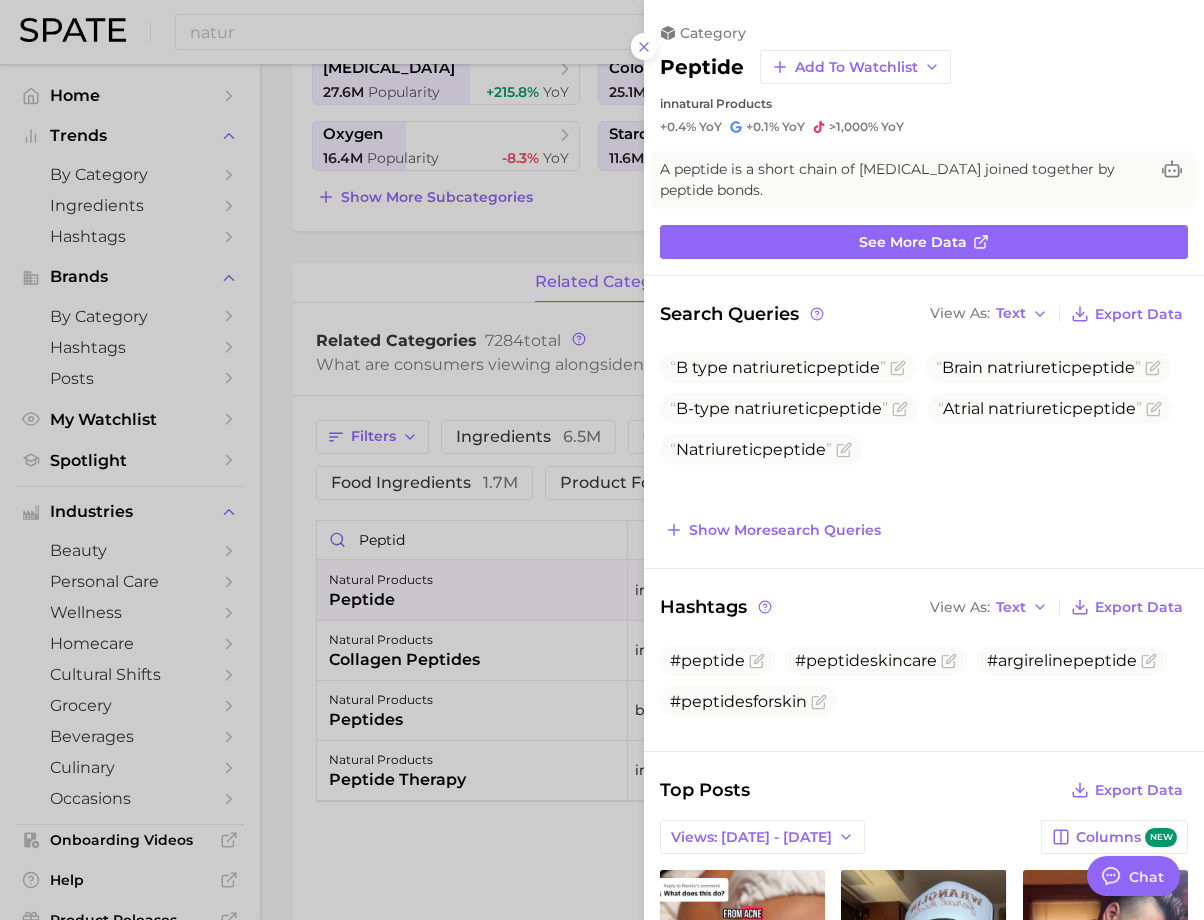 scroll, scrollTop: 0, scrollLeft: 0, axis: both 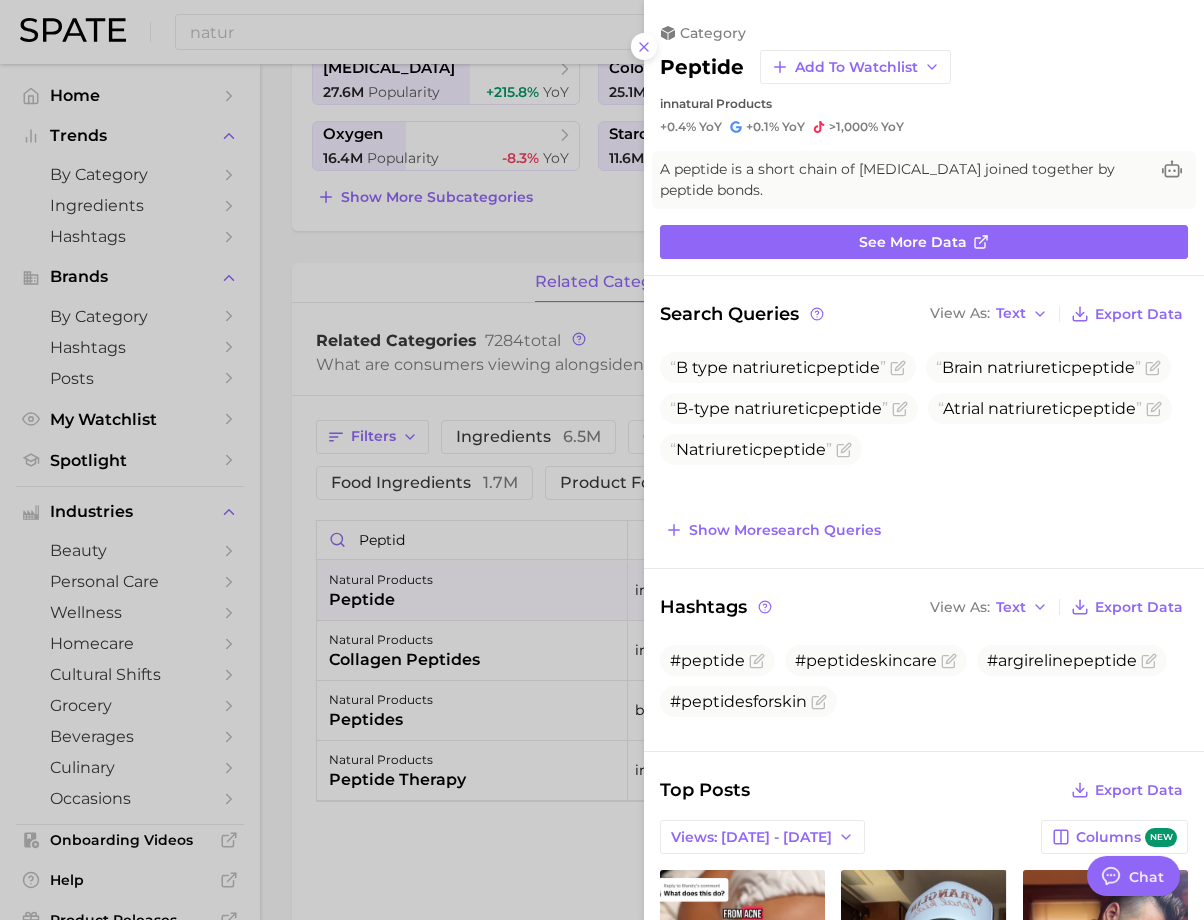 click at bounding box center (602, 460) 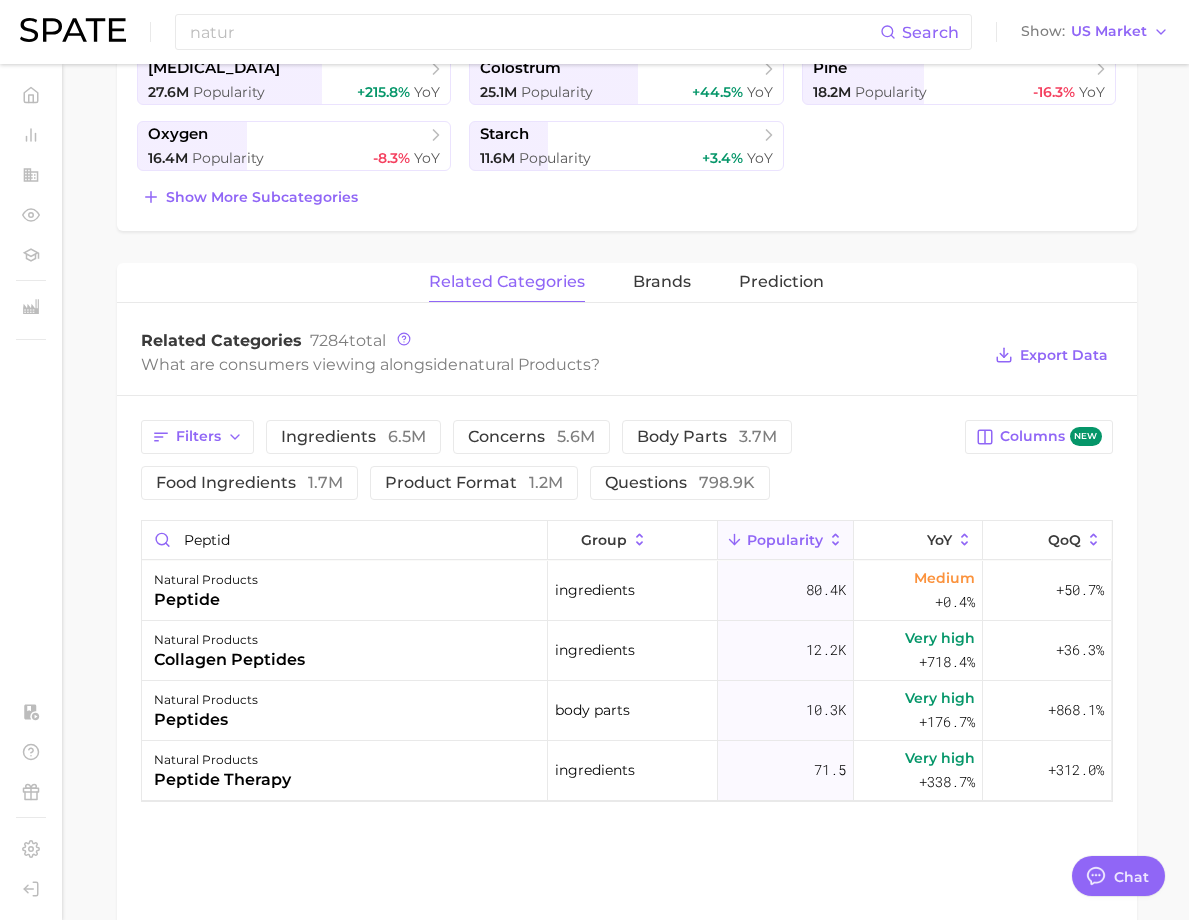 click on "natural products Popularity 293.1m YoY +18.6% cluster sustained riser Natural products ranks #19 within the ingredients category. This subcategory is growing at a lower rate compared to the other subcategories.  Top Subcategories for  natural products  by  popularity high to low Export Data breast milk 46.8m   Popularity +16.6%   YoY yeast 36.6m   Popularity +16.5%   YoY iris 32.1m   Popularity +30.2%   YoY [MEDICAL_DATA] 27.6m   Popularity +215.8%   YoY colostrum 25.1m   Popularity +44.5%   YoY pine 18.2m   Popularity -16.3%   YoY oxygen 16.4m   Popularity -8.3%   YoY starch 11.6m   Popularity +3.4%   YoY Show more subcategories related categories brands Prediction Related Categories 7284  total What are consumers viewing alongside  natural products ? Export Data Filters ingredients   6.5m concerns   5.6m body parts   3.7m food ingredients   1.7m product format   1.2m questions   798.9k Columns new peptid group Popularity YoY QoQ natural products peptide ingredients 80.4k Medium +0.4% +50.7% 12.2k" at bounding box center [627, 336] 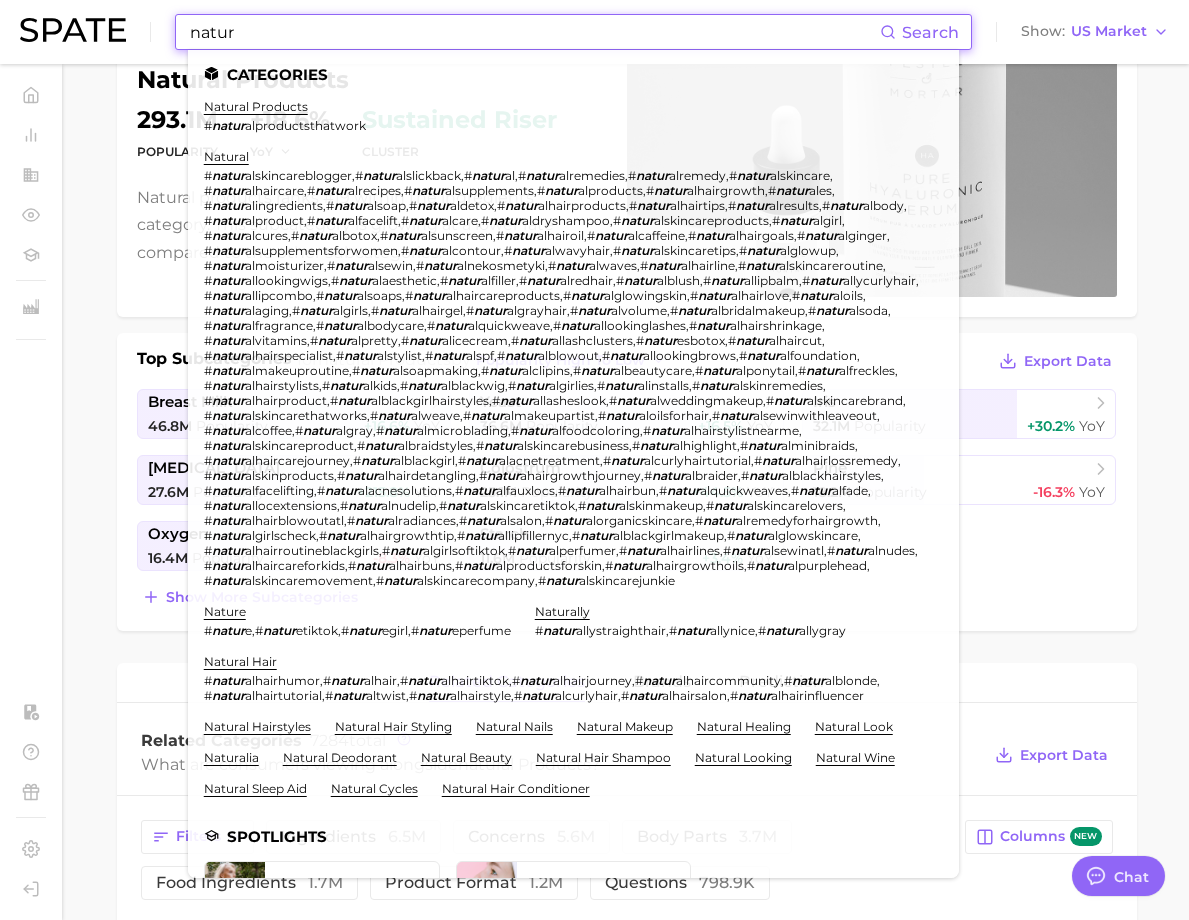 drag, startPoint x: 295, startPoint y: 44, endPoint x: 144, endPoint y: 23, distance: 152.45328 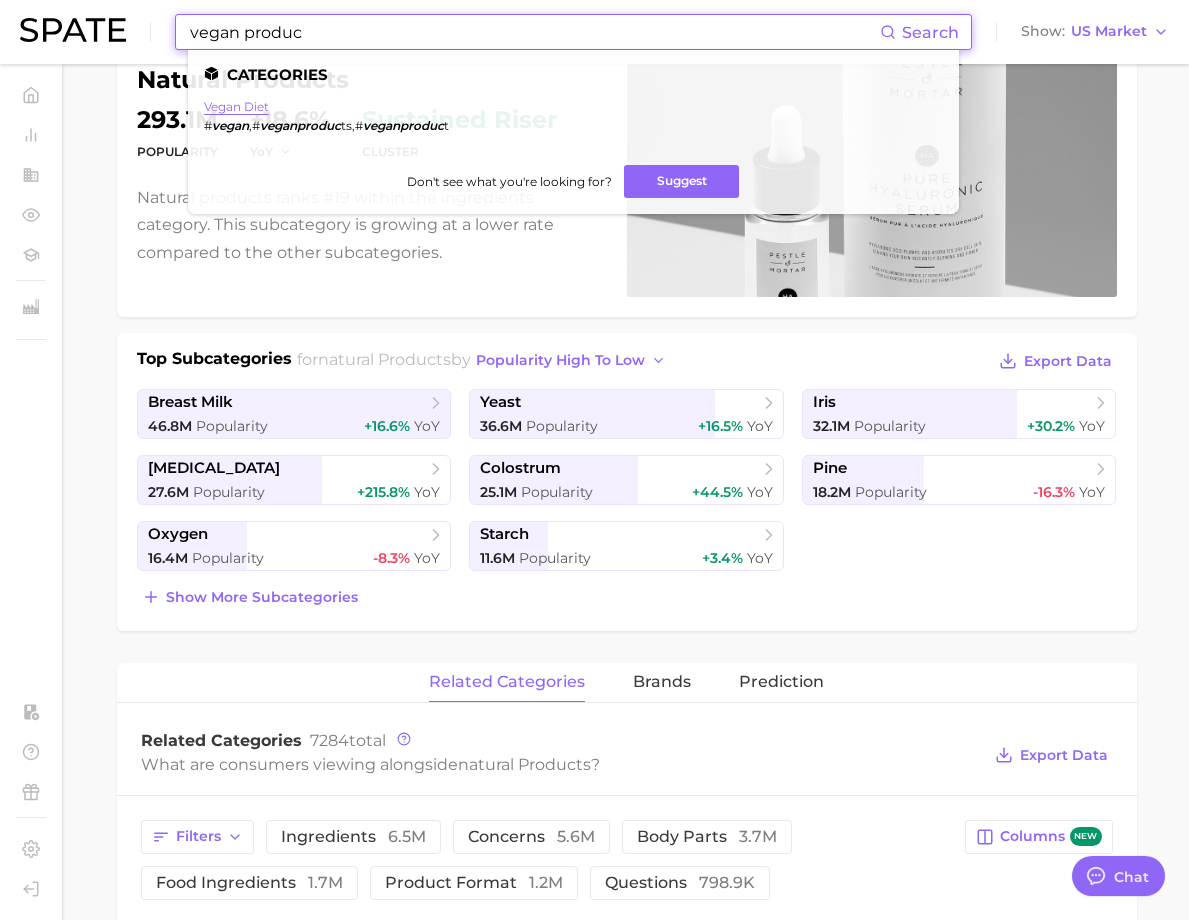 type on "vegan produc" 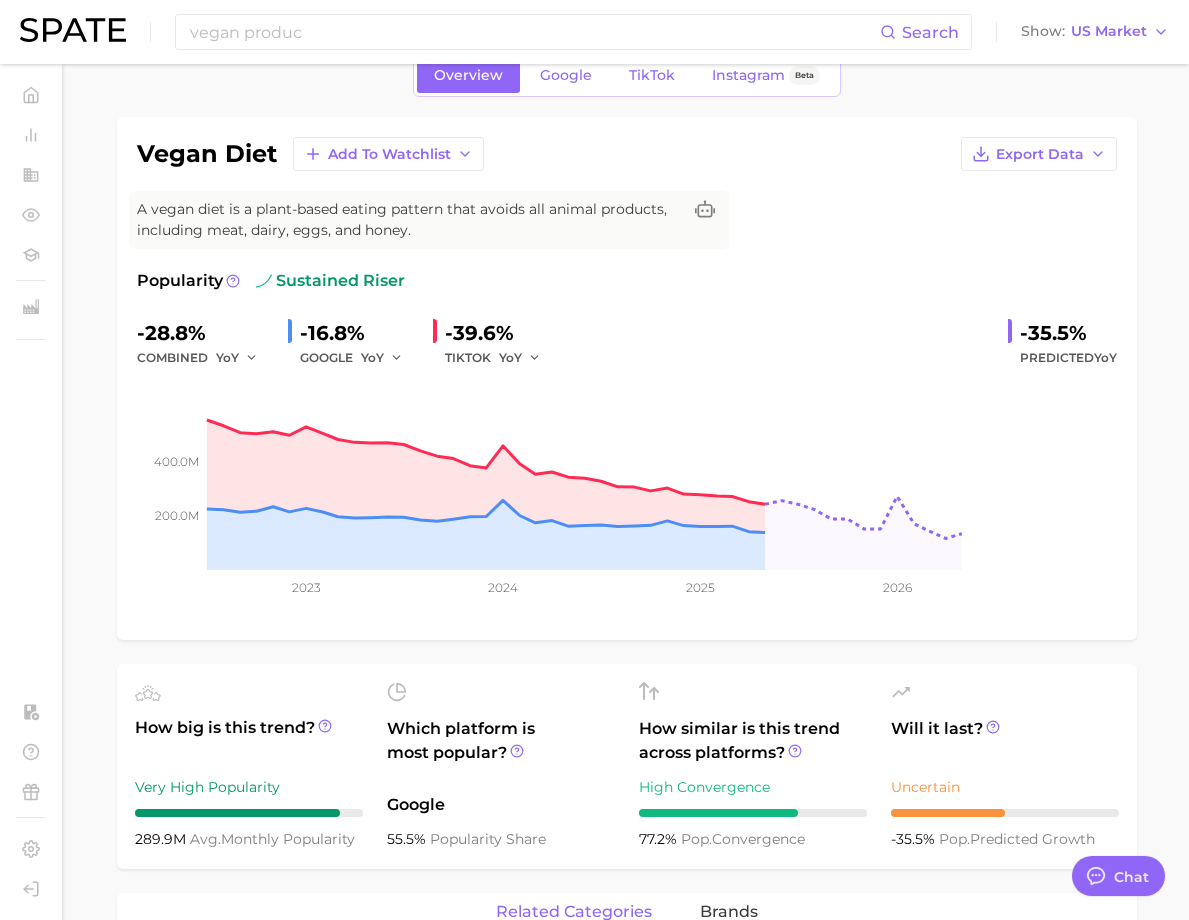 scroll, scrollTop: 0, scrollLeft: 0, axis: both 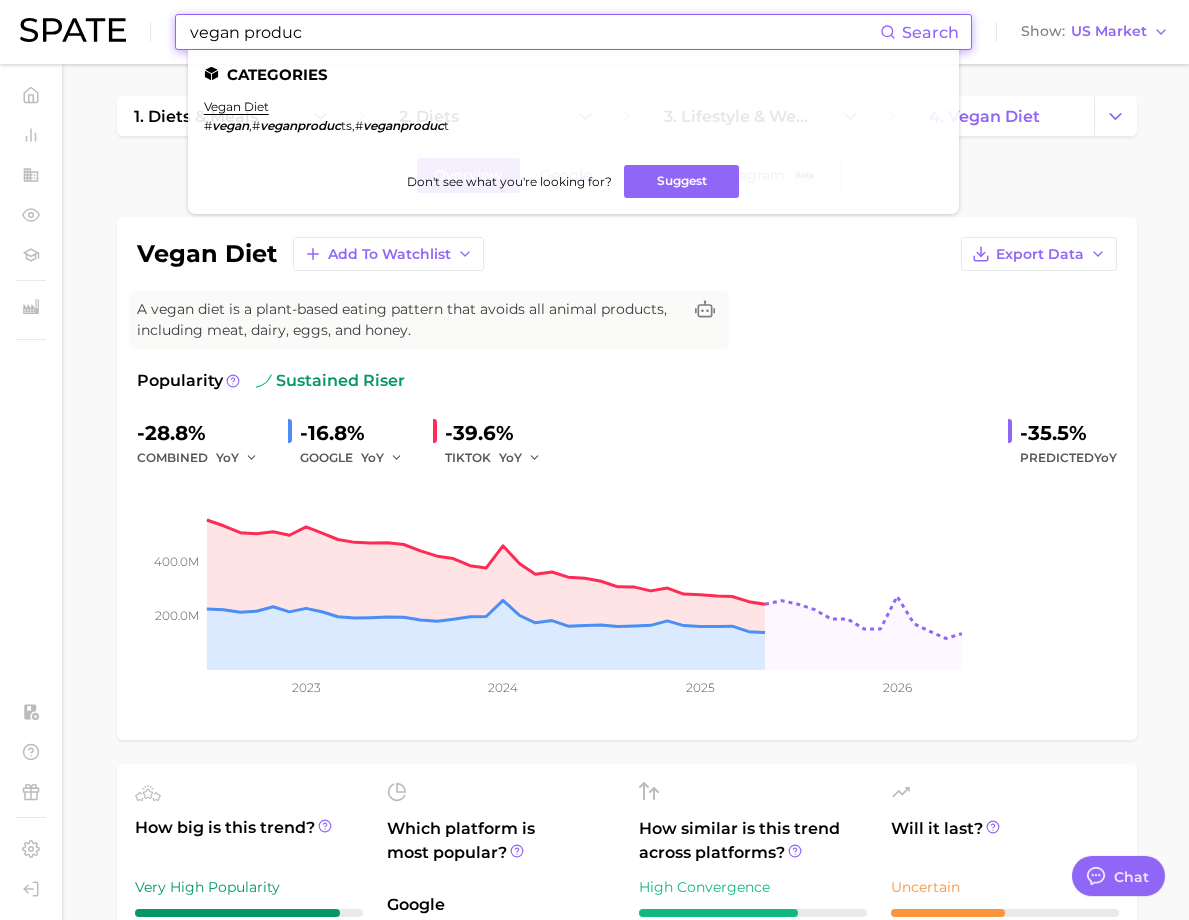 drag, startPoint x: 286, startPoint y: 31, endPoint x: 160, endPoint y: 22, distance: 126.32102 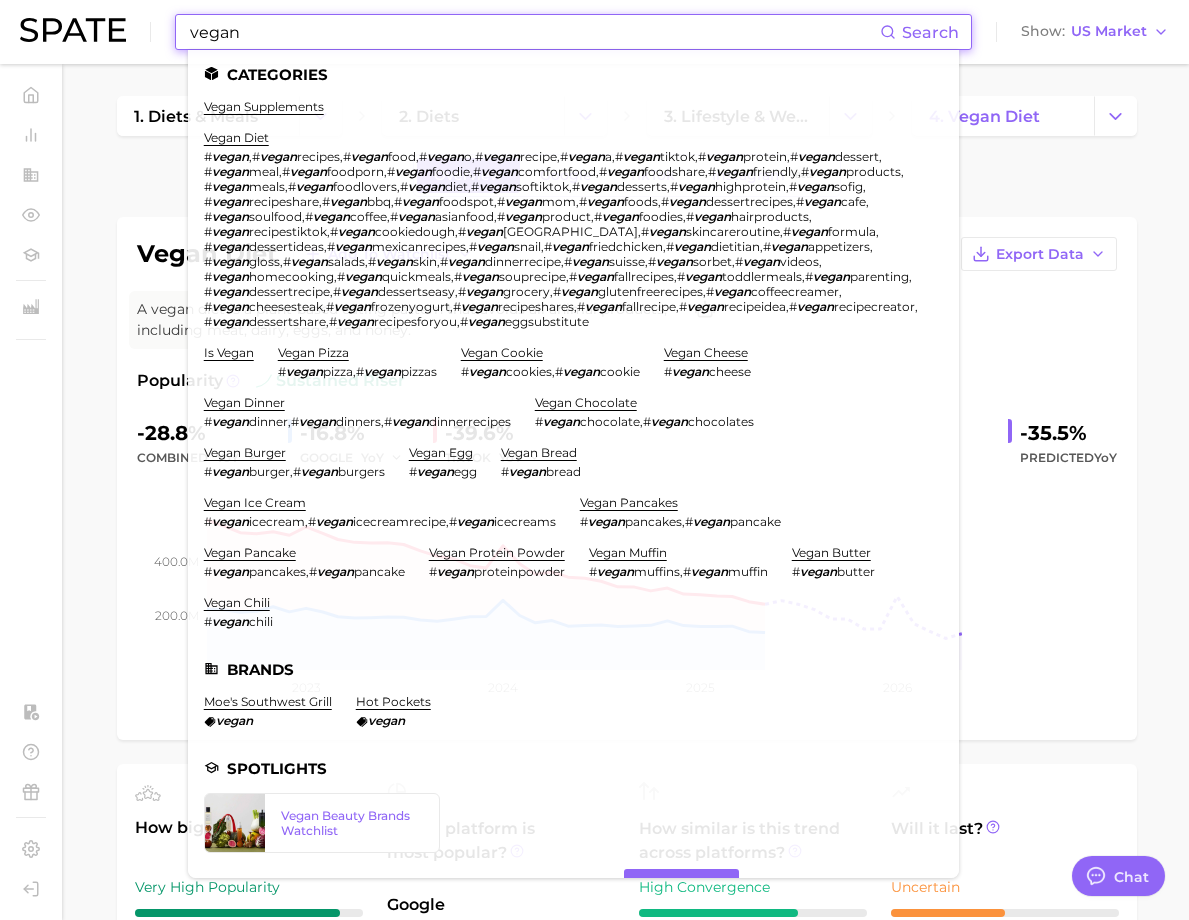 scroll, scrollTop: 55, scrollLeft: 0, axis: vertical 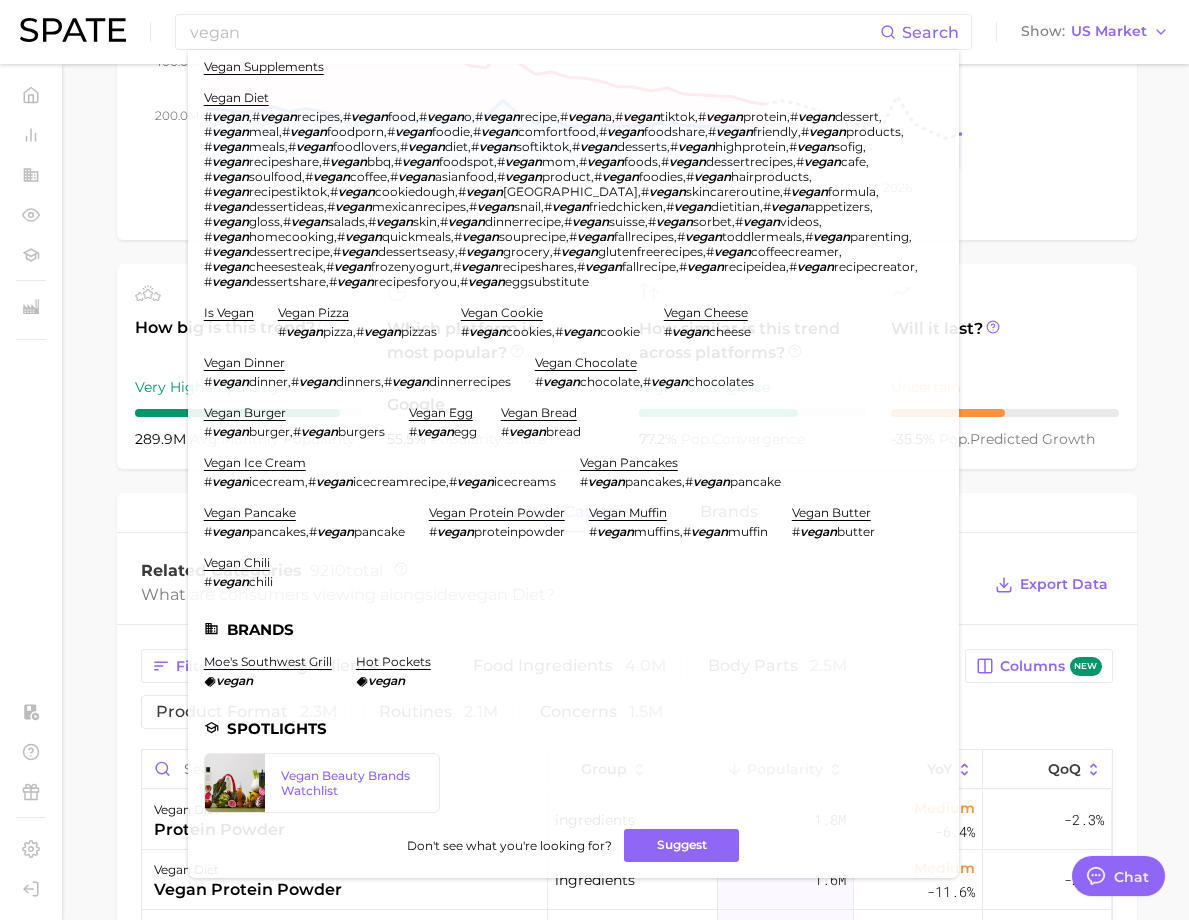 click on "vegan diet Add to Watchlist Export Data A vegan diet is a plant-based eating pattern that avoids all animal products, including meat, dairy, eggs, and honey. Popularity sustained riser -28.8% combined YoY -16.8% GOOGLE YoY -39.6% TIKTOK YoY -35.5% Predicted  YoY 200.0m 400.0m 2023 2024 2025 2026 How big is this trend? Very High Popularity 289.9m avg.  monthly popularity Which platform is most popular? Google 55.5% popularity share How similar is this trend across platforms? High Convergence 77.2% pop.  convergence Will it last? Uncertain -35.5% pop.  predicted growth related categories brands Related Categories 9210  total What are consumers viewing alongside  vegan diet ? Export Data Filters ingredients   13.2m food ingredients   4.0m body parts   2.5m product format   2.3m routines   2.1m concerns   1.5m Columns new group Popularity YoY QoQ vegan diet protein powder ingredients 1.8m Medium -6.4% -2.3% vegan diet vegan protein powder ingredients 1.6m Medium -11.6% -2.3% vegan diet lip body parts 653.3k face" at bounding box center (627, 705) 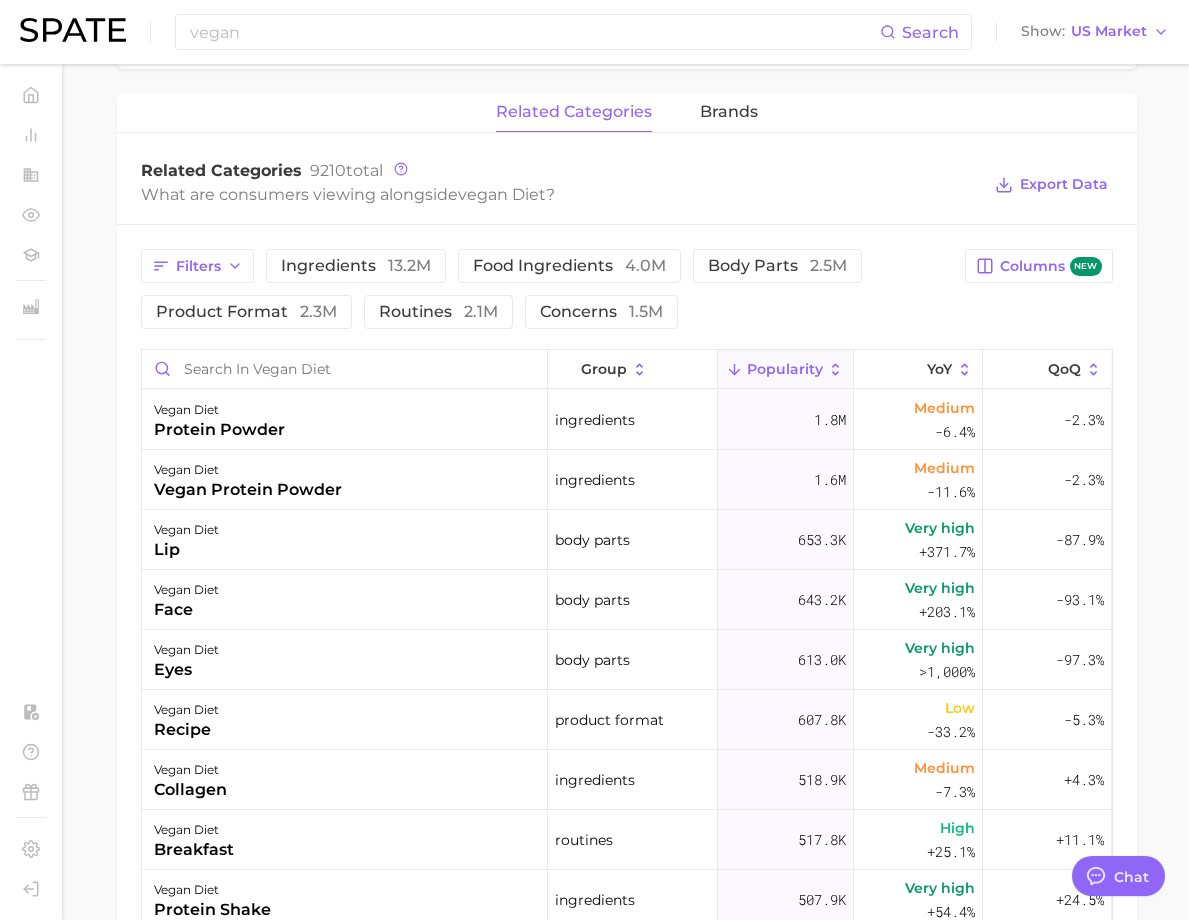 scroll, scrollTop: 1000, scrollLeft: 0, axis: vertical 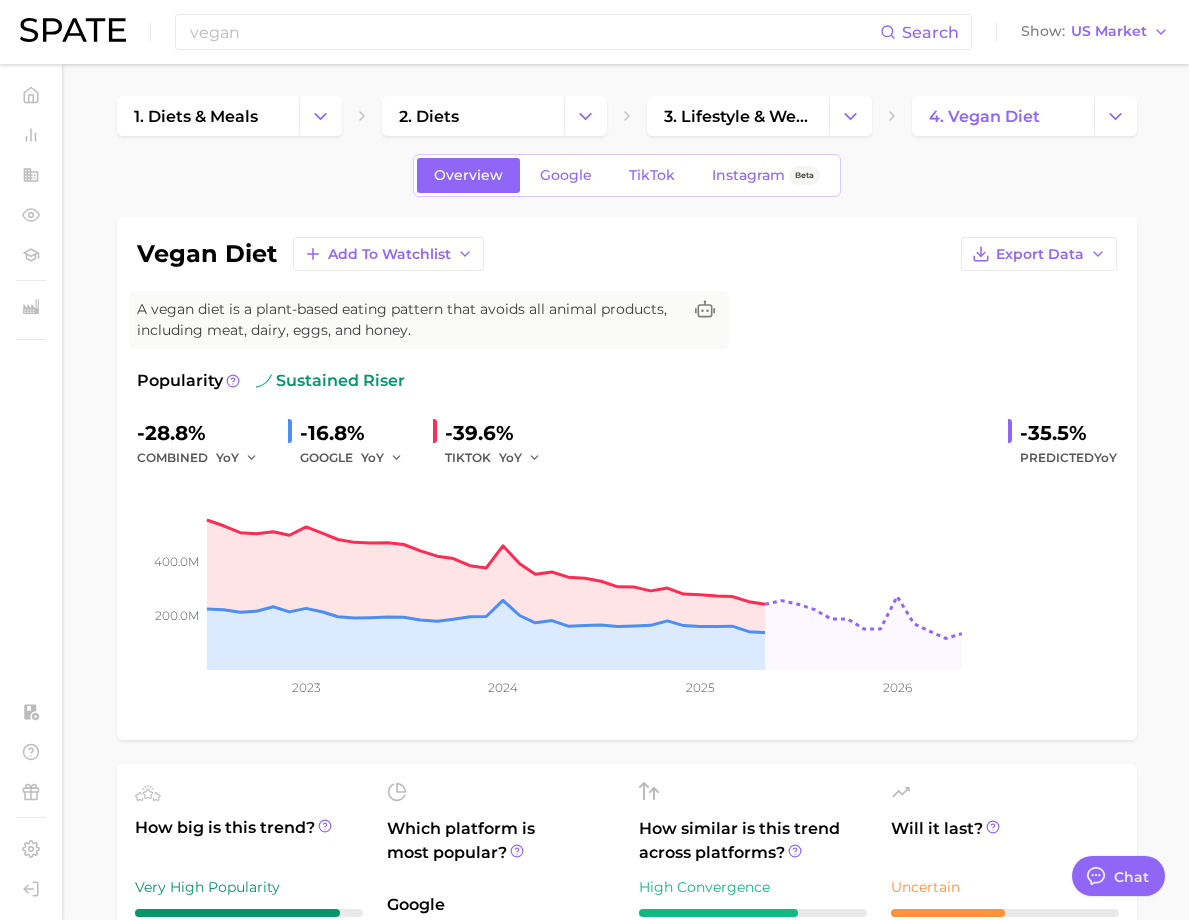 click on "Overview Google TikTok Instagram Beta vegan diet Add to Watchlist Export Data A vegan diet is a plant-based eating pattern that avoids all animal products, including meat, dairy, eggs, and honey. Popularity sustained riser -28.8% combined YoY -16.8% GOOGLE YoY -39.6% TIKTOK YoY -35.5% Predicted  YoY 200.0m 400.0m 2023 2024 2025 2026 How big is this trend? Very High Popularity 289.9m avg.  monthly popularity Which platform is most popular? Google 55.5% popularity share How similar is this trend across platforms? High Convergence 77.2% pop.  convergence Will it last? Uncertain -35.5% pop.  predicted growth related categories brands Related Categories 9210  total What are consumers viewing alongside  vegan diet ? Export Data Filters ingredients   13.2m food ingredients   4.0m body parts   2.5m product format   2.3m routines   2.1m concerns   1.5m Columns new group Popularity YoY QoQ vegan diet protein powder ingredients 1.8m Medium -6.4% -2.3% vegan diet vegan protein powder ingredients 1.6m Medium -11.6% -2.3%" at bounding box center [627, 1173] 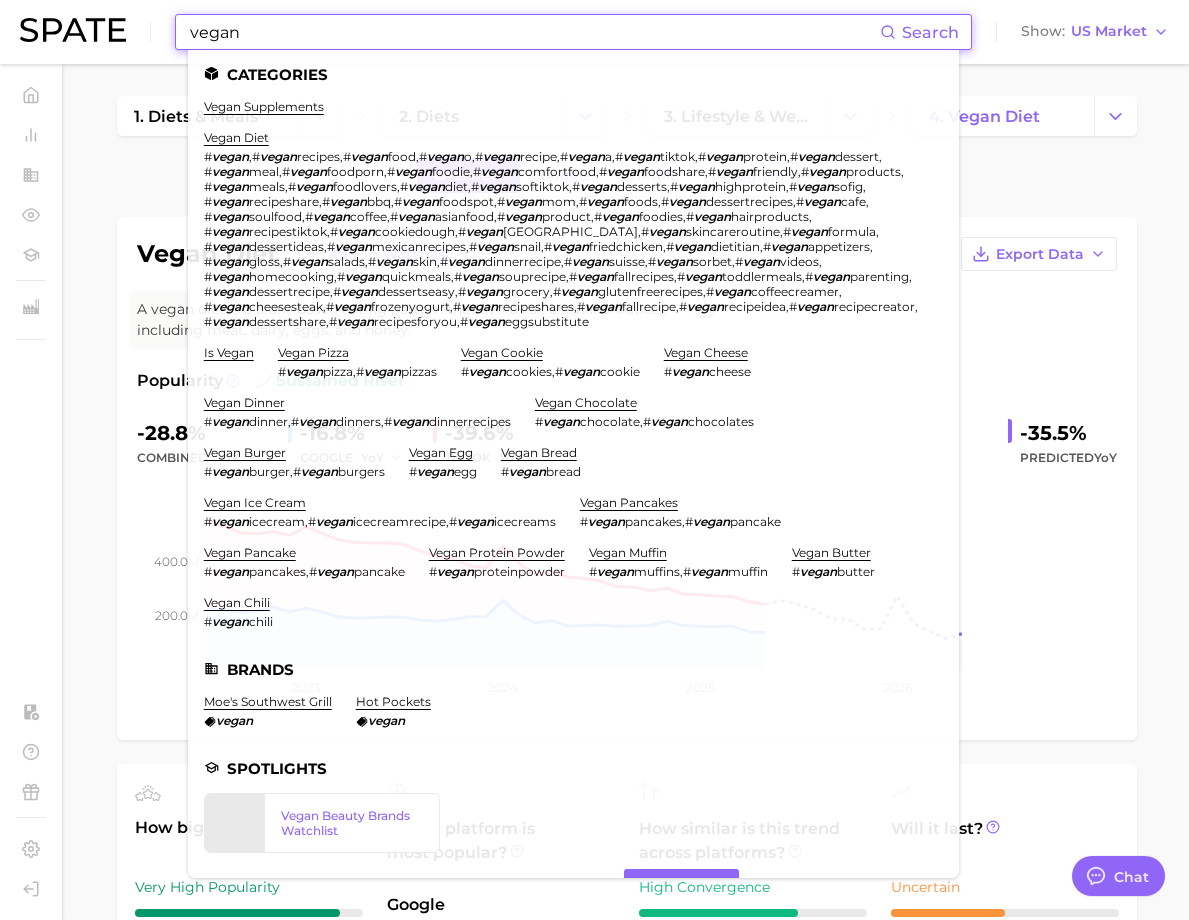 click on "vegan" at bounding box center [534, 32] 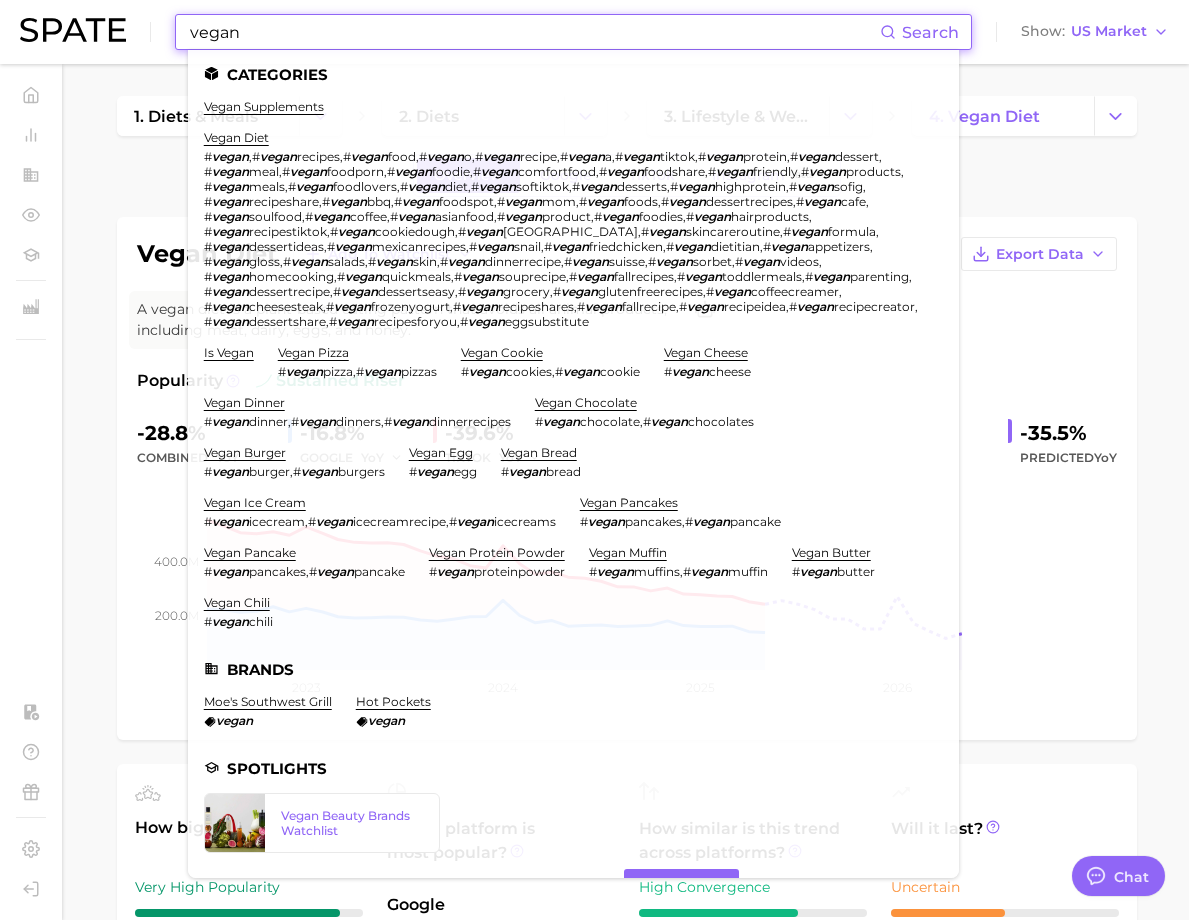 drag, startPoint x: 295, startPoint y: 32, endPoint x: 182, endPoint y: 28, distance: 113.07078 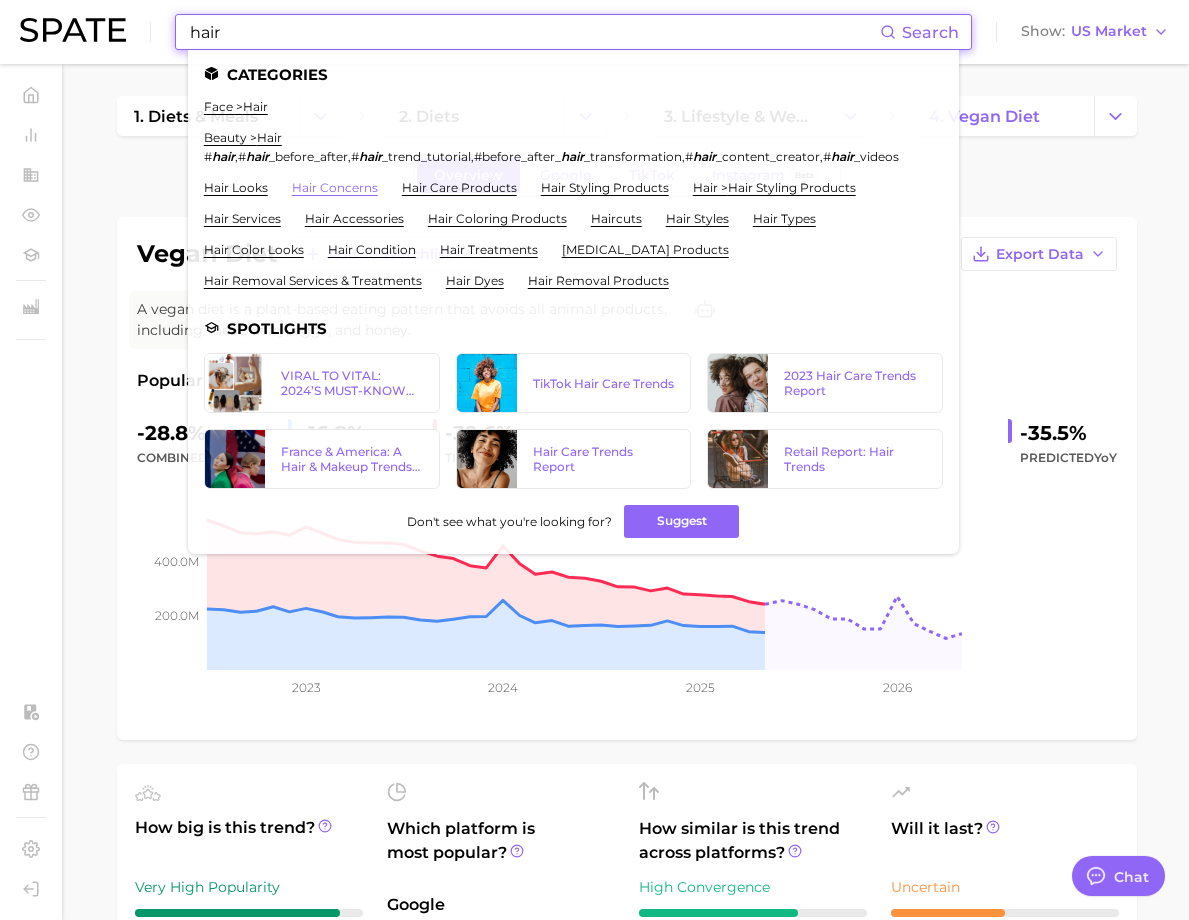 type on "hair" 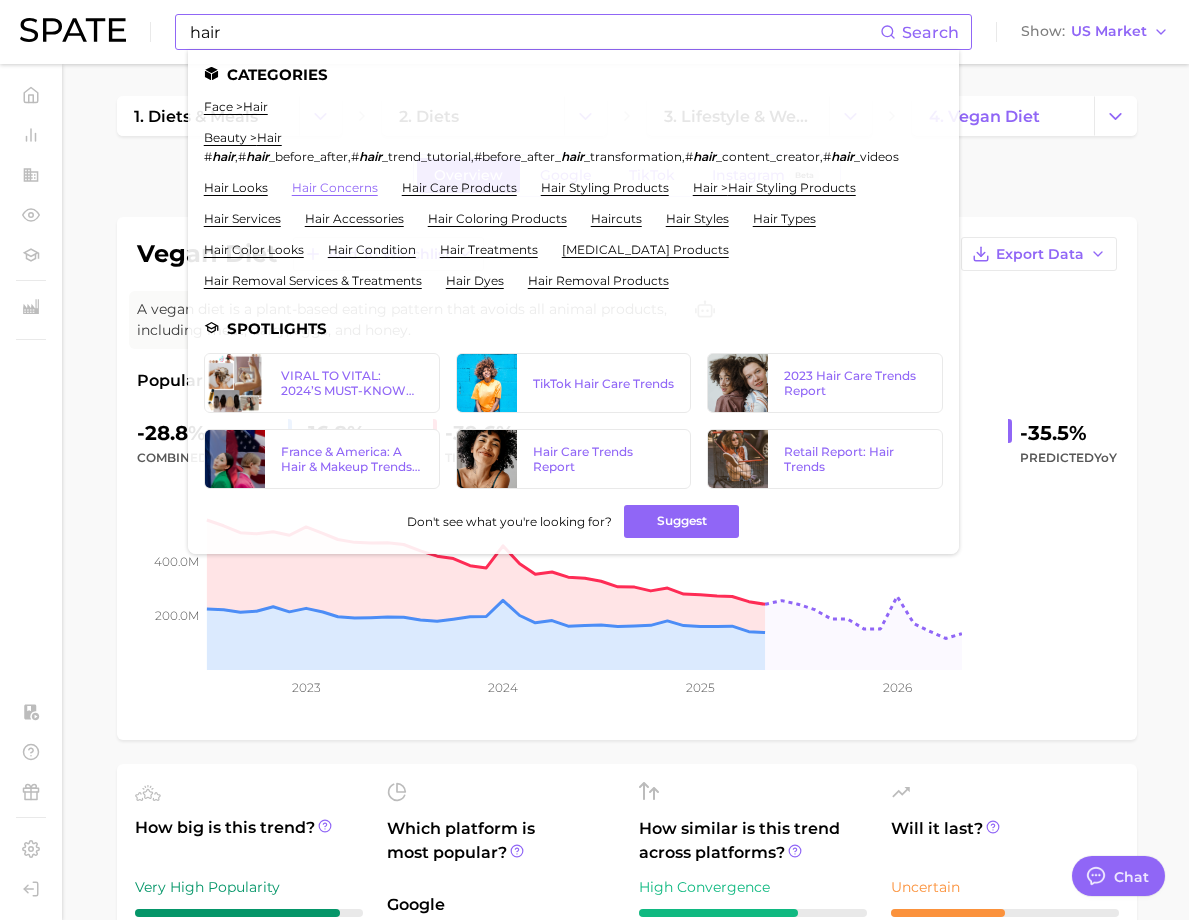 click on "hair concerns" at bounding box center (335, 187) 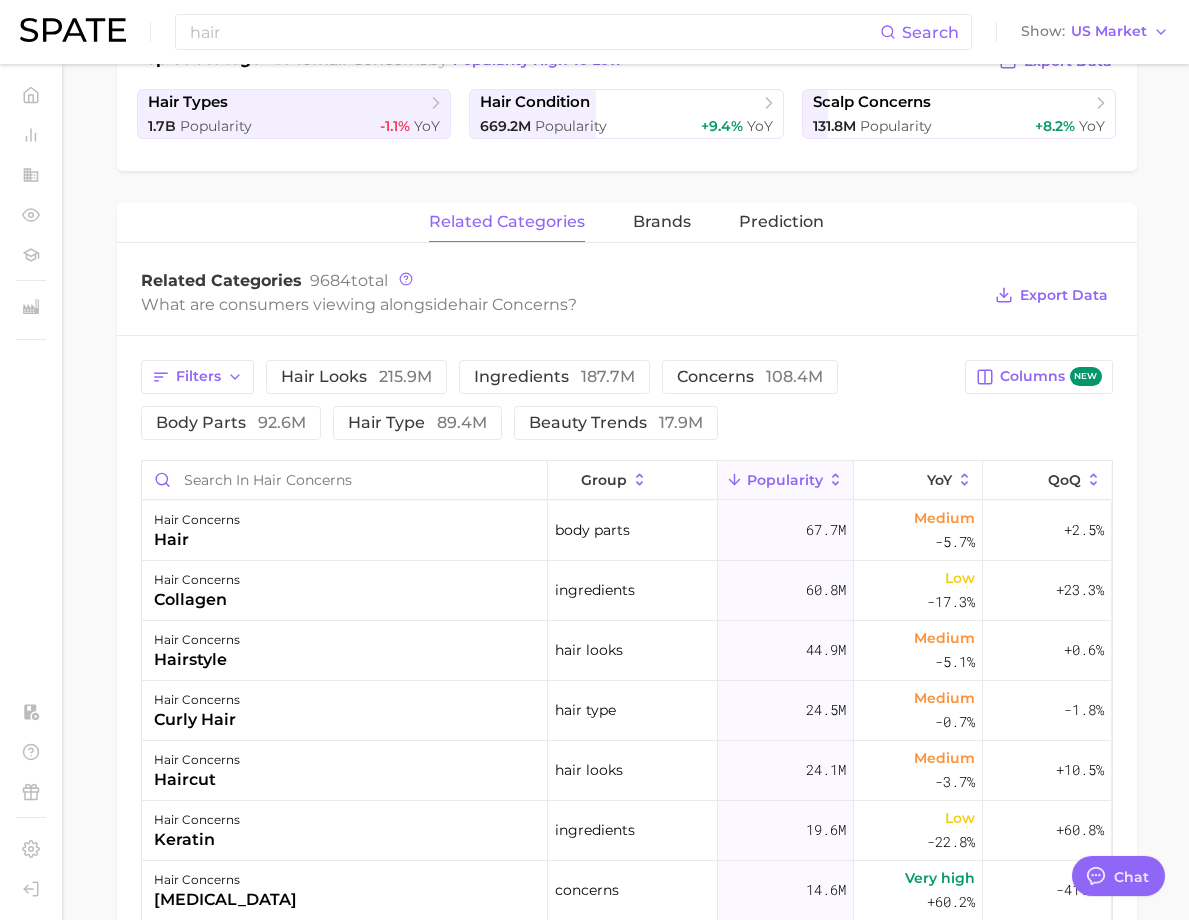 scroll, scrollTop: 600, scrollLeft: 0, axis: vertical 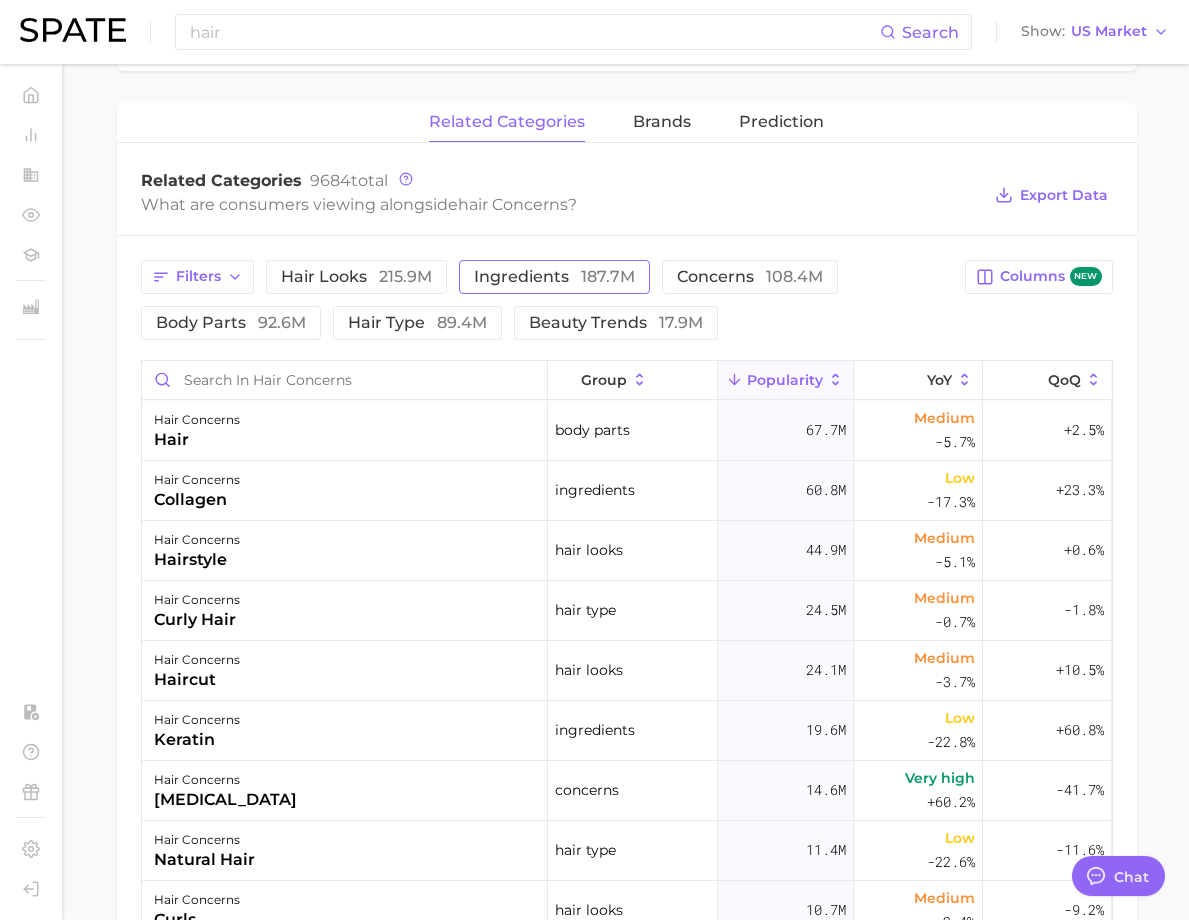 click on "ingredients   187.7m" at bounding box center [554, 277] 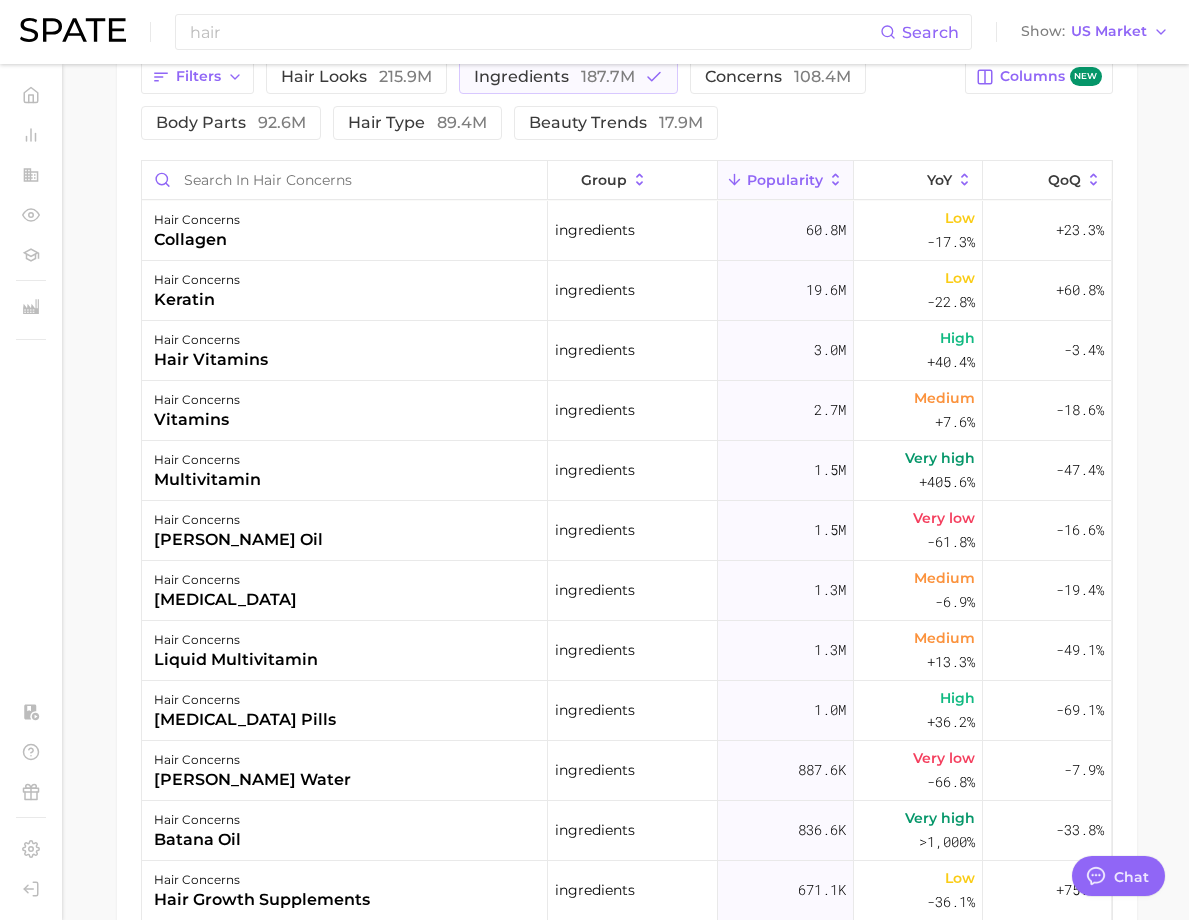 scroll, scrollTop: 900, scrollLeft: 0, axis: vertical 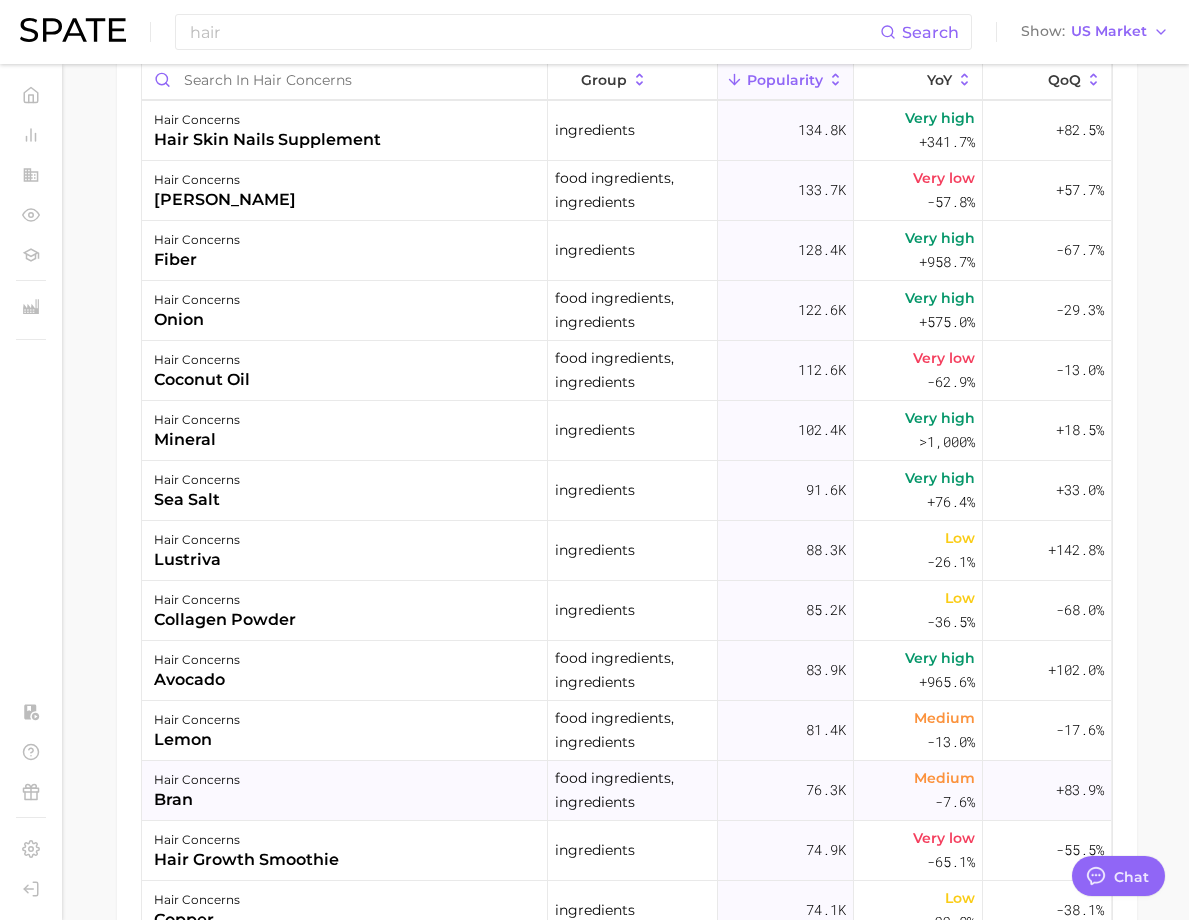 click on "hair concerns bran" at bounding box center [345, 791] 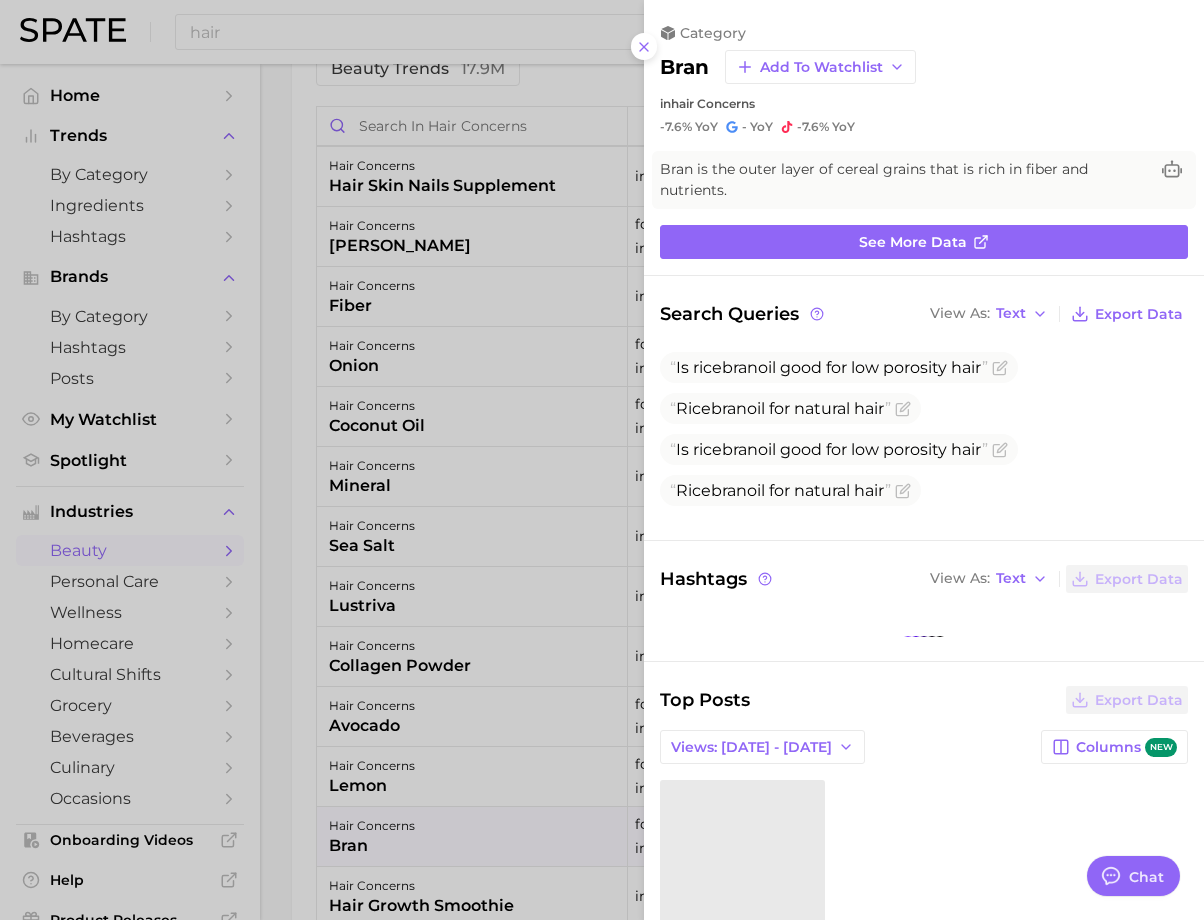 click at bounding box center (602, 460) 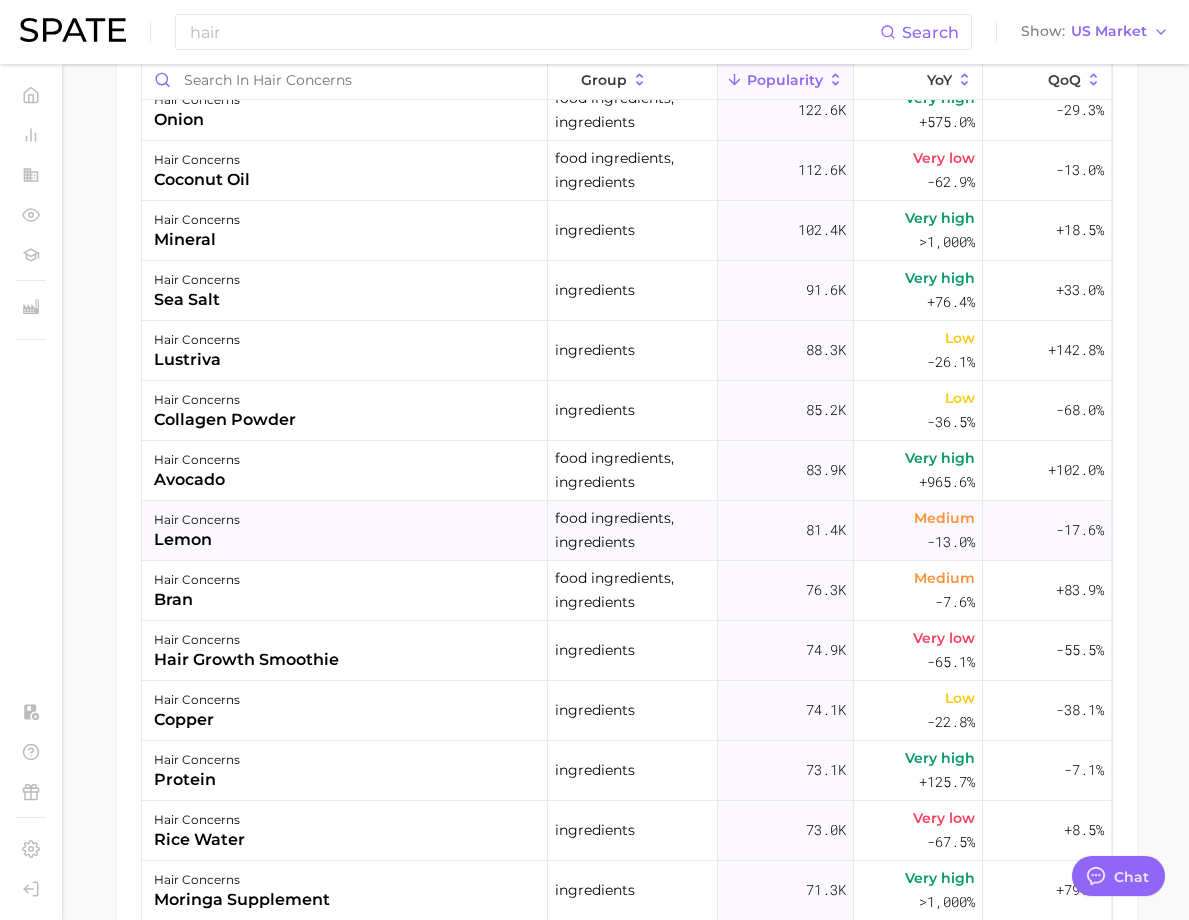 scroll, scrollTop: 1900, scrollLeft: 0, axis: vertical 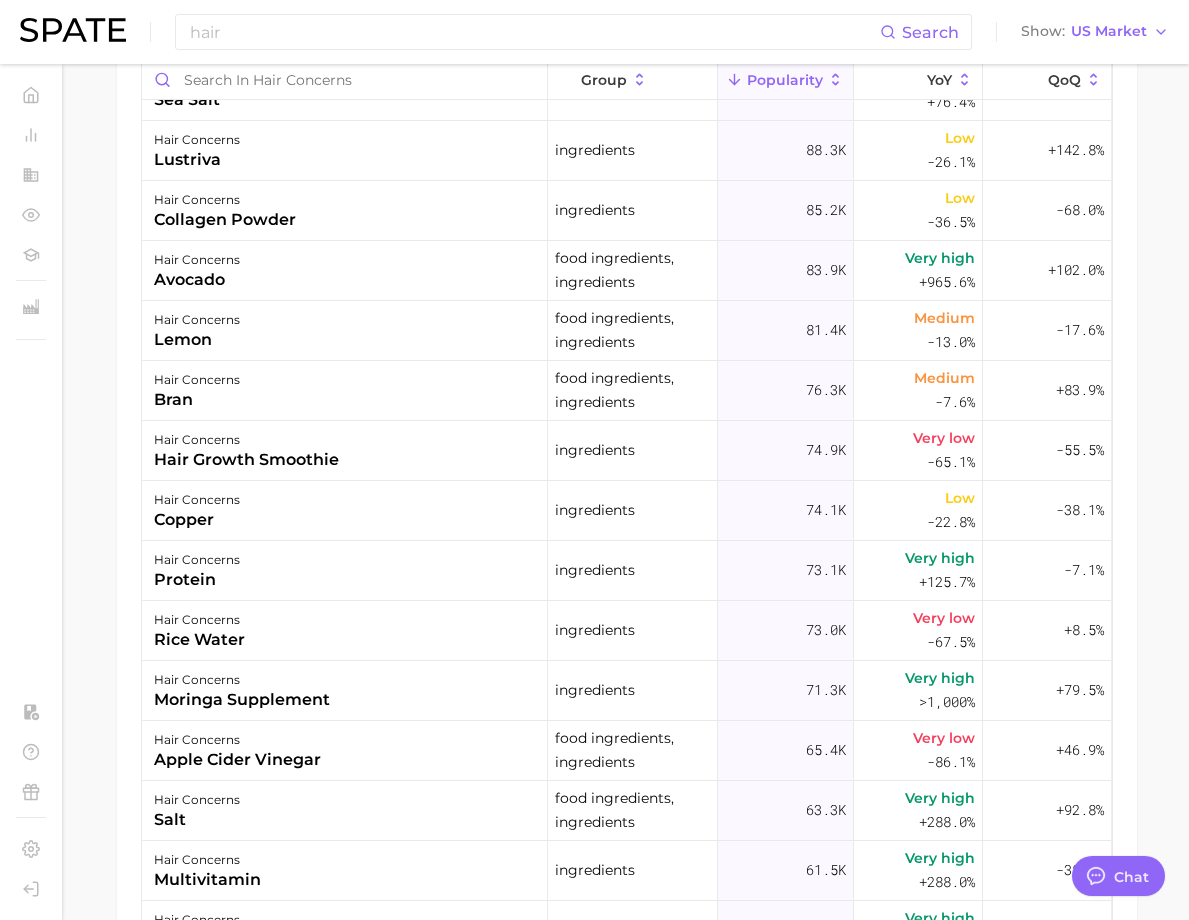 click on "Filters hair looks   215.9m ingredients   187.7m concerns   108.4m body parts   92.6m hair type   89.4m beauty trends   17.9m" at bounding box center (547, 0) 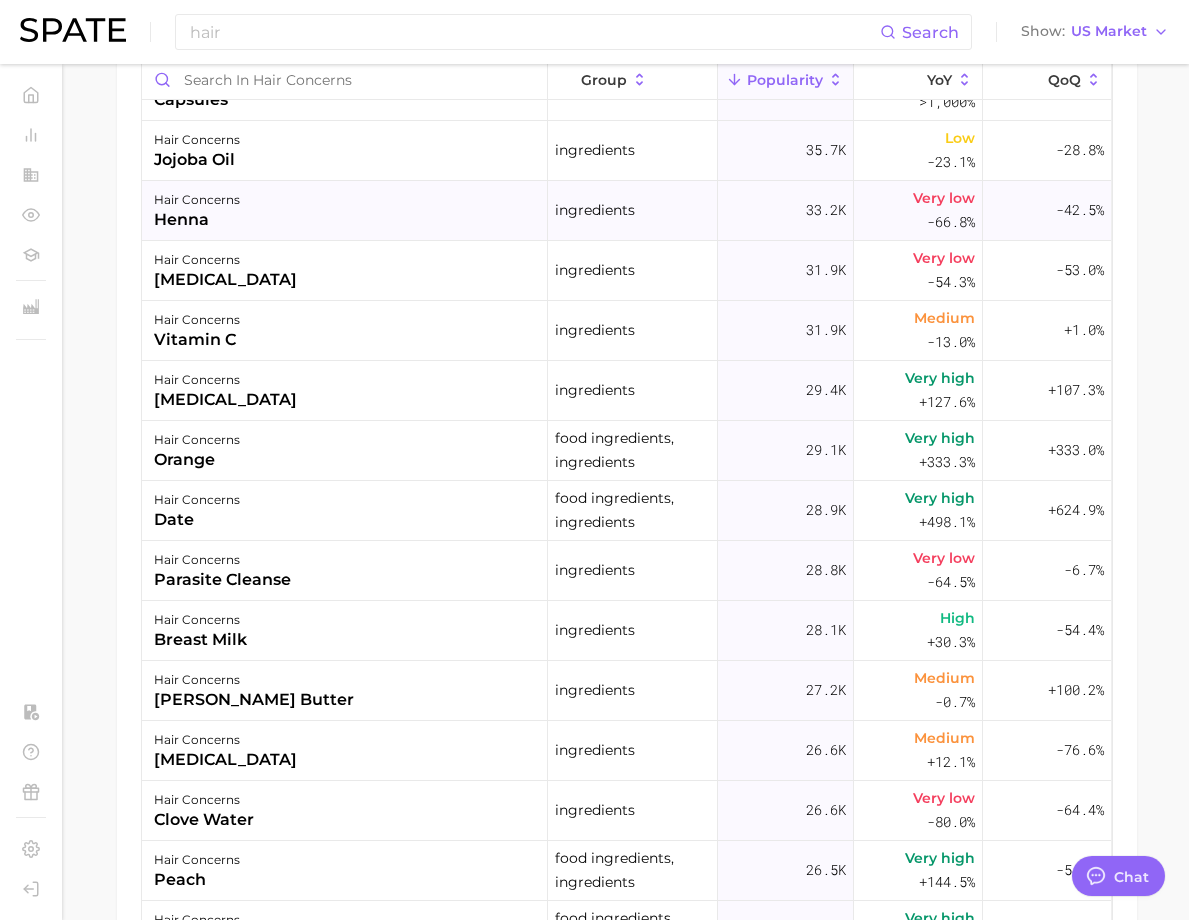 scroll, scrollTop: 3800, scrollLeft: 0, axis: vertical 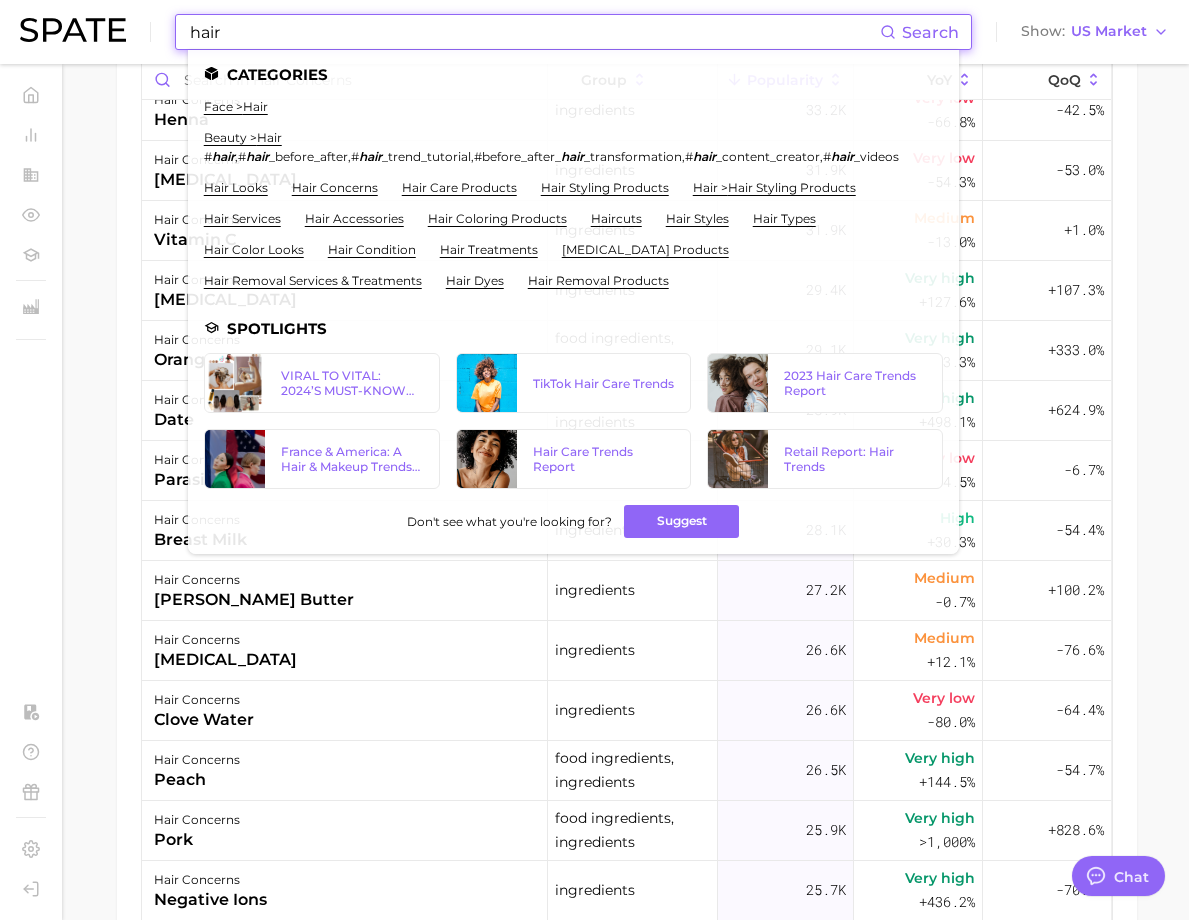 drag, startPoint x: 370, startPoint y: 22, endPoint x: 175, endPoint y: 14, distance: 195.16403 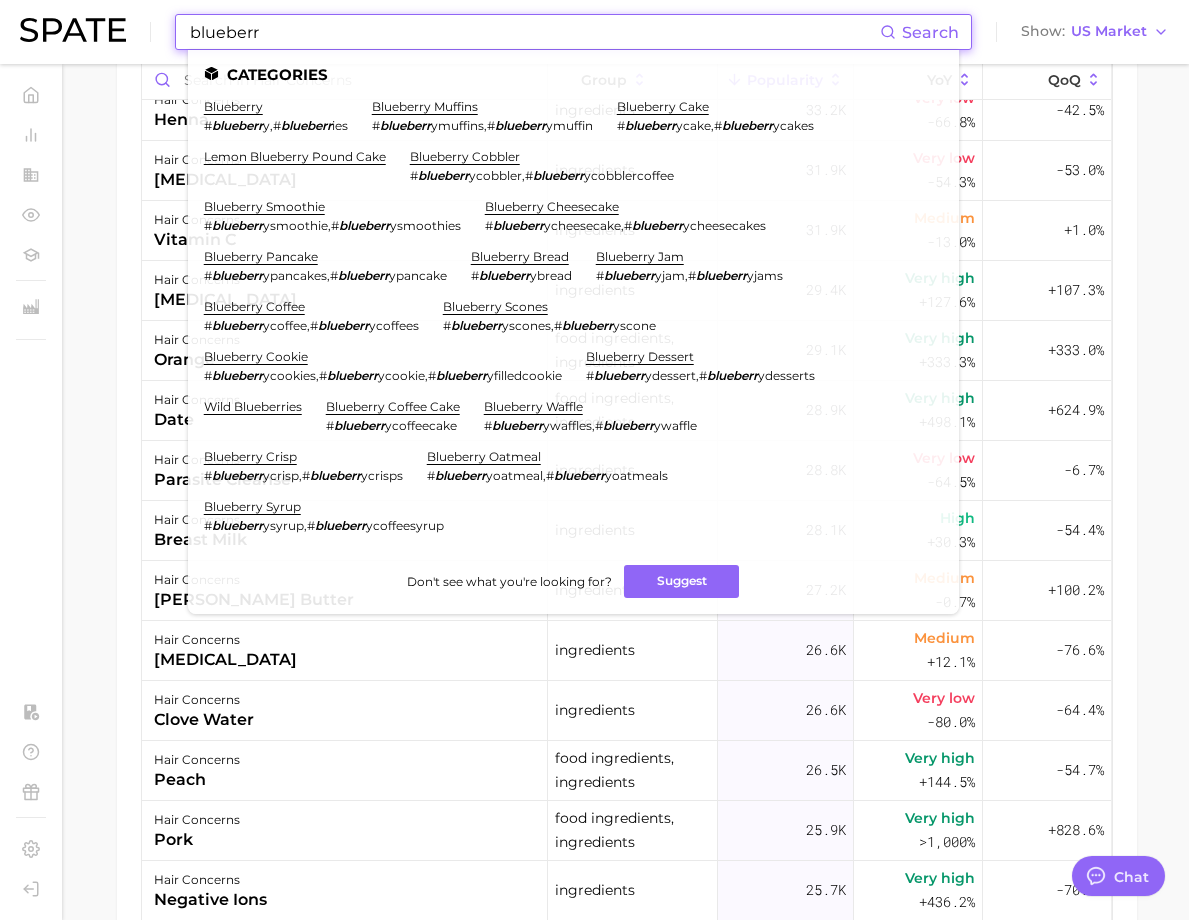 type on "blueberr" 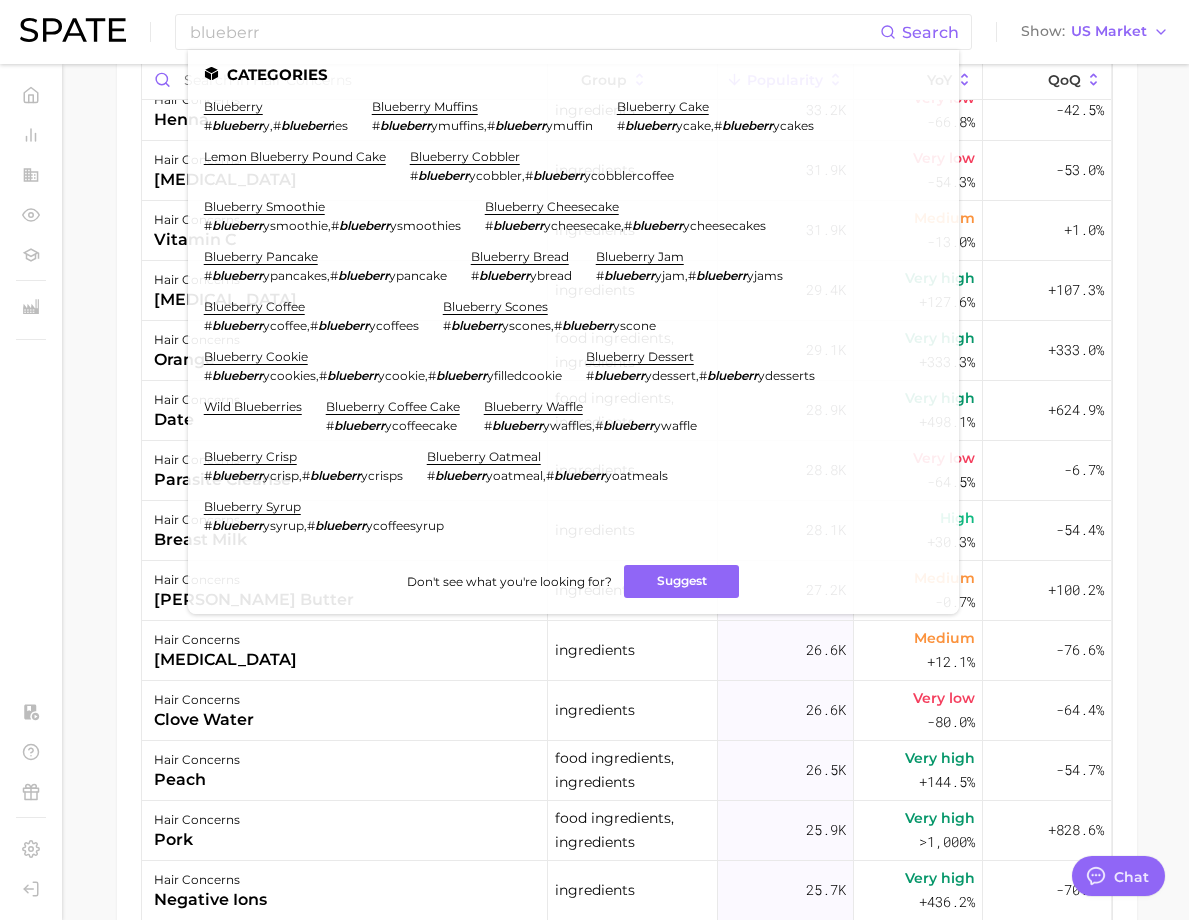 click on "Filters hair looks   215.9m ingredients   187.7m concerns   108.4m body parts   92.6m hair type   89.4m beauty trends   17.9m Columns new group Popularity YoY QoQ hair concerns copper ingredients 74.1k Low -22.8% -38.1% hair concerns protein ingredients 73.1k Very high +125.7% -7.1% hair concerns rice water ingredients 73.0k Very low -67.5% +8.5% hair concerns moringa supplement ingredients 71.3k Very high >1,000% +79.5% hair concerns apple cider vinegar food ingredients, ingredients 65.4k Very low -86.1% +46.9% hair concerns salt food ingredients, ingredients 63.3k Very high +288.0% +92.8% hair concerns multivitamin ingredients 61.5k Very high +288.0% -38.6% hair concerns colostrum ingredients 61.2k Very high >1,000% -98.1% hair concerns avocado oil food ingredients, ingredients 53.2k Very high +173.1% >1,000% hair concerns [MEDICAL_DATA] ingredients 52.7k Low -45.4% -62.3% hair concerns fenugreek food ingredients, ingredients 52.2k Low -49.8% -3.5% hair concerns [MEDICAL_DATA] ingredients 50.6k Very high +137.0% -" at bounding box center (627, 470) 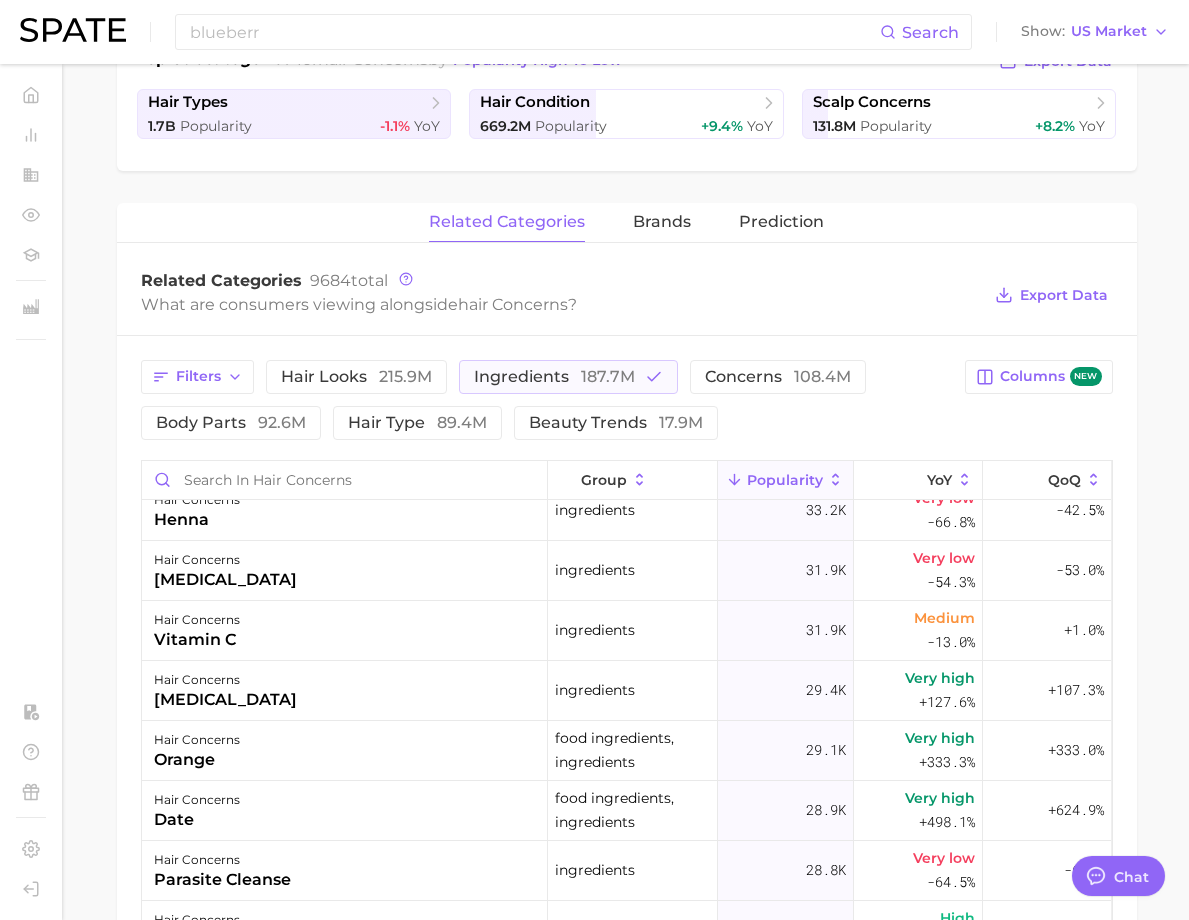 scroll, scrollTop: 400, scrollLeft: 0, axis: vertical 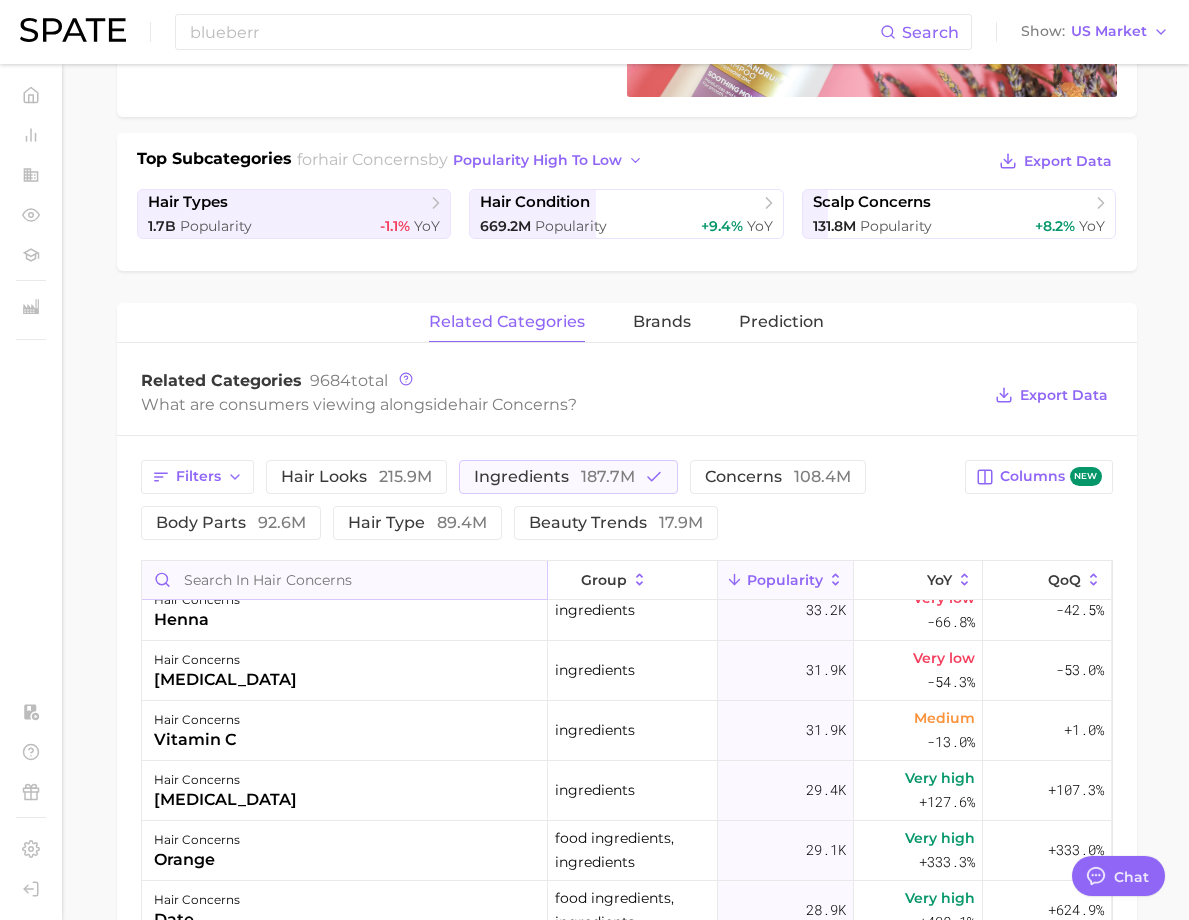 click at bounding box center (344, 580) 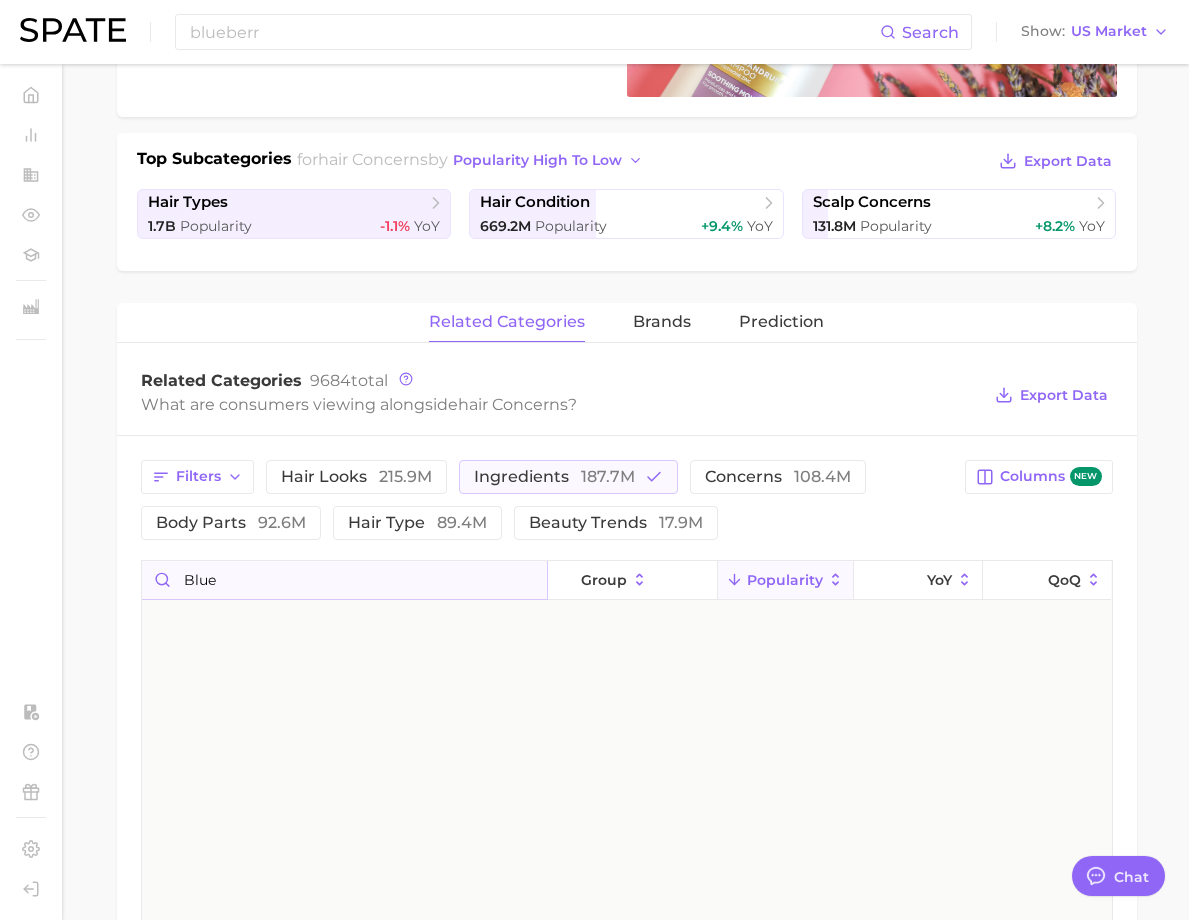 scroll, scrollTop: 0, scrollLeft: 0, axis: both 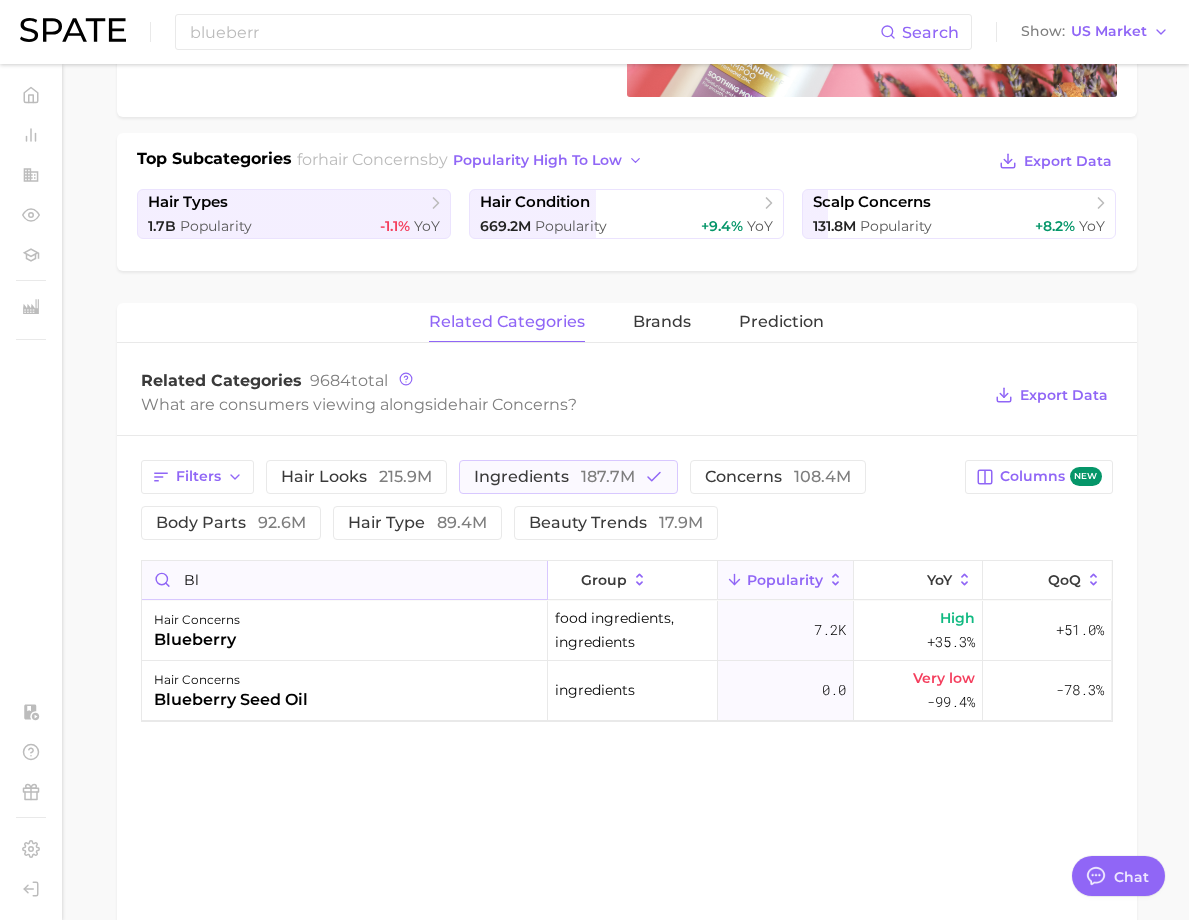 type on "b" 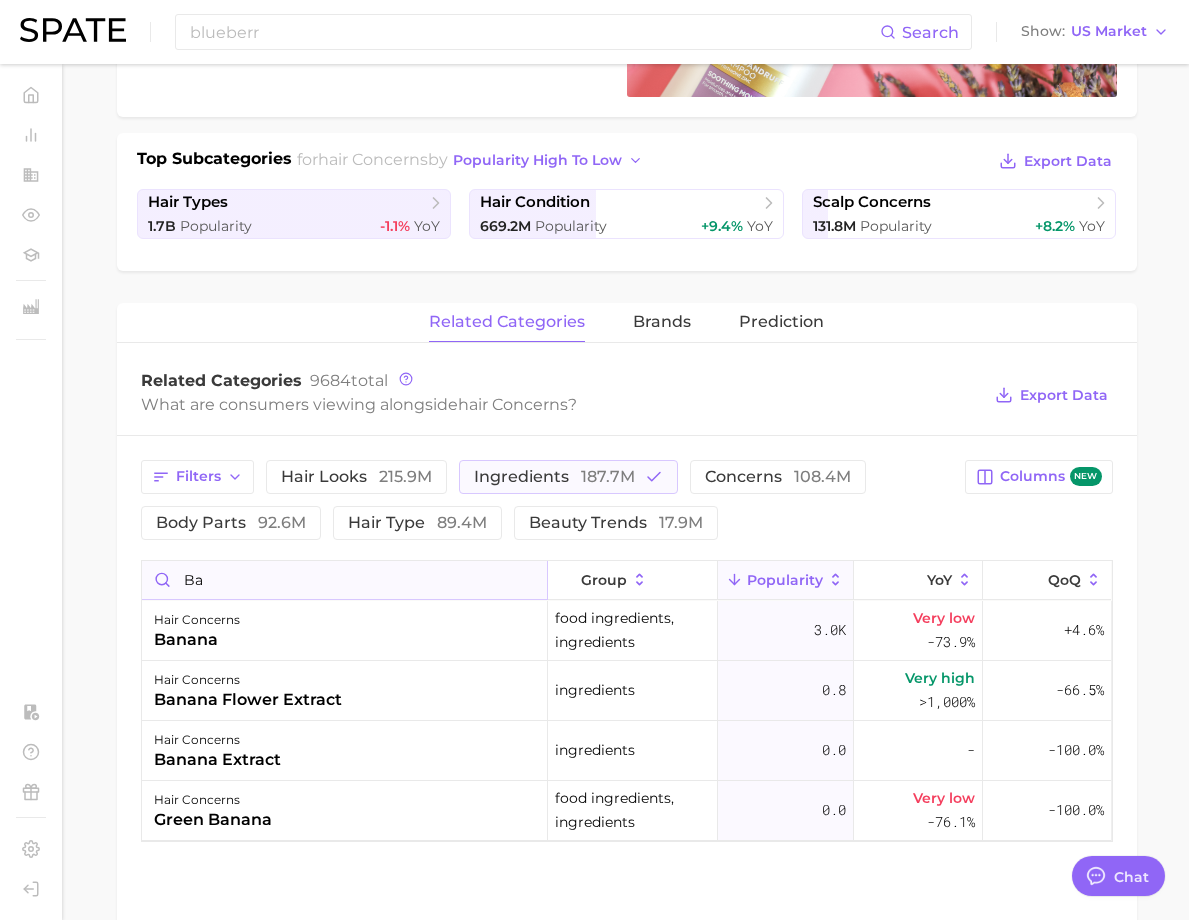 type on "b" 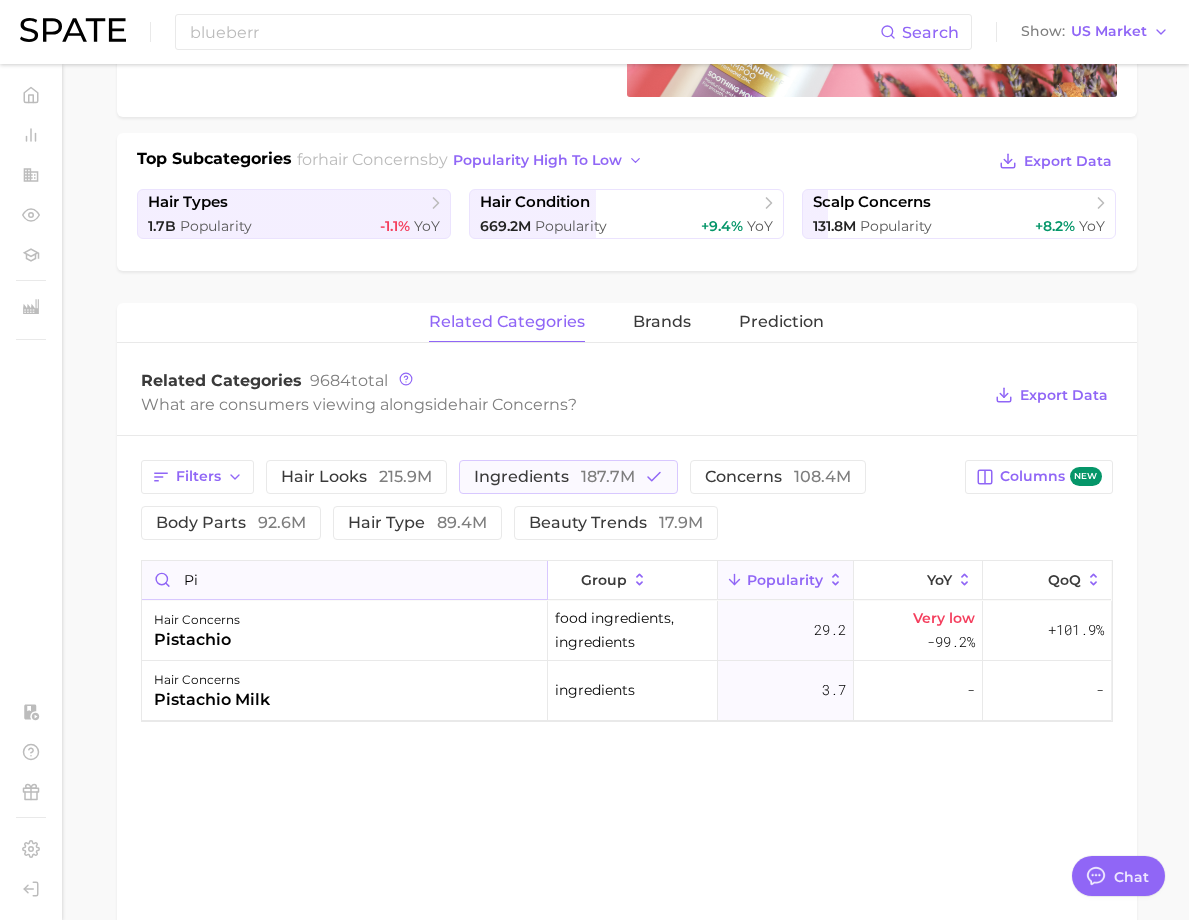 type on "p" 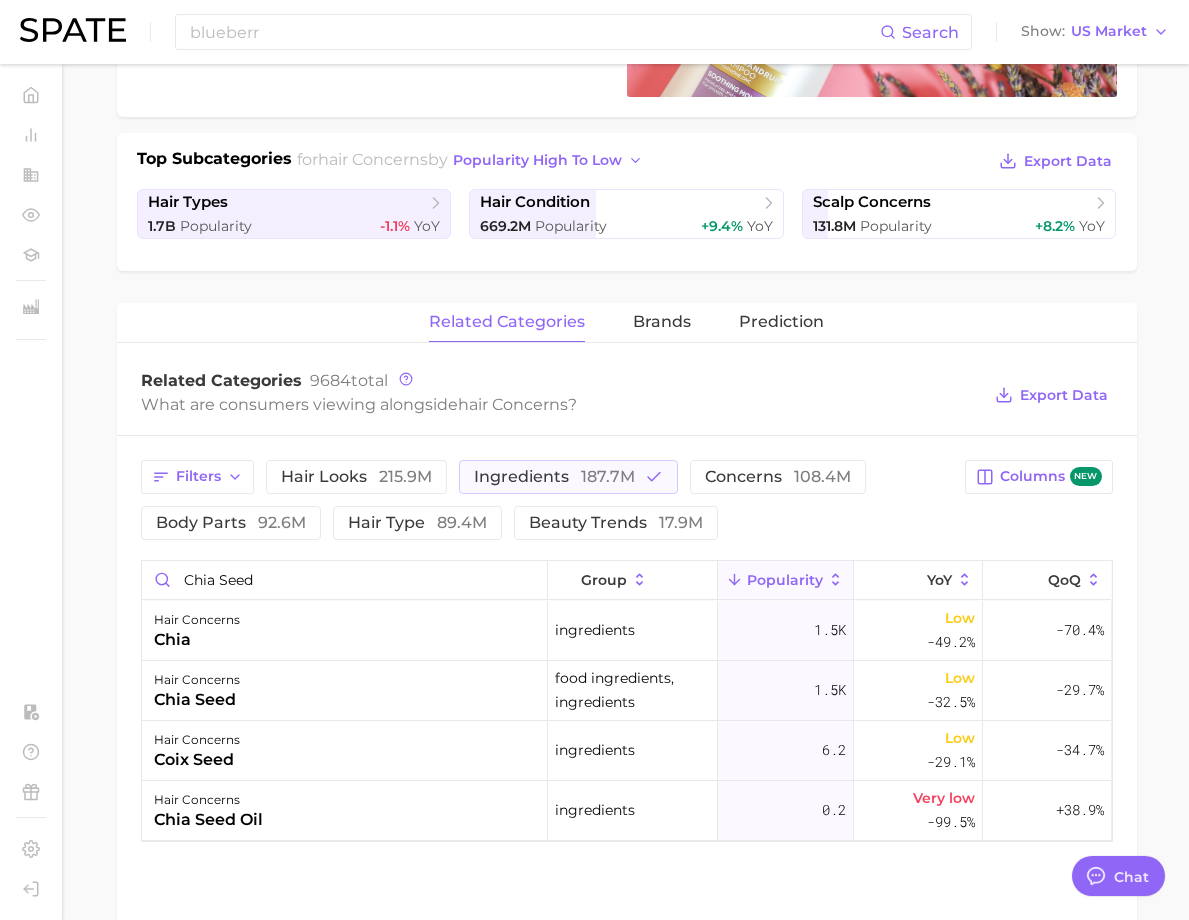 drag, startPoint x: 655, startPoint y: 566, endPoint x: 619, endPoint y: 558, distance: 36.878178 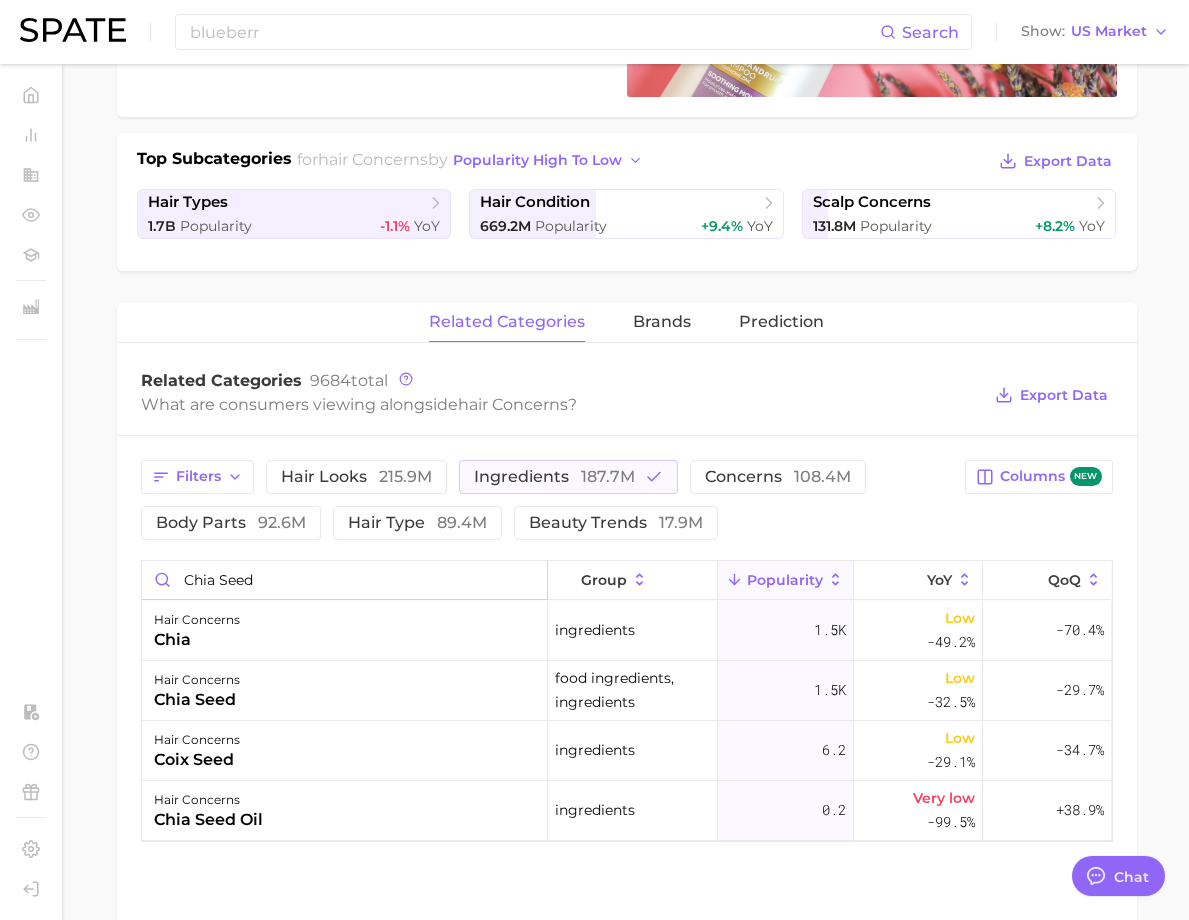 drag, startPoint x: 437, startPoint y: 638, endPoint x: 288, endPoint y: 603, distance: 153.05554 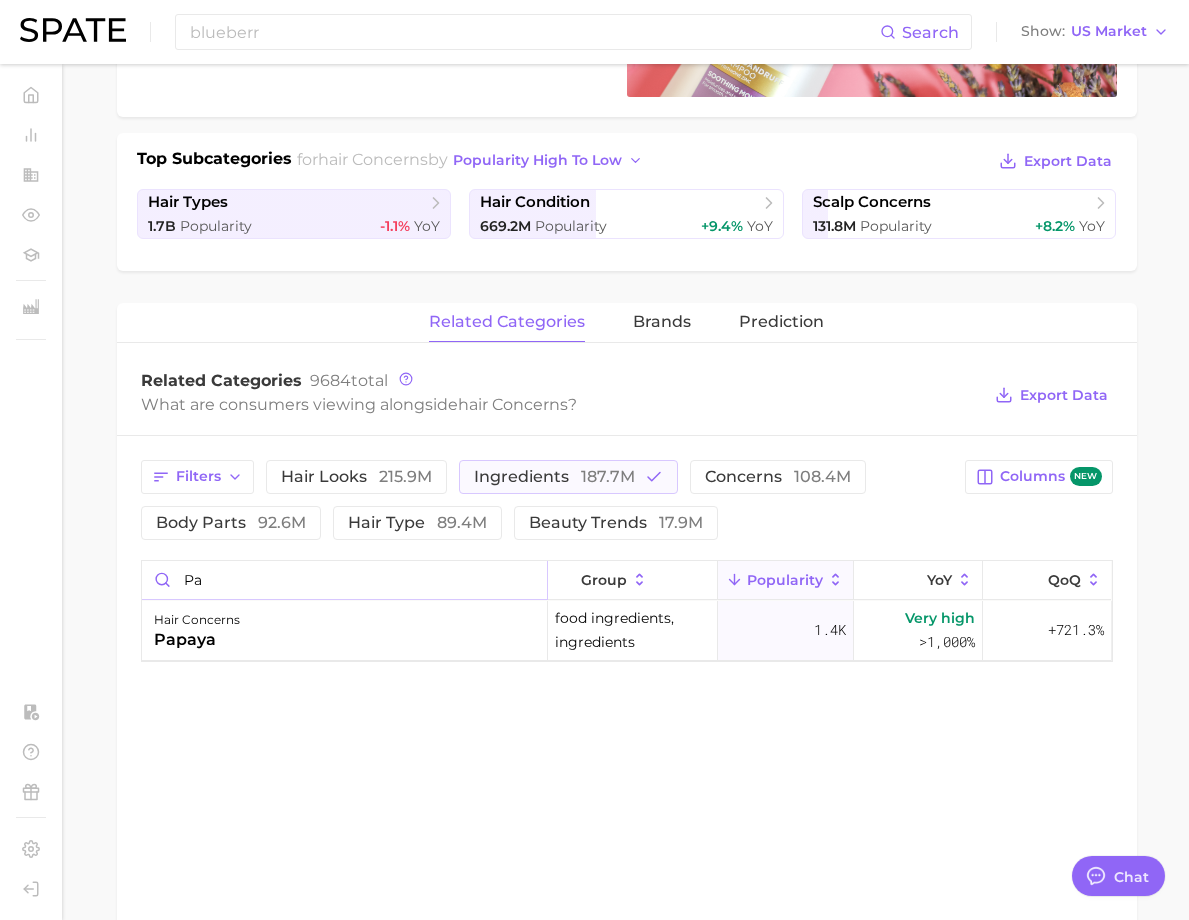 type on "p" 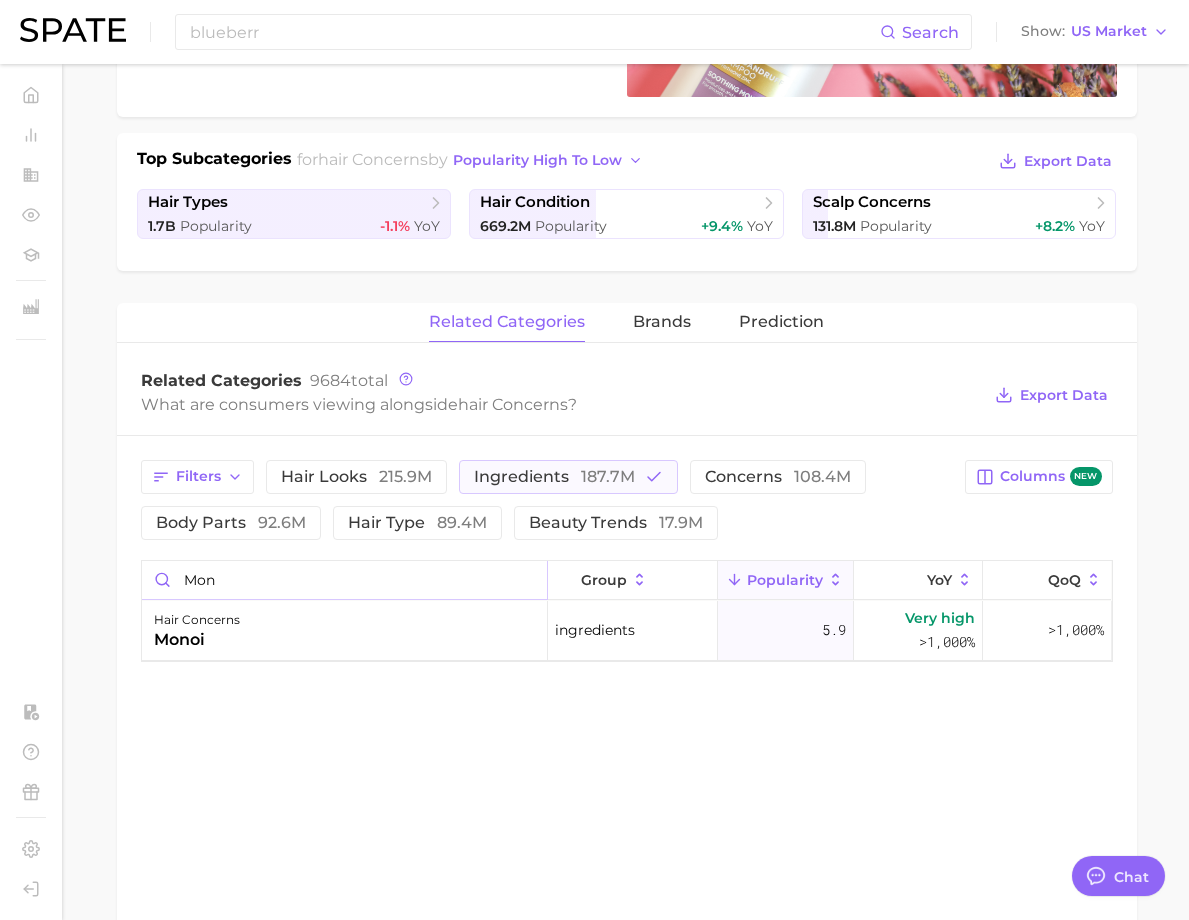scroll, scrollTop: 0, scrollLeft: 0, axis: both 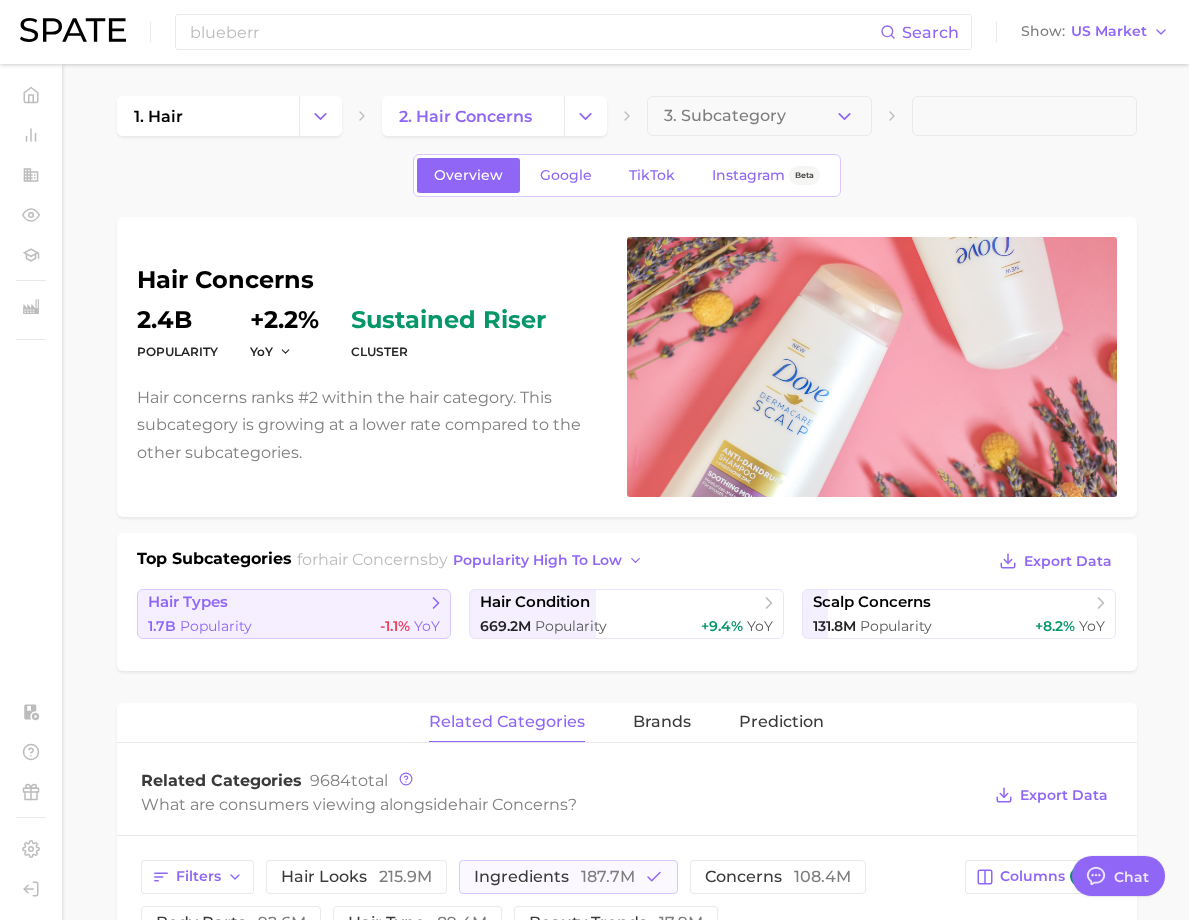 type on "mon" 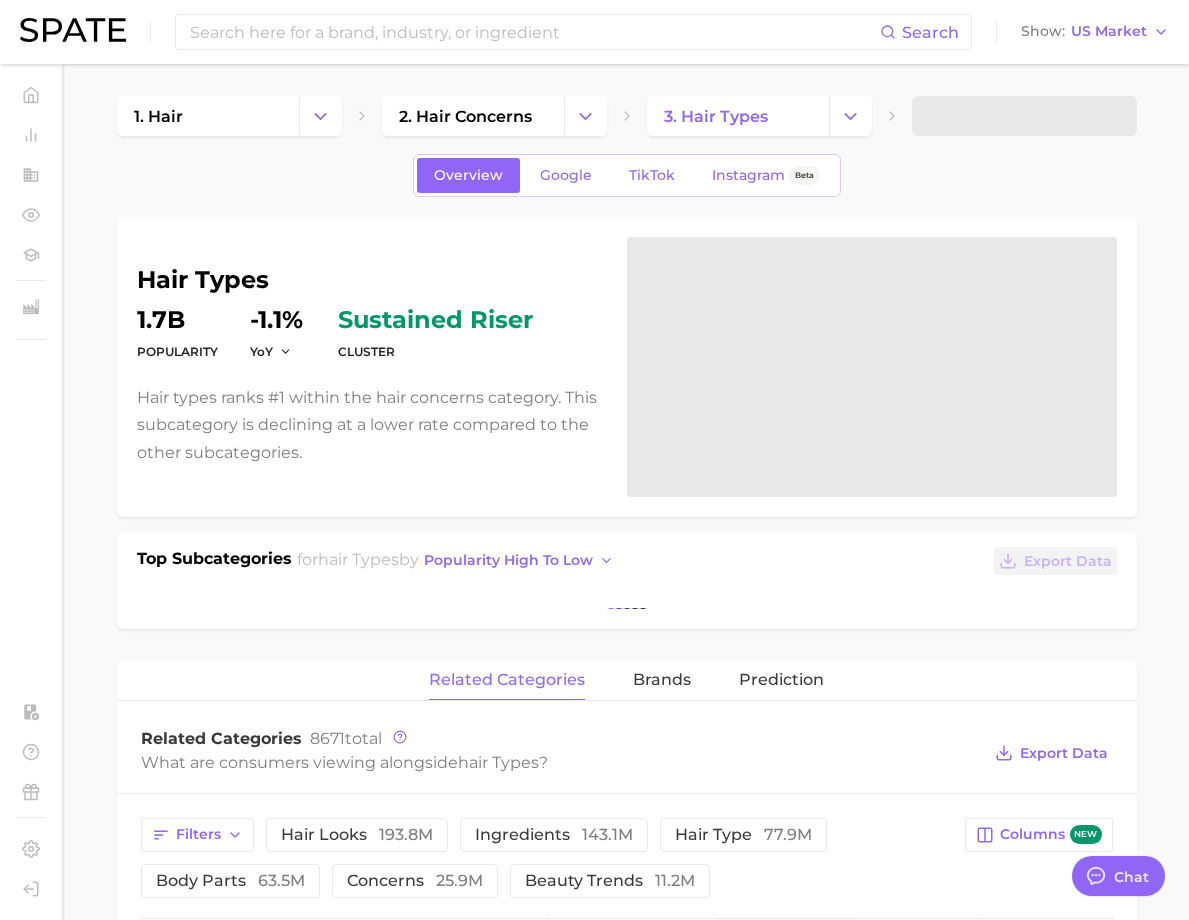 scroll, scrollTop: 600, scrollLeft: 0, axis: vertical 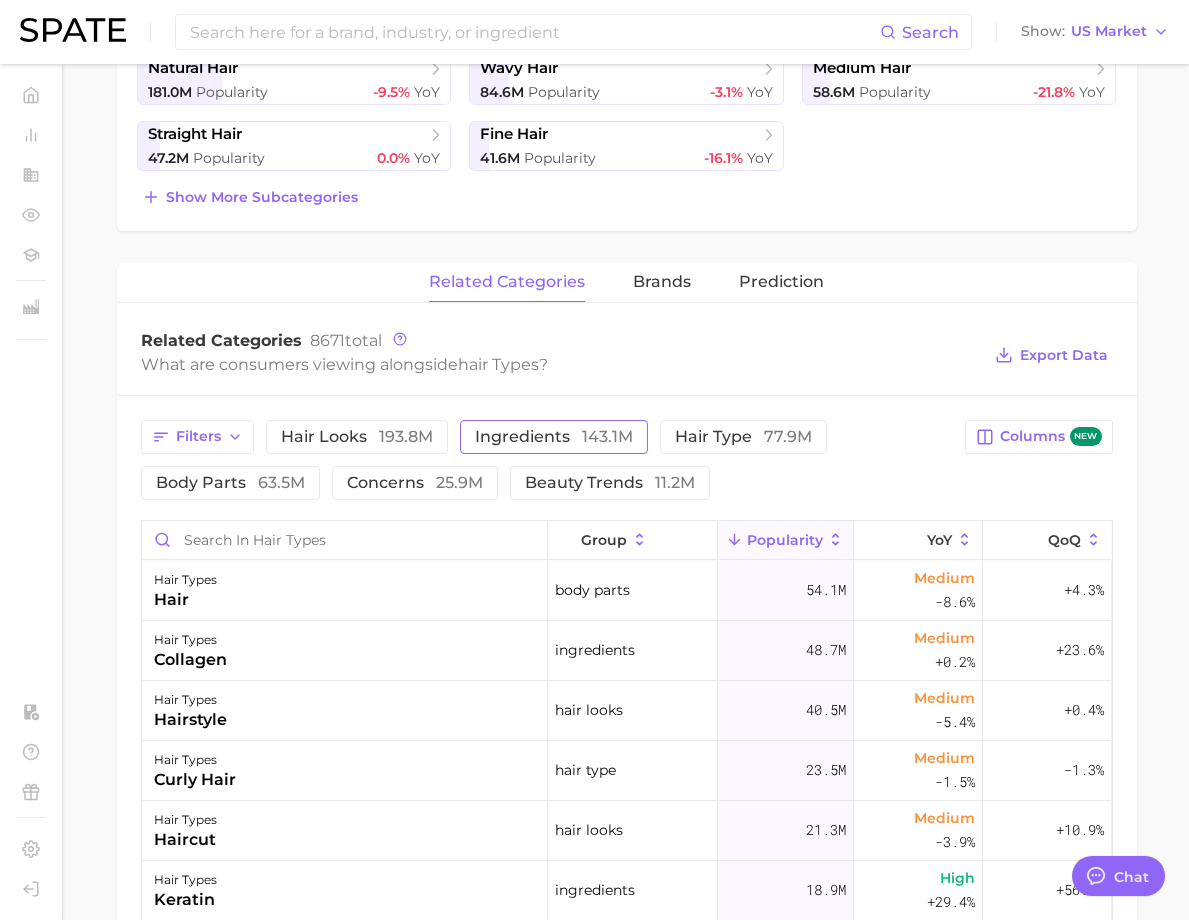 click on "ingredients   143.1m" at bounding box center (554, 437) 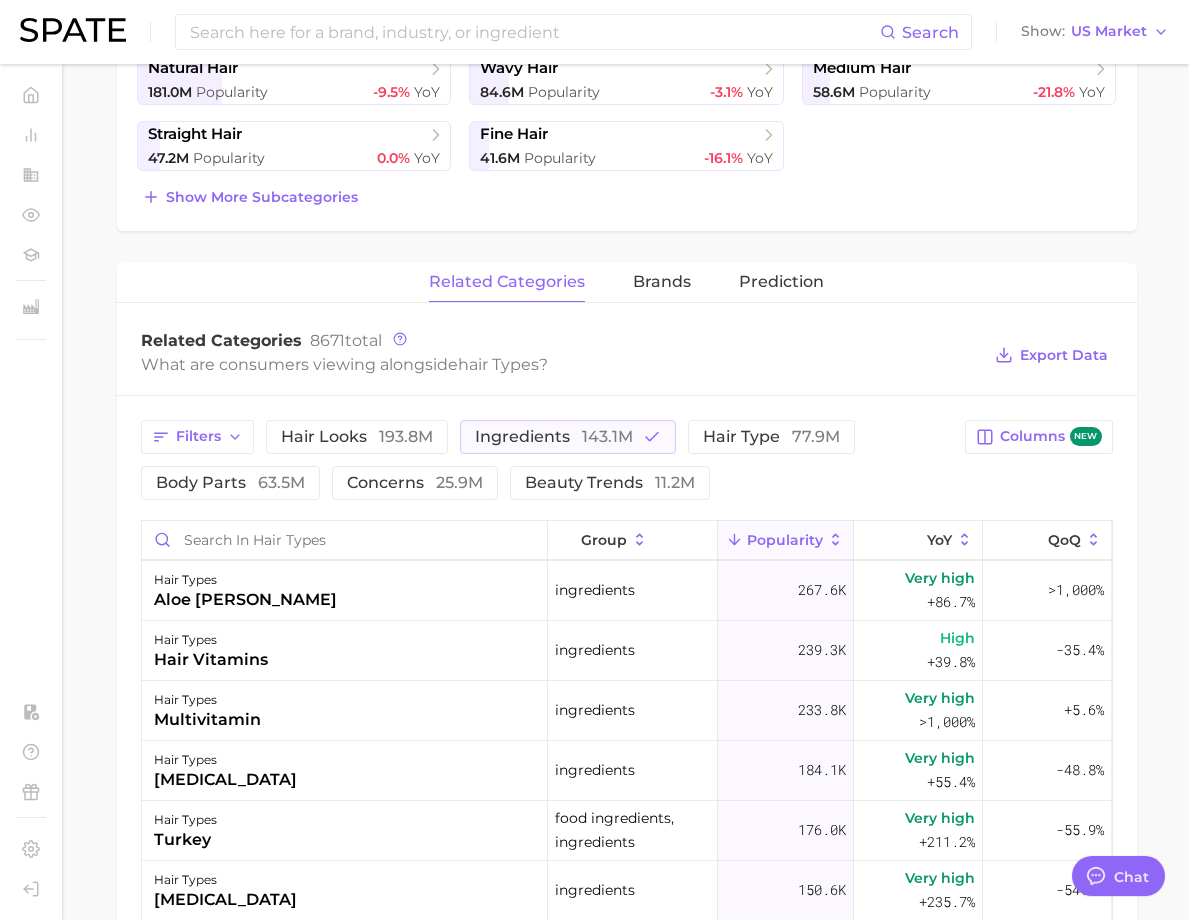 scroll, scrollTop: 400, scrollLeft: 0, axis: vertical 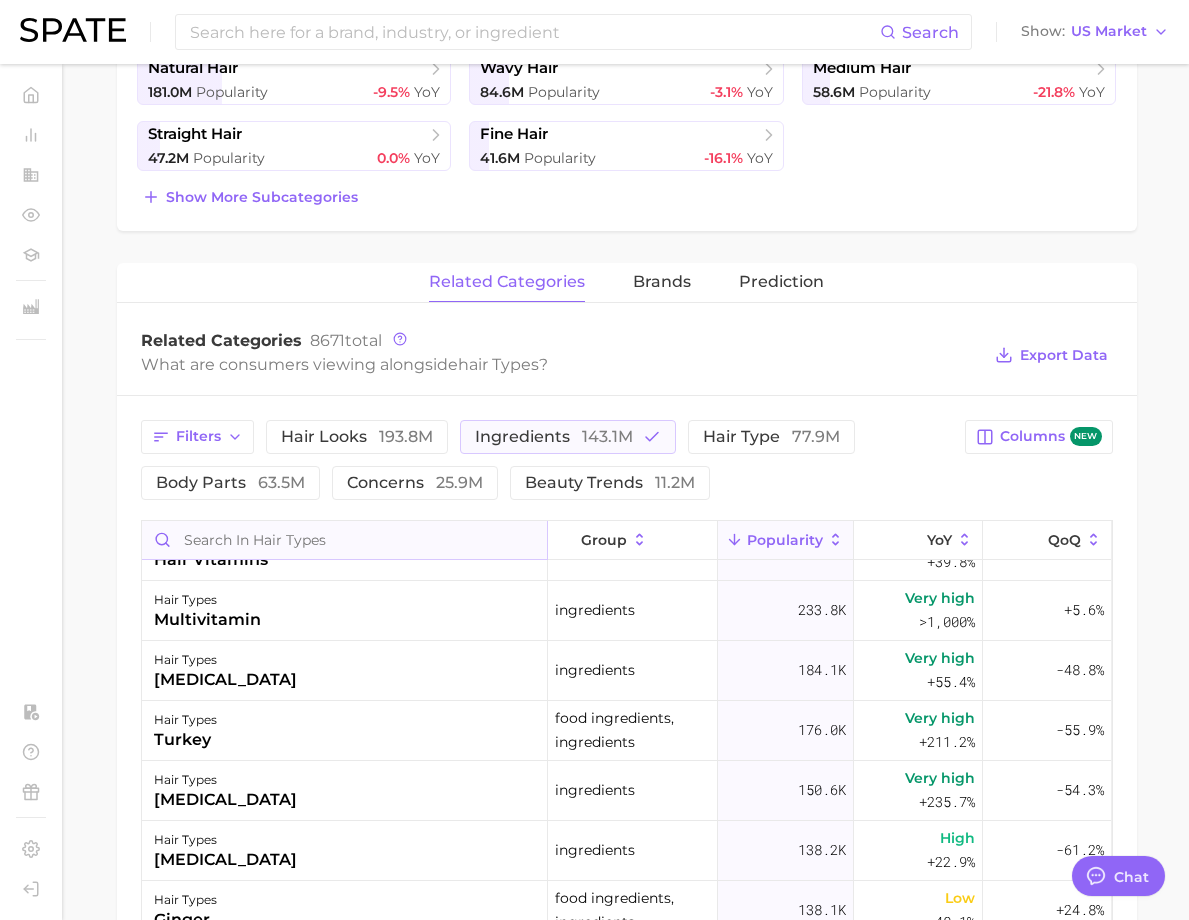 click at bounding box center [344, 540] 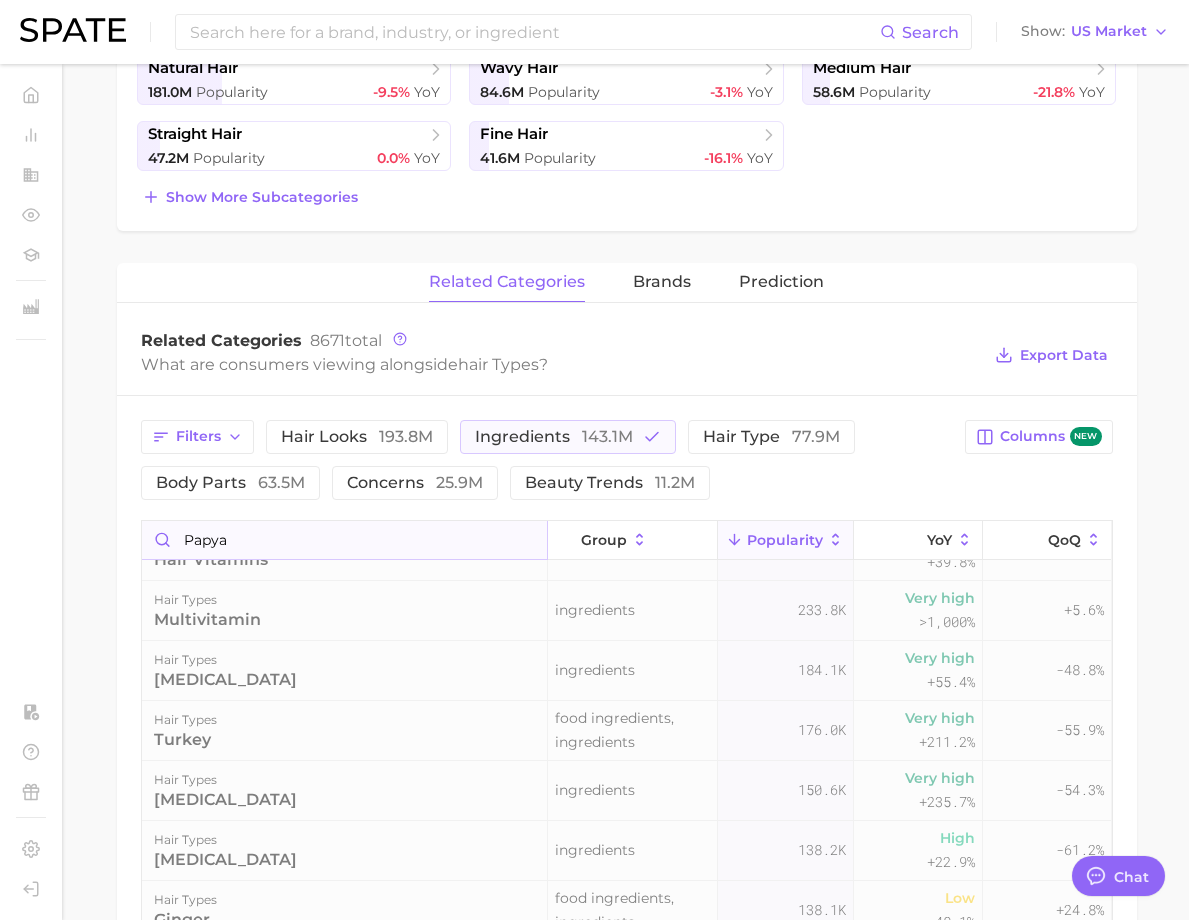 scroll, scrollTop: 0, scrollLeft: 0, axis: both 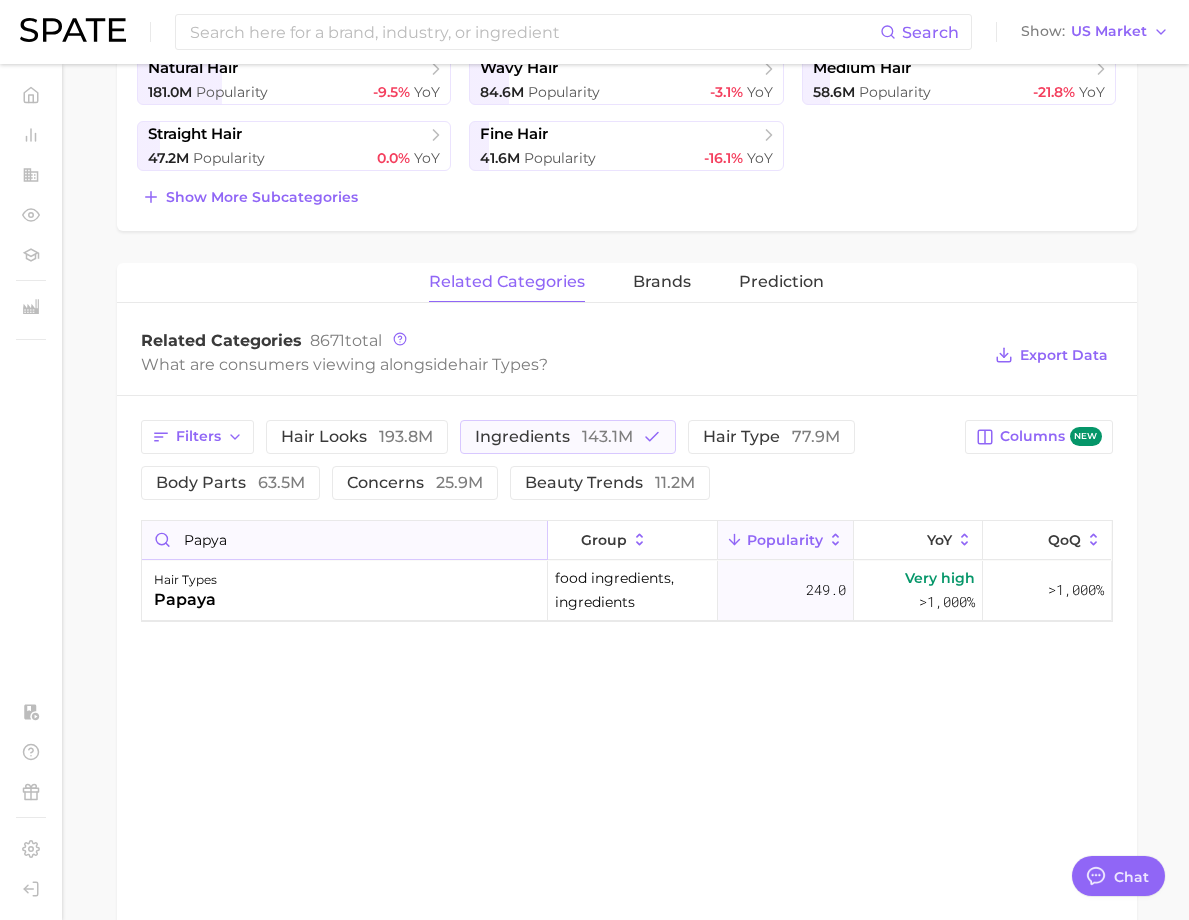 drag, startPoint x: 427, startPoint y: 592, endPoint x: 350, endPoint y: 585, distance: 77.31753 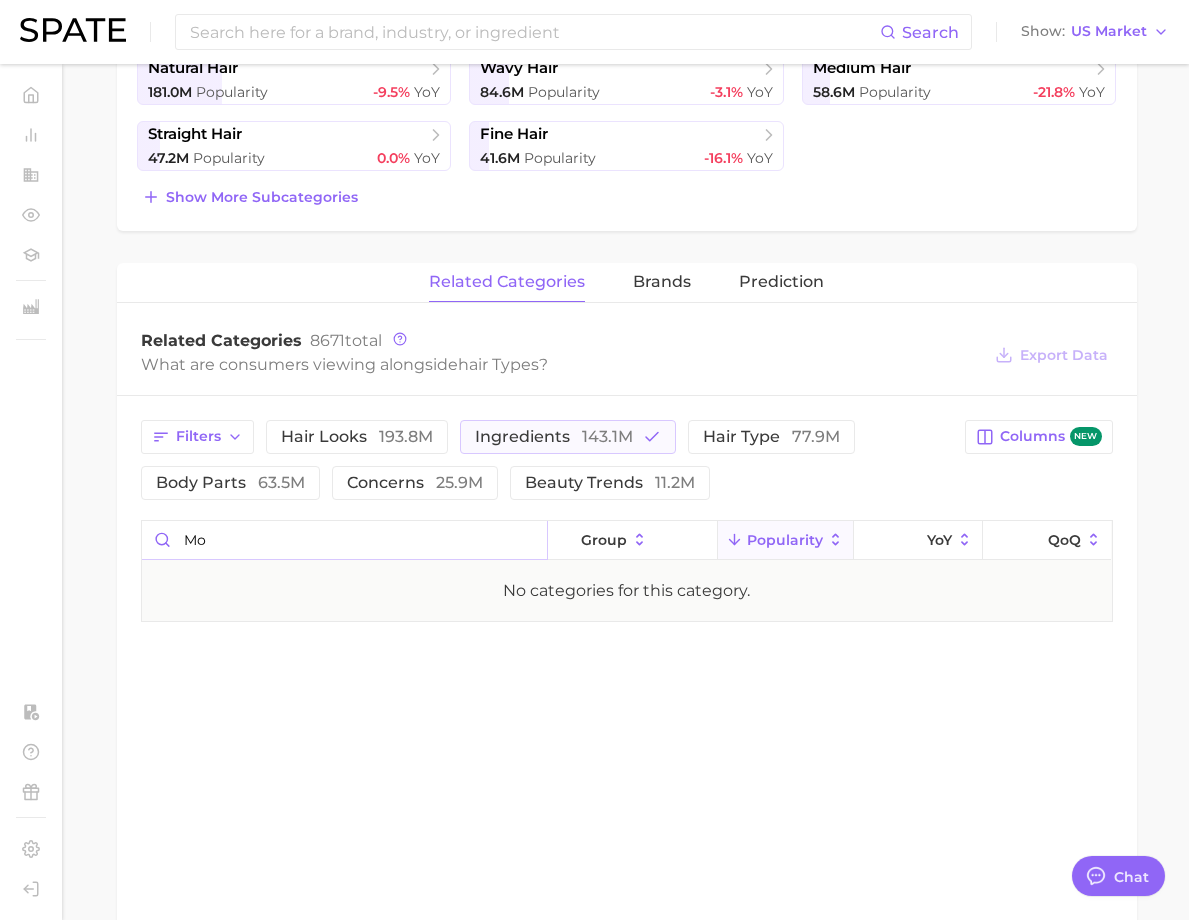 type on "m" 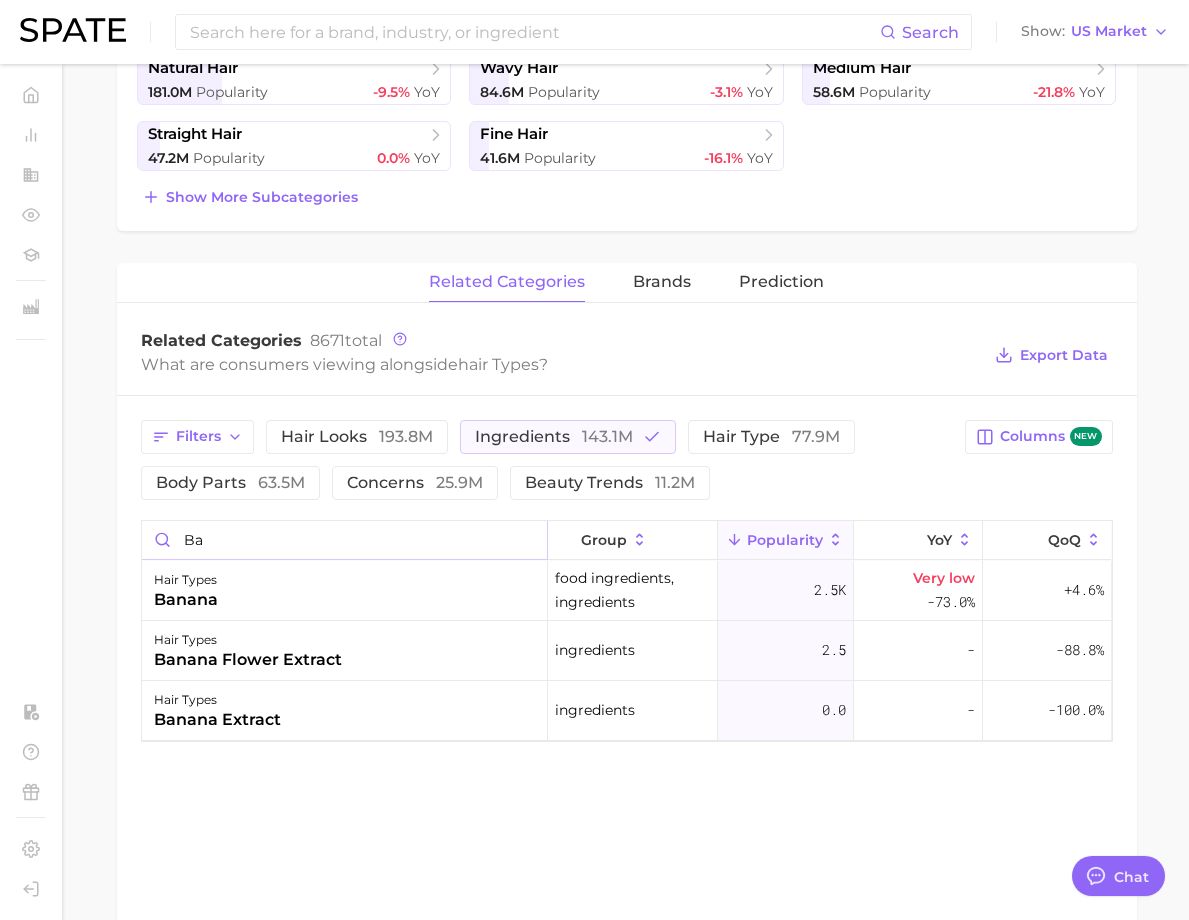 type on "b" 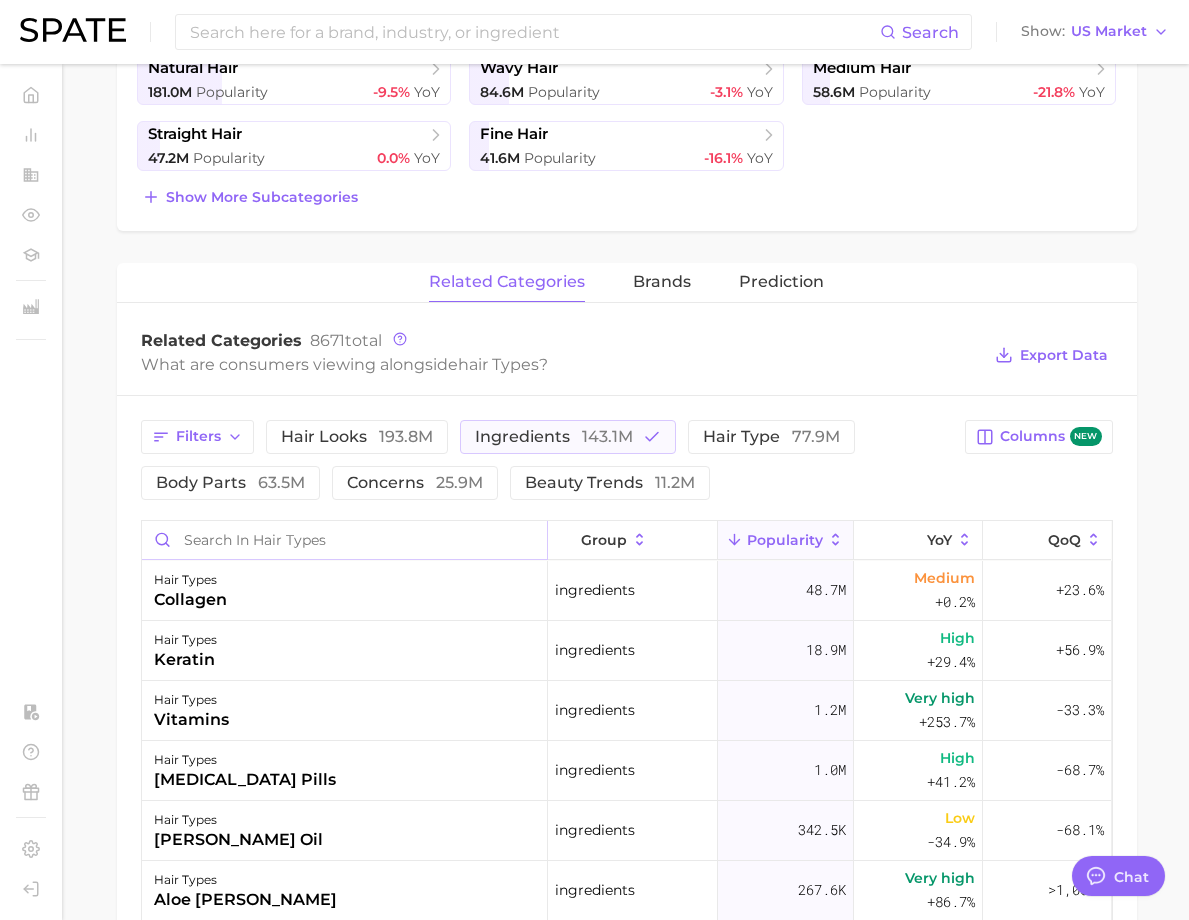 type on "b" 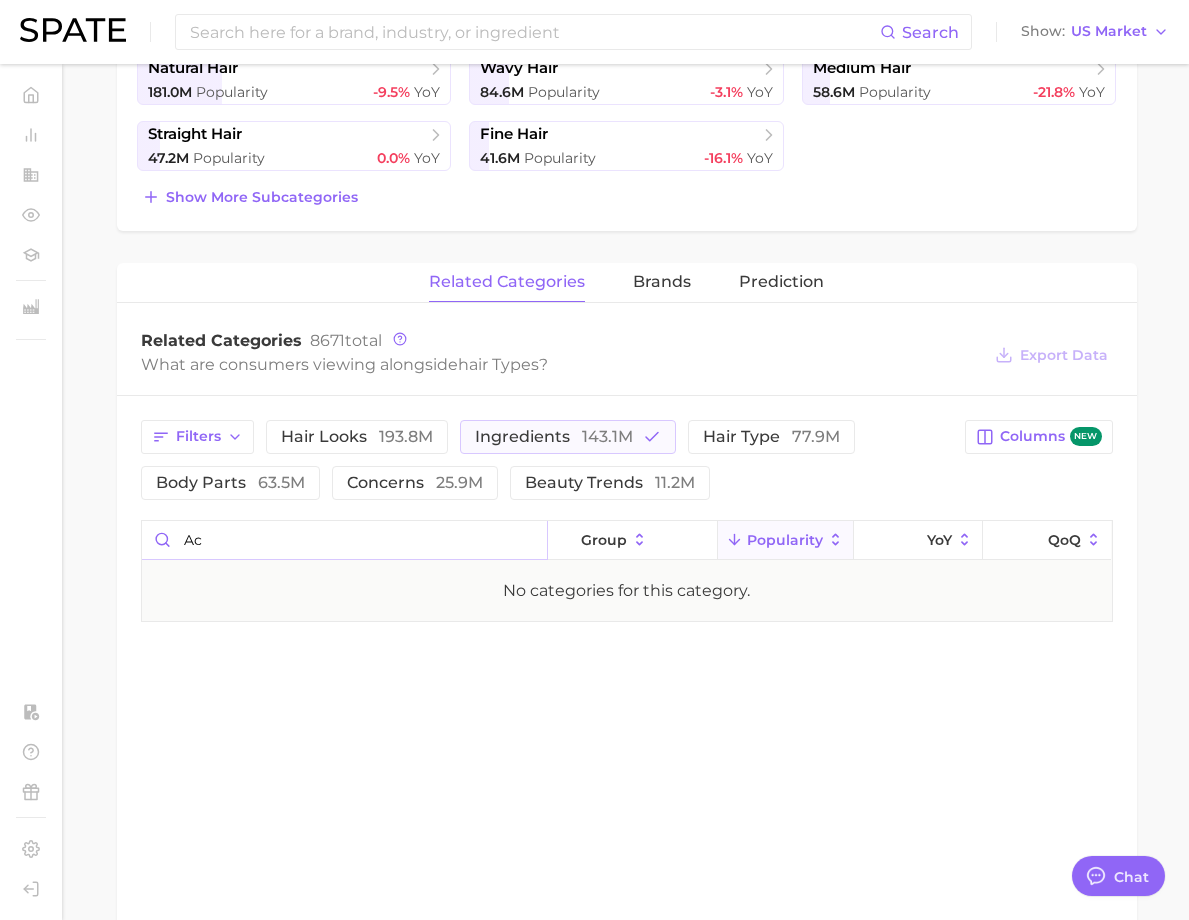 type on "a" 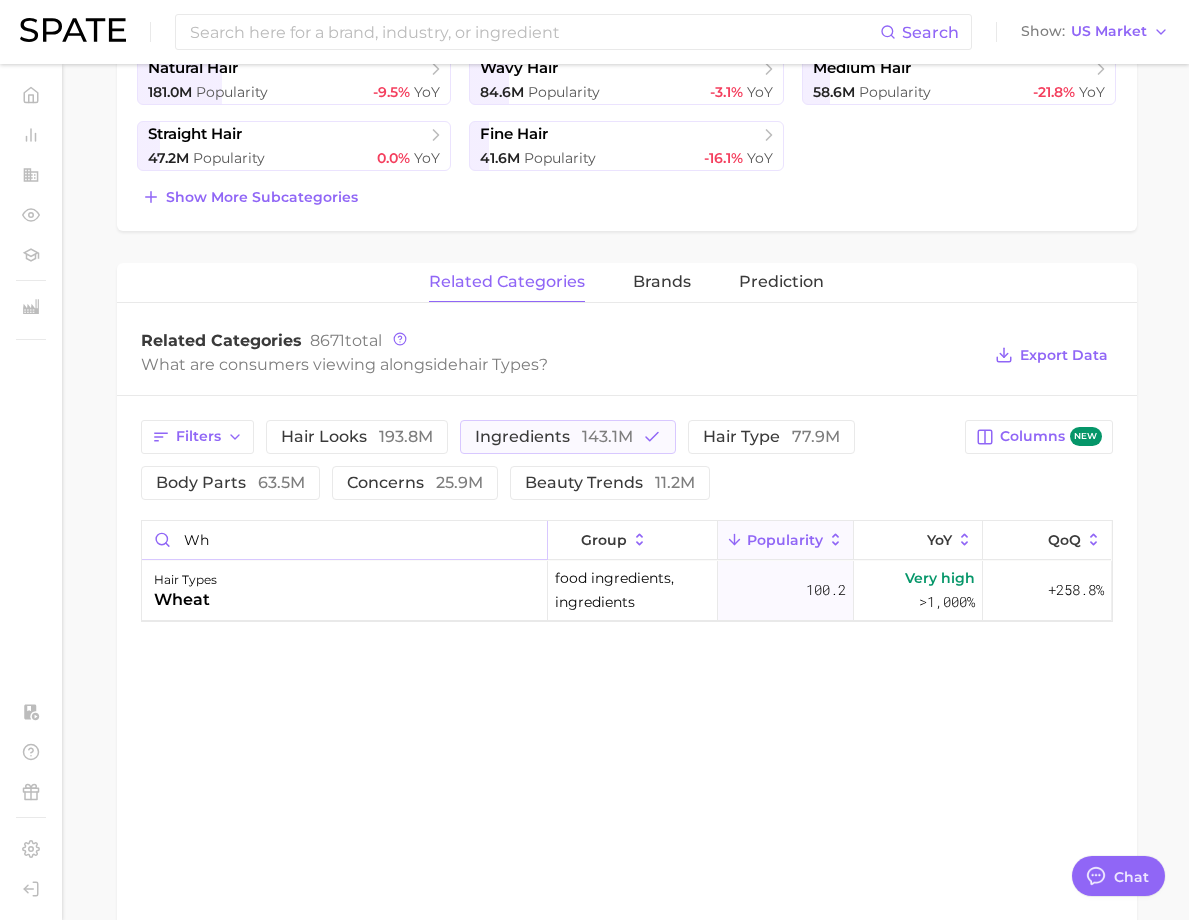 type on "w" 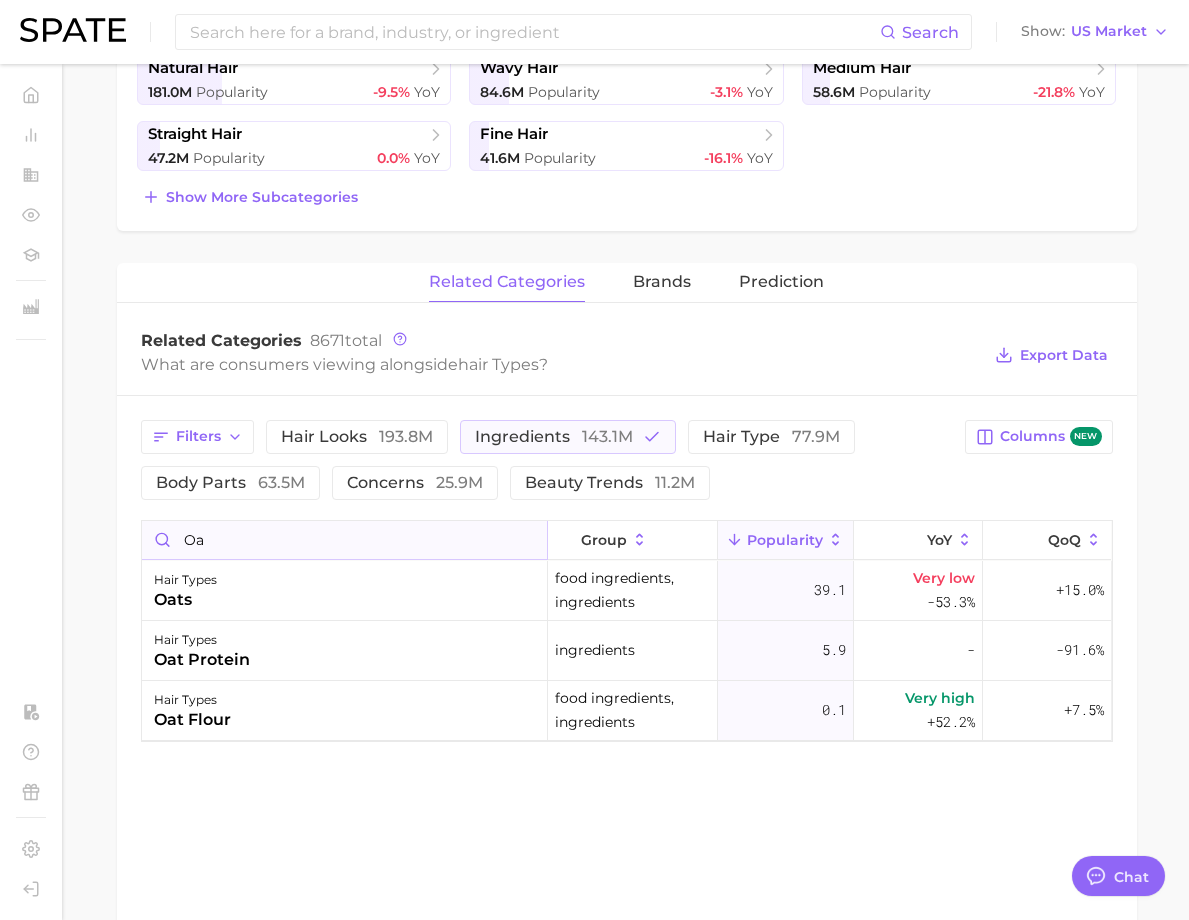 type on "o" 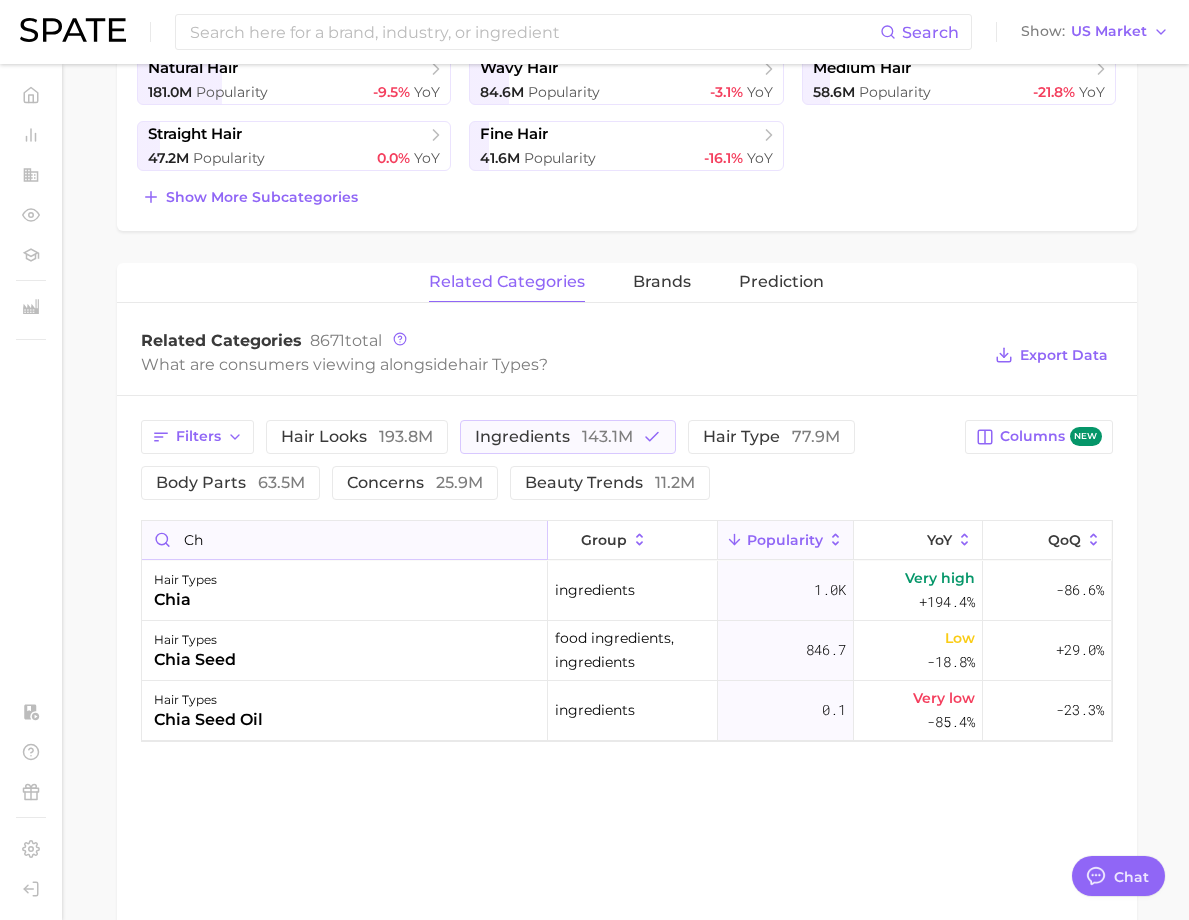 type on "c" 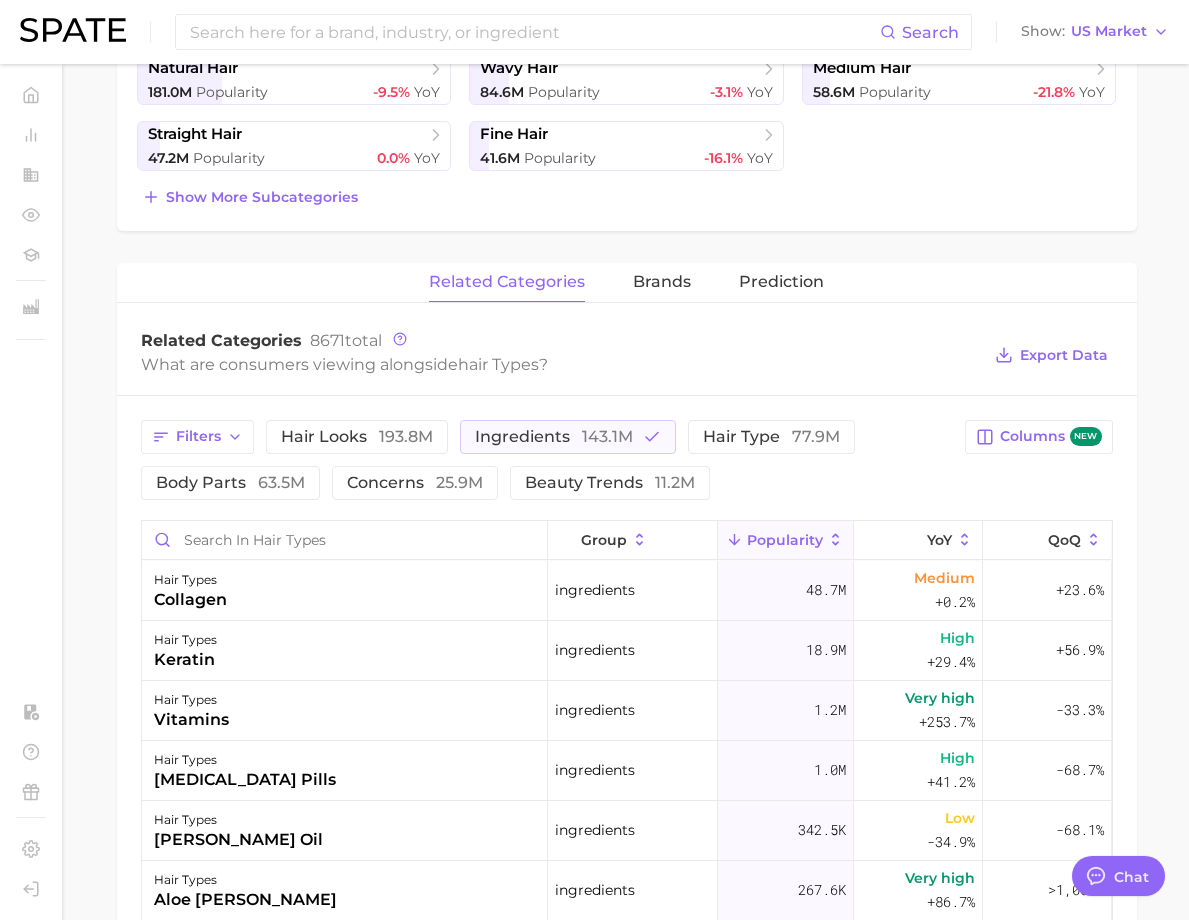 click on "Filters hair looks   193.8m ingredients   143.1m hair type   77.9m body parts   63.5m concerns   25.9m beauty trends   11.2m" at bounding box center (547, 460) 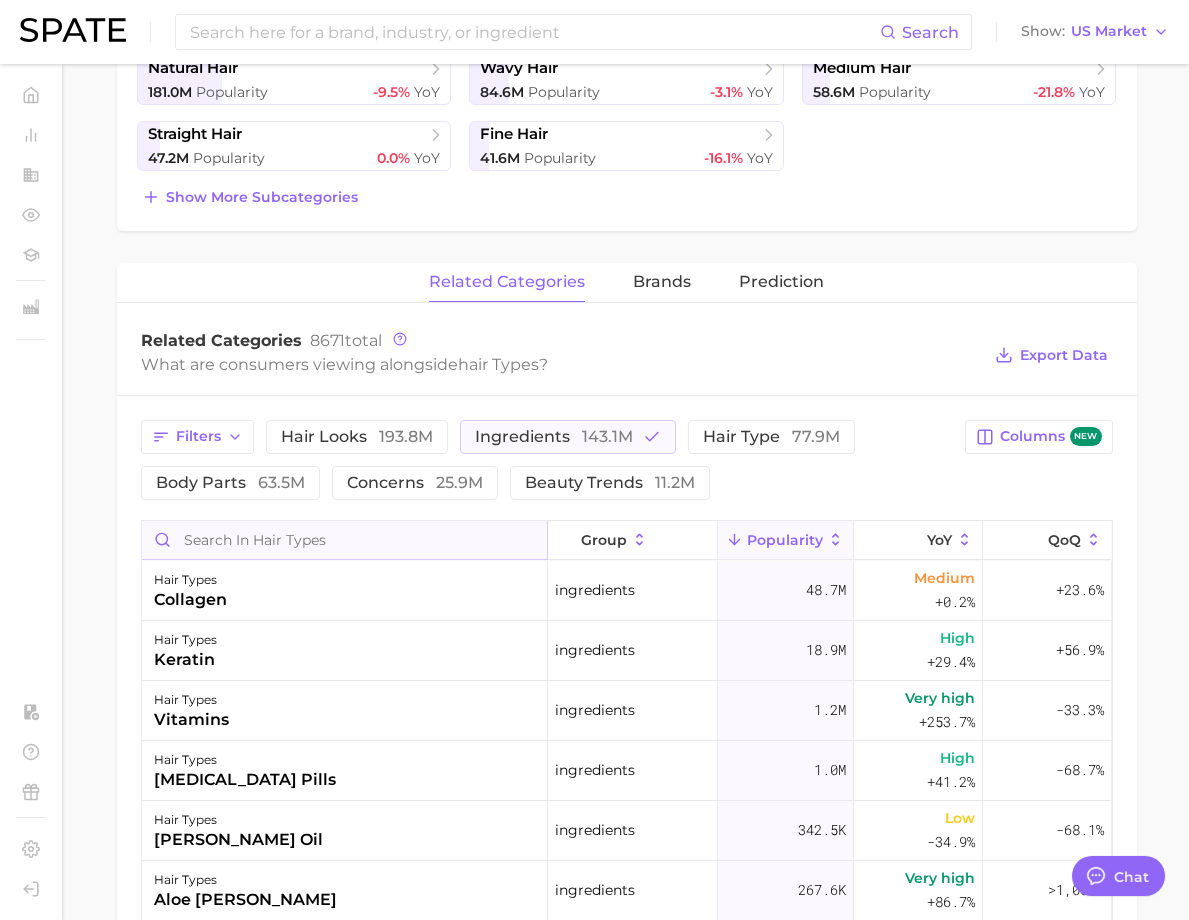 click at bounding box center (344, 540) 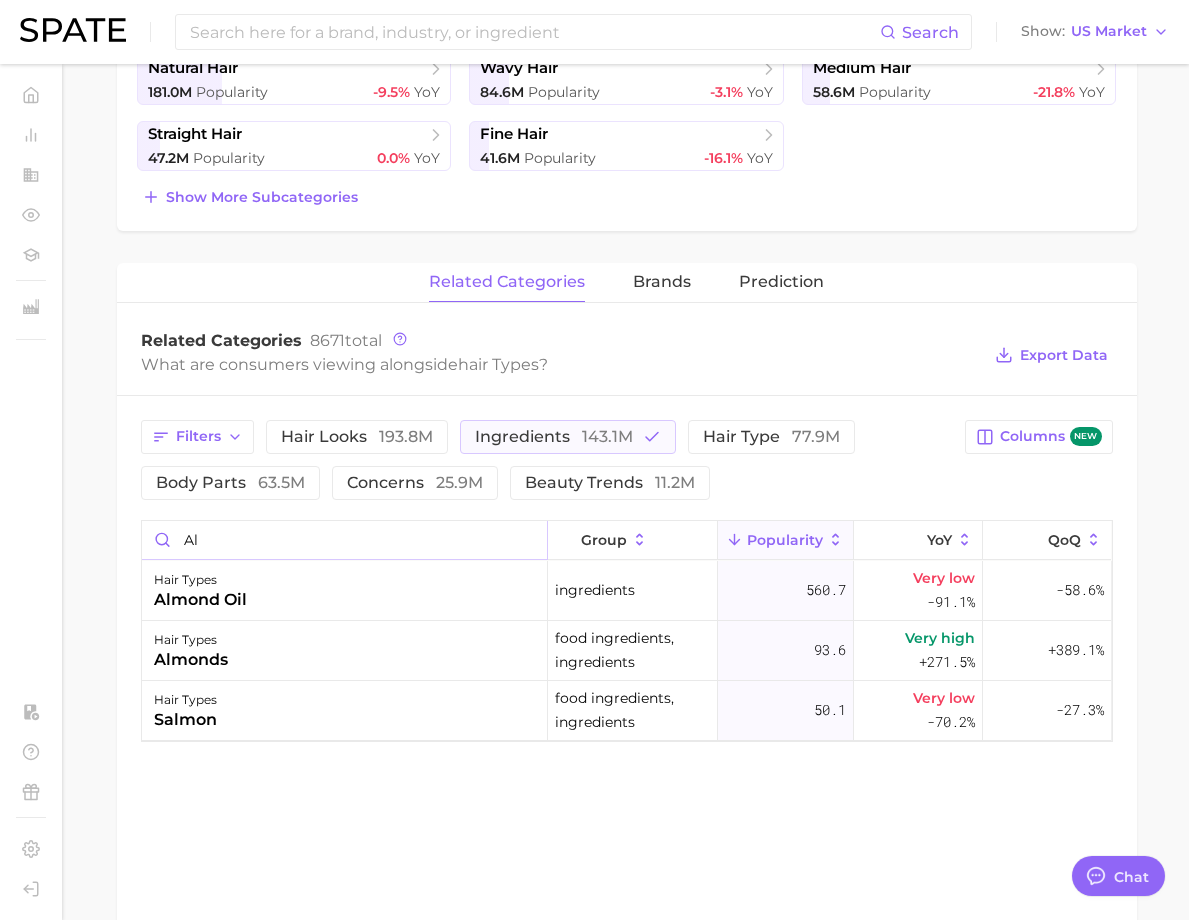 type on "a" 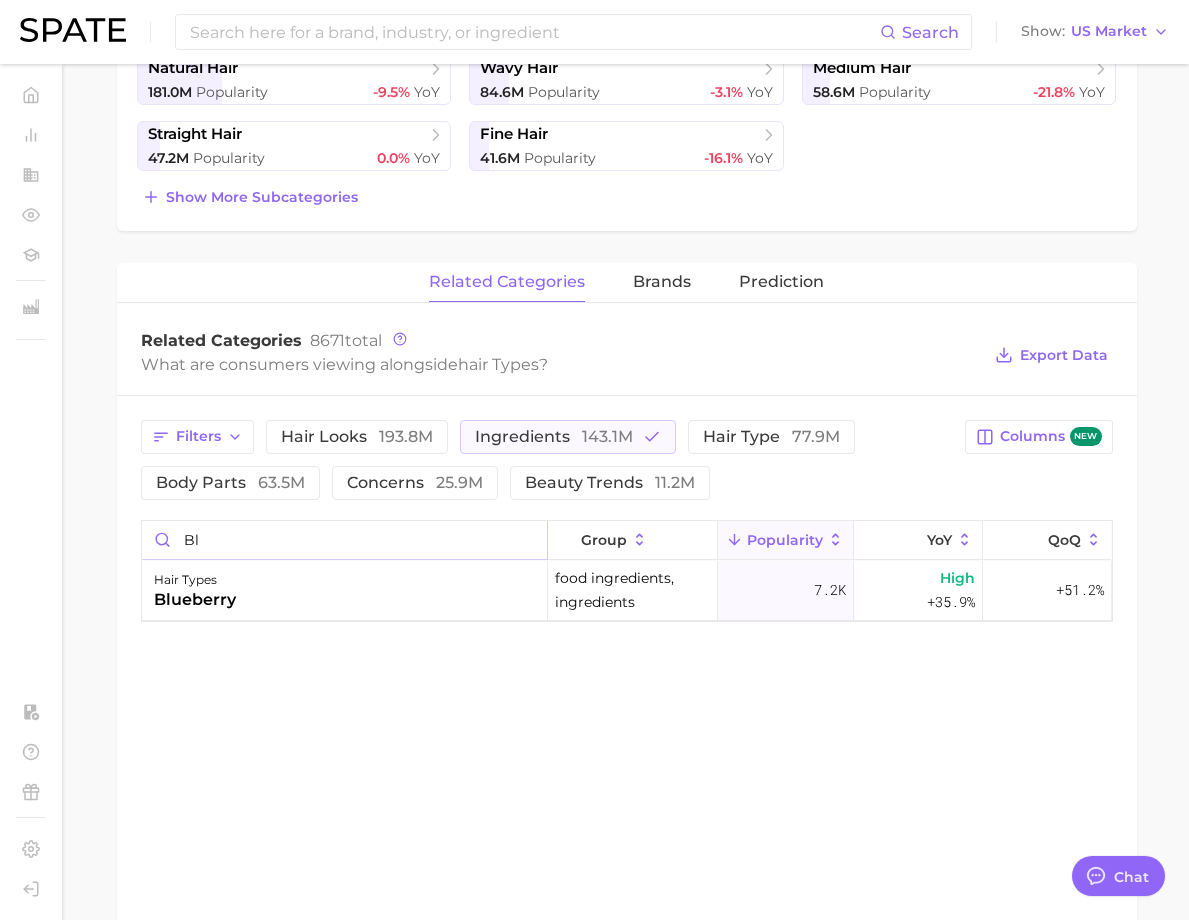 type on "b" 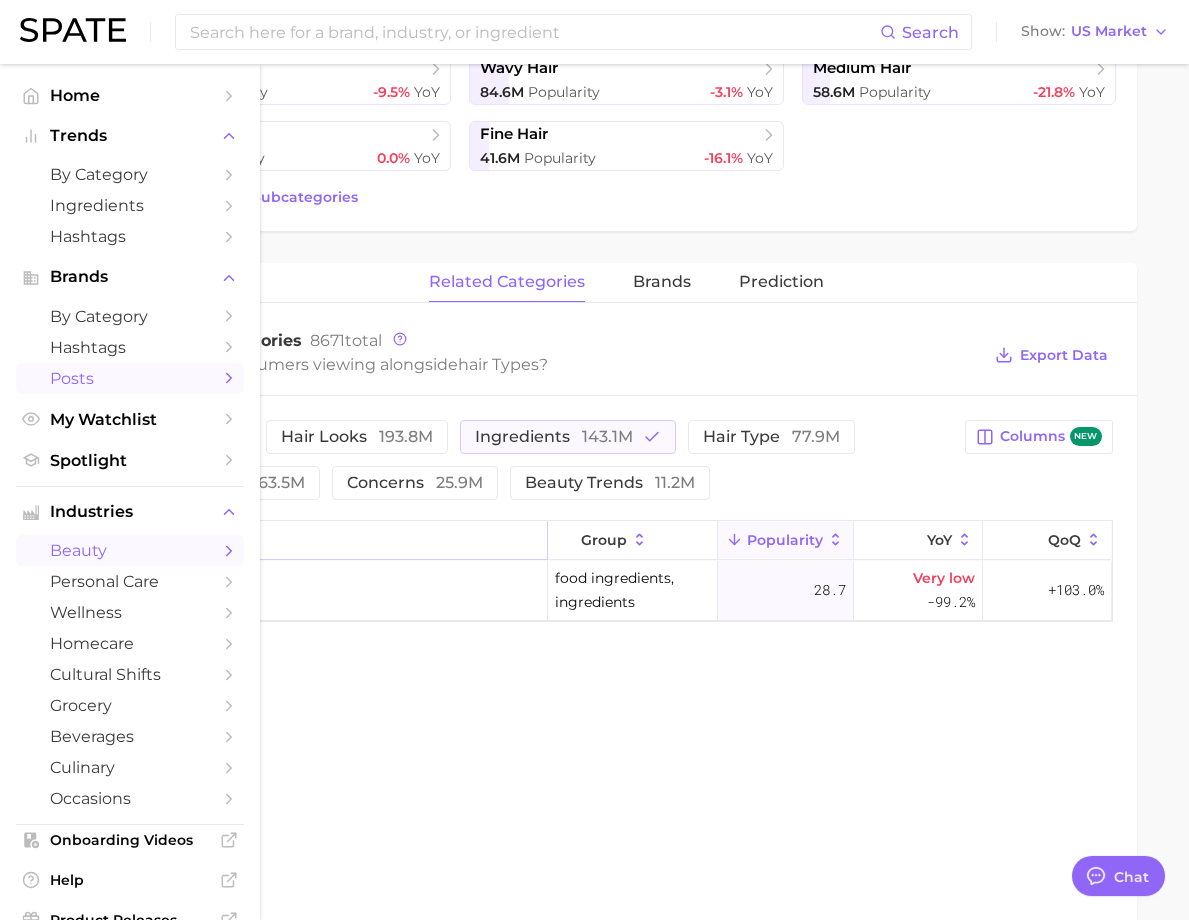 type on "pista" 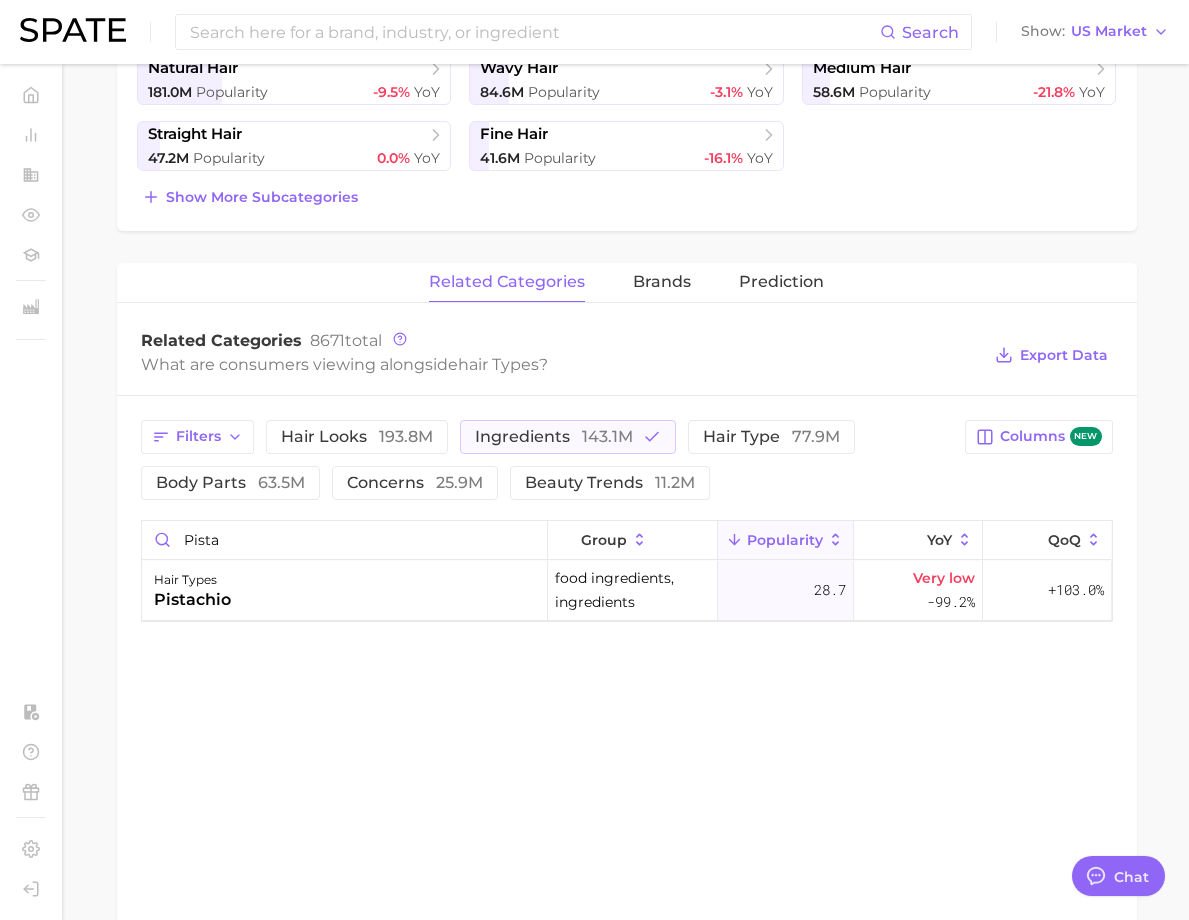 click on "What are consumers viewing alongside  hair types ?" at bounding box center (561, 364) 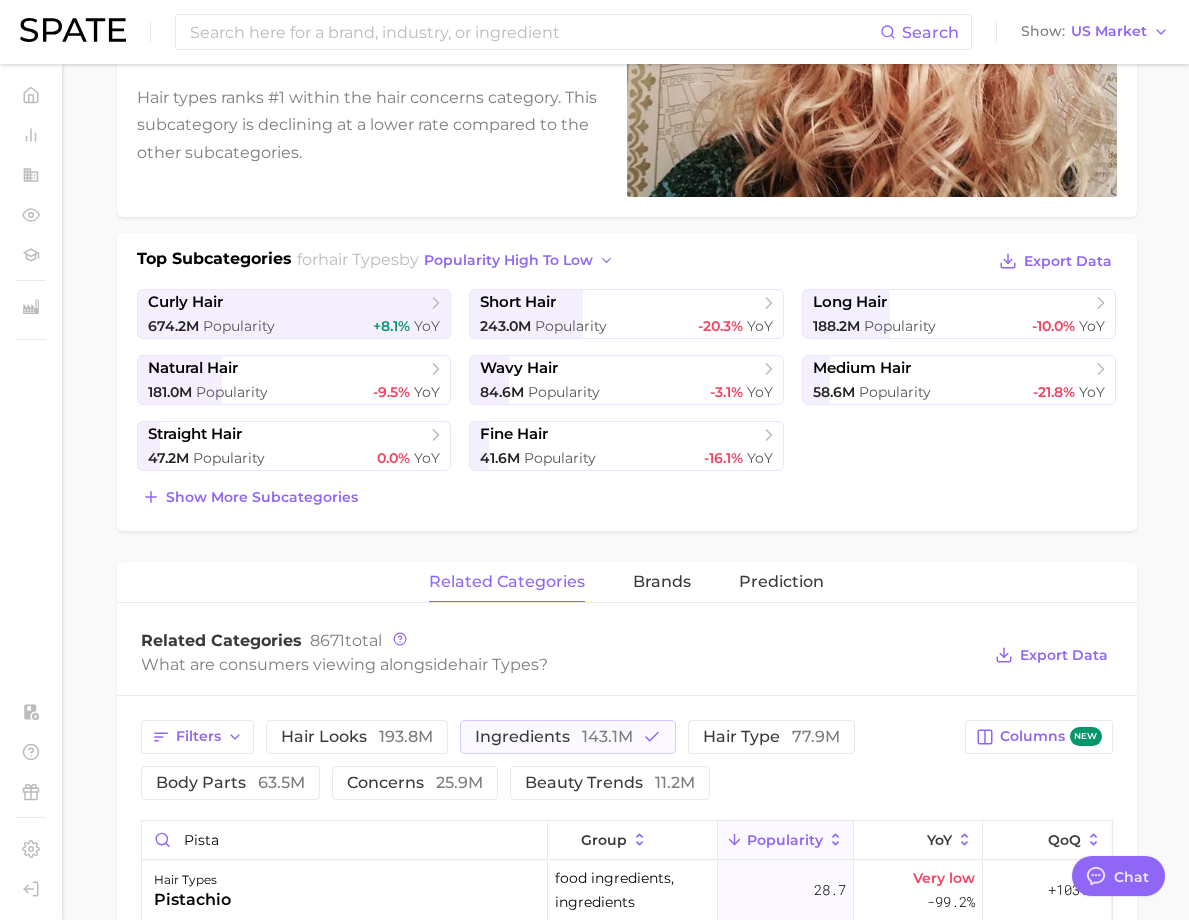 scroll, scrollTop: 0, scrollLeft: 0, axis: both 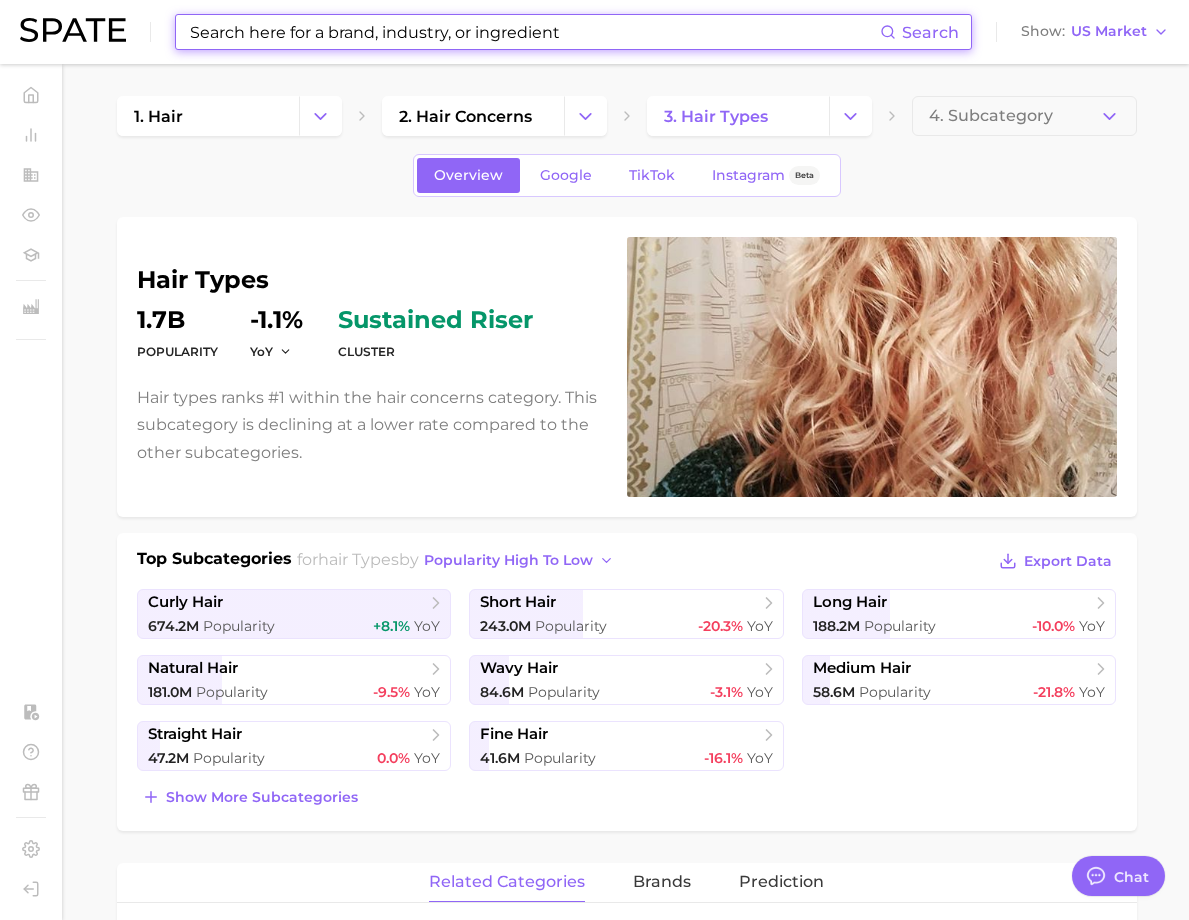 click at bounding box center [534, 32] 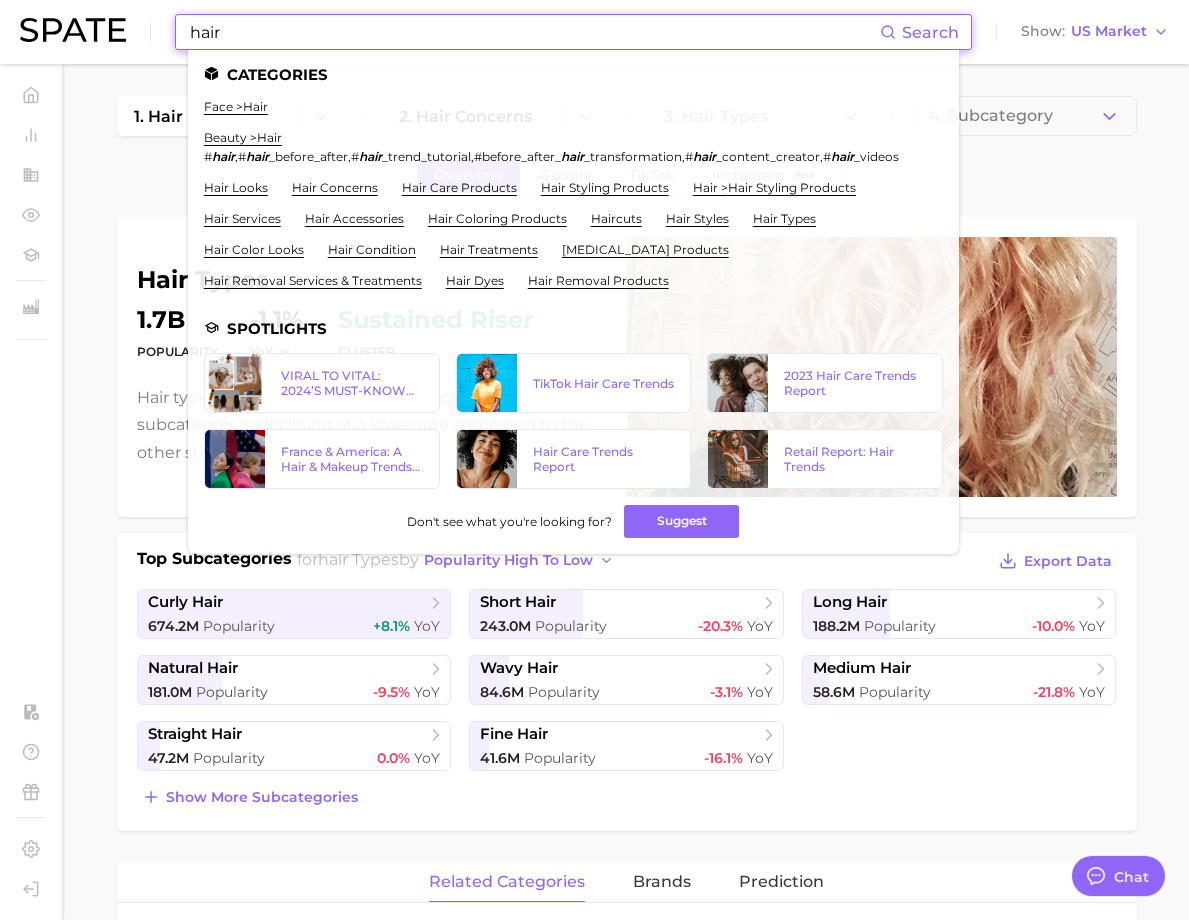 drag, startPoint x: 247, startPoint y: 32, endPoint x: 126, endPoint y: 45, distance: 121.69634 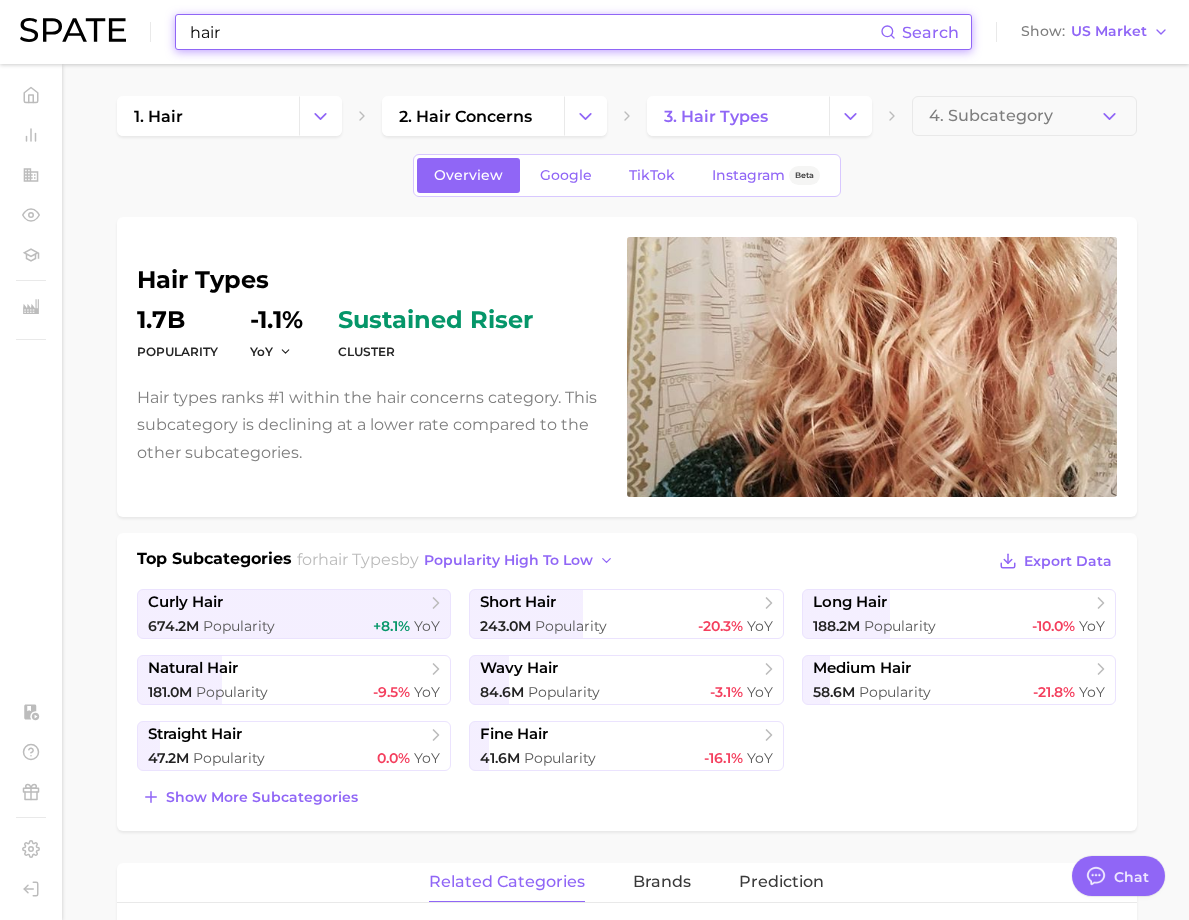 type on "hair" 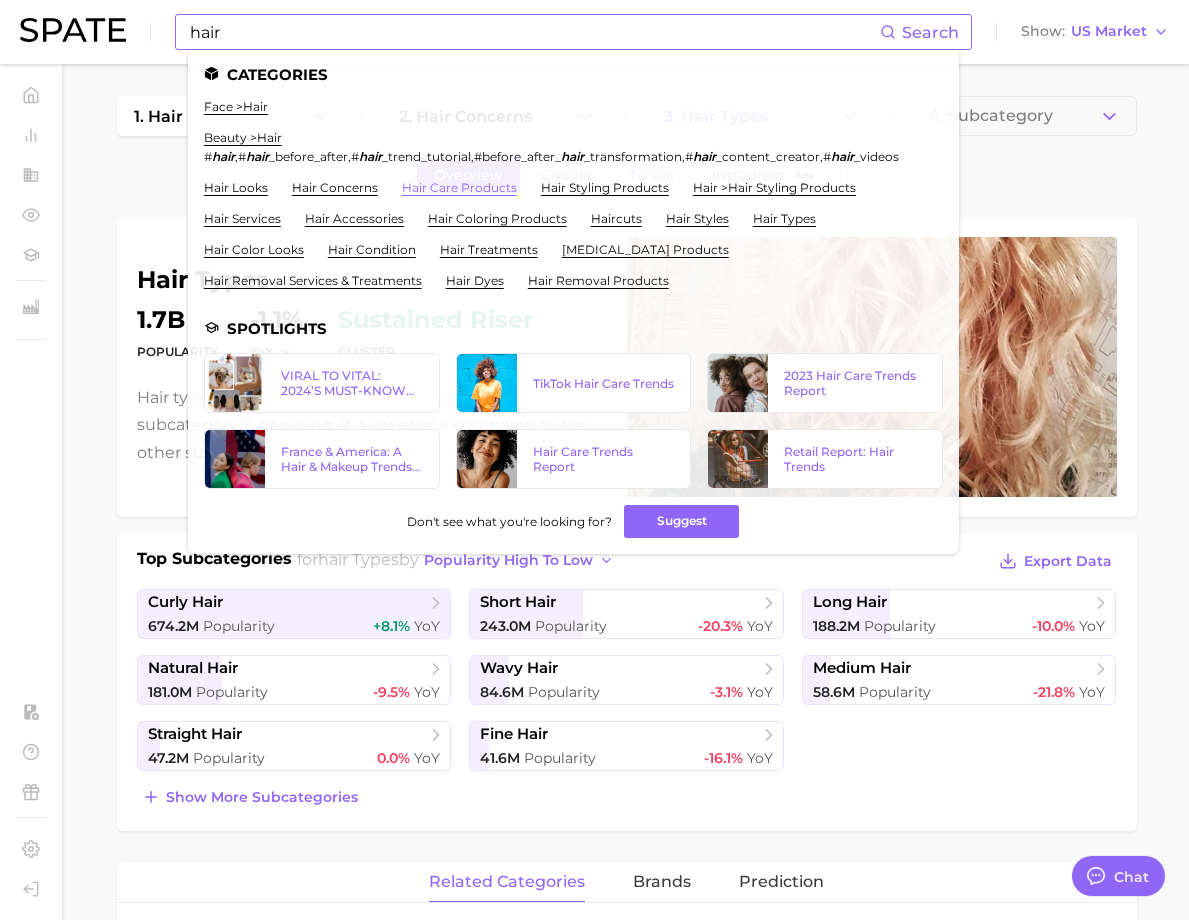 click on "hair care products" at bounding box center [459, 187] 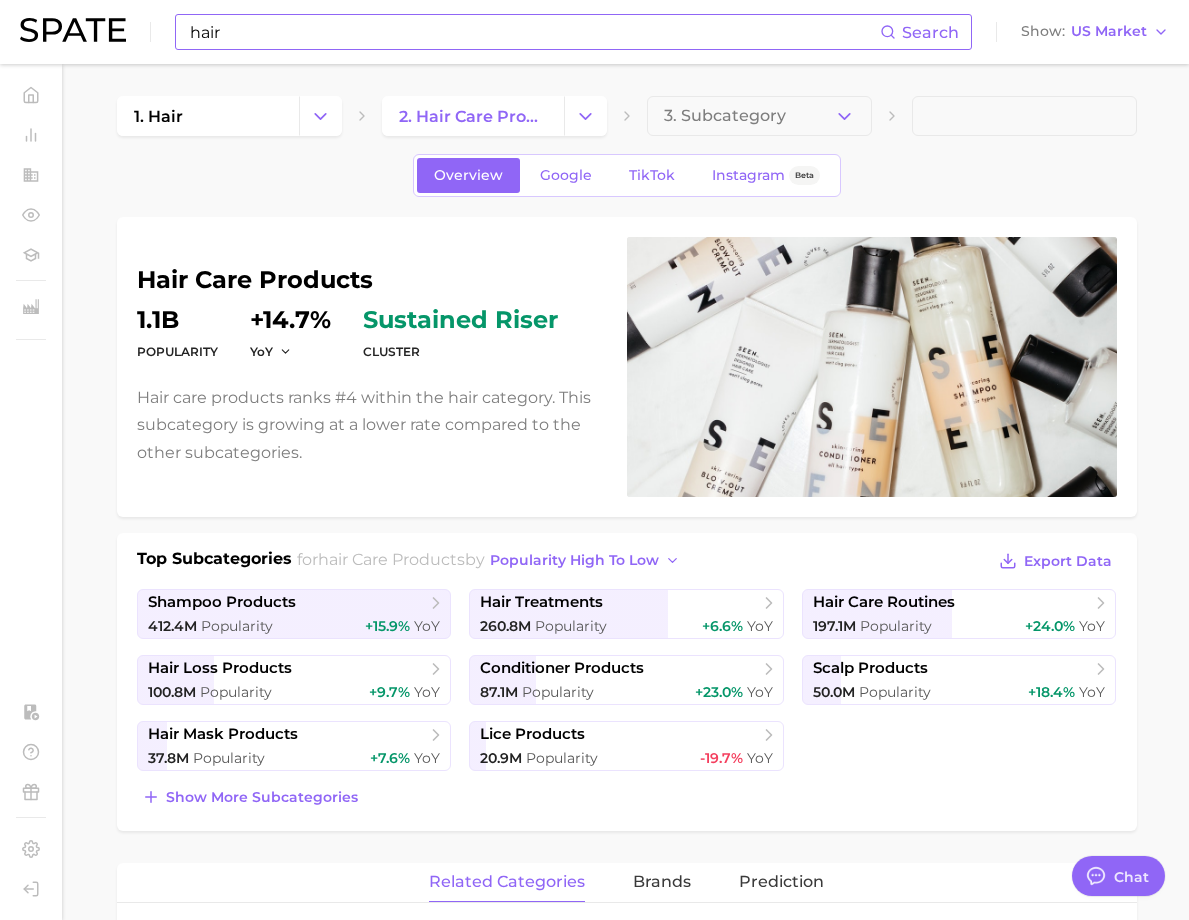 click on "Top Subcategories for  hair care products  by  popularity high to low Export Data shampoo products 412.4m   Popularity +15.9%   YoY hair treatments 260.8m   Popularity +6.6%   YoY hair care routines 197.1m   Popularity +24.0%   YoY hair loss products 100.8m   Popularity +9.7%   YoY conditioner products 87.1m   Popularity +23.0%   YoY scalp products 50.0m   Popularity +18.4%   YoY hair mask products 37.8m   Popularity +7.6%   YoY lice products 20.9m   Popularity -19.7%   YoY Show more subcategories" at bounding box center (627, 682) 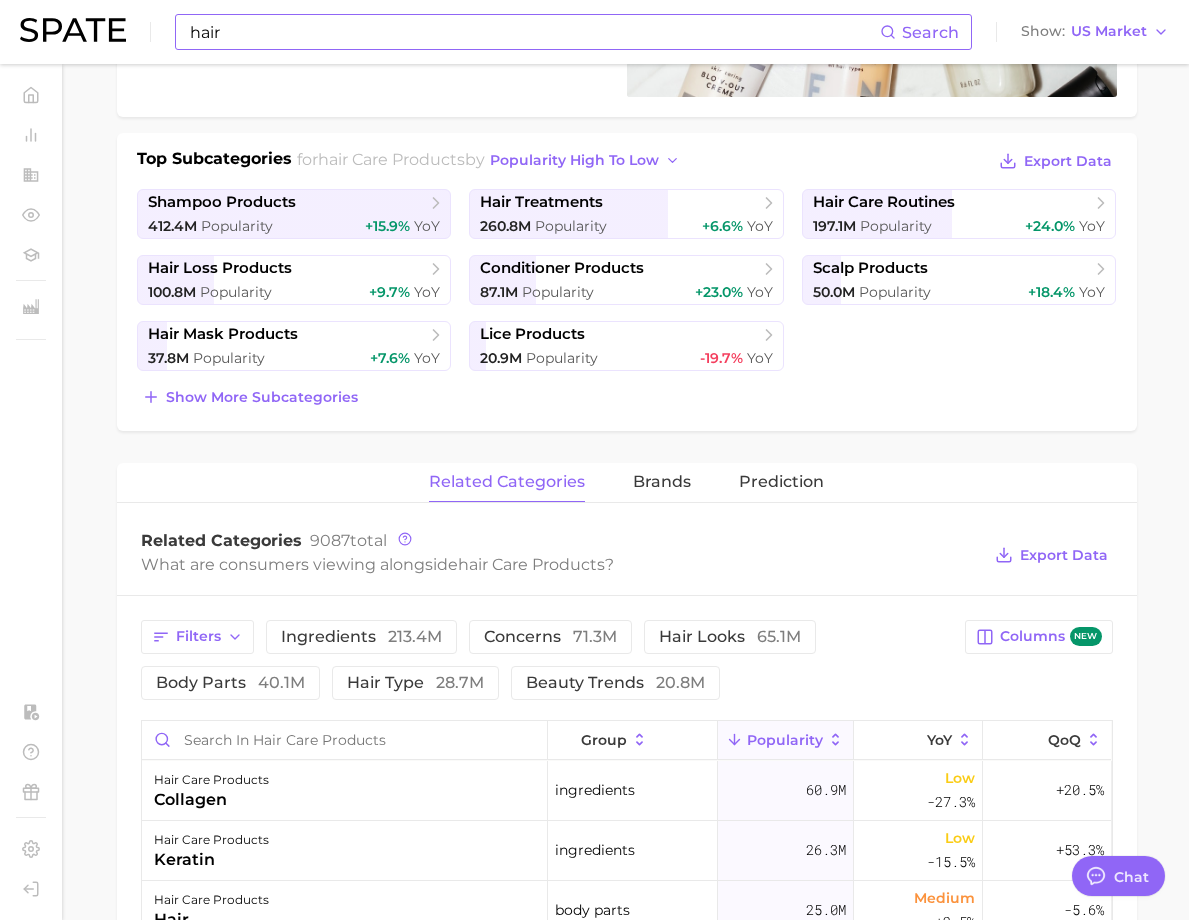 scroll, scrollTop: 700, scrollLeft: 0, axis: vertical 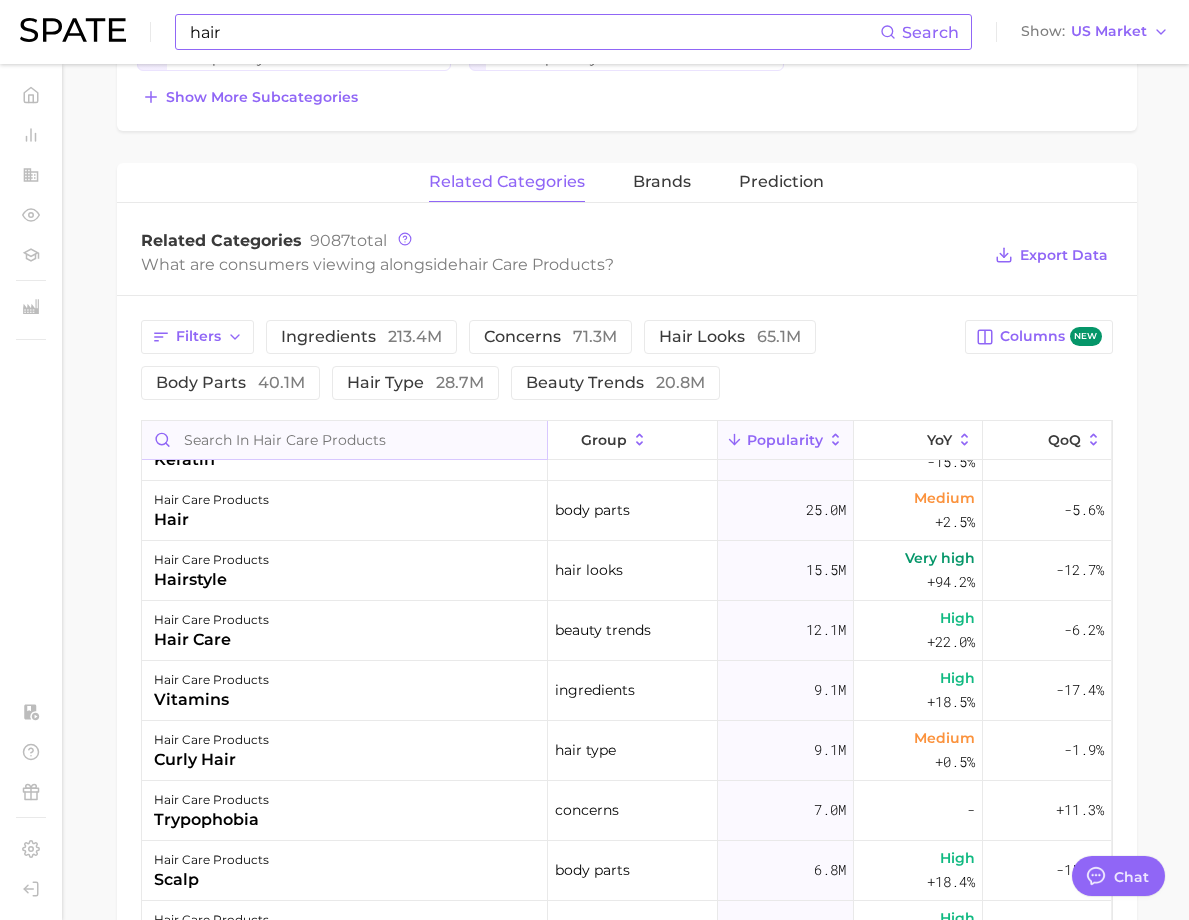 click at bounding box center (344, 440) 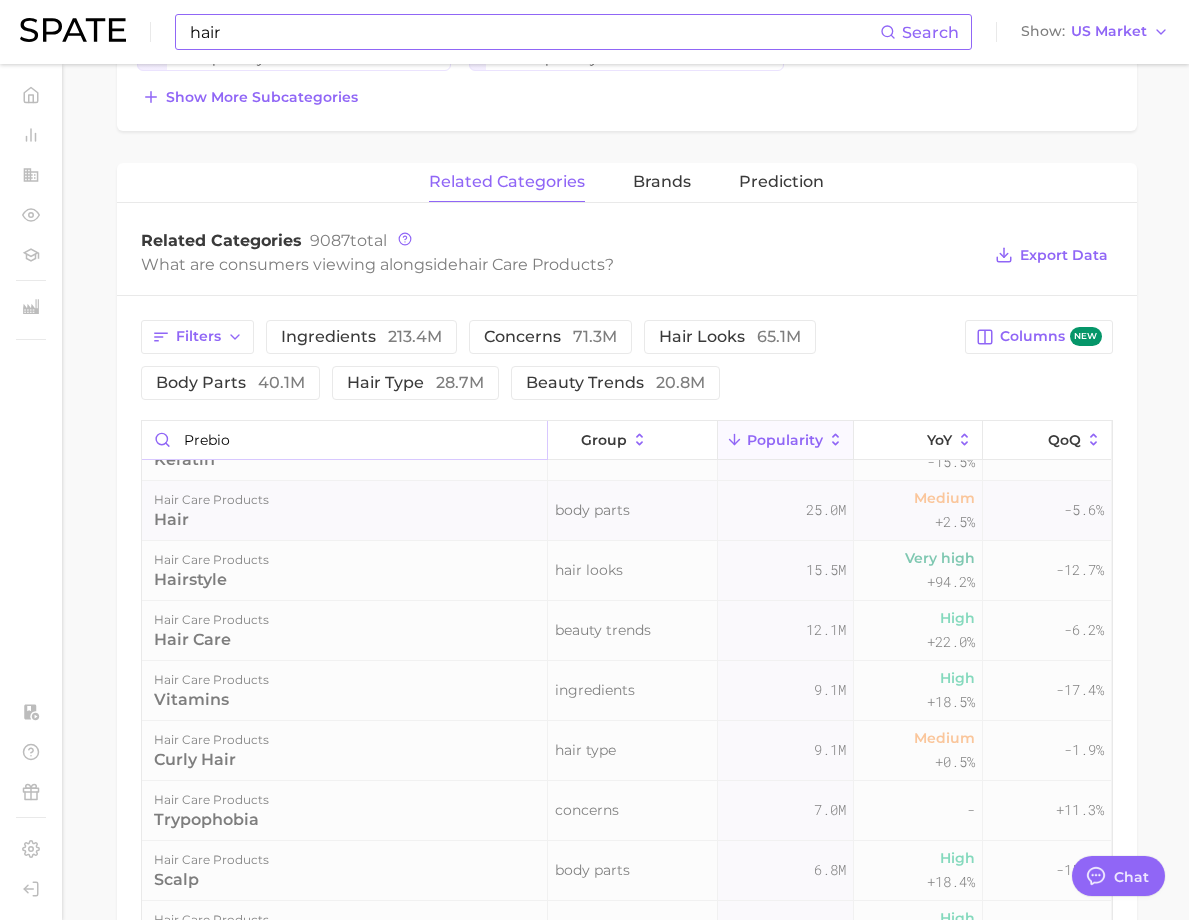 scroll, scrollTop: 0, scrollLeft: 0, axis: both 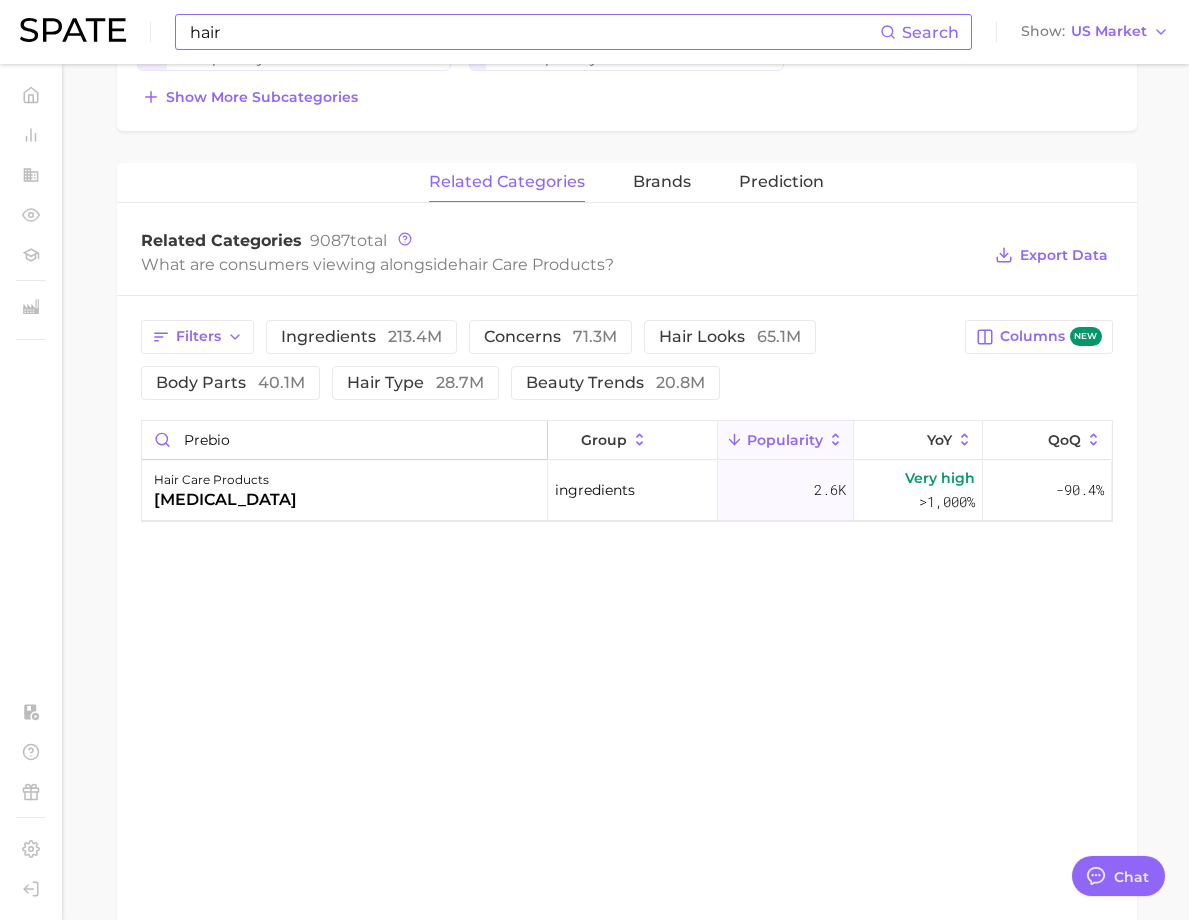 type on "prebio" 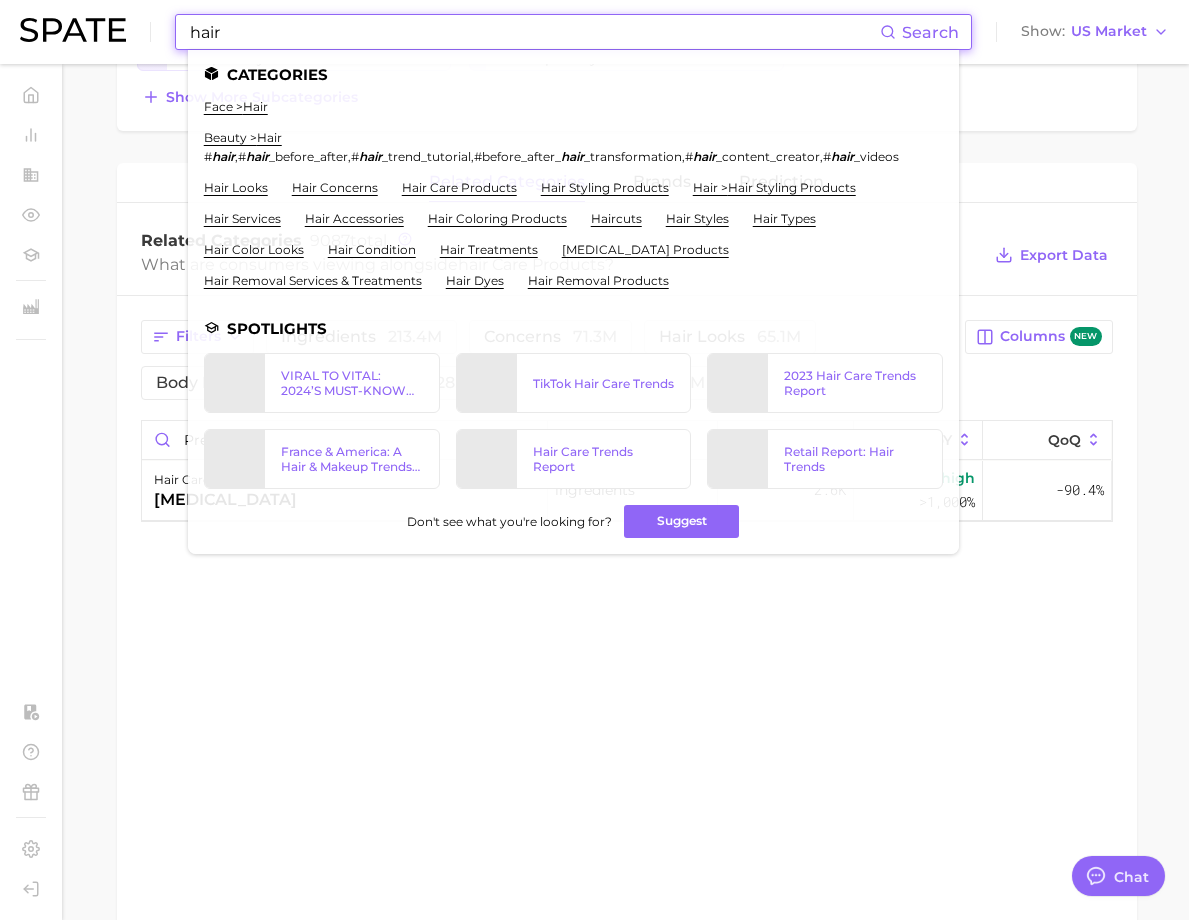 click on "hair" at bounding box center [534, 32] 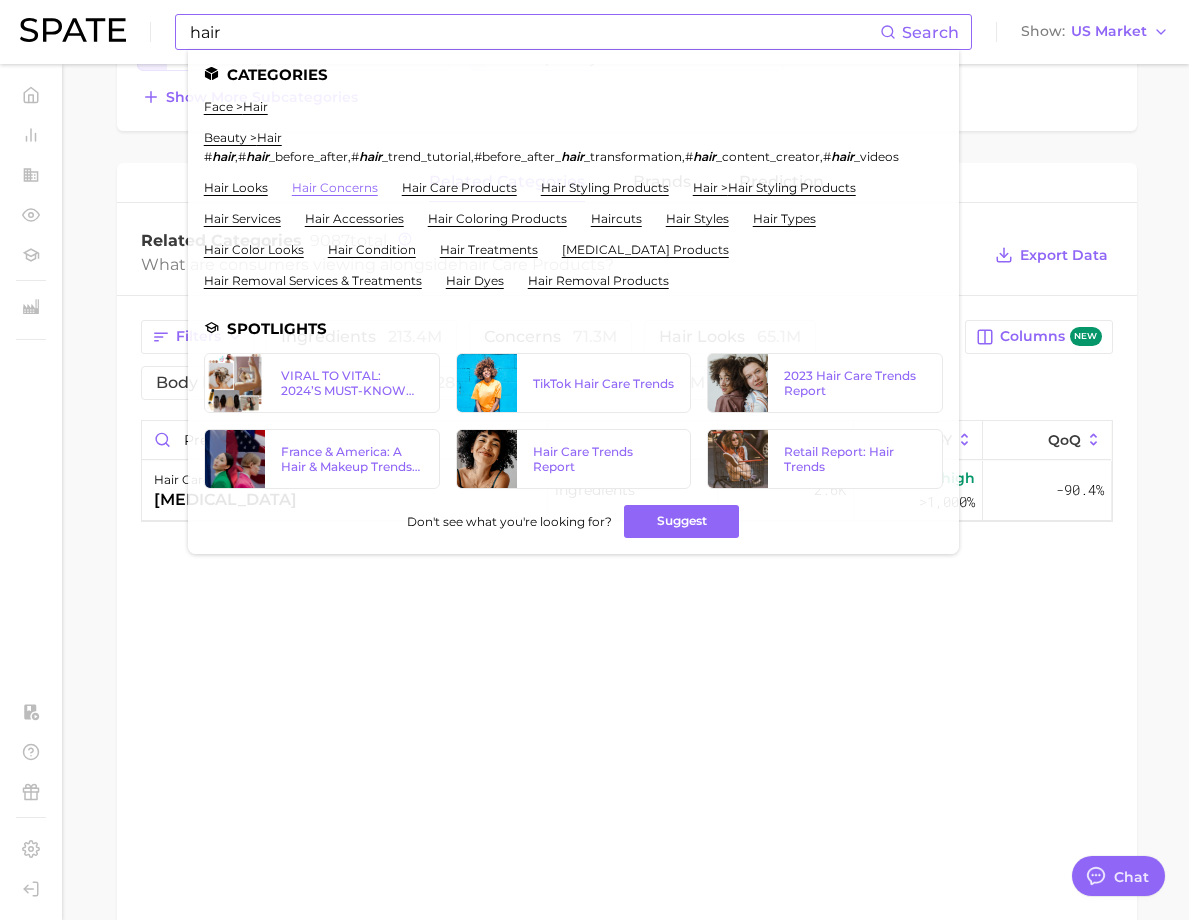 click on "hair concerns" at bounding box center [335, 187] 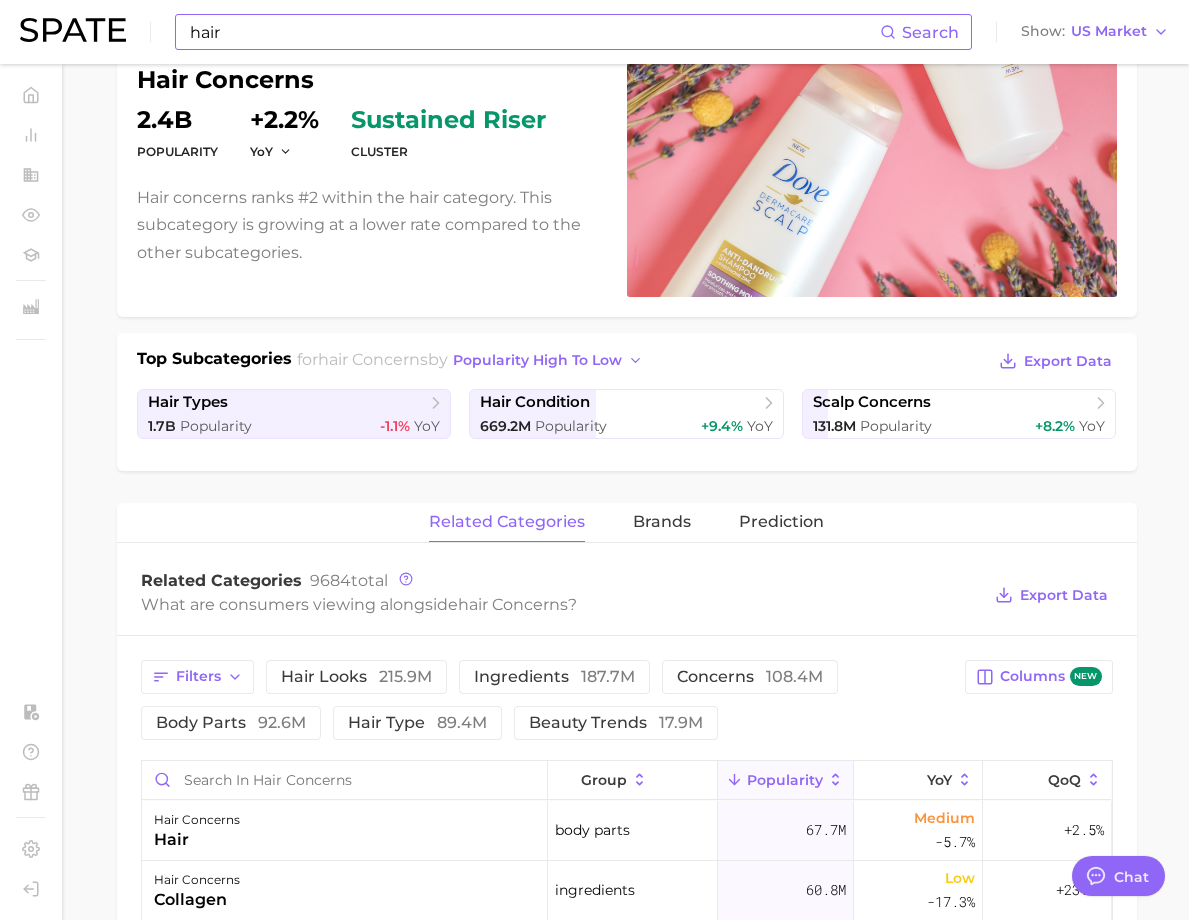 scroll, scrollTop: 400, scrollLeft: 0, axis: vertical 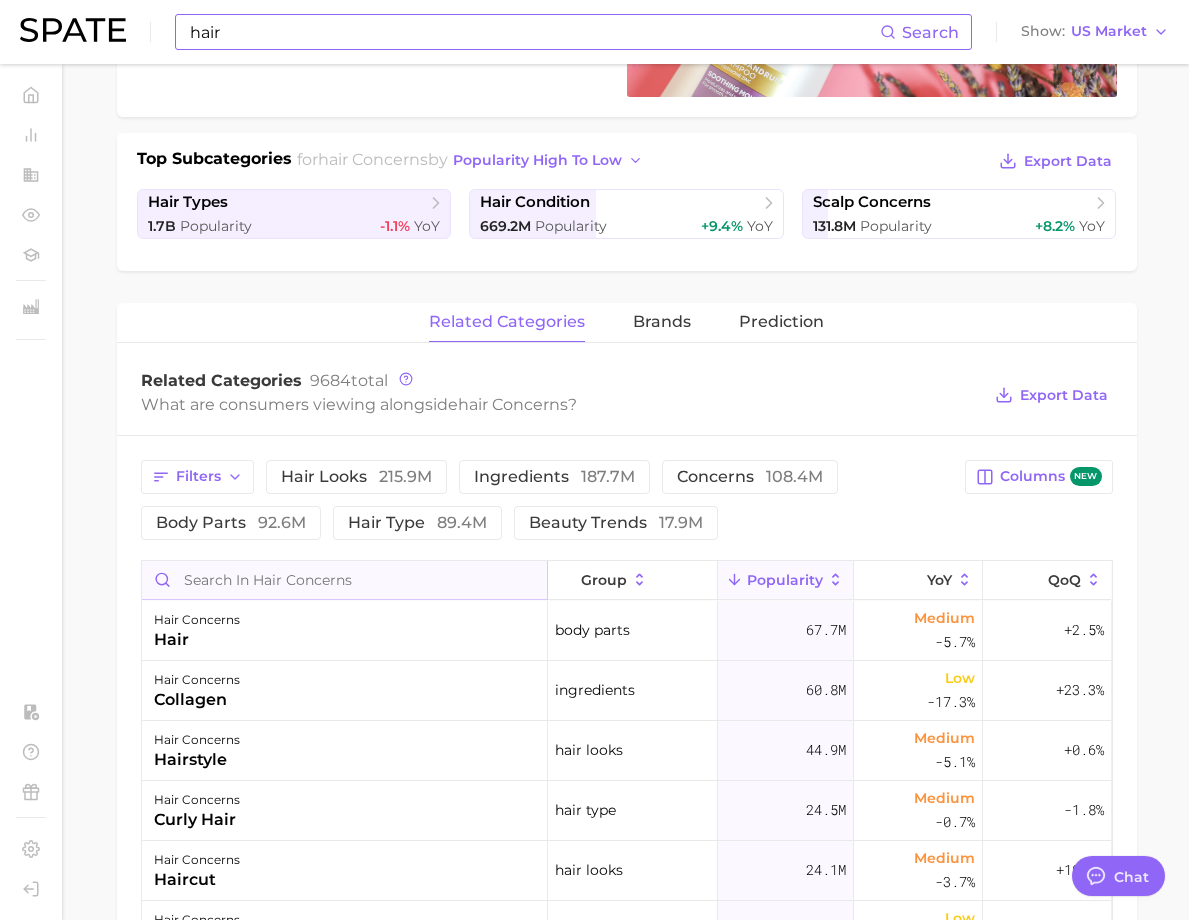 click at bounding box center (344, 580) 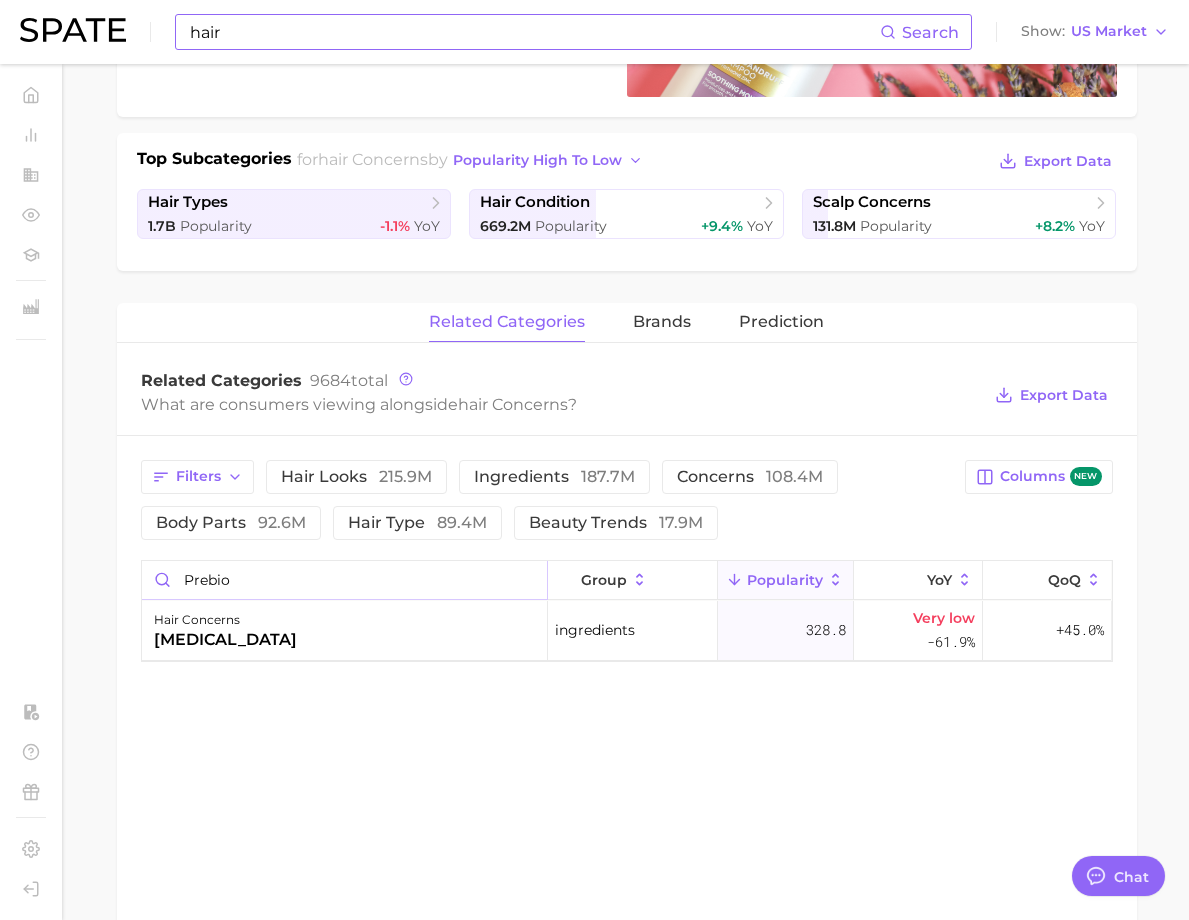 type on "prebio" 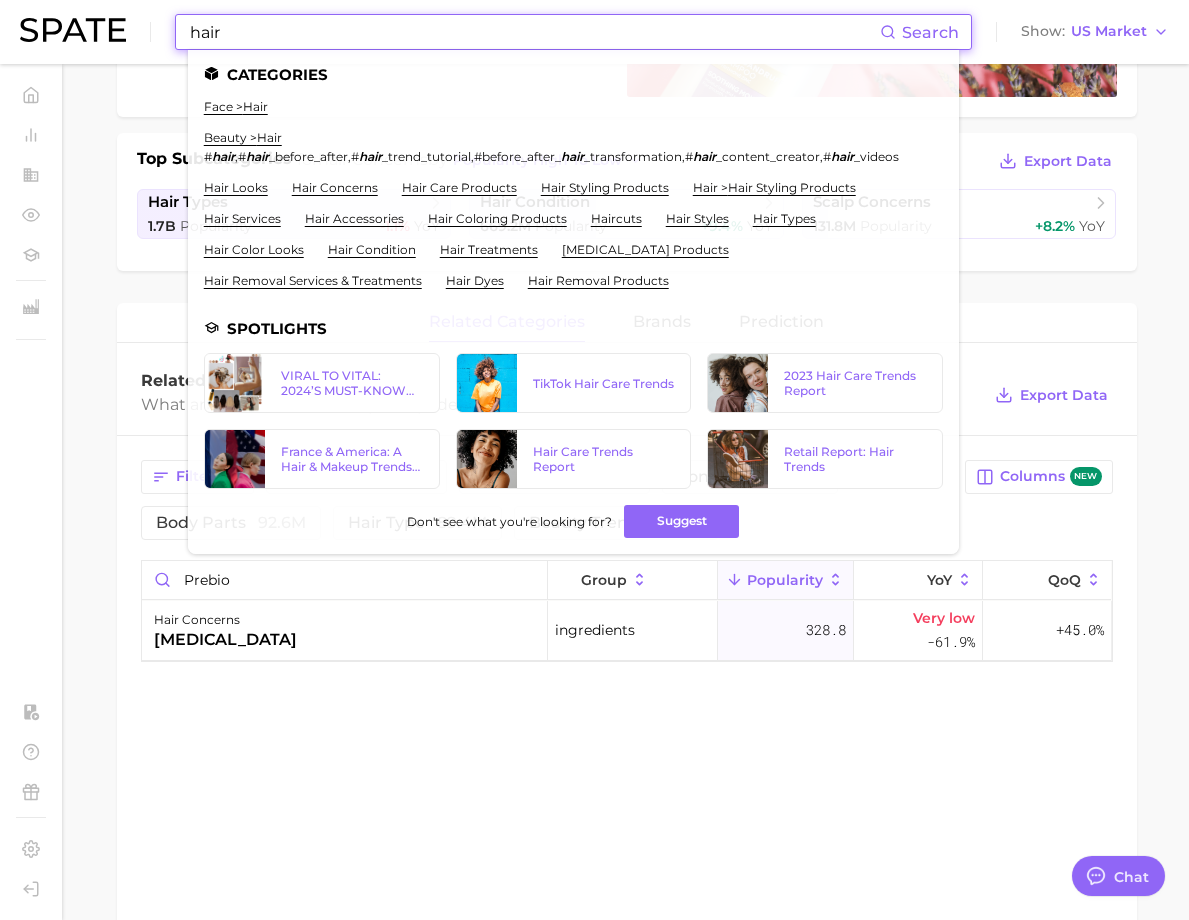 click on "hair" at bounding box center (534, 32) 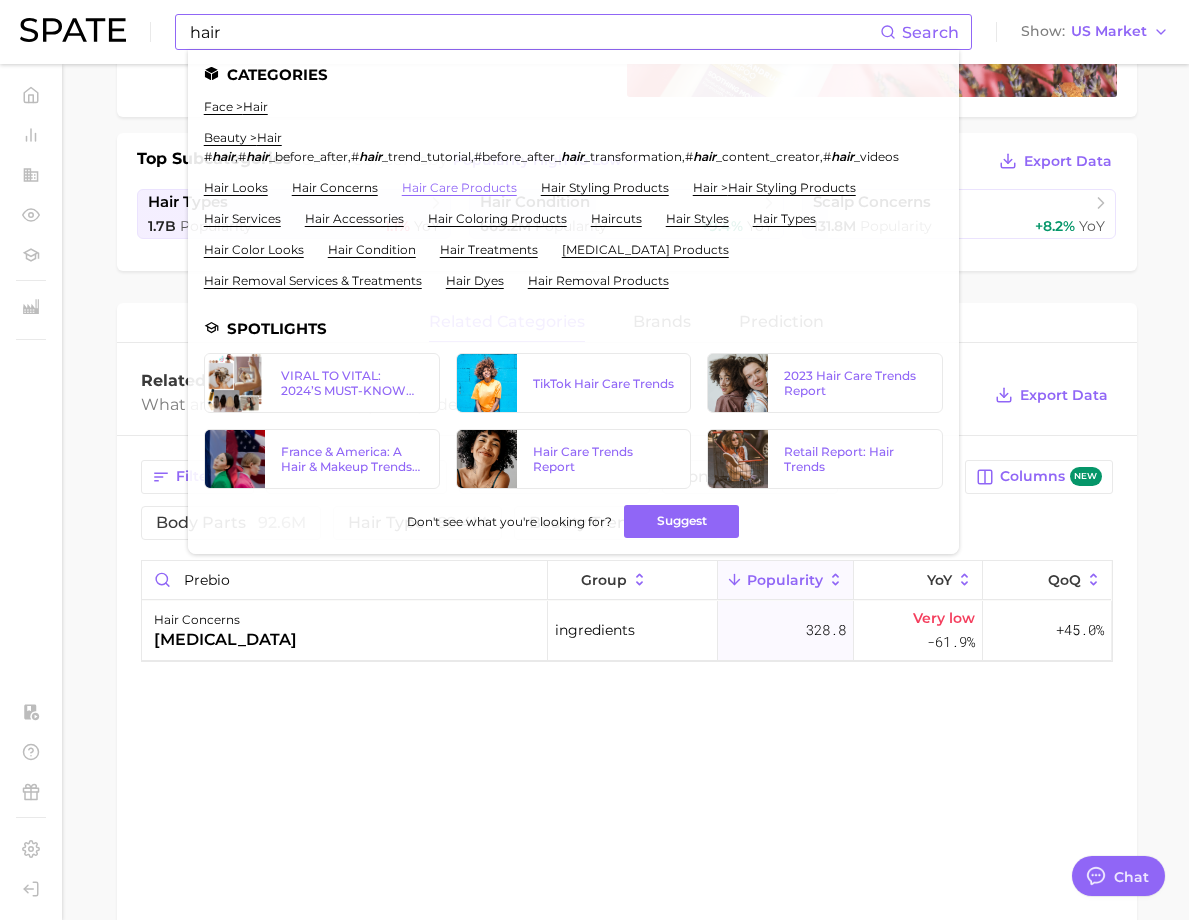 click on "hair care products" at bounding box center [459, 187] 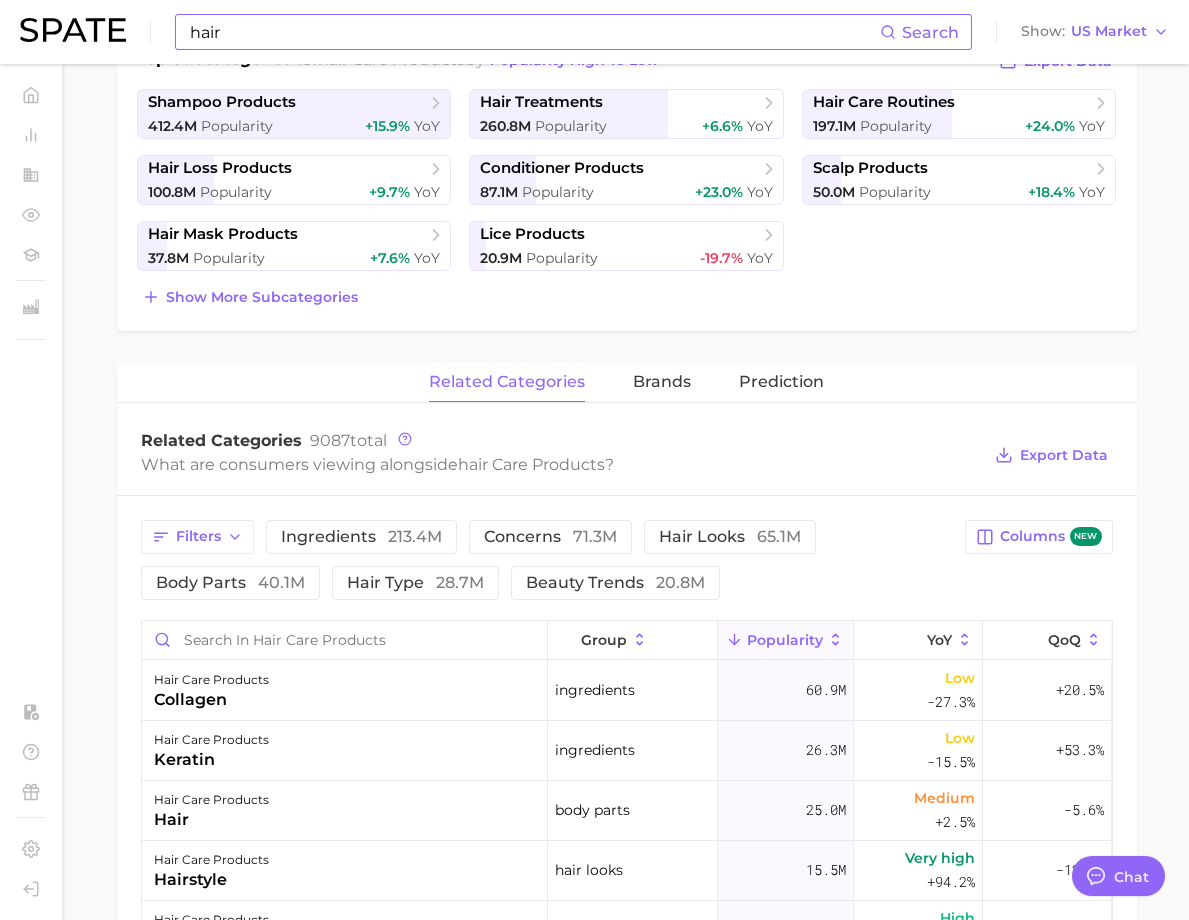 scroll, scrollTop: 700, scrollLeft: 0, axis: vertical 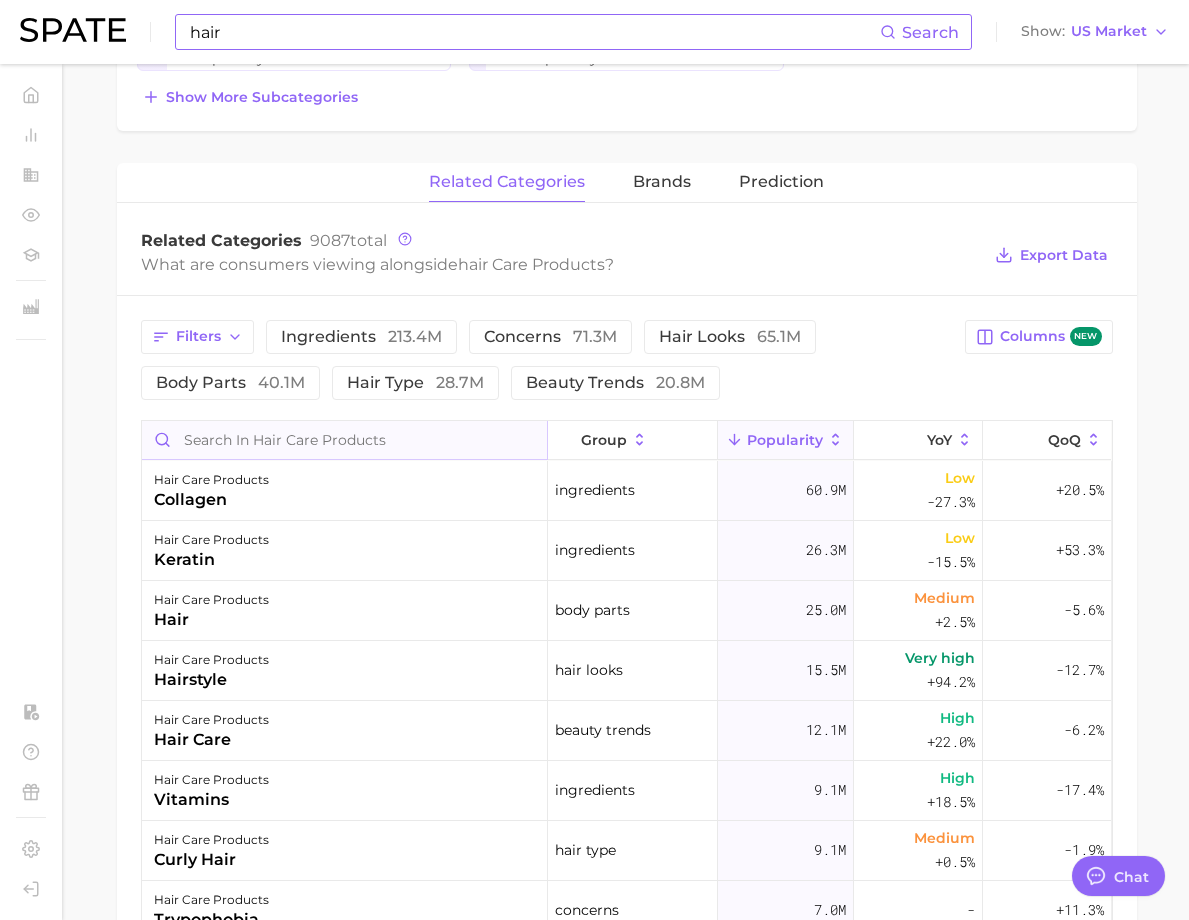 click at bounding box center (344, 440) 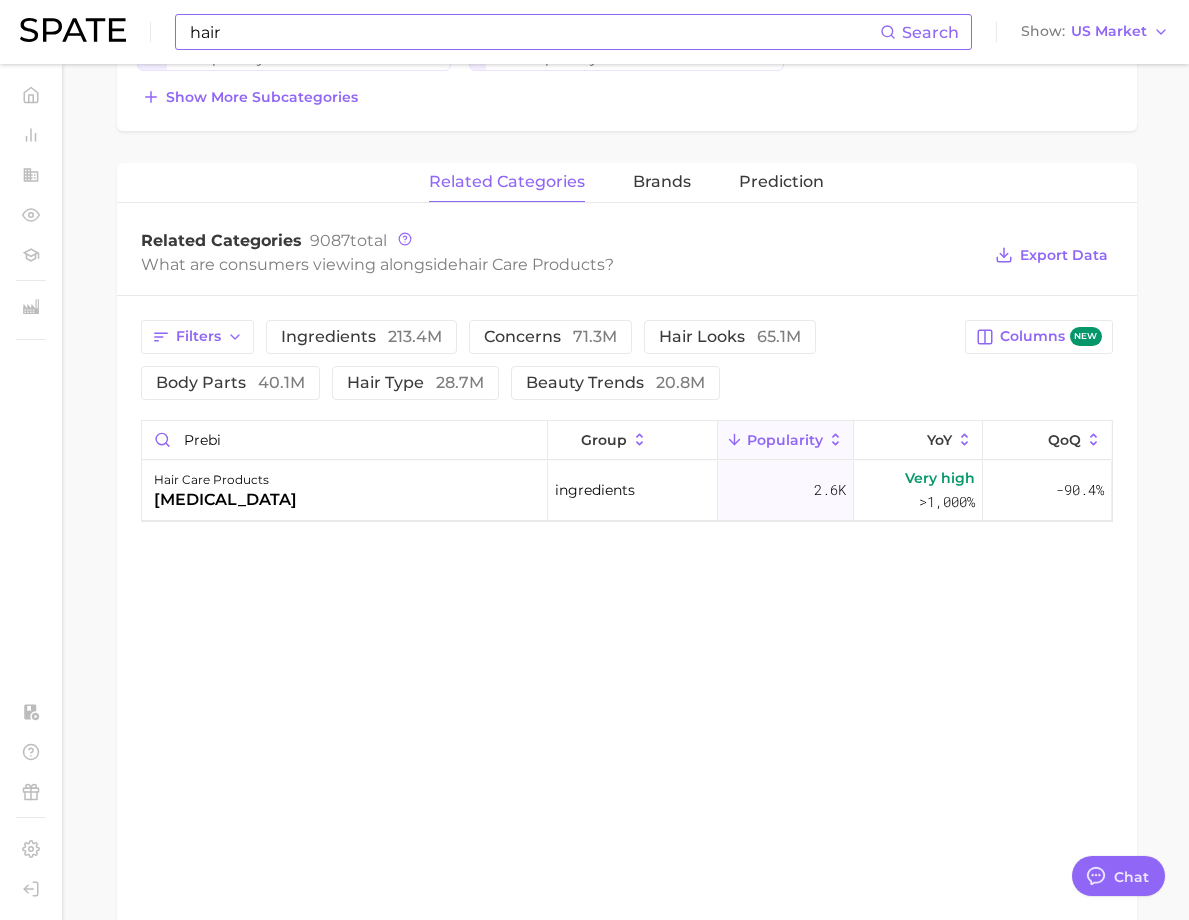 click on "related categories brands Prediction Related Categories 9087  total What are consumers viewing alongside  hair care products ? Export Data Filters ingredients   213.4m concerns   71.3m hair looks   65.1m body parts   40.1m hair type   28.7m beauty trends   20.8m Columns new prebi group Popularity YoY QoQ hair care products [MEDICAL_DATA] ingredients 2.6k Very high >1,000% -90.4%" at bounding box center [627, 559] 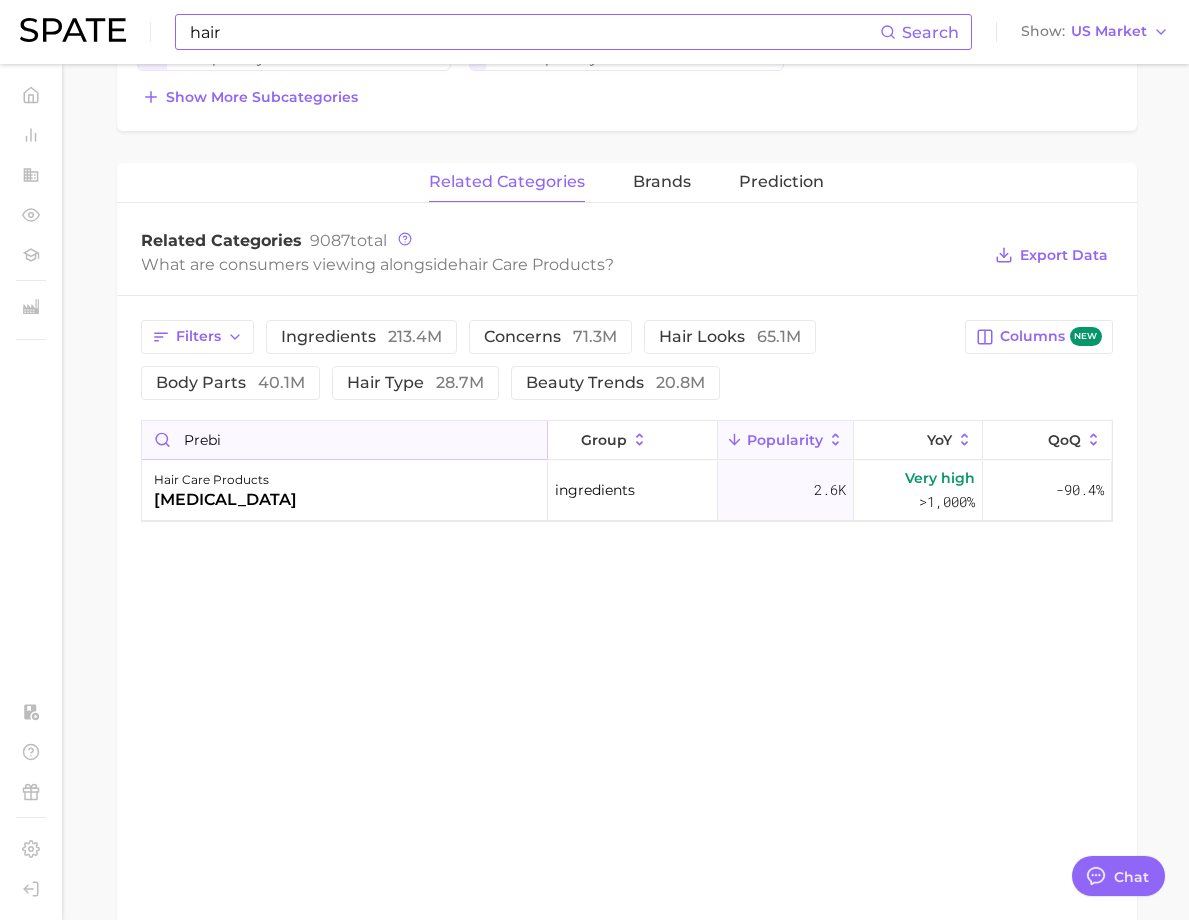 drag, startPoint x: 405, startPoint y: 488, endPoint x: 344, endPoint y: 475, distance: 62.369865 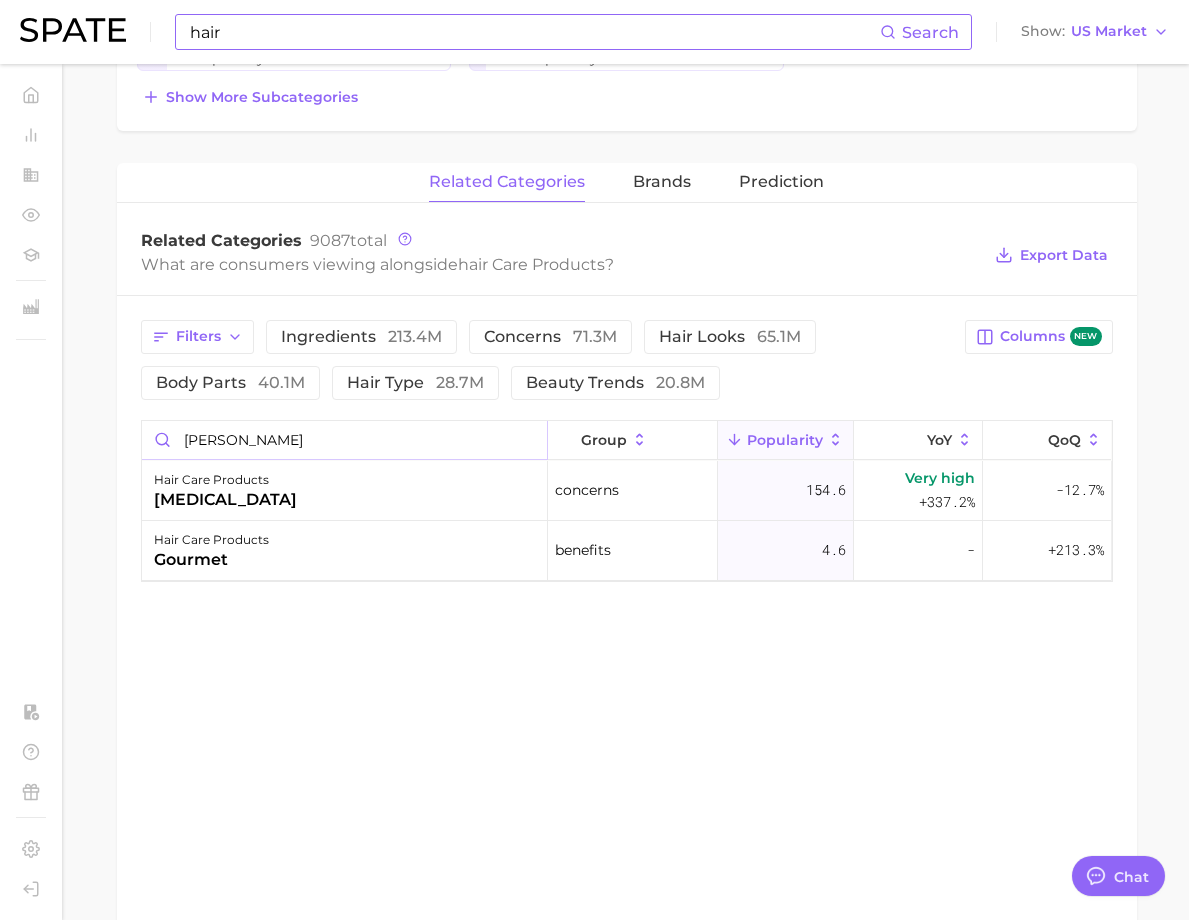 type on "[PERSON_NAME]" 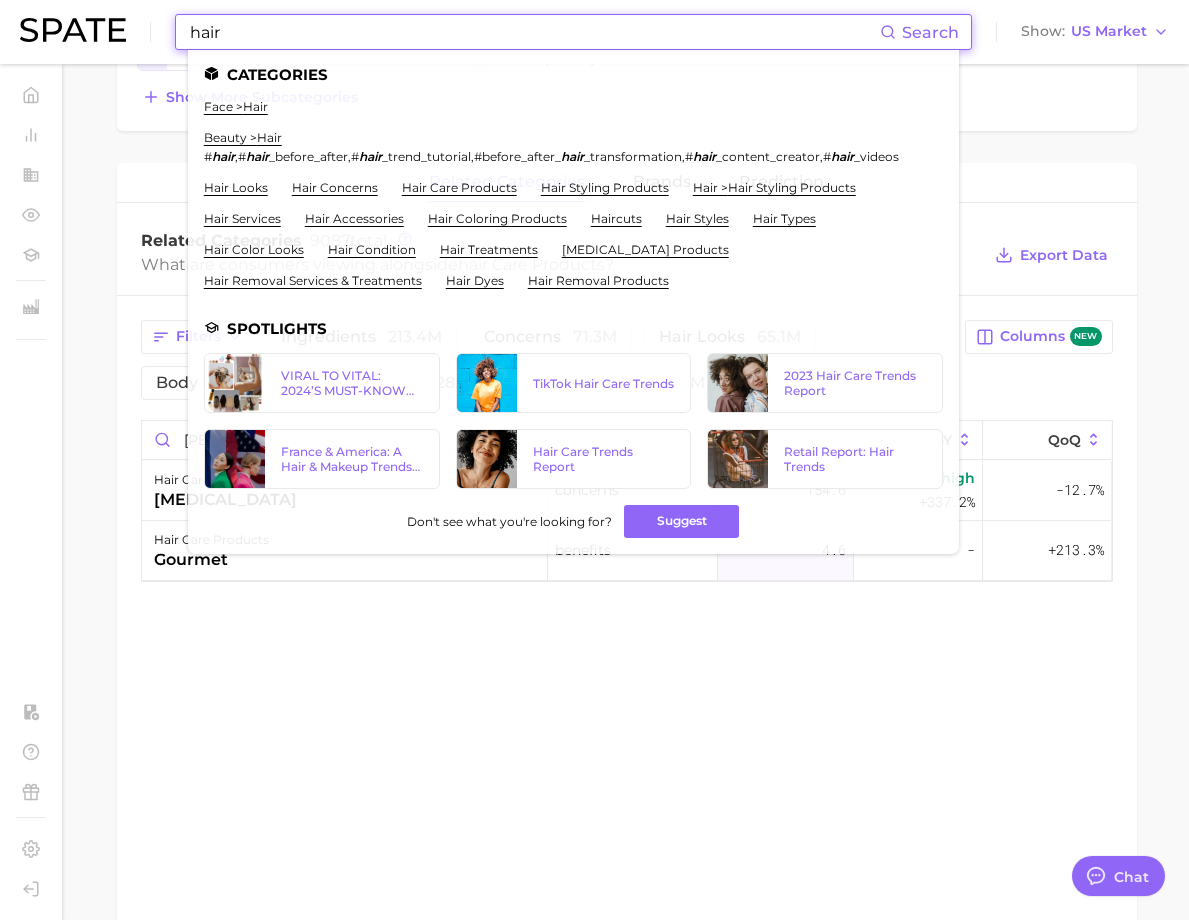 drag, startPoint x: 260, startPoint y: 28, endPoint x: 201, endPoint y: 36, distance: 59.5399 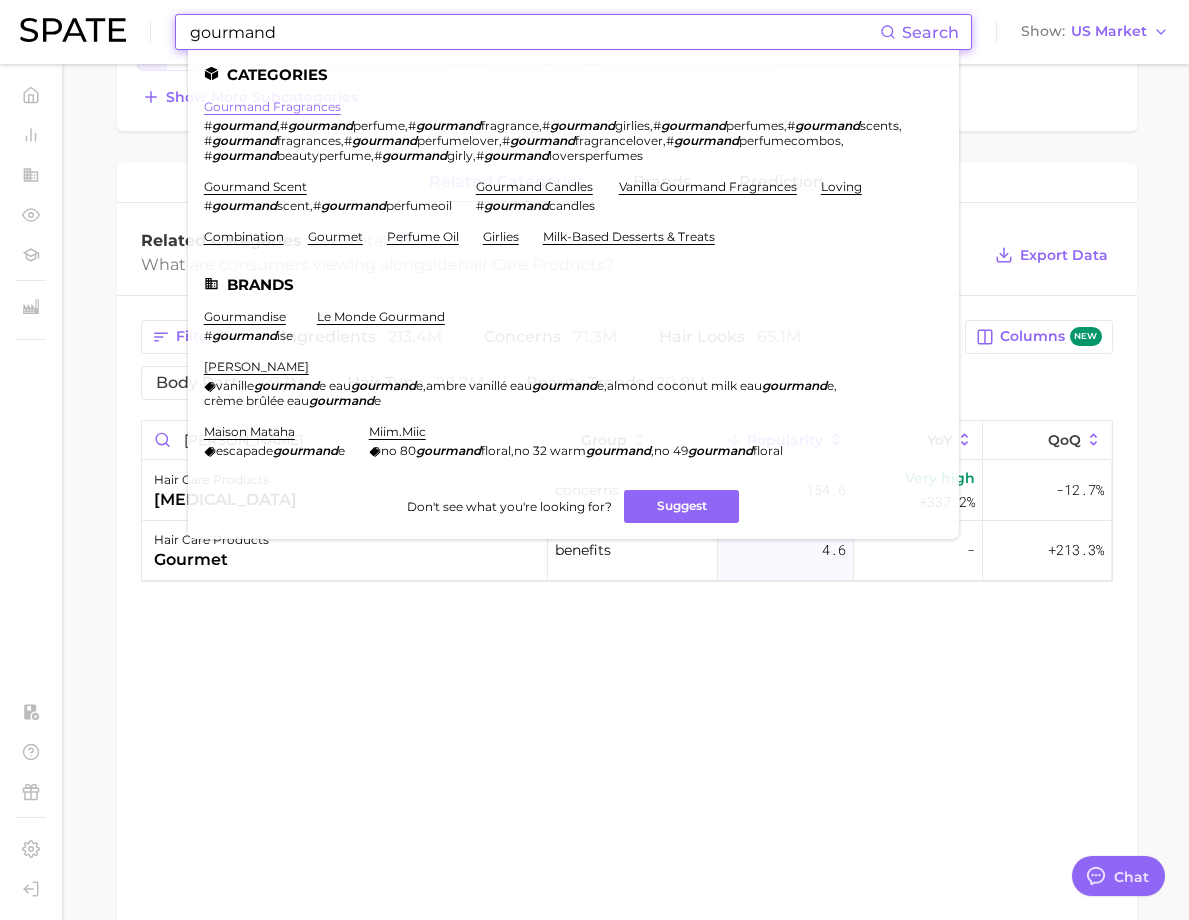 type on "gourmand" 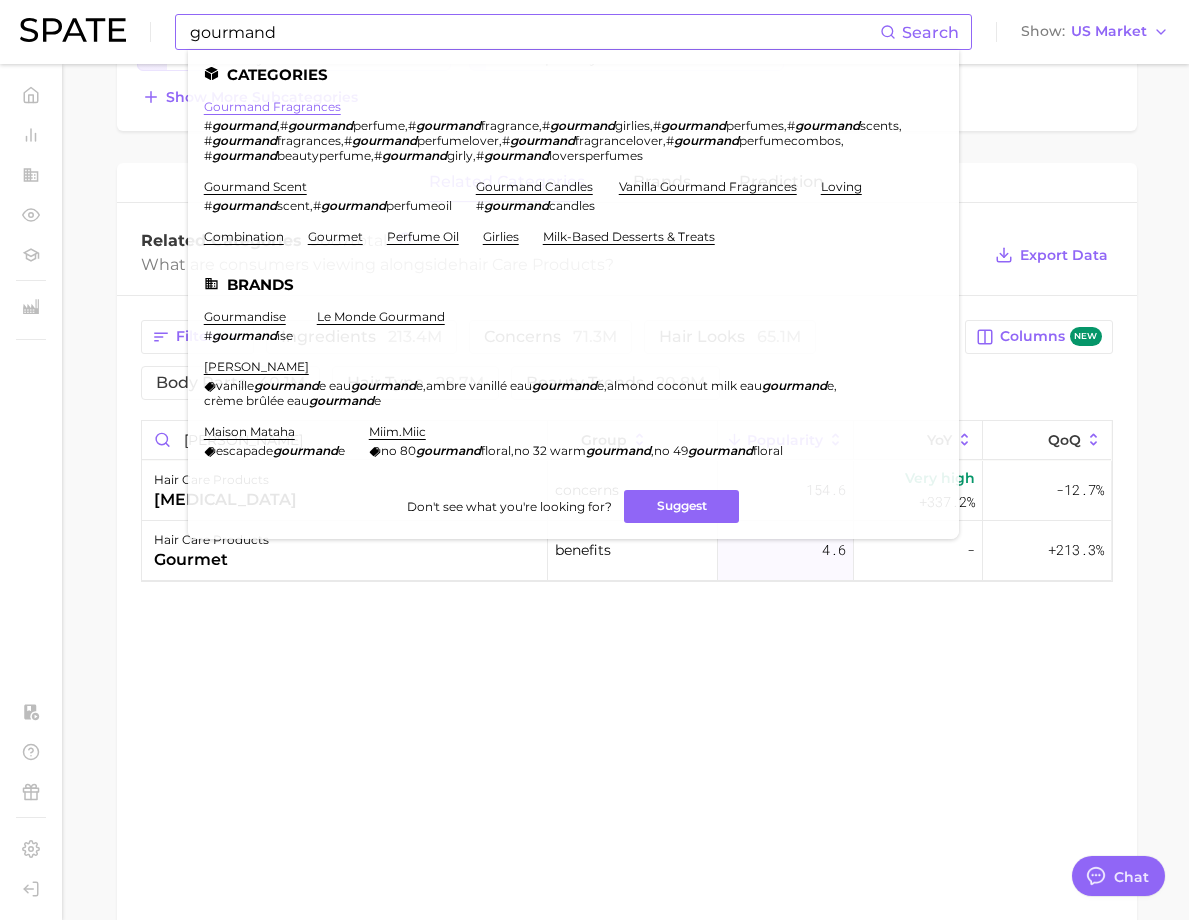 click on "gourmand fragrances" at bounding box center (272, 106) 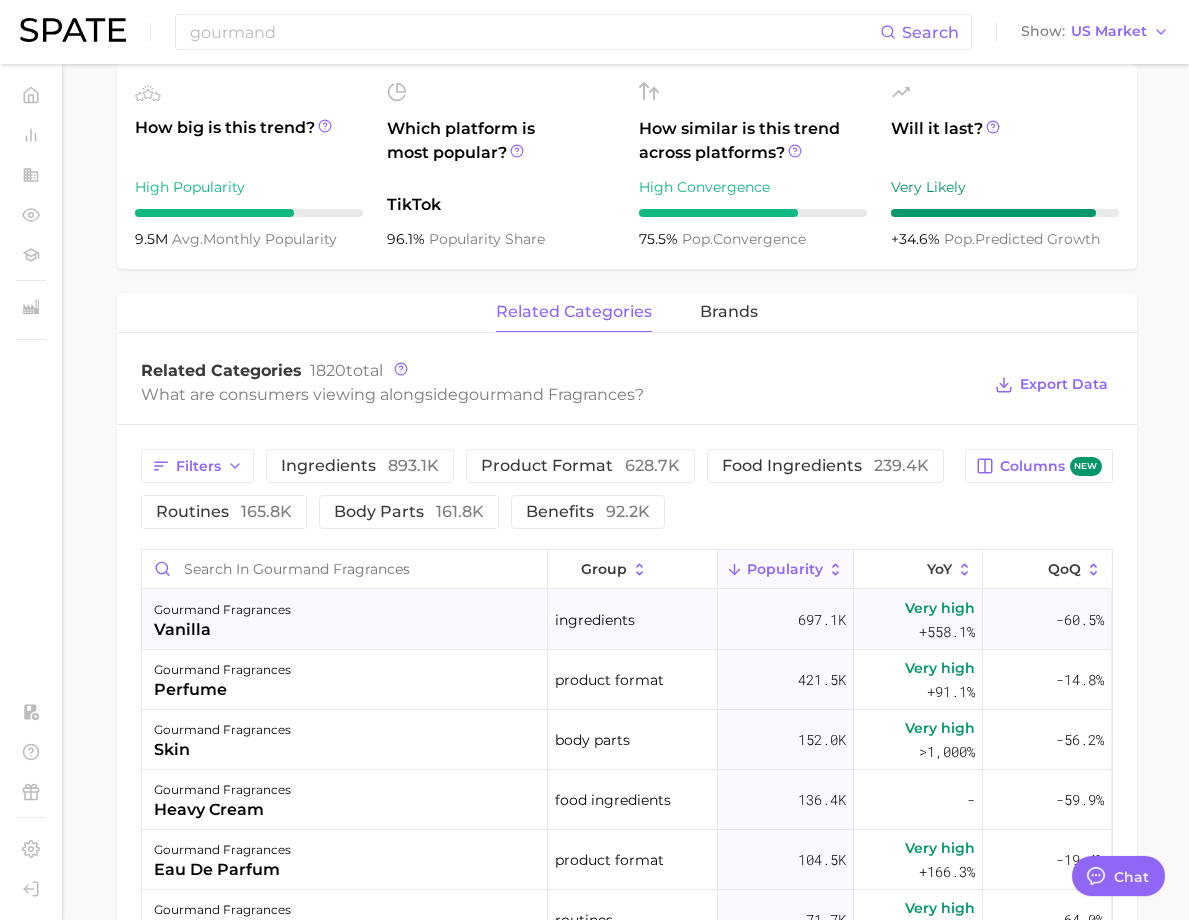 scroll, scrollTop: 900, scrollLeft: 0, axis: vertical 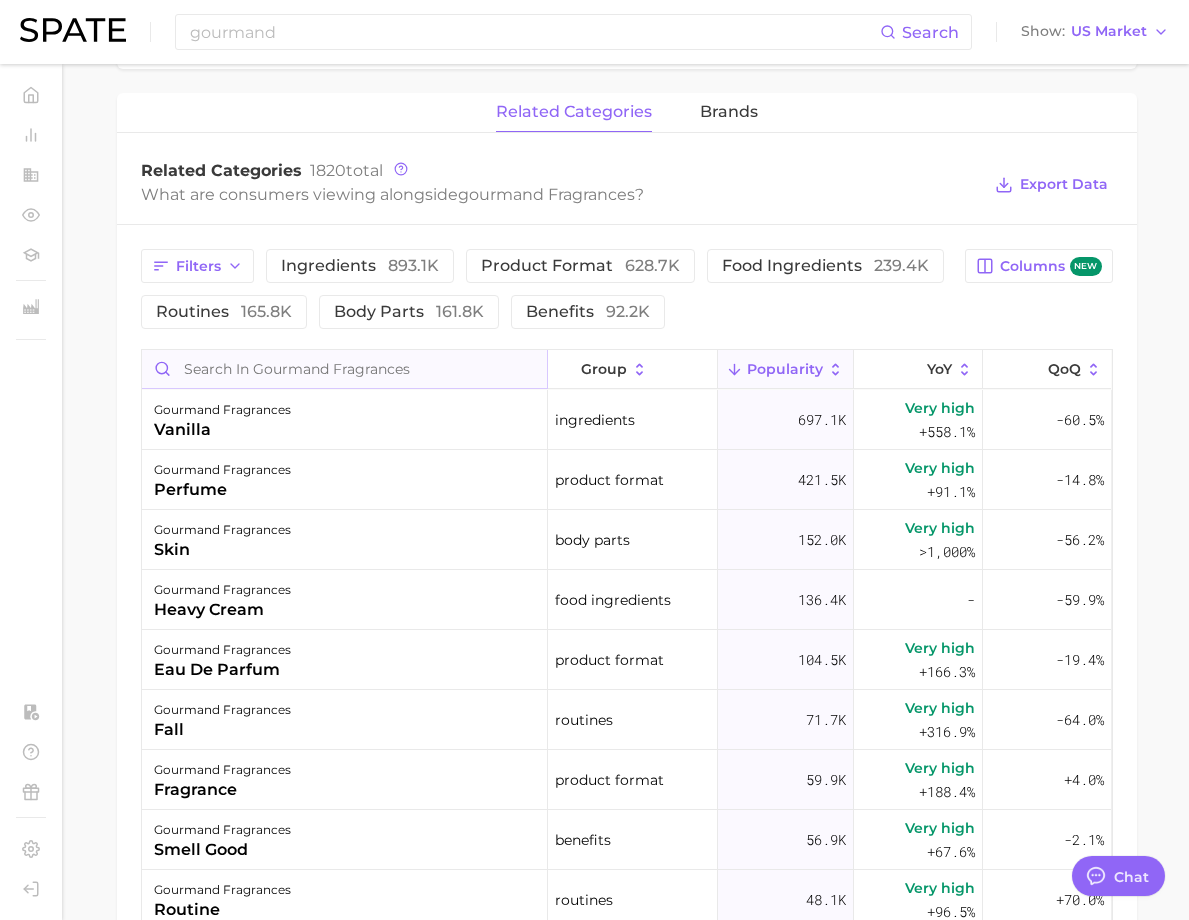 click at bounding box center (344, 369) 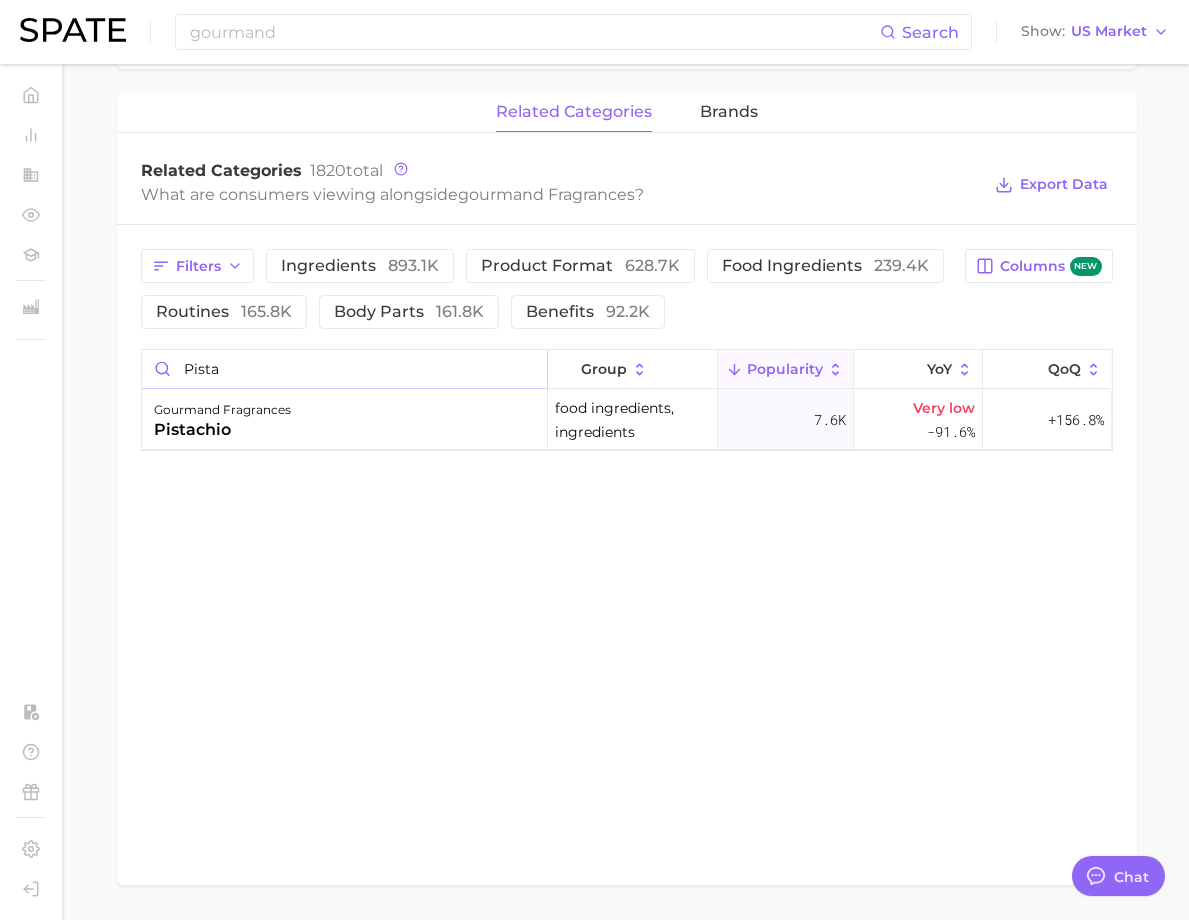 drag, startPoint x: 348, startPoint y: 438, endPoint x: 305, endPoint y: 436, distance: 43.046486 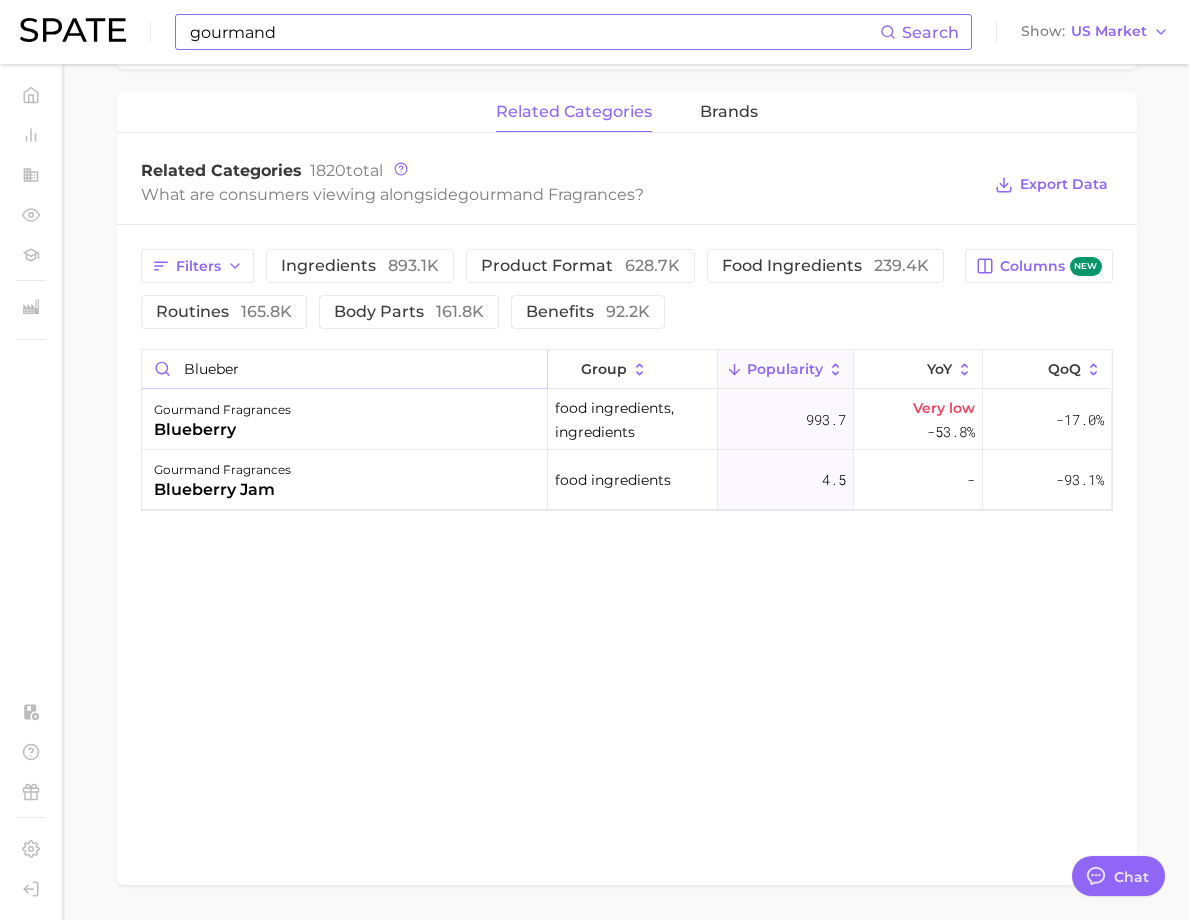 type on "blueber" 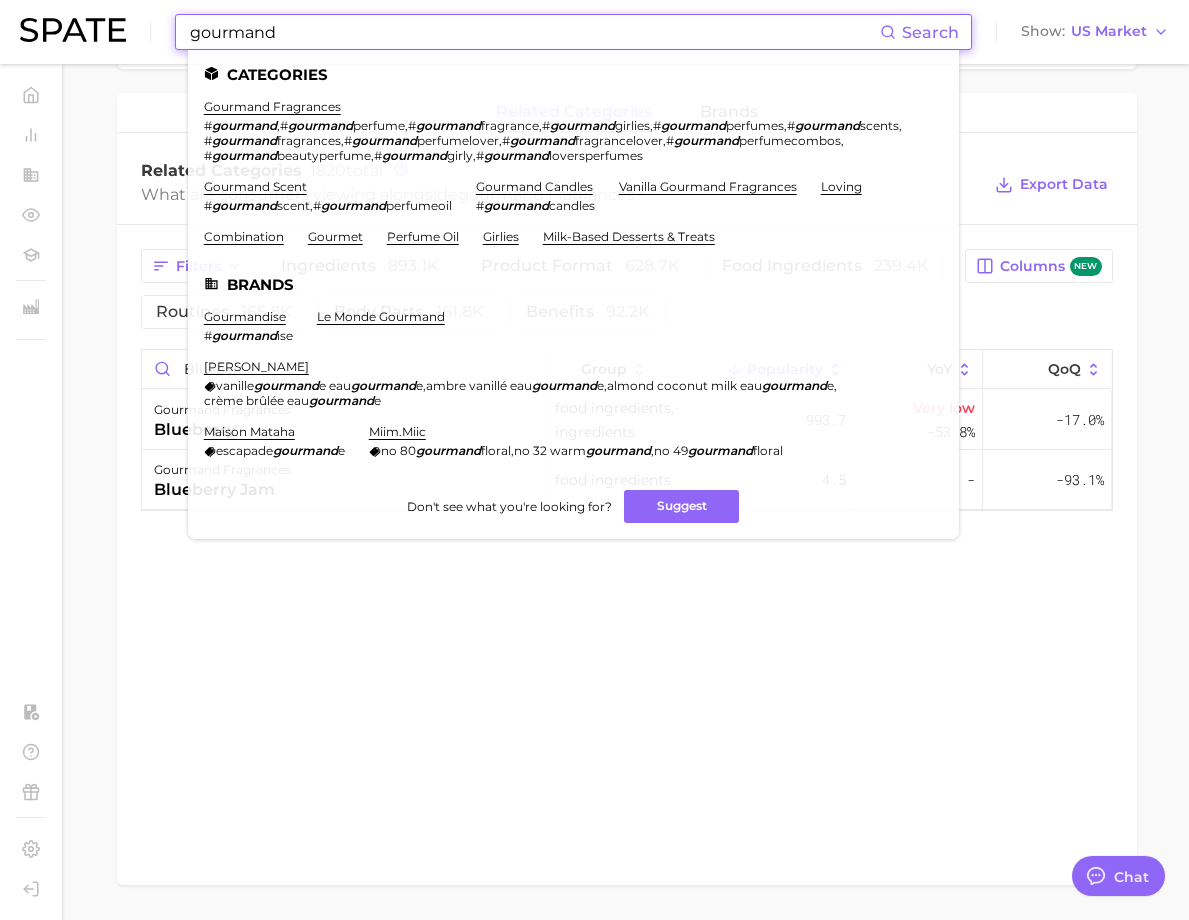 drag, startPoint x: 375, startPoint y: 28, endPoint x: 170, endPoint y: 30, distance: 205.00975 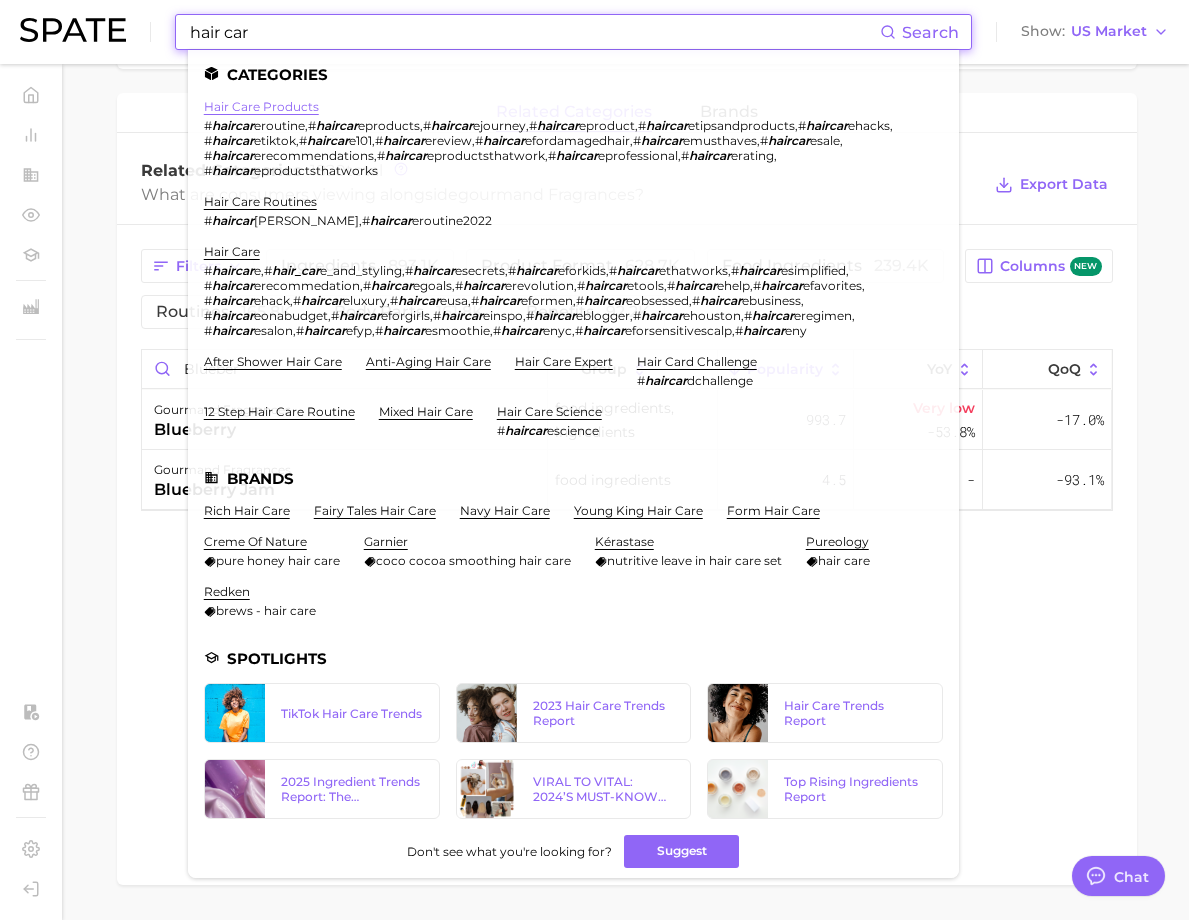 type on "hair car" 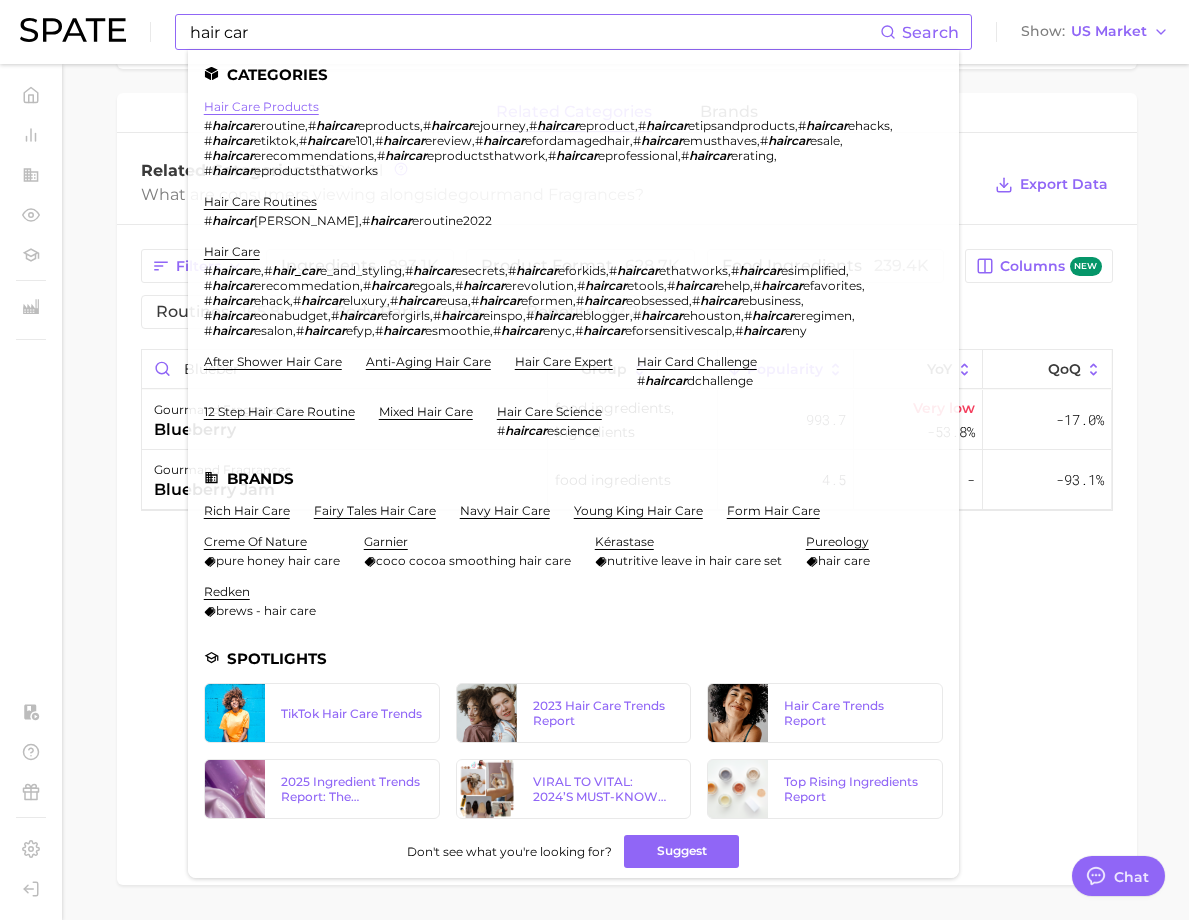 click on "hair care products" at bounding box center (261, 106) 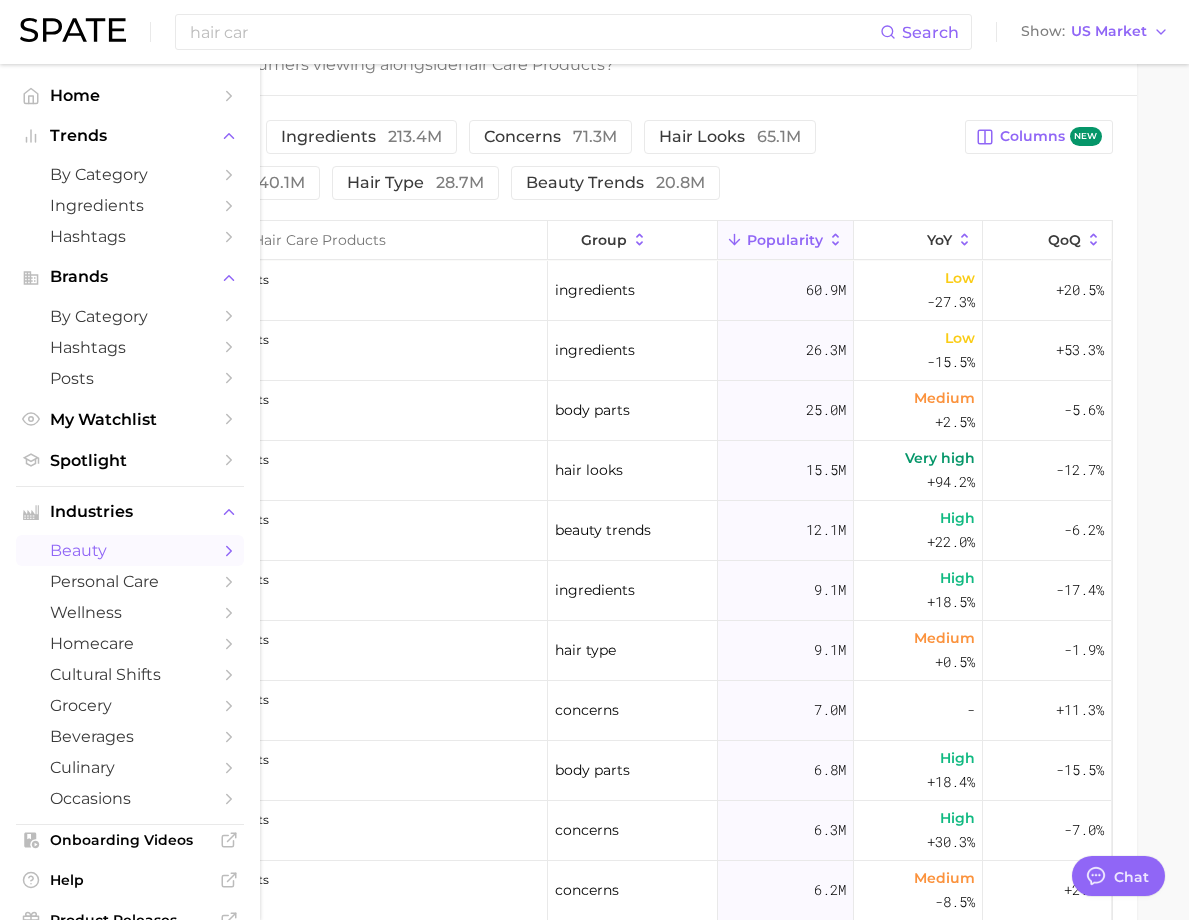 scroll, scrollTop: 0, scrollLeft: 0, axis: both 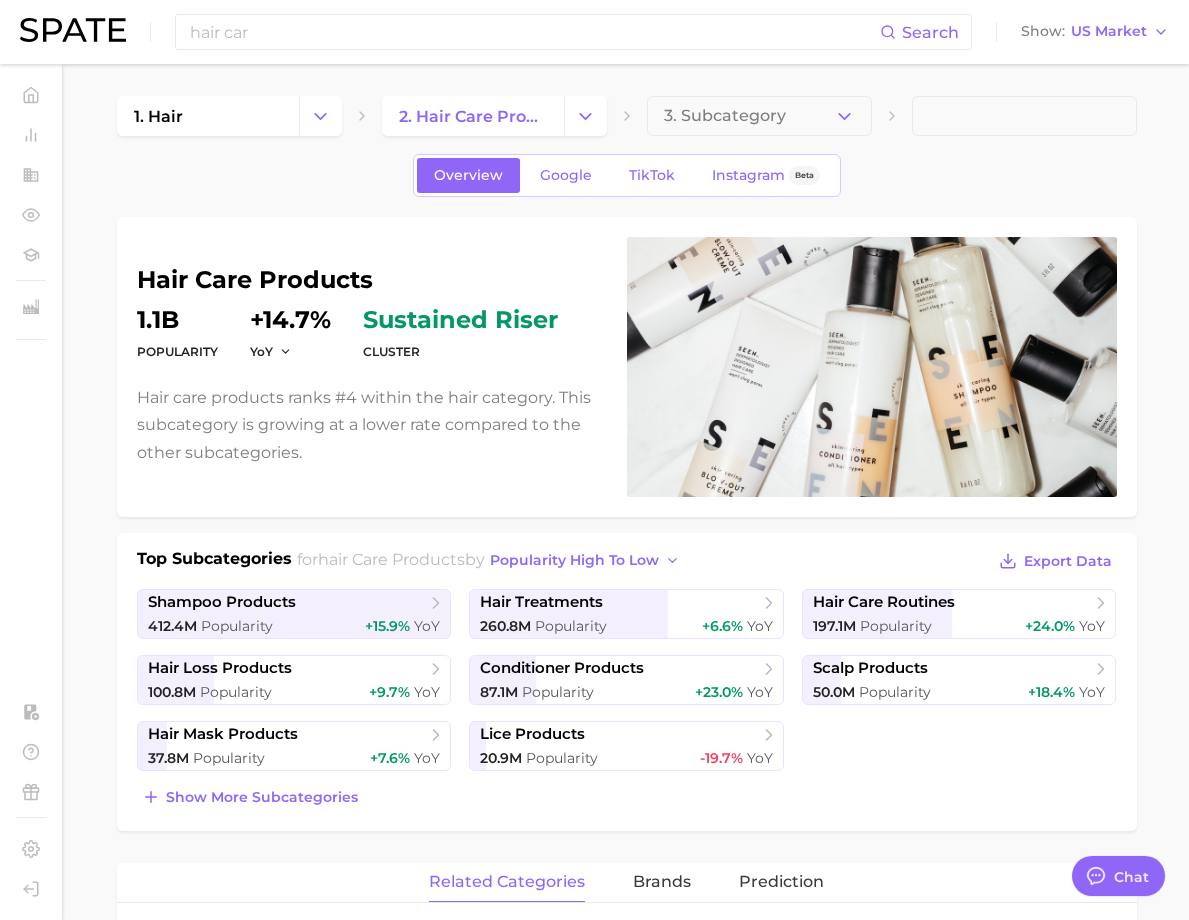 click on "Overview Google TikTok Instagram Beta" at bounding box center (627, 175) 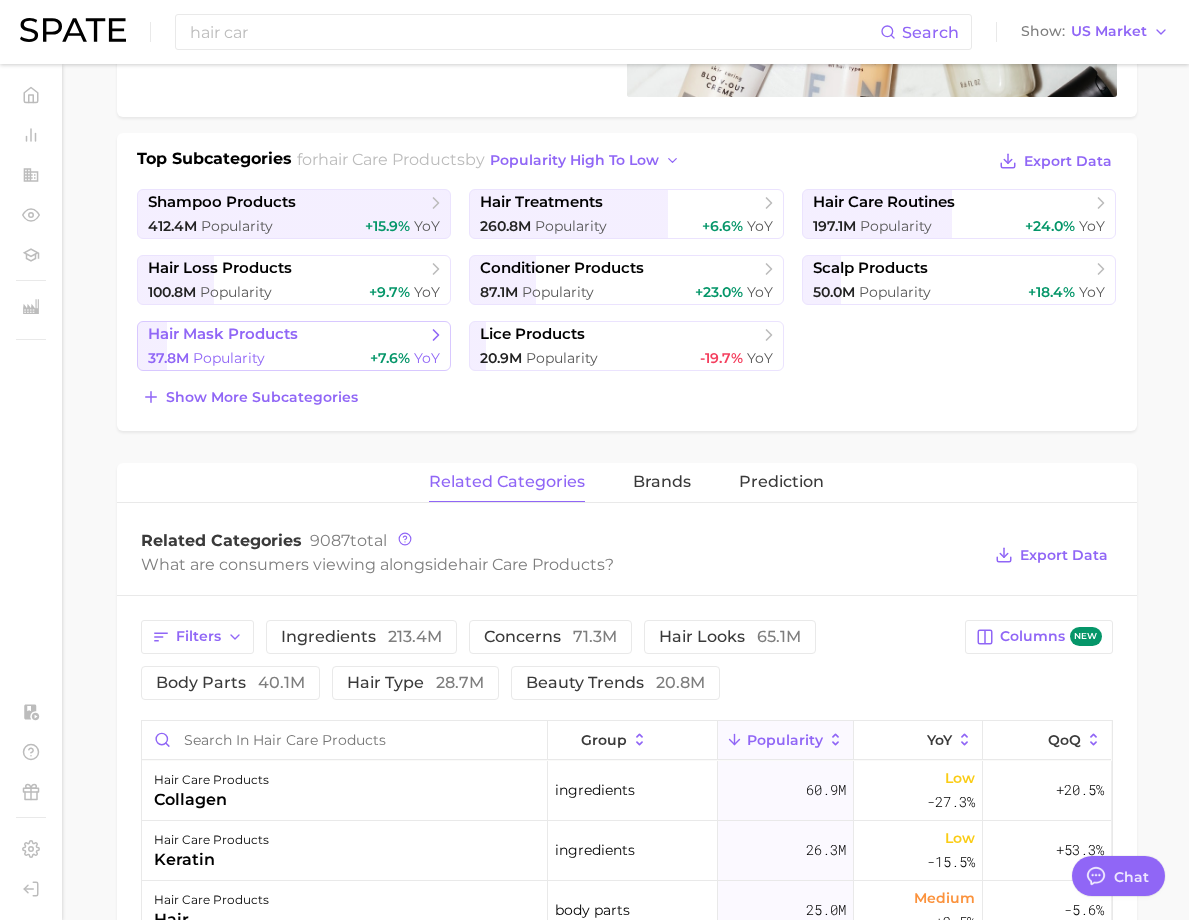 scroll, scrollTop: 500, scrollLeft: 0, axis: vertical 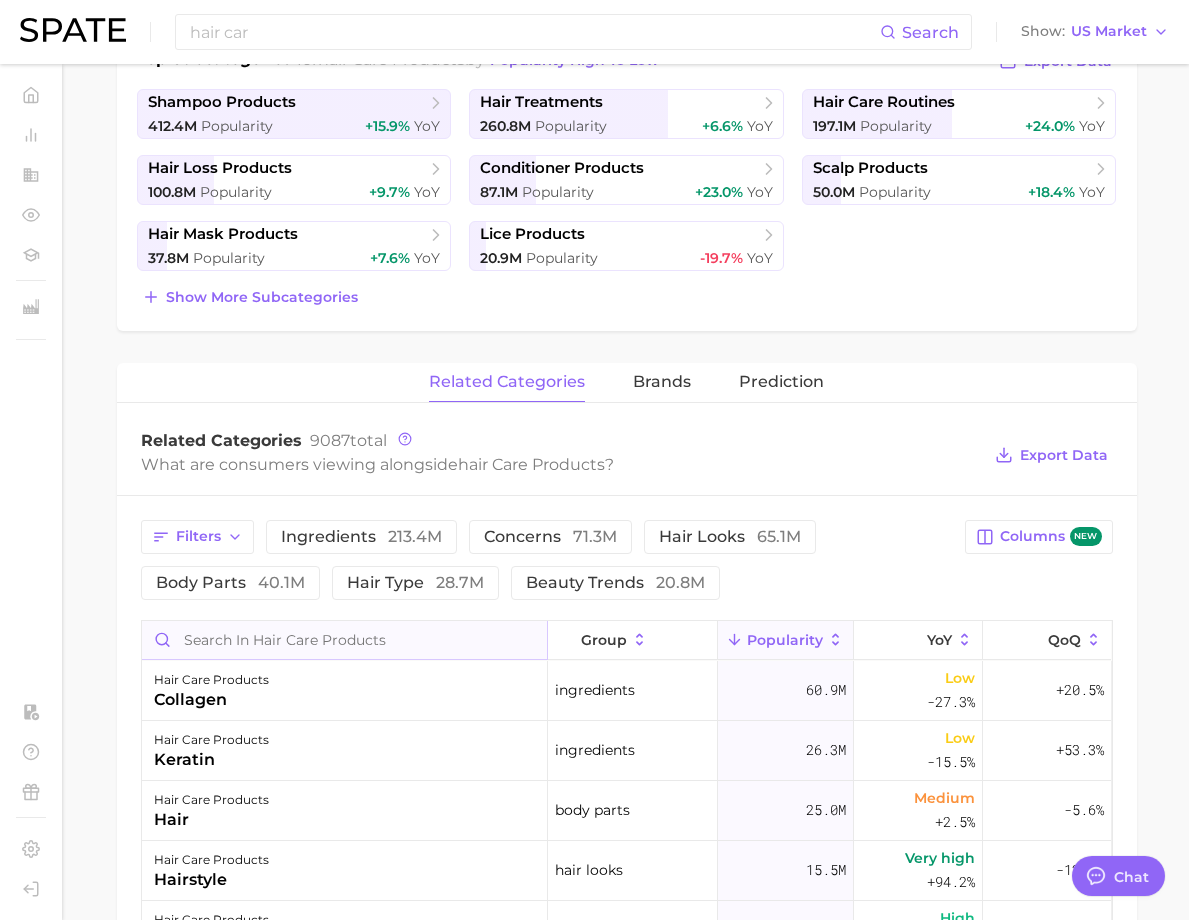 click at bounding box center (344, 640) 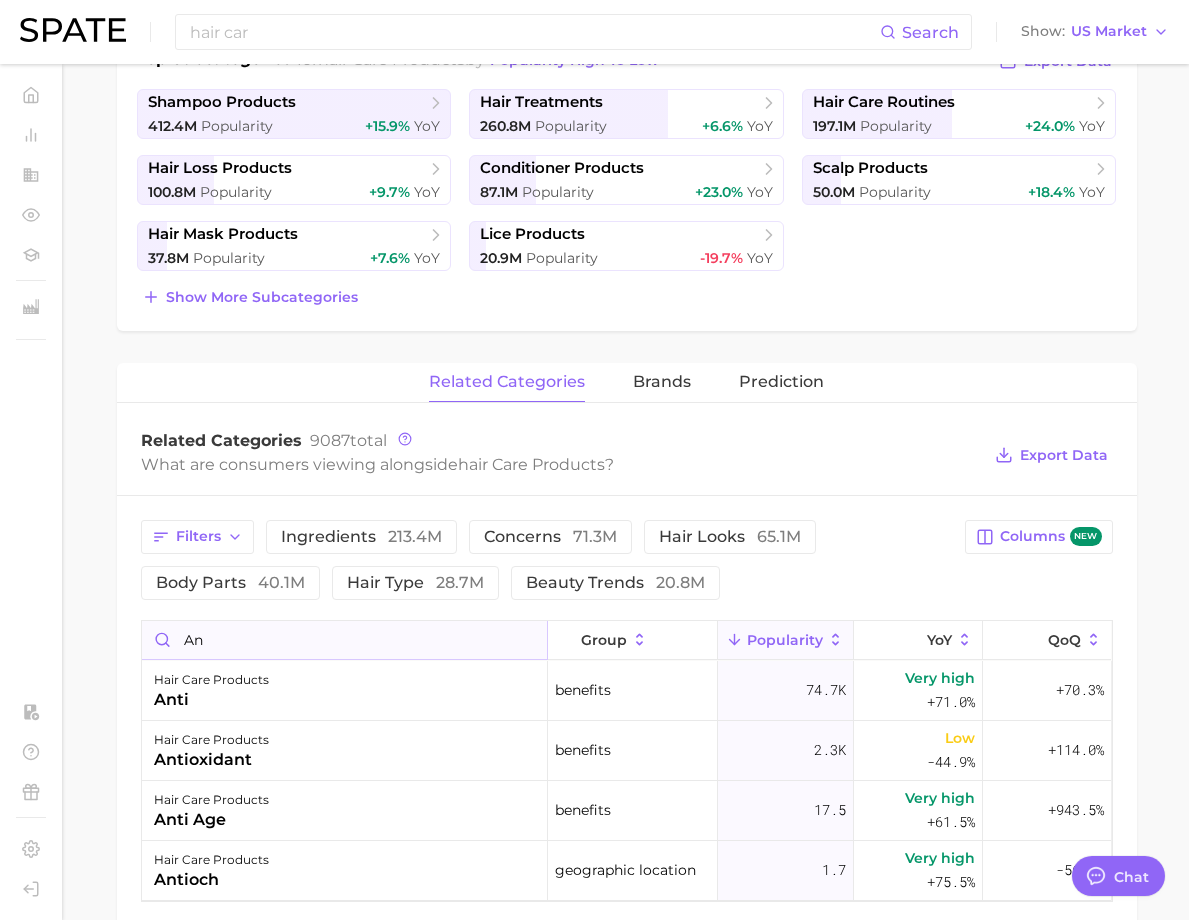type on "a" 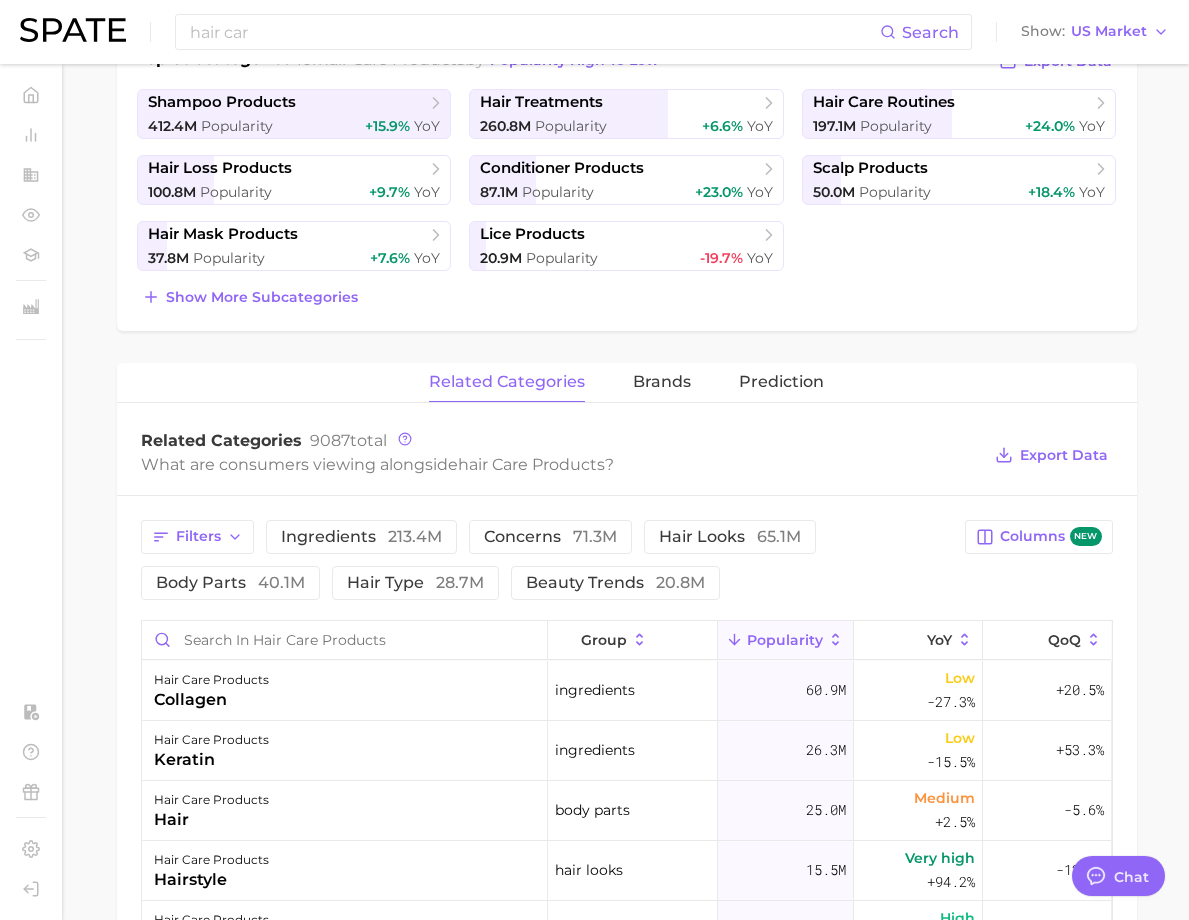 click on "Filters ingredients   213.4m concerns   71.3m hair looks   65.1m body parts   40.1m hair type   28.7m beauty trends   20.8m Columns new group Popularity YoY QoQ hair care products collagen ingredients 60.9m Low -27.3% +20.5% hair care products keratin ingredients 26.3m Low -15.5% +53.3% hair care products hair body parts 25.0m Medium +2.5% -5.6% hair care products hairstyle hair looks 15.5m Very high +94.2% -12.7% hair care products hair care beauty trends 12.1m High +22.0% -6.2% hair care products vitamins ingredients 9.1m High +18.5% -17.4% hair care products curly hair hair type 9.1m Medium +0.5% -1.9% hair care products trypophobia concerns 7.0m - +11.3% hair care products scalp body parts 6.8m High +18.4% -15.5% hair care products hair loss concerns 6.3m High +30.3% -7.0% hair care products hair growth concerns 6.2m Medium -8.5% +2.4% hair care products routine routines 5.8m Medium -13.6% +24.7% hair care products [MEDICAL_DATA] concerns 5.4m High +16.8% -21.1% hair care products dry hair concerns 5.2m Medium" at bounding box center (627, 1030) 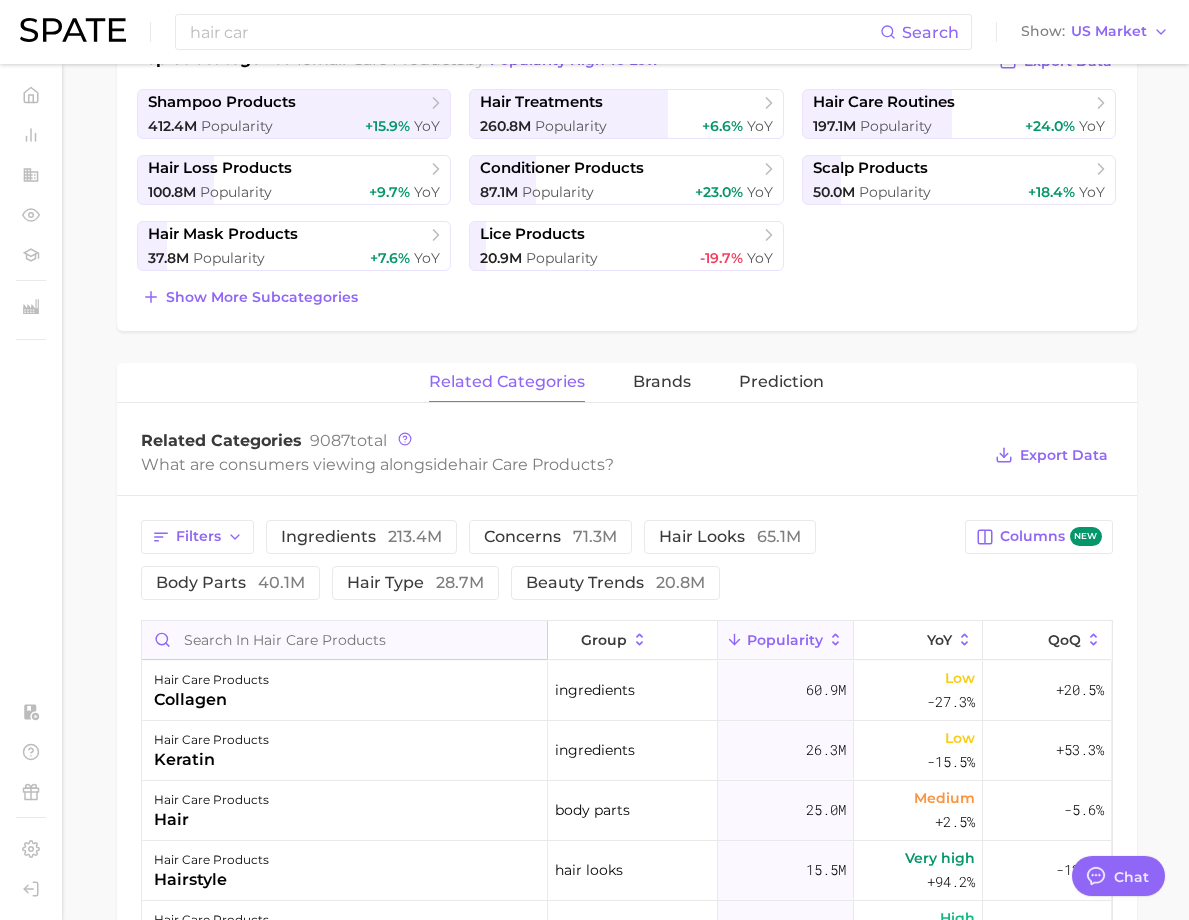 click at bounding box center (344, 640) 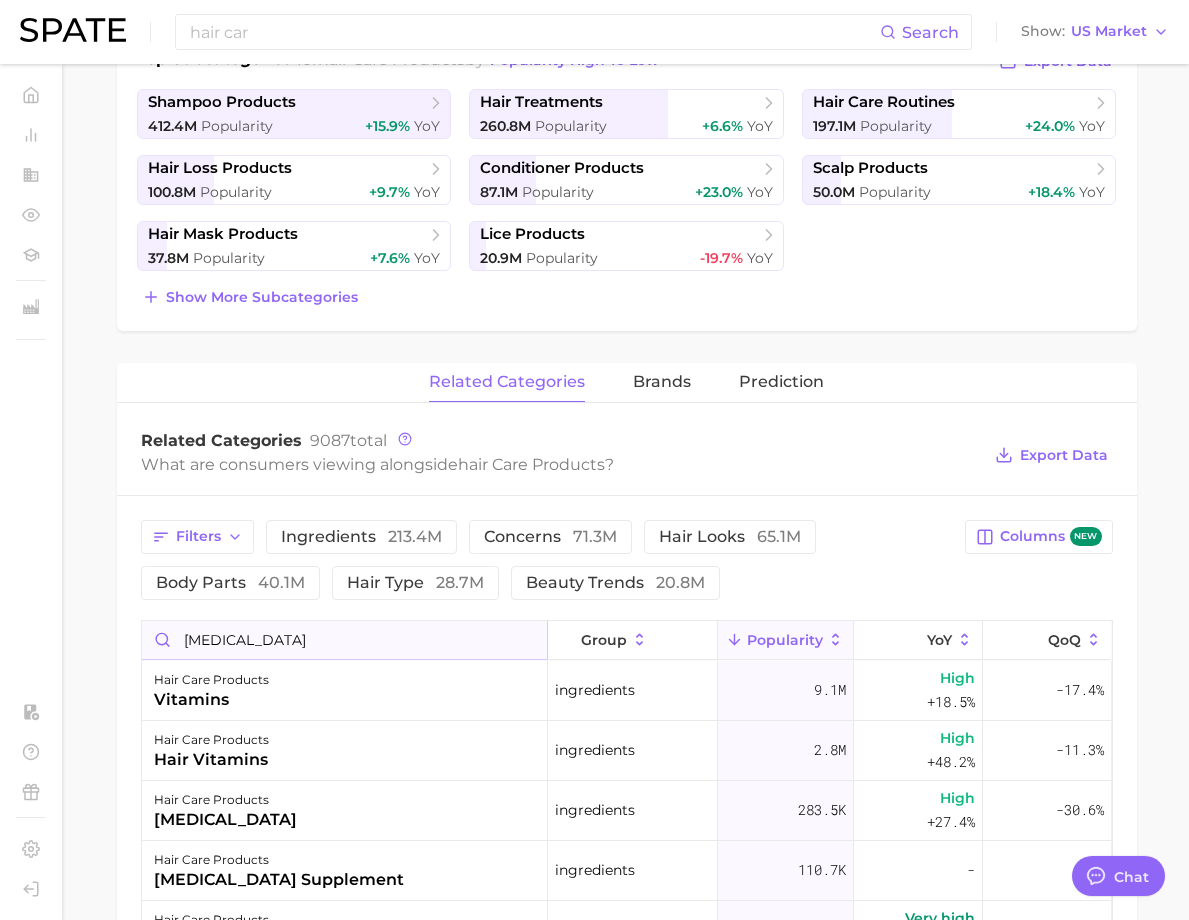 scroll, scrollTop: 600, scrollLeft: 0, axis: vertical 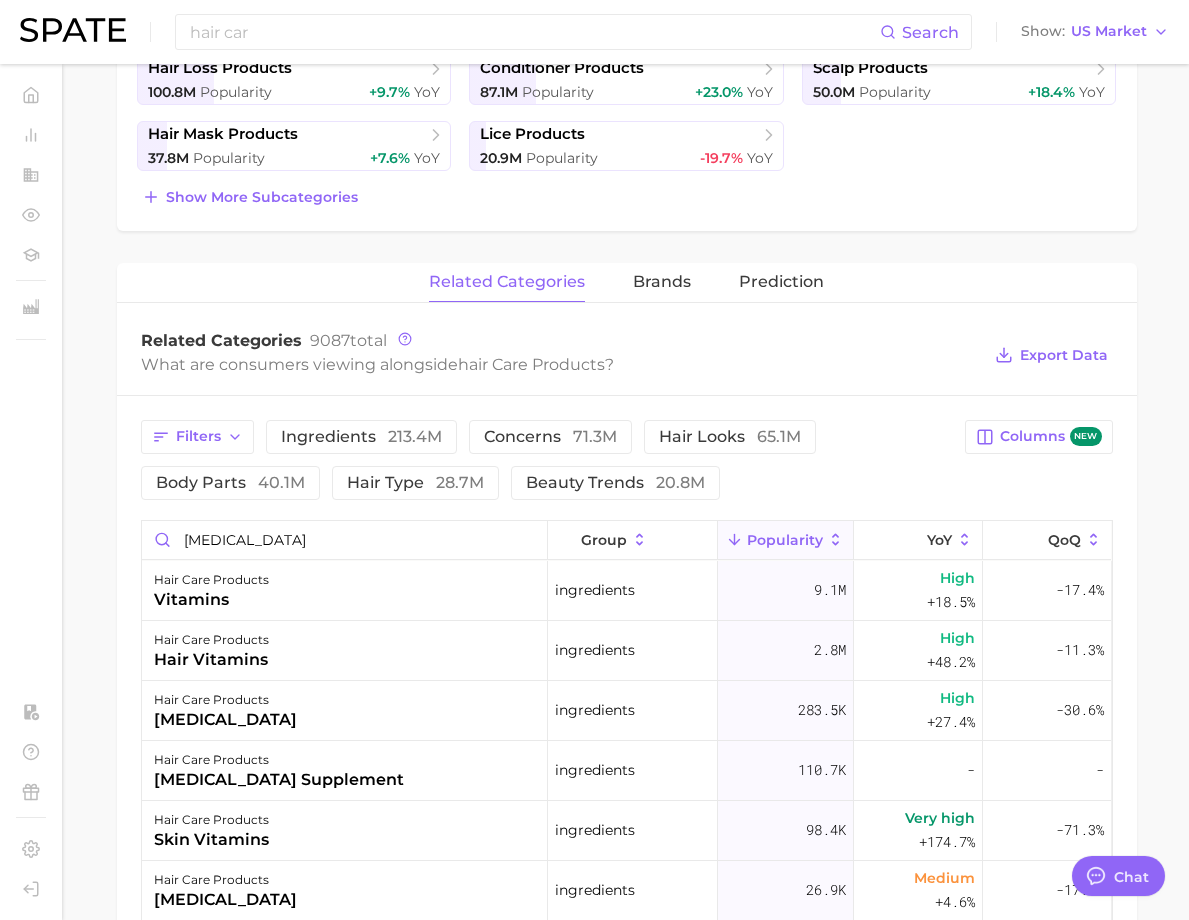 click on "Filters ingredients   213.4m concerns   71.3m hair looks   65.1m body parts   40.1m hair type   28.7m beauty trends   20.8m" at bounding box center (547, 460) 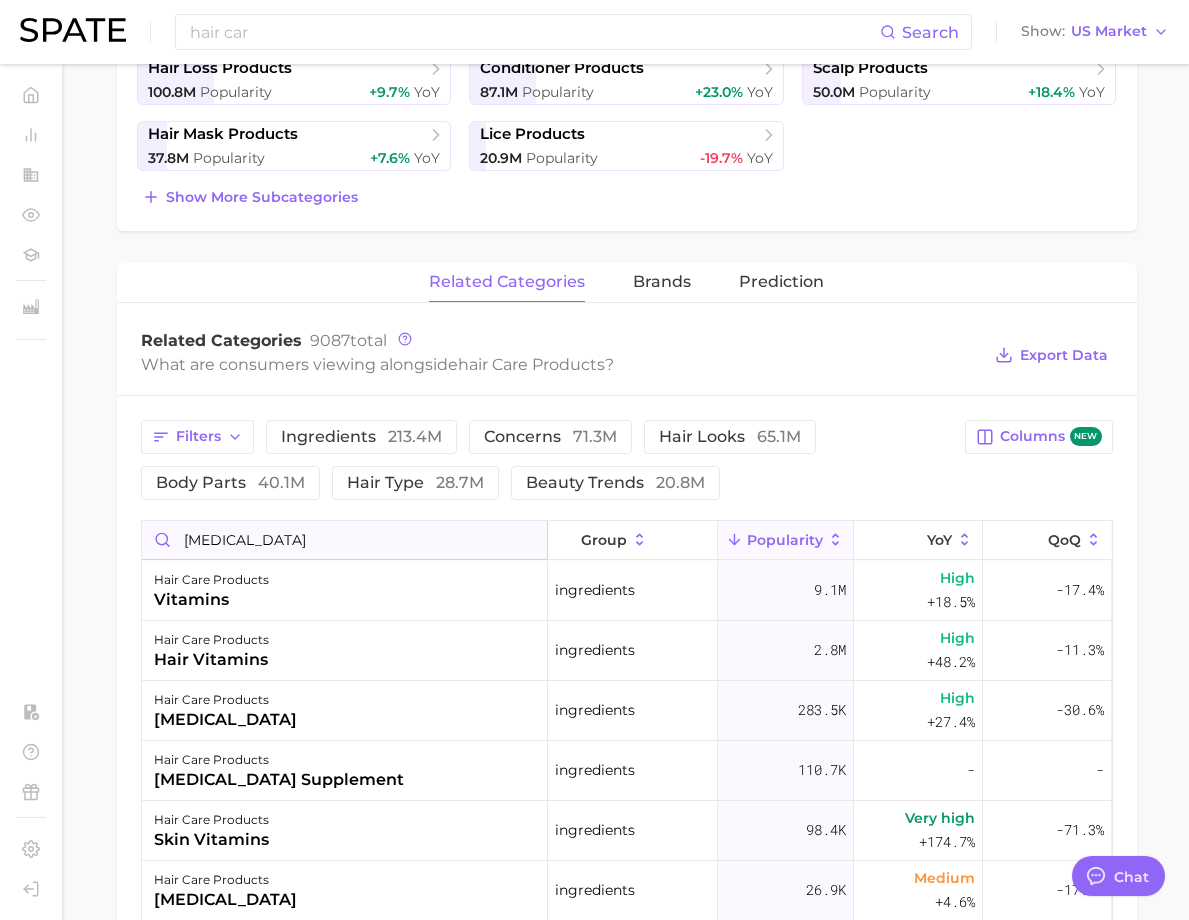 drag, startPoint x: 446, startPoint y: 593, endPoint x: 356, endPoint y: 572, distance: 92.417534 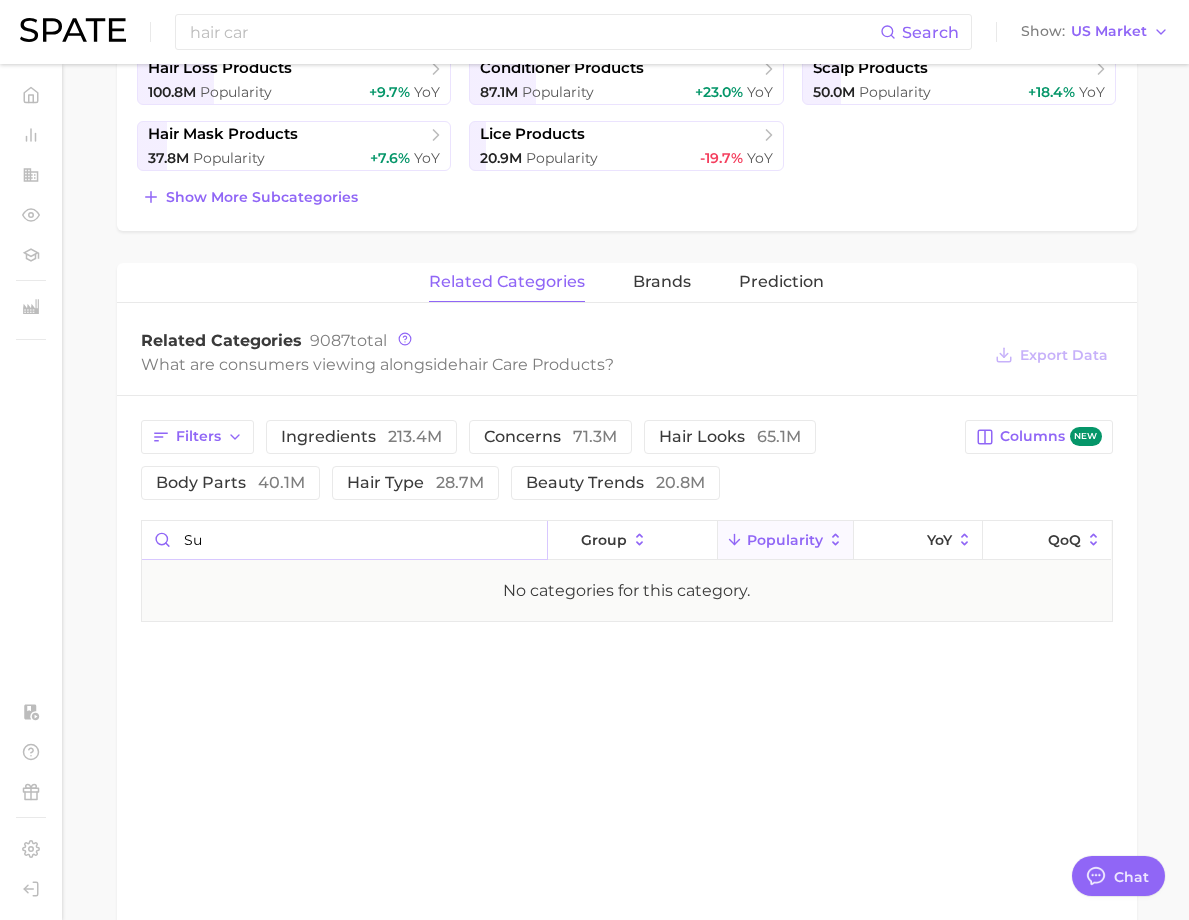 type on "s" 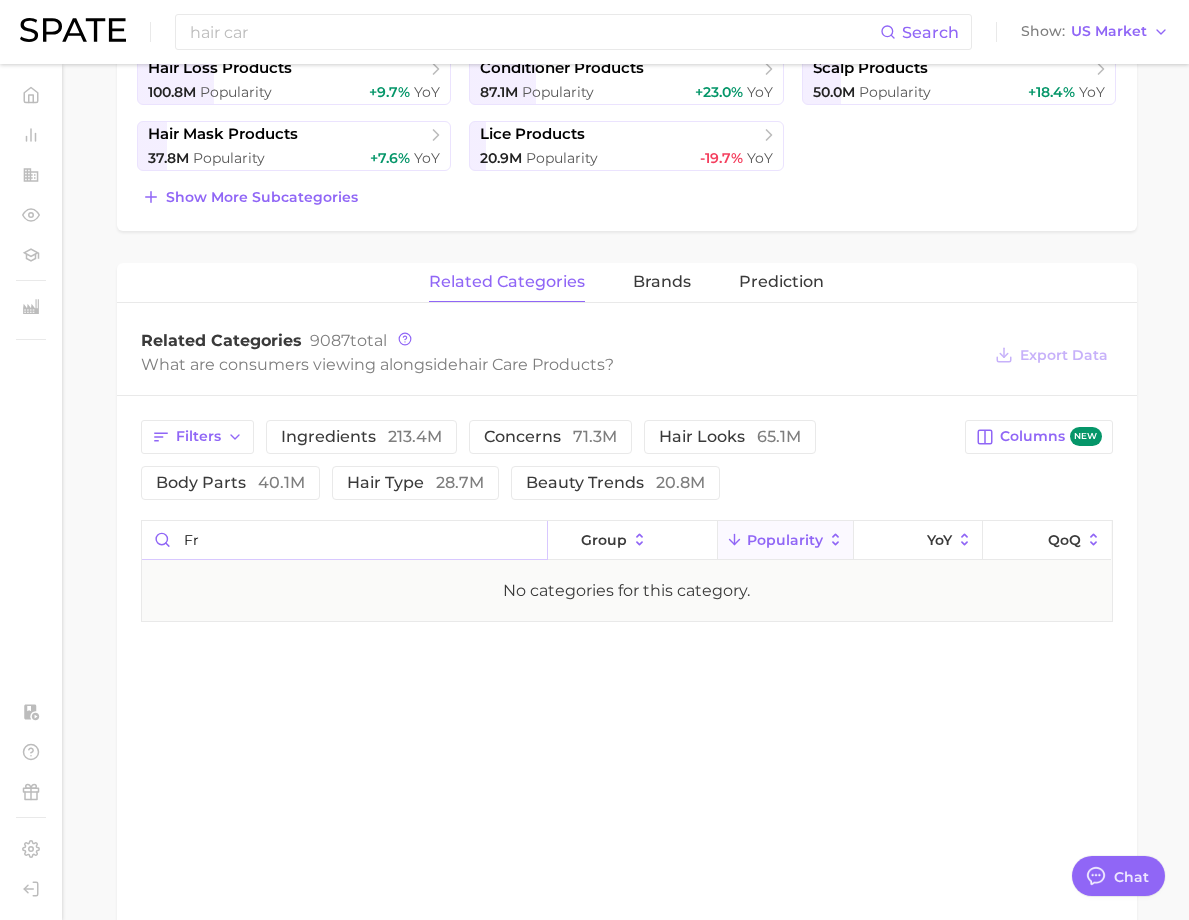type on "f" 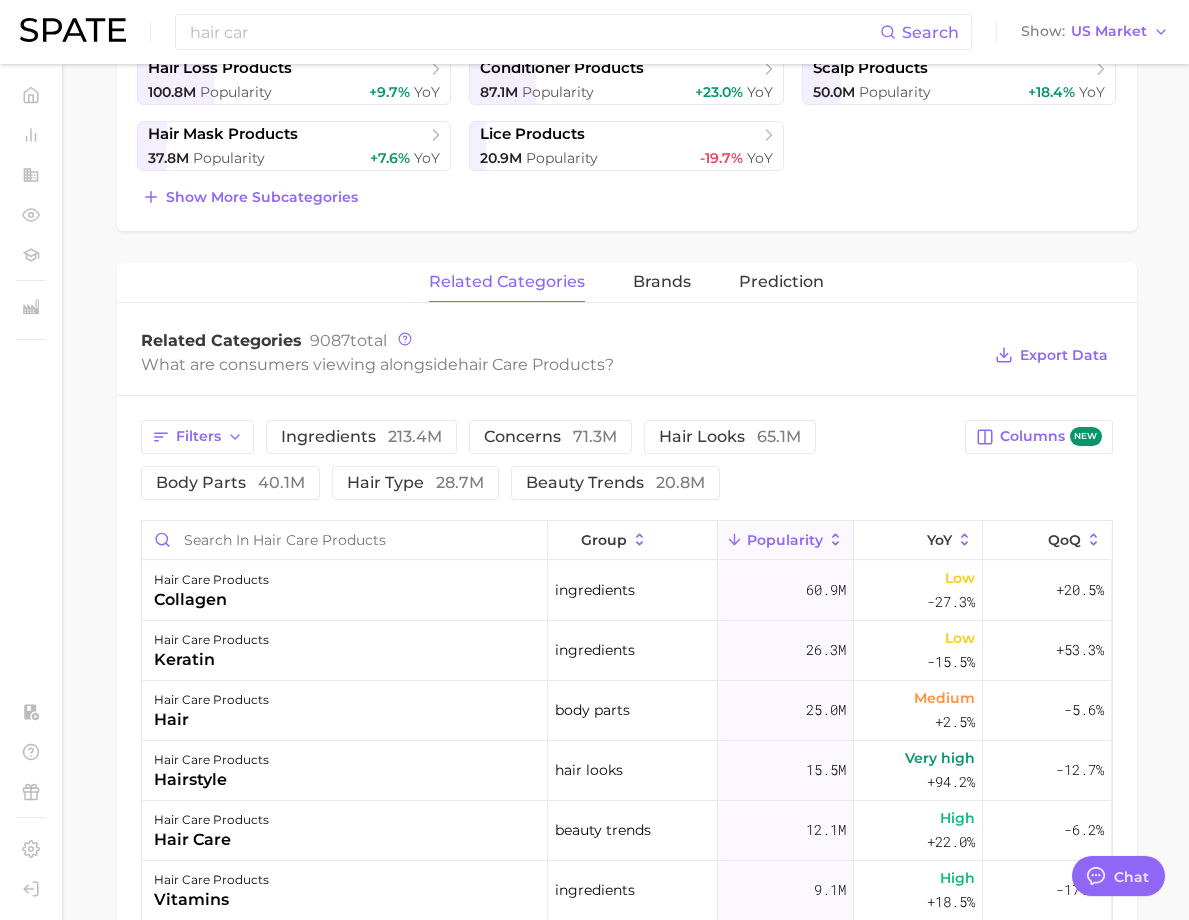 click on "Filters ingredients   213.4m concerns   71.3m hair looks   65.1m body parts   40.1m hair type   28.7m beauty trends   20.8m" at bounding box center (547, 460) 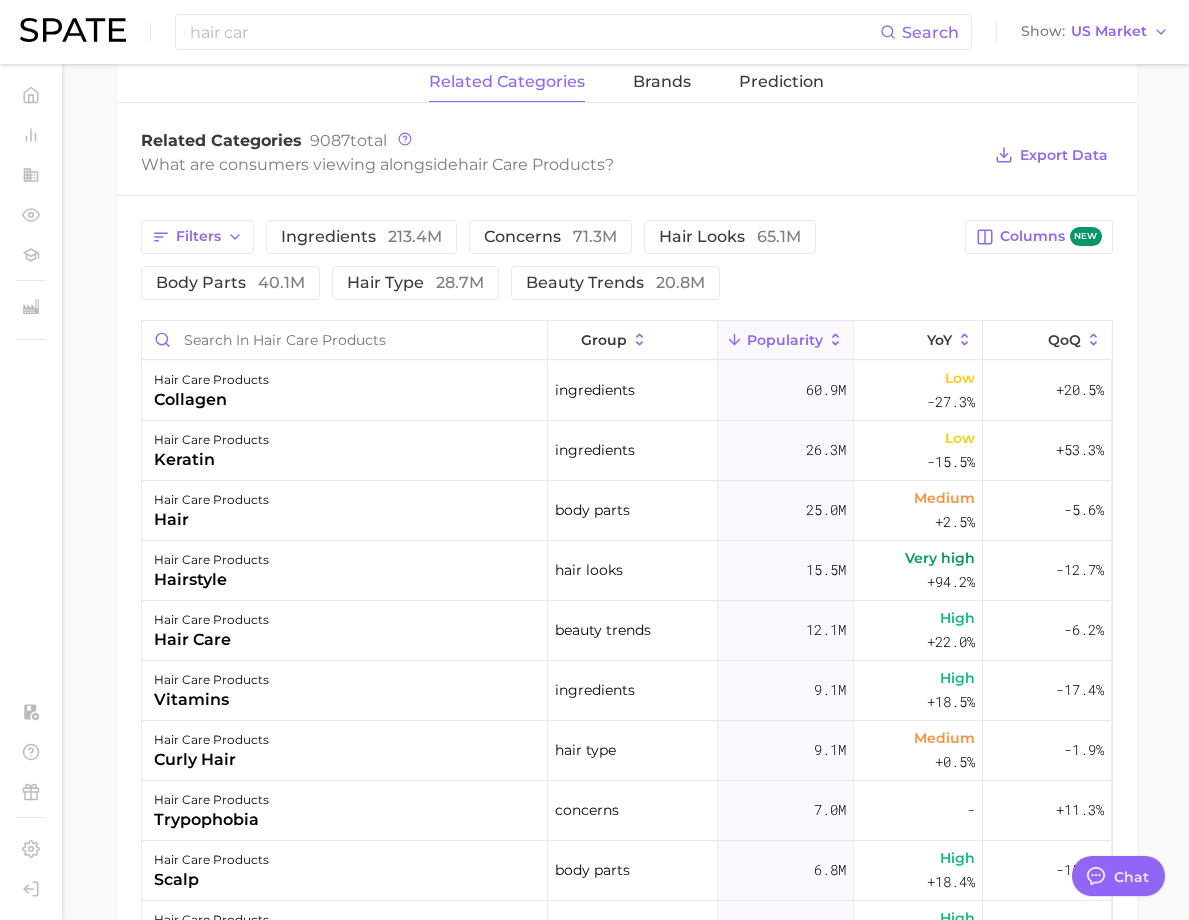 scroll, scrollTop: 600, scrollLeft: 0, axis: vertical 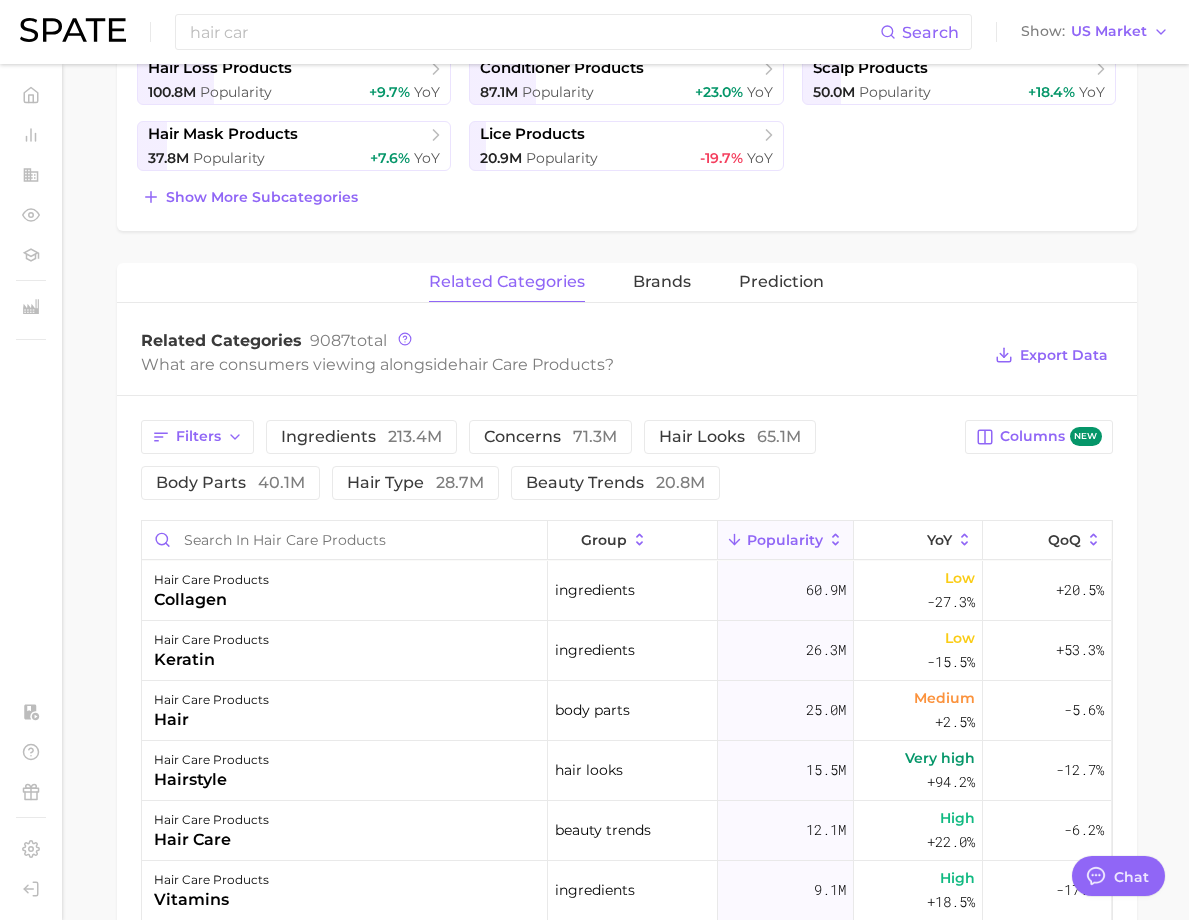 click on "Filters ingredients   213.4m concerns   71.3m hair looks   65.1m body parts   40.1m hair type   28.7m beauty trends   20.8m Columns new group Popularity YoY QoQ hair care products collagen ingredients 60.9m Low -27.3% +20.5% hair care products keratin ingredients 26.3m Low -15.5% +53.3% hair care products hair body parts 25.0m Medium +2.5% -5.6% hair care products hairstyle hair looks 15.5m Very high +94.2% -12.7% hair care products hair care beauty trends 12.1m High +22.0% -6.2% hair care products vitamins ingredients 9.1m High +18.5% -17.4% hair care products curly hair hair type 9.1m Medium +0.5% -1.9% hair care products trypophobia concerns 7.0m - +11.3% hair care products scalp body parts 6.8m High +18.4% -15.5% hair care products hair loss concerns 6.3m High +30.3% -7.0% hair care products hair growth concerns 6.2m Medium -8.5% +2.4% hair care products routine routines 5.8m Medium -13.6% +24.7% hair care products [MEDICAL_DATA] concerns 5.4m High +16.8% -21.1% hair care products dry hair concerns 5.2m Medium" at bounding box center (627, 930) 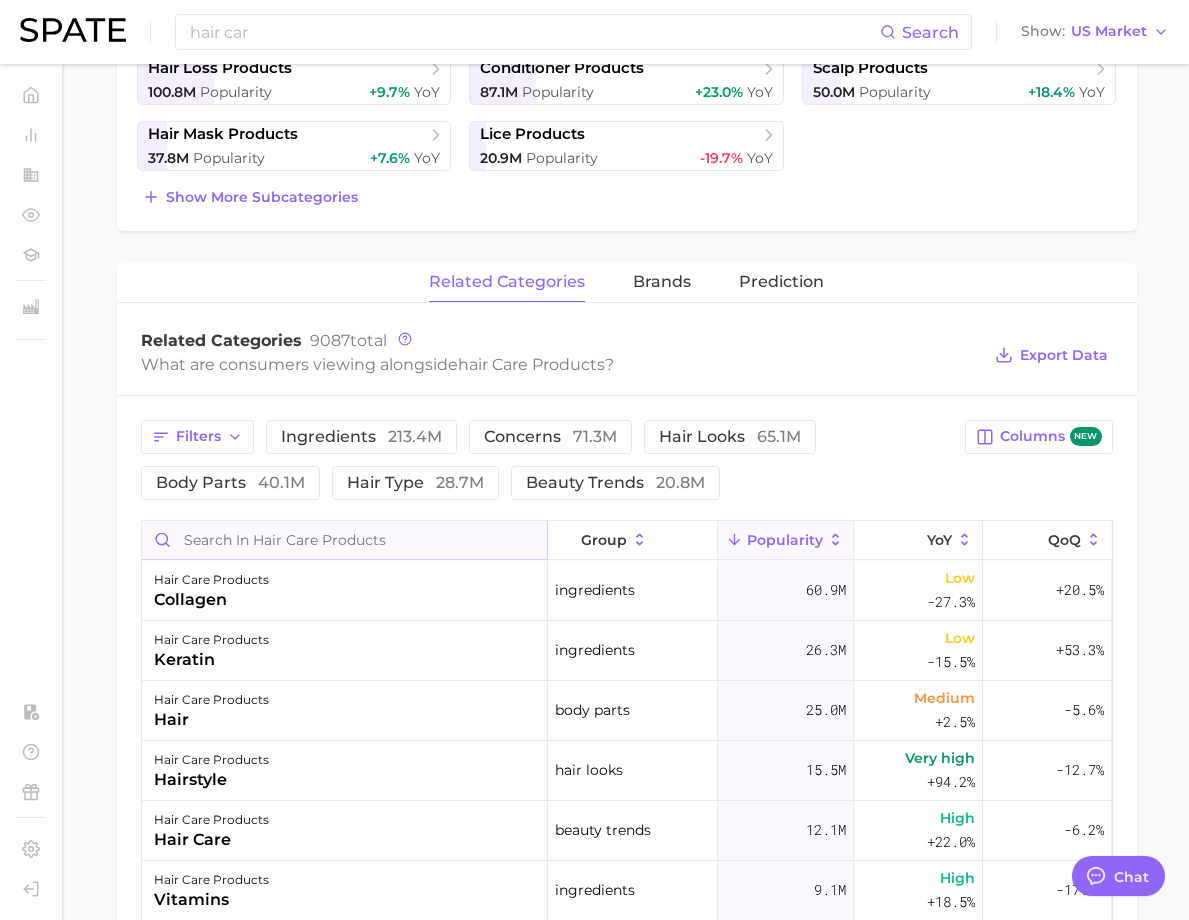click at bounding box center (344, 540) 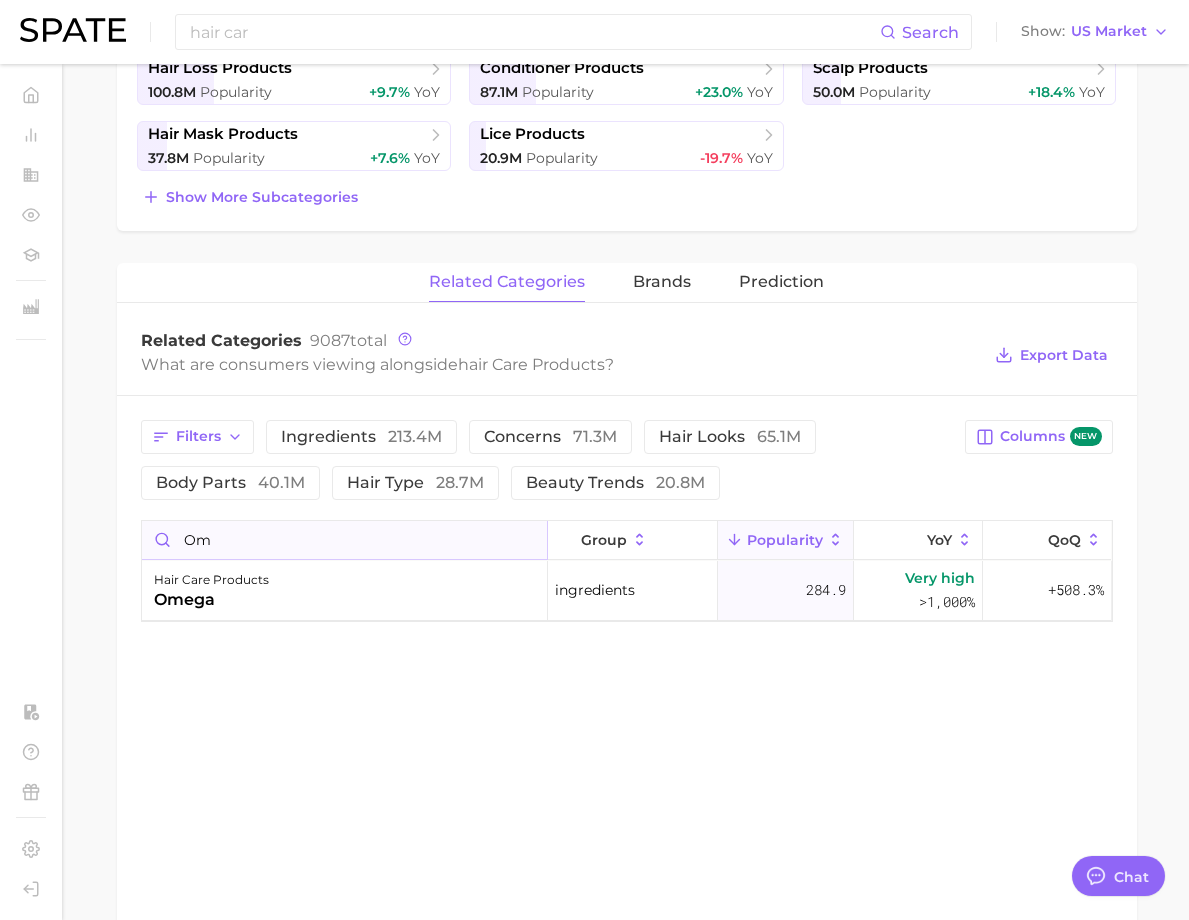 type on "o" 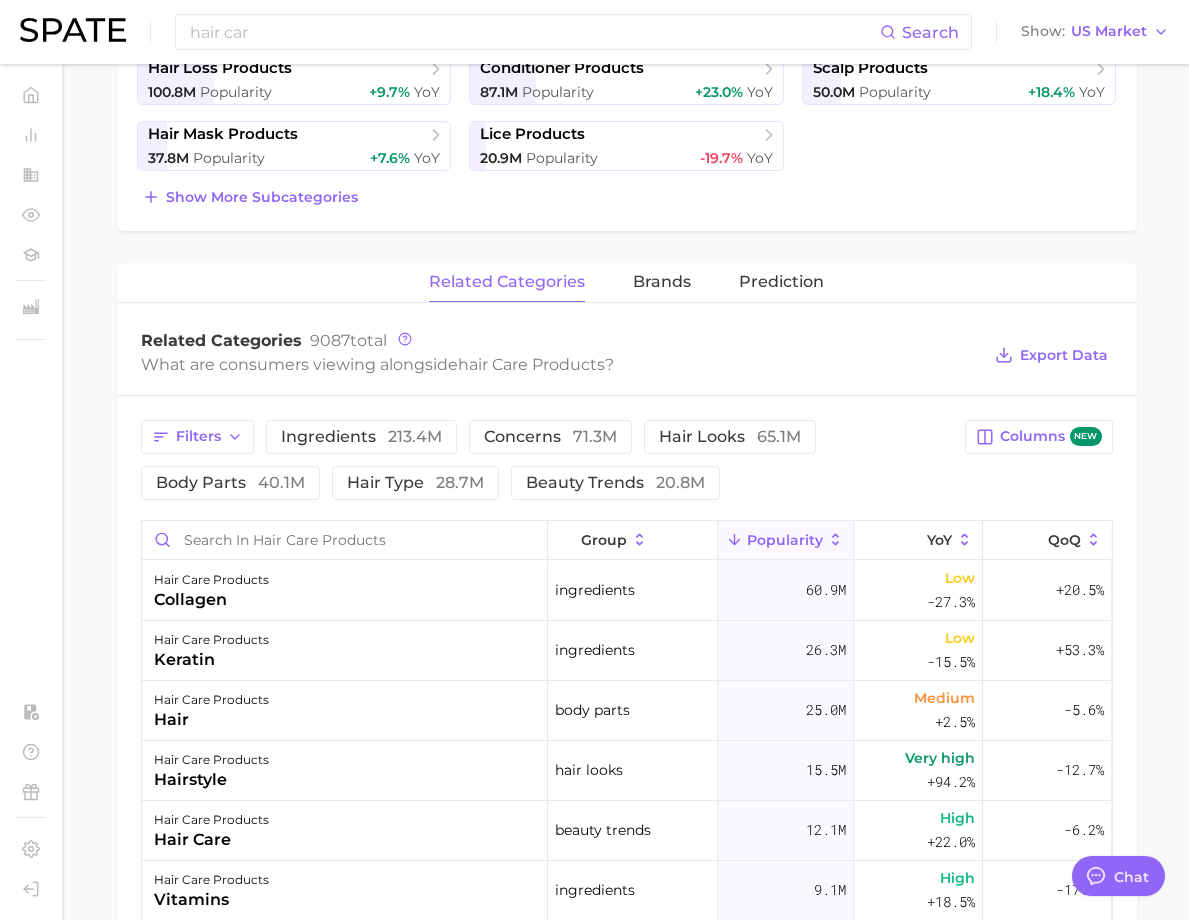 click on "Filters ingredients   213.4m concerns   71.3m hair looks   65.1m body parts   40.1m hair type   28.7m beauty trends   20.8m" at bounding box center [547, 460] 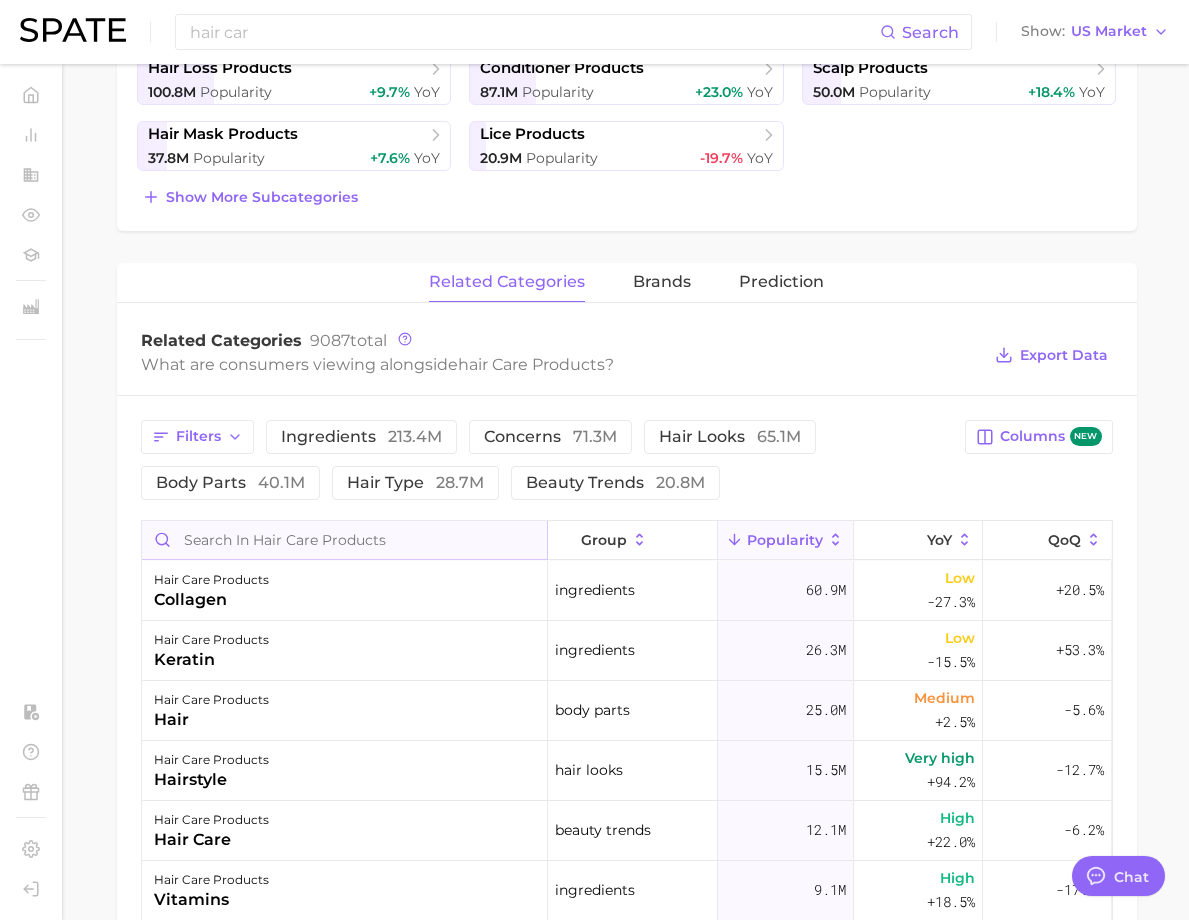 click at bounding box center (344, 540) 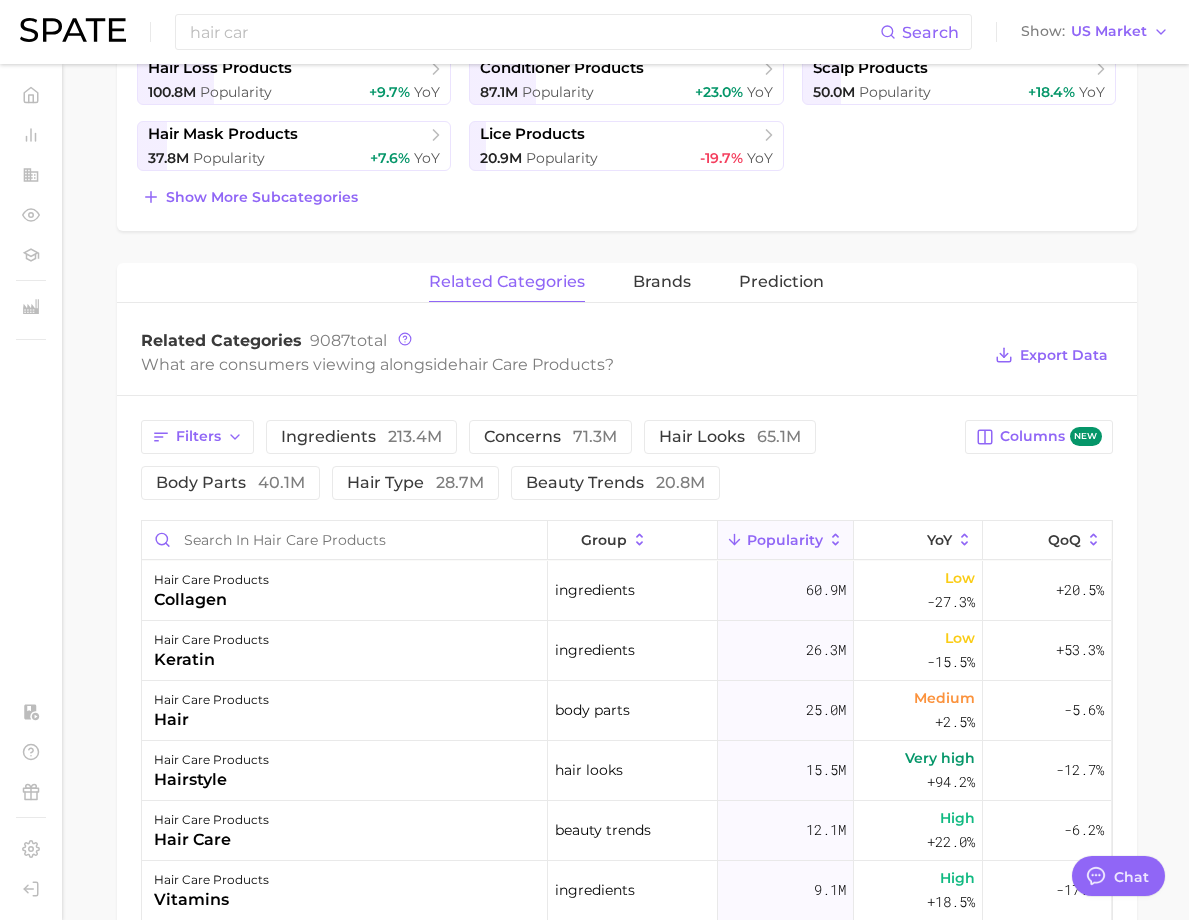 click on "Filters ingredients   213.4m concerns   71.3m hair looks   65.1m body parts   40.1m hair type   28.7m beauty trends   20.8m" at bounding box center [547, 460] 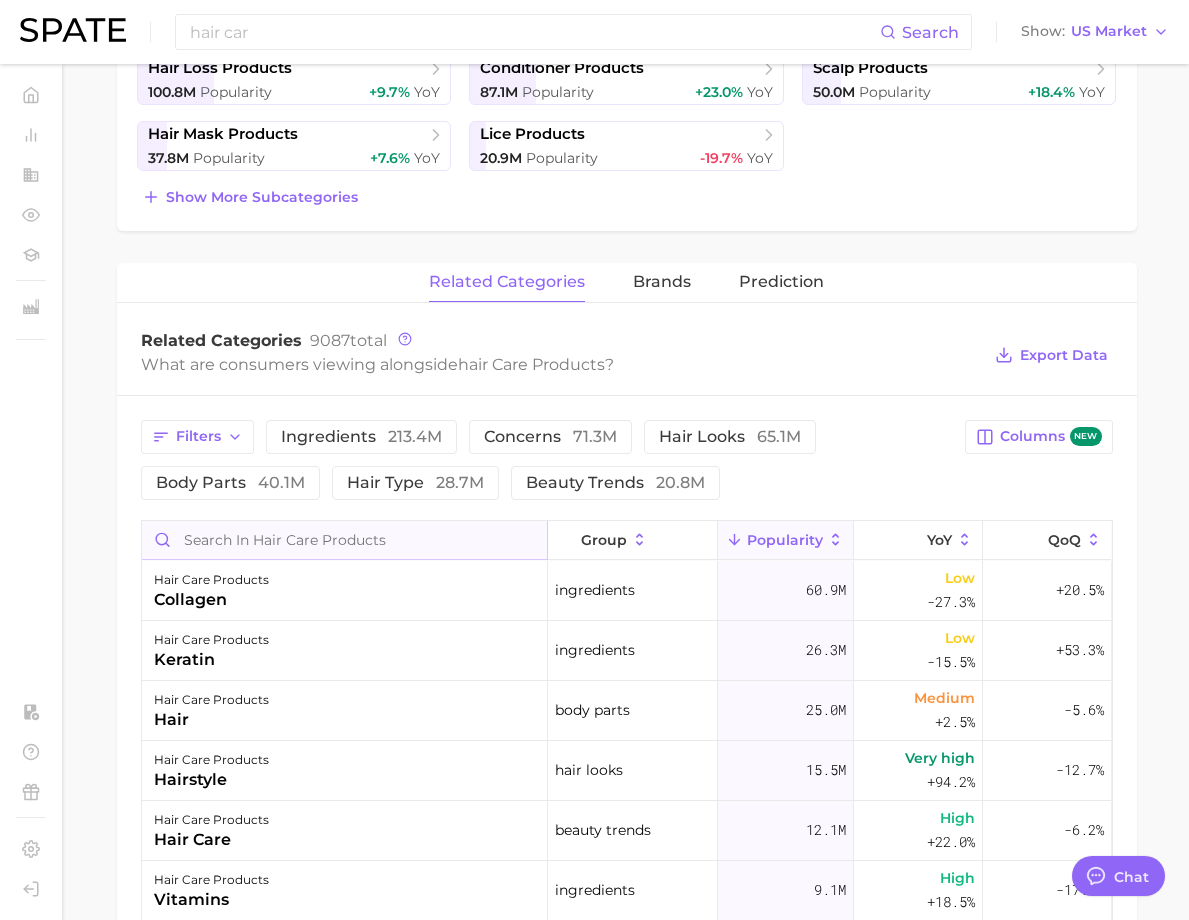 click at bounding box center (344, 540) 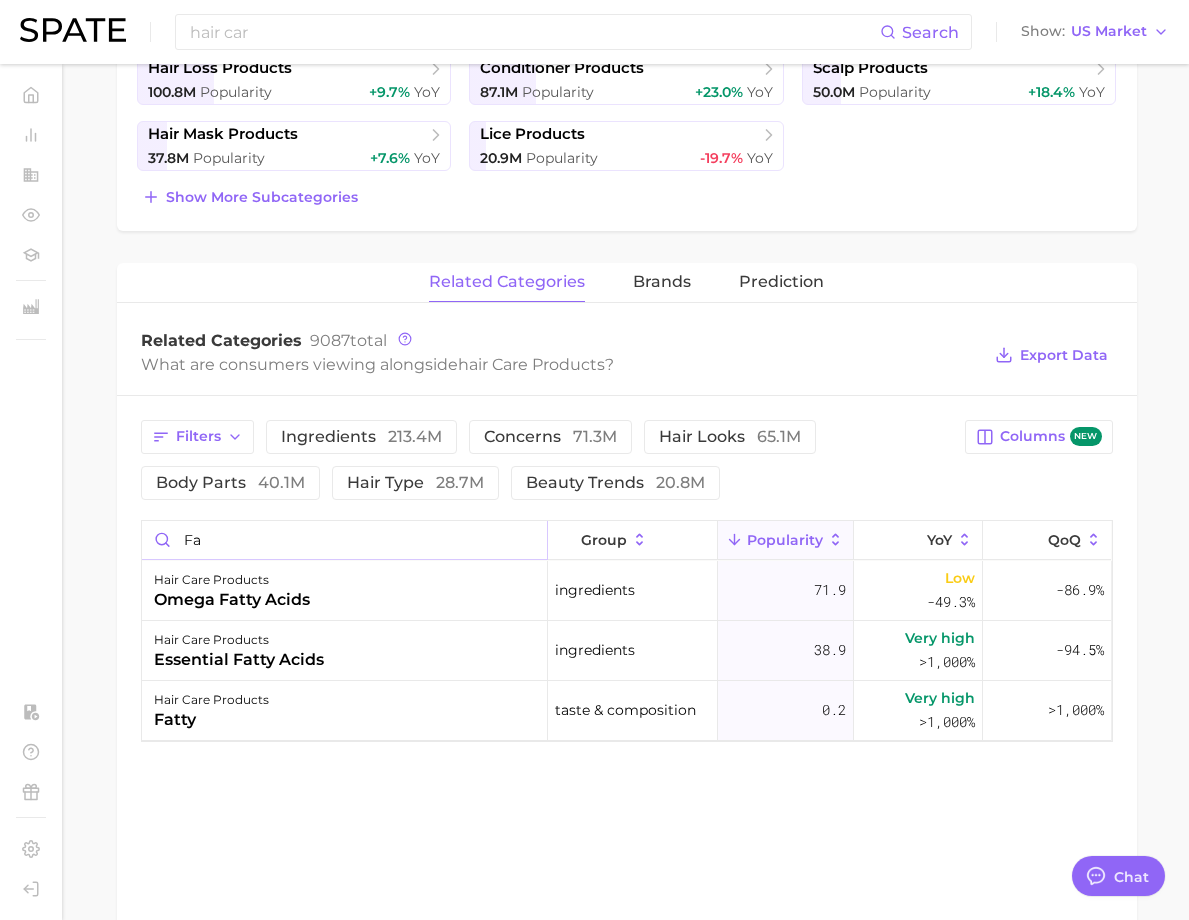 type on "f" 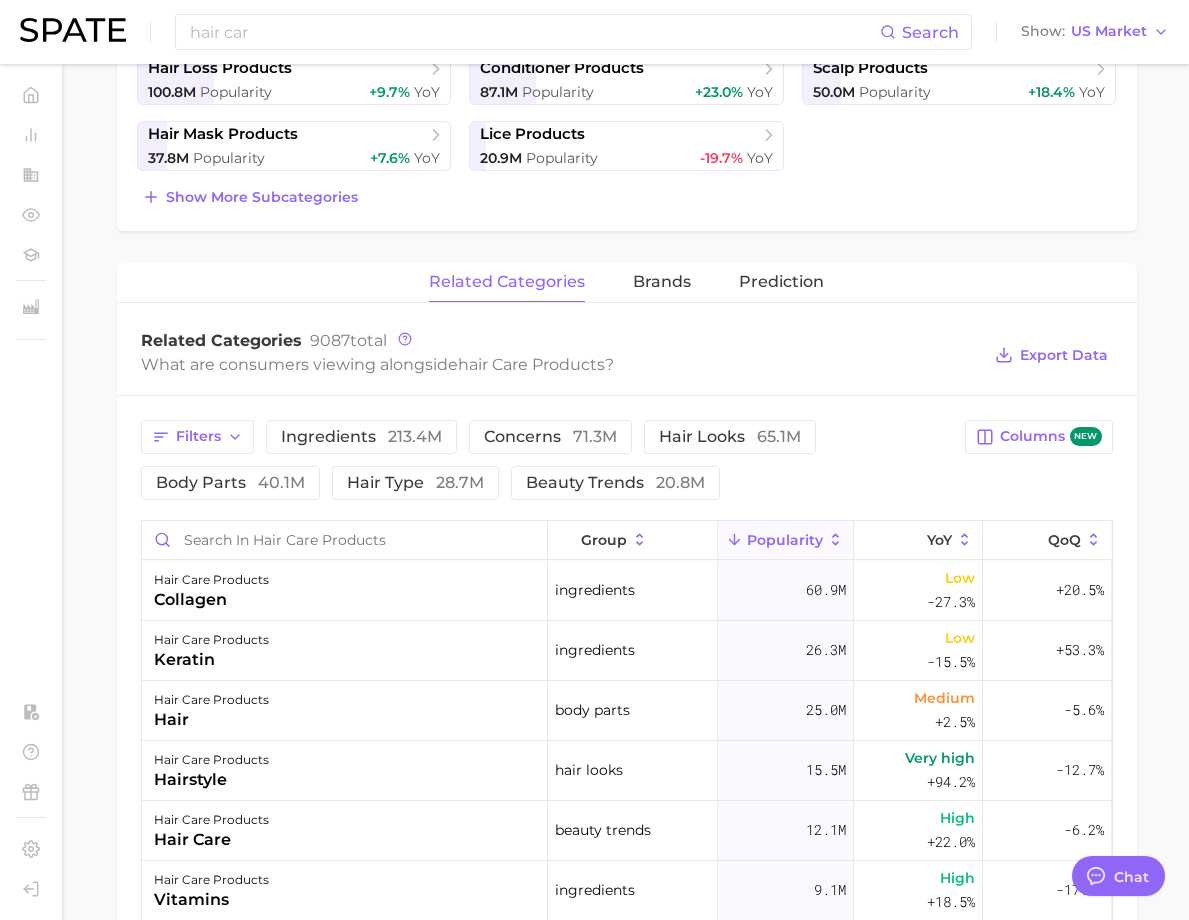 click on "Filters ingredients   213.4m concerns   71.3m hair looks   65.1m body parts   40.1m hair type   28.7m beauty trends   20.8m" at bounding box center [547, 460] 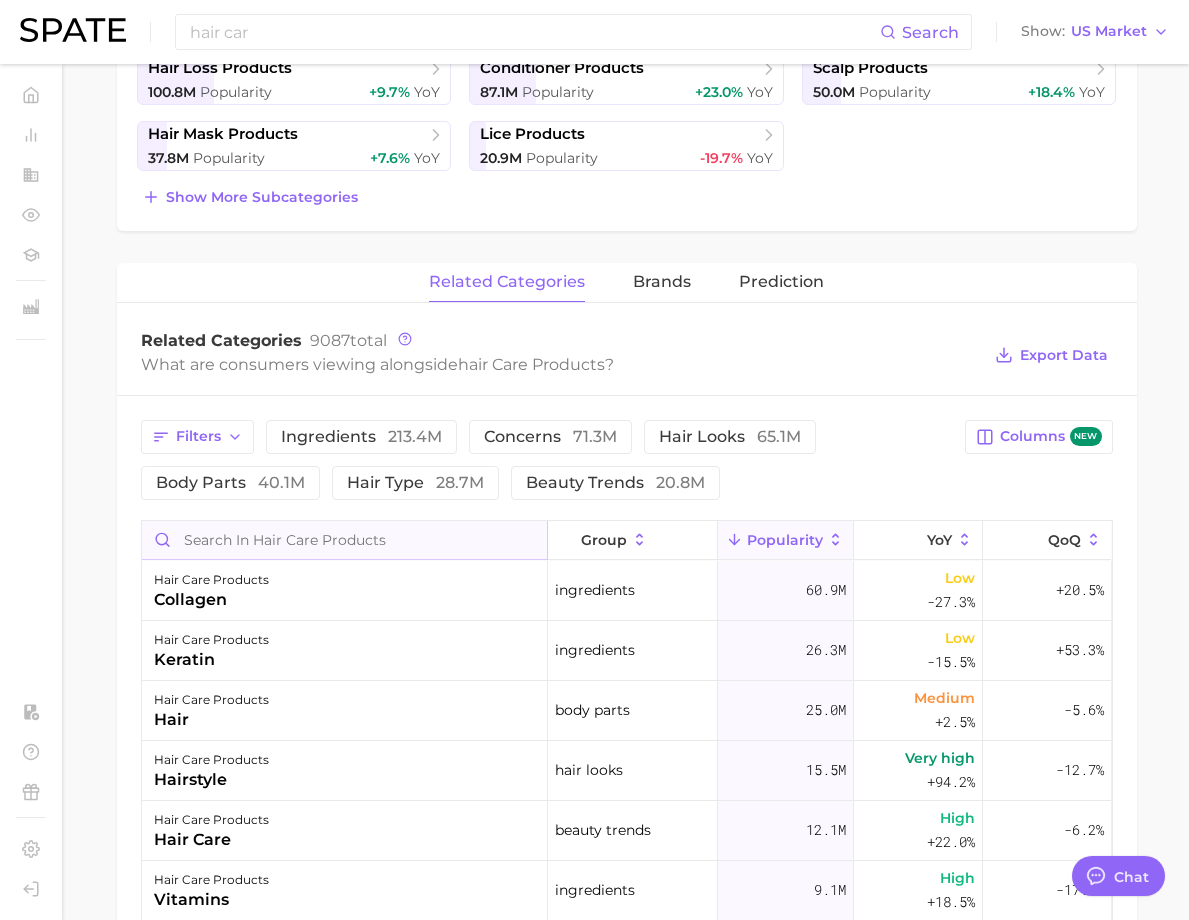 click at bounding box center [344, 540] 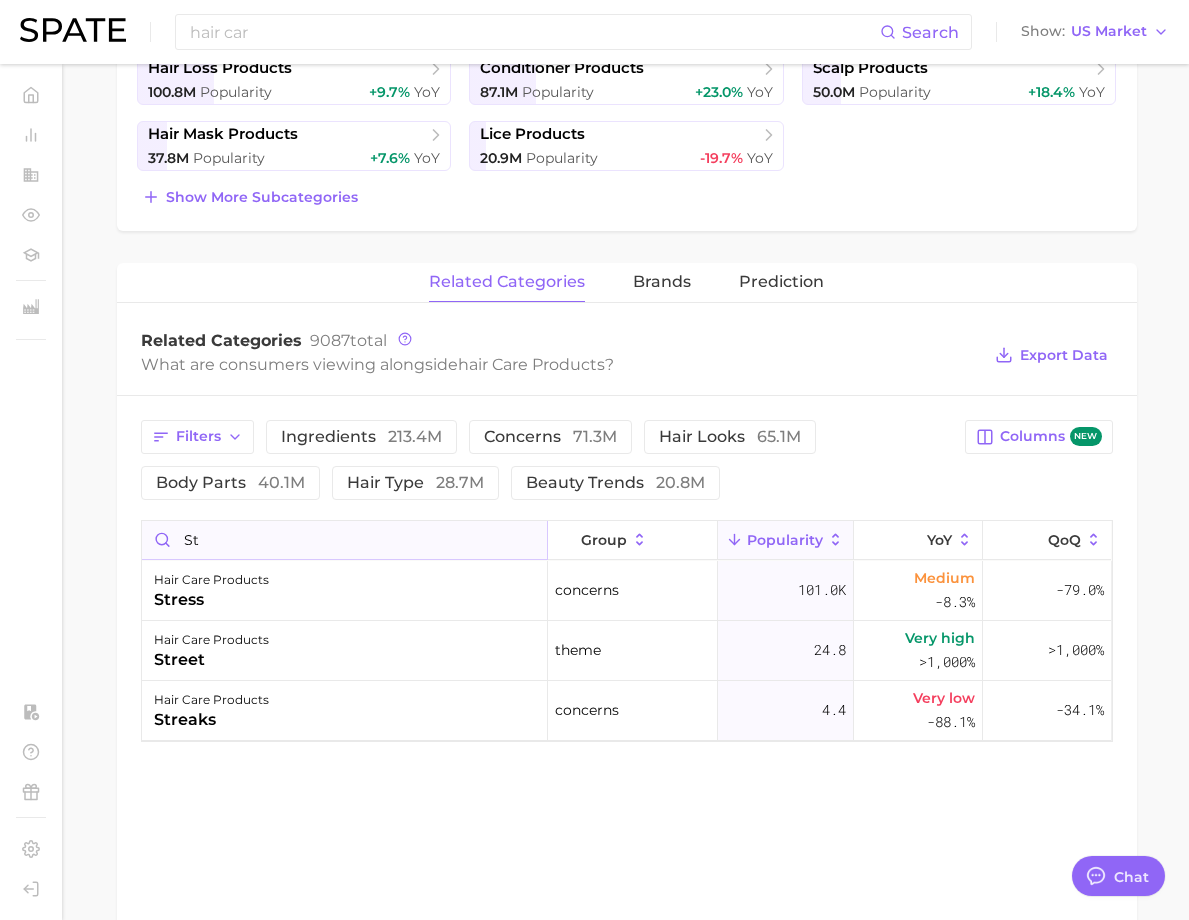 type on "s" 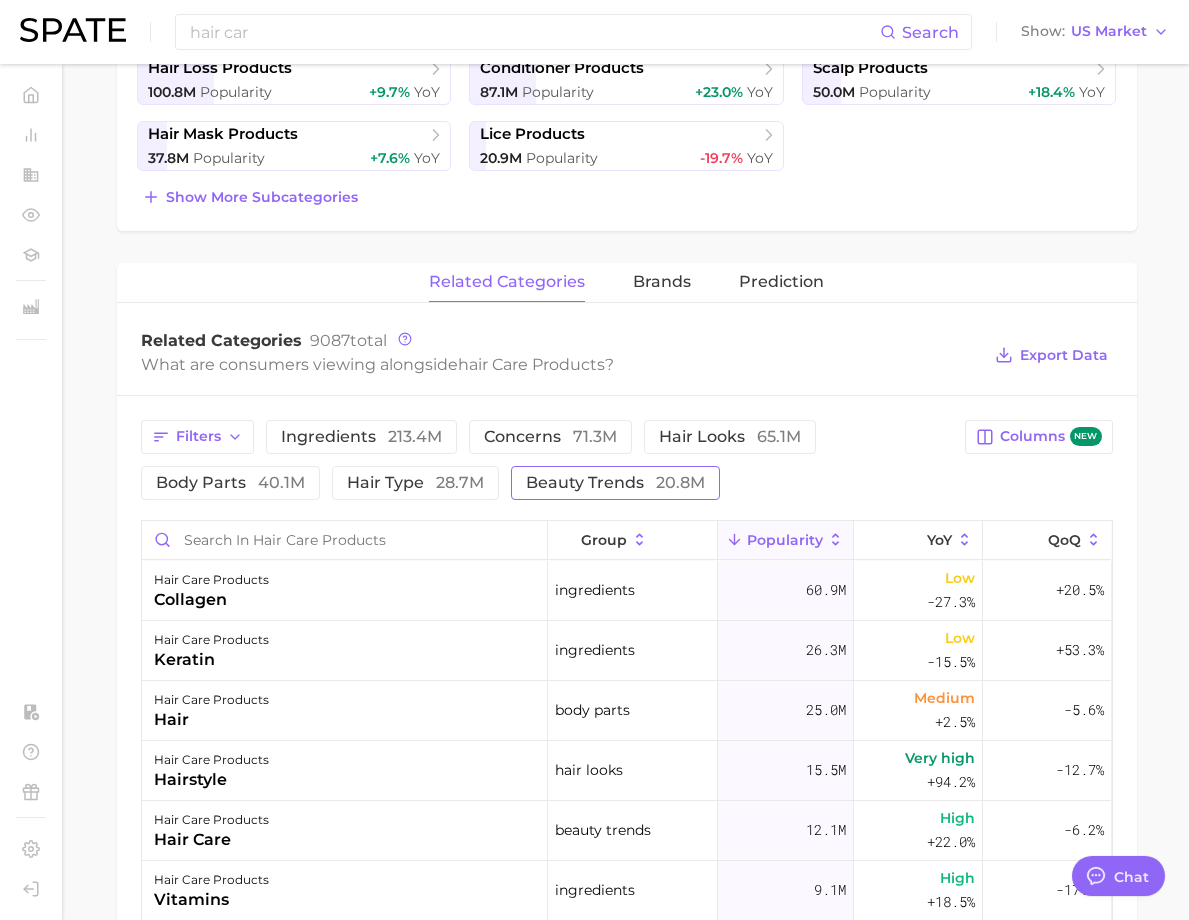 drag, startPoint x: 661, startPoint y: 518, endPoint x: 479, endPoint y: 540, distance: 183.32484 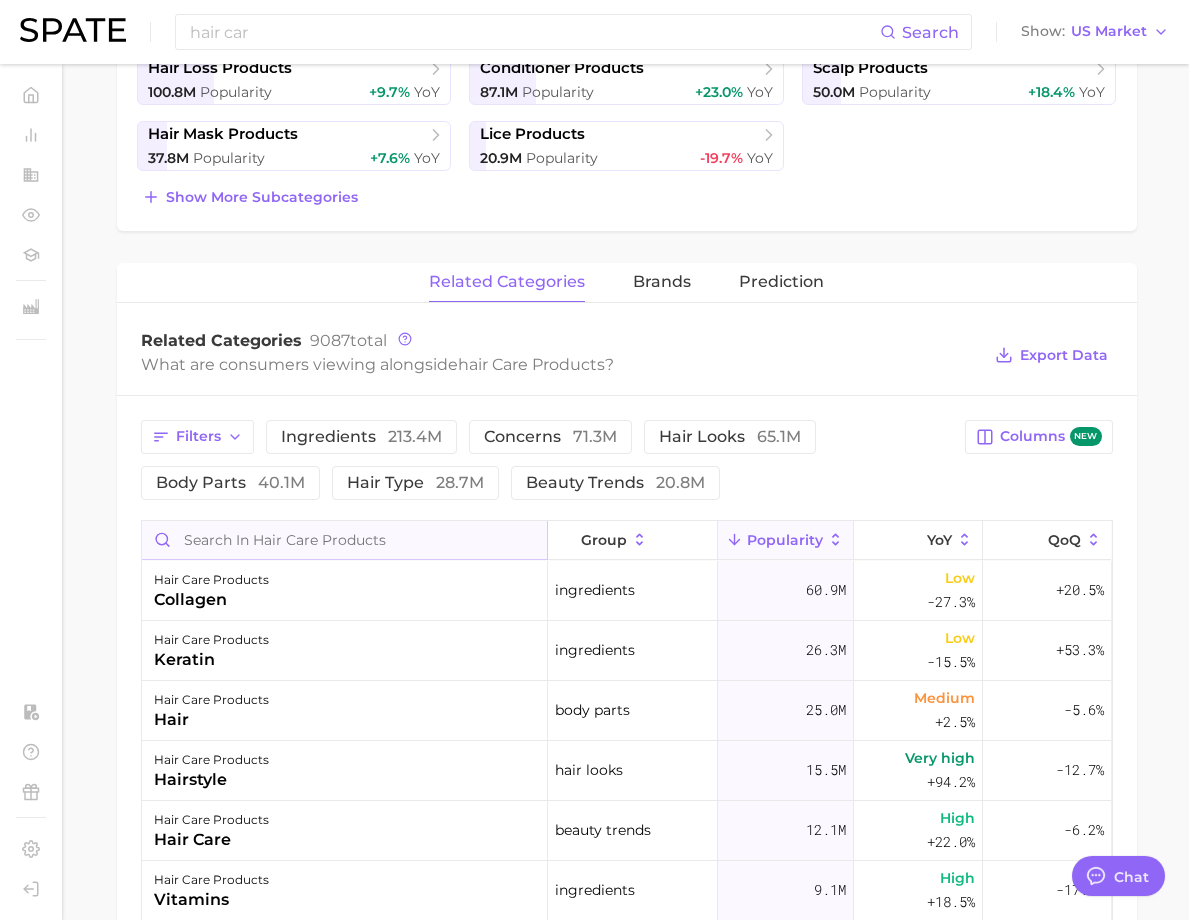 click at bounding box center (344, 540) 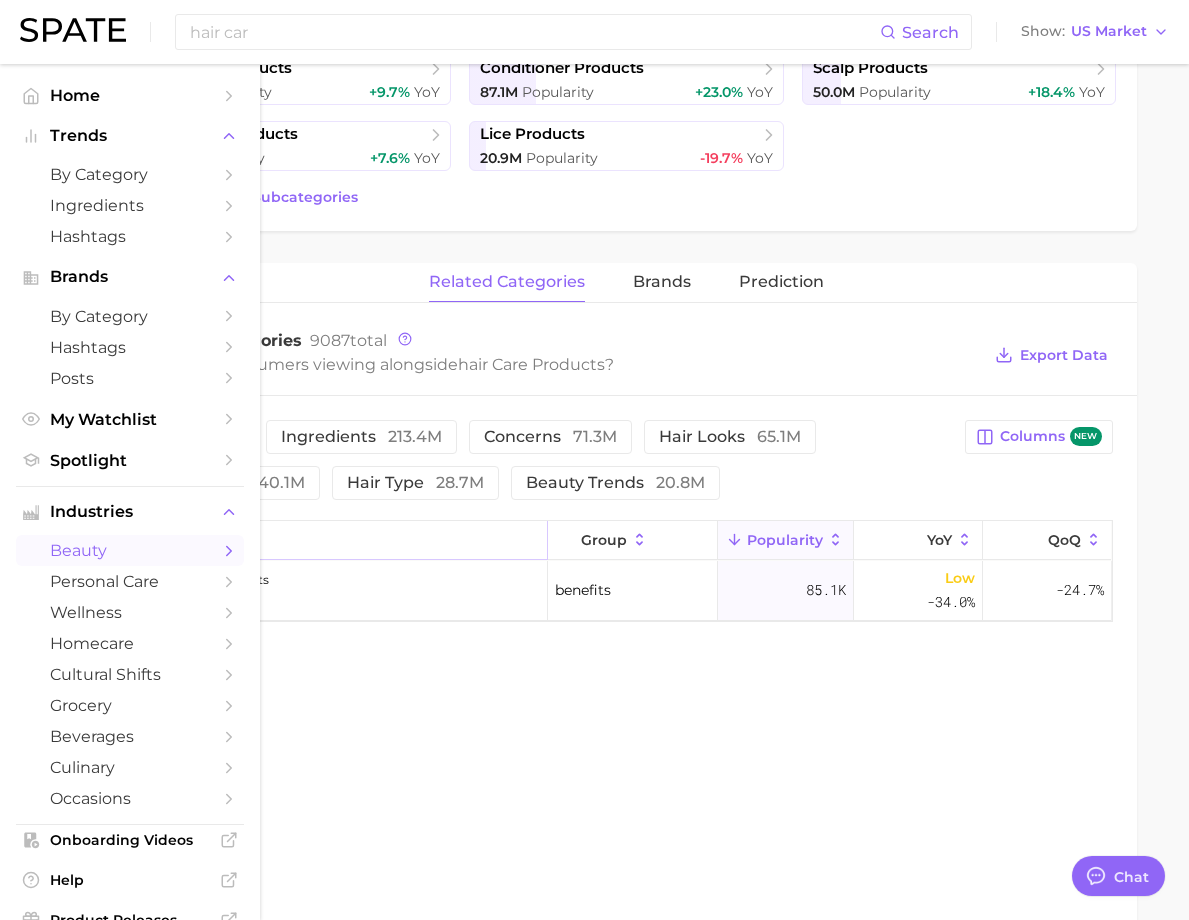 type on "repai" 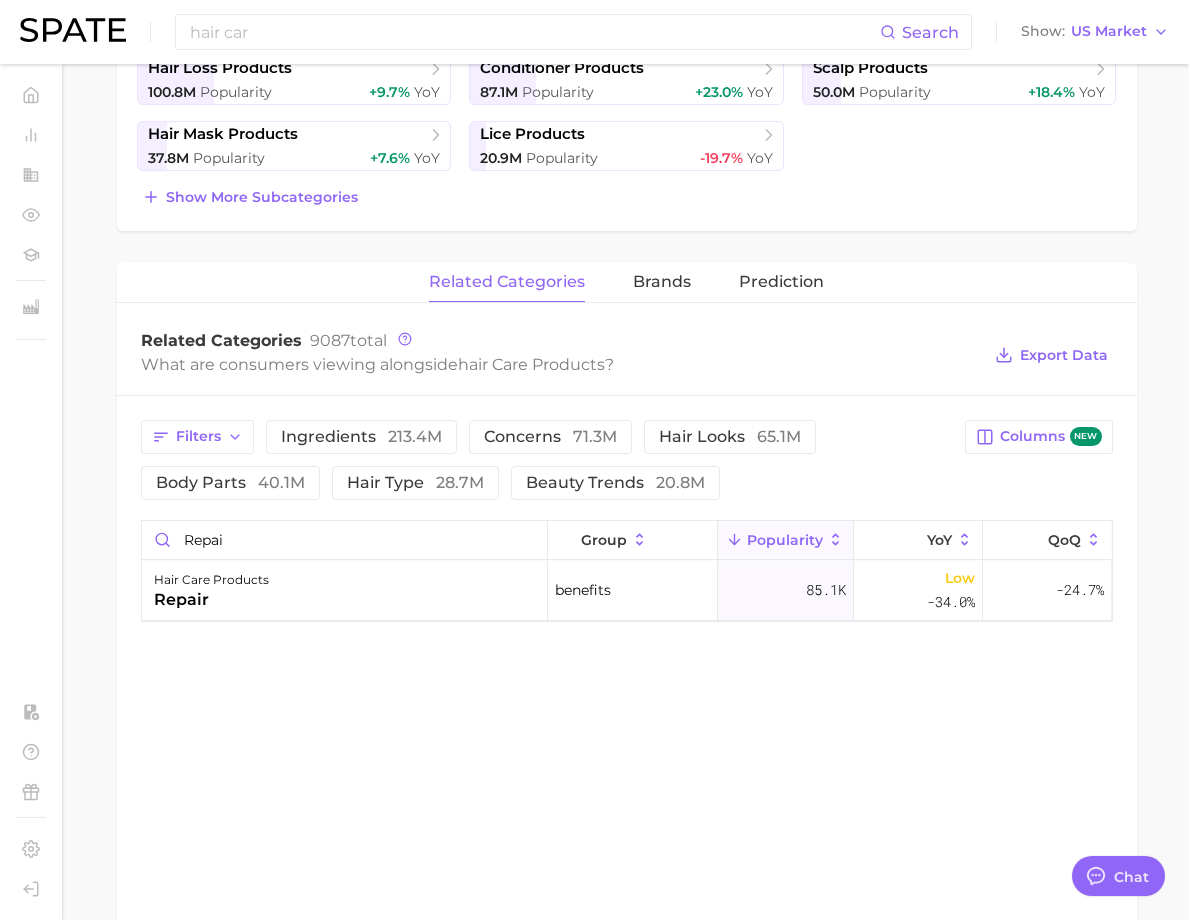 click on "Related Categories 9087  total What are consumers viewing alongside  hair care products ? Export Data" at bounding box center [627, 355] 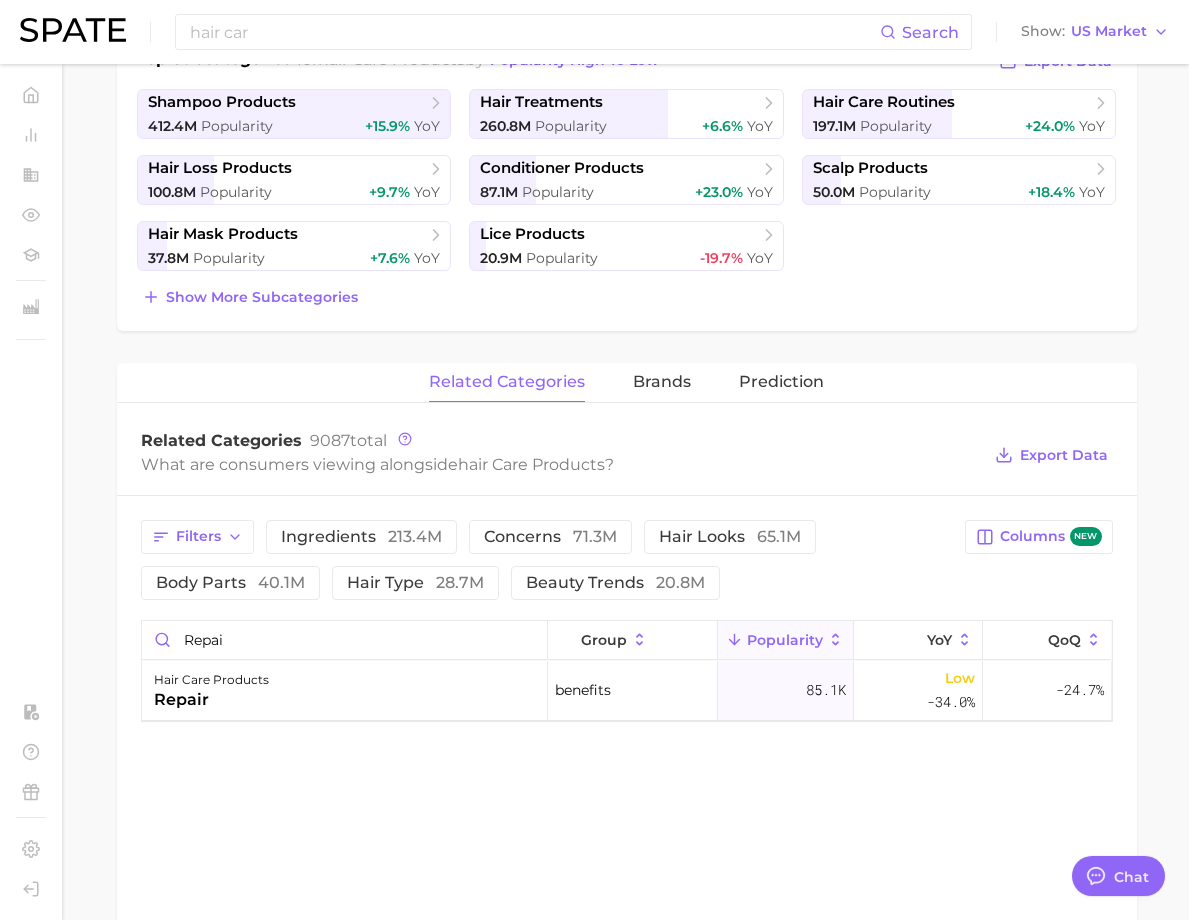 scroll, scrollTop: 200, scrollLeft: 0, axis: vertical 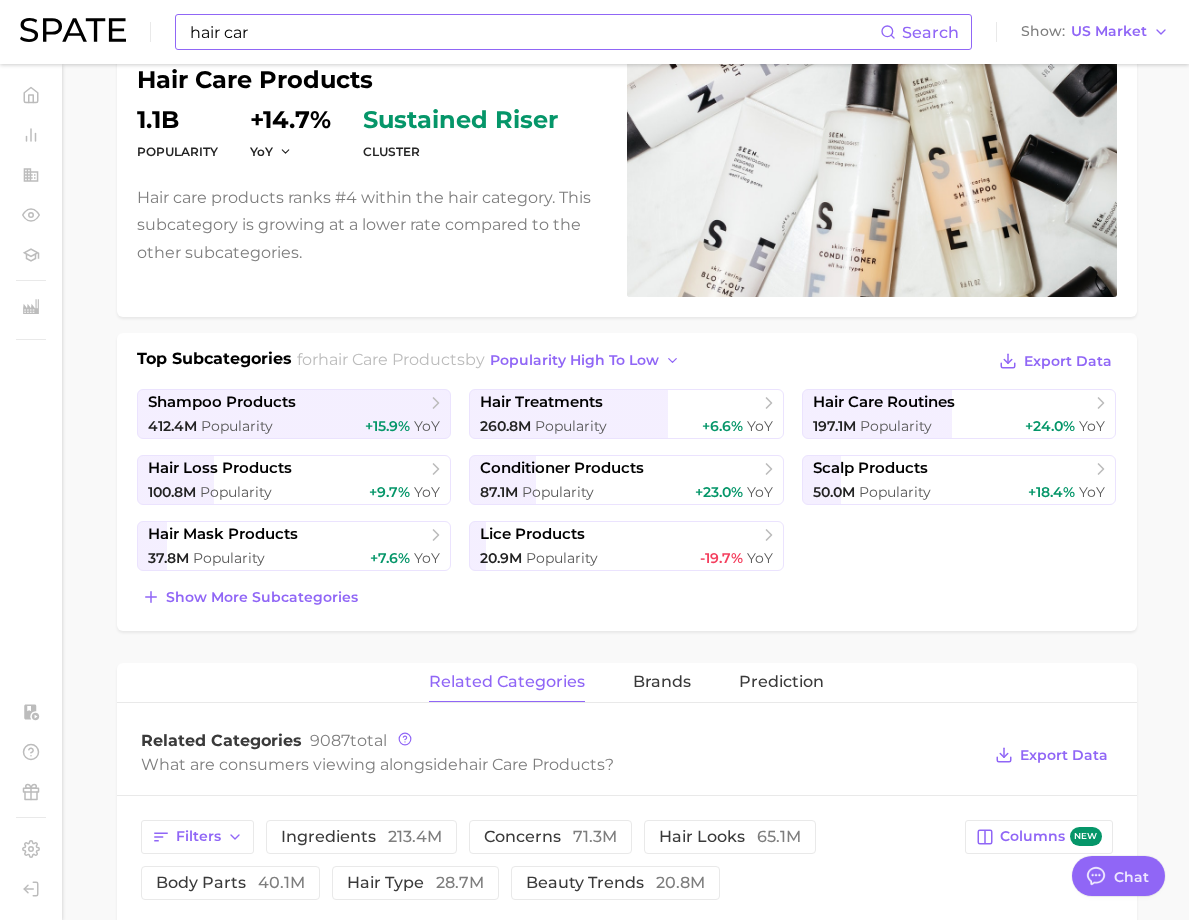 click on "hair car" at bounding box center [534, 32] 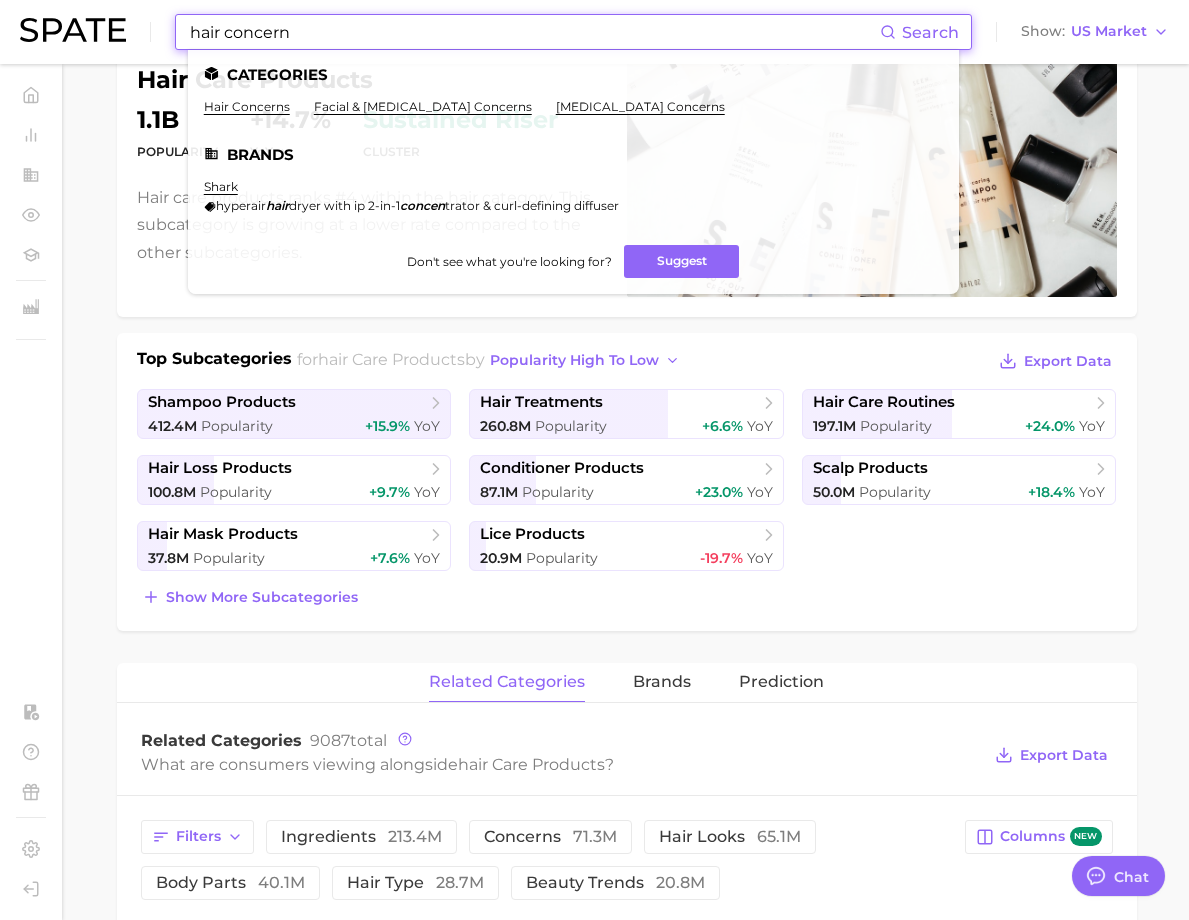 type on "hair concern" 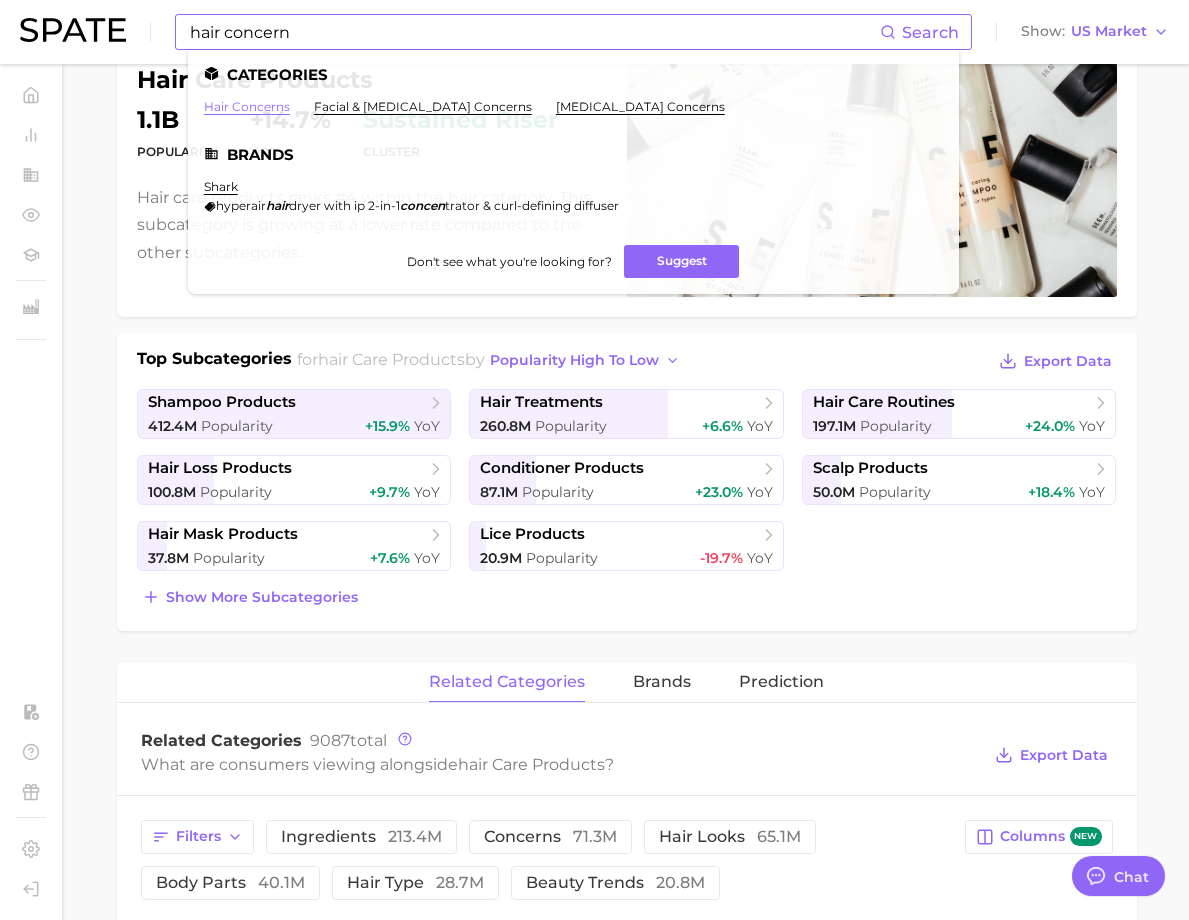 click on "hair concerns" at bounding box center (247, 106) 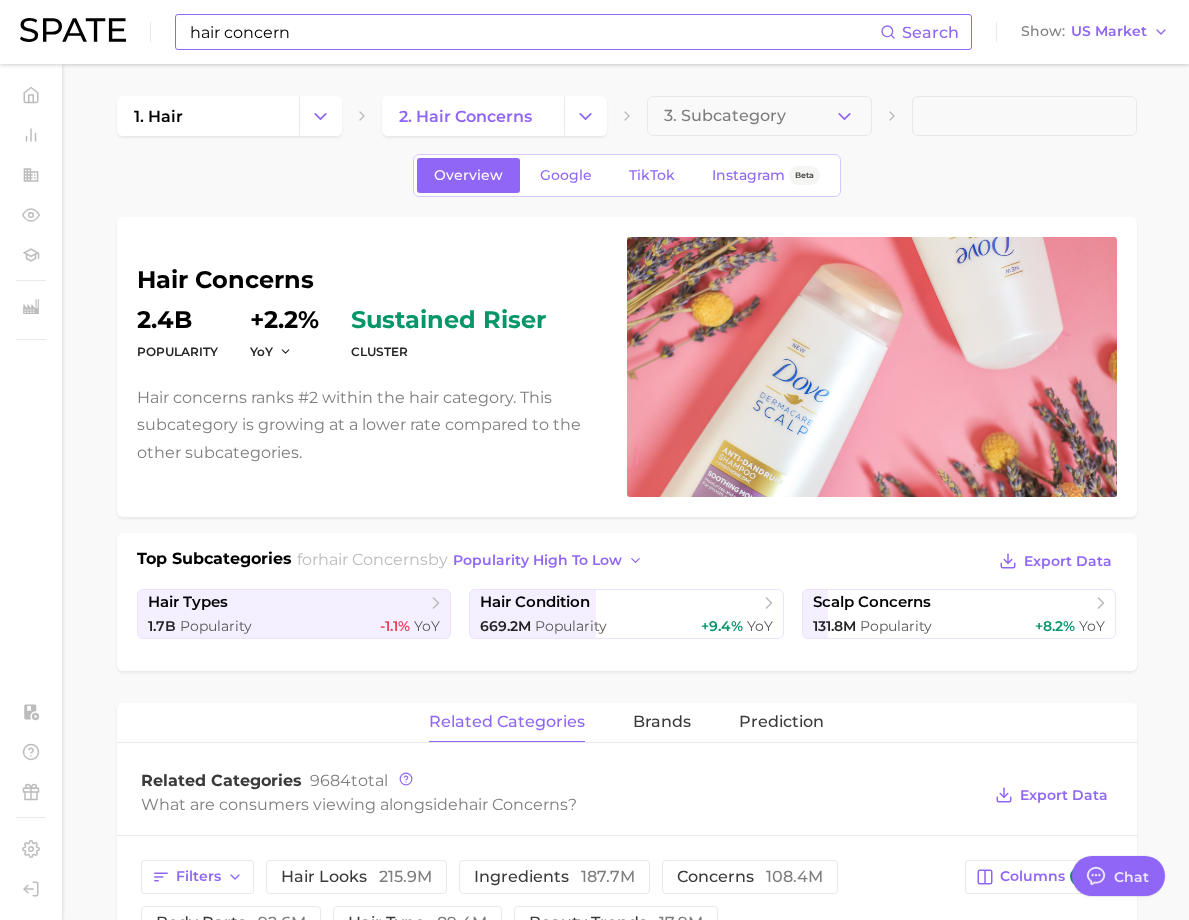 scroll, scrollTop: 600, scrollLeft: 0, axis: vertical 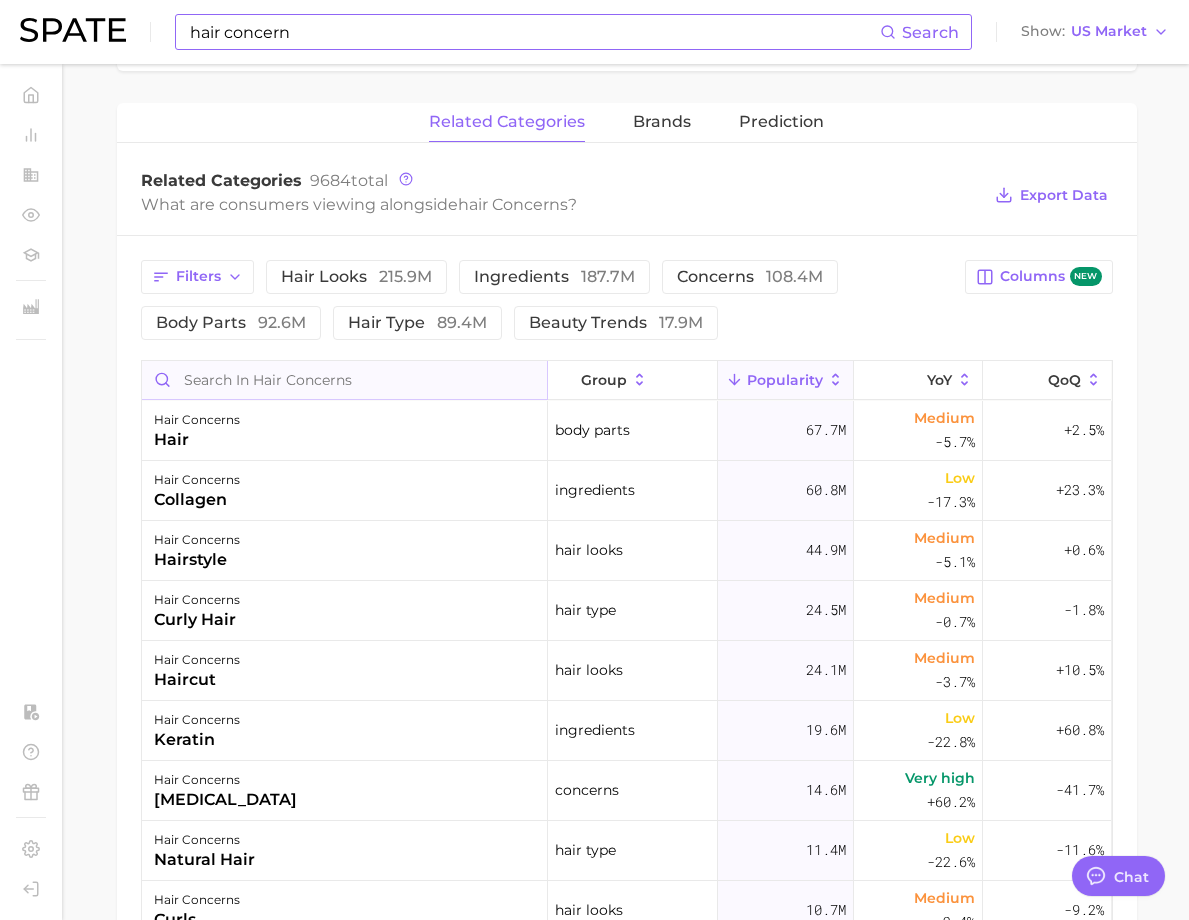 click at bounding box center [344, 380] 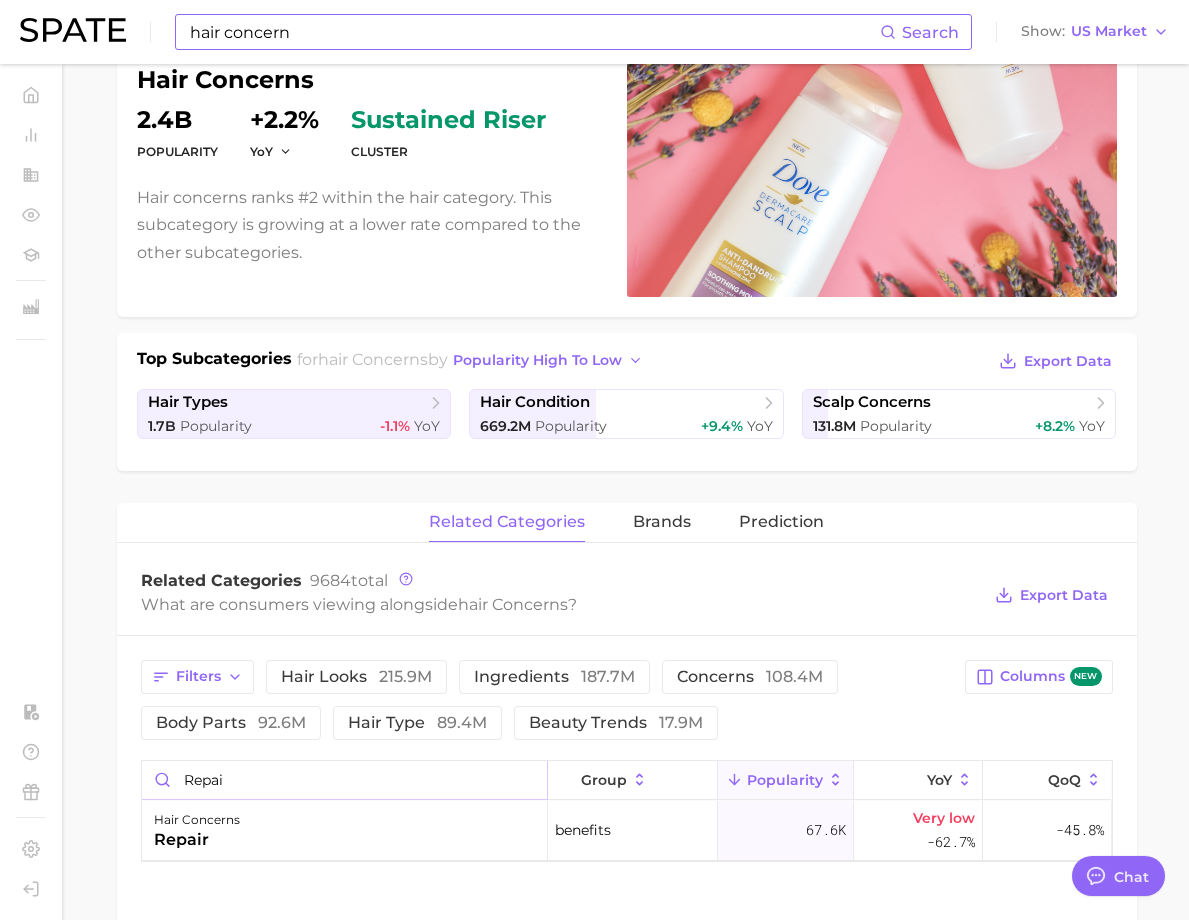 scroll, scrollTop: 0, scrollLeft: 0, axis: both 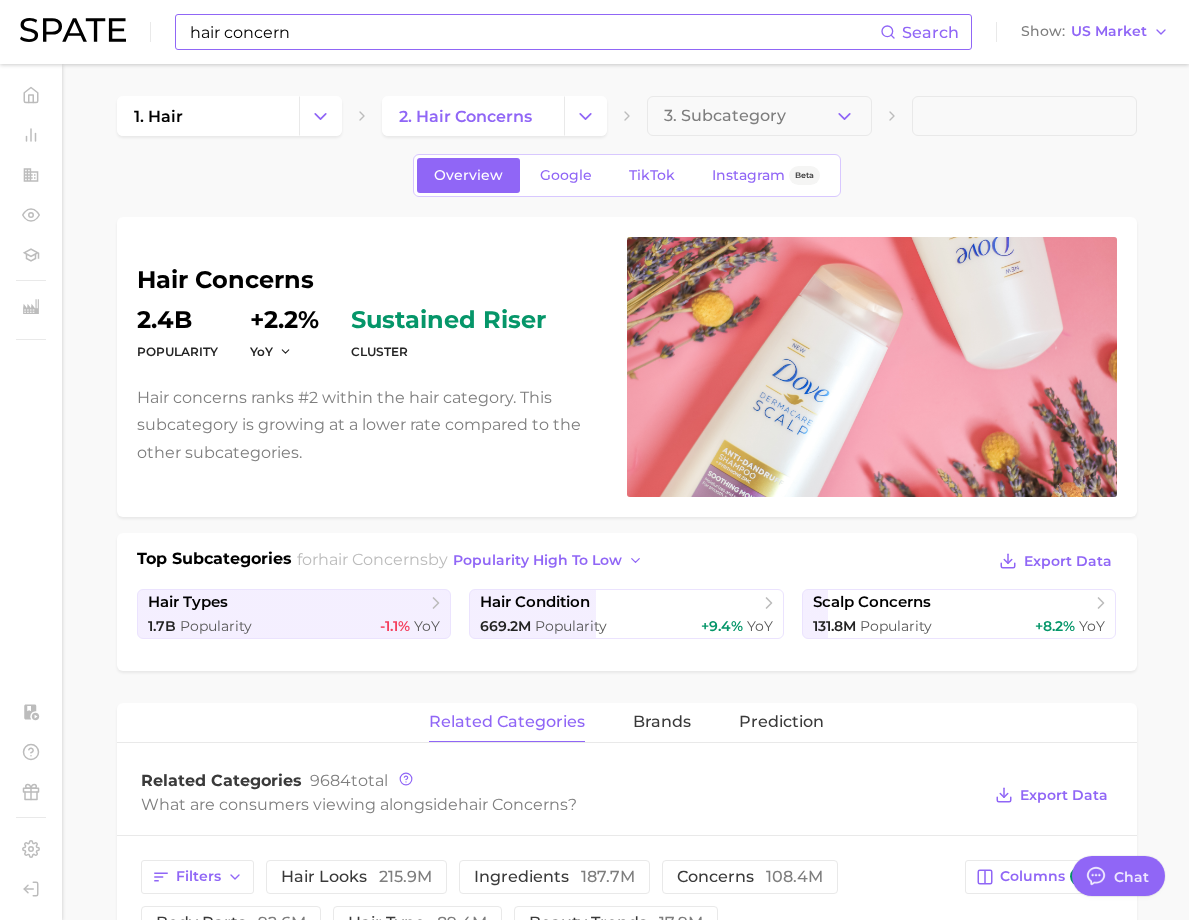 type on "repai" 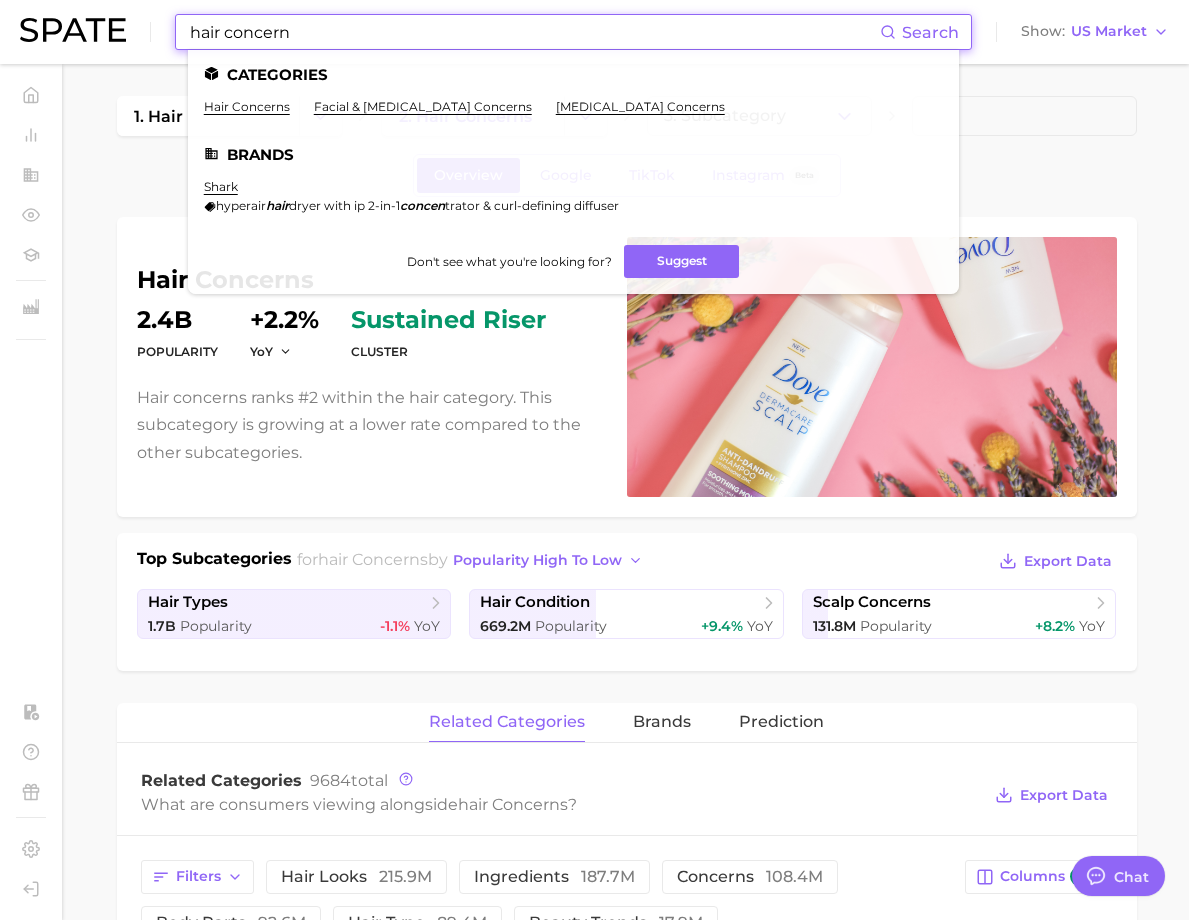 drag, startPoint x: 327, startPoint y: 28, endPoint x: 231, endPoint y: 31, distance: 96.04687 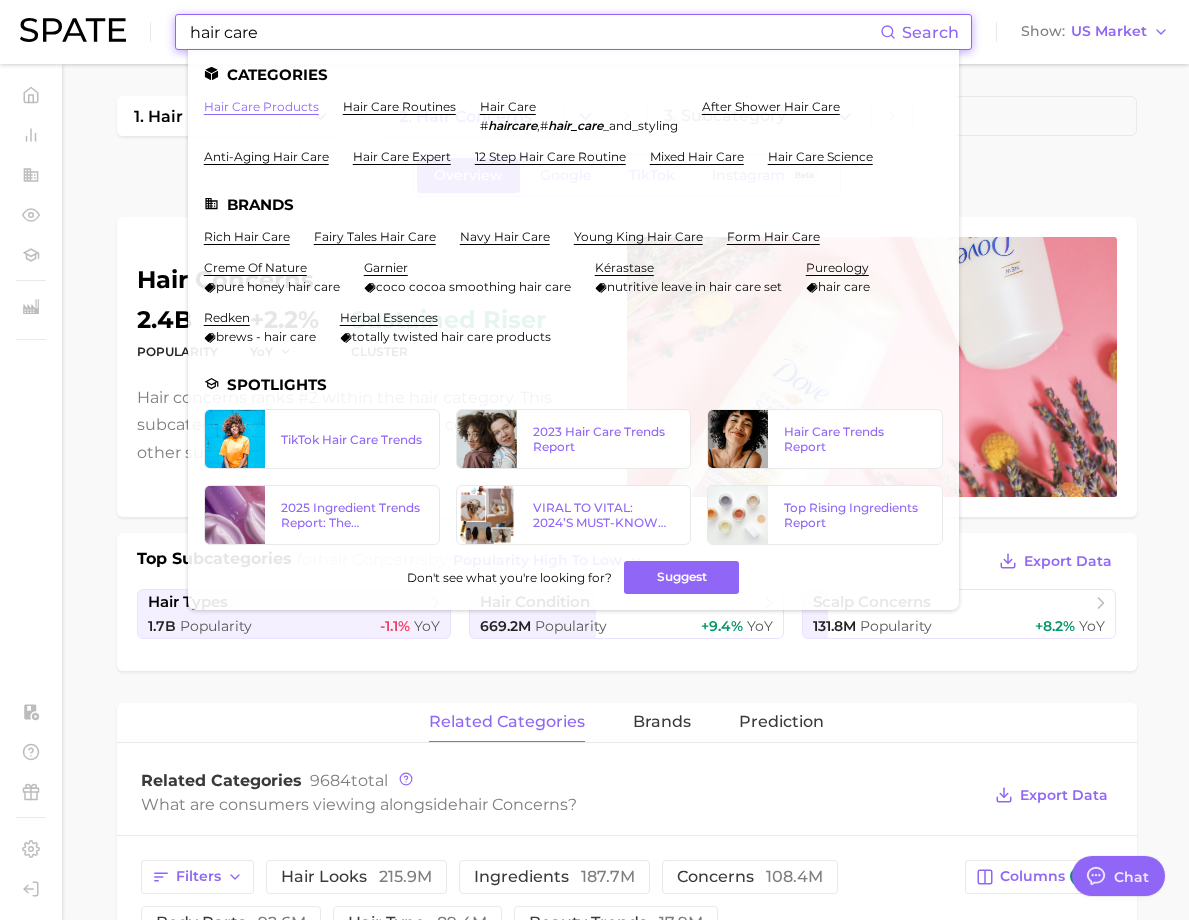 type on "hair care" 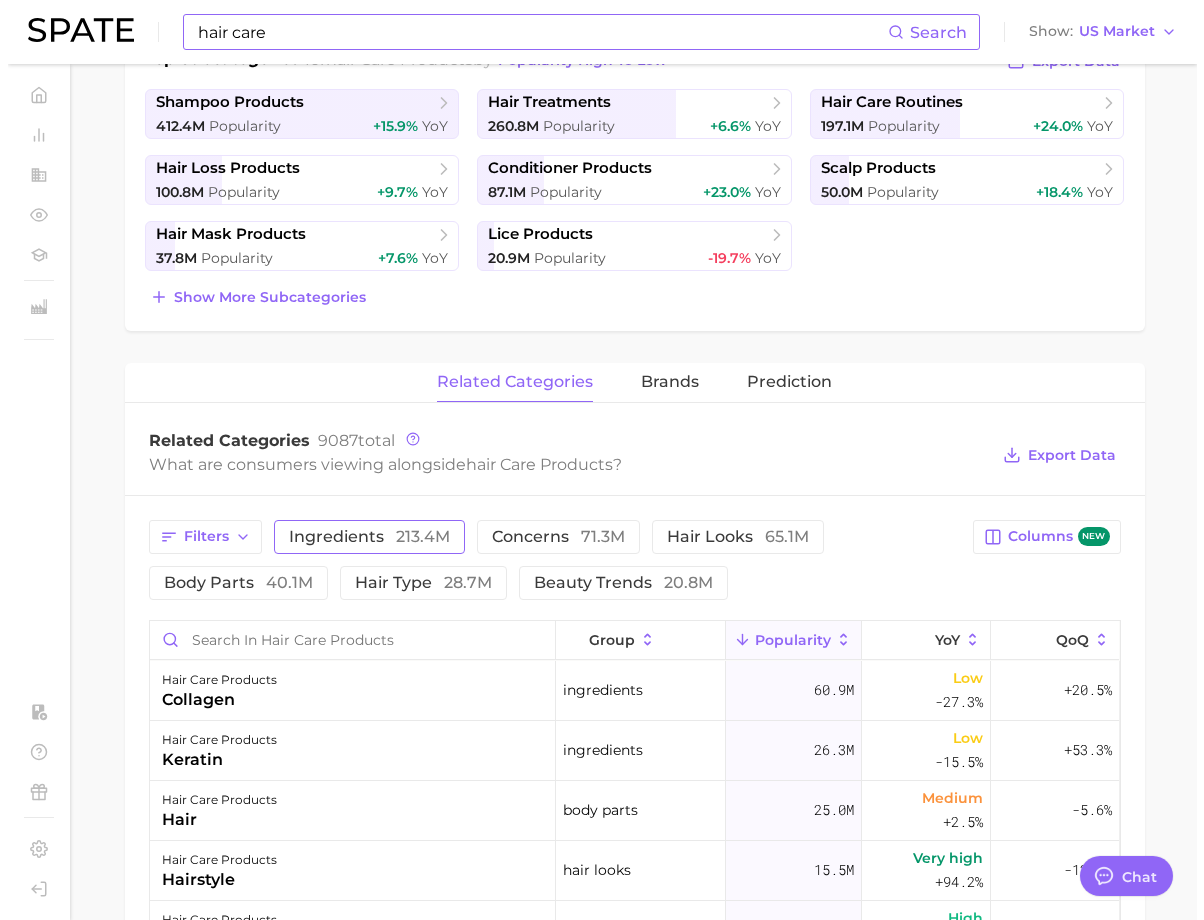 scroll, scrollTop: 700, scrollLeft: 0, axis: vertical 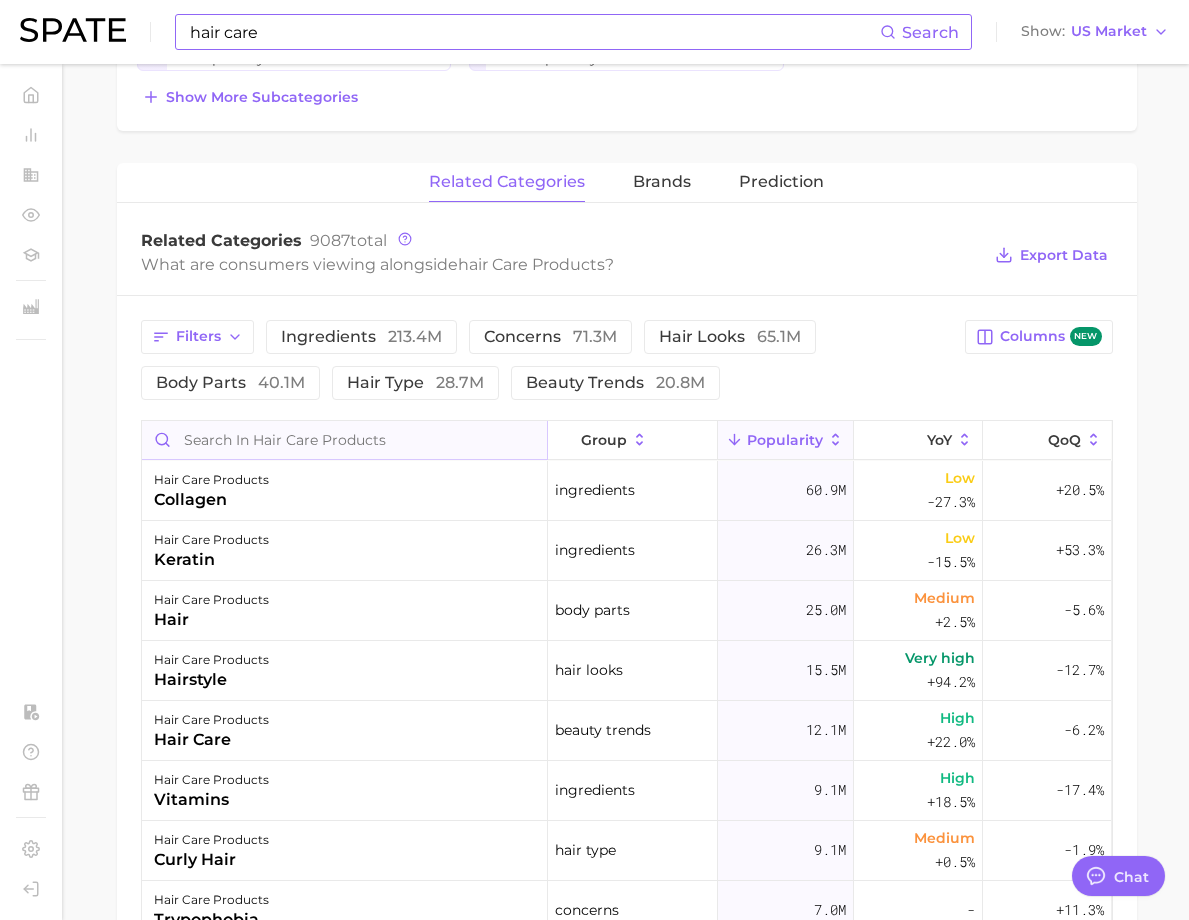 click at bounding box center [344, 440] 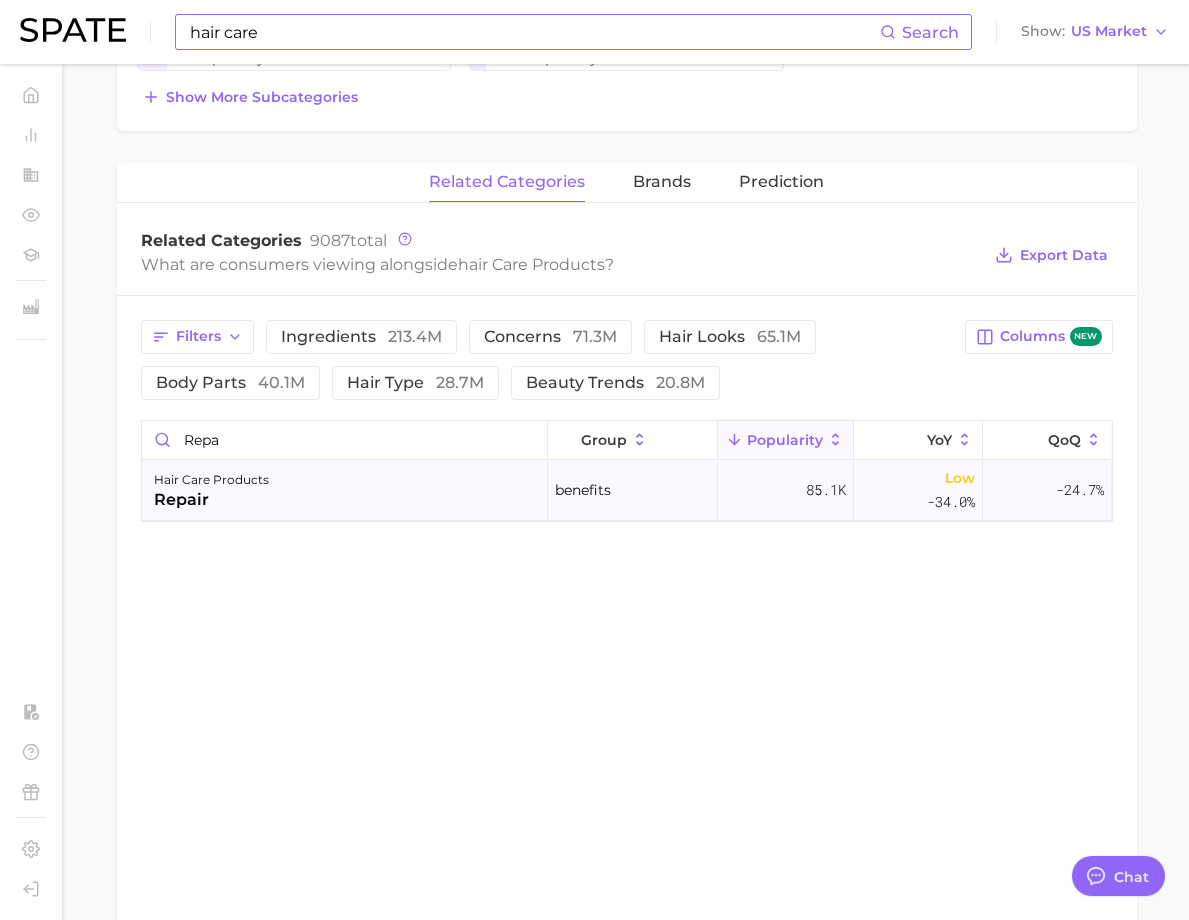click on "repair" at bounding box center [211, 500] 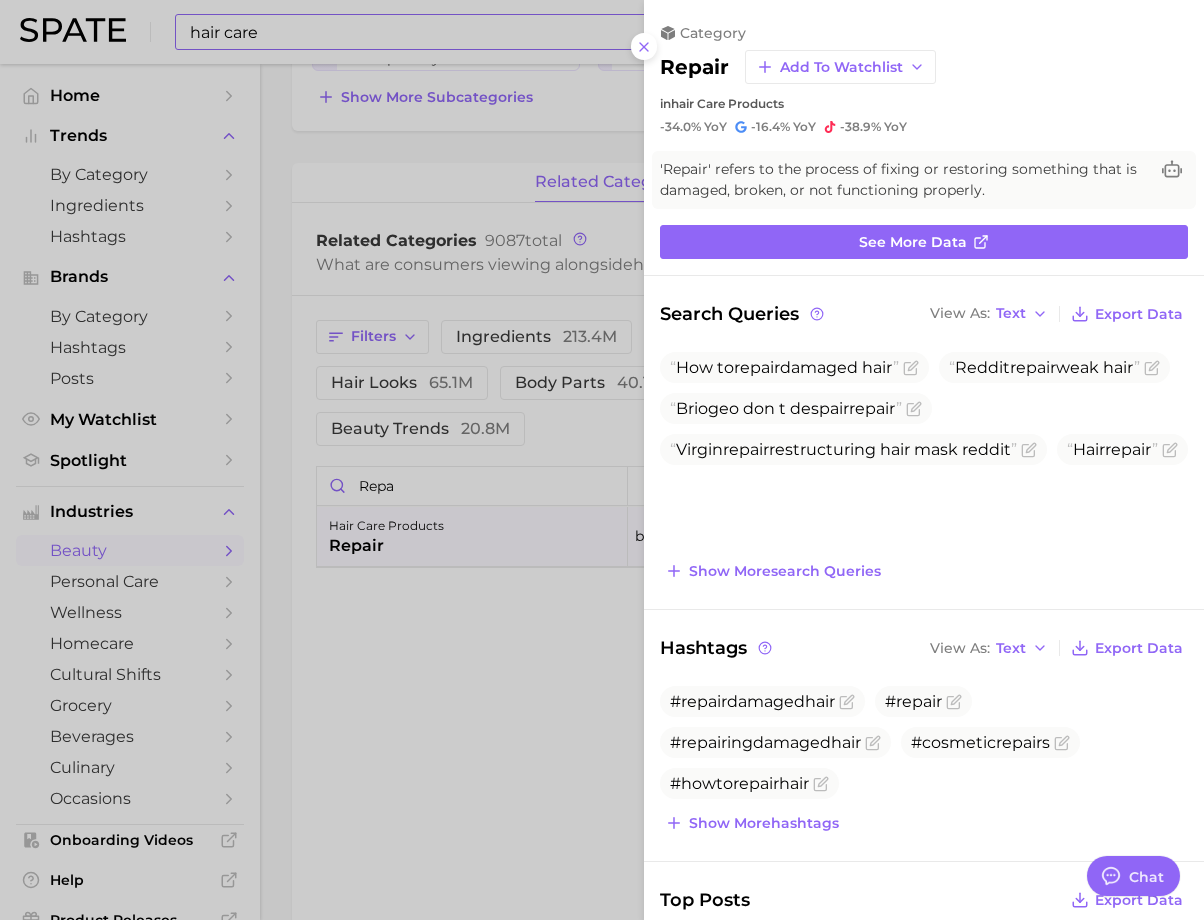 scroll, scrollTop: 0, scrollLeft: 0, axis: both 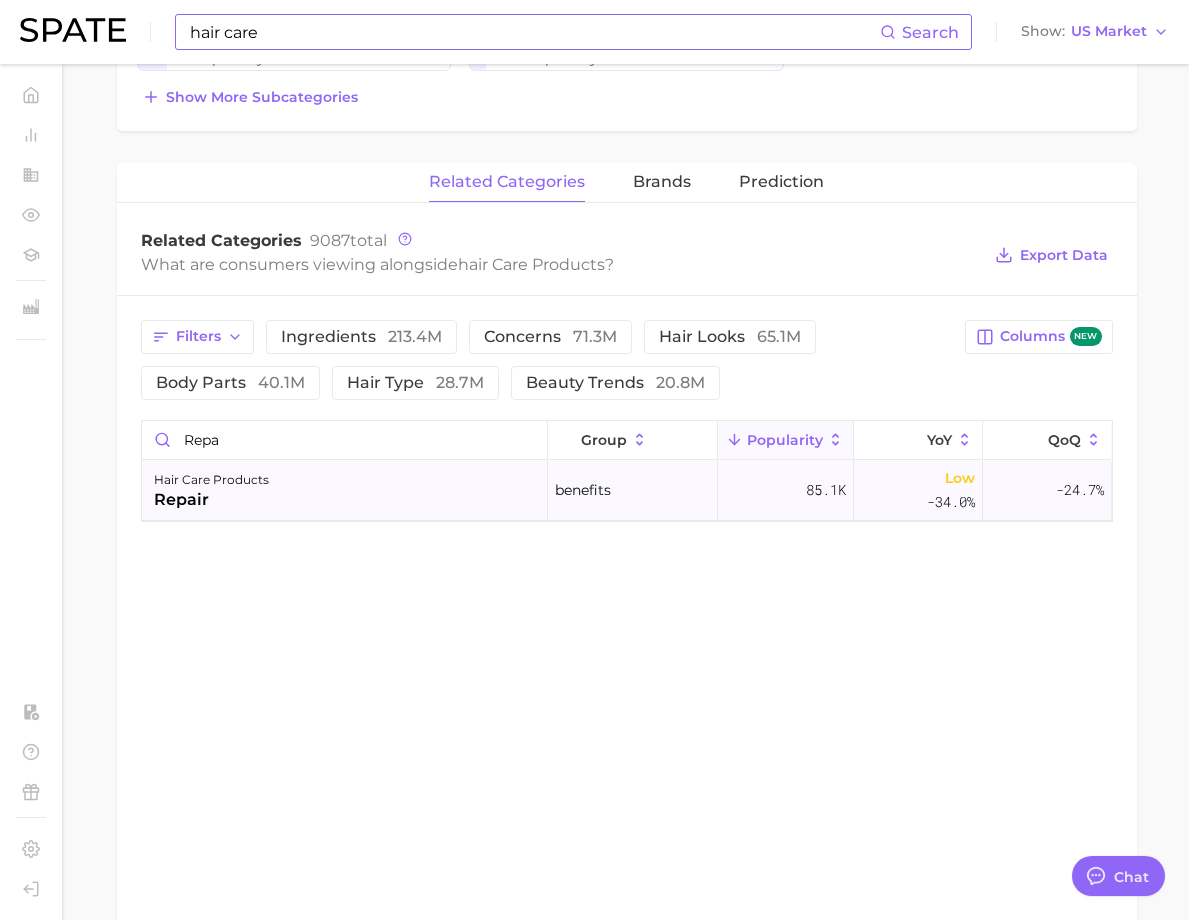 click on "85.1k" at bounding box center (826, 490) 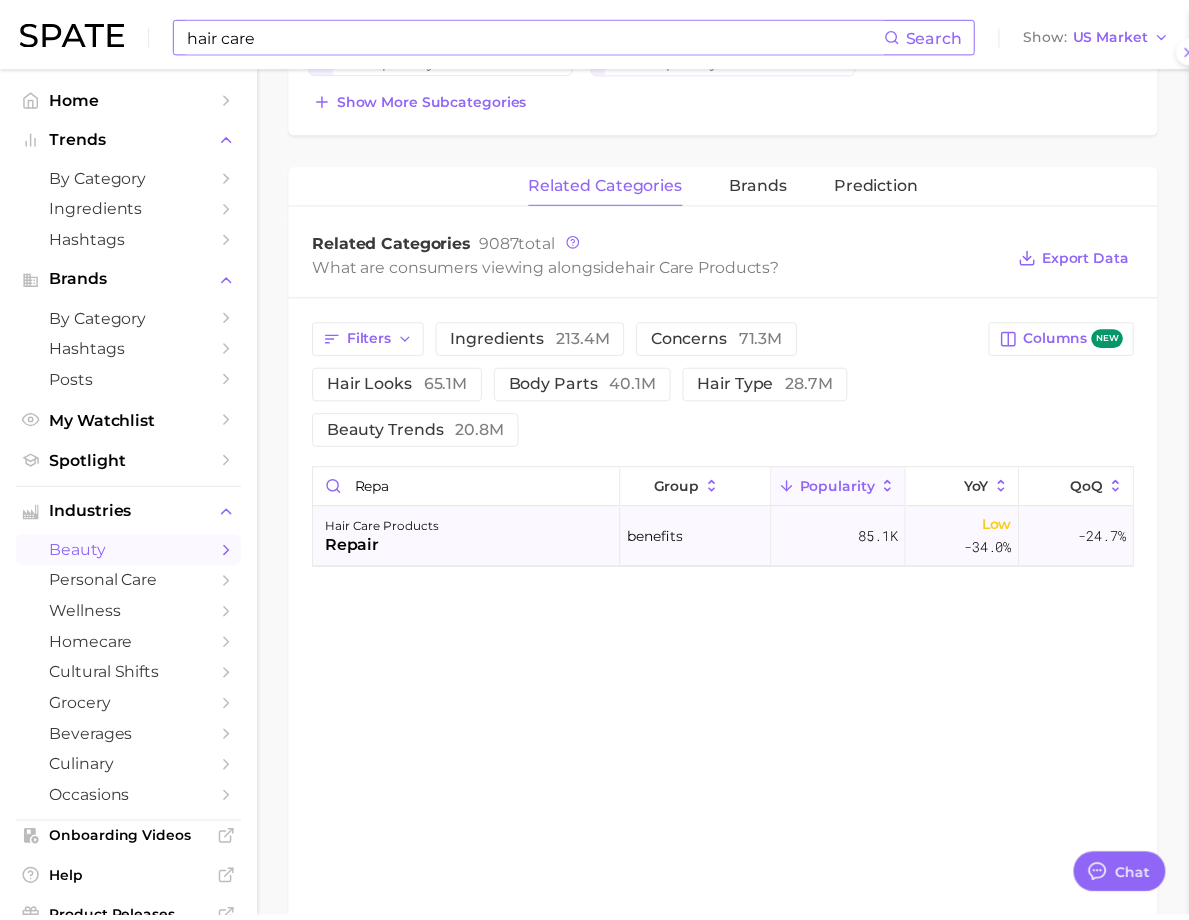 scroll, scrollTop: 0, scrollLeft: 0, axis: both 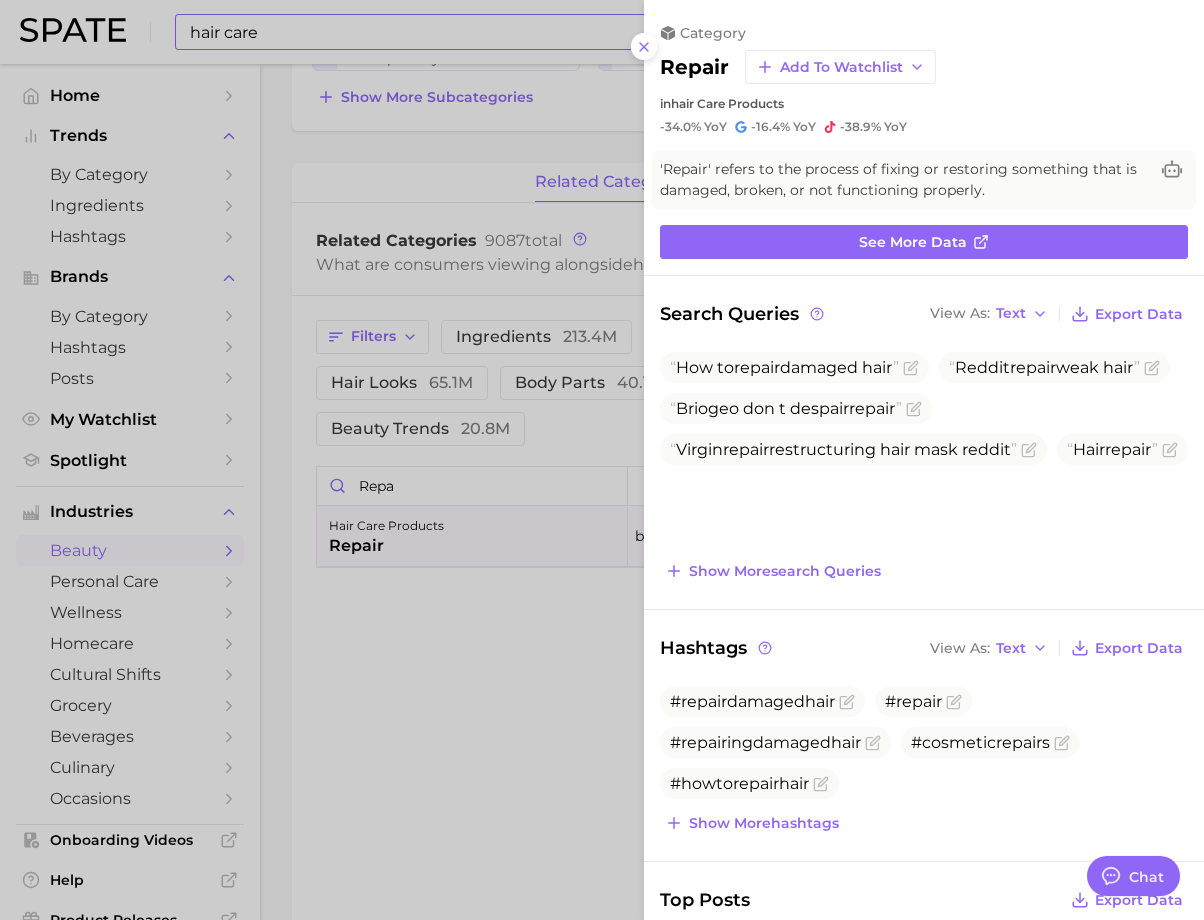 click at bounding box center [602, 460] 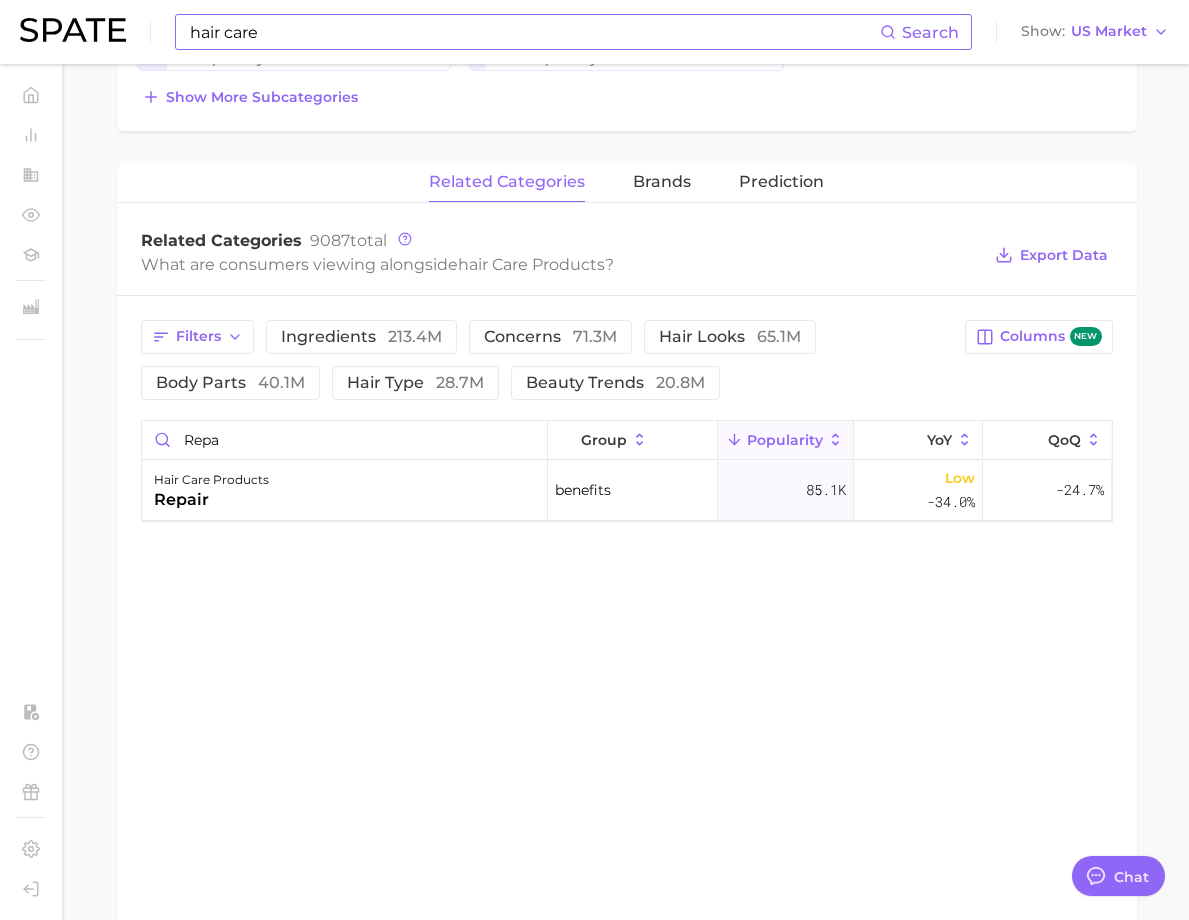 click on "related categories brands Prediction Related Categories 9087  total What are consumers viewing alongside  hair care products ? Export Data Filters ingredients   213.4m concerns   71.3m hair looks   65.1m body parts   40.1m hair type   28.7m beauty trends   20.8m Columns new repa group Popularity YoY QoQ hair care products repair benefits 85.1k Low -34.0% -24.7%" at bounding box center (627, 559) 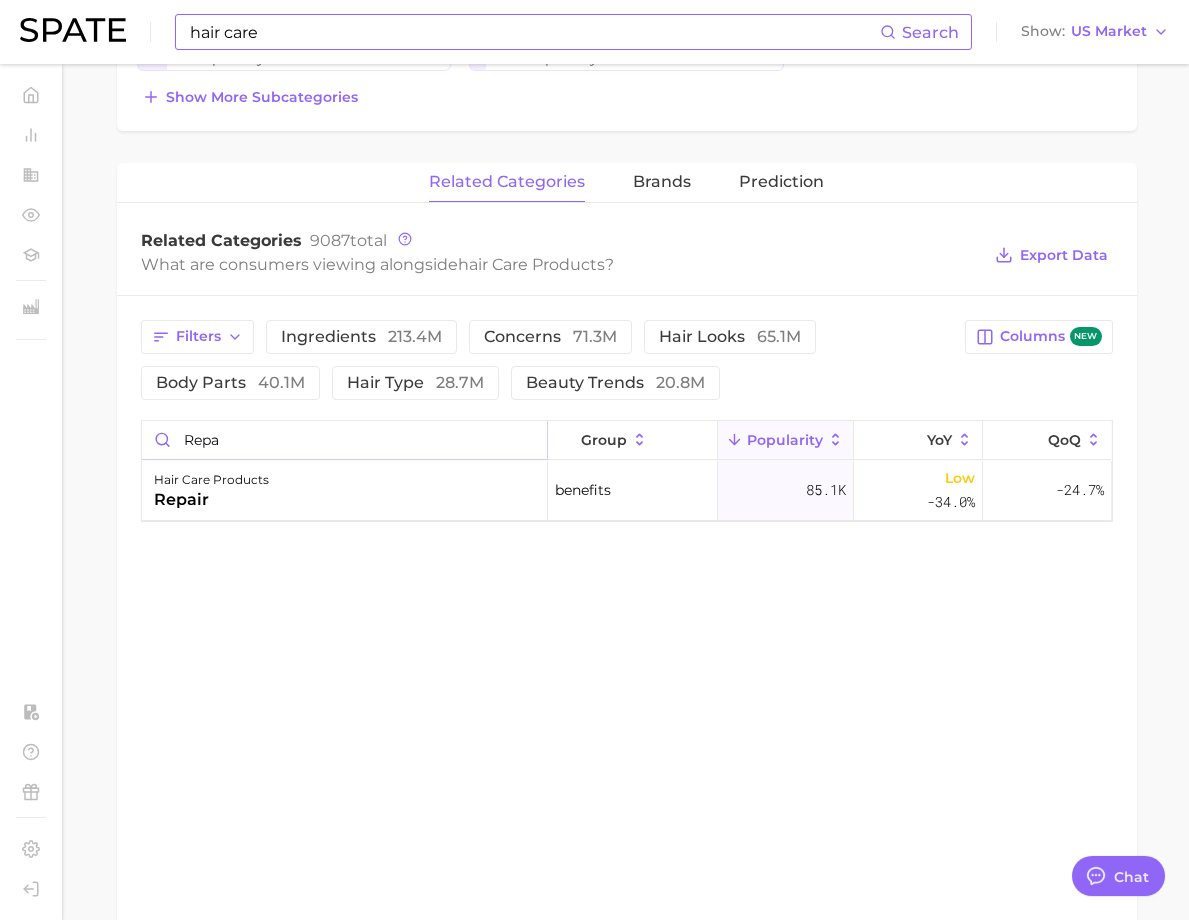 scroll, scrollTop: 0, scrollLeft: 0, axis: both 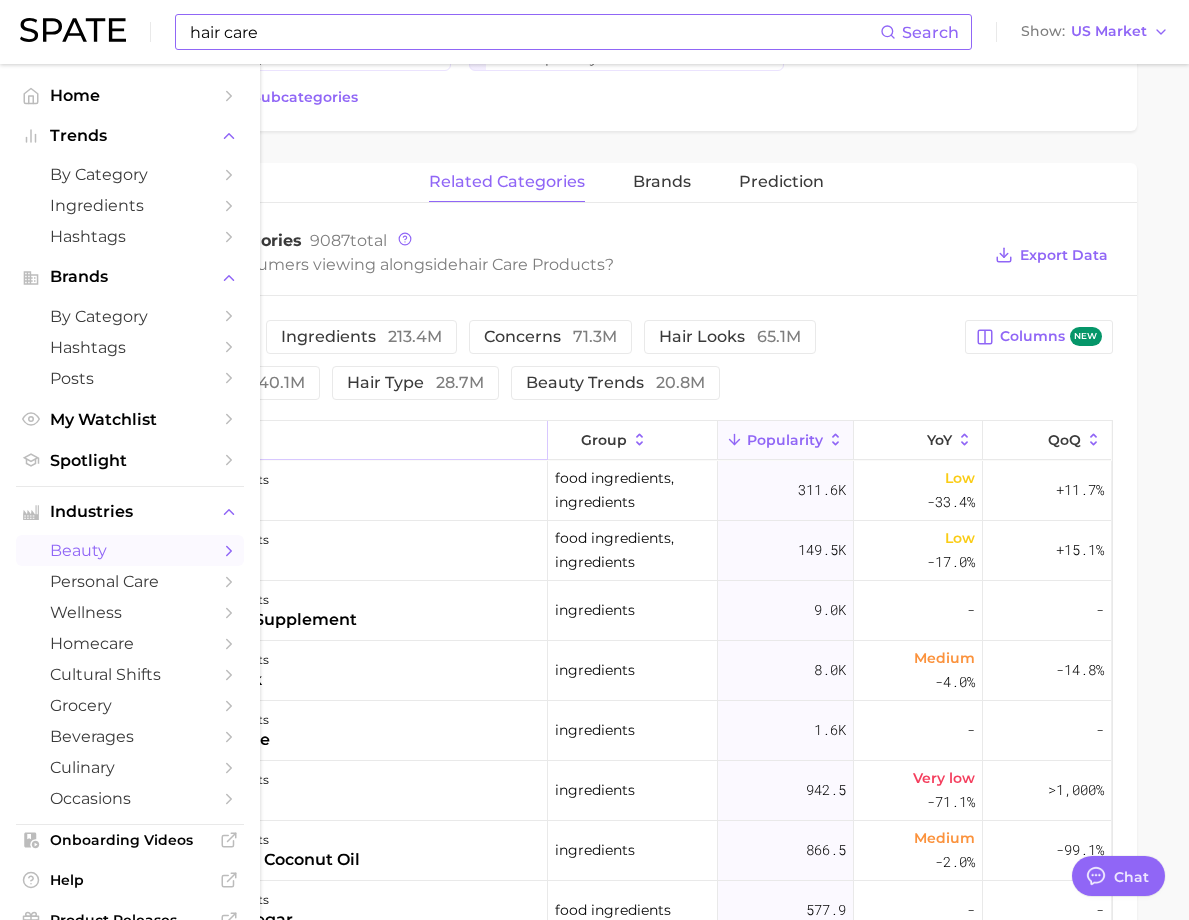 type on "coconut" 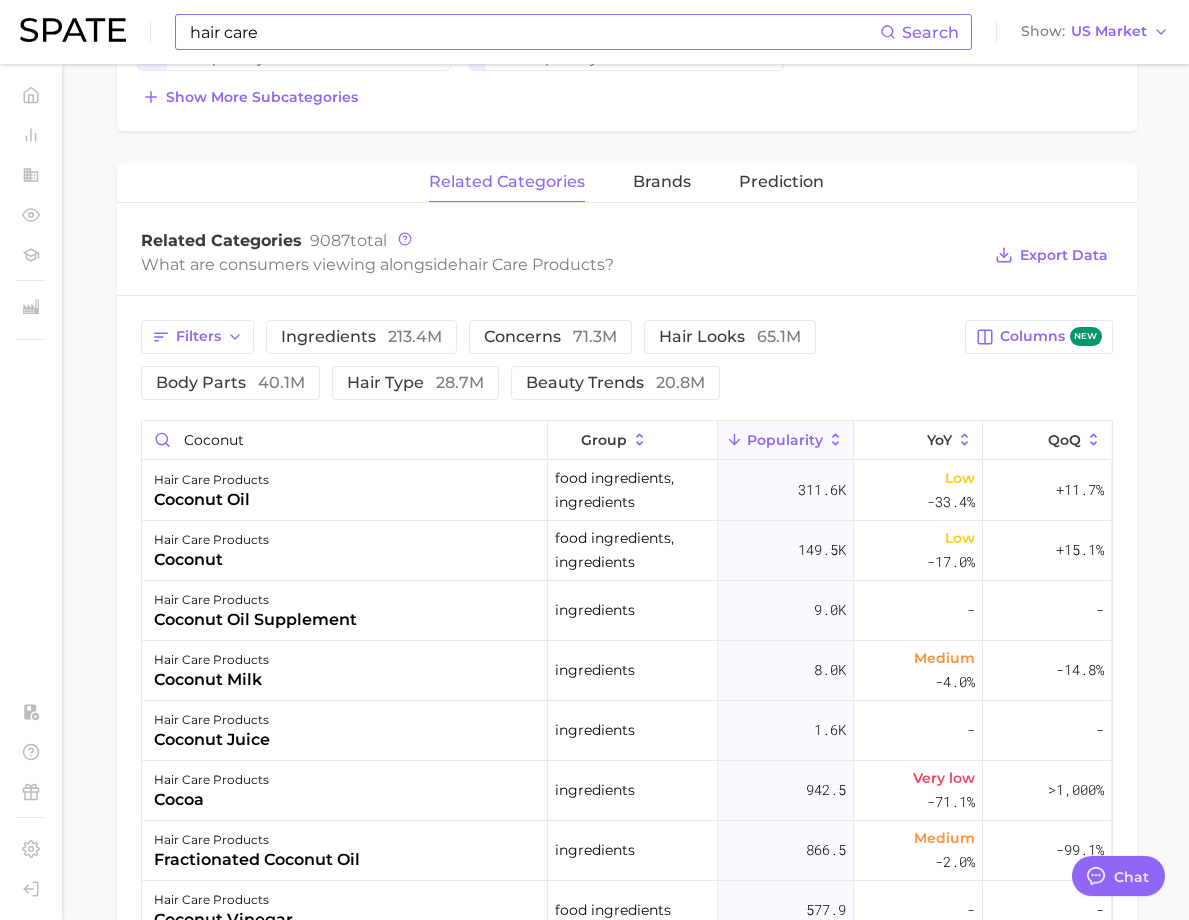 click on "Filters ingredients   213.4m concerns   71.3m hair looks   65.1m body parts   40.1m hair type   28.7m beauty trends   20.8m" at bounding box center [547, 360] 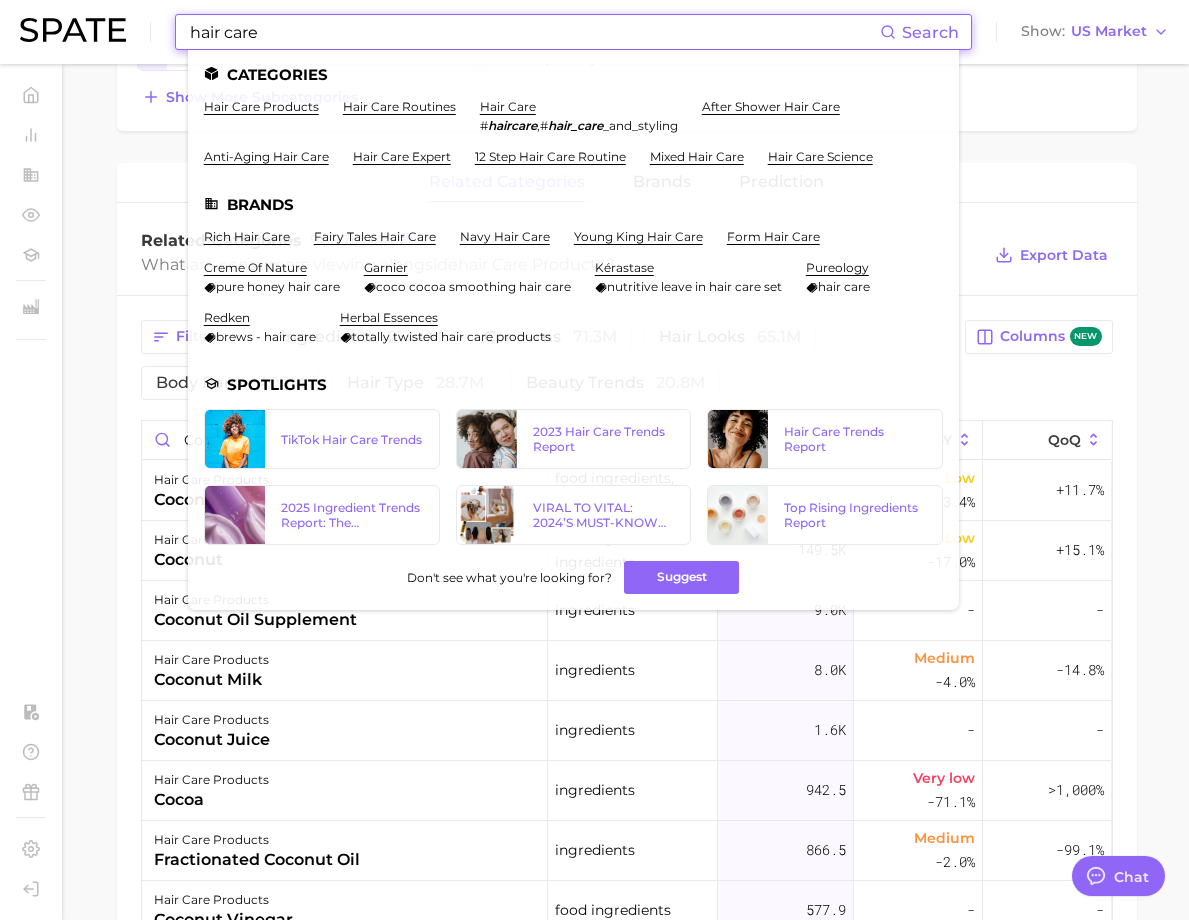 drag, startPoint x: 282, startPoint y: 28, endPoint x: 175, endPoint y: 28, distance: 107 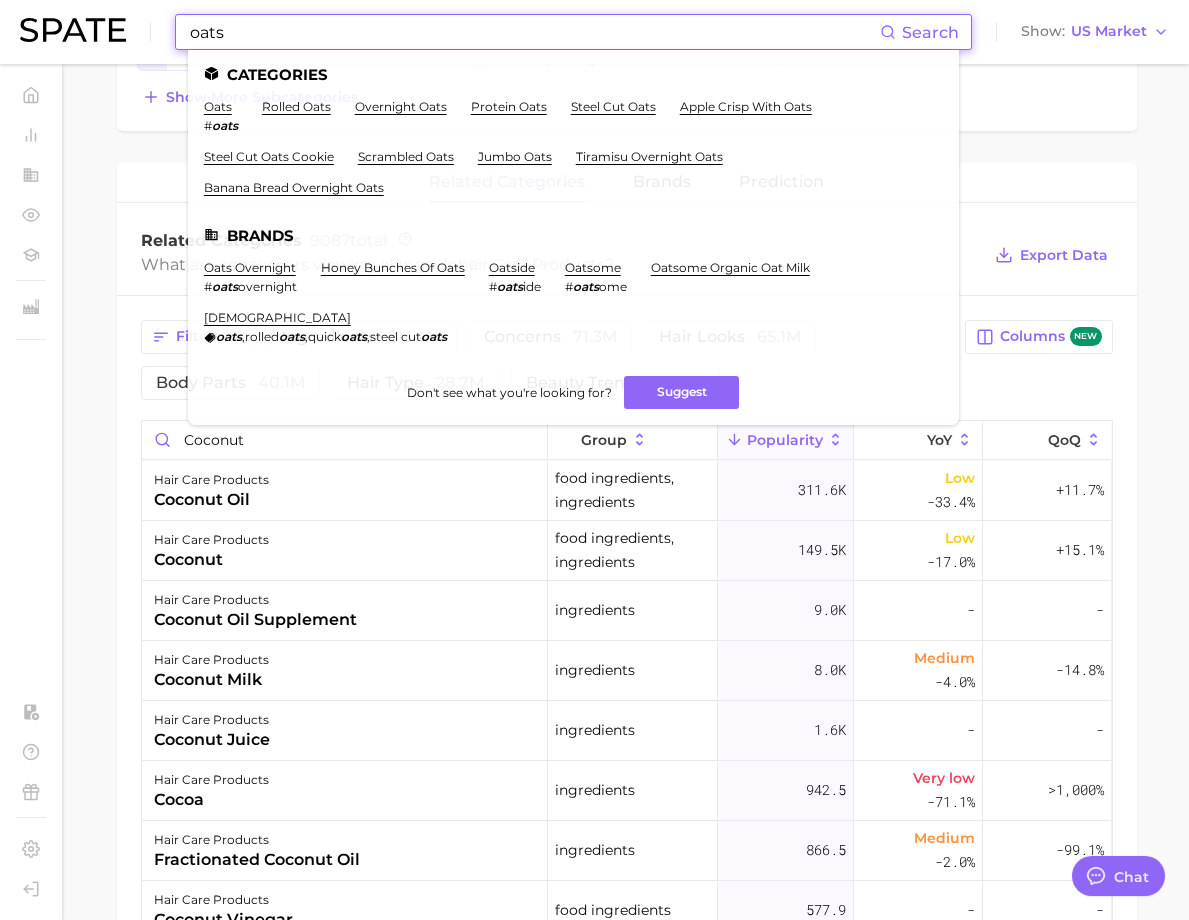 type on "oats" 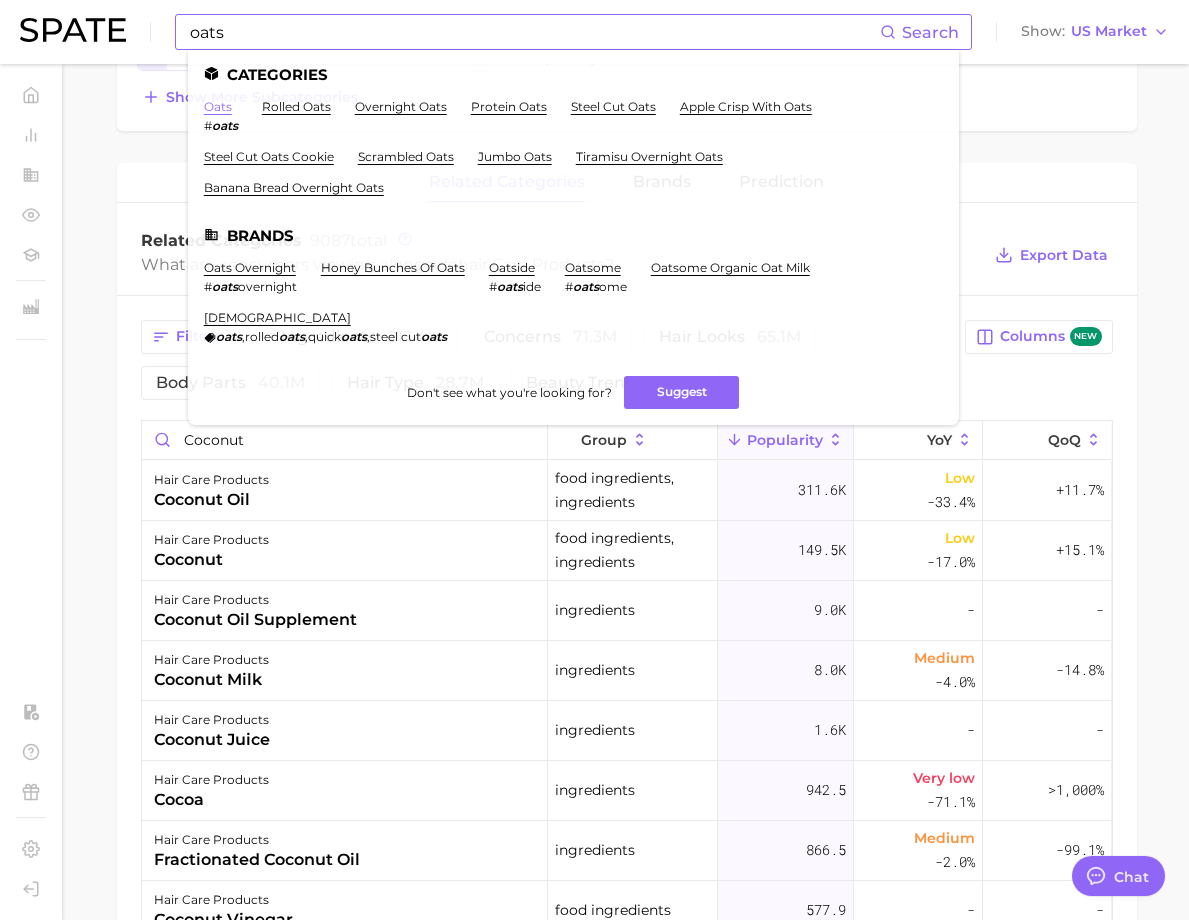 click on "oats" at bounding box center [218, 106] 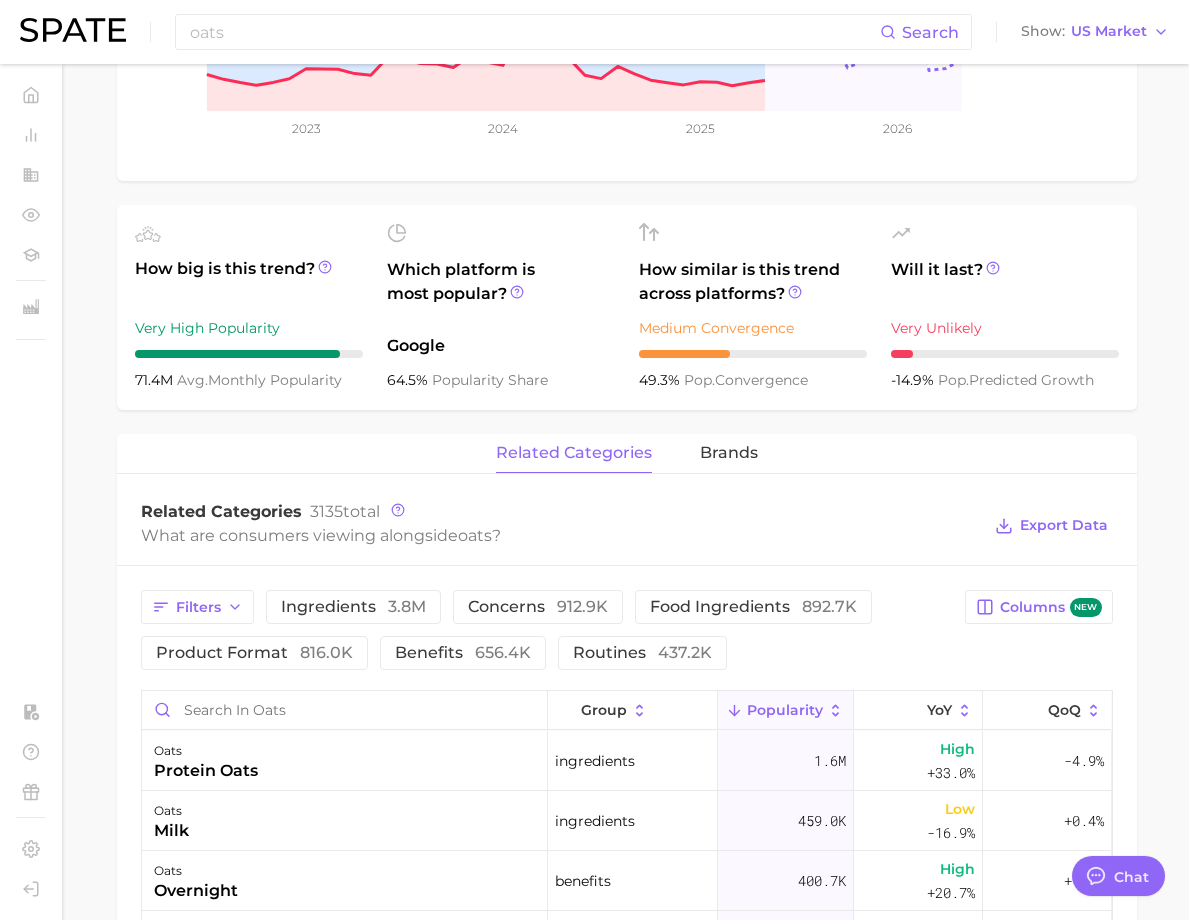 scroll, scrollTop: 1000, scrollLeft: 0, axis: vertical 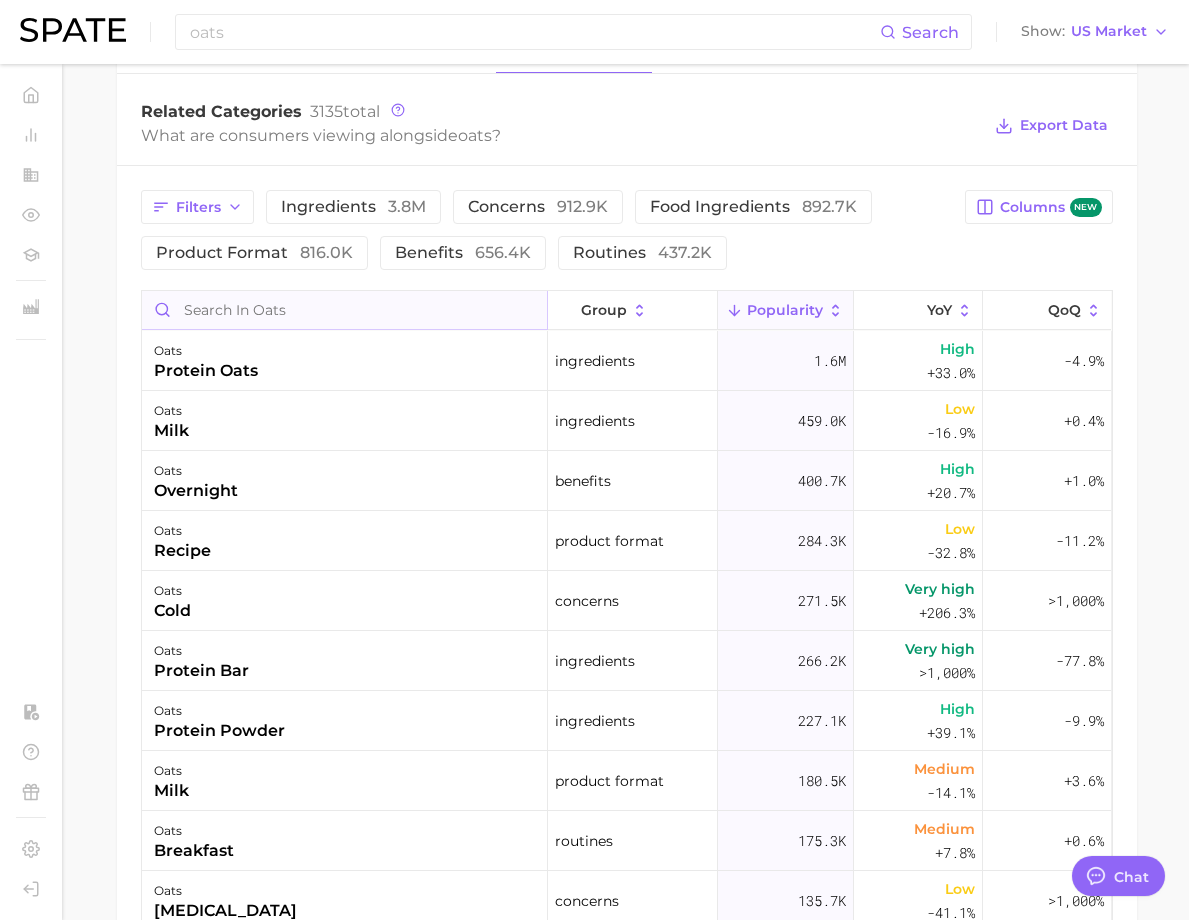click at bounding box center (344, 310) 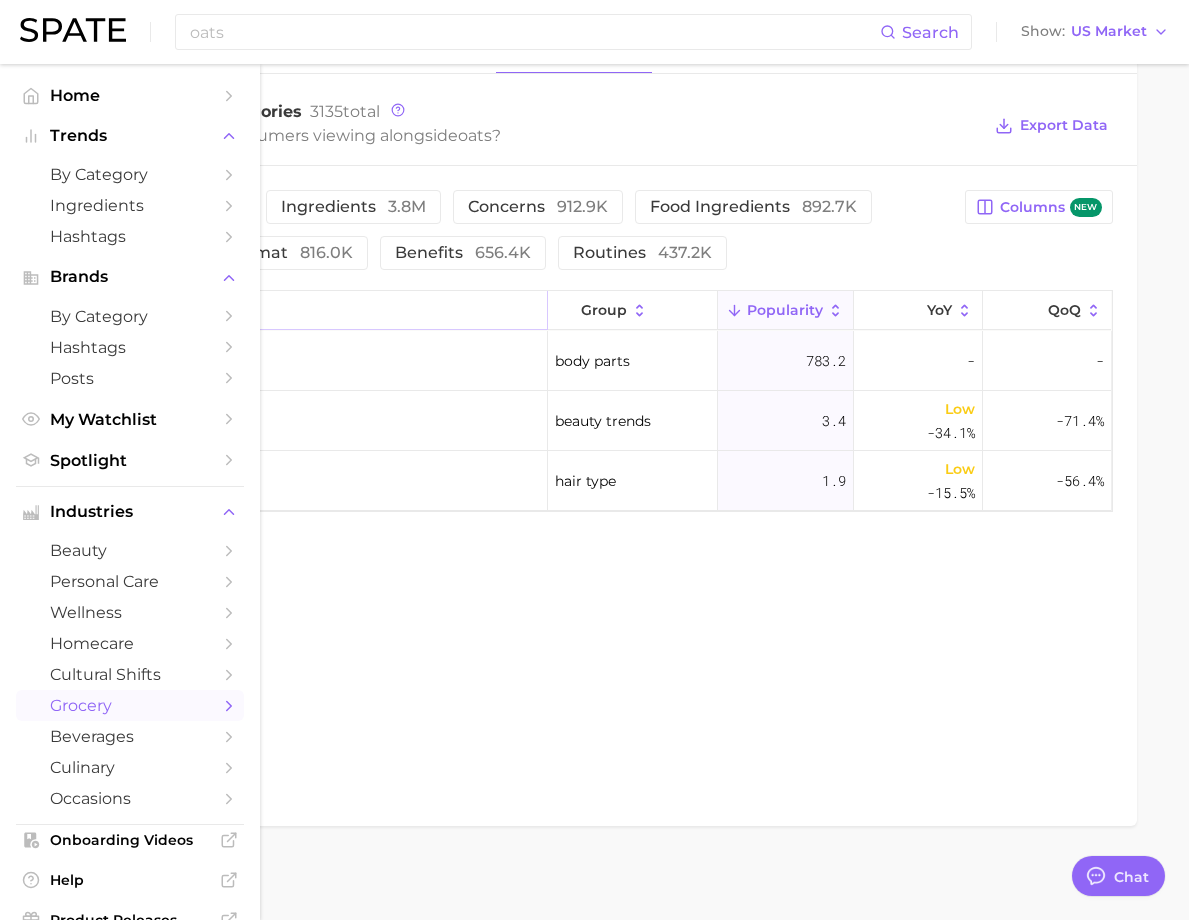 drag, startPoint x: 458, startPoint y: 383, endPoint x: 259, endPoint y: 381, distance: 199.01006 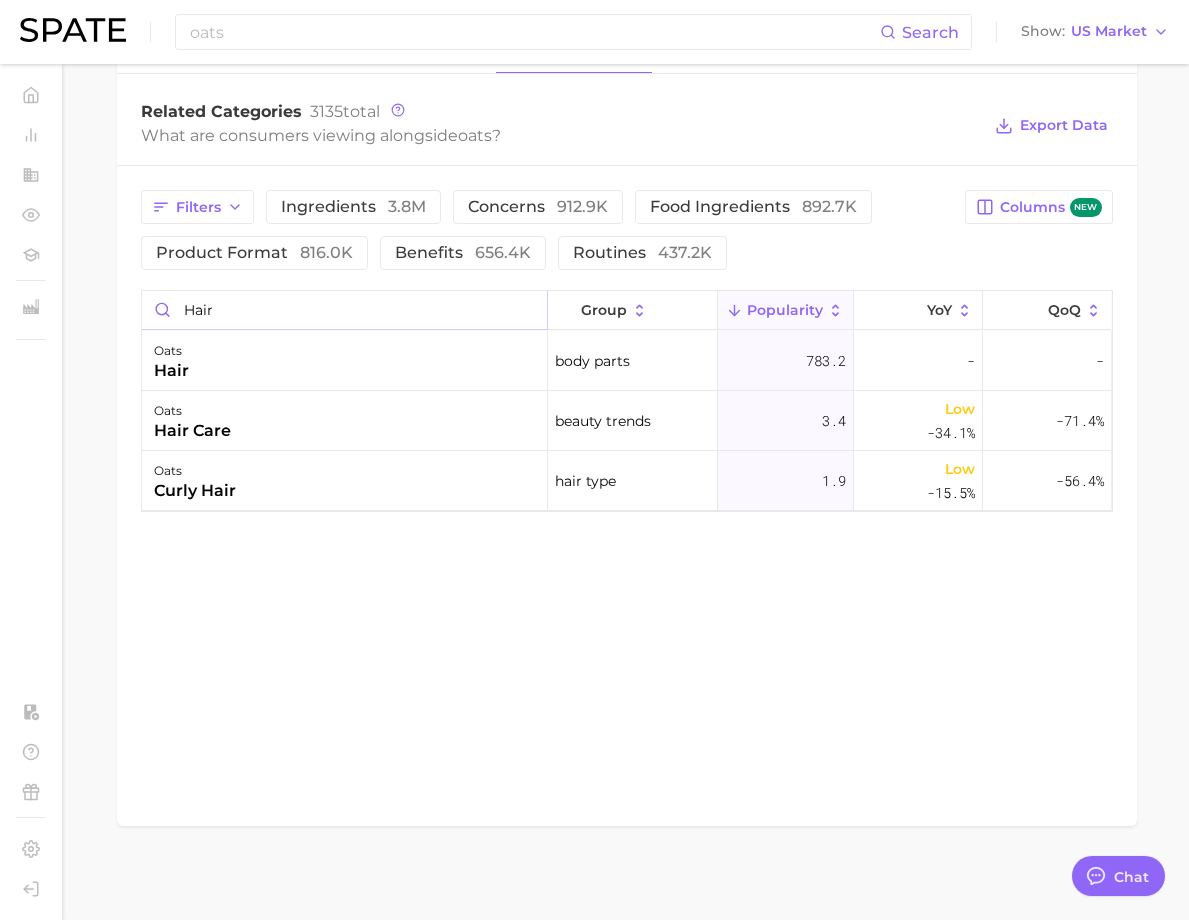 type on "hair" 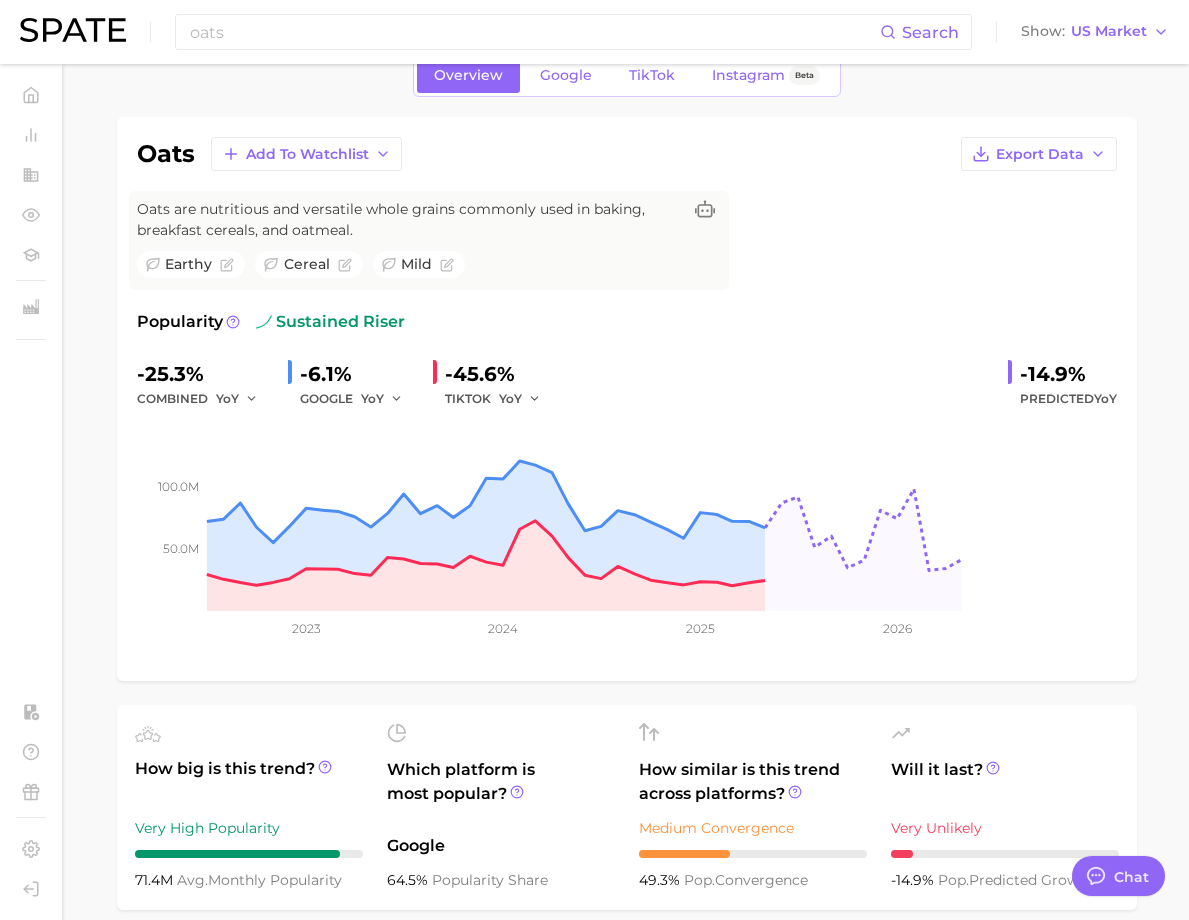 scroll, scrollTop: 0, scrollLeft: 0, axis: both 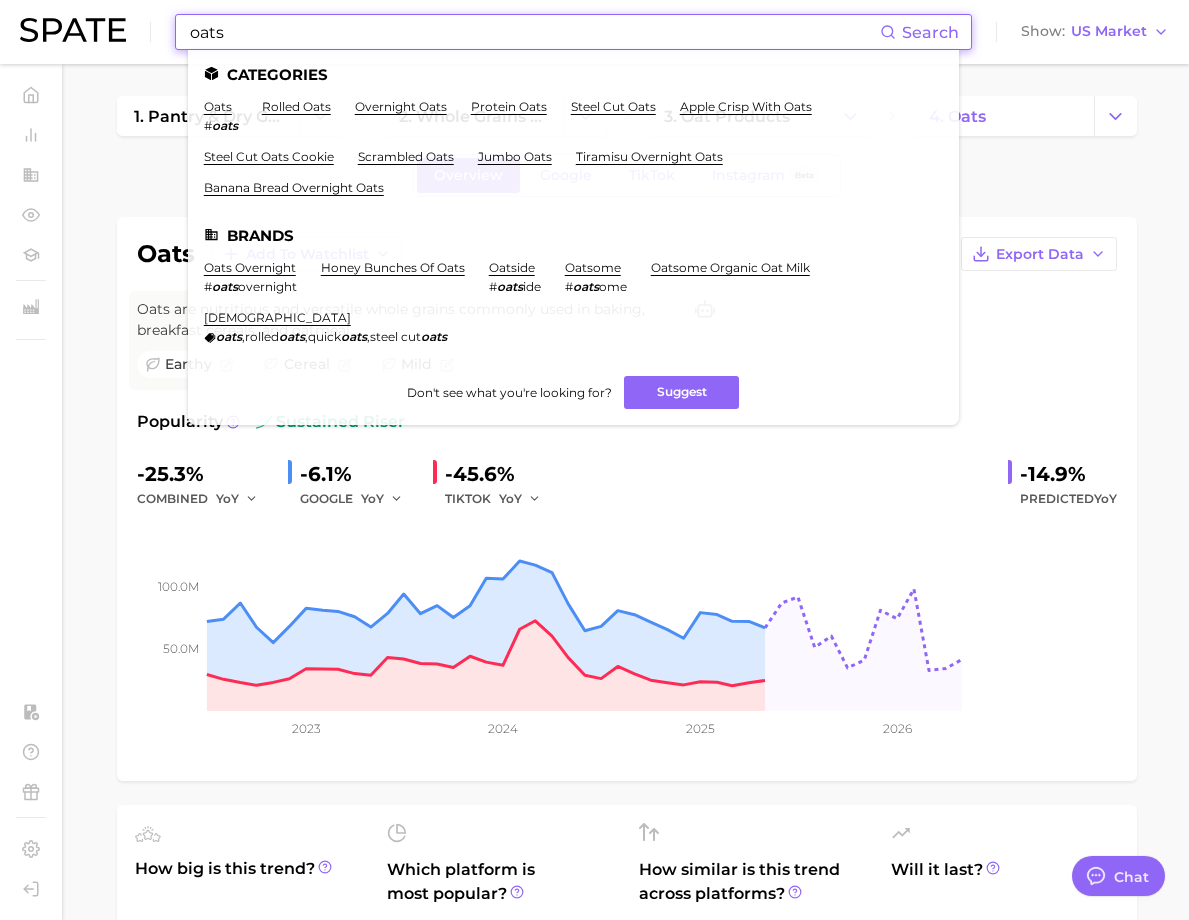 drag, startPoint x: 175, startPoint y: 19, endPoint x: 76, endPoint y: 20, distance: 99.00505 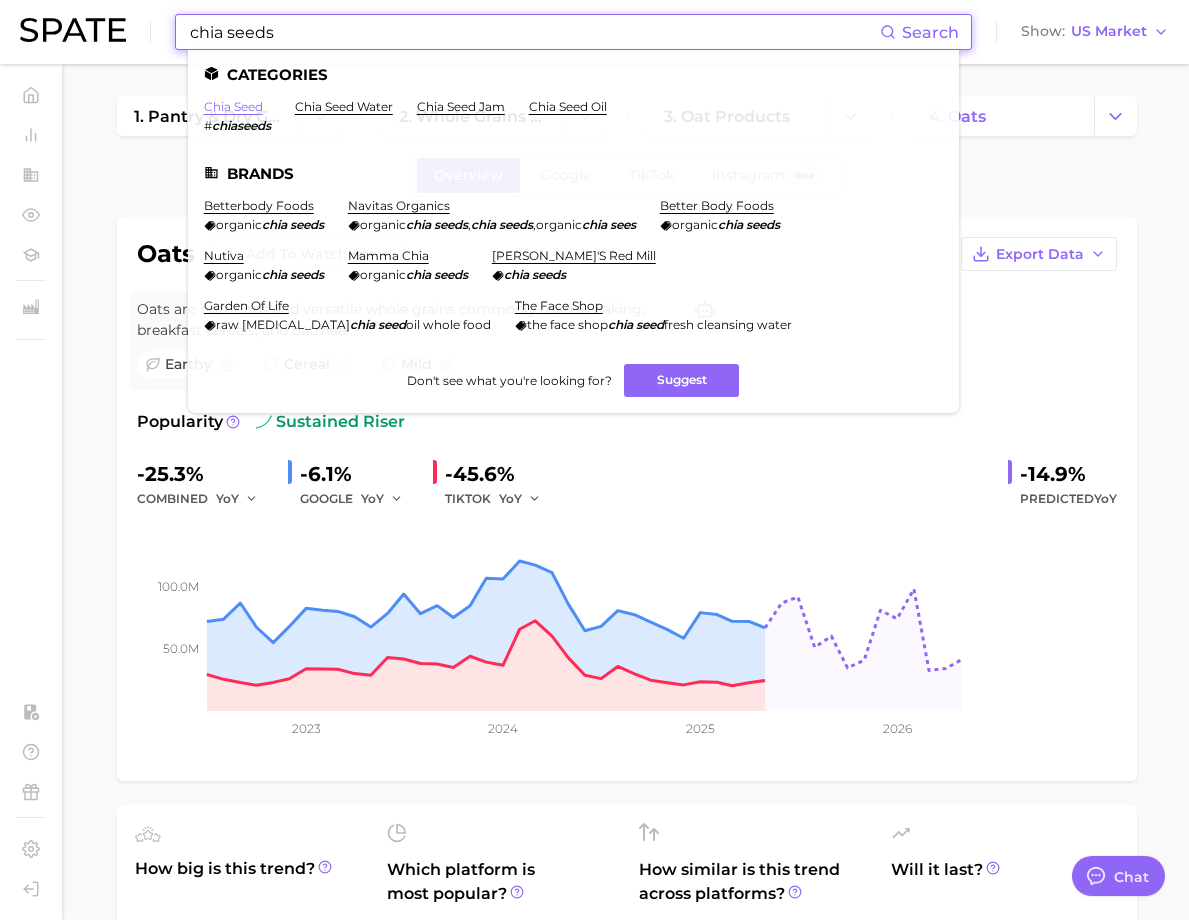 type on "chia seeds" 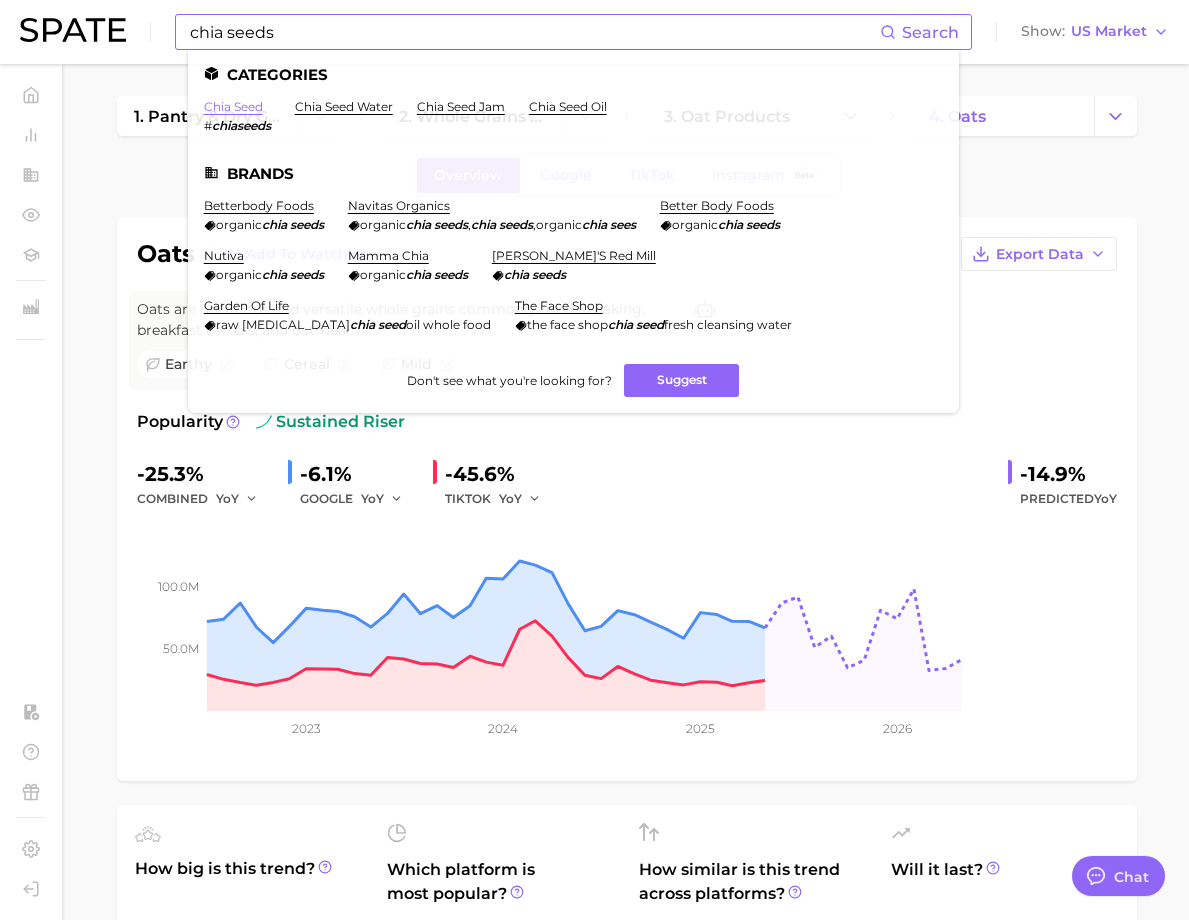 click on "chia seed" at bounding box center (233, 106) 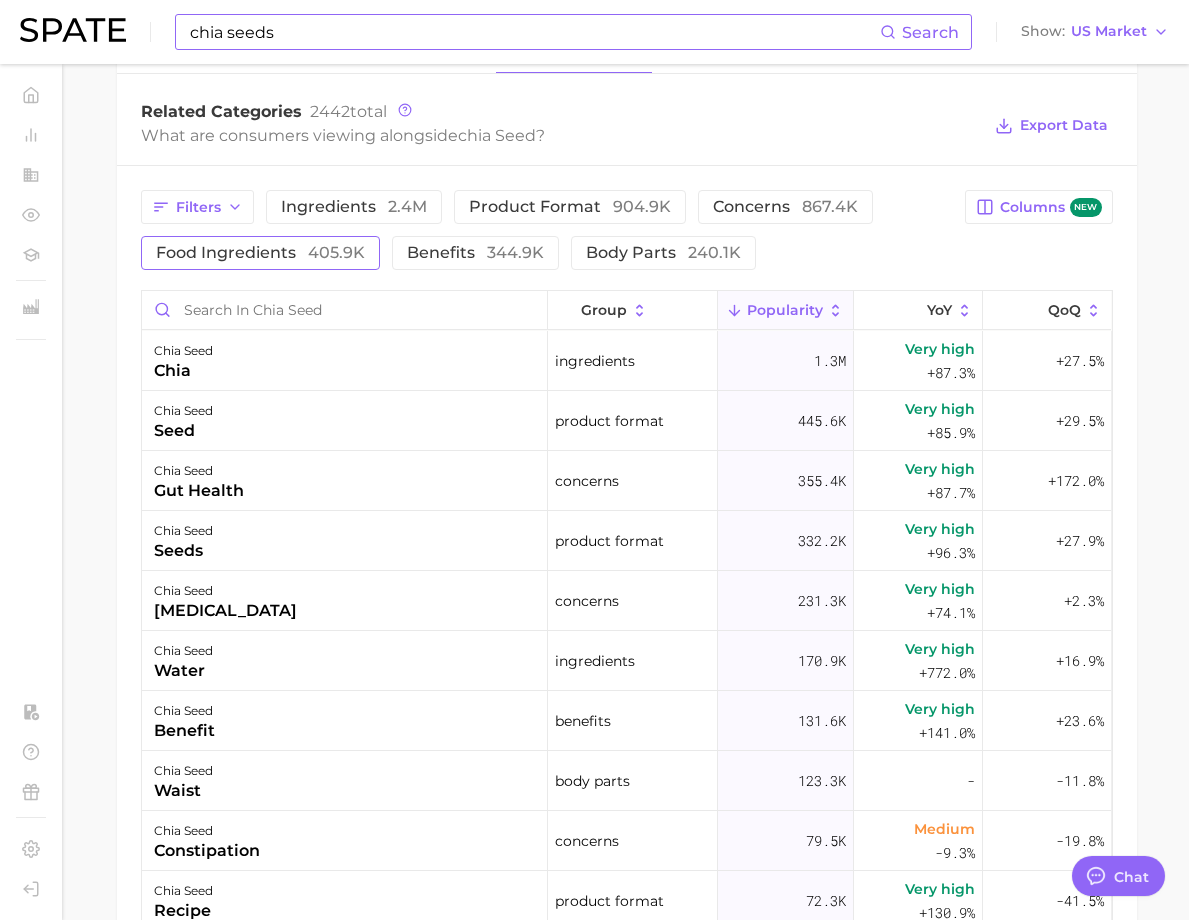 scroll, scrollTop: 1100, scrollLeft: 0, axis: vertical 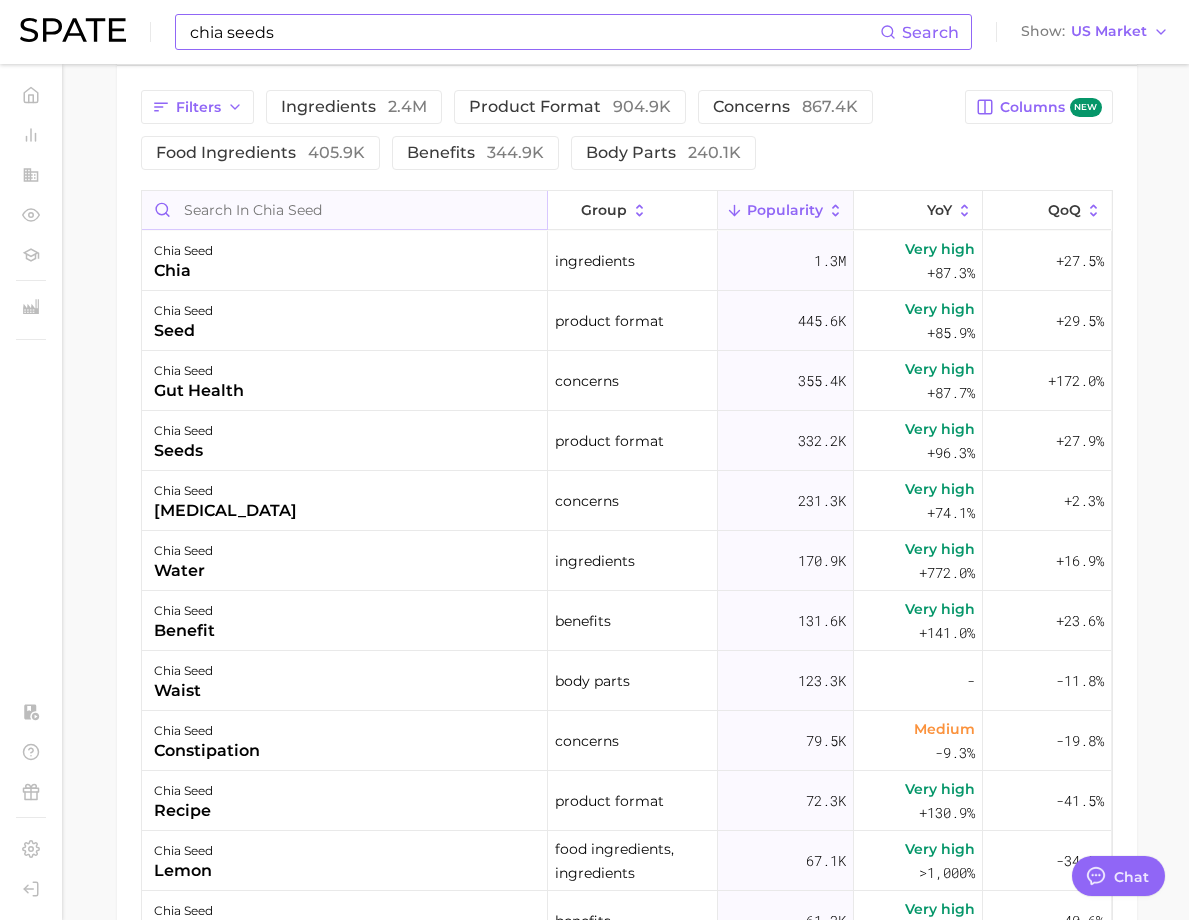 click at bounding box center [344, 210] 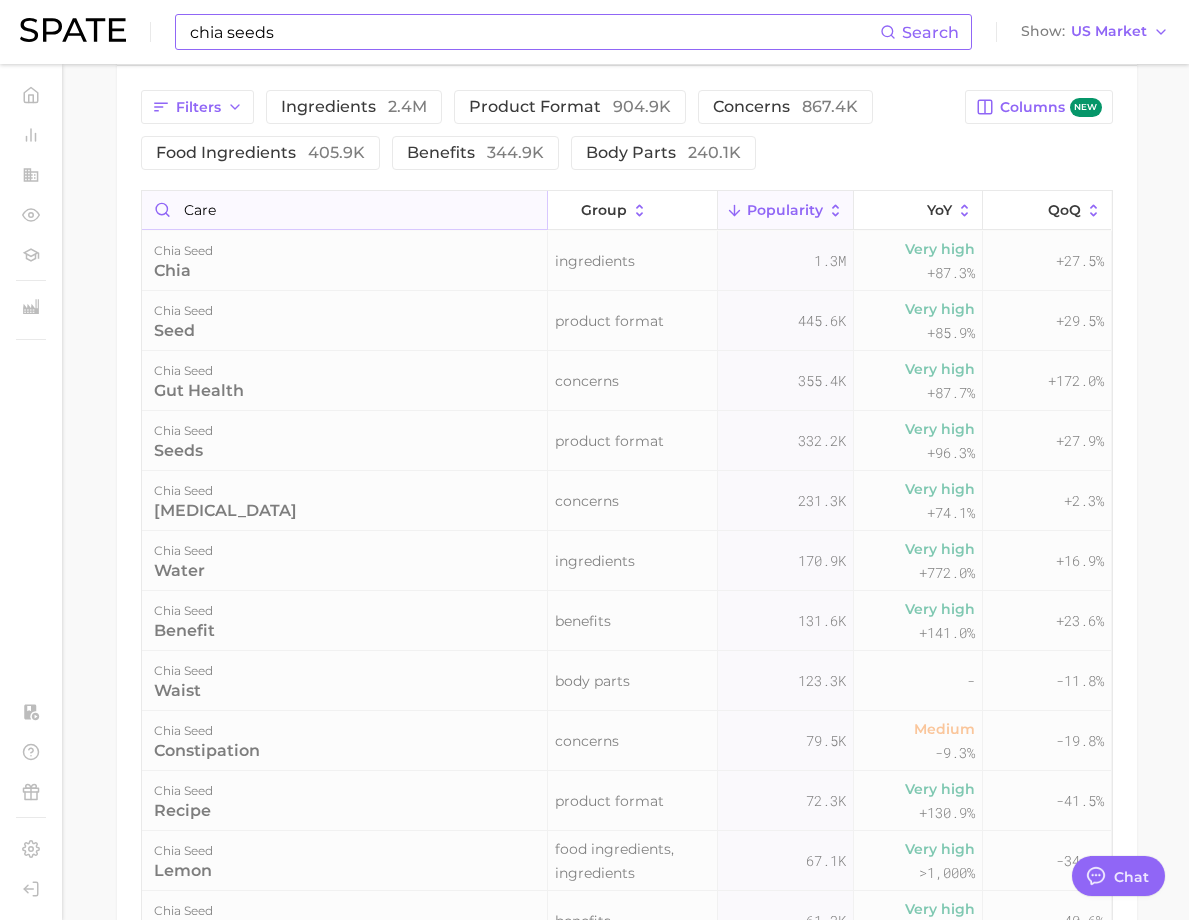 scroll, scrollTop: 1030, scrollLeft: 0, axis: vertical 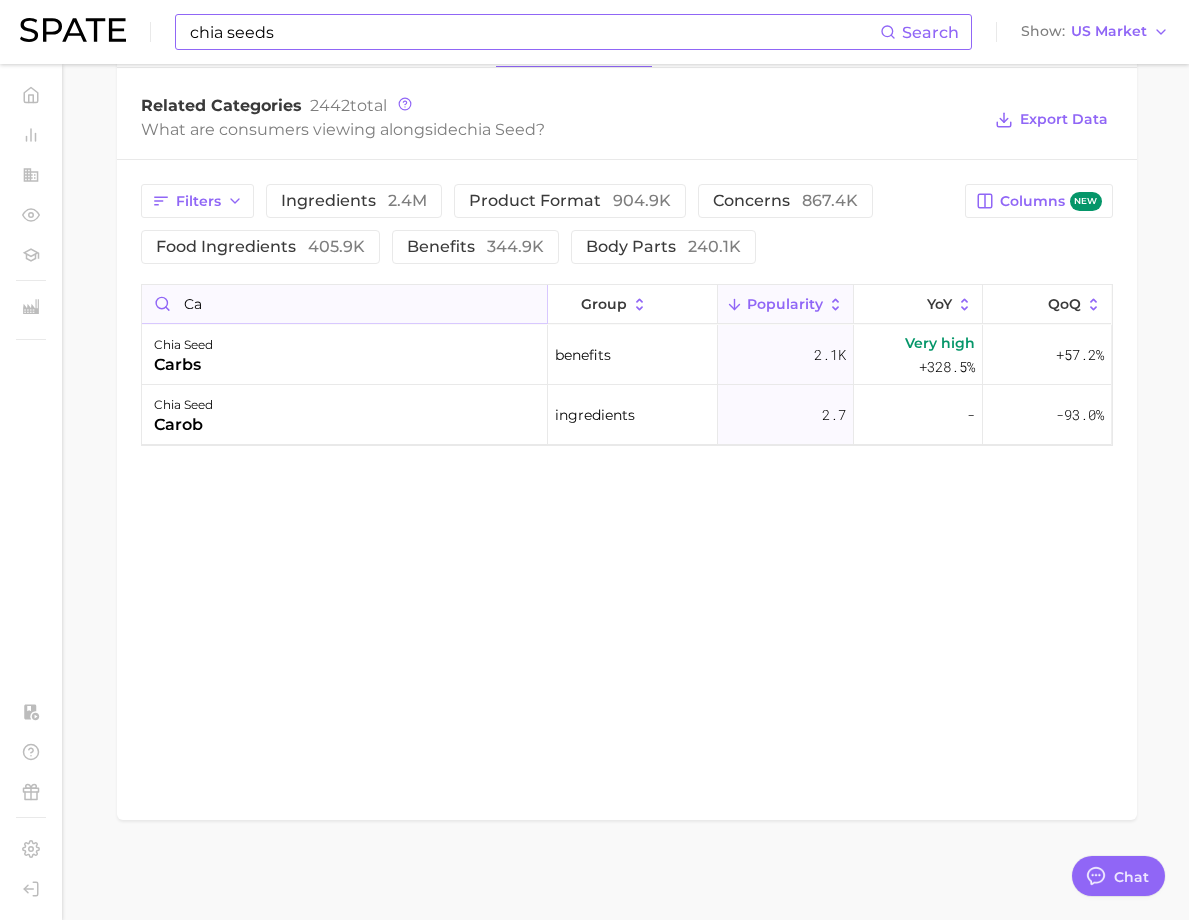 type on "c" 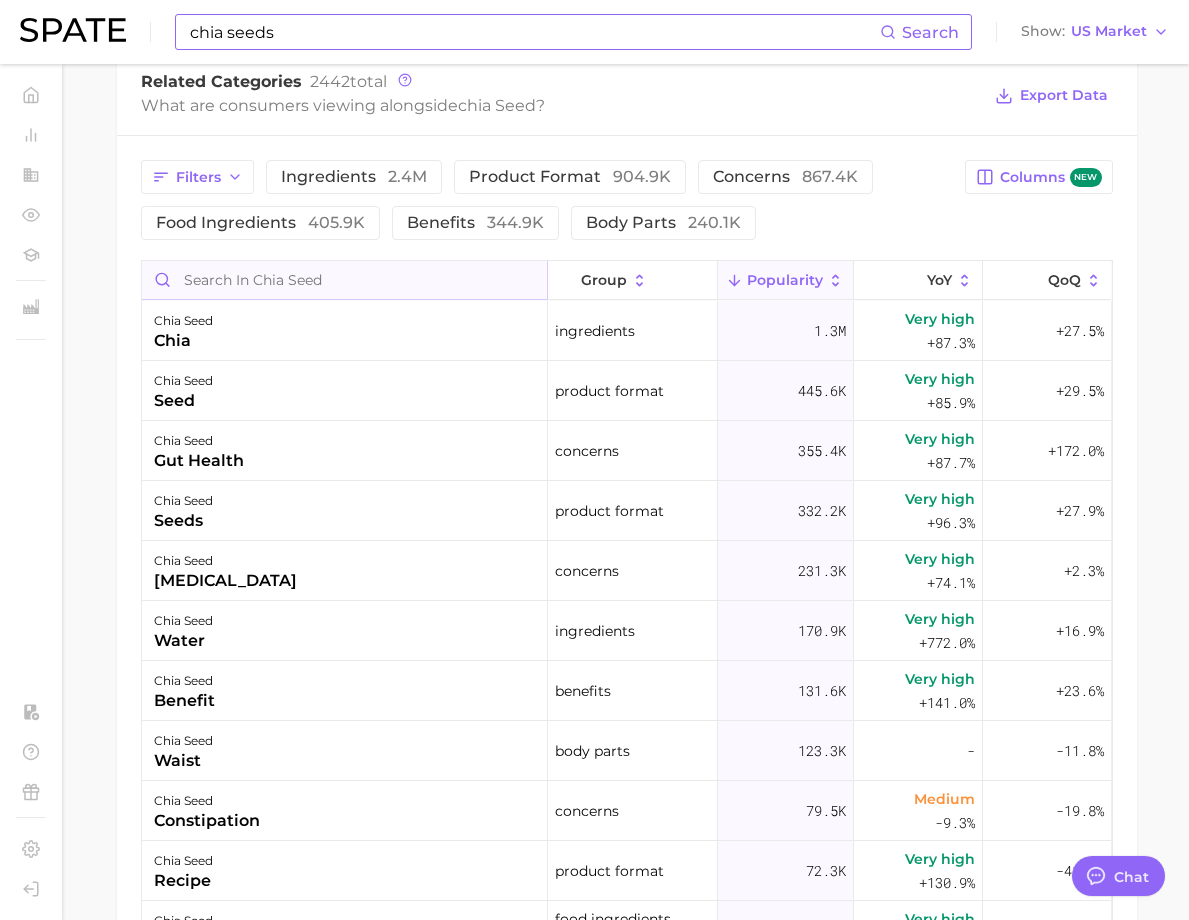 scroll, scrollTop: 1100, scrollLeft: 0, axis: vertical 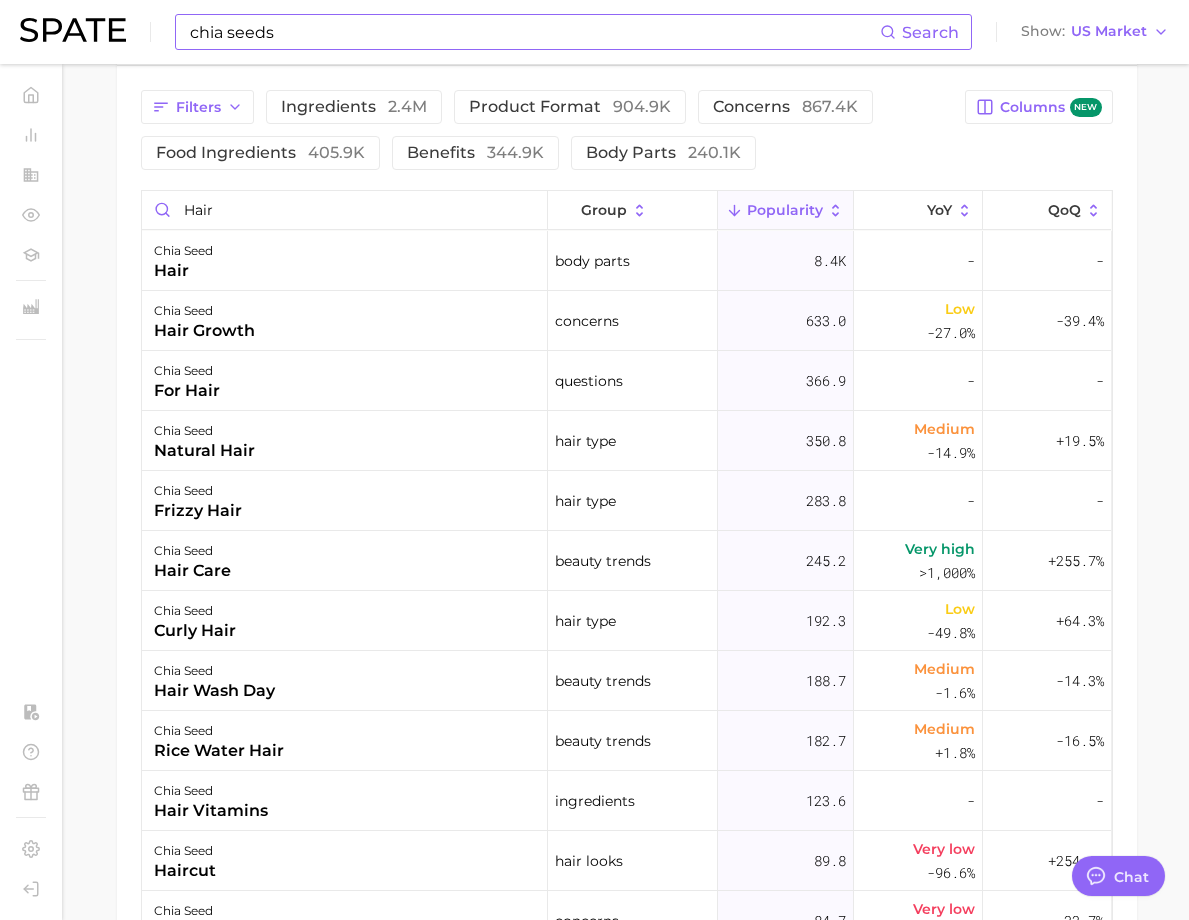 click on "Filters ingredients   2.4m product format   904.9k concerns   867.4k food ingredients   405.9k benefits   344.9k body parts   240.1k" at bounding box center (547, 130) 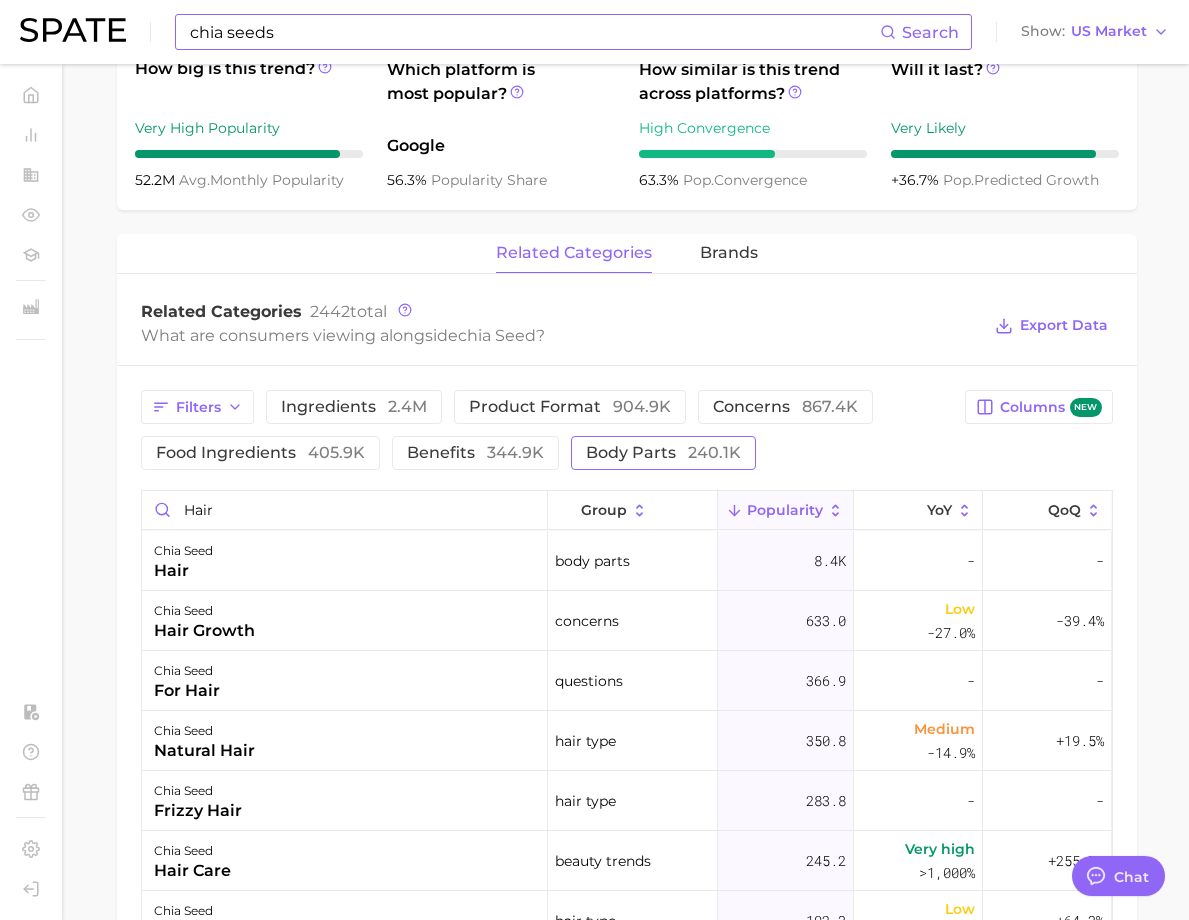 scroll, scrollTop: 700, scrollLeft: 0, axis: vertical 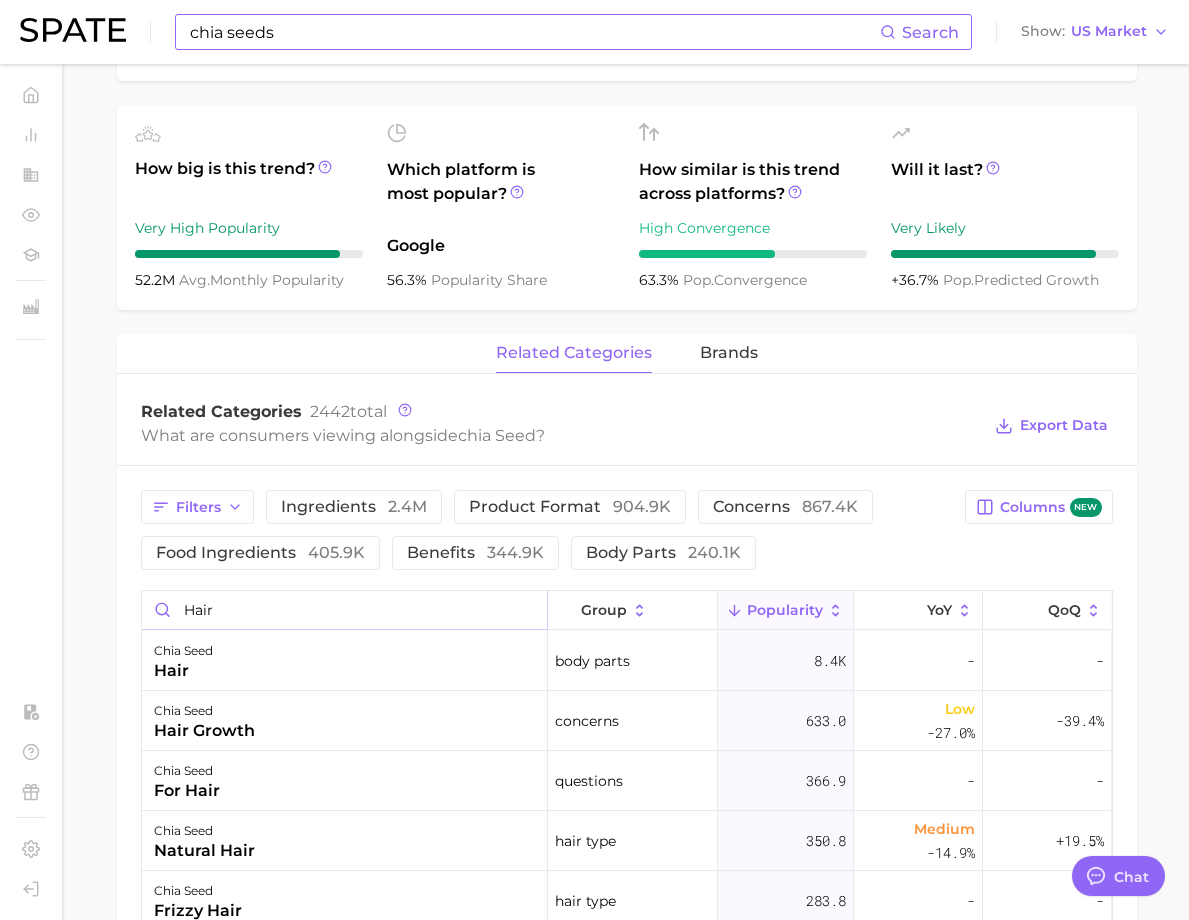 drag, startPoint x: 392, startPoint y: 673, endPoint x: 299, endPoint y: 679, distance: 93.193344 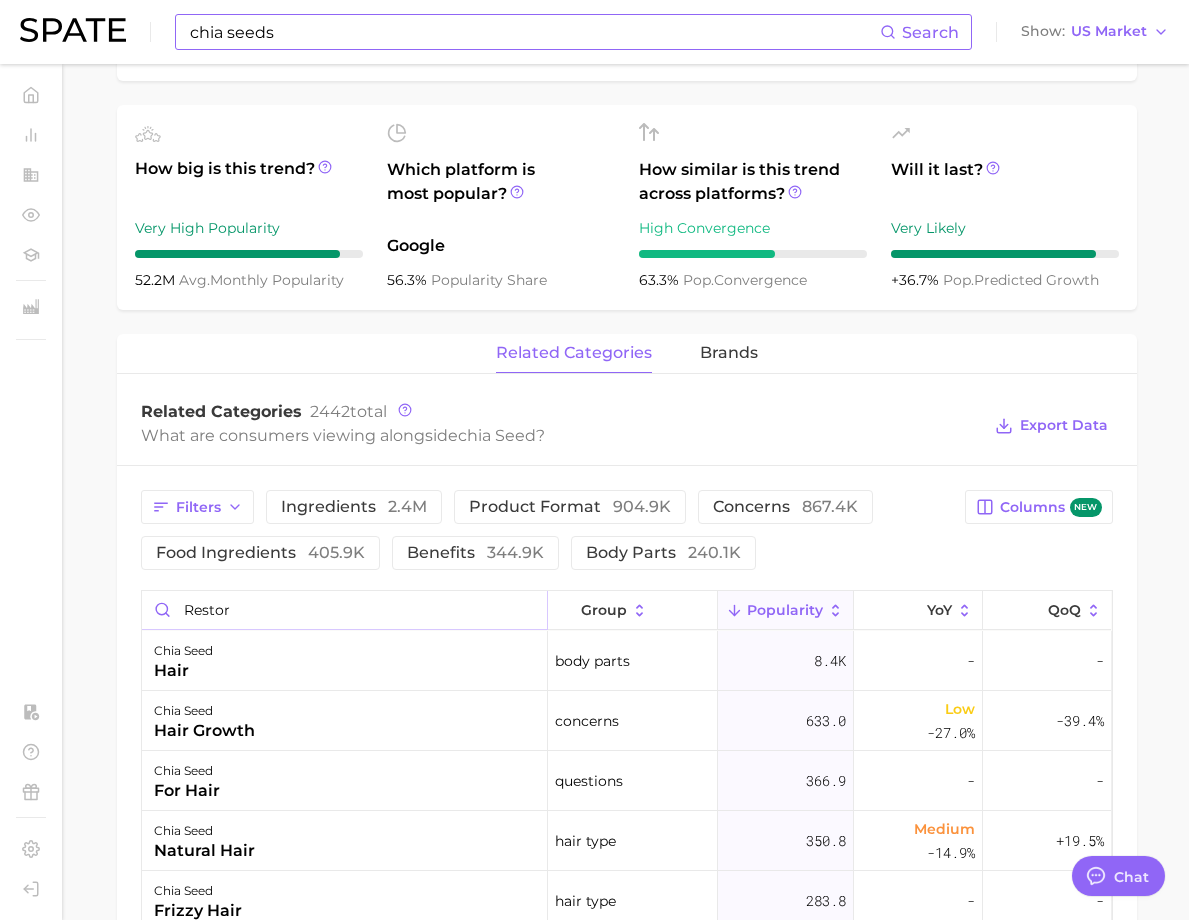 type on "restore" 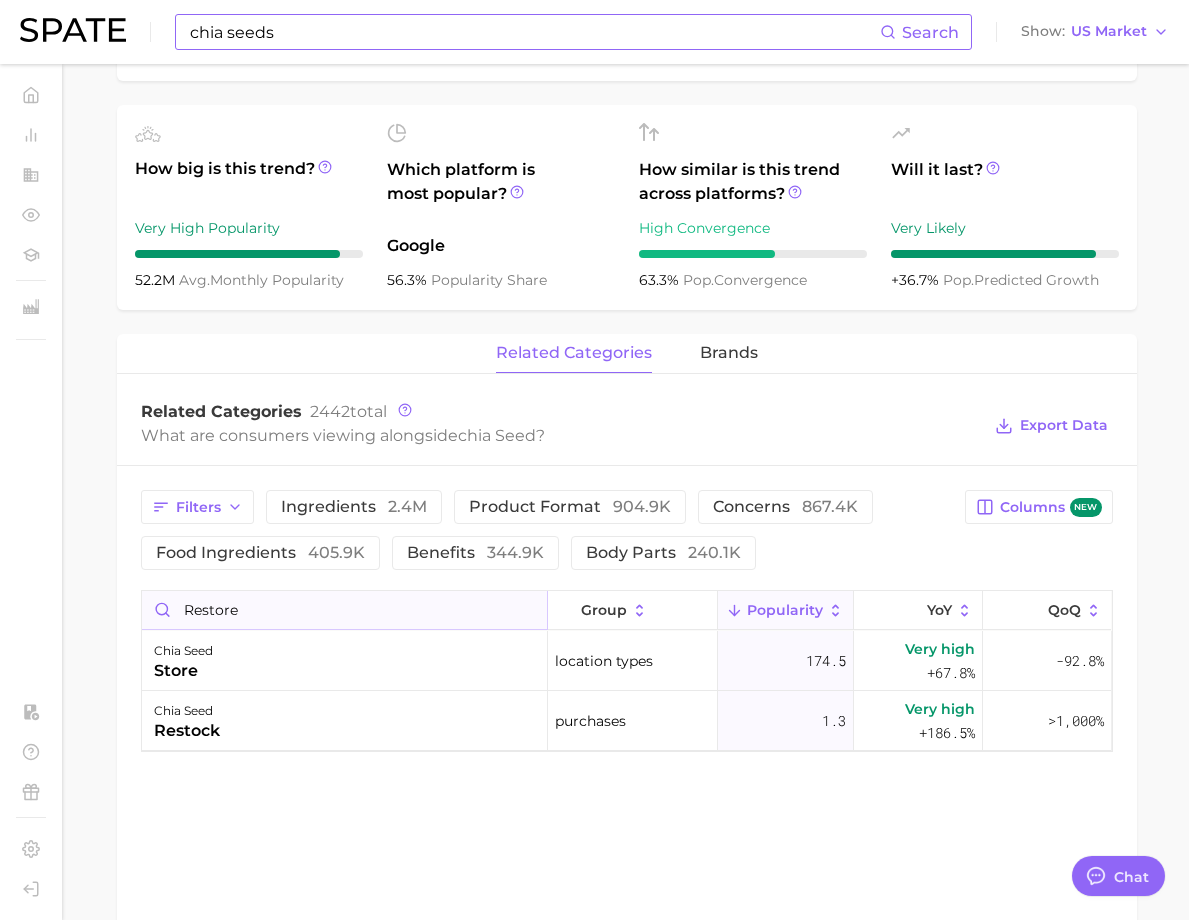 click on "restore" at bounding box center (344, 610) 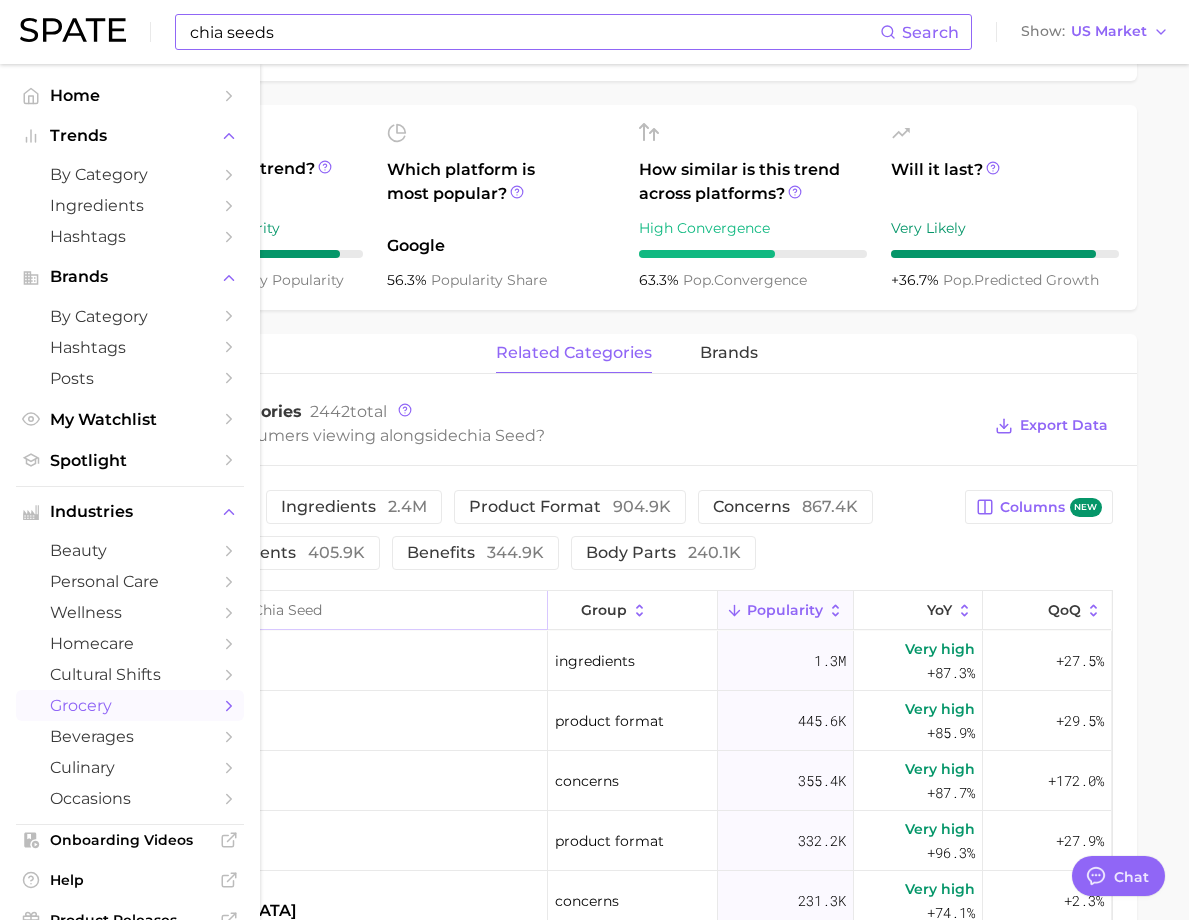type 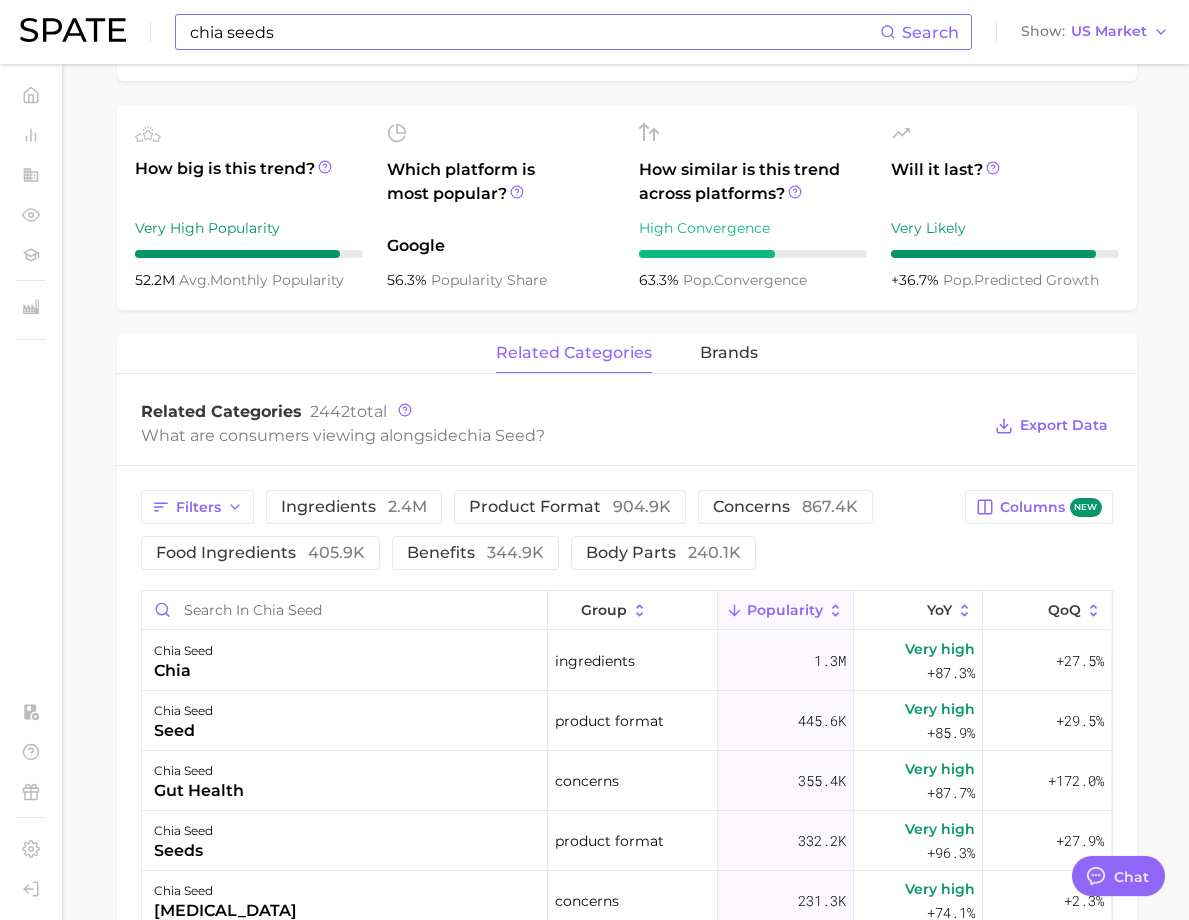 click on "Related Categories 2442  total What are consumers viewing alongside  chia seed ? Export Data" at bounding box center [627, 426] 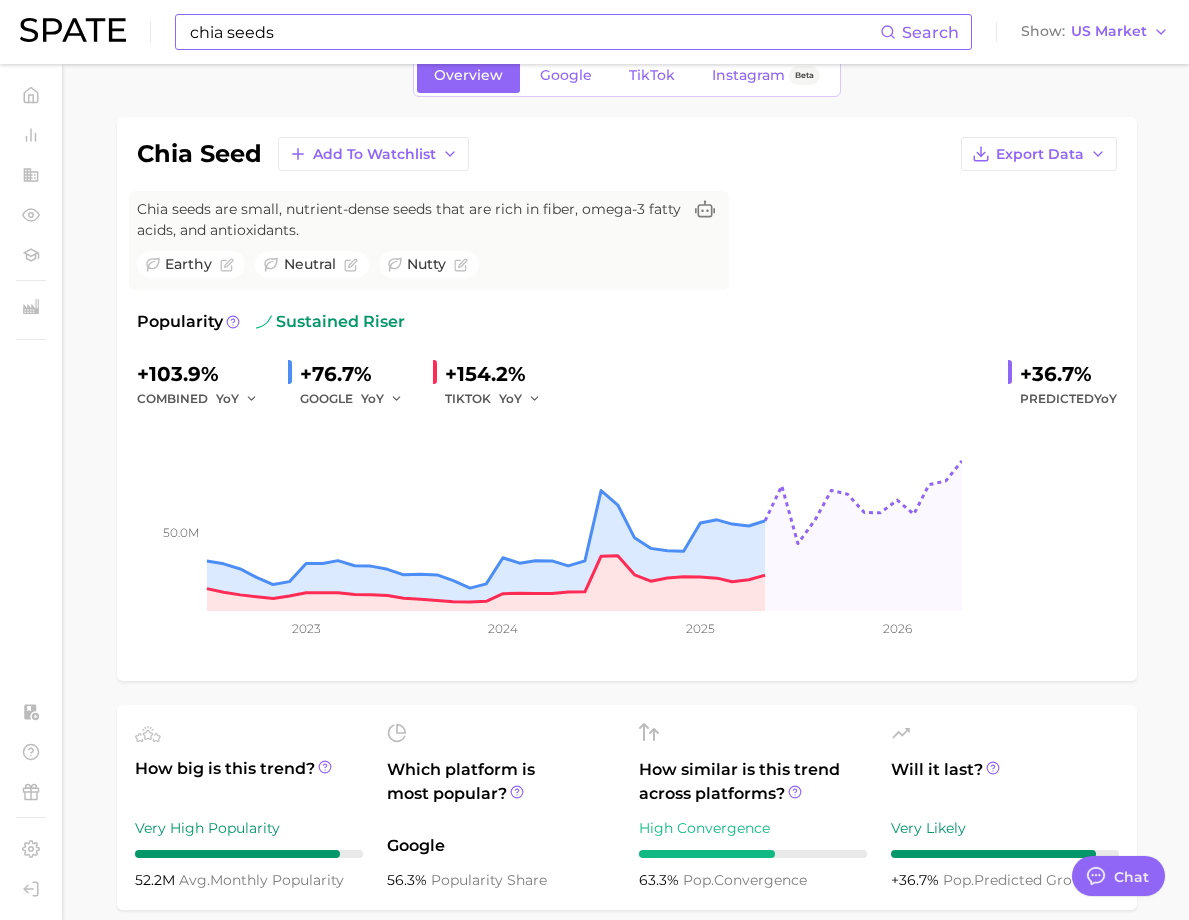 scroll, scrollTop: 0, scrollLeft: 0, axis: both 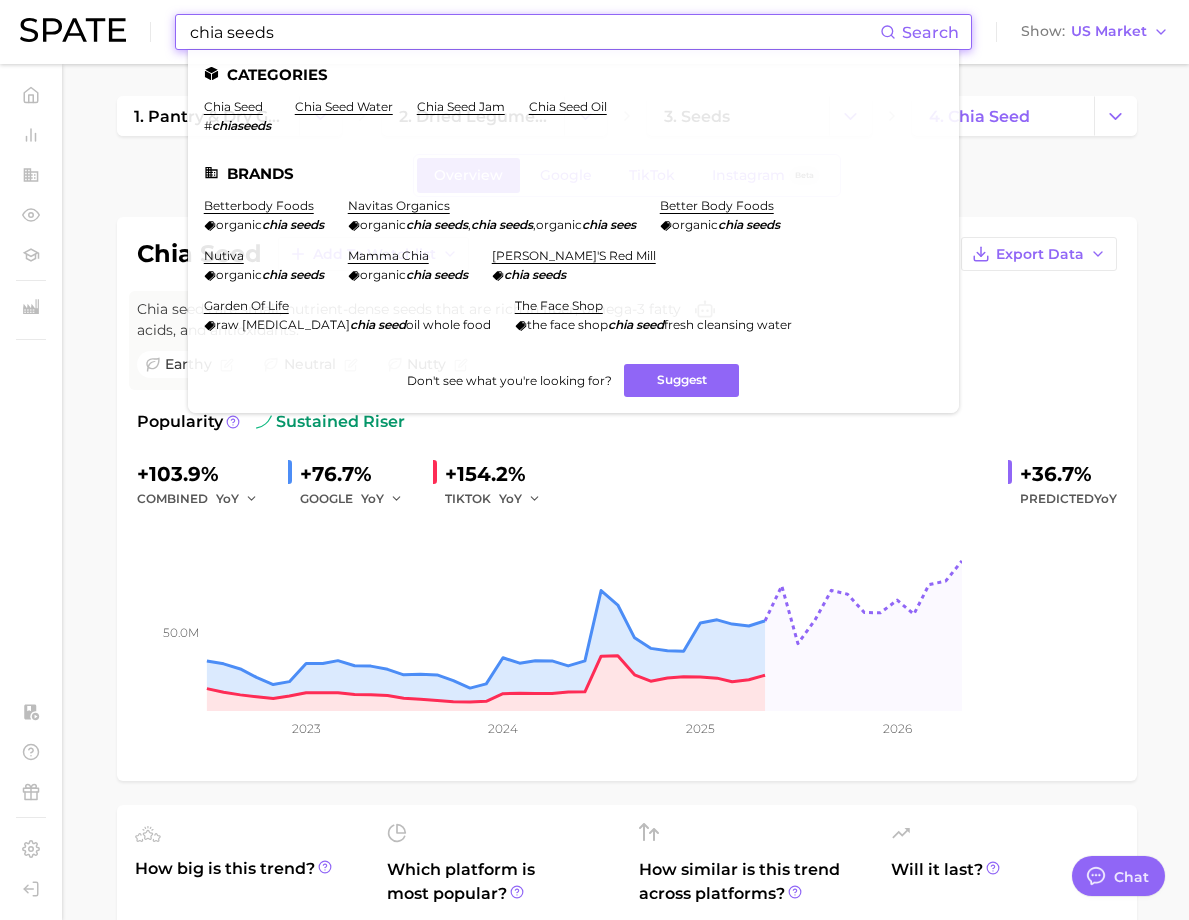 drag, startPoint x: 273, startPoint y: 26, endPoint x: 131, endPoint y: 28, distance: 142.01408 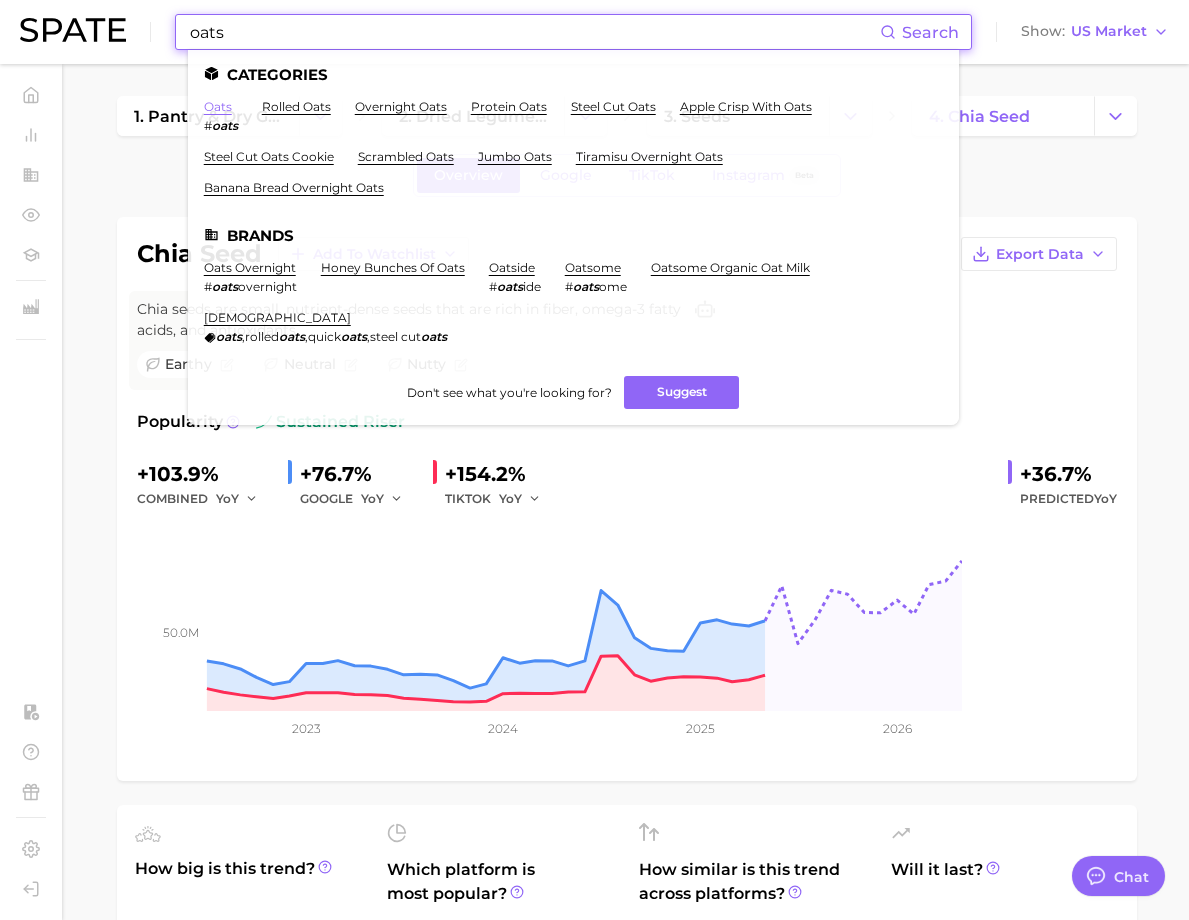 type on "oats" 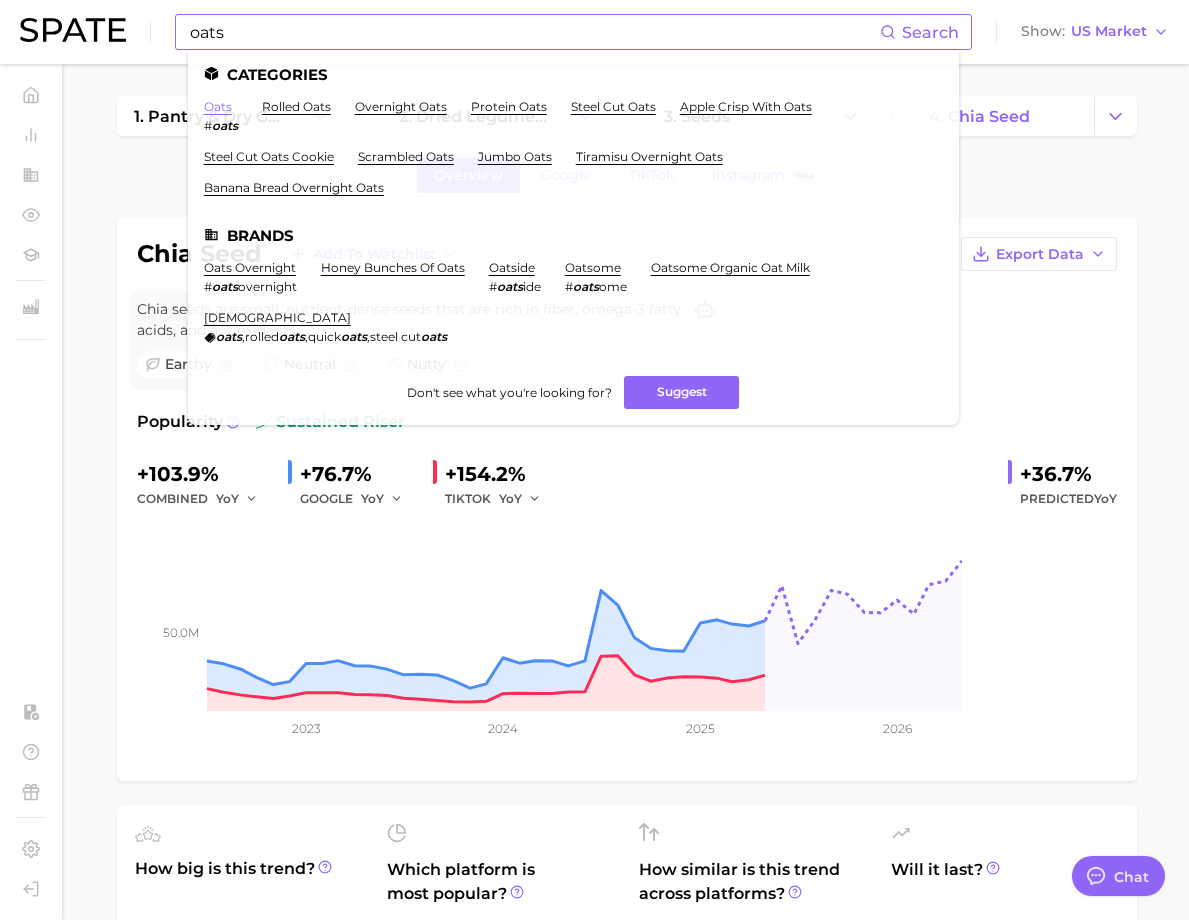 click on "oats" at bounding box center [218, 106] 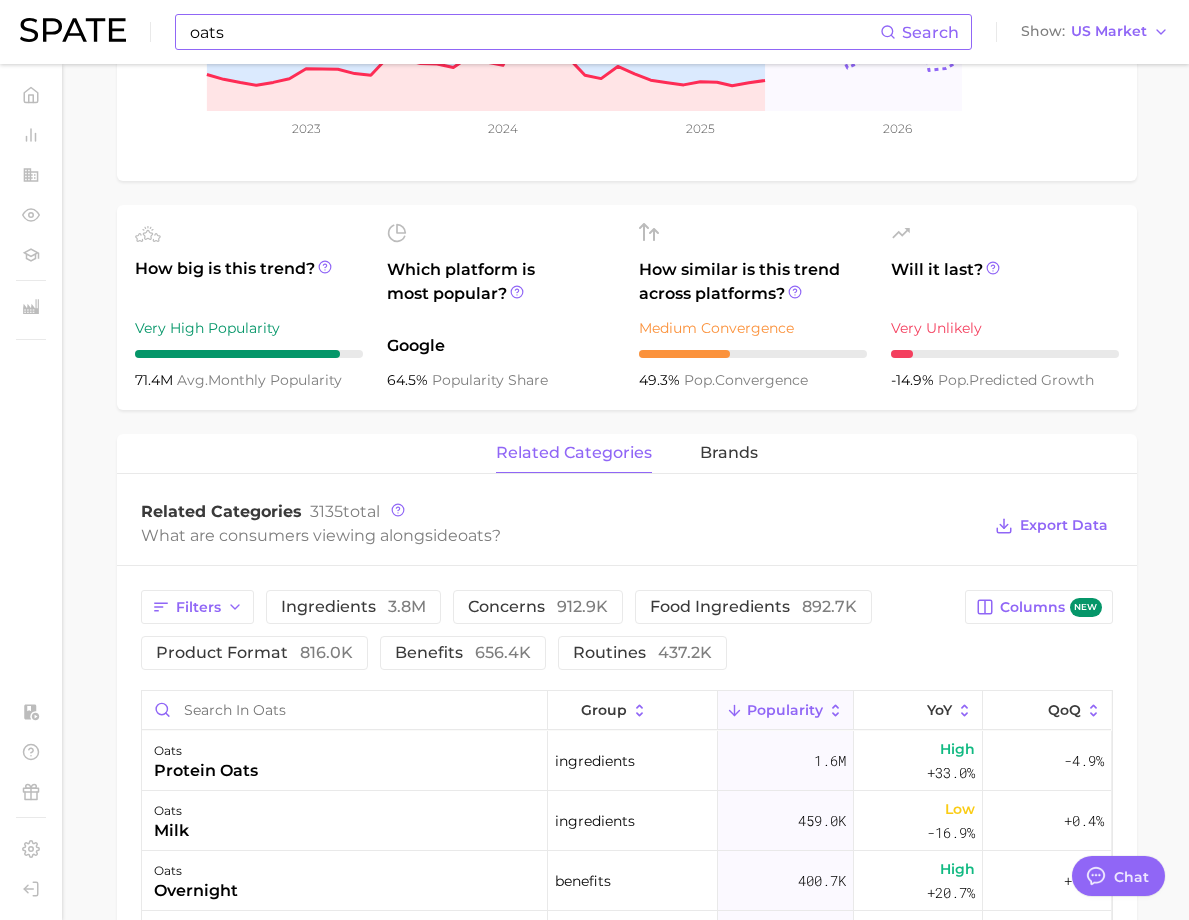scroll, scrollTop: 700, scrollLeft: 0, axis: vertical 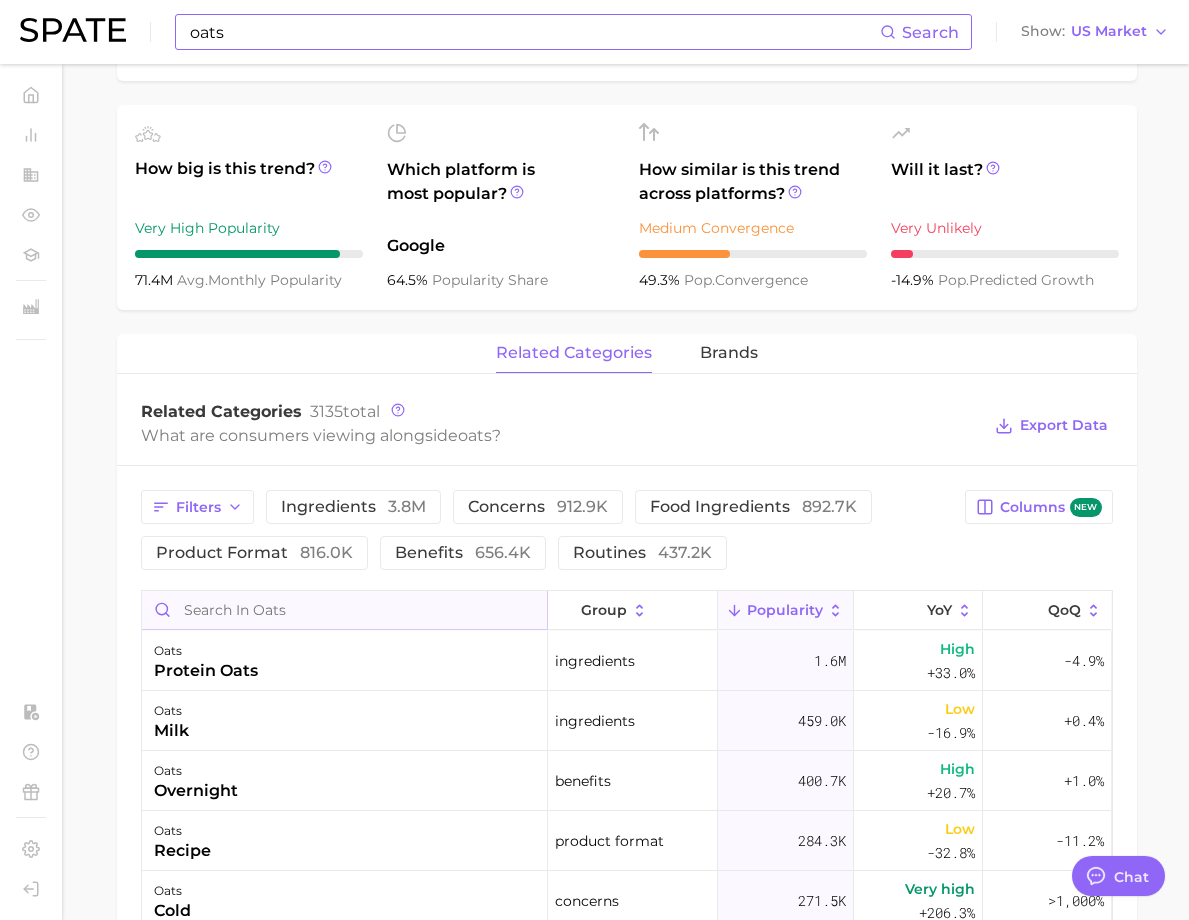 click at bounding box center [344, 610] 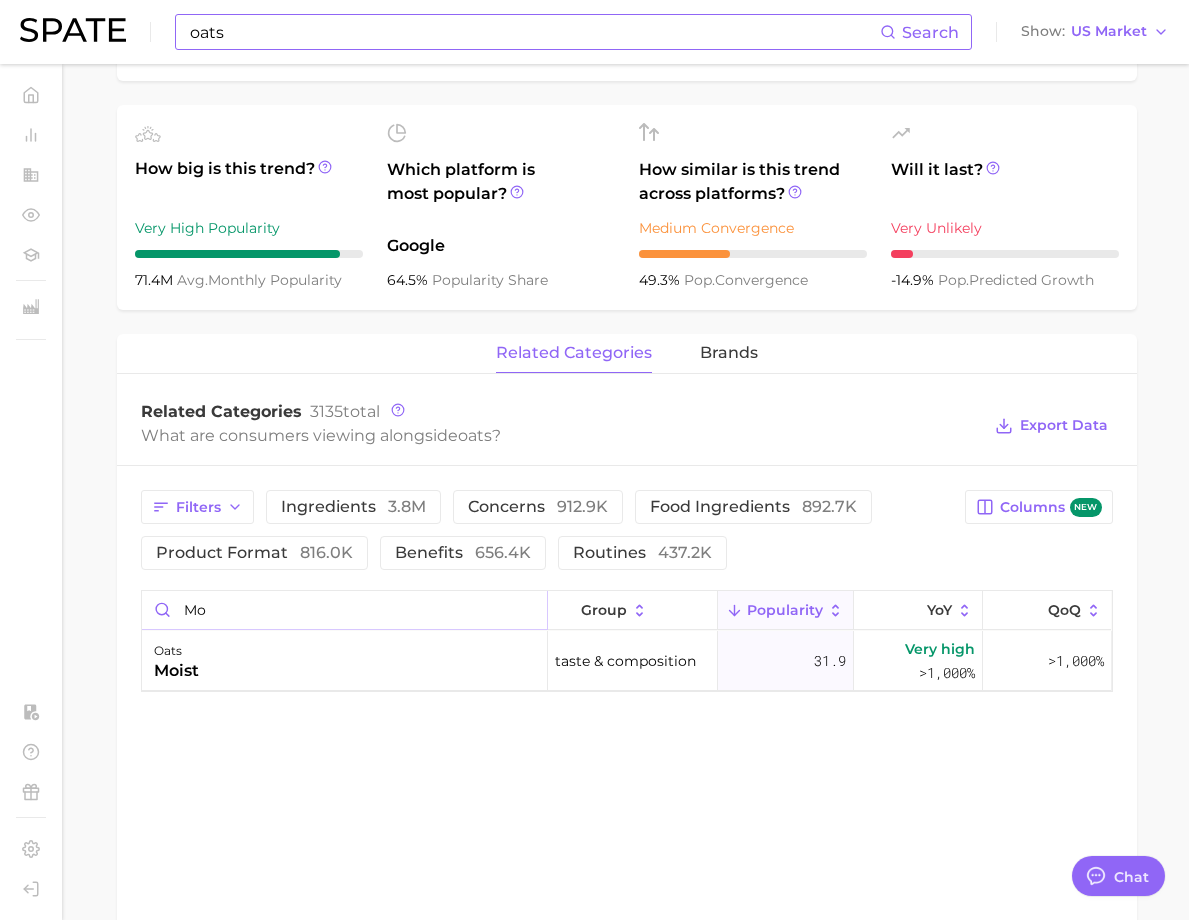 type on "m" 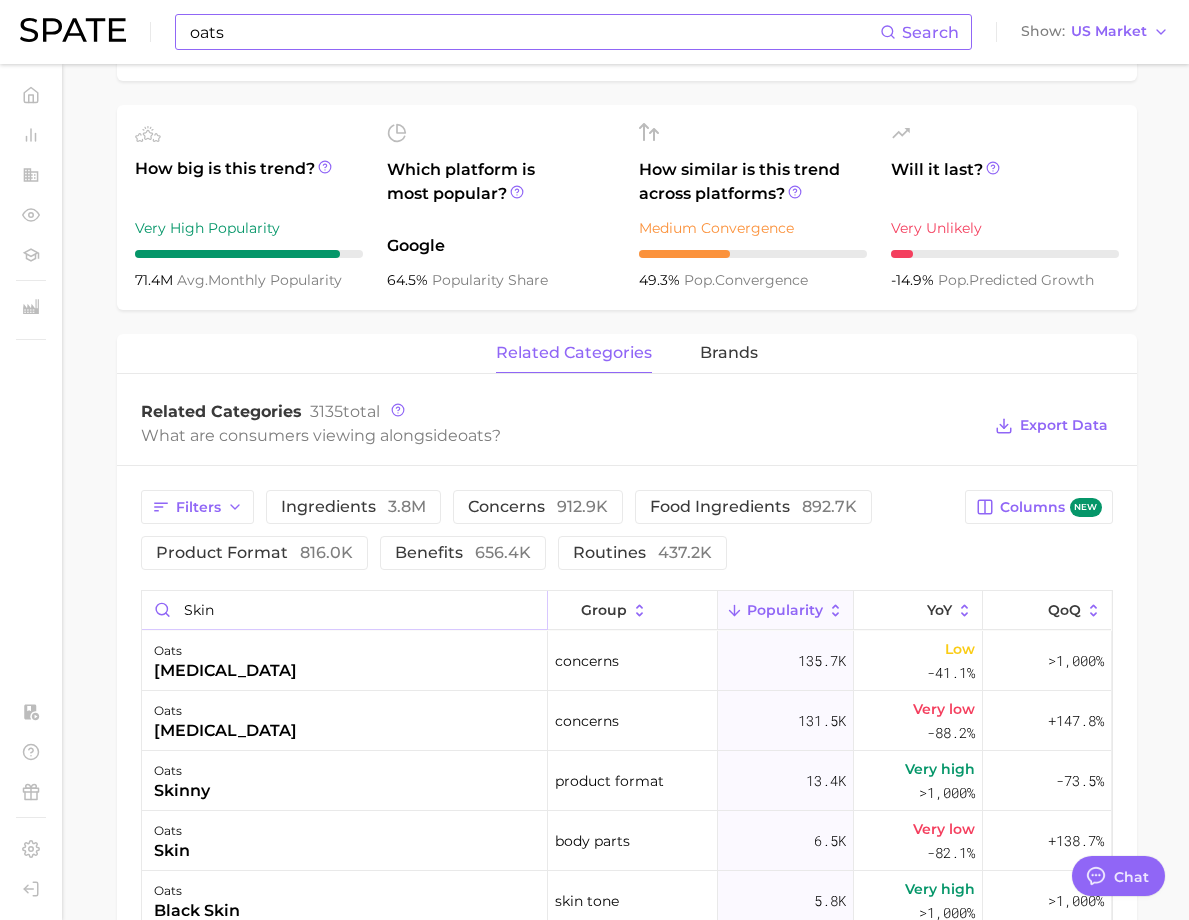 drag, startPoint x: 427, startPoint y: 673, endPoint x: 311, endPoint y: 668, distance: 116.10771 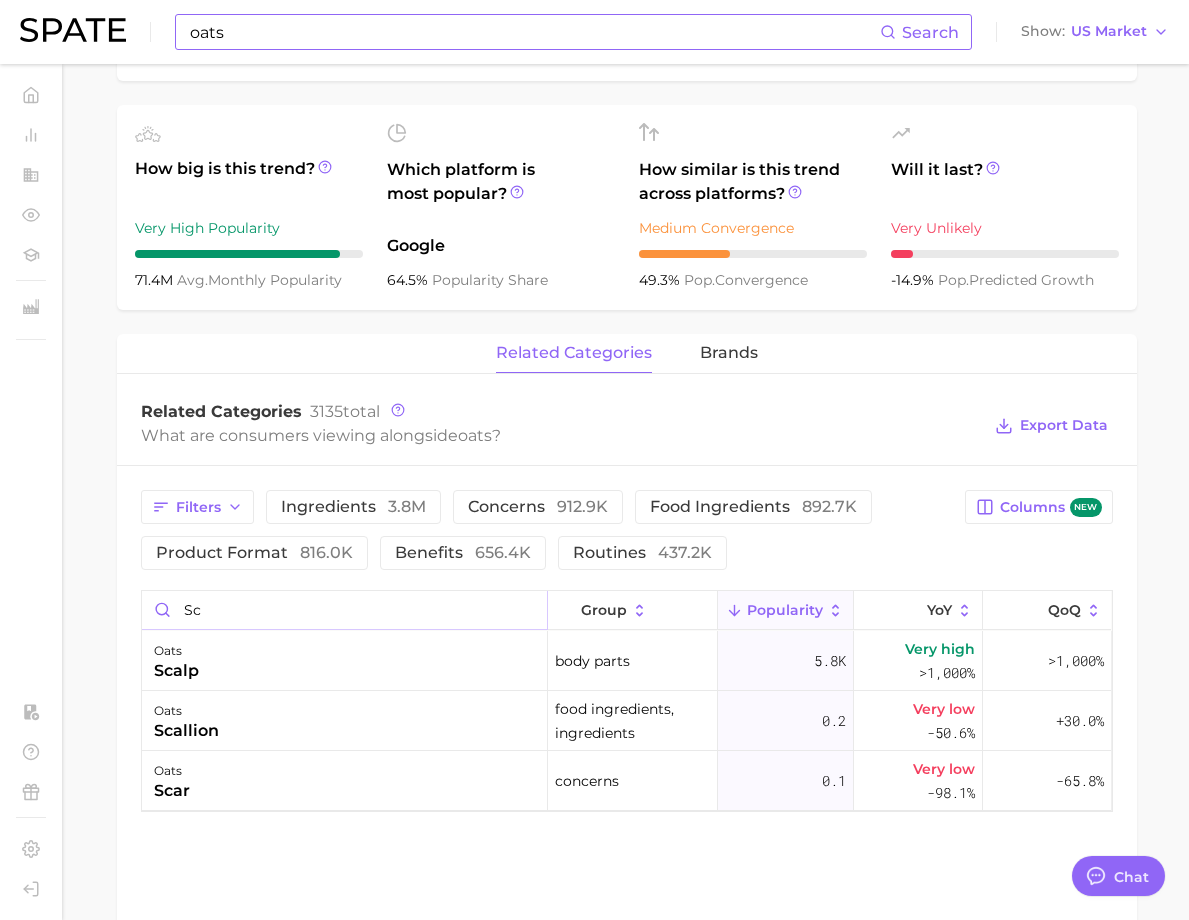 type on "s" 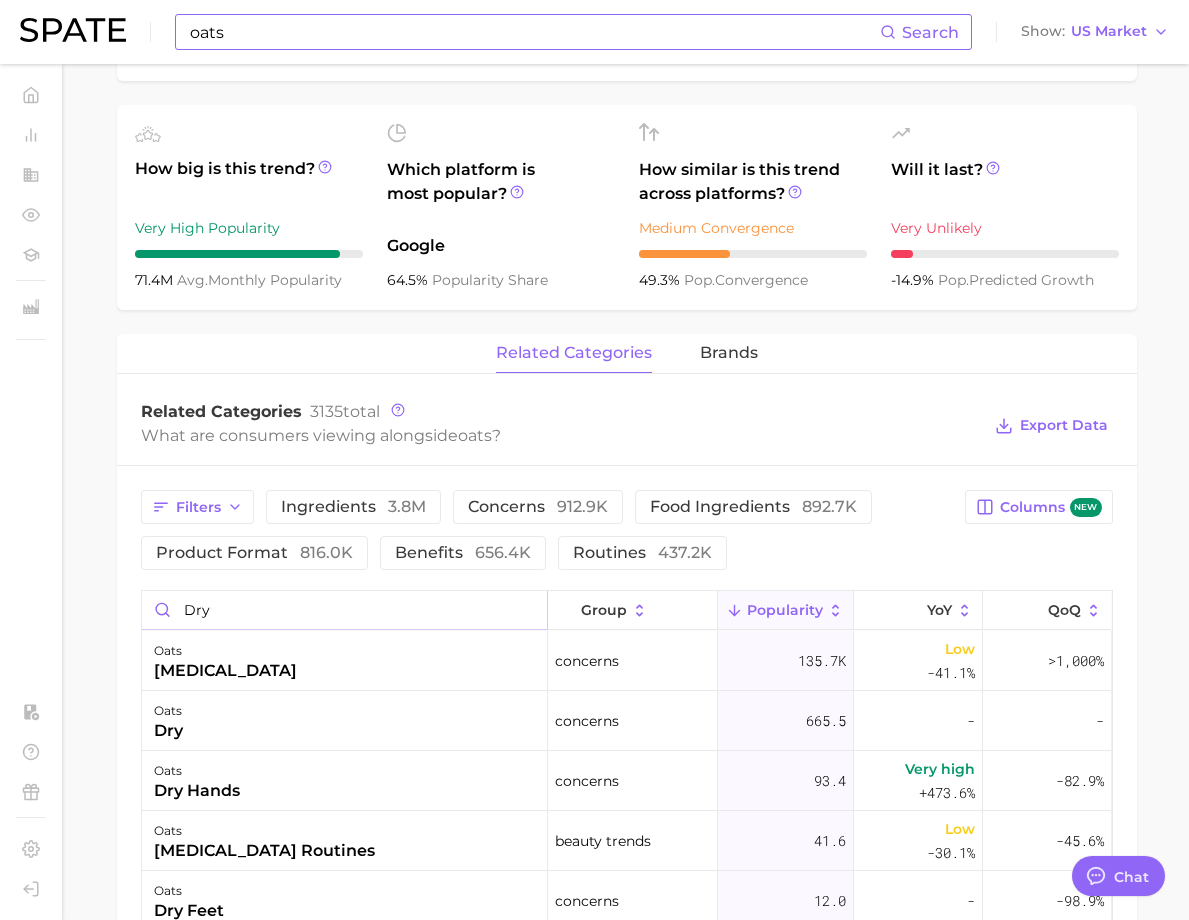 scroll, scrollTop: 900, scrollLeft: 0, axis: vertical 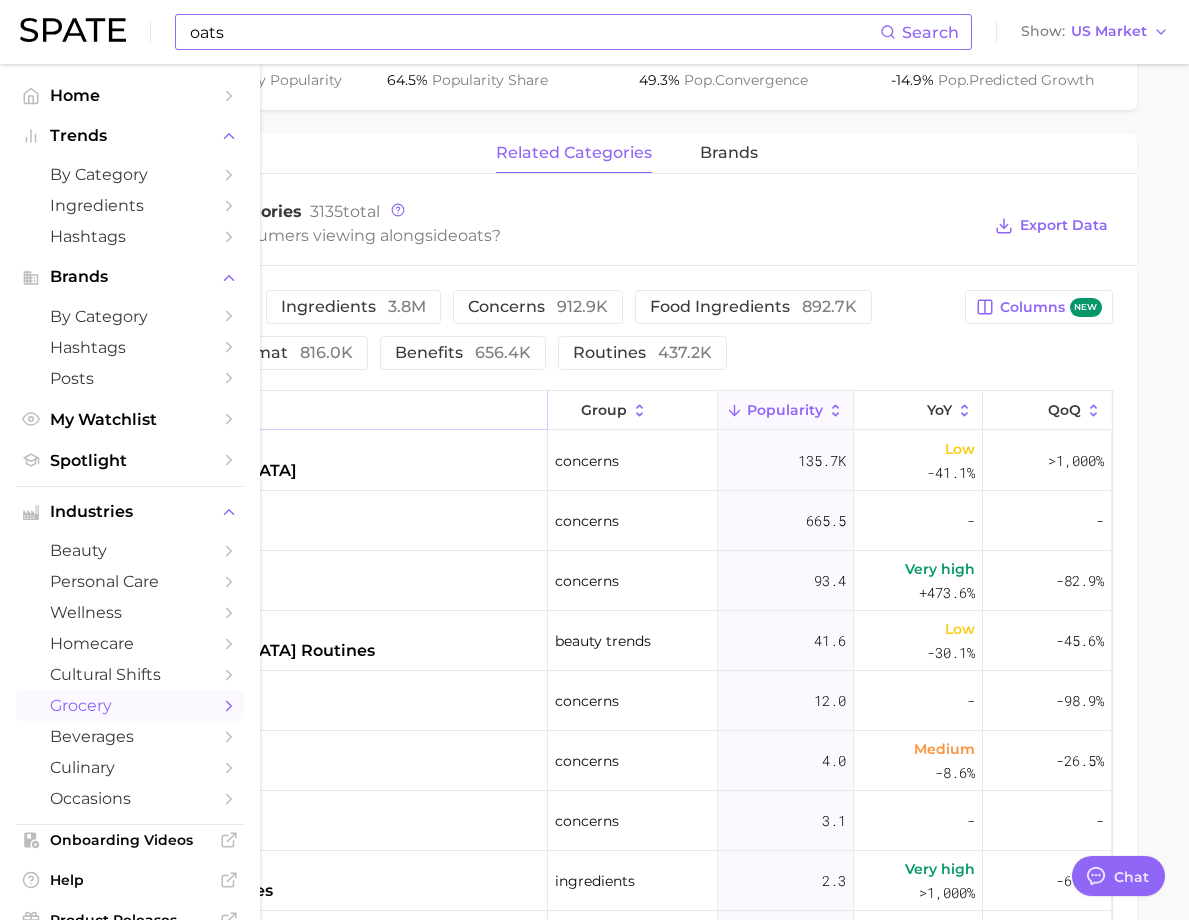 type on "dry" 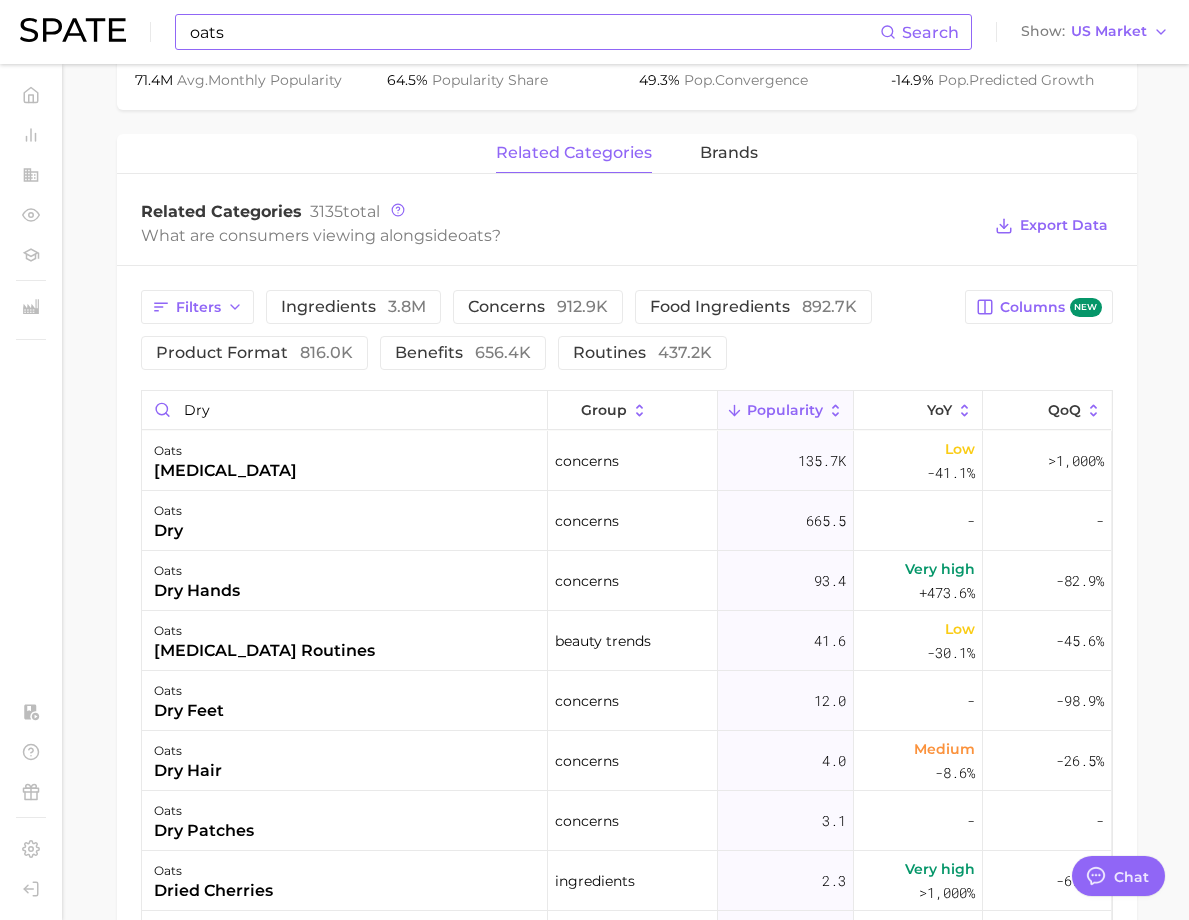 click on "Related Categories 3135  total What are consumers viewing alongside  oats ? Export Data" at bounding box center (627, 226) 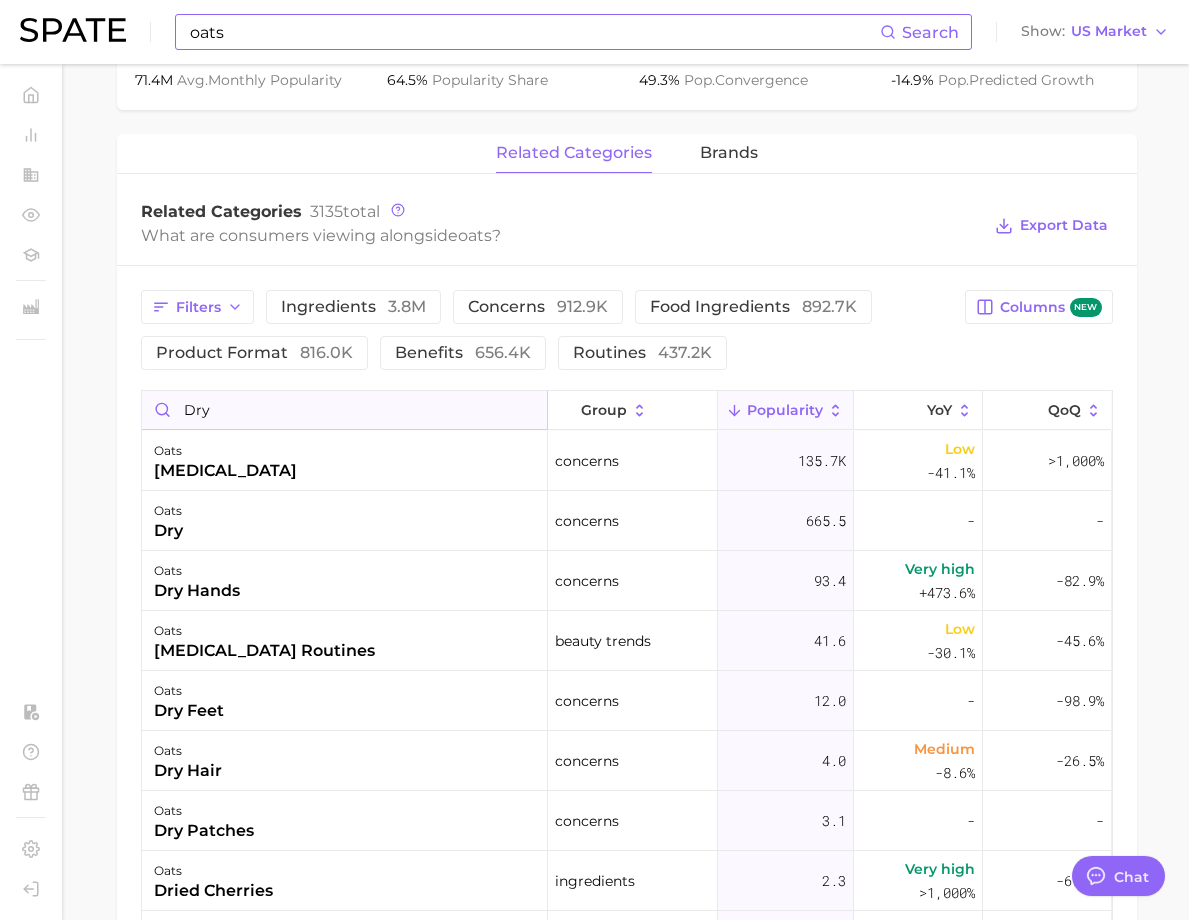 click on "dry" at bounding box center [344, 410] 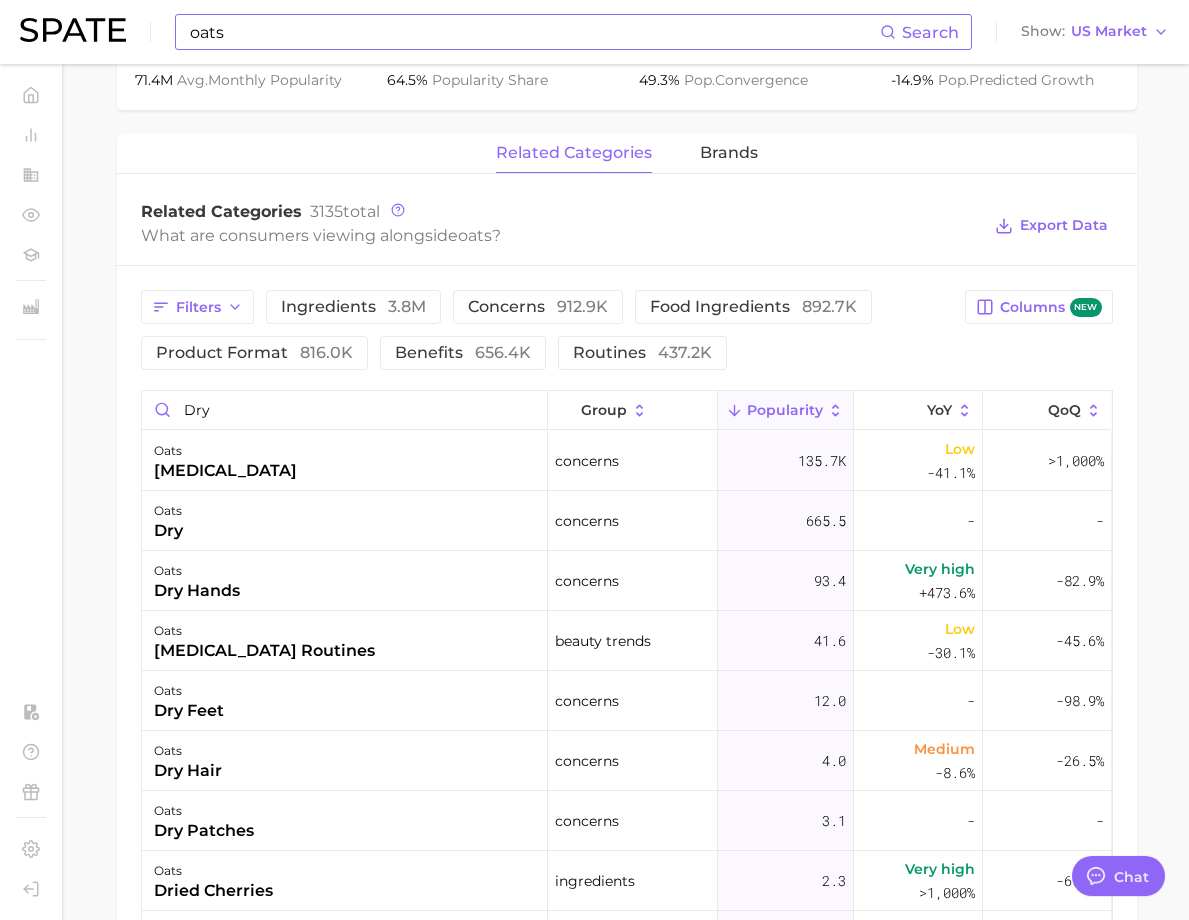 click on "oats" at bounding box center (534, 32) 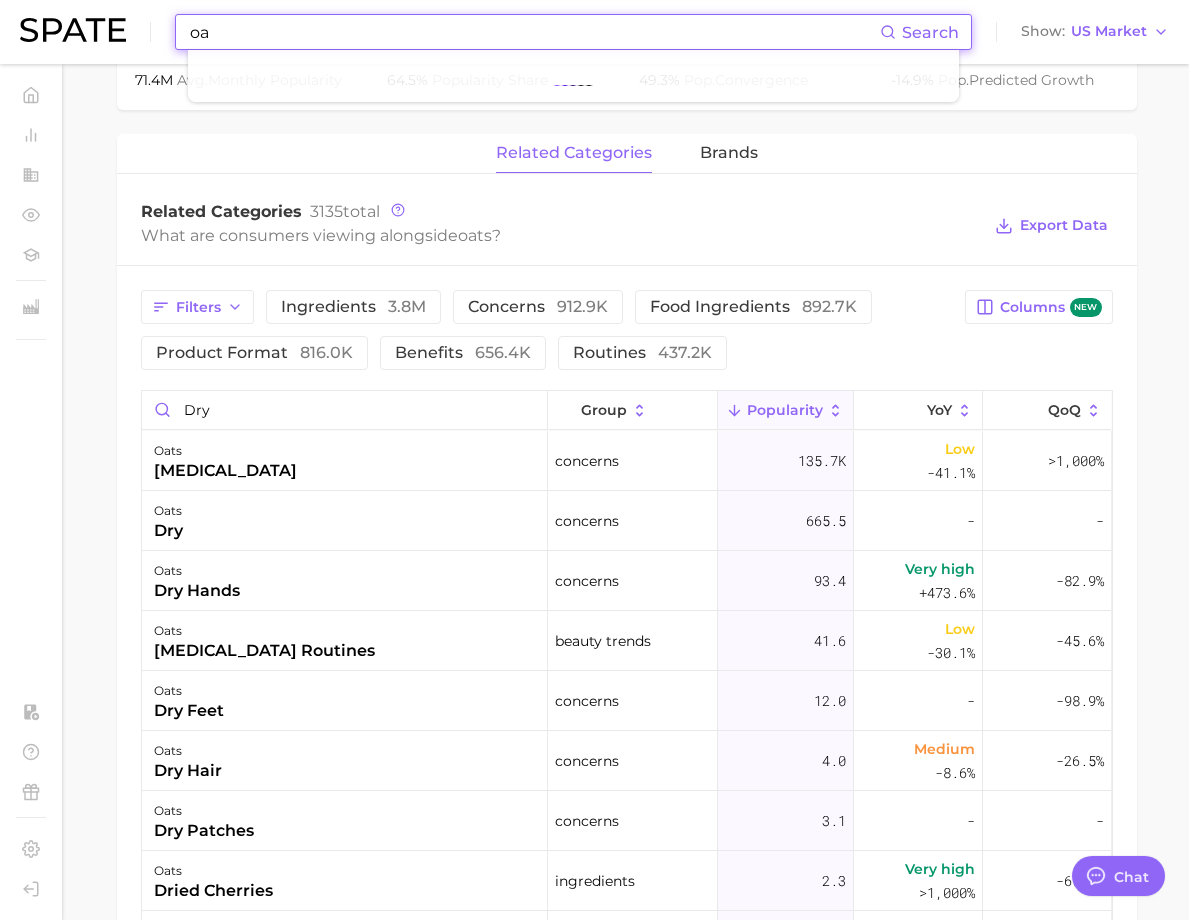 type on "o" 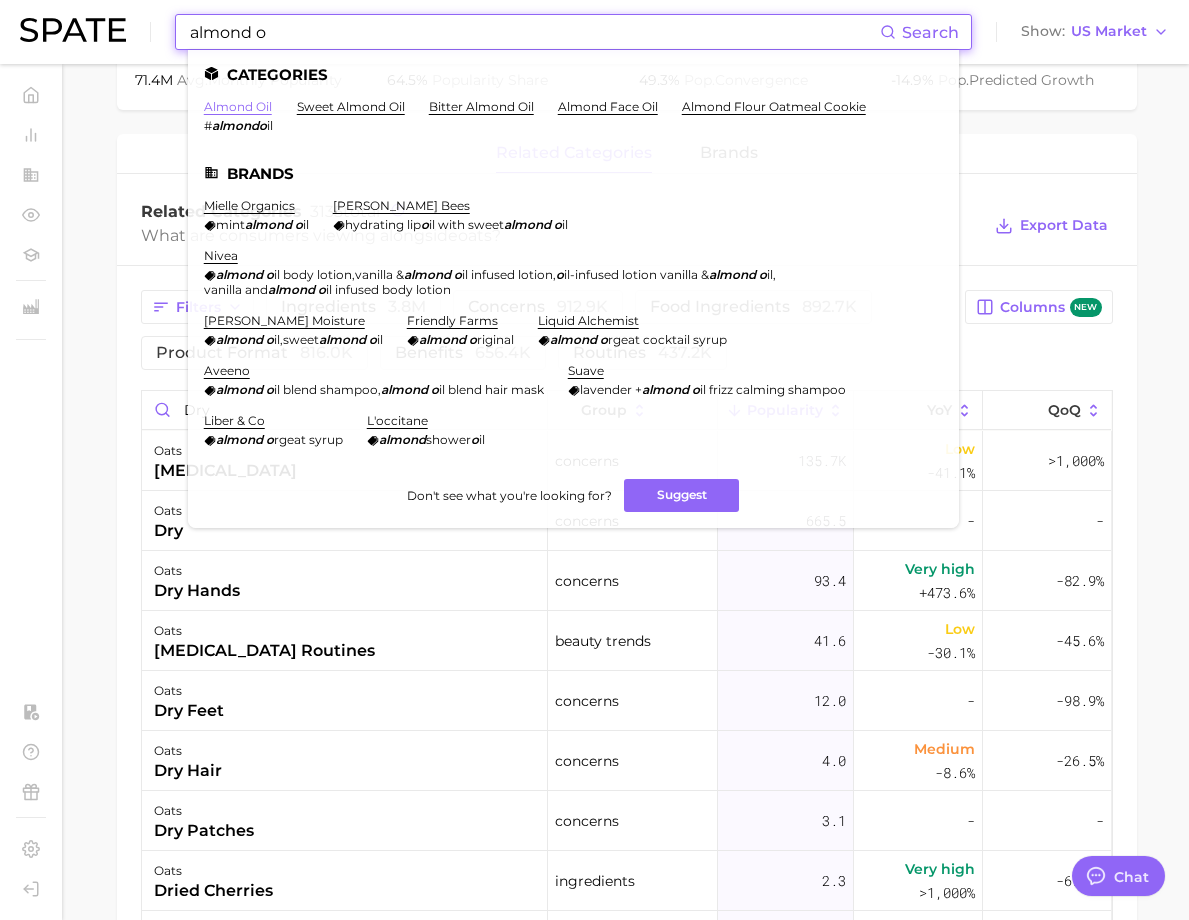 click on "almond oil" at bounding box center (238, 106) 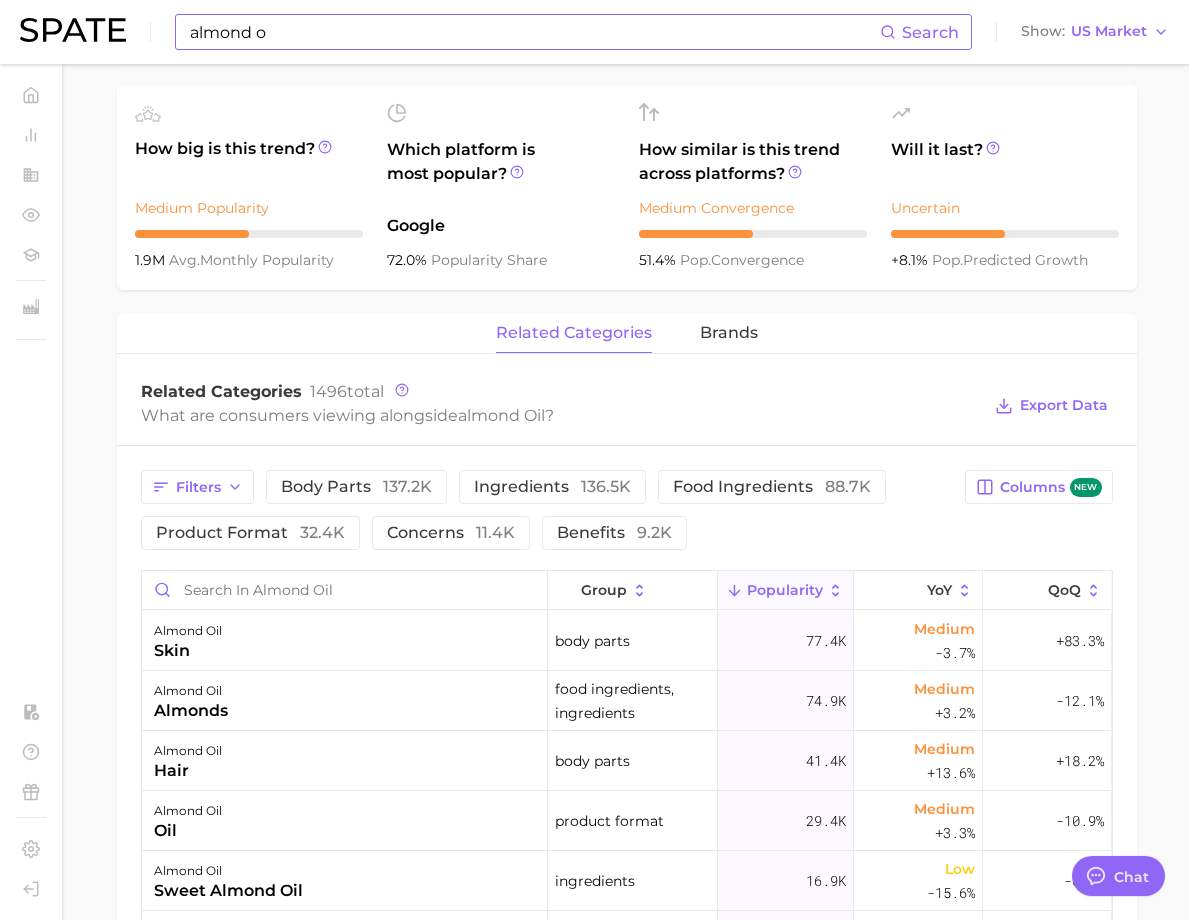 scroll, scrollTop: 800, scrollLeft: 0, axis: vertical 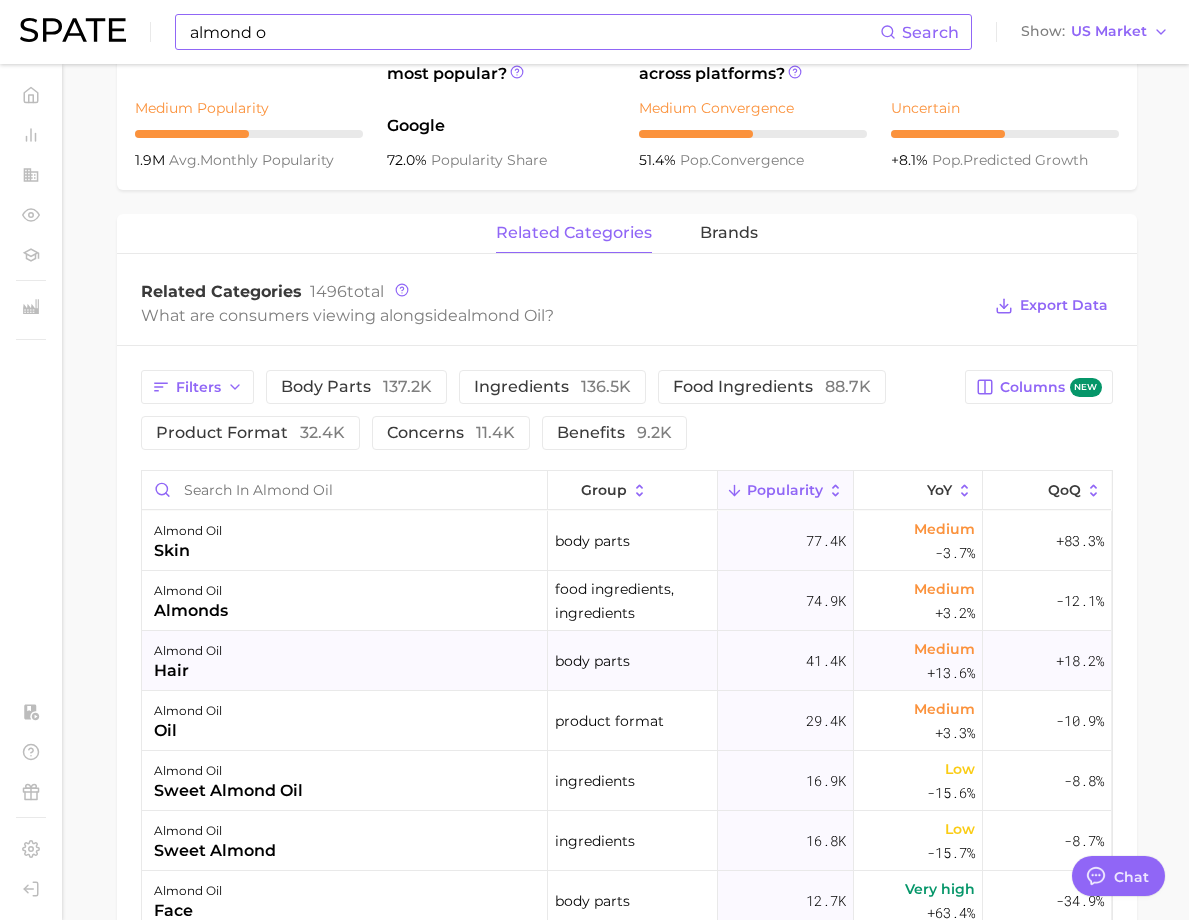 click on "almond oil hair" at bounding box center (345, 661) 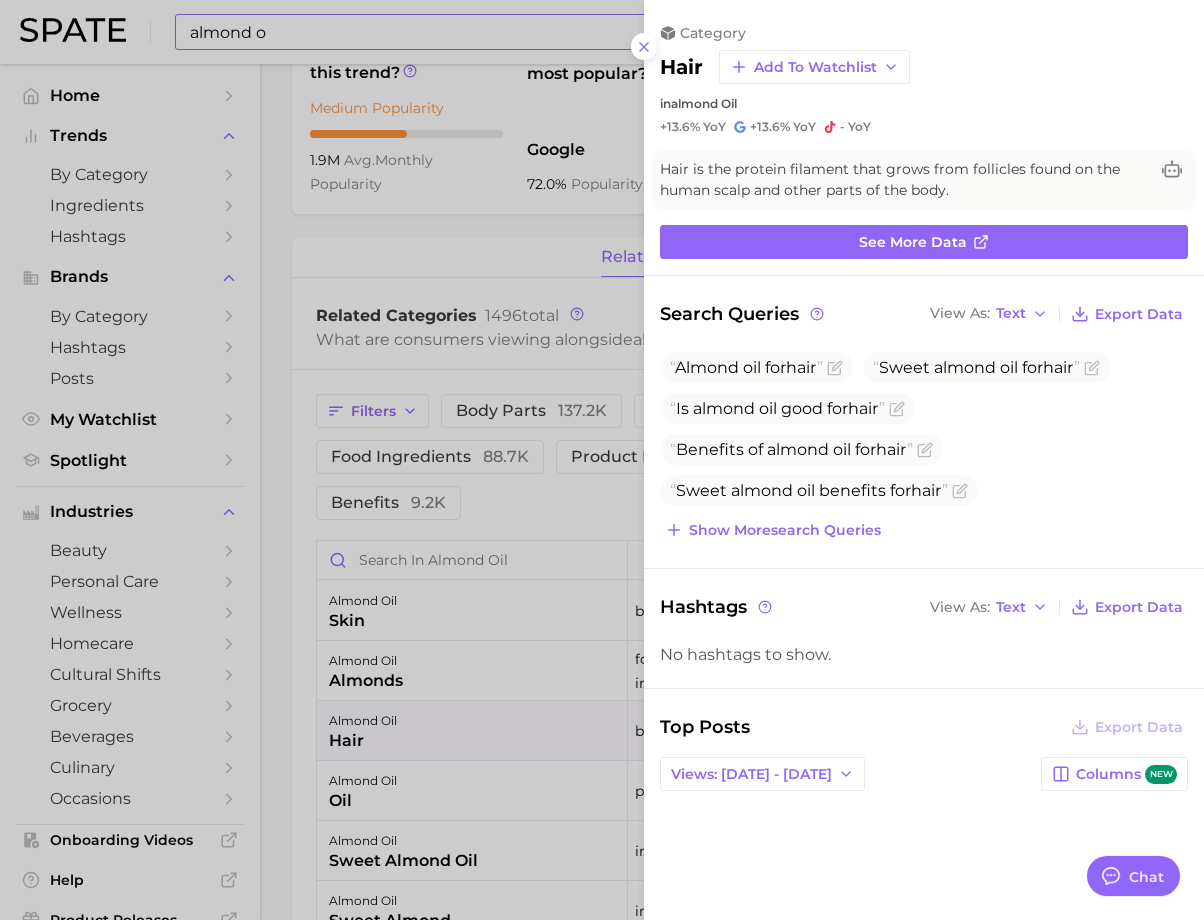 click at bounding box center [602, 460] 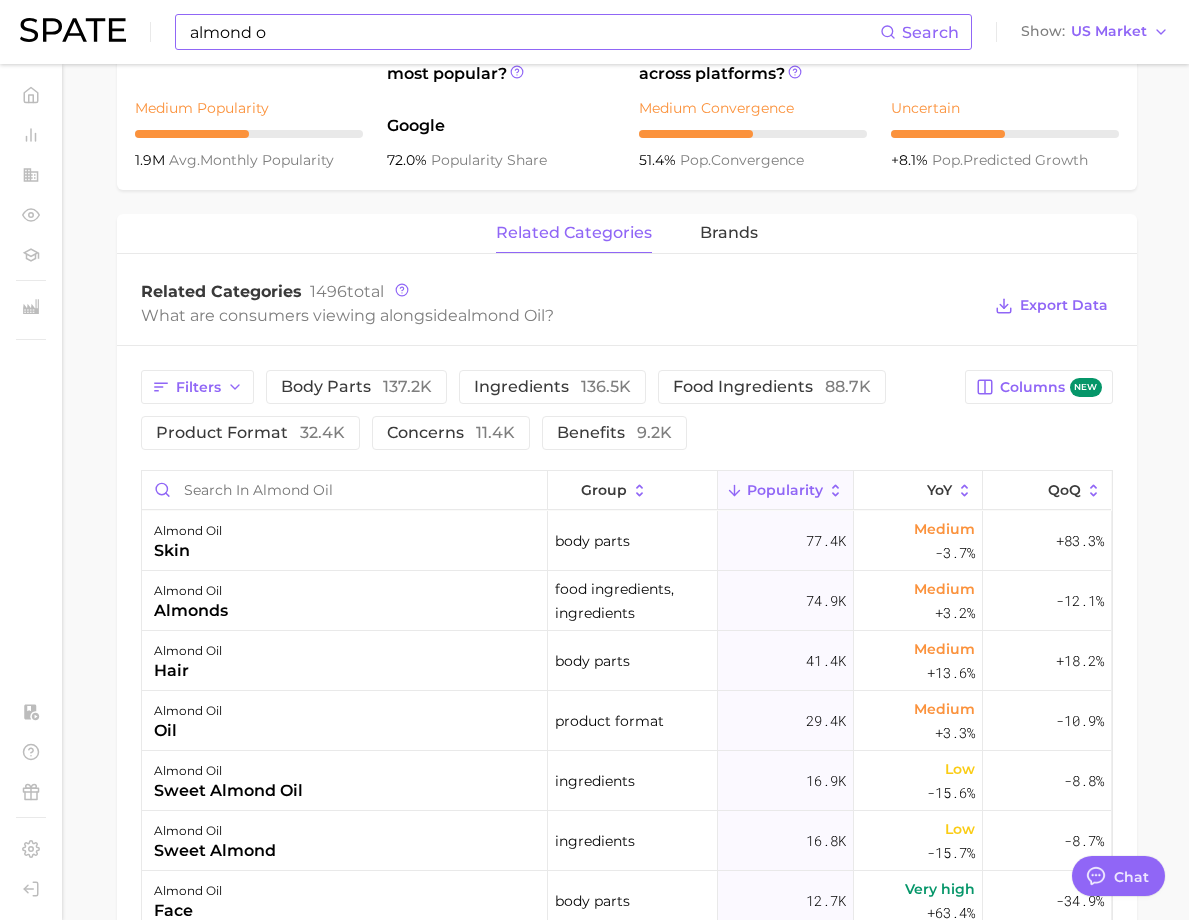 click on "Filters body parts   137.2k ingredients   136.5k food ingredients   88.7k product format   32.4k concerns   11.4k benefits   9.2k" at bounding box center (547, 410) 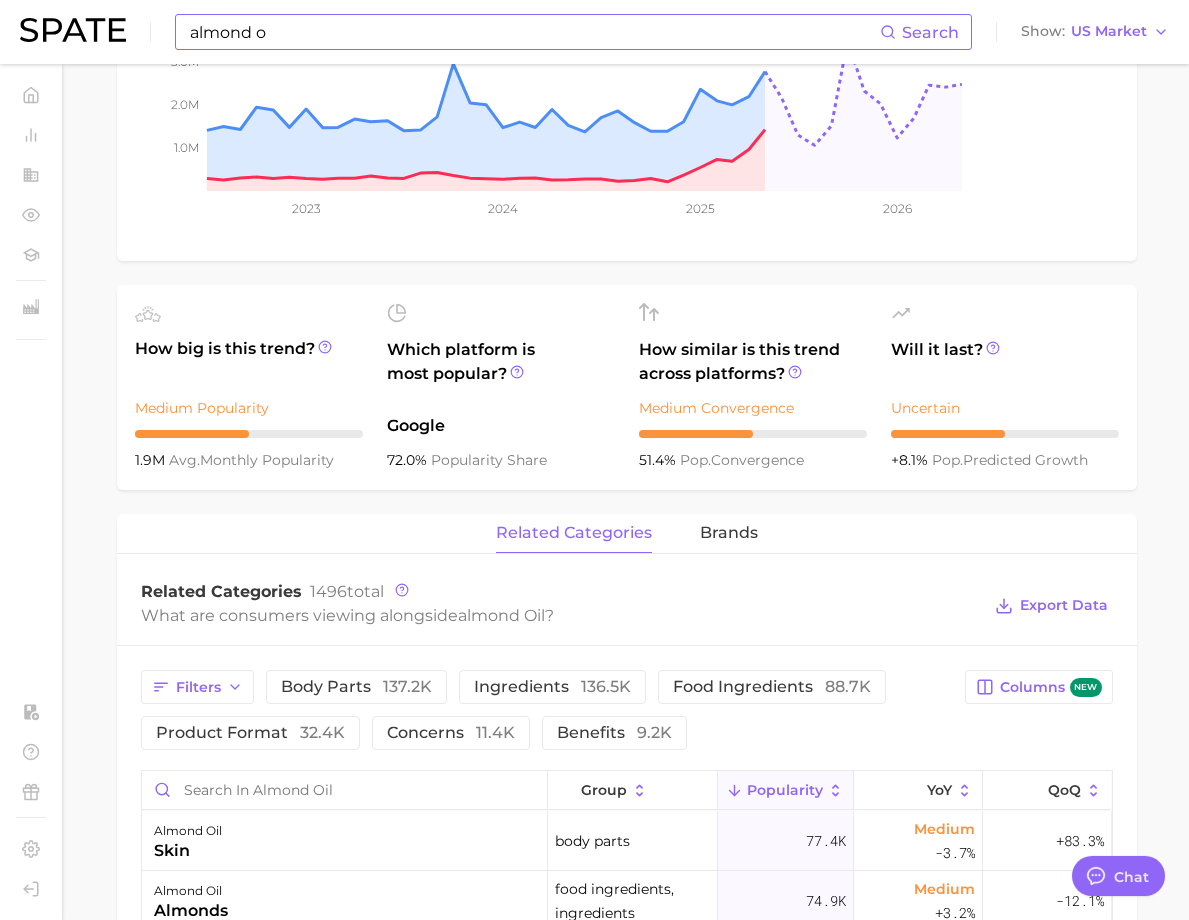 scroll, scrollTop: 400, scrollLeft: 0, axis: vertical 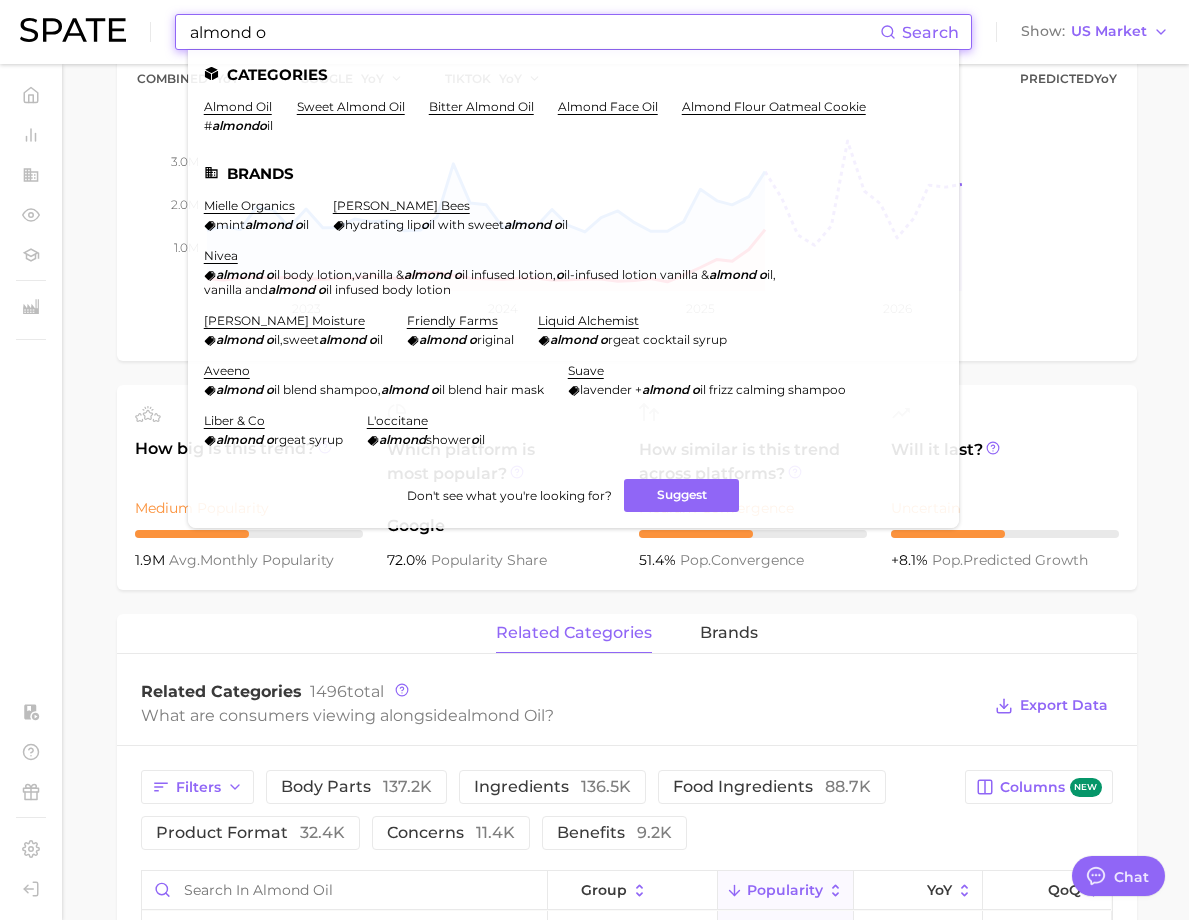 drag, startPoint x: 280, startPoint y: 45, endPoint x: 123, endPoint y: 36, distance: 157.25775 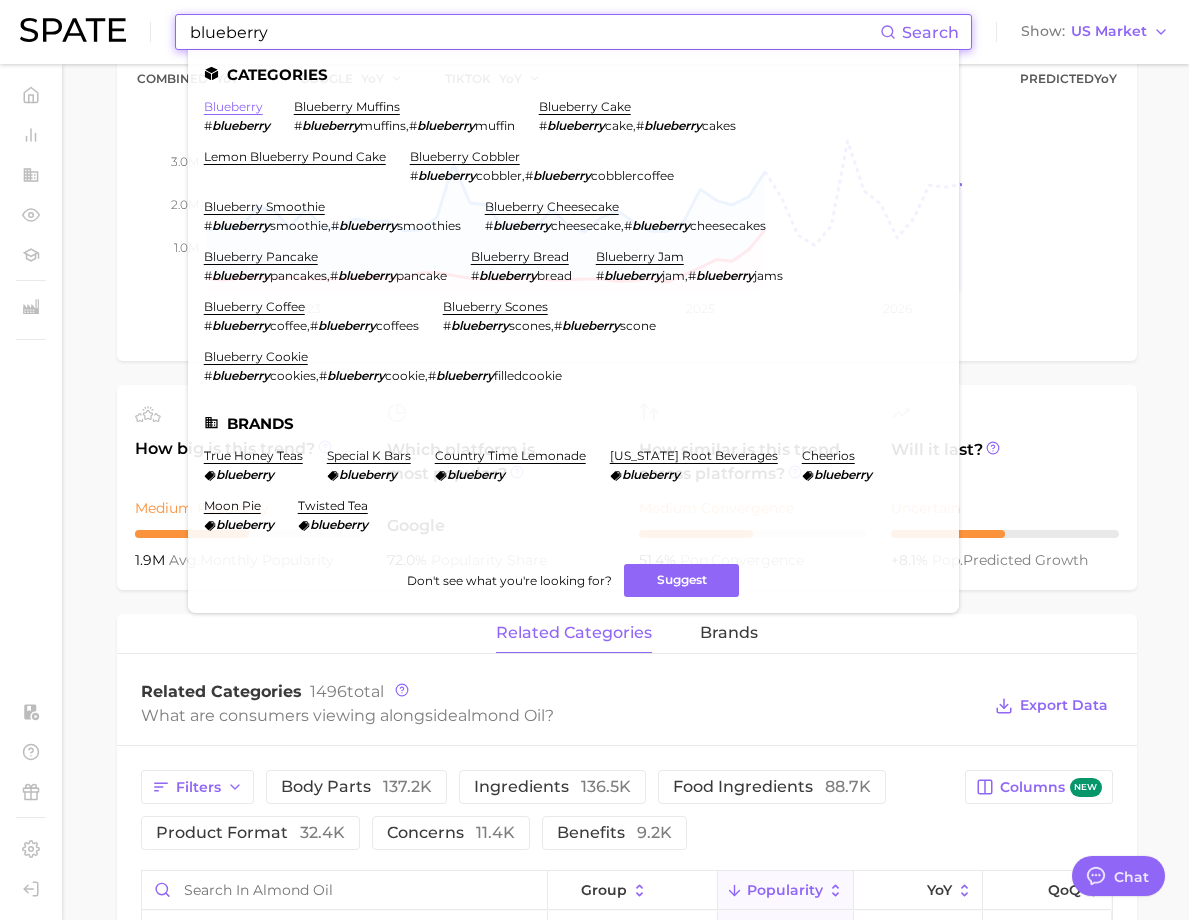 type on "blueberry" 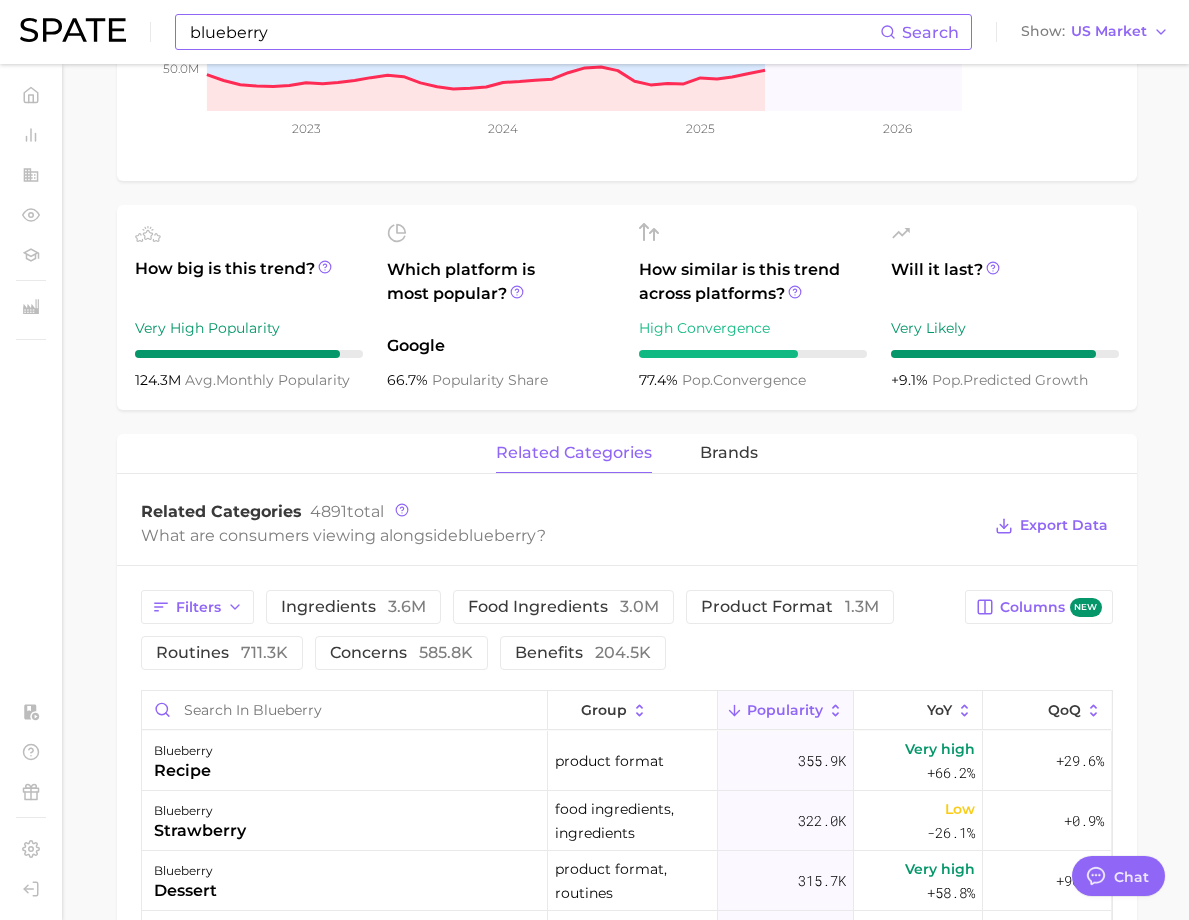 scroll, scrollTop: 700, scrollLeft: 0, axis: vertical 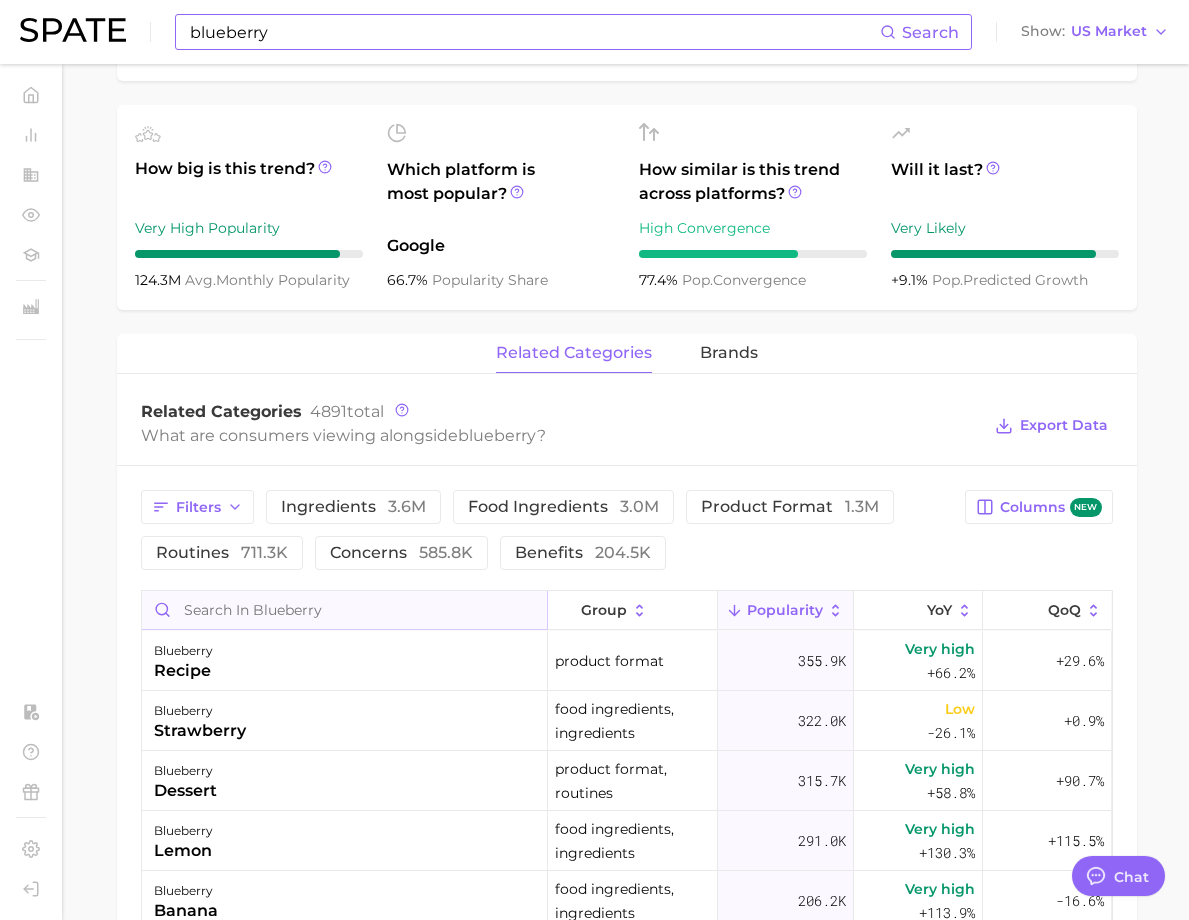 click at bounding box center [344, 610] 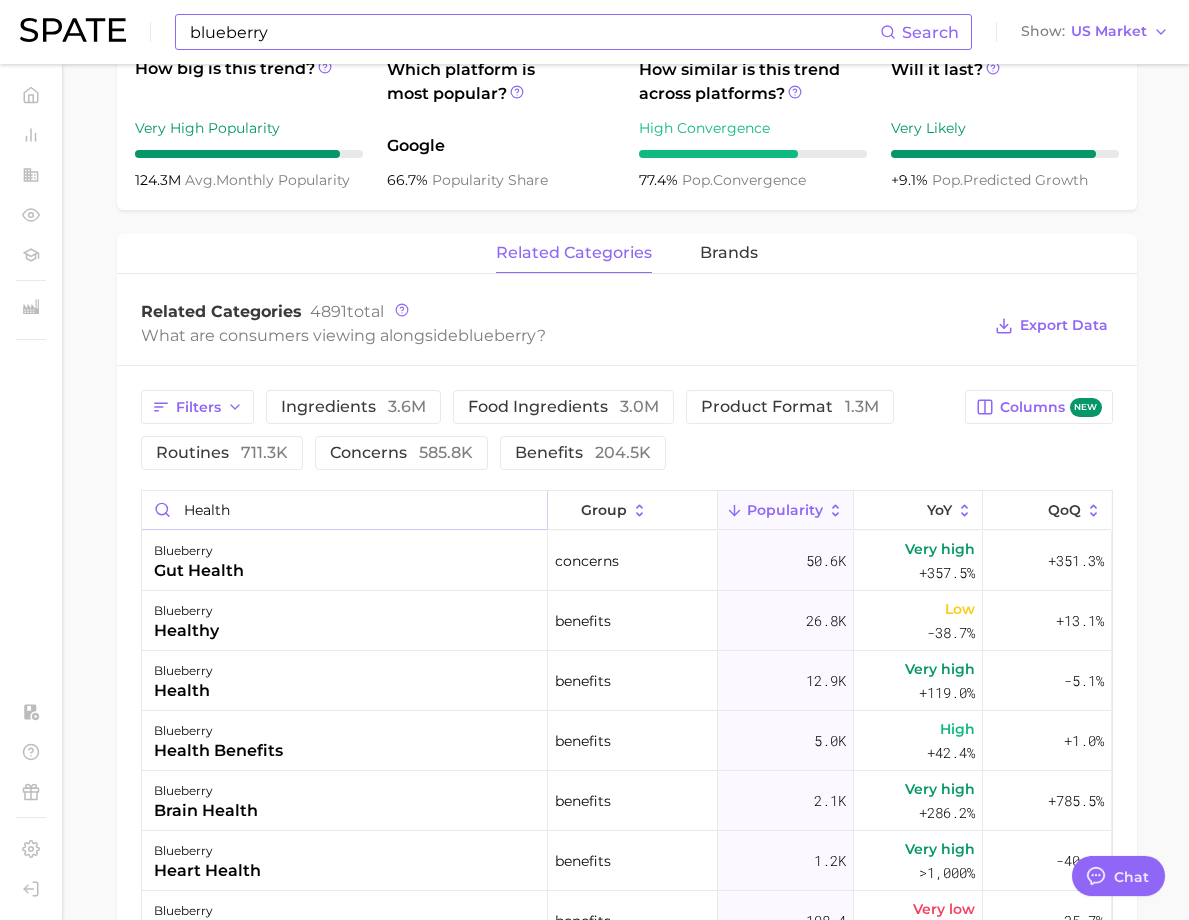 scroll, scrollTop: 900, scrollLeft: 0, axis: vertical 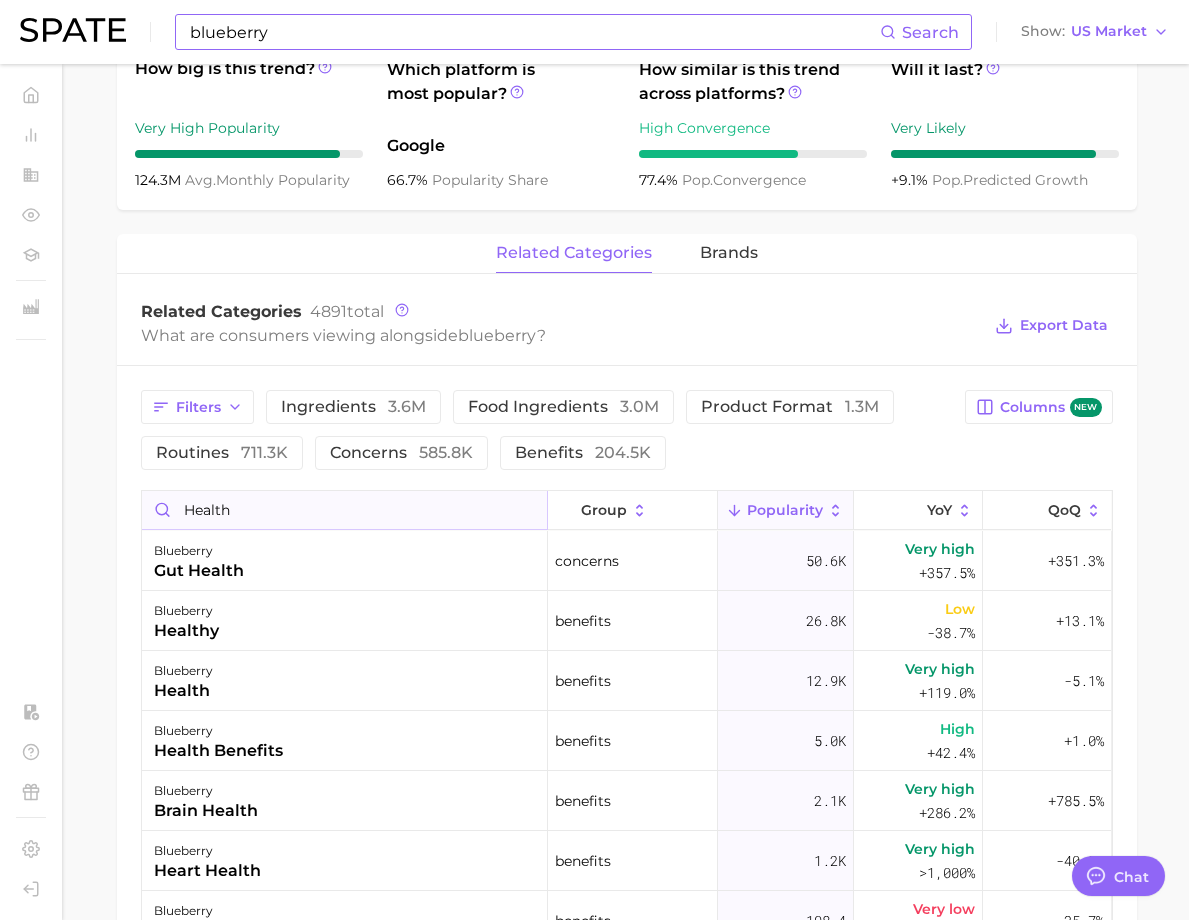 drag, startPoint x: 437, startPoint y: 583, endPoint x: 343, endPoint y: 569, distance: 95.036835 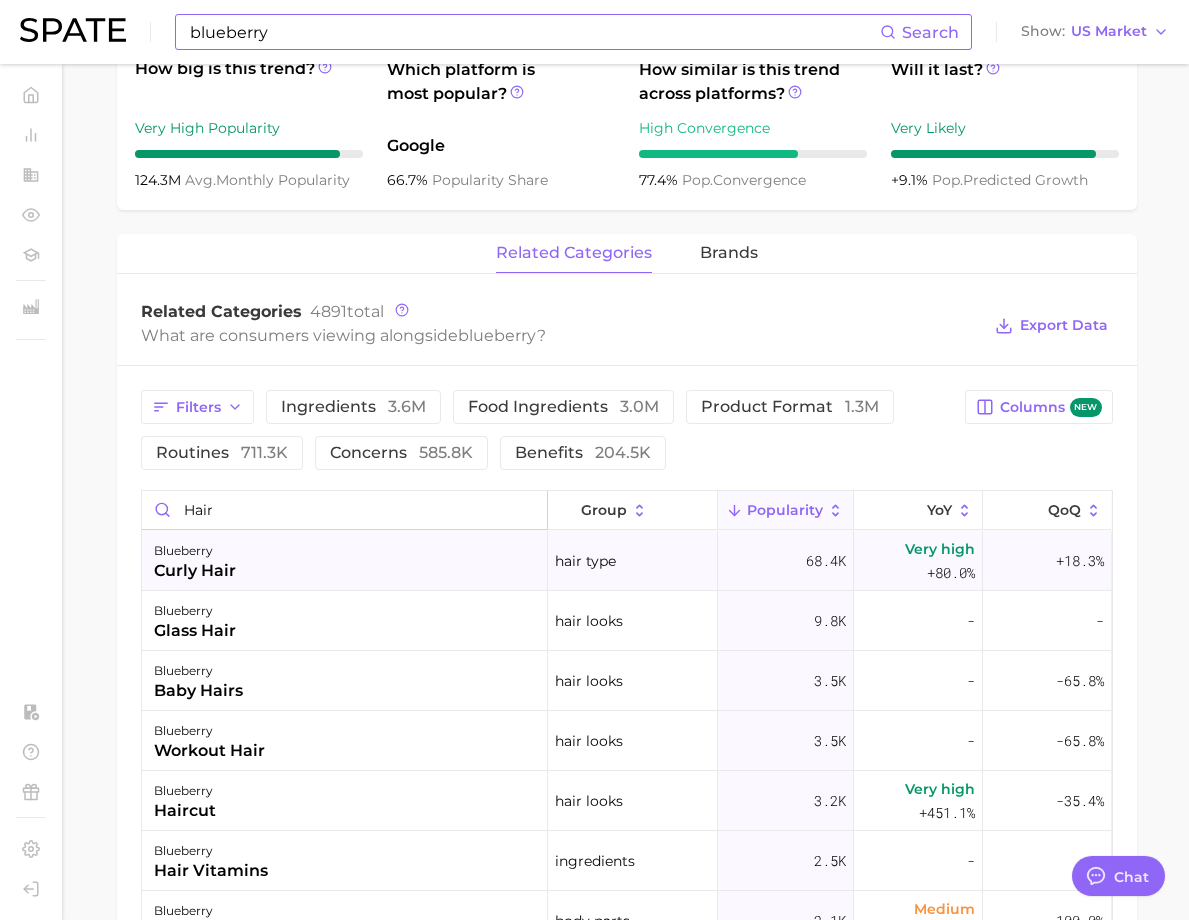 type on "hair" 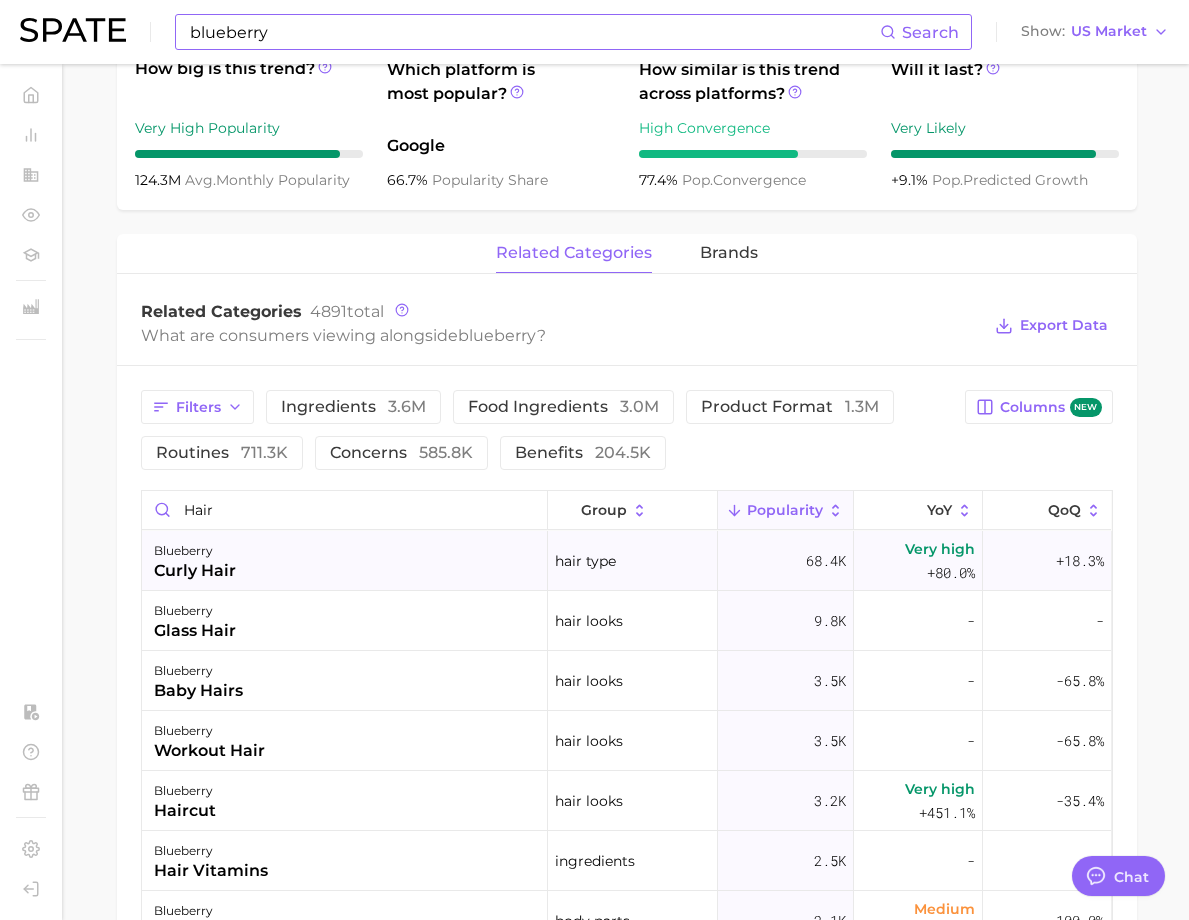 click on "blueberry curly hair" at bounding box center [345, 561] 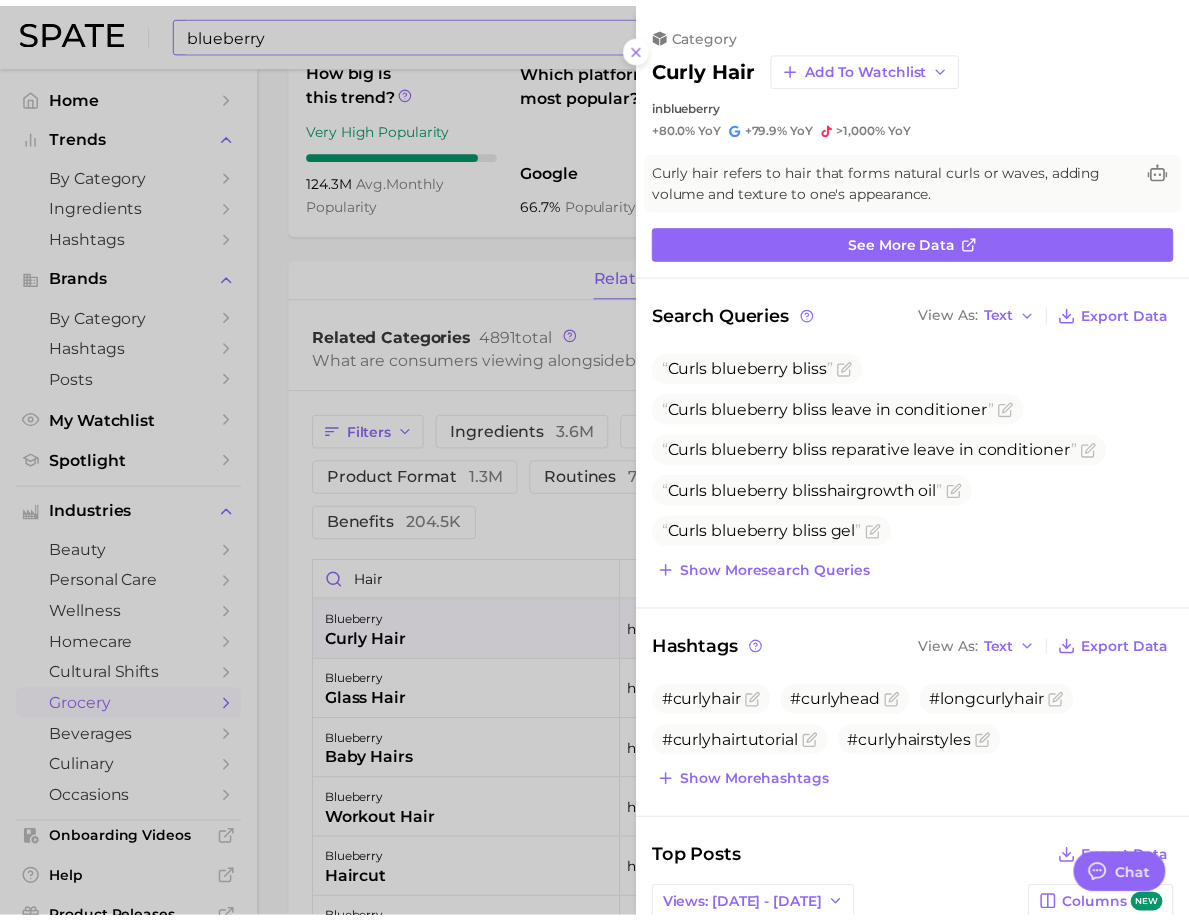 scroll, scrollTop: 0, scrollLeft: 0, axis: both 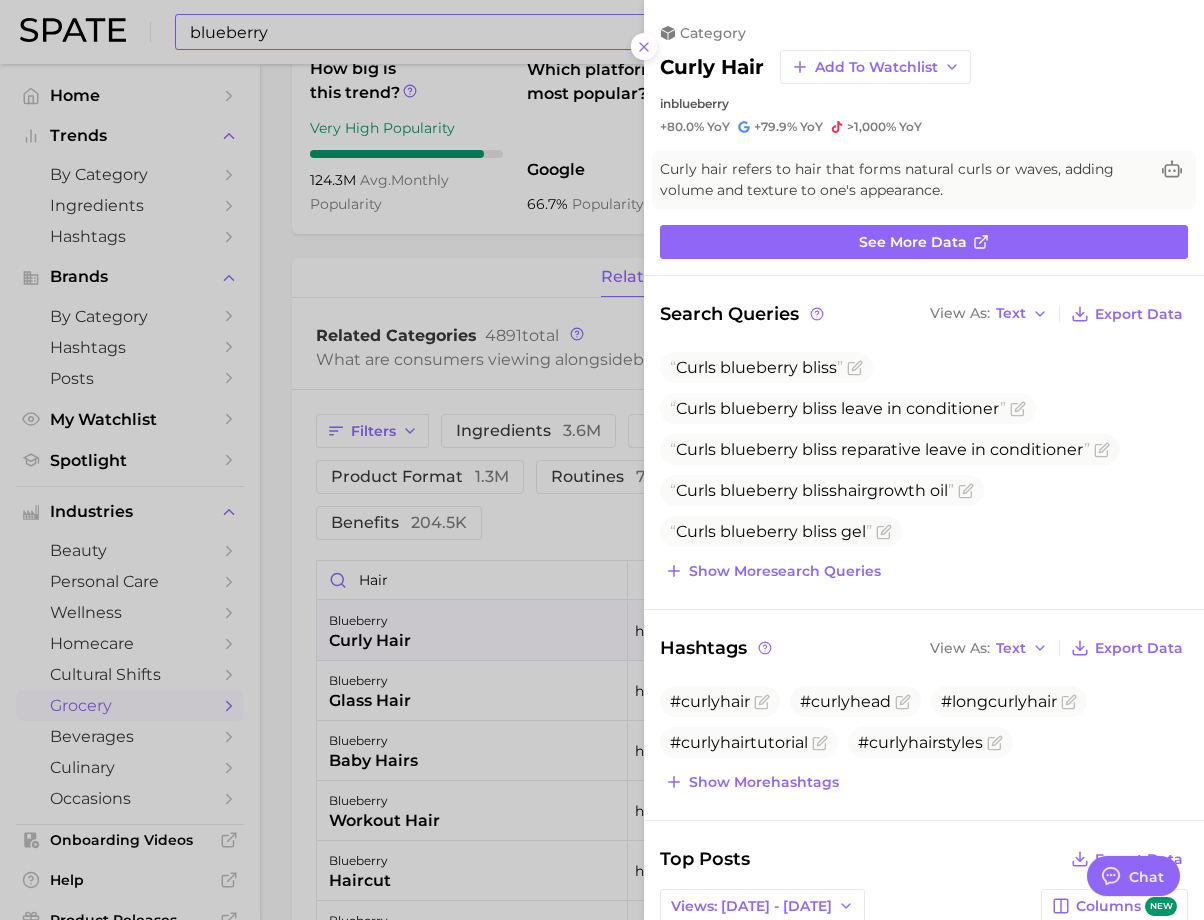 click at bounding box center [602, 460] 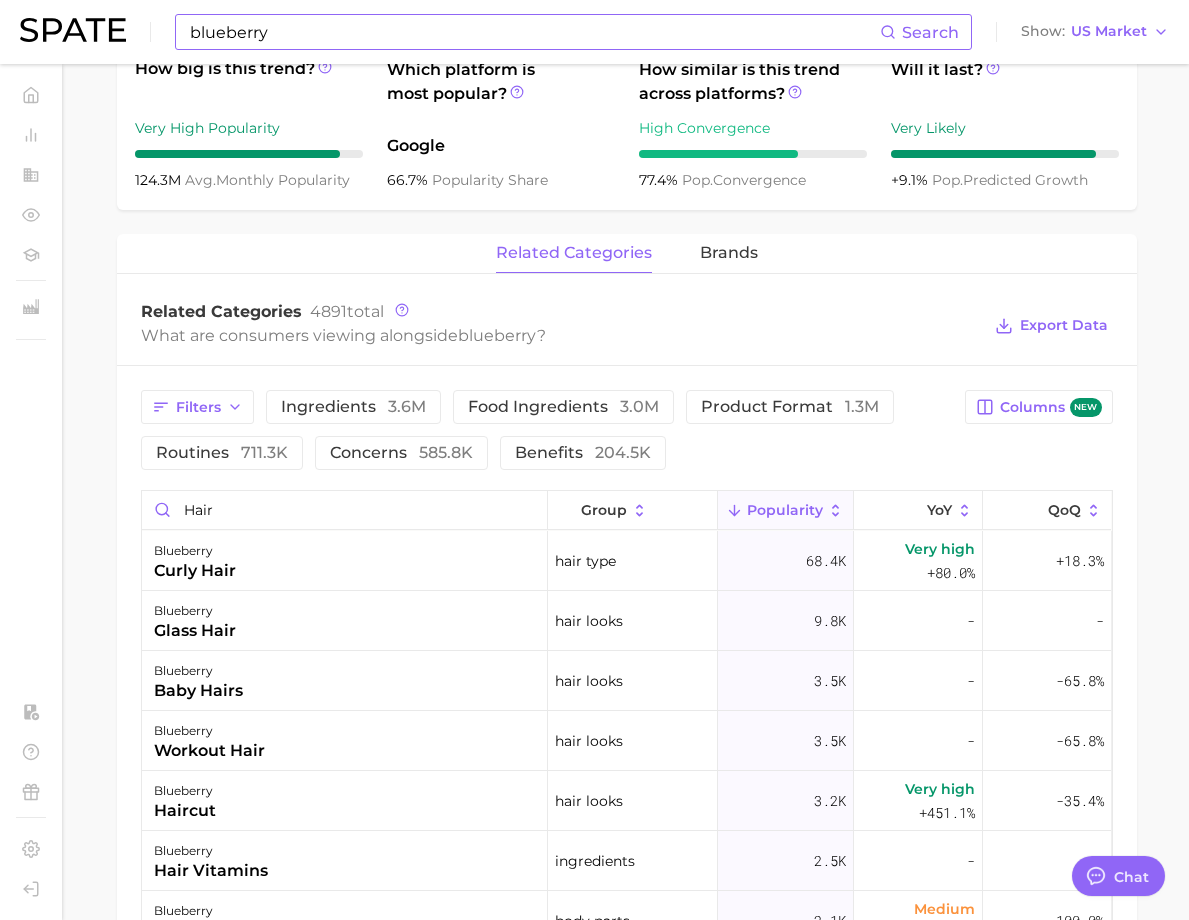 click on "Filters ingredients   3.6m food ingredients   3.0m product format   1.3m routines   711.3k concerns   585.8k benefits   204.5k" at bounding box center (547, 430) 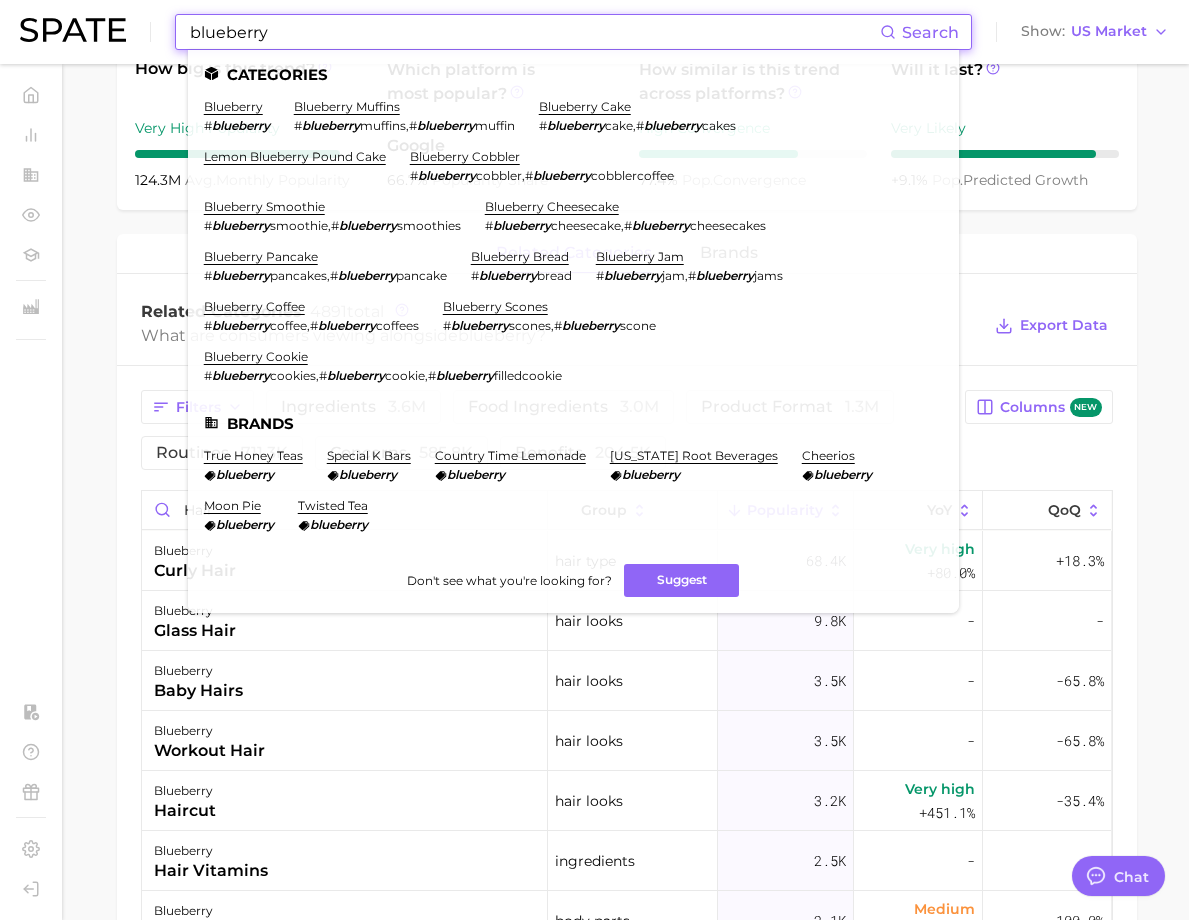 drag, startPoint x: 295, startPoint y: 43, endPoint x: 194, endPoint y: 29, distance: 101.96568 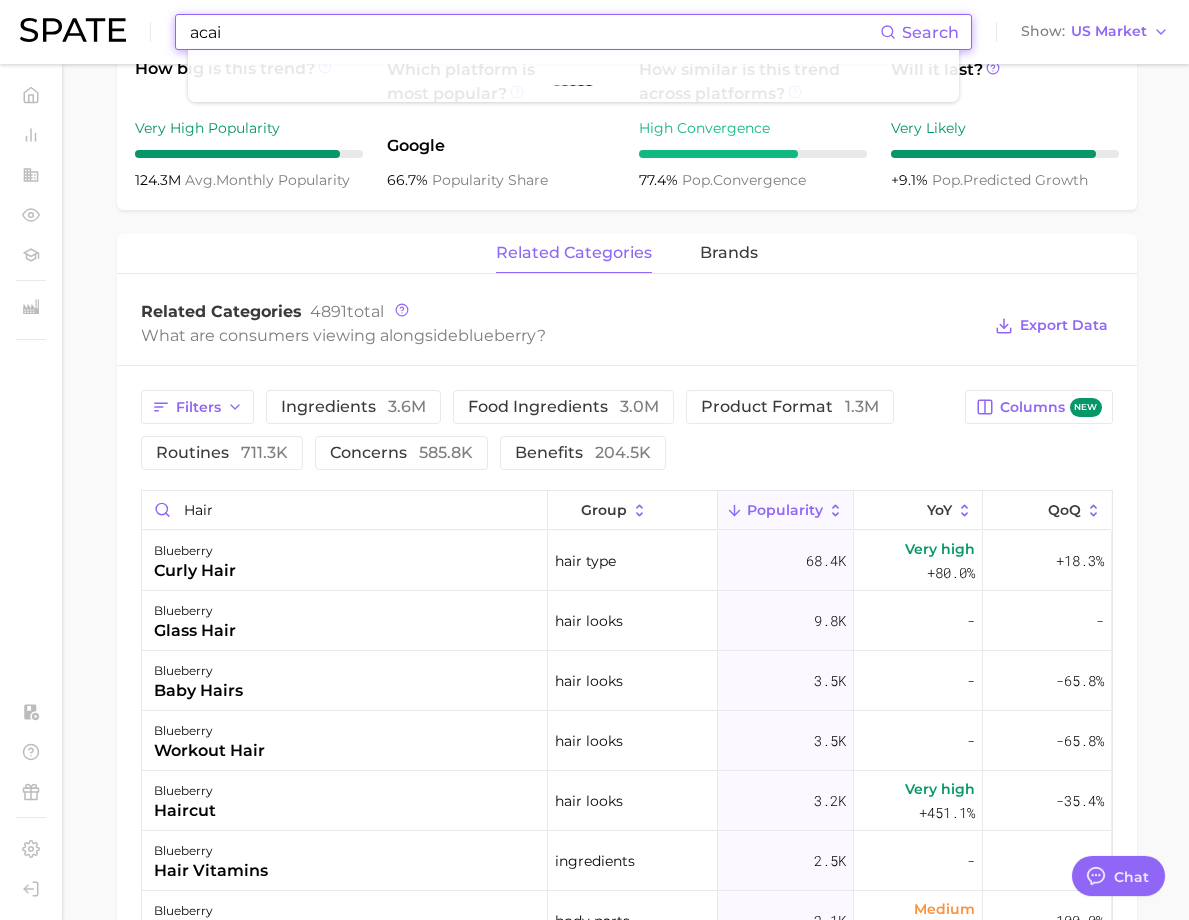type on "acai" 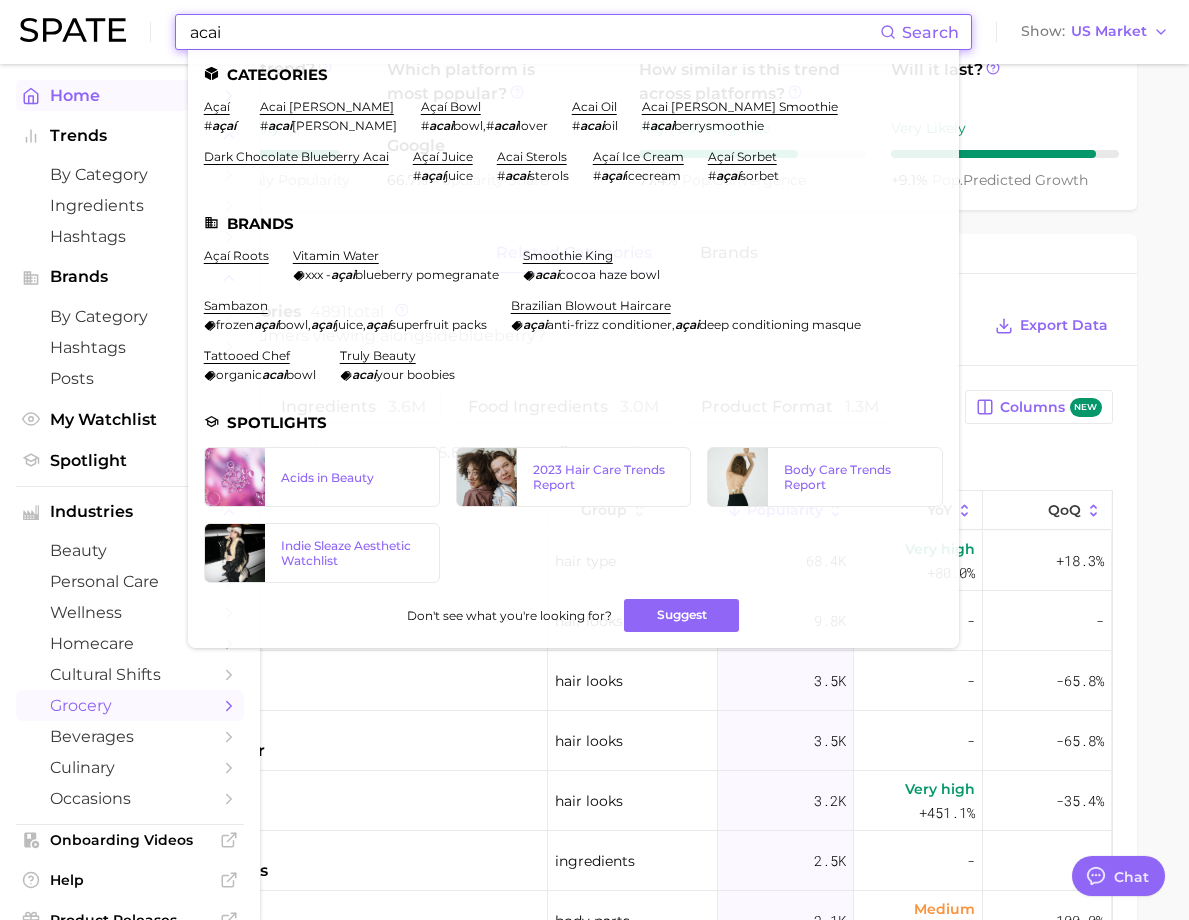 click on "açaí" at bounding box center (217, 106) 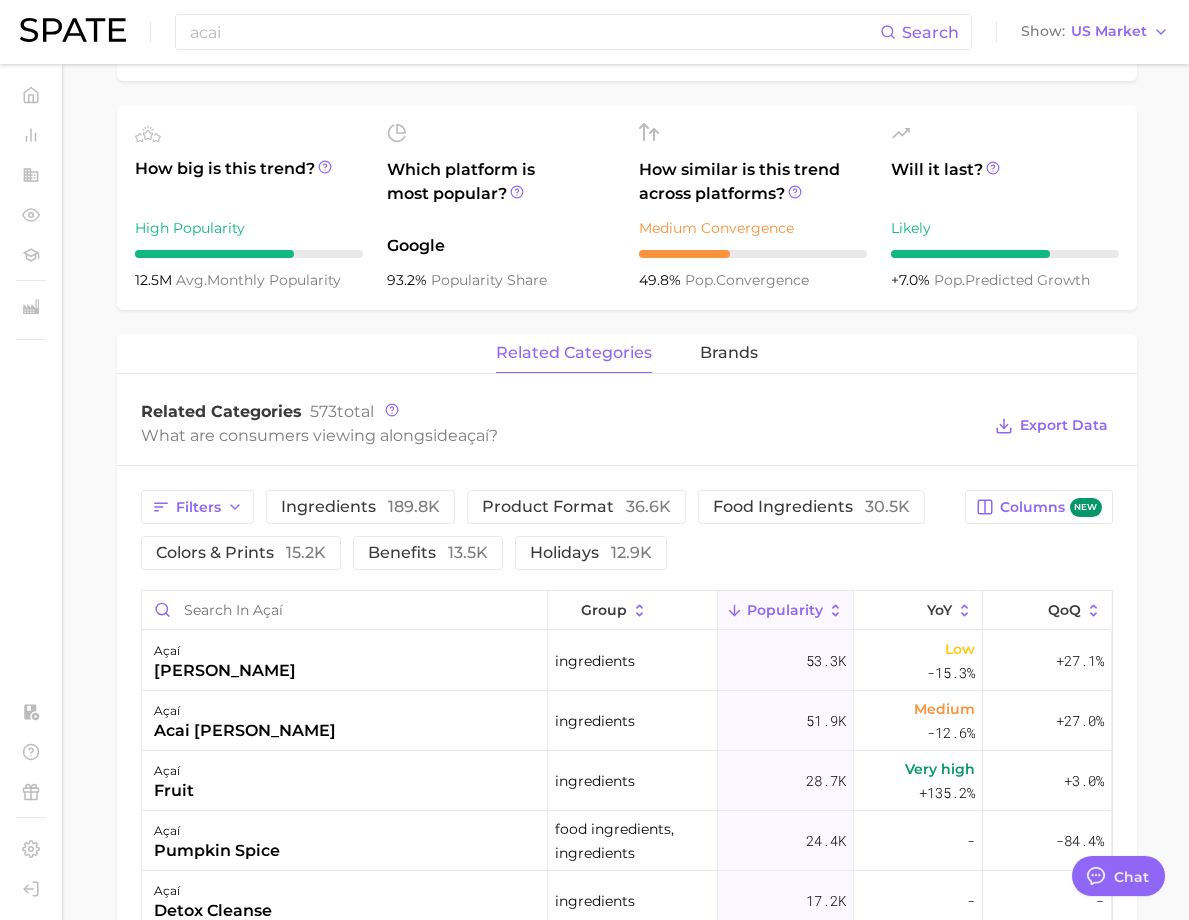 scroll, scrollTop: 900, scrollLeft: 0, axis: vertical 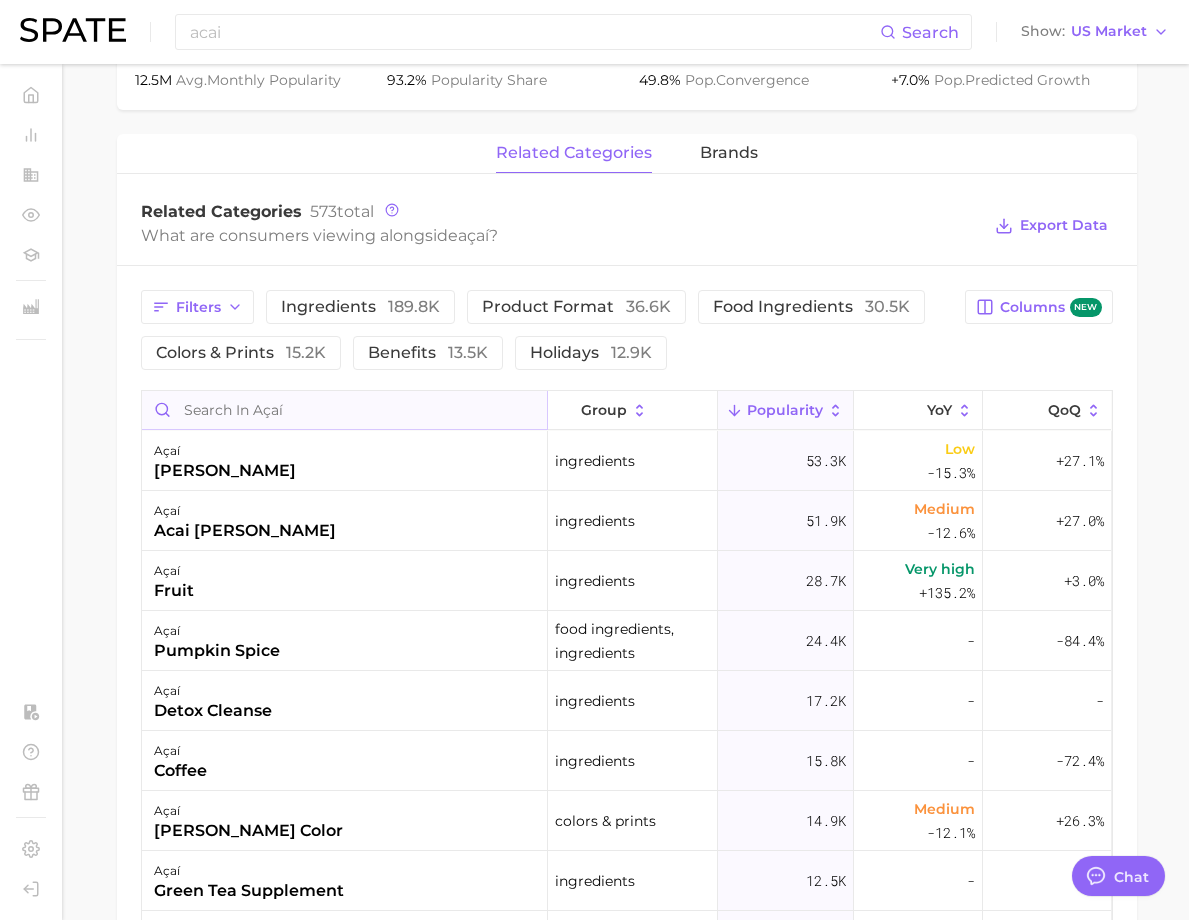 drag, startPoint x: 413, startPoint y: 488, endPoint x: 388, endPoint y: 485, distance: 25.179358 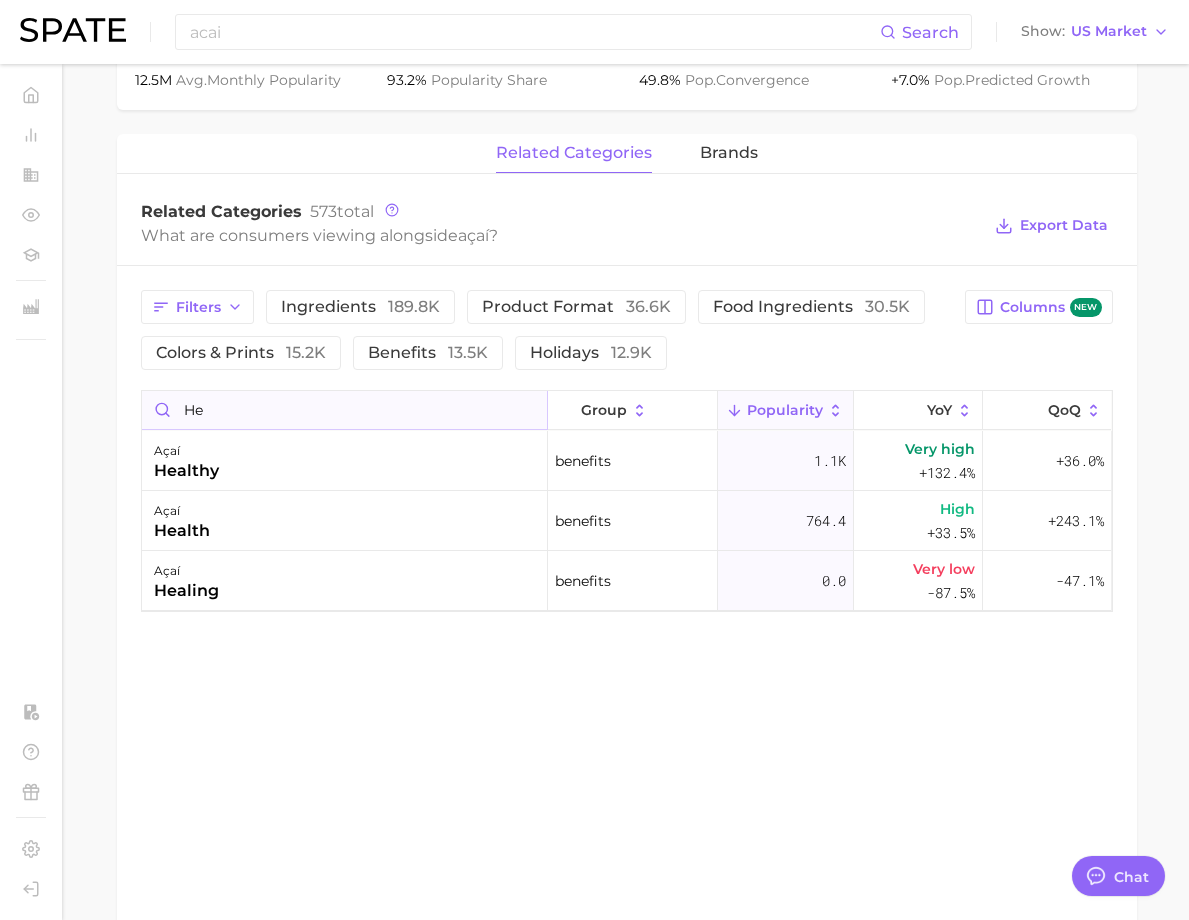 type on "h" 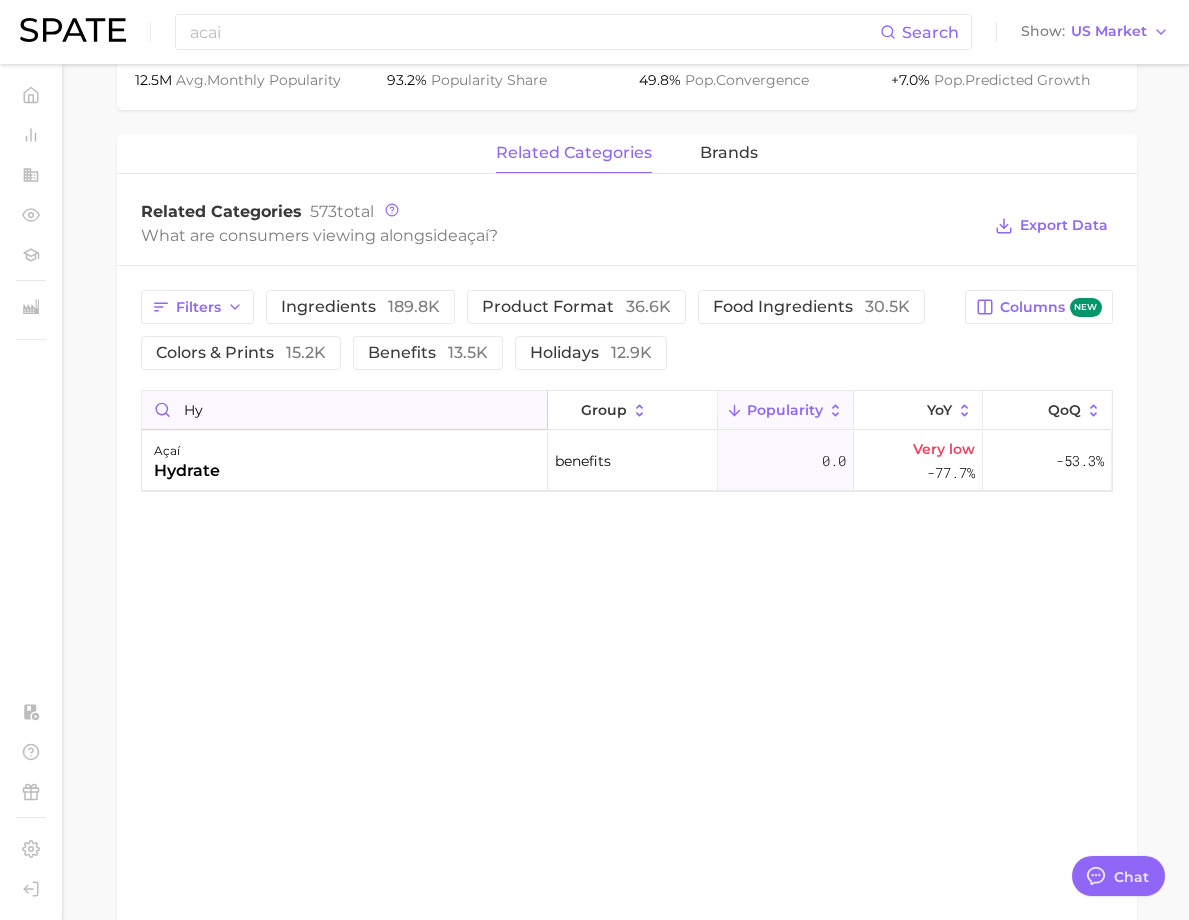 type on "h" 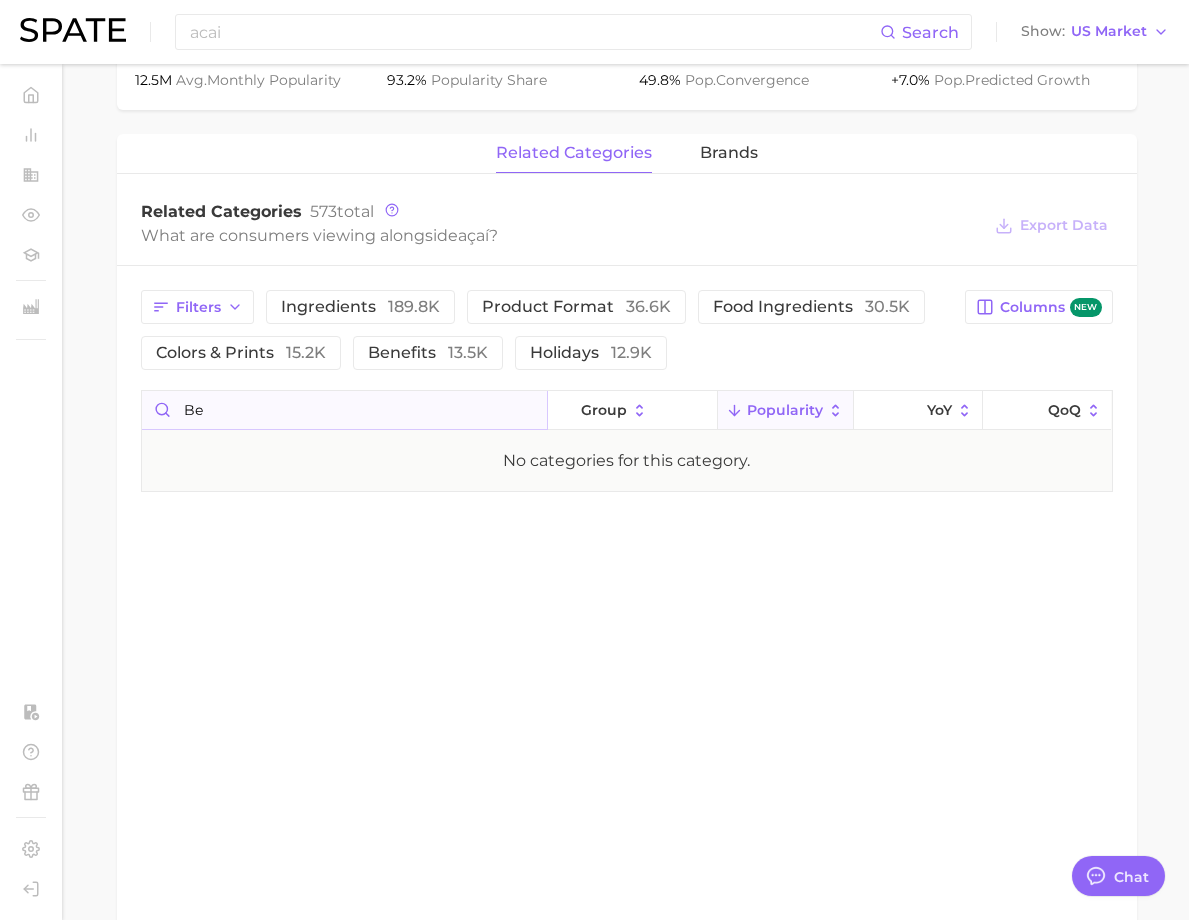 type on "b" 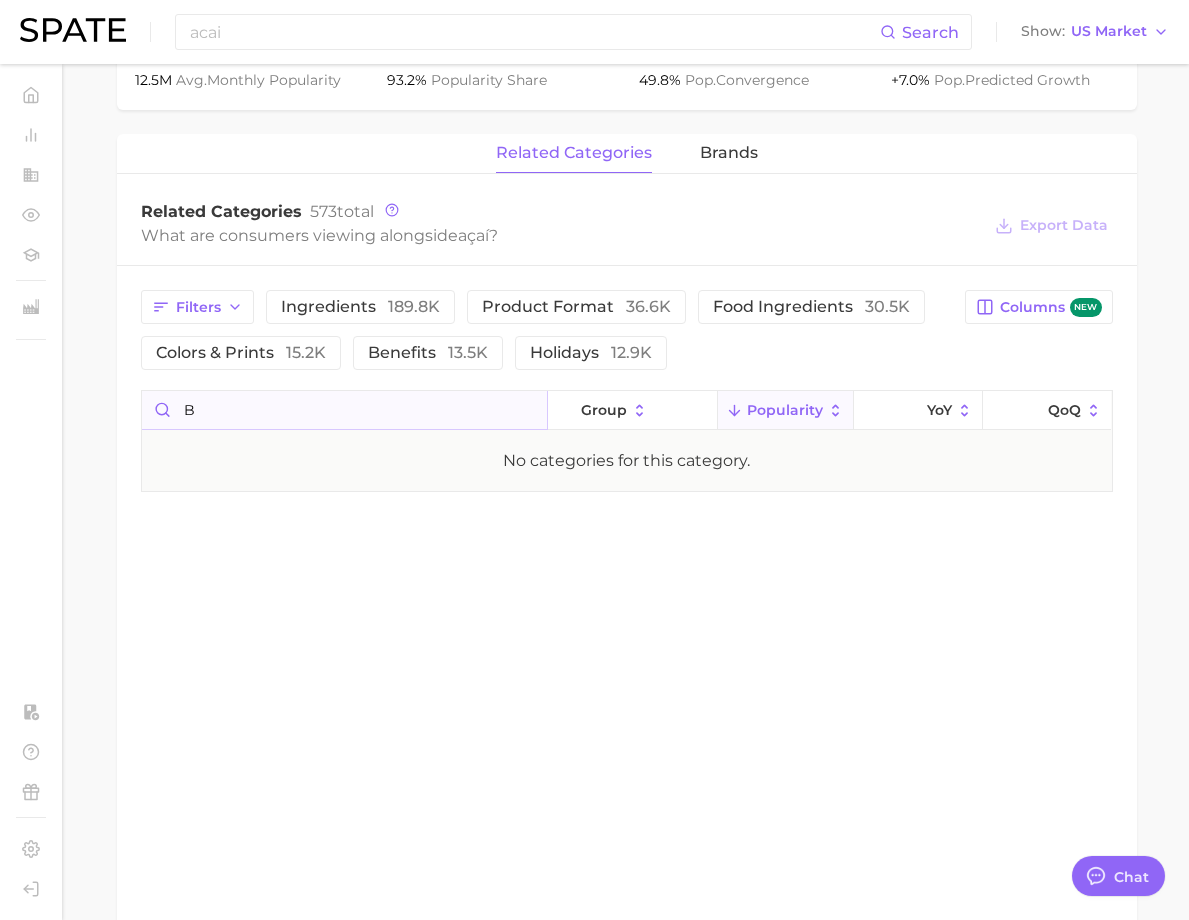type 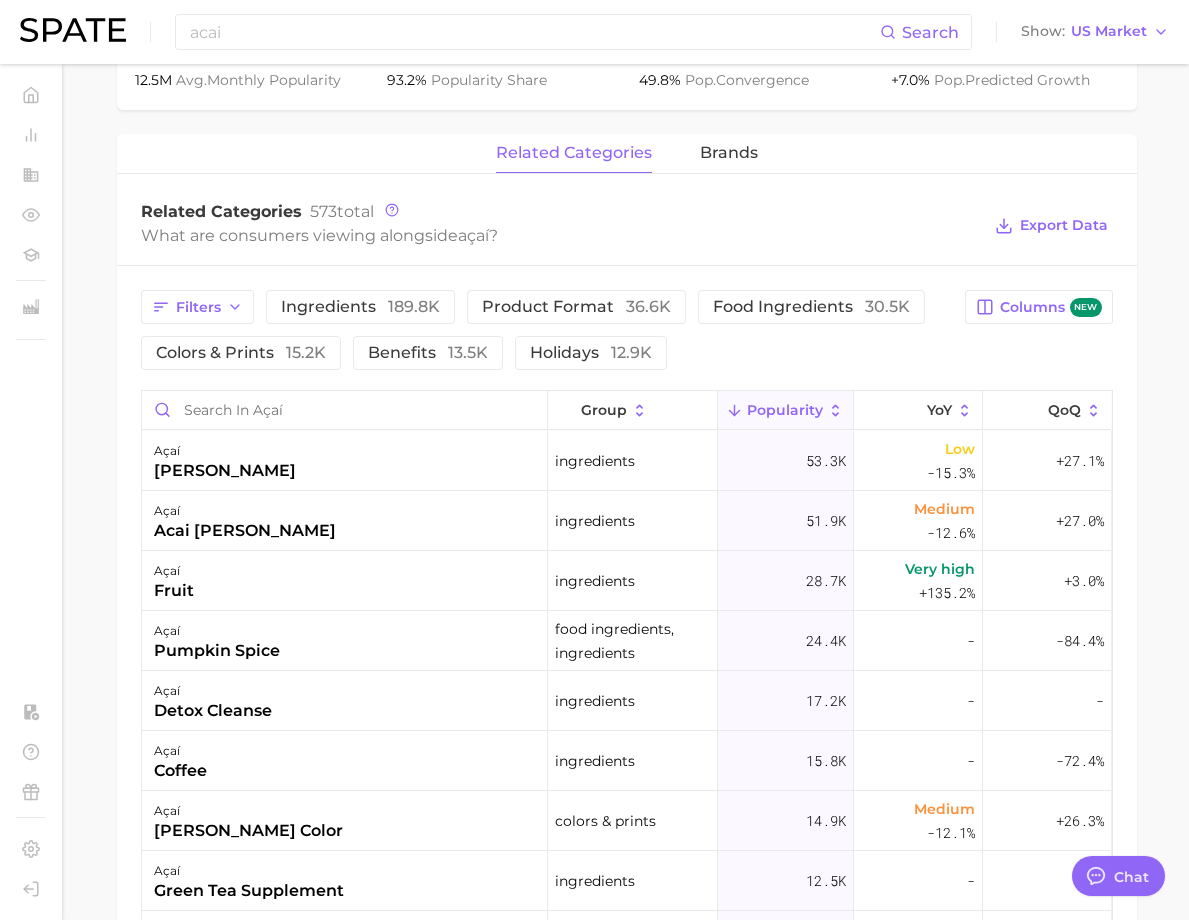 drag, startPoint x: 604, startPoint y: 435, endPoint x: 562, endPoint y: 444, distance: 42.953465 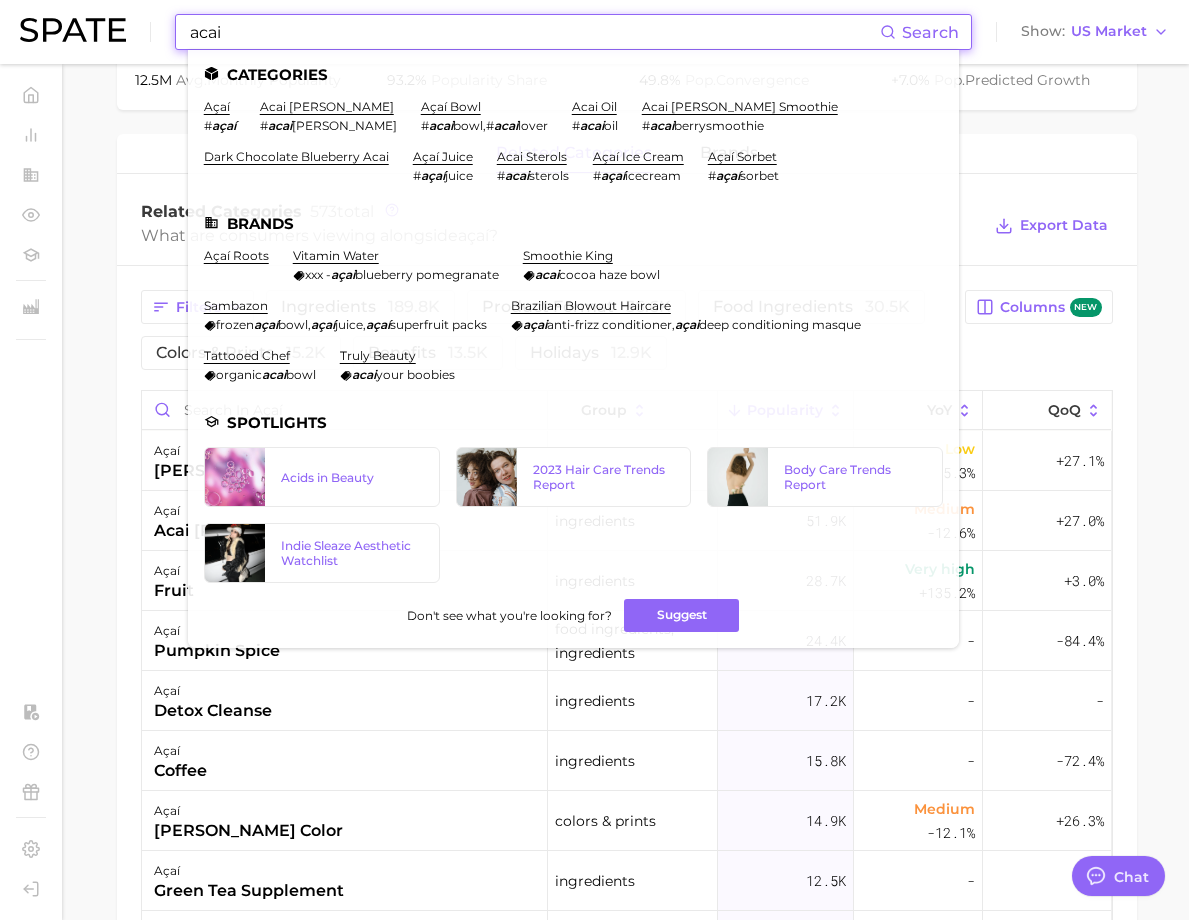 drag, startPoint x: 269, startPoint y: 39, endPoint x: 140, endPoint y: 37, distance: 129.0155 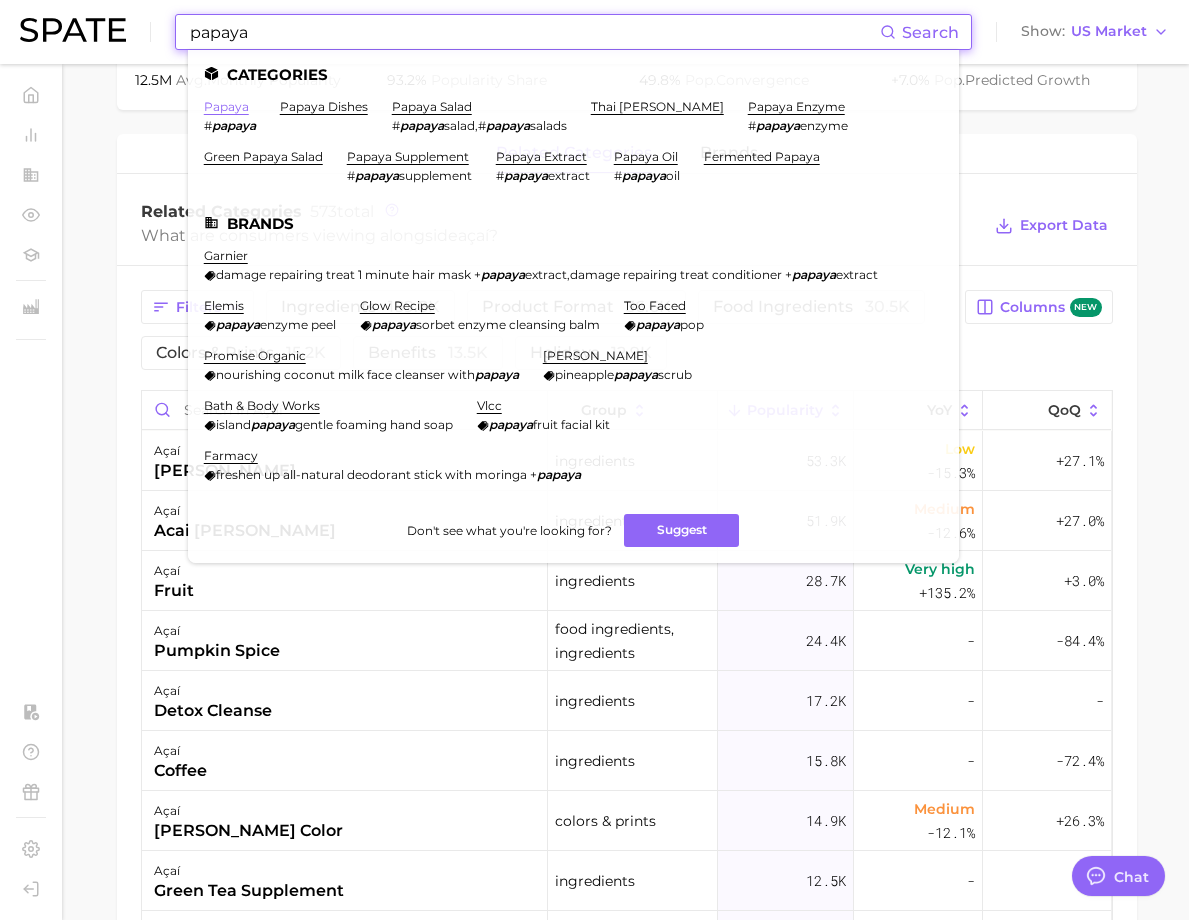 type on "papaya" 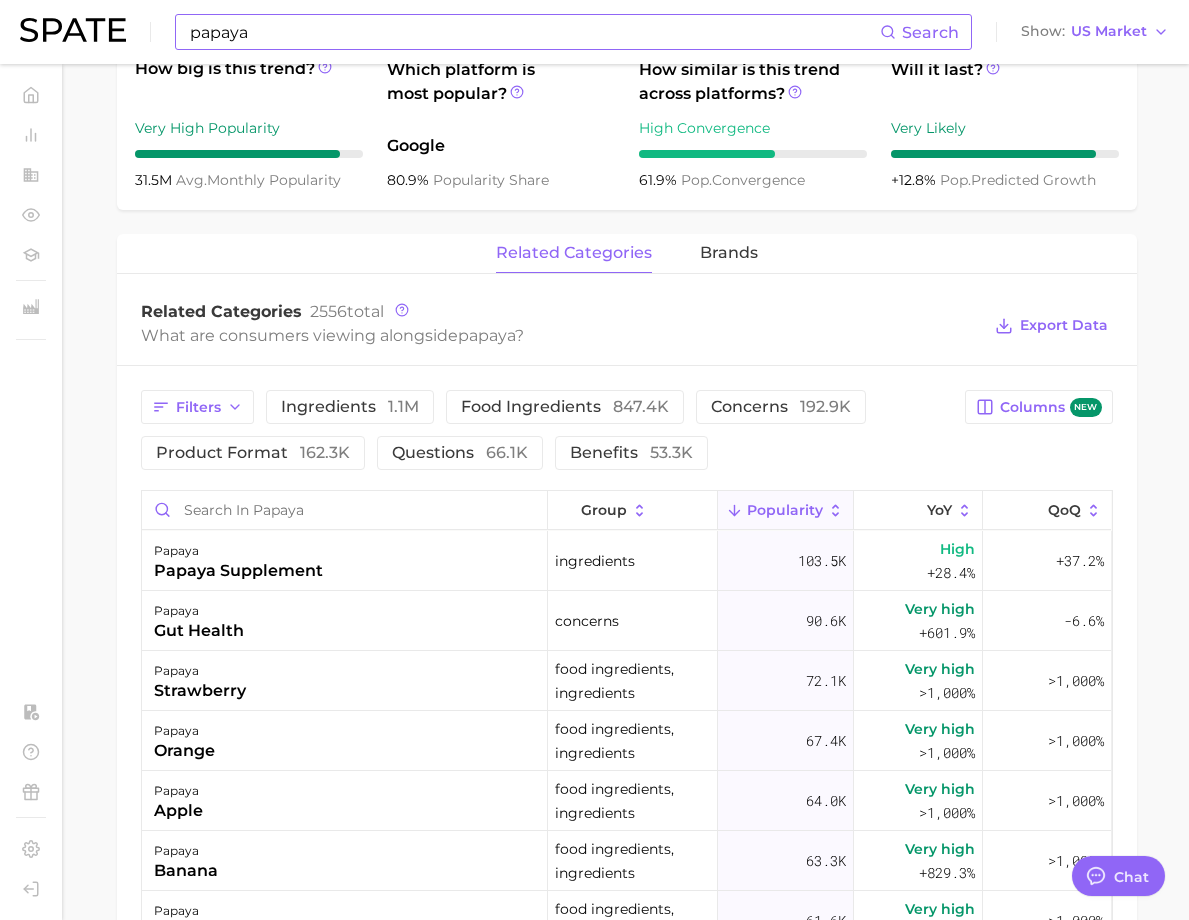 scroll, scrollTop: 900, scrollLeft: 0, axis: vertical 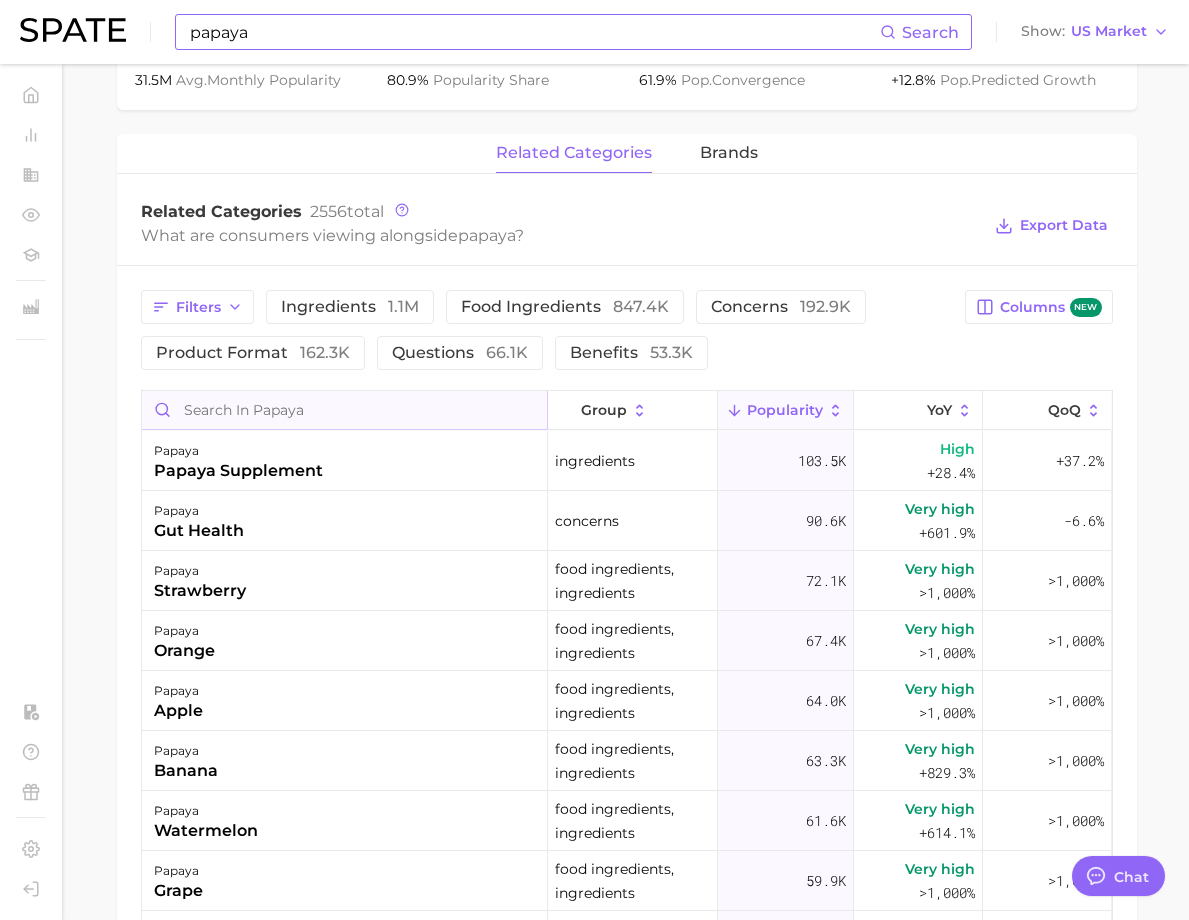 click at bounding box center [344, 410] 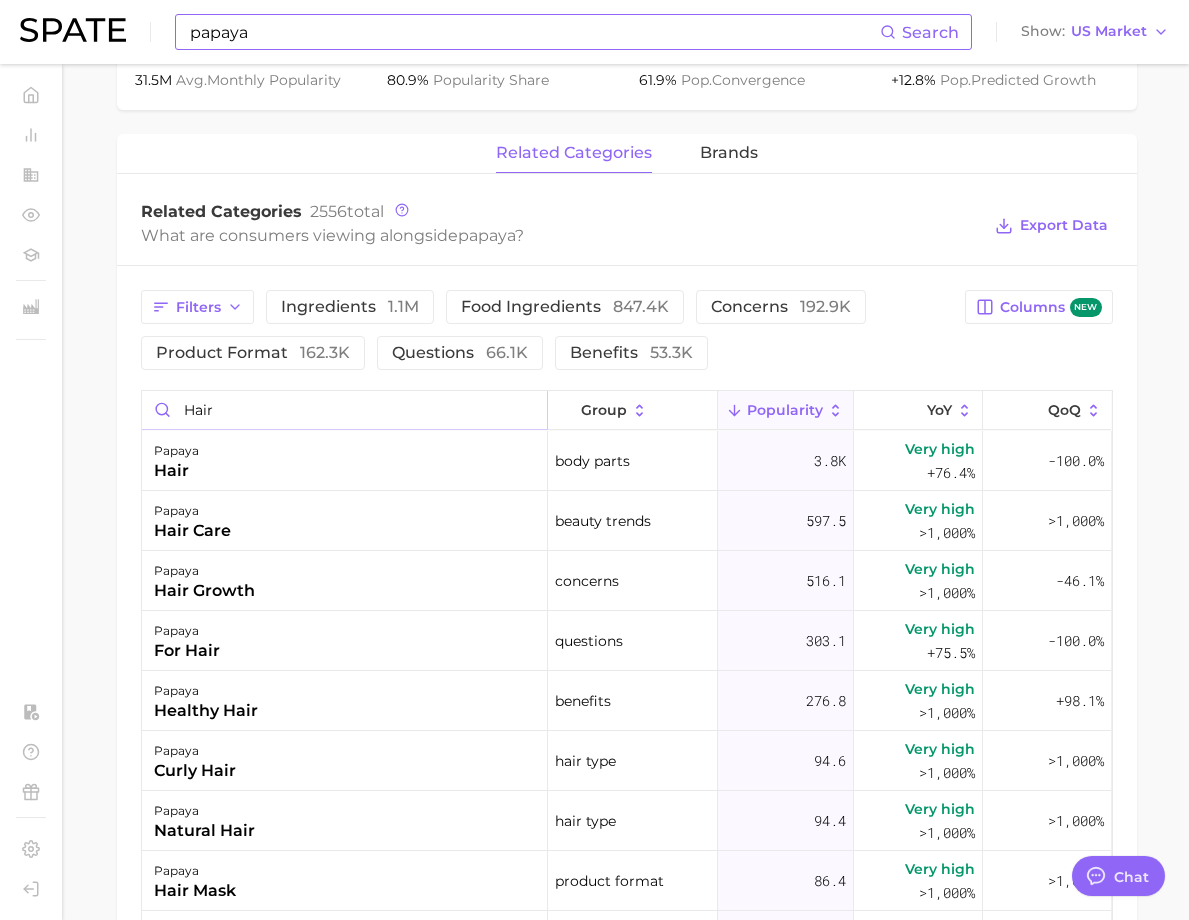 type on "hair" 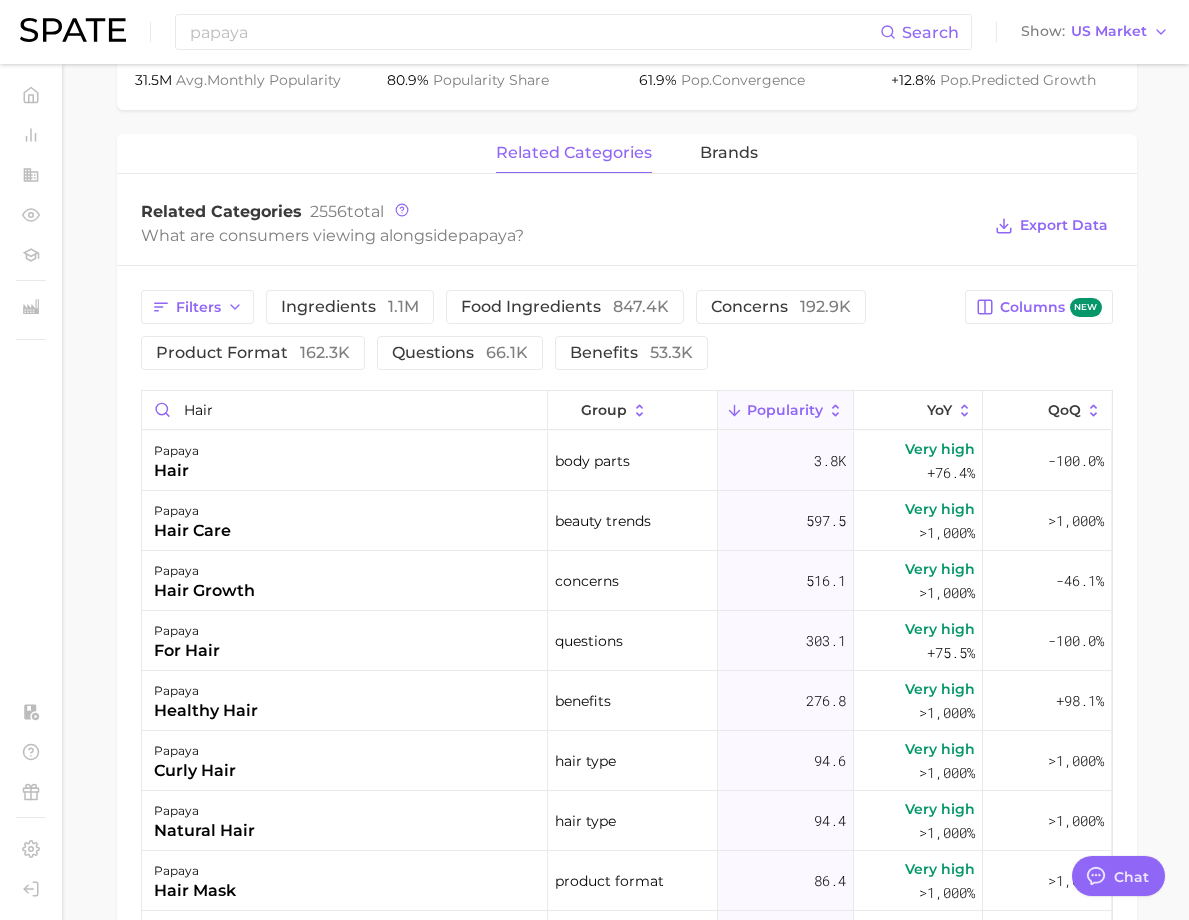 click on "Related Categories 2556  total What are consumers viewing alongside  [PERSON_NAME] ? Export Data" at bounding box center (627, 226) 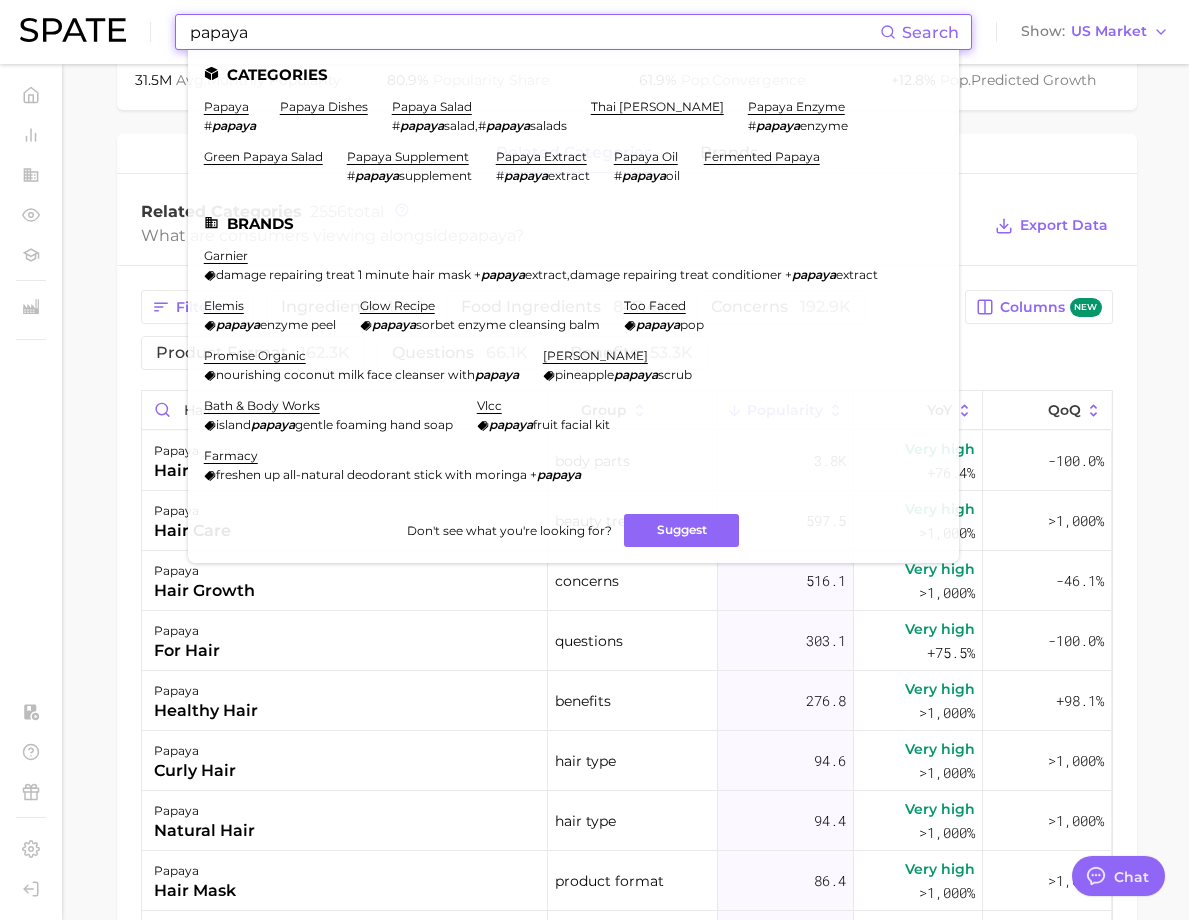 drag, startPoint x: 283, startPoint y: 42, endPoint x: 160, endPoint y: 25, distance: 124.16924 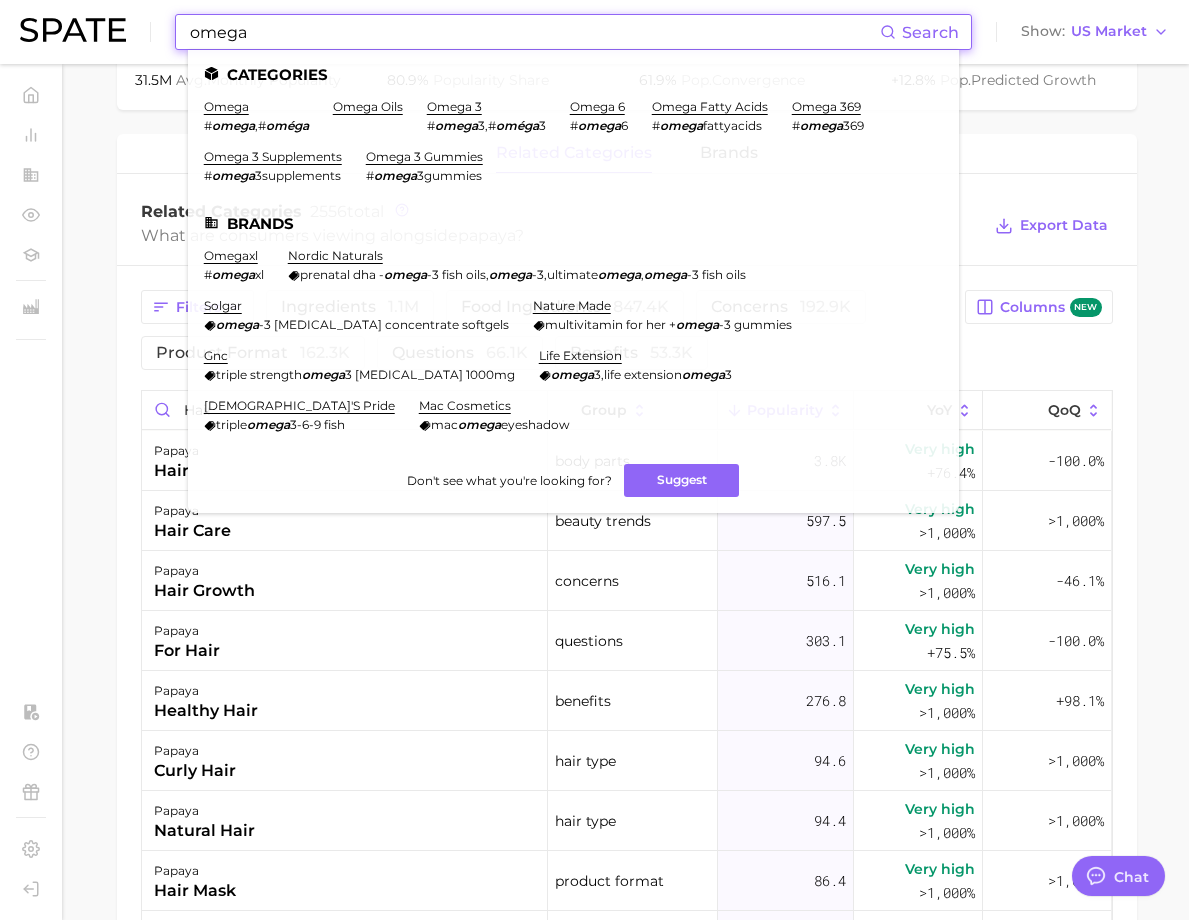 type on "omega" 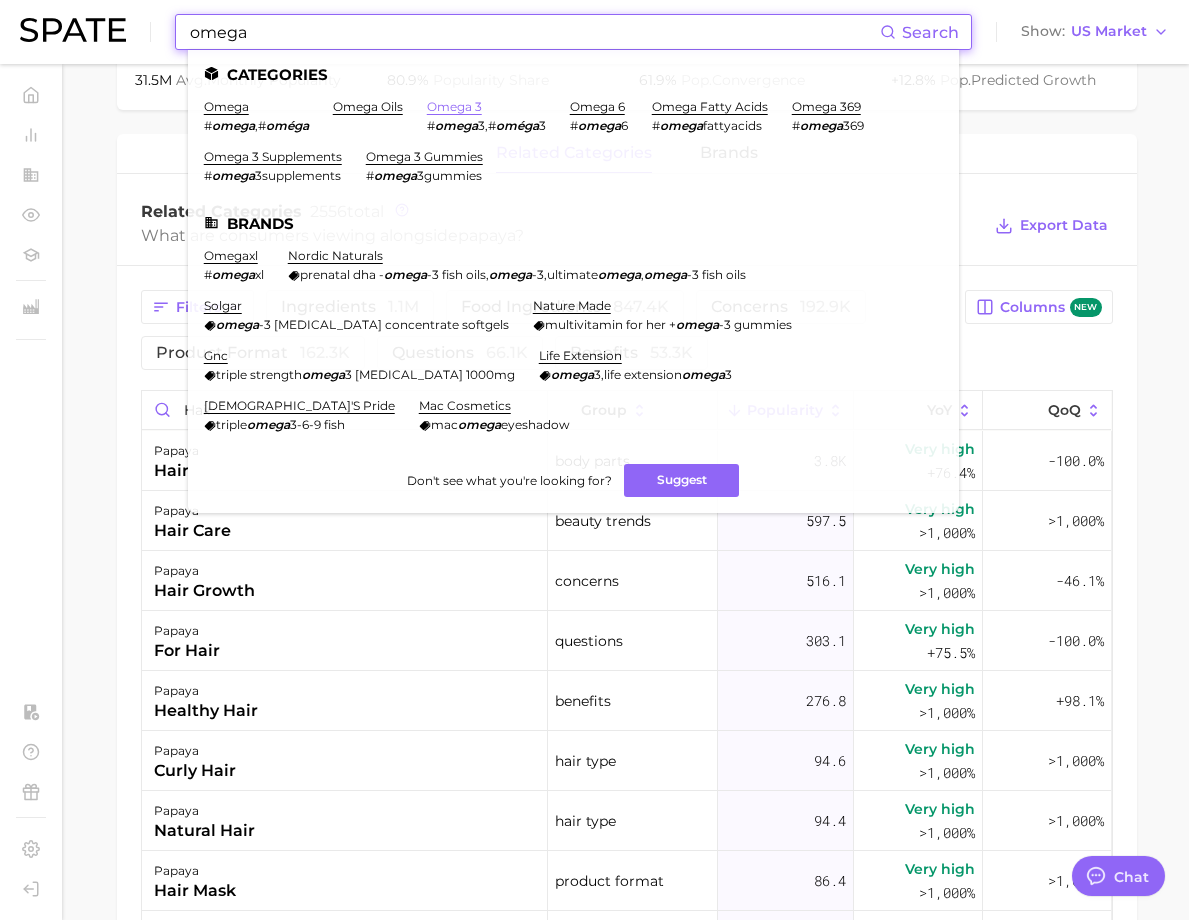 click on "Categories omega # omega ,  # oméga omega oils omega 3 # omega 3 ,  # oméga 3 omega 6 # omega 6 omega fatty acids # omega fattyacids omega 369 # omega 369 omega 3 supplements # omega 3supplements omega 3 gummies # omega 3gummies Brands omegaxl # omega xl nordic naturals prenatal dha -  omega -3 fish oils ,  omega -3 ,  ultimate  omega ,  omega -3 fish oils solgar omega -3 [MEDICAL_DATA] concentrate softgels nature made multivitamin for her +  omega -3 gummies gnc triple strength  omega  3 [MEDICAL_DATA] 1000mg life extension omega  3 ,  life extension  omega  3 puritan's pride triple  omega  3-6-9 fish mac cosmetics mac  omega  eyeshadow Don't see what you're looking for? Suggest" at bounding box center (573, 281) 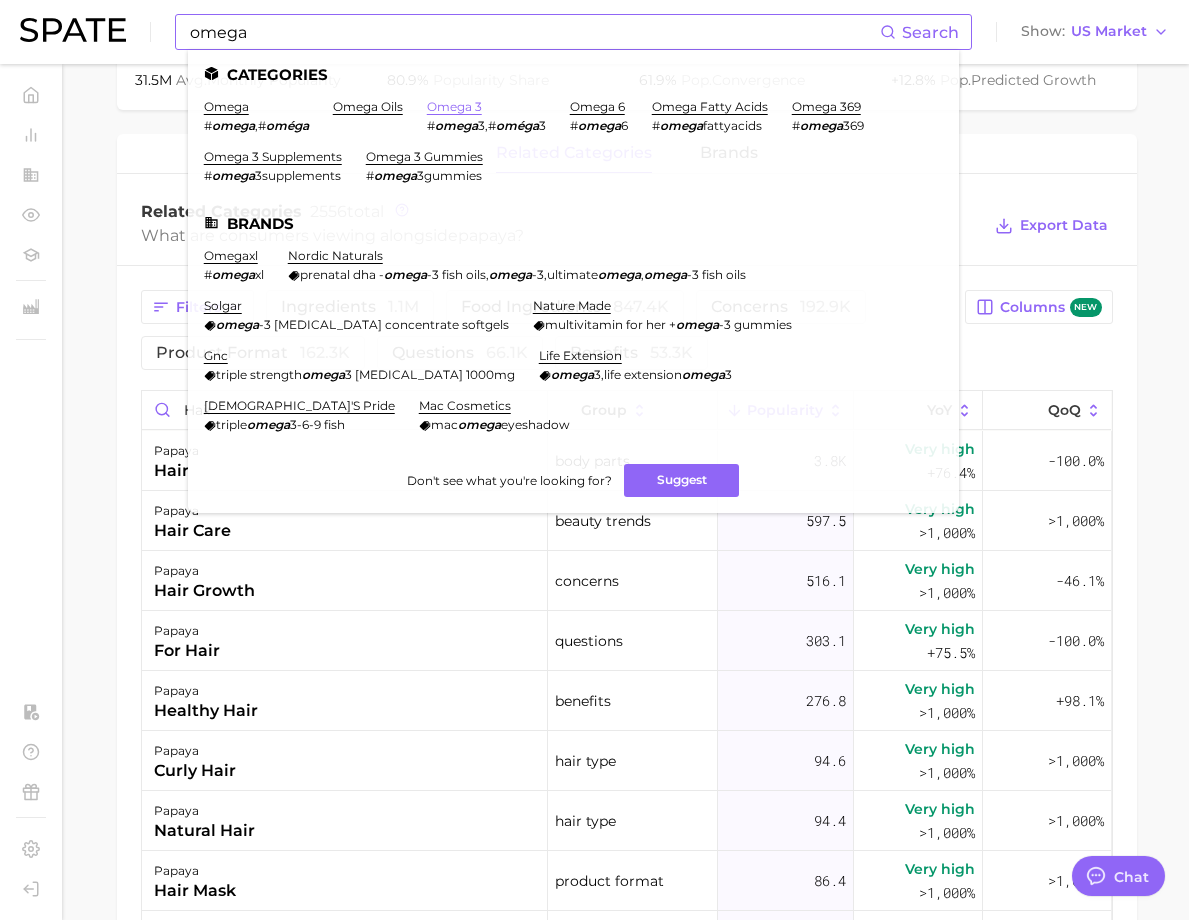 click on "omega 3" at bounding box center [454, 106] 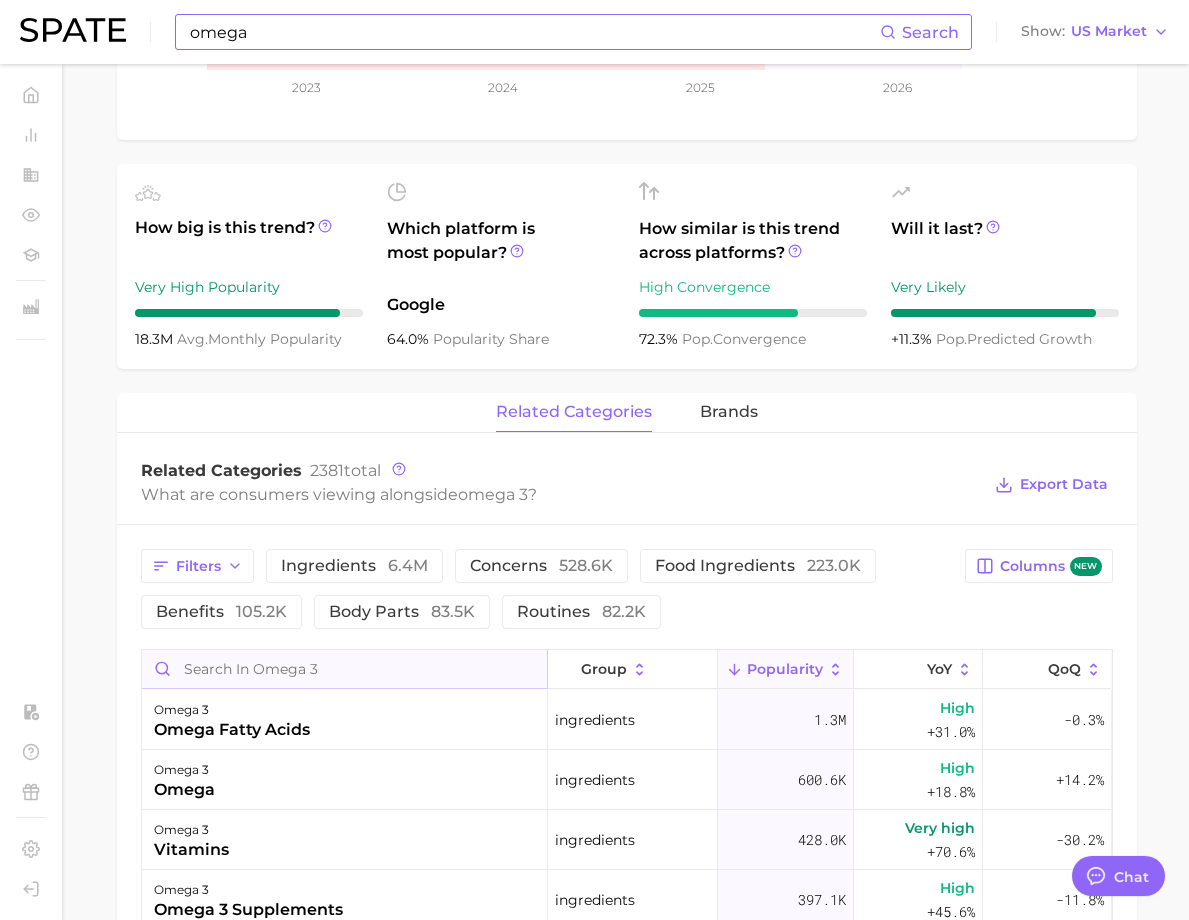 scroll, scrollTop: 700, scrollLeft: 0, axis: vertical 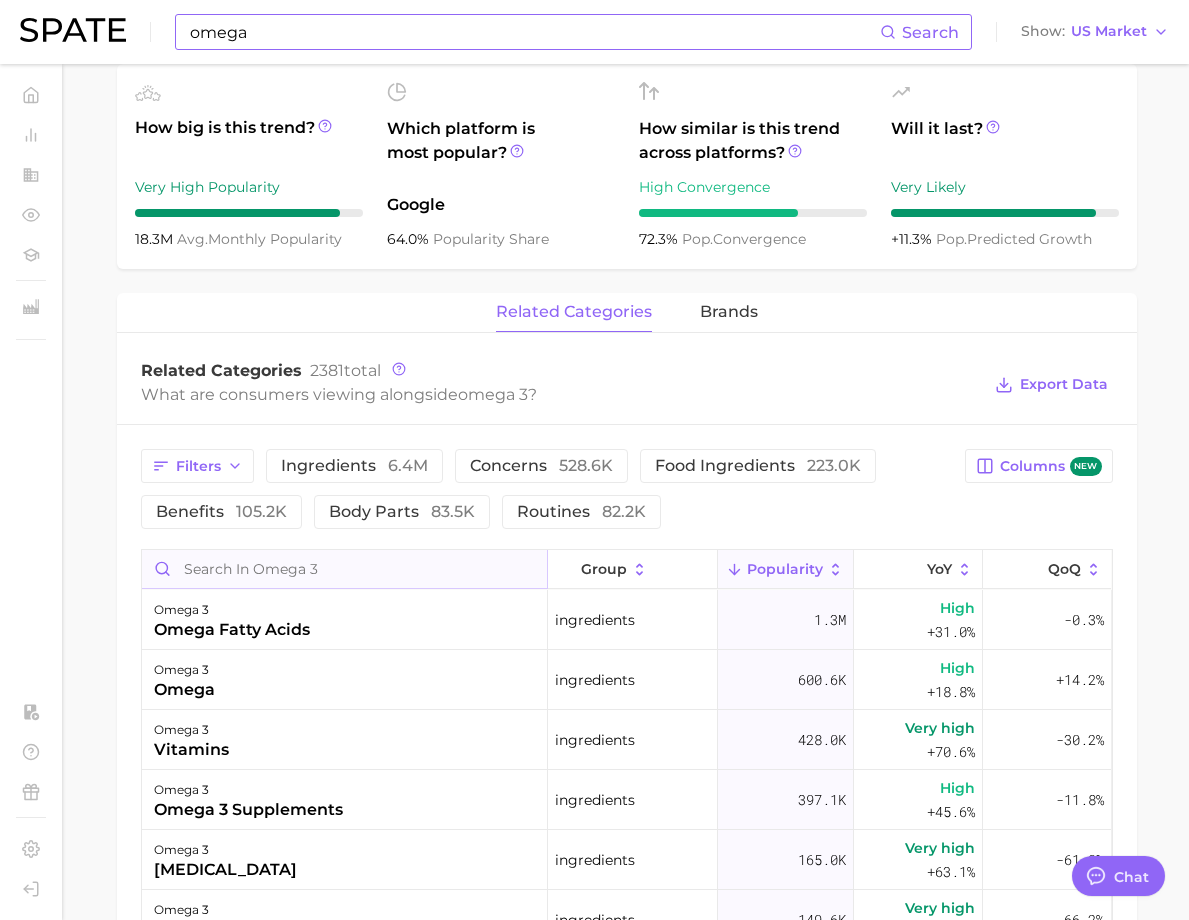 click at bounding box center (344, 569) 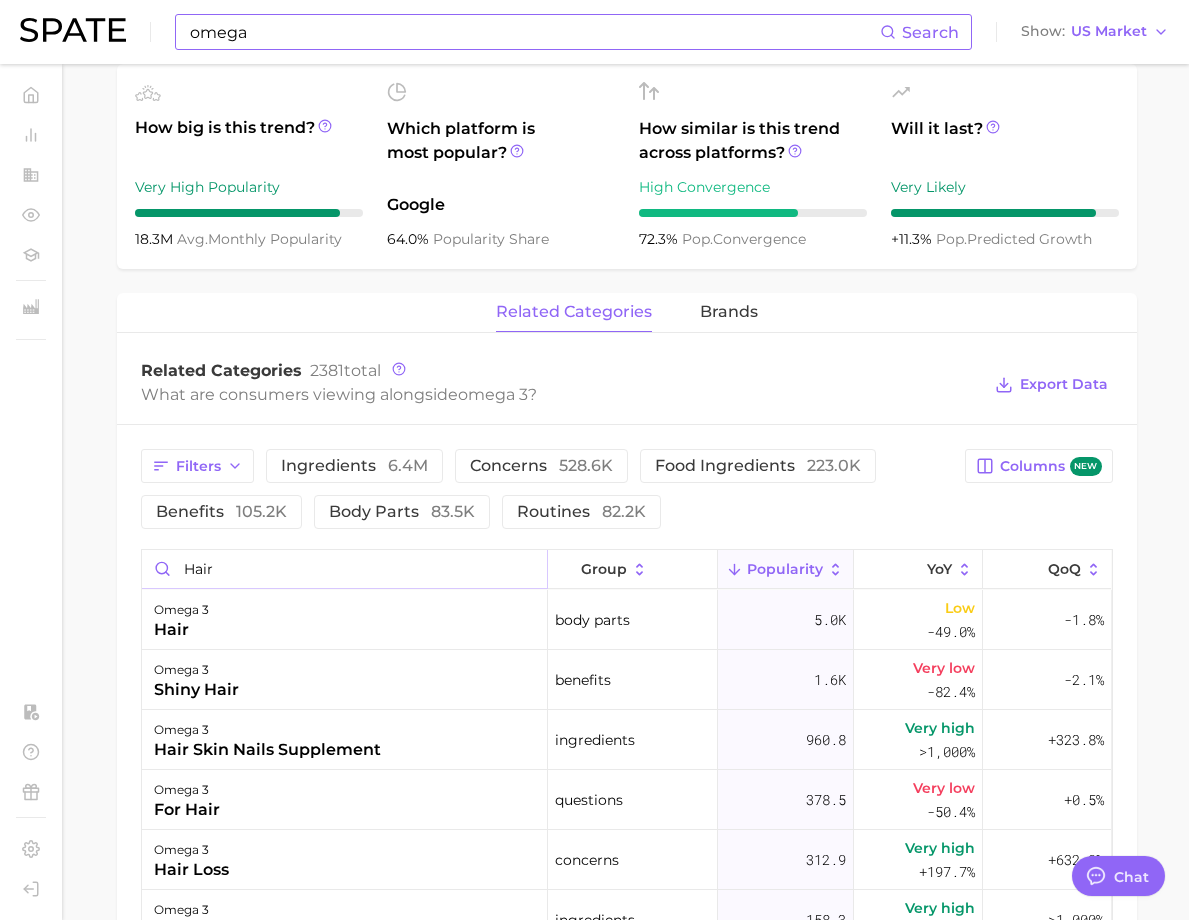 scroll, scrollTop: 800, scrollLeft: 0, axis: vertical 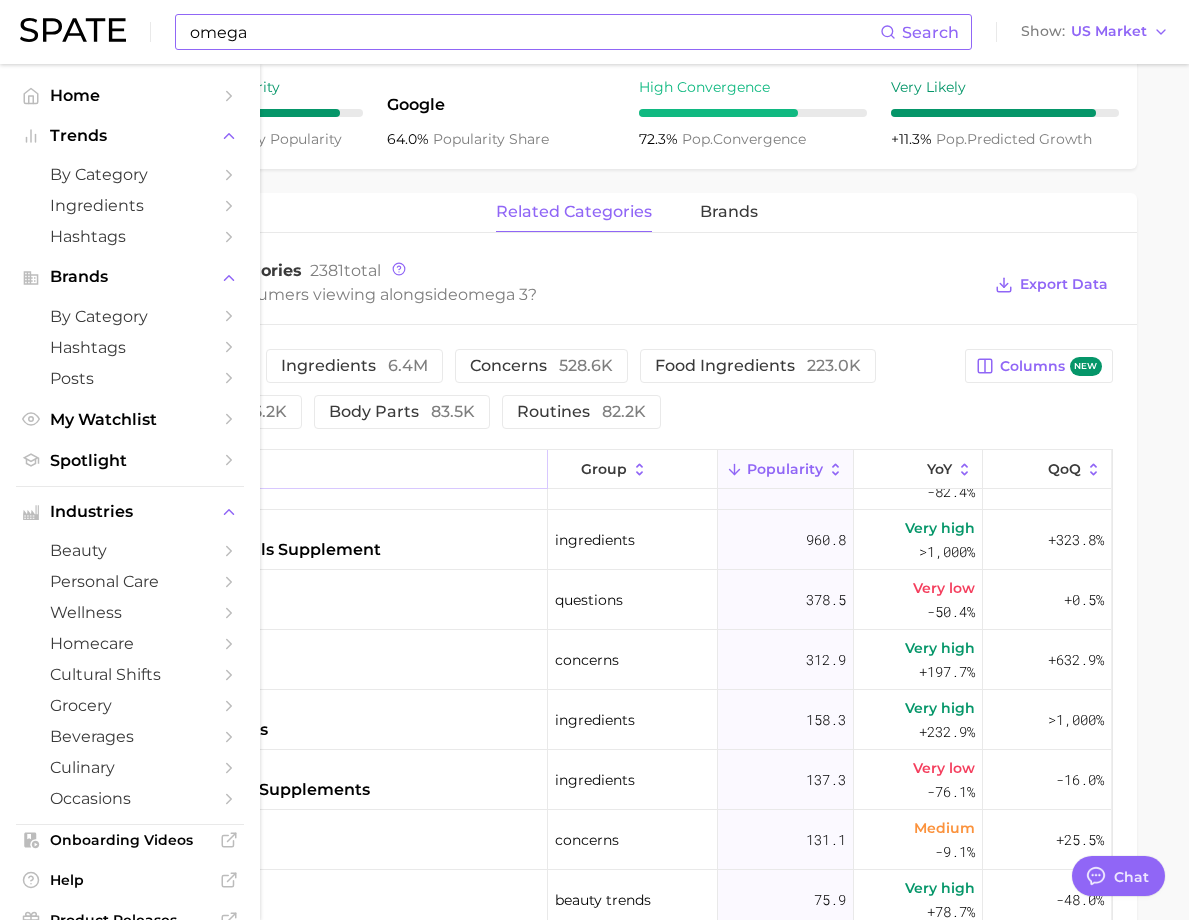 type on "hair" 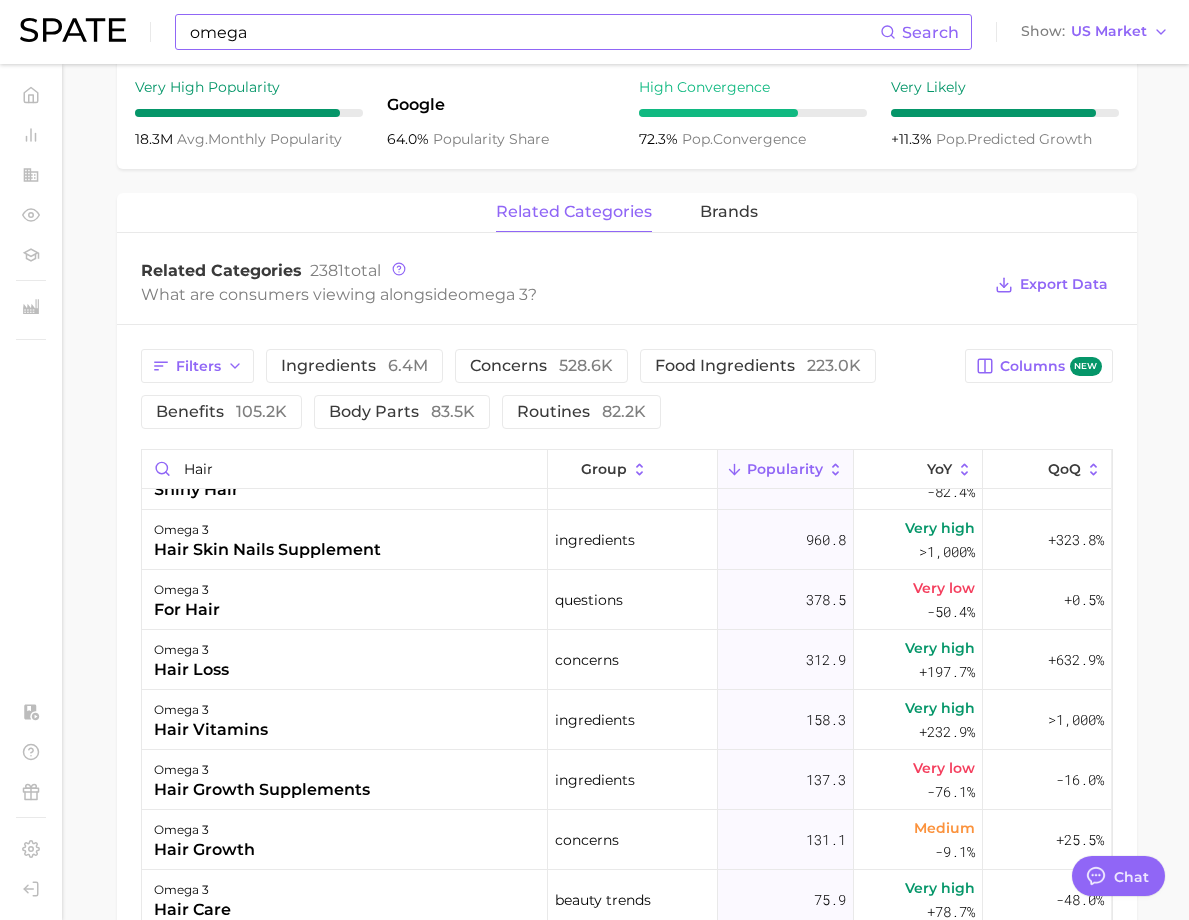 scroll, scrollTop: 600, scrollLeft: 0, axis: vertical 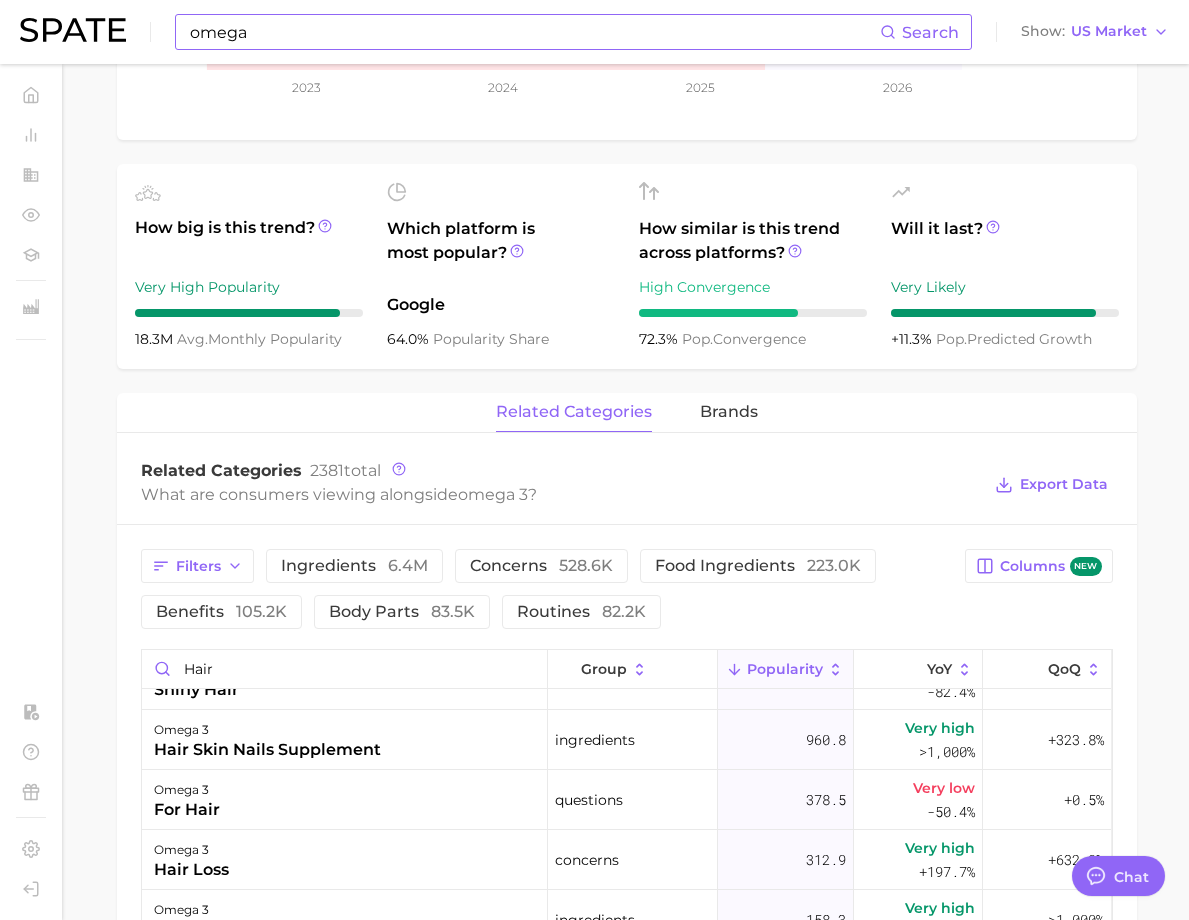 click on "64.0% popularity share" at bounding box center [501, 339] 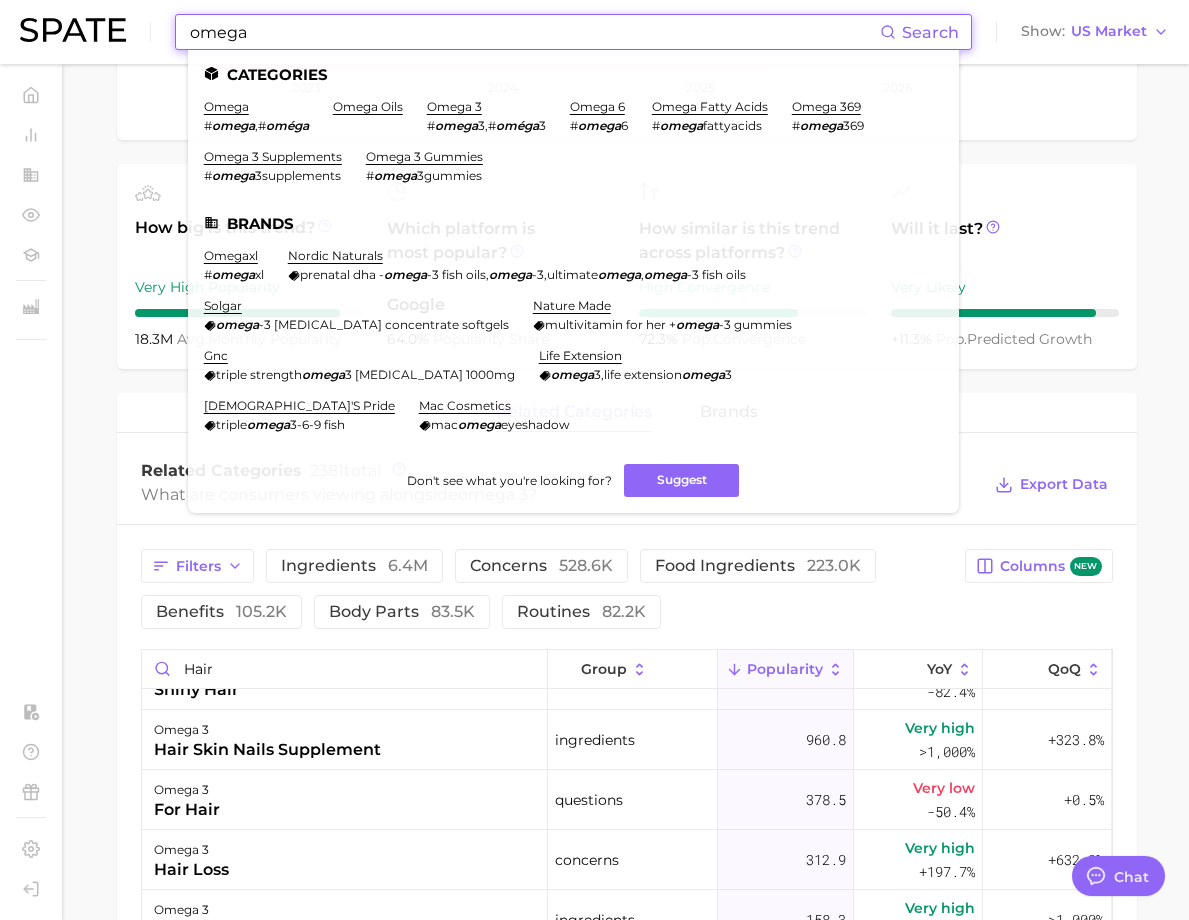 drag, startPoint x: 278, startPoint y: 37, endPoint x: 136, endPoint y: 34, distance: 142.0317 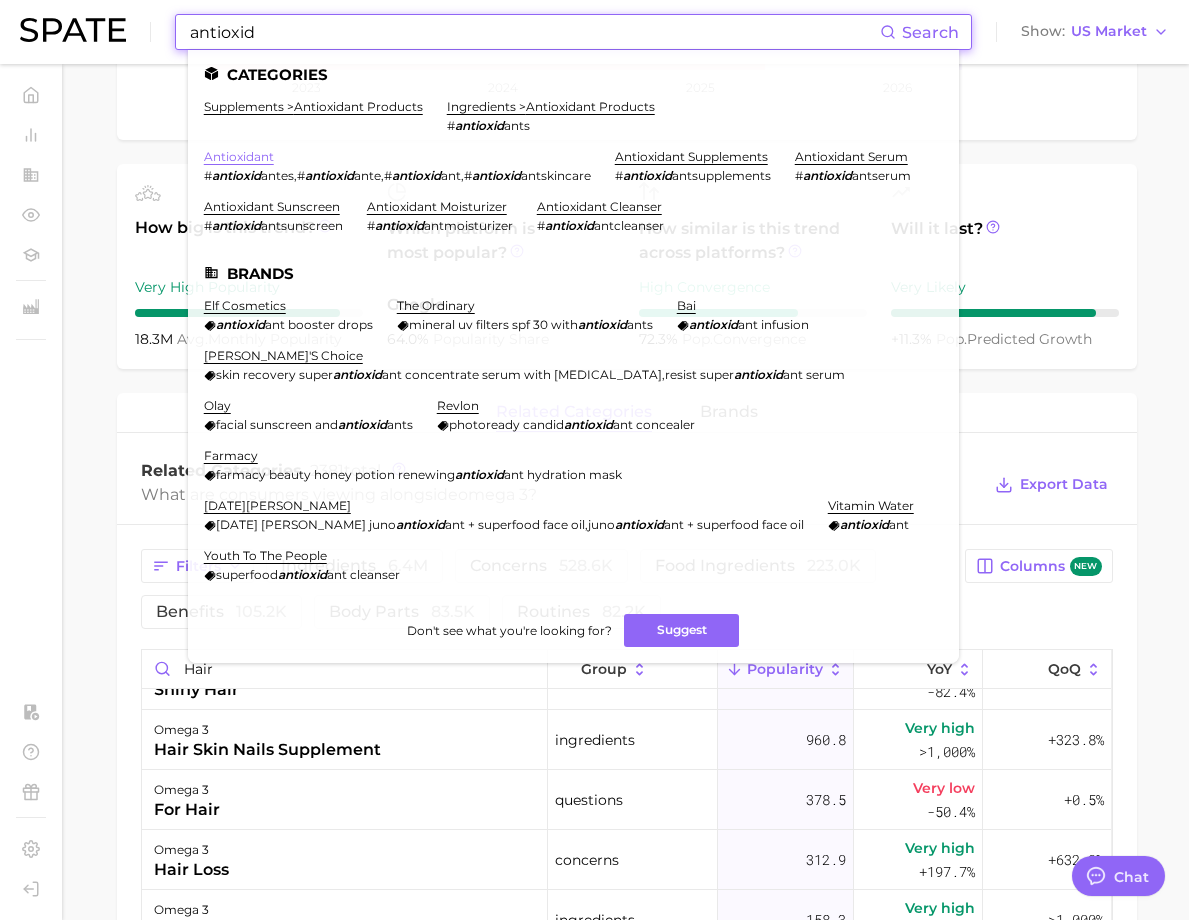 type on "antioxid" 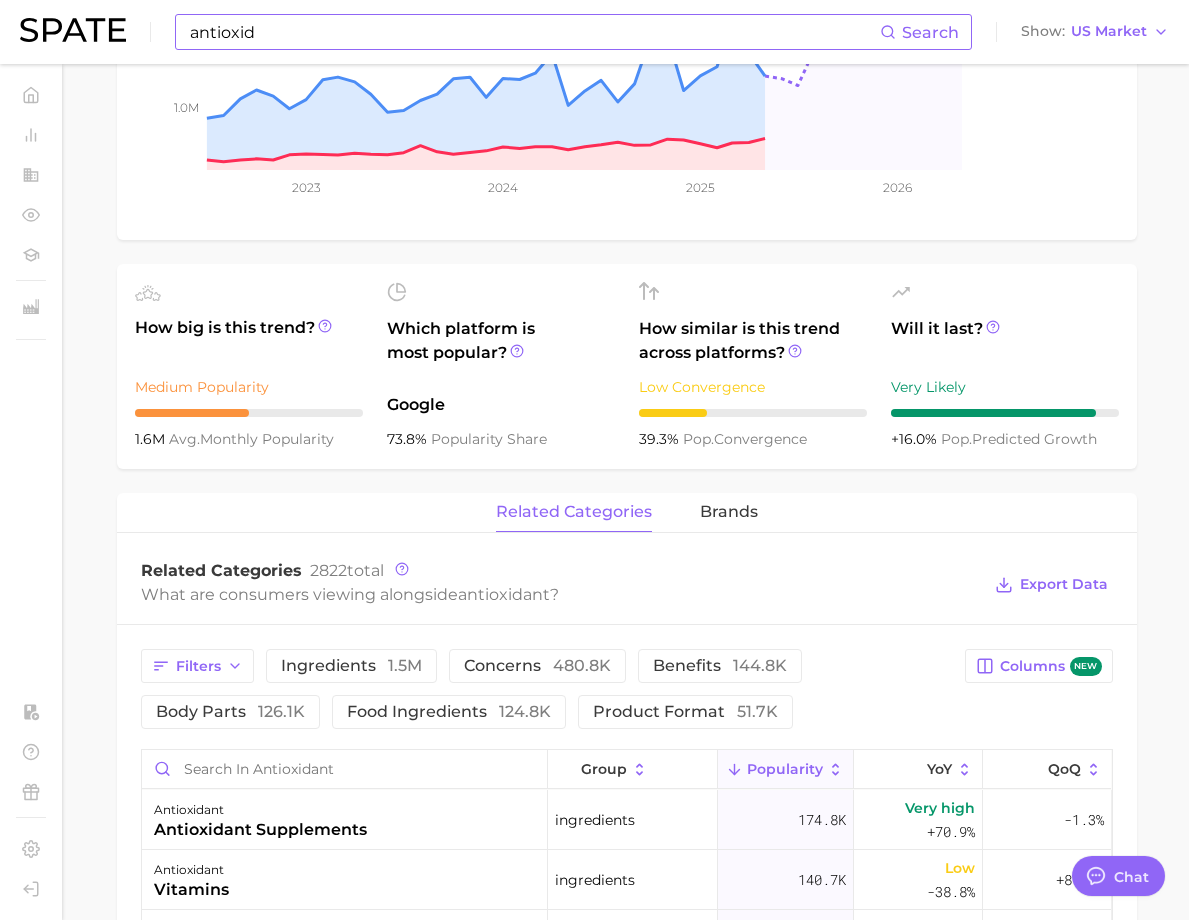 scroll, scrollTop: 700, scrollLeft: 0, axis: vertical 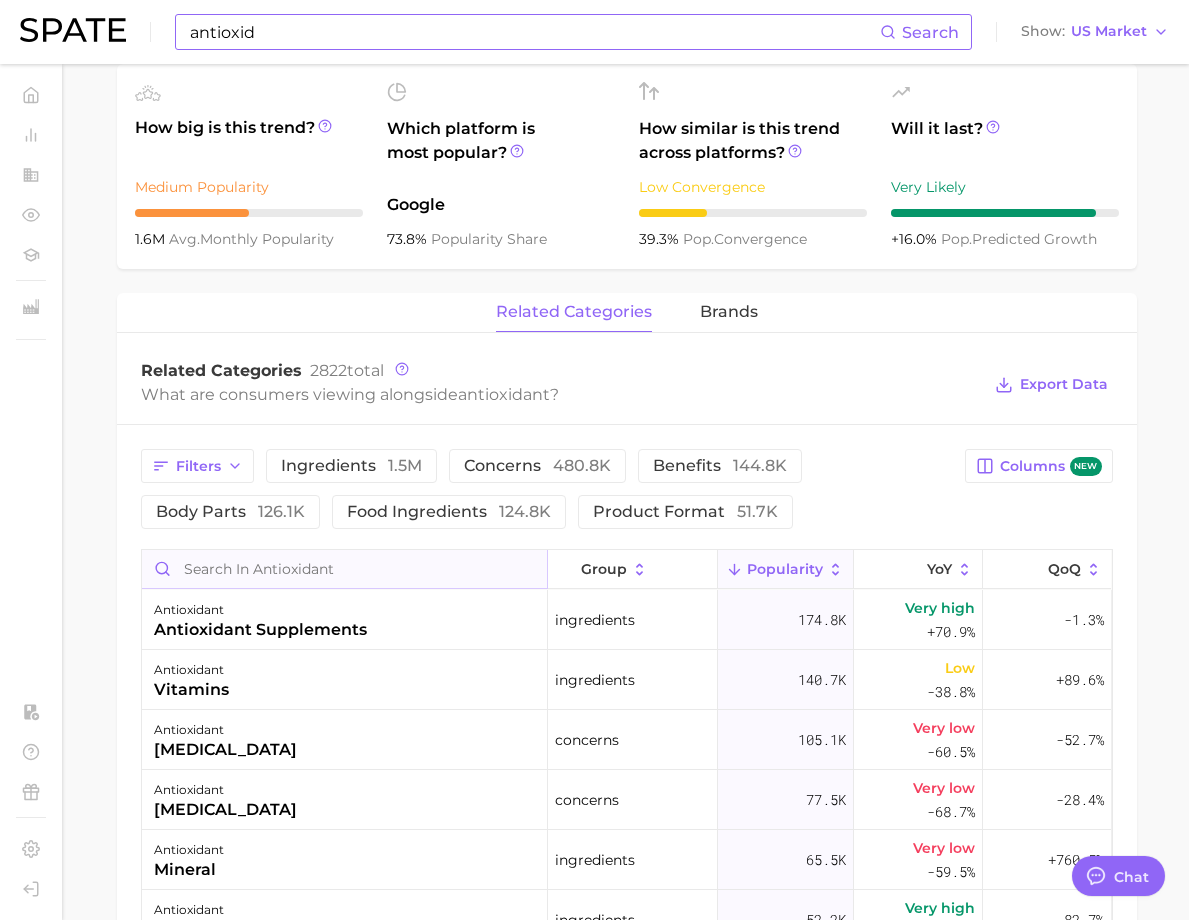 click at bounding box center [344, 569] 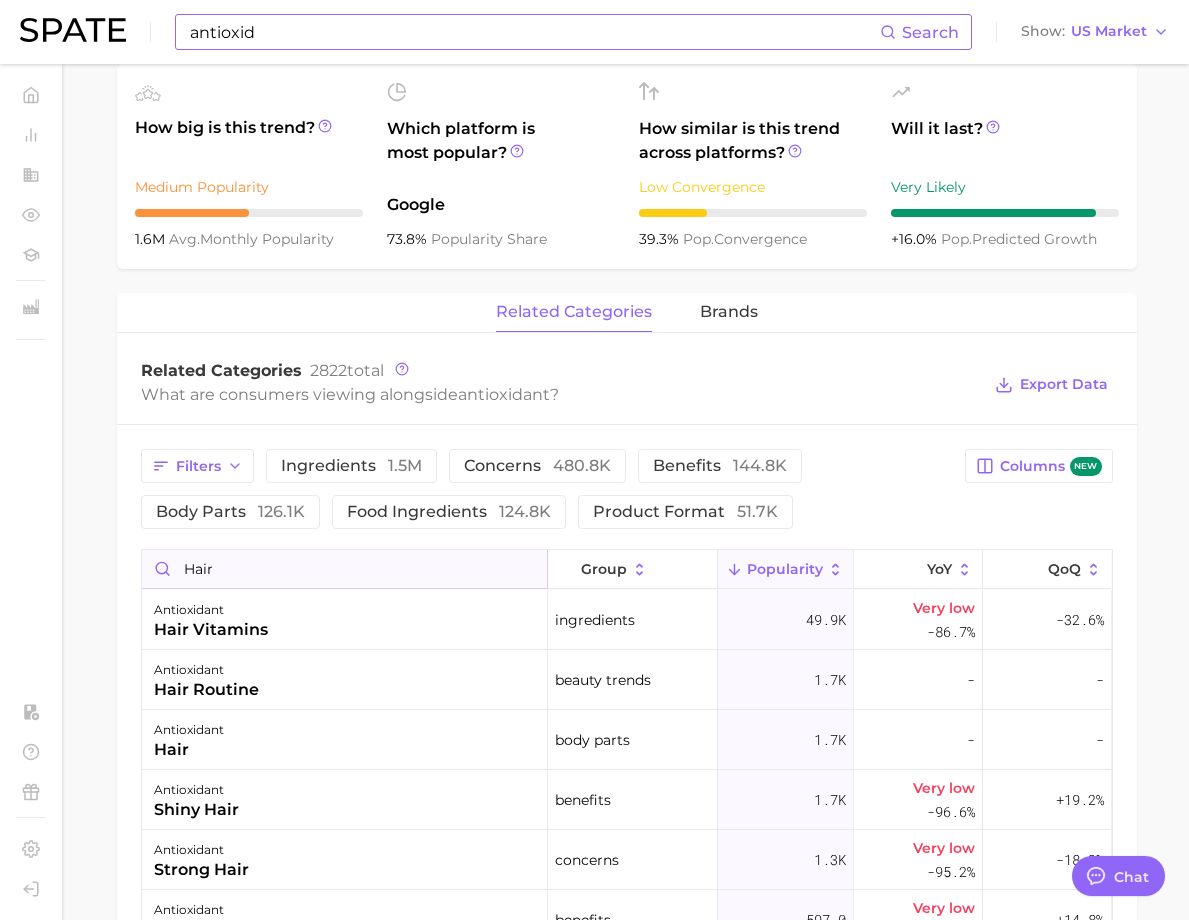 scroll, scrollTop: 1, scrollLeft: 0, axis: vertical 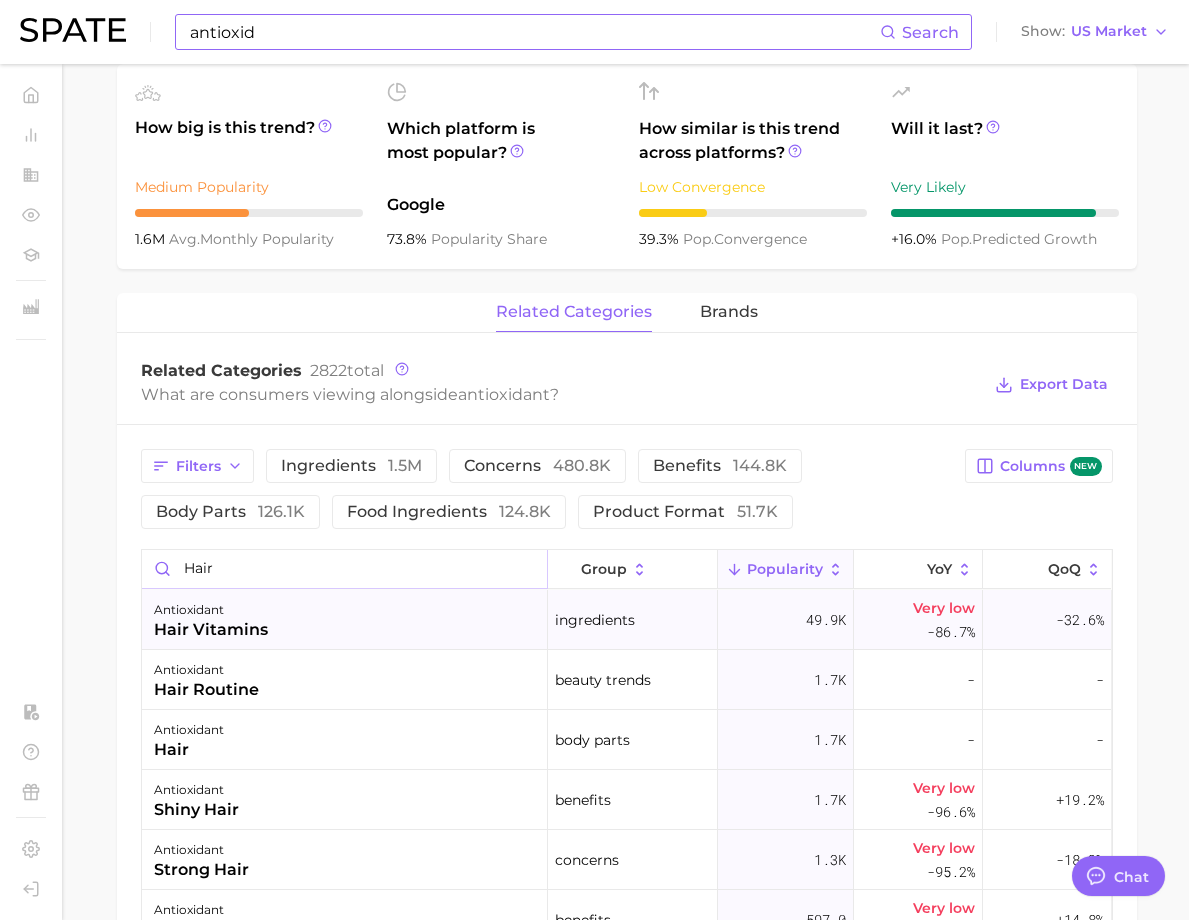 type on "hair" 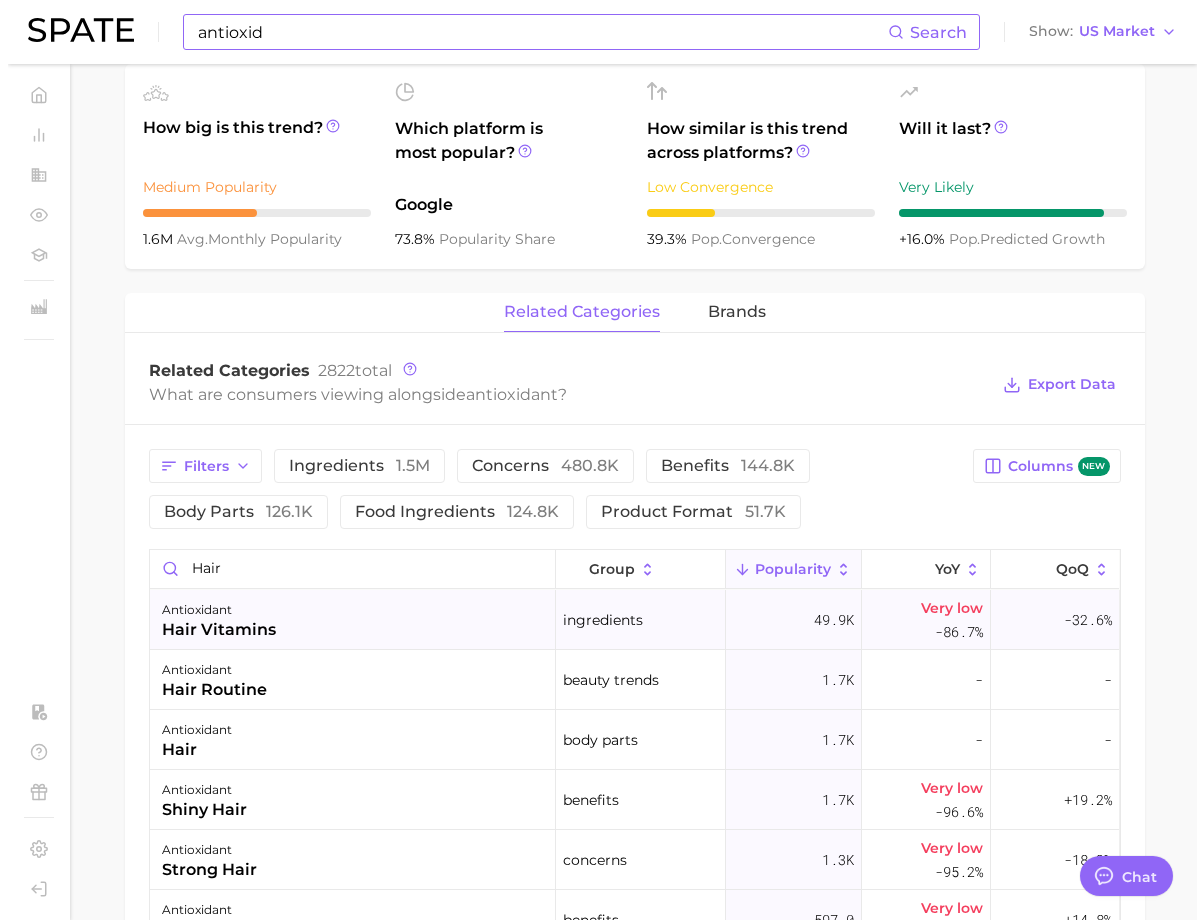 scroll, scrollTop: 0, scrollLeft: 0, axis: both 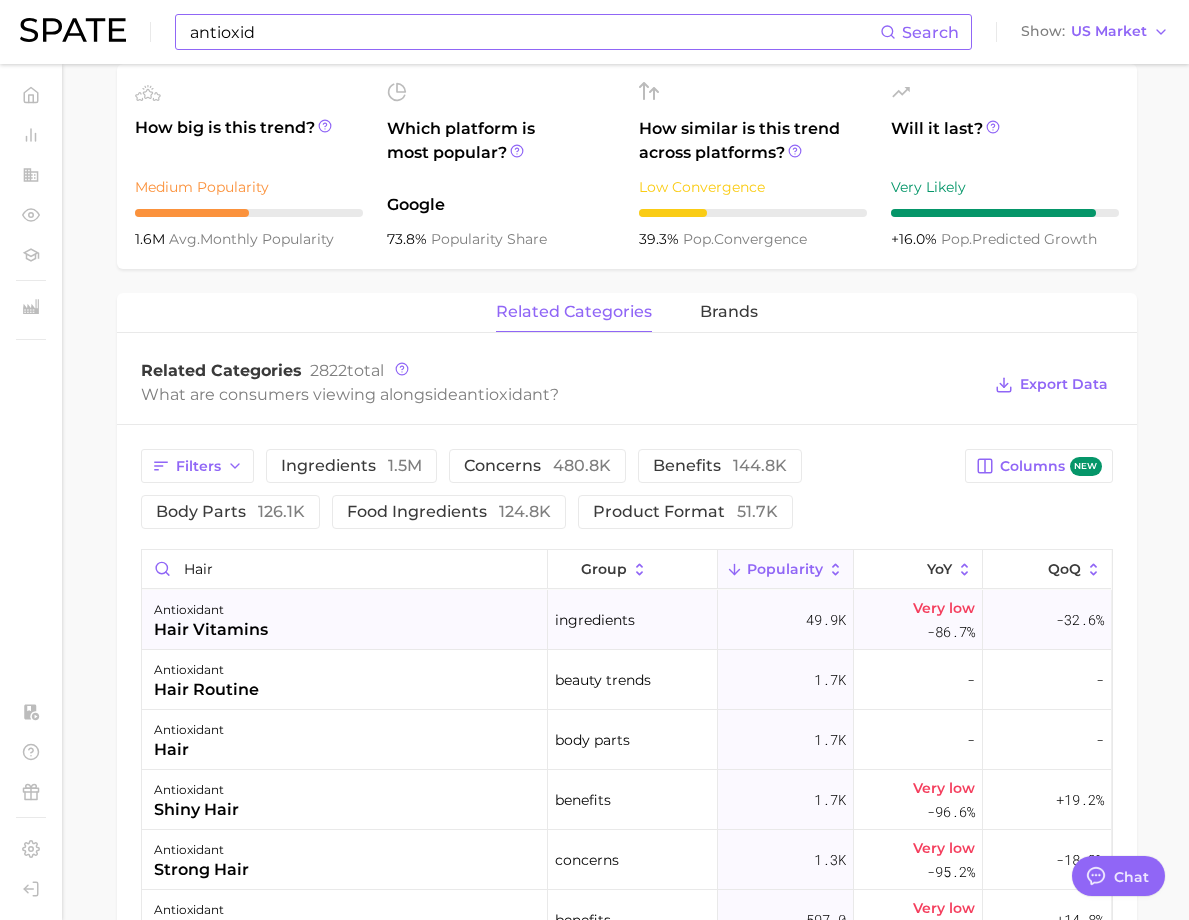 click on "antioxidant hair vitamins" at bounding box center (345, 620) 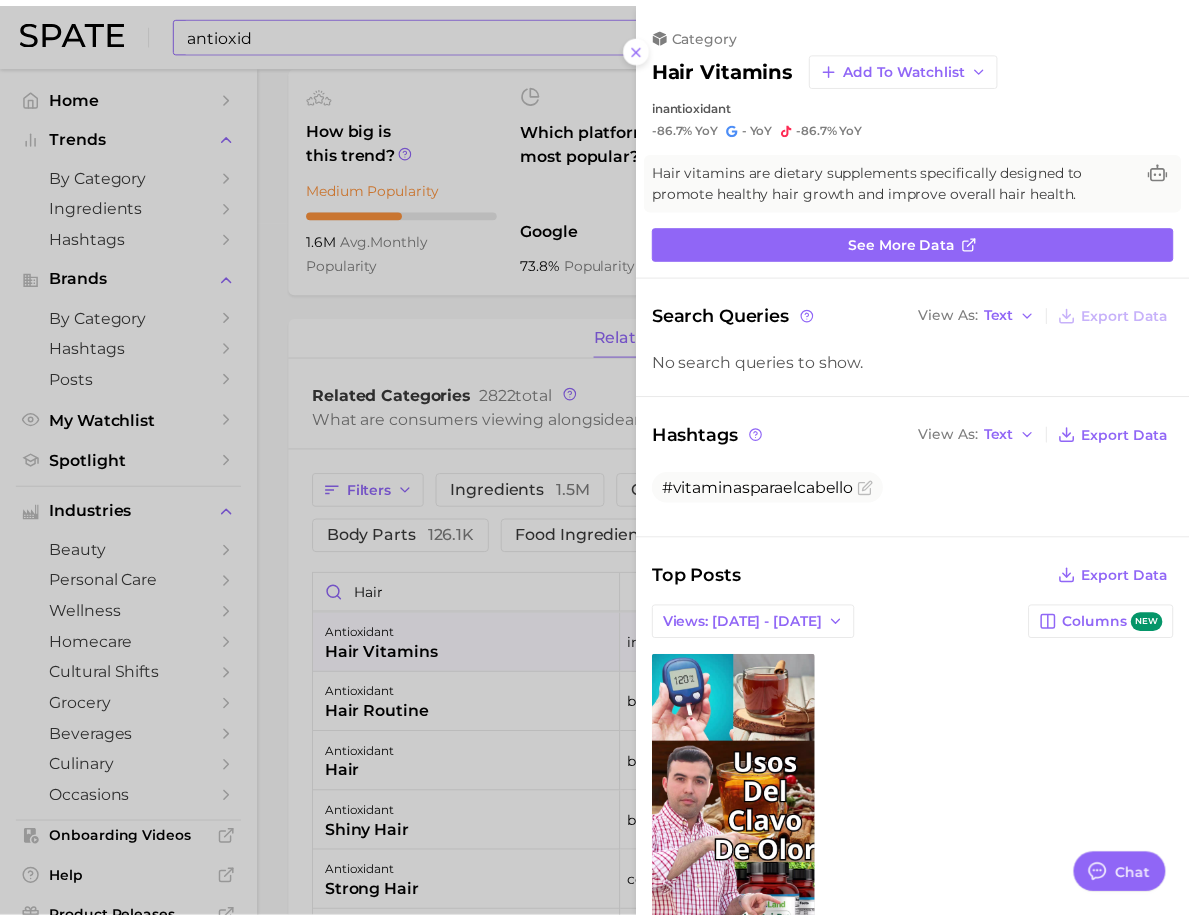 scroll, scrollTop: 0, scrollLeft: 0, axis: both 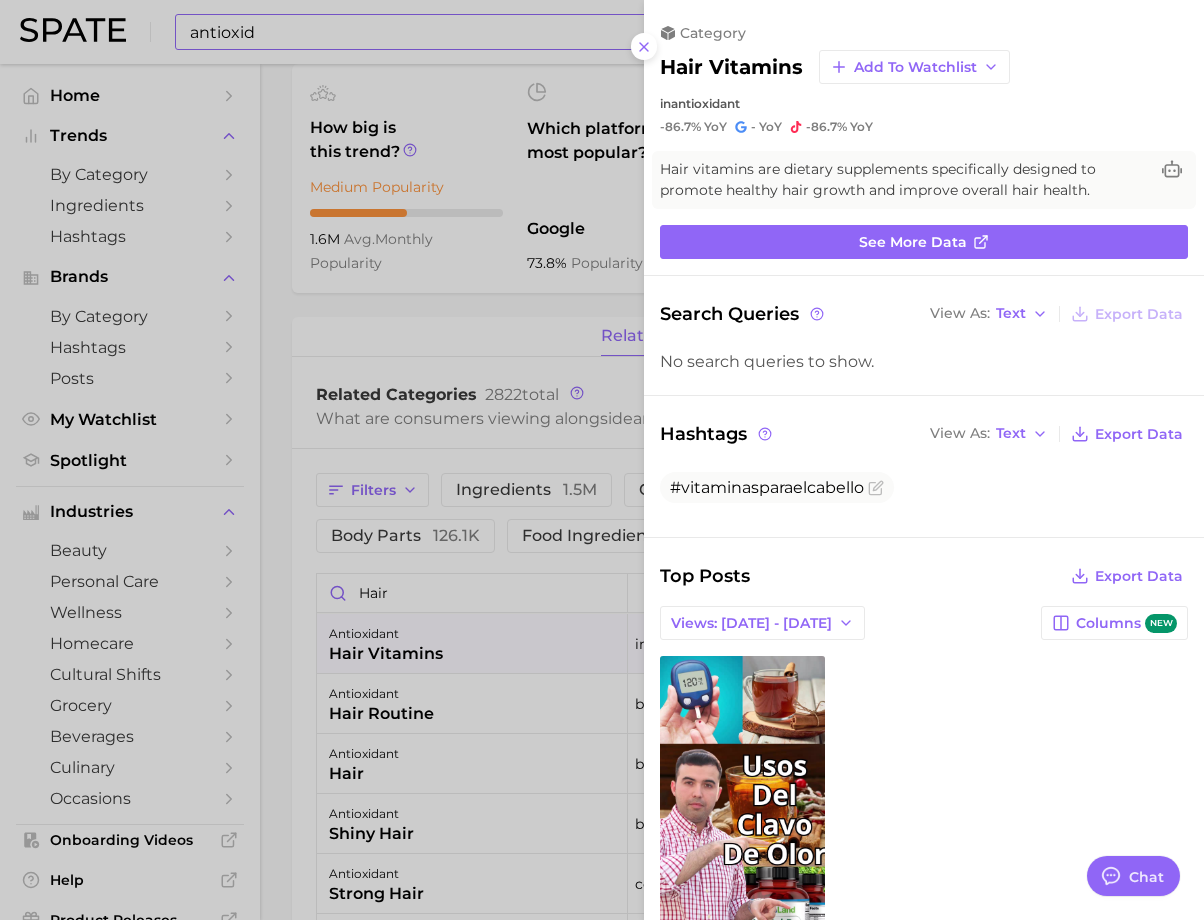 click at bounding box center (602, 460) 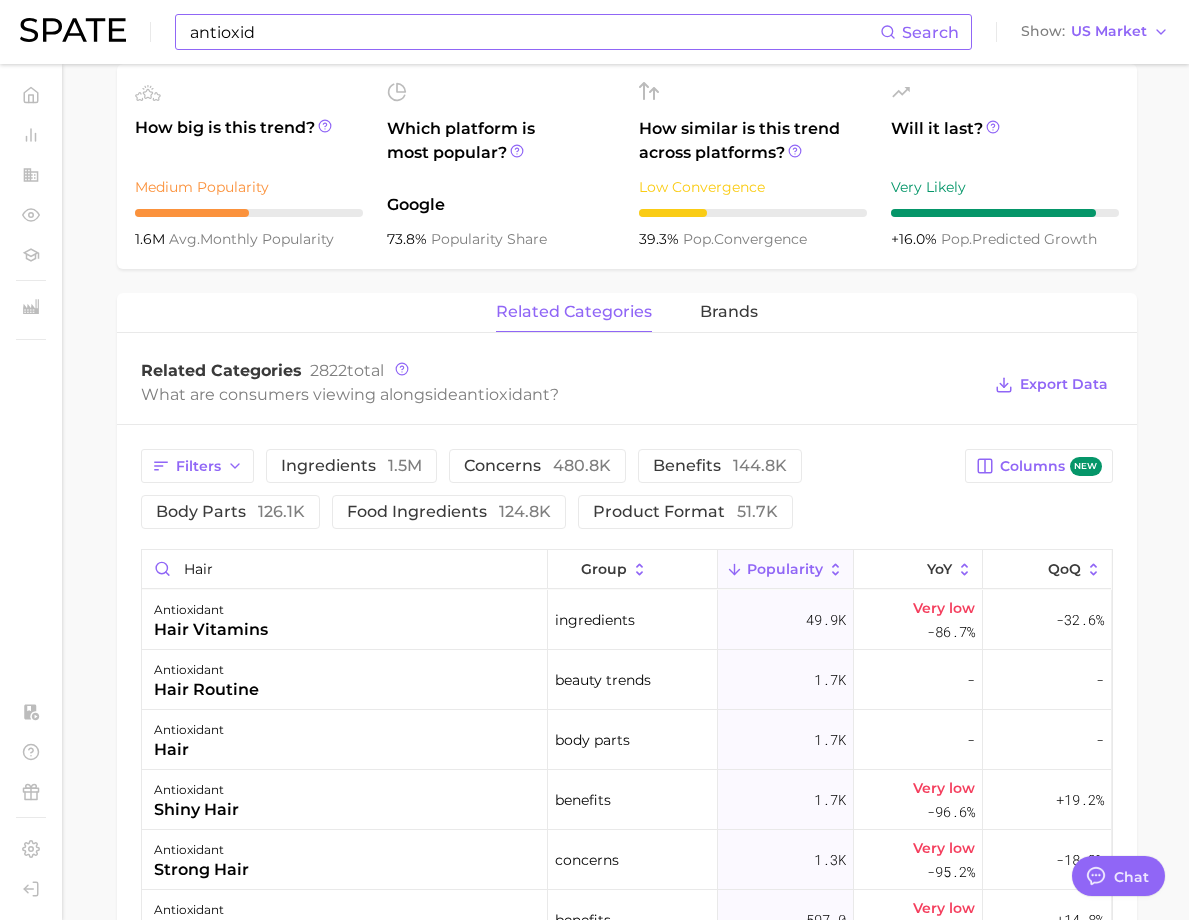 click on "What are consumers viewing alongside  antioxidant ?" at bounding box center [561, 394] 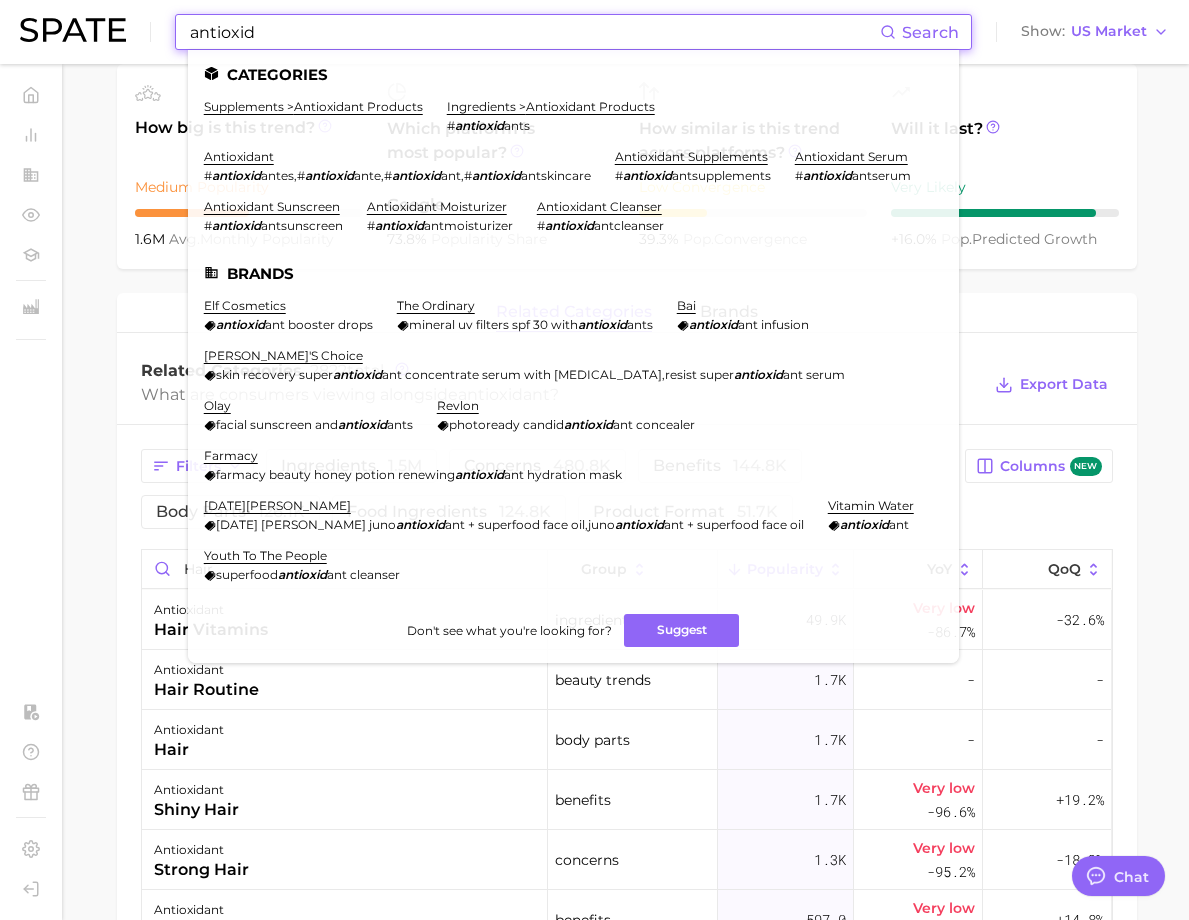 drag, startPoint x: 316, startPoint y: 26, endPoint x: 120, endPoint y: 26, distance: 196 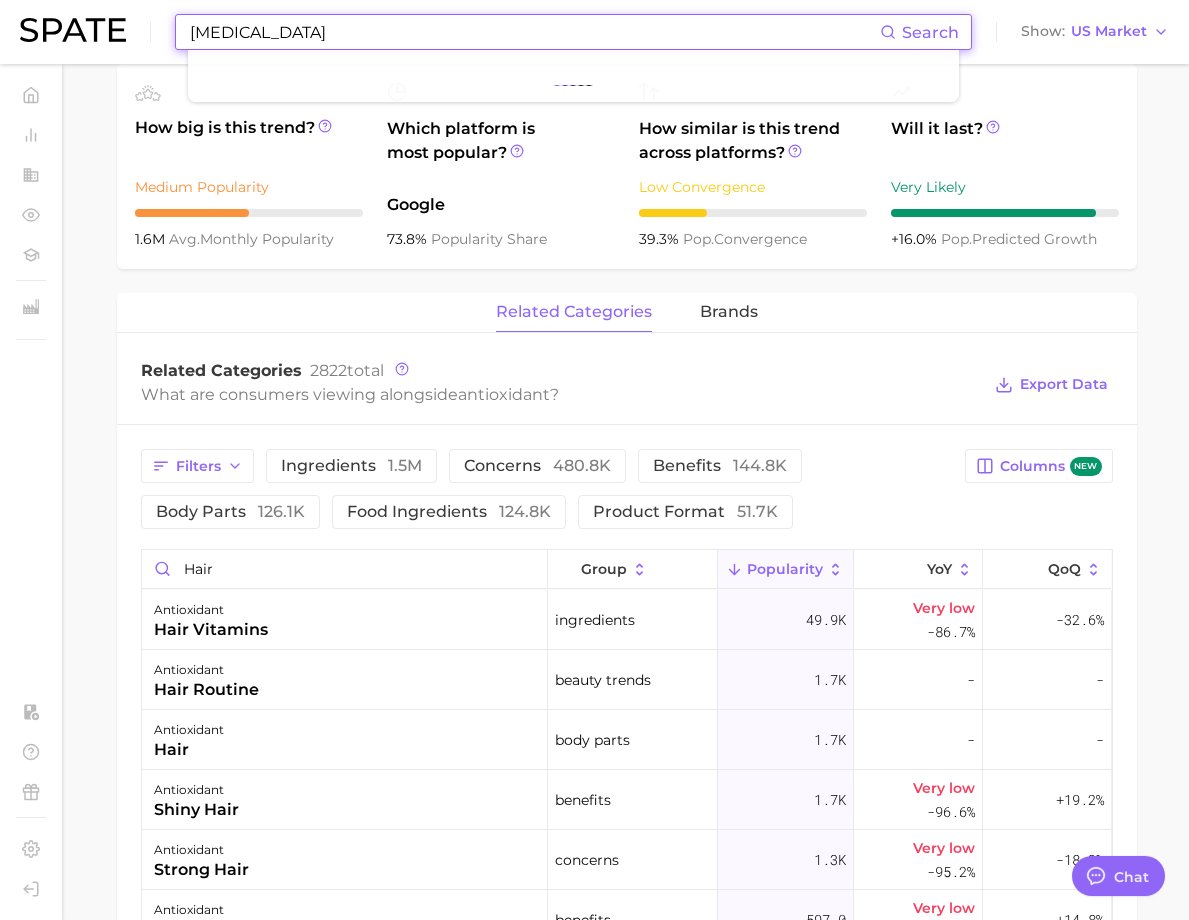 type on "[MEDICAL_DATA]" 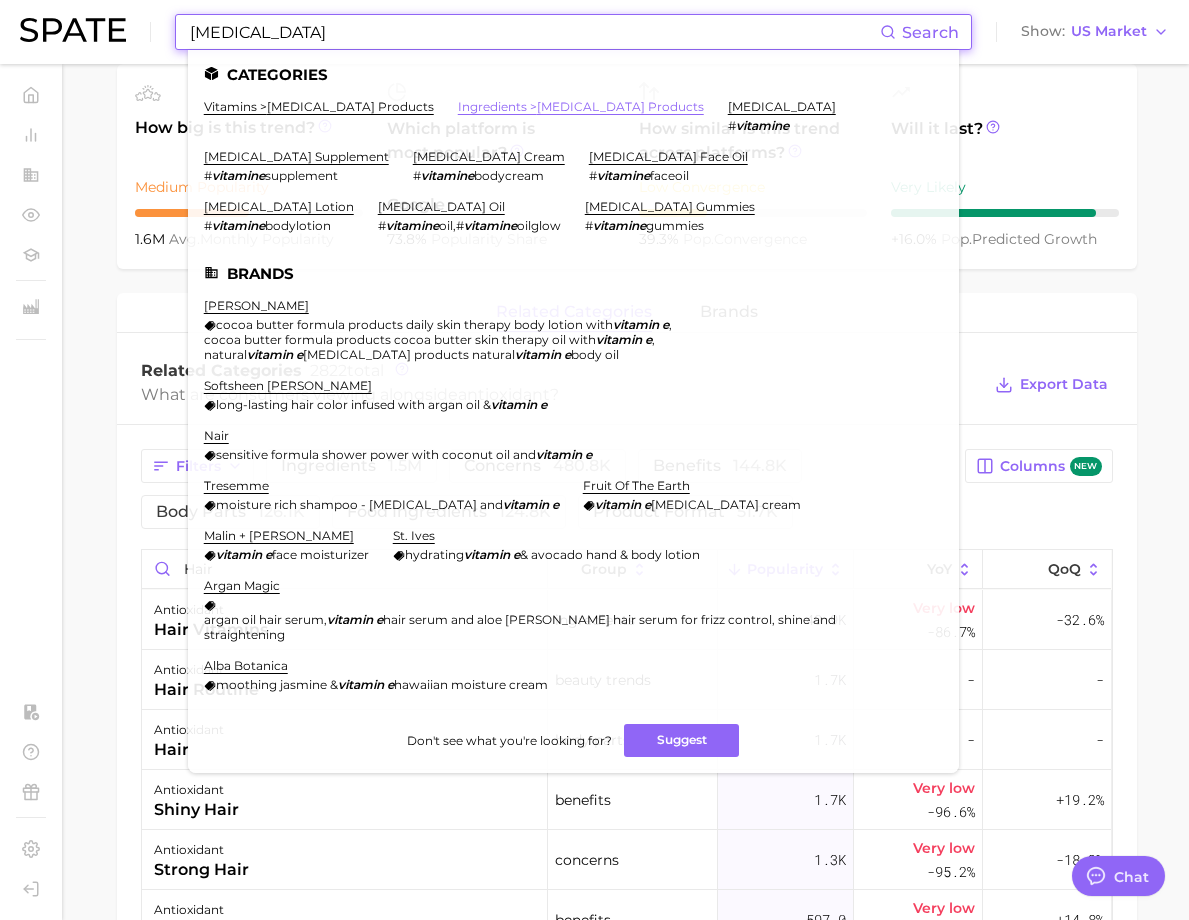 click on "ingredients >  [MEDICAL_DATA] products" at bounding box center (581, 106) 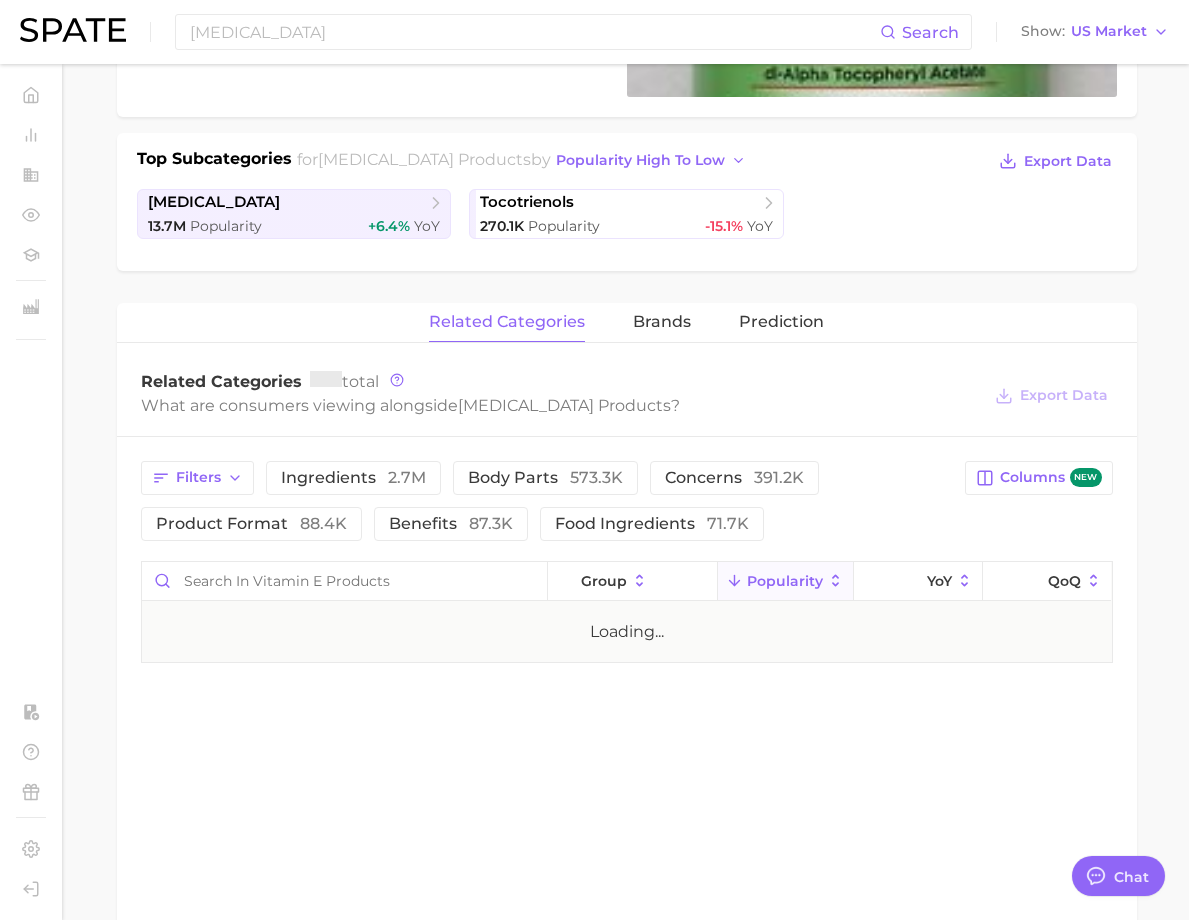 scroll, scrollTop: 500, scrollLeft: 0, axis: vertical 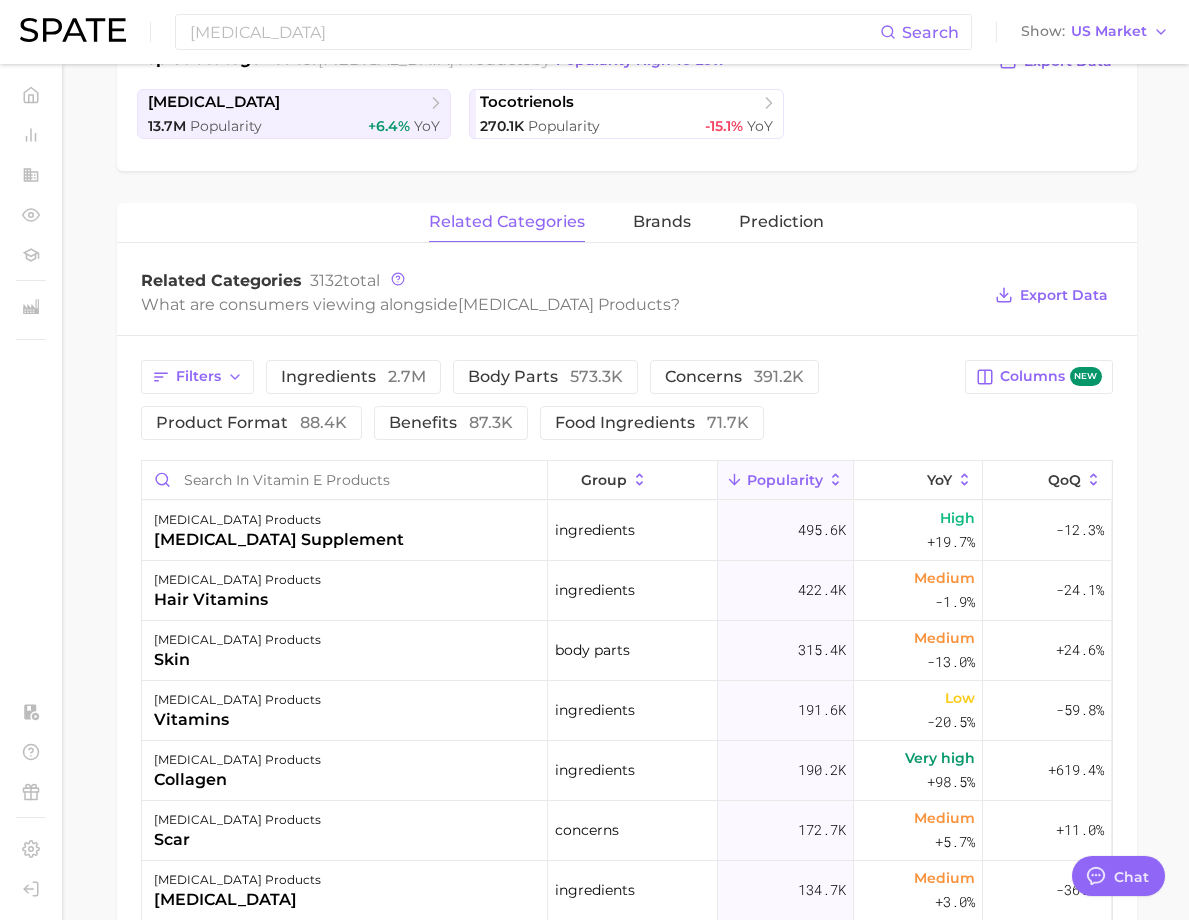 click on "Filters ingredients   2.7m body parts   573.3k concerns   391.2k product format   88.4k benefits   87.3k food ingredients   71.7k" at bounding box center [547, 400] 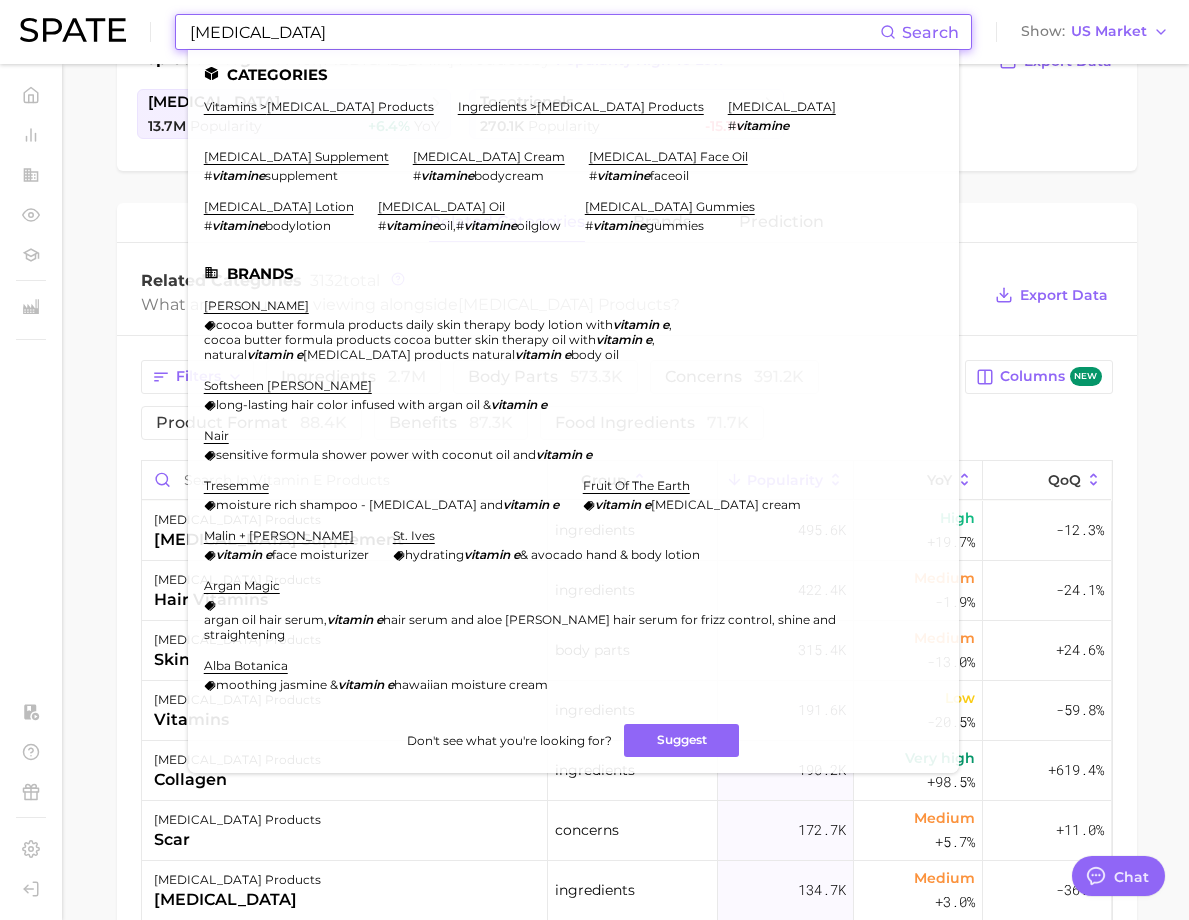 drag, startPoint x: 280, startPoint y: 26, endPoint x: 144, endPoint y: 48, distance: 137.76791 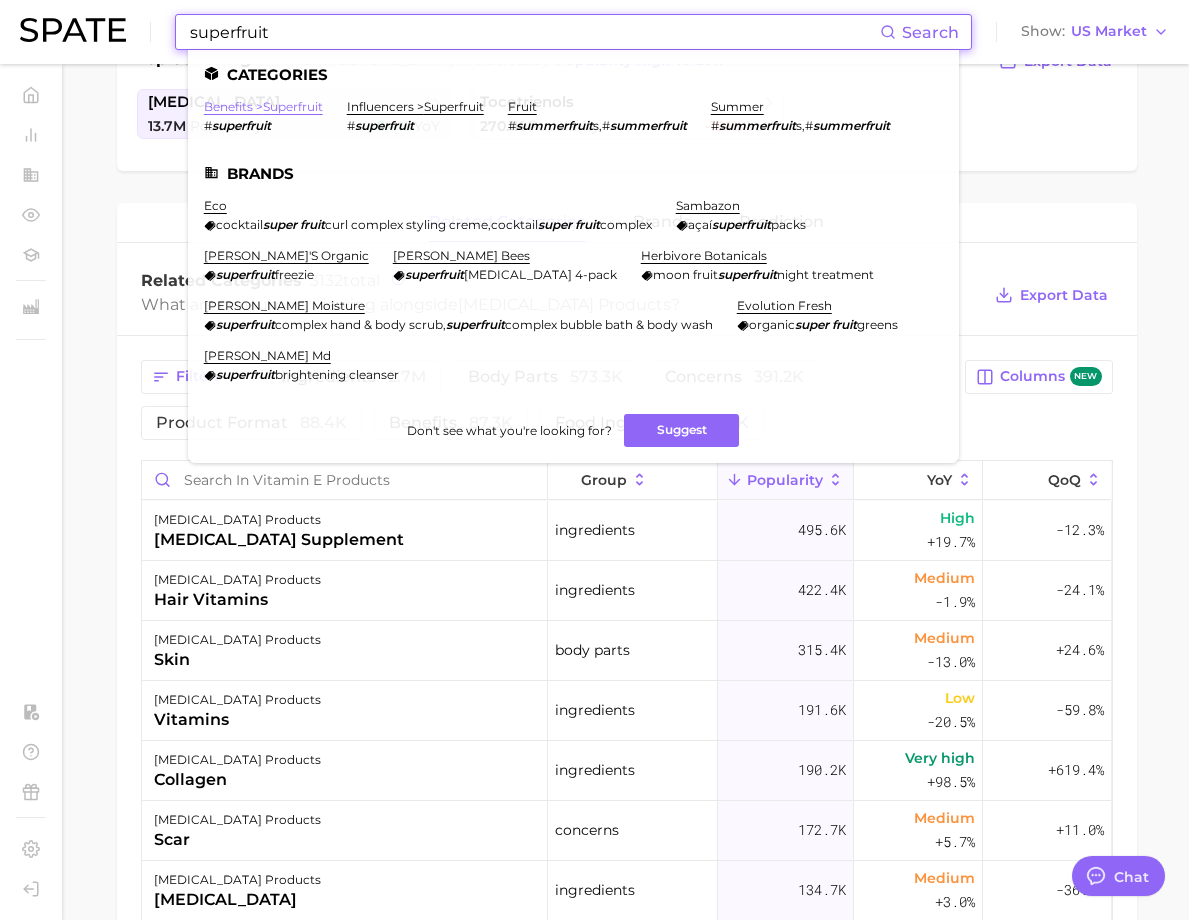 type on "superfruit" 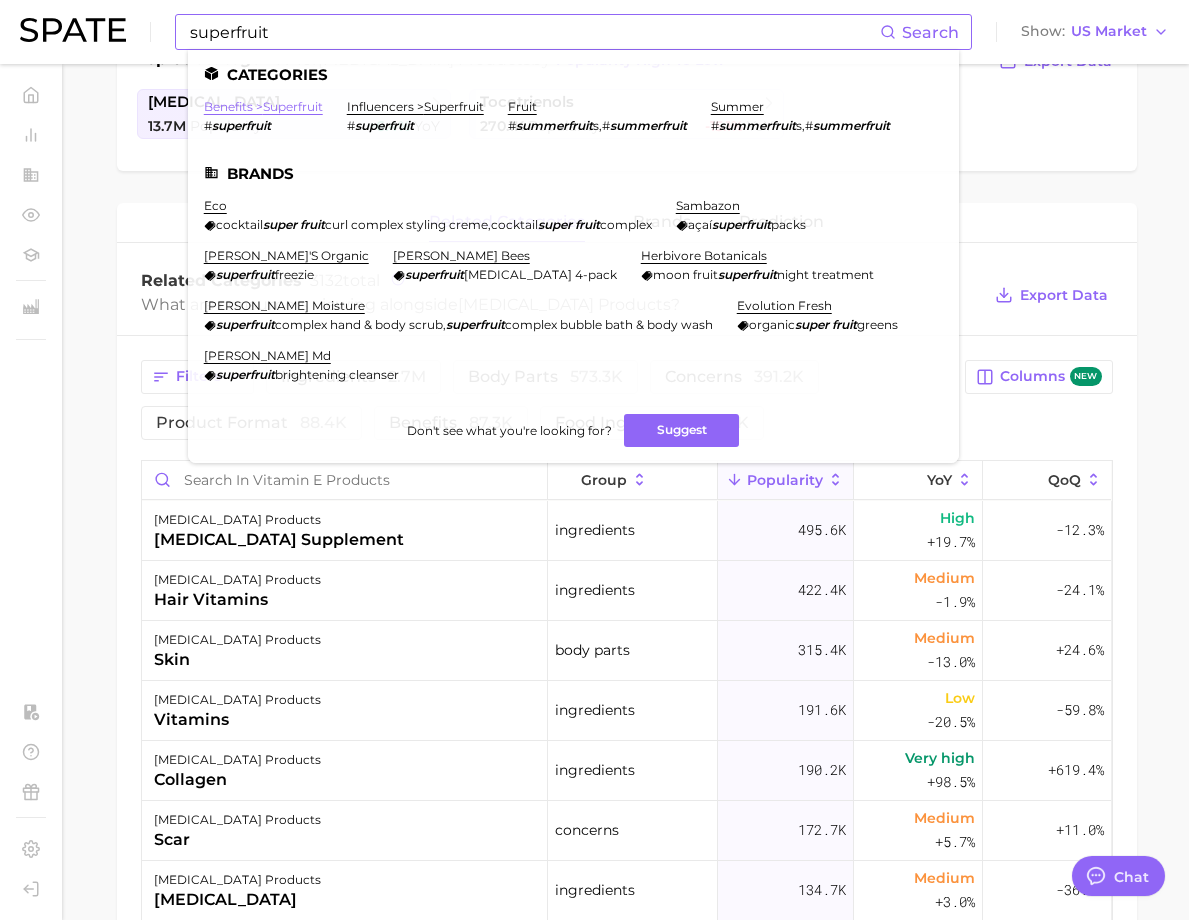 click on "benefits >  superfruit" at bounding box center (263, 106) 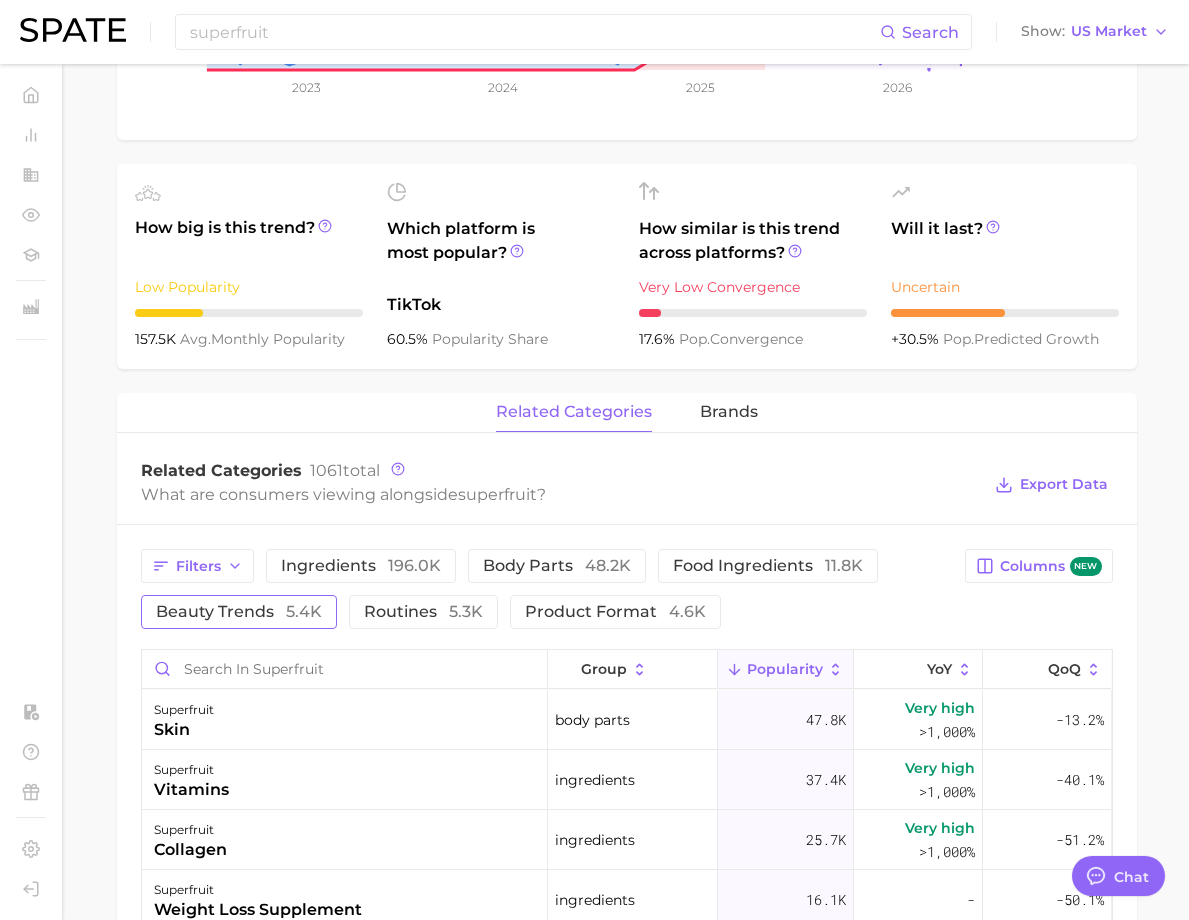 scroll, scrollTop: 800, scrollLeft: 0, axis: vertical 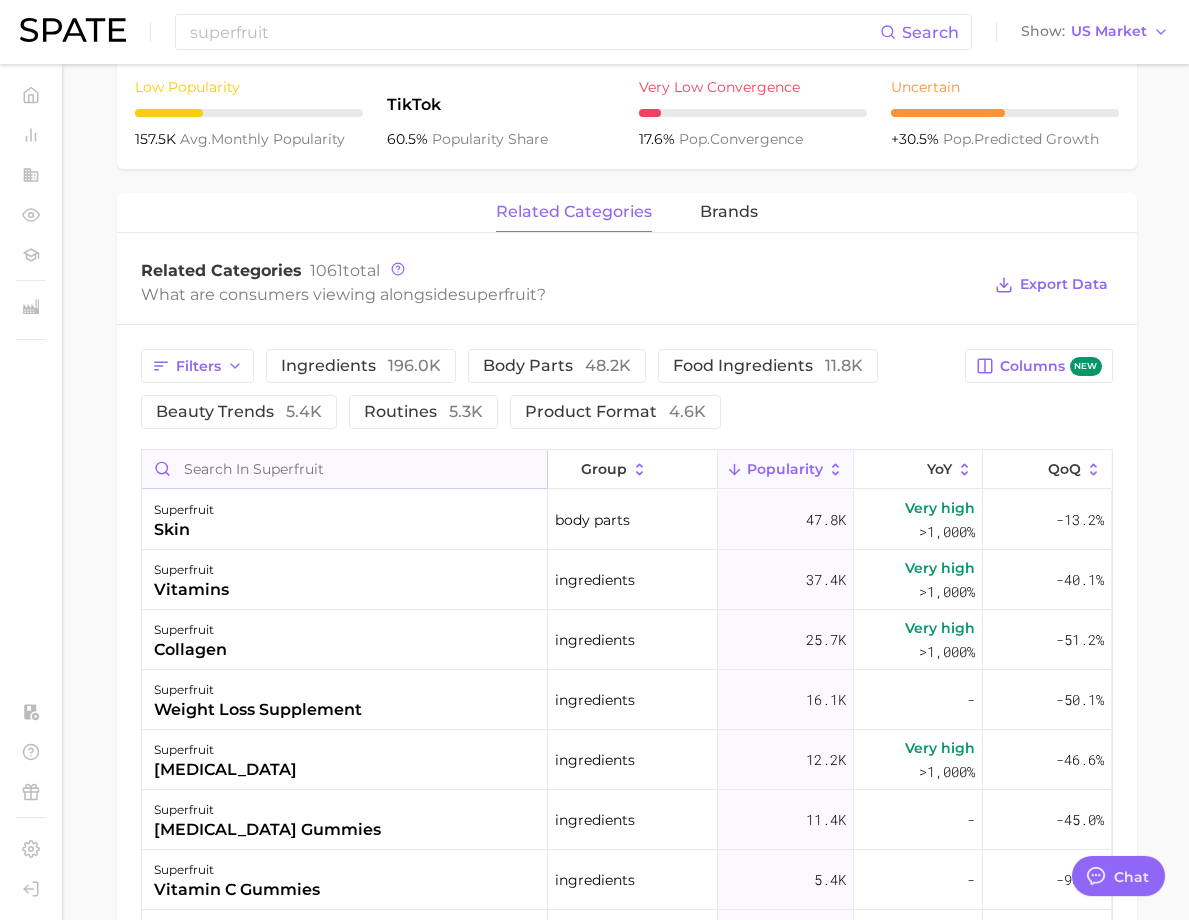 click at bounding box center [344, 469] 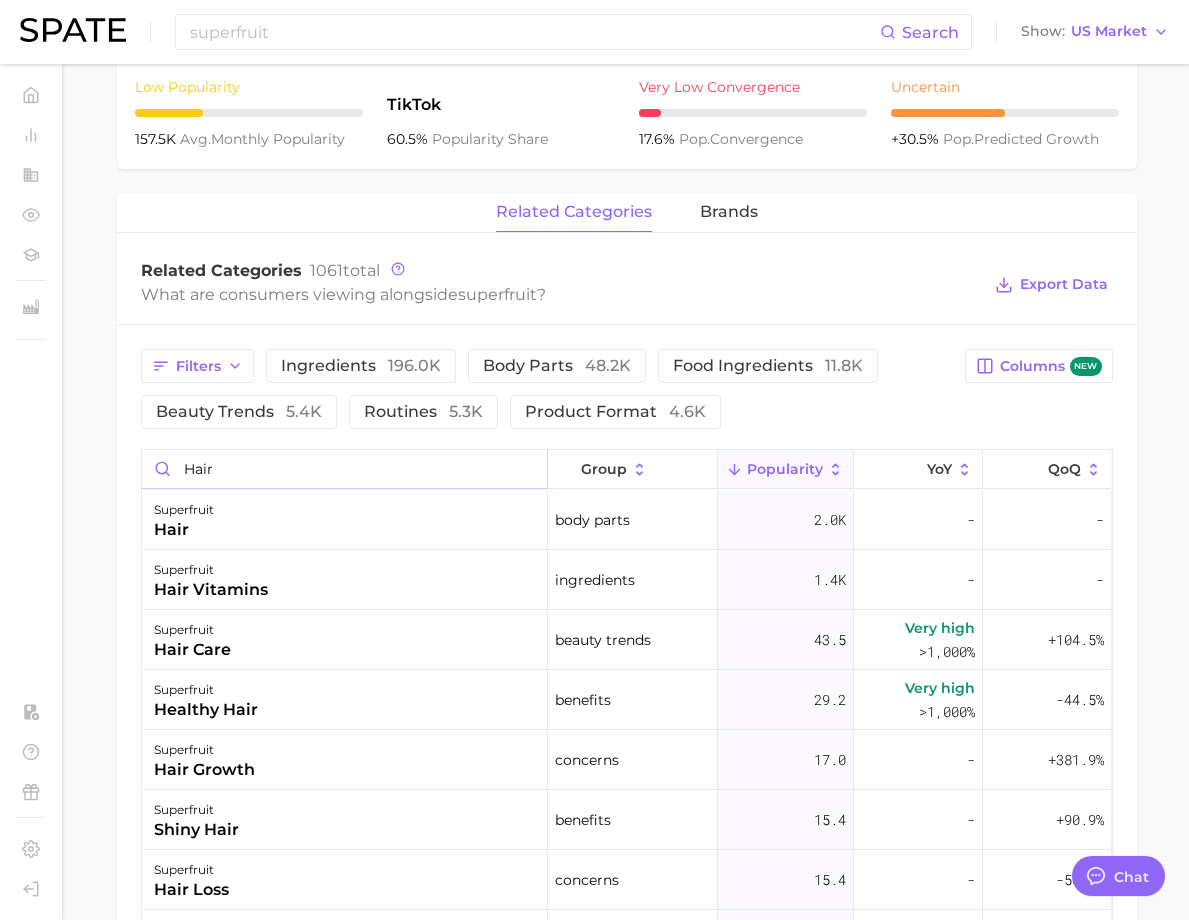 type on "hair" 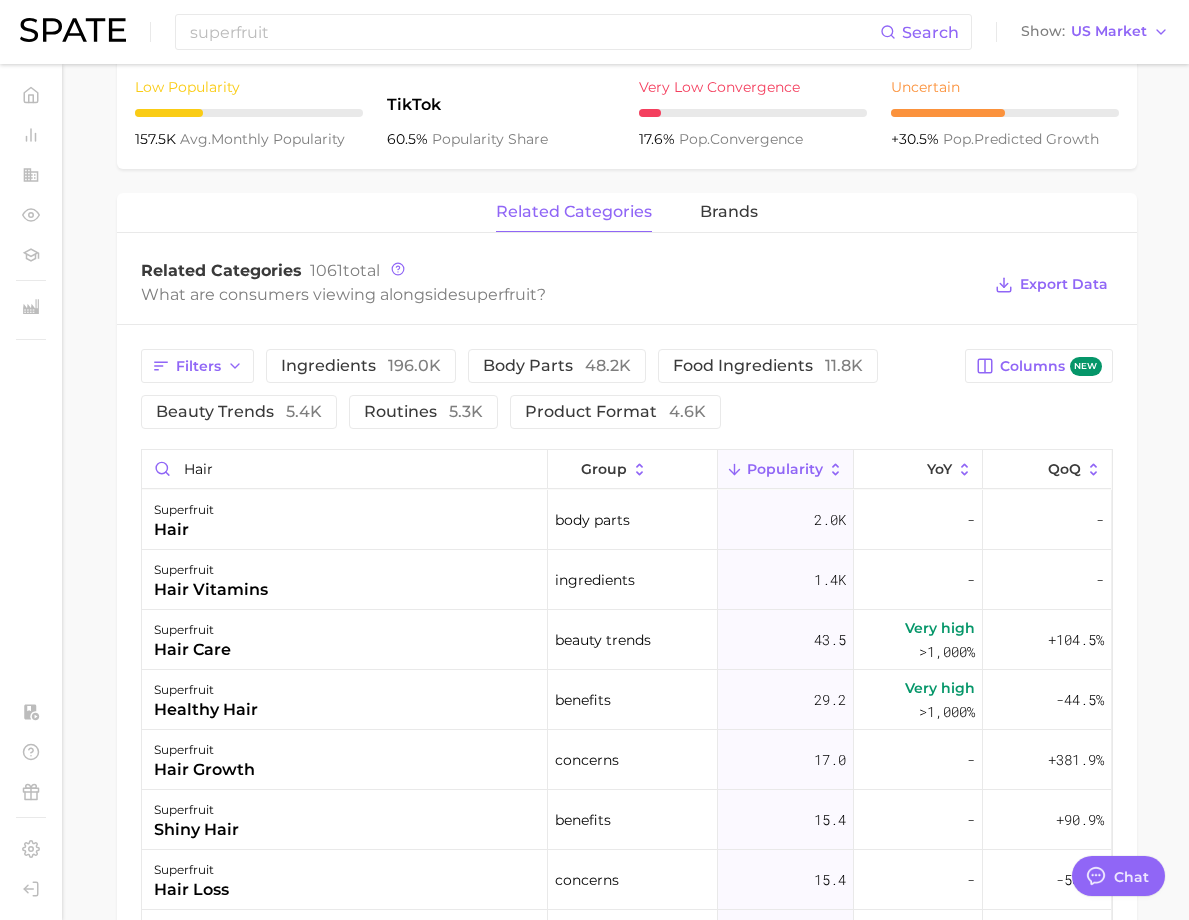 click on "Filters ingredients   196.0k body parts   48.2k food ingredients   11.8k beauty trends   5.4k routines   5.3k product format   4.6k" at bounding box center [547, 389] 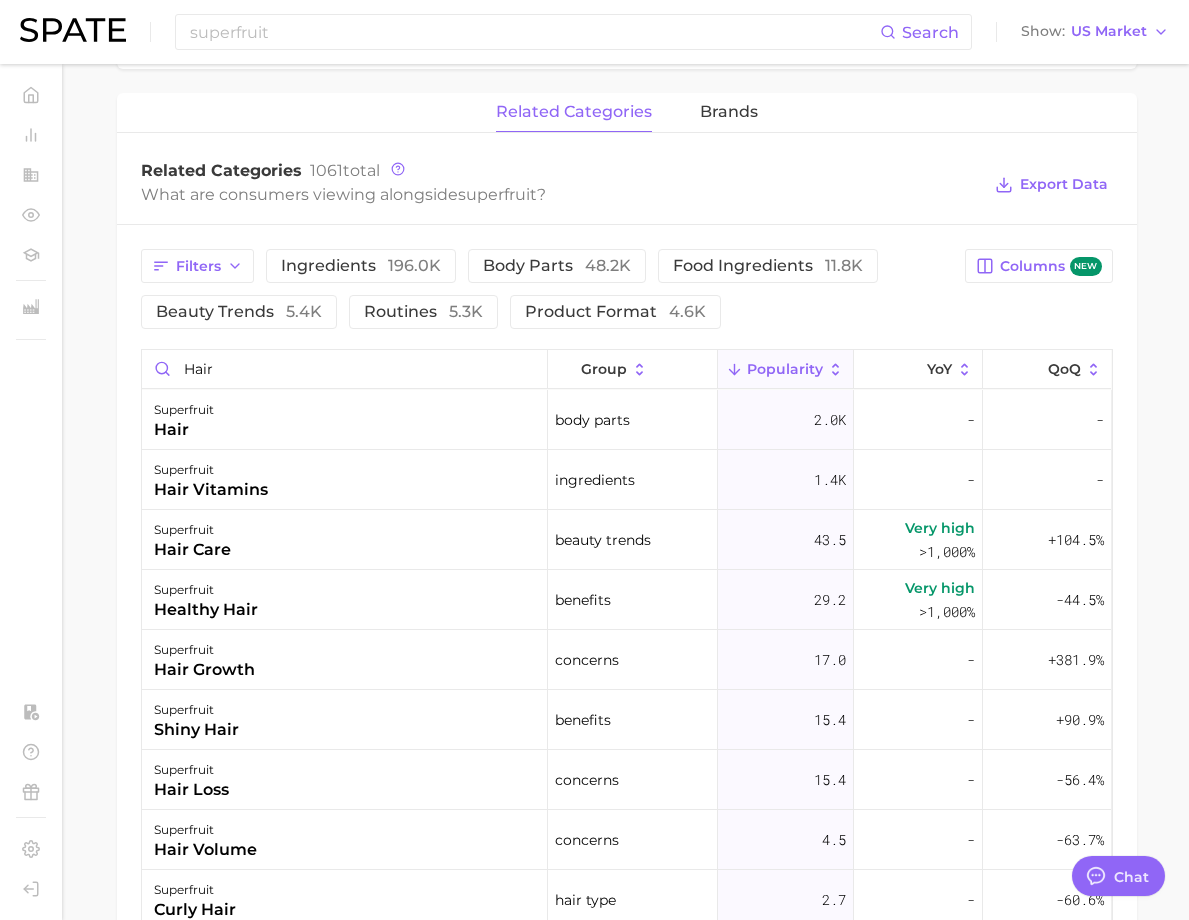 click on "Filters ingredients   196.0k body parts   48.2k food ingredients   11.8k beauty trends   5.4k routines   5.3k product format   4.6k" at bounding box center (547, 289) 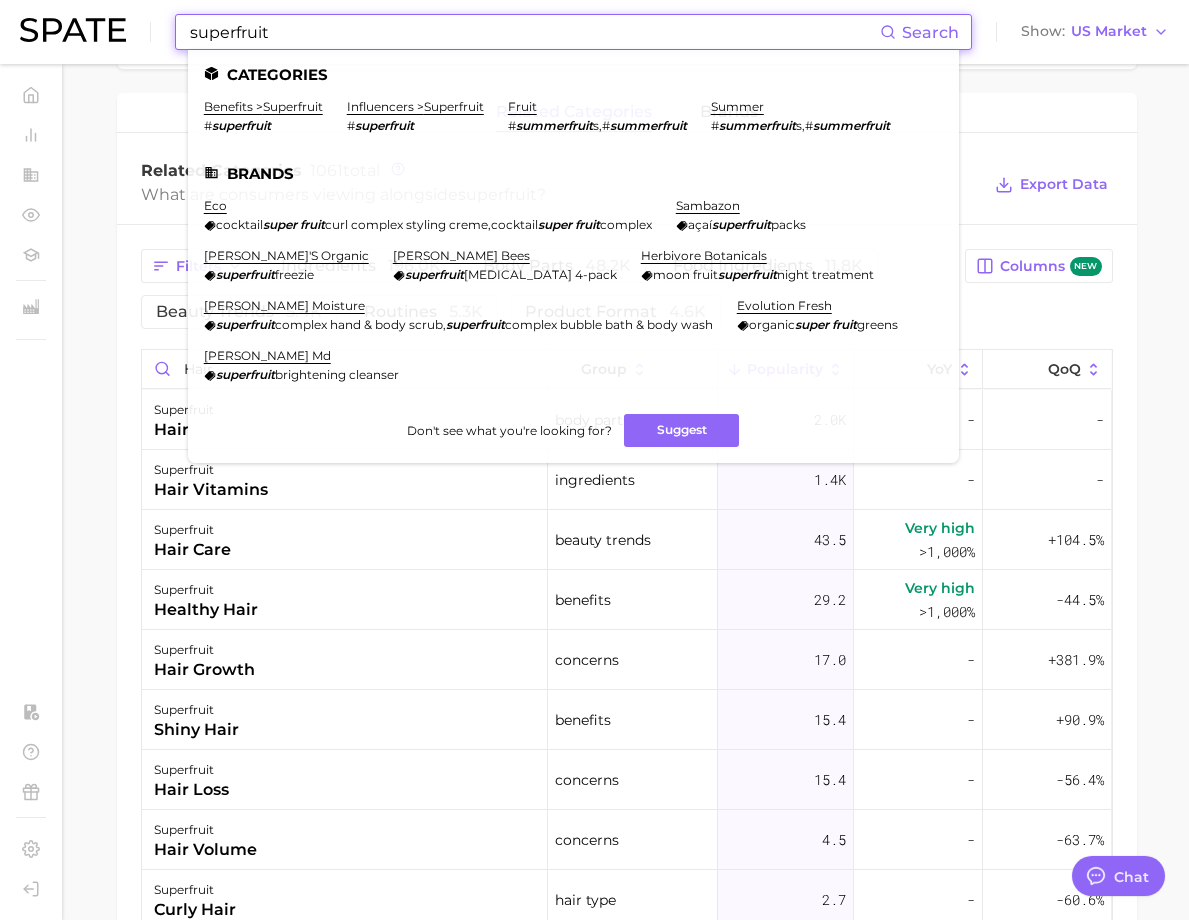 drag, startPoint x: 337, startPoint y: 32, endPoint x: 163, endPoint y: 29, distance: 174.02586 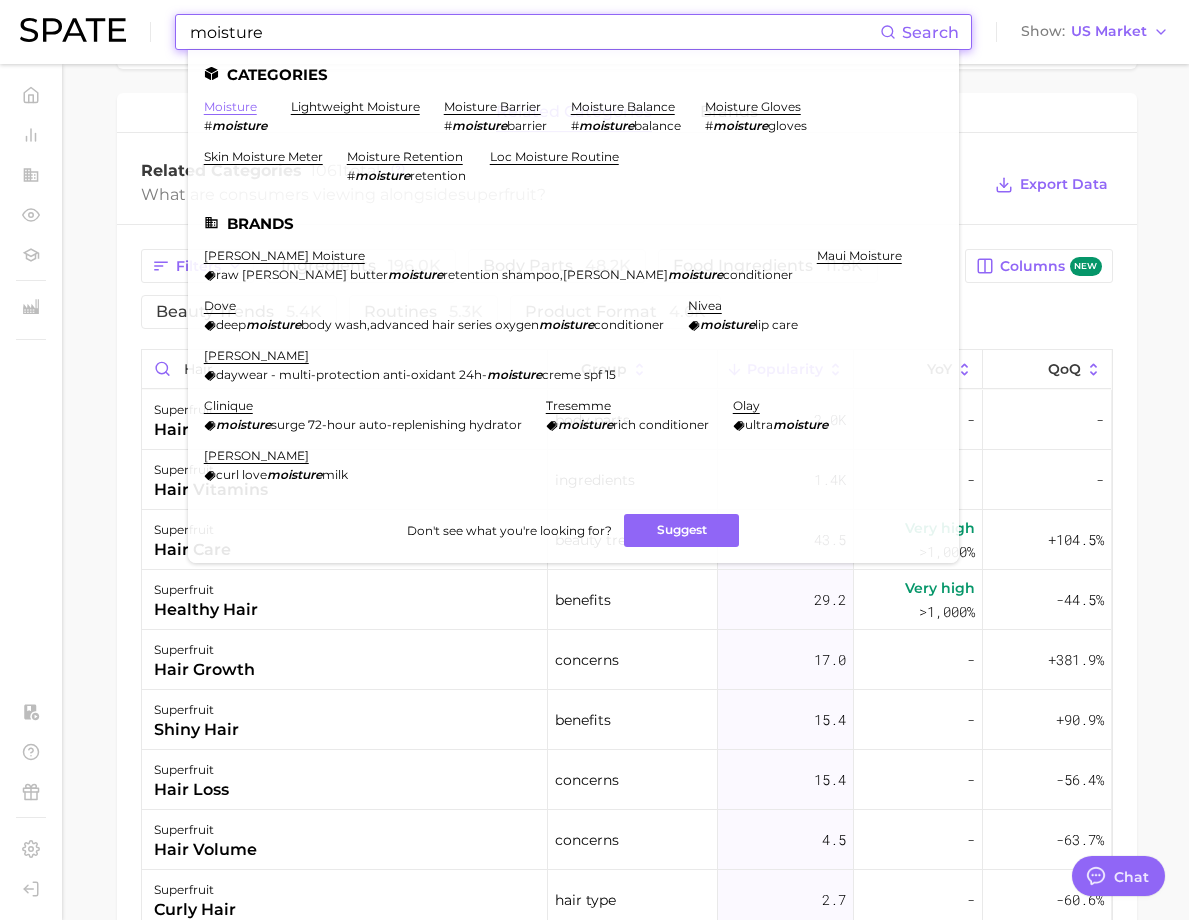 type on "moisture" 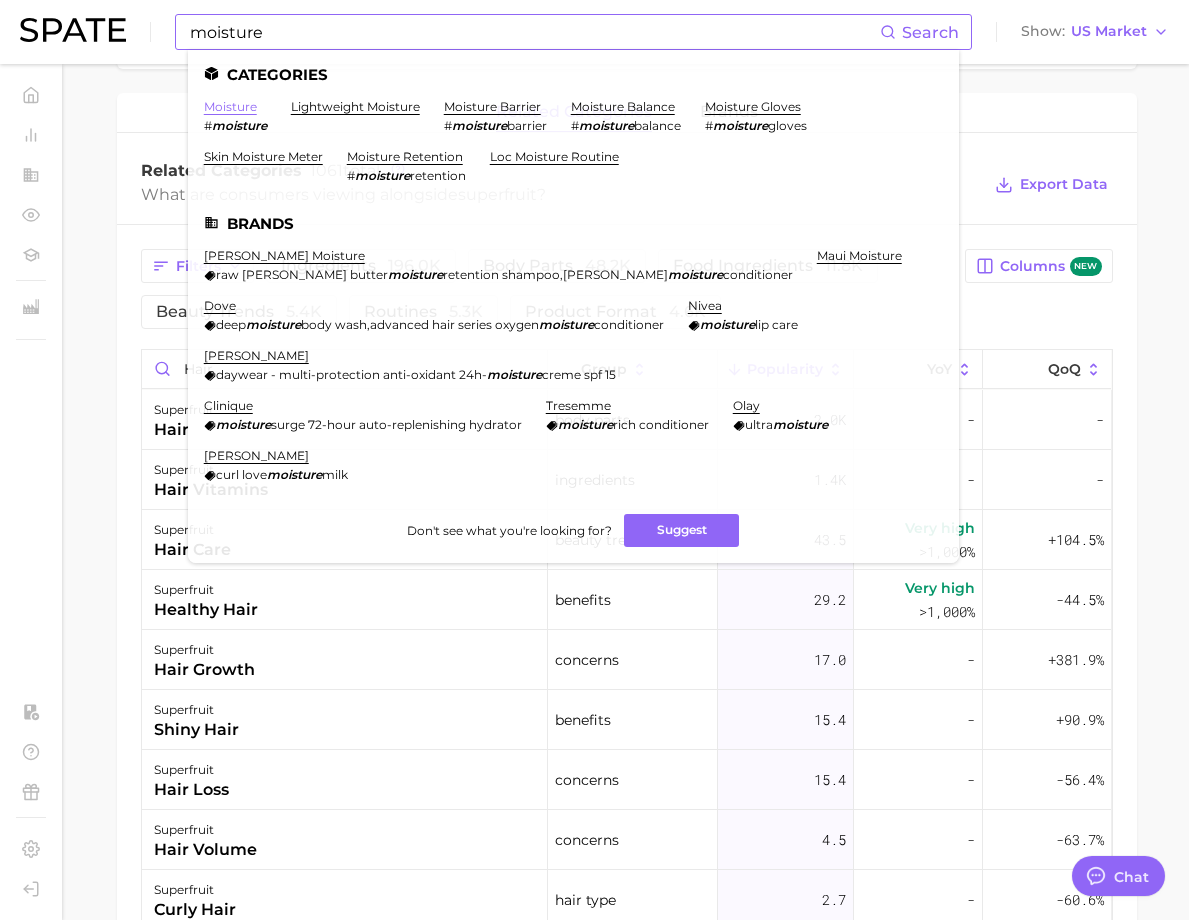 click on "moisture" at bounding box center [230, 106] 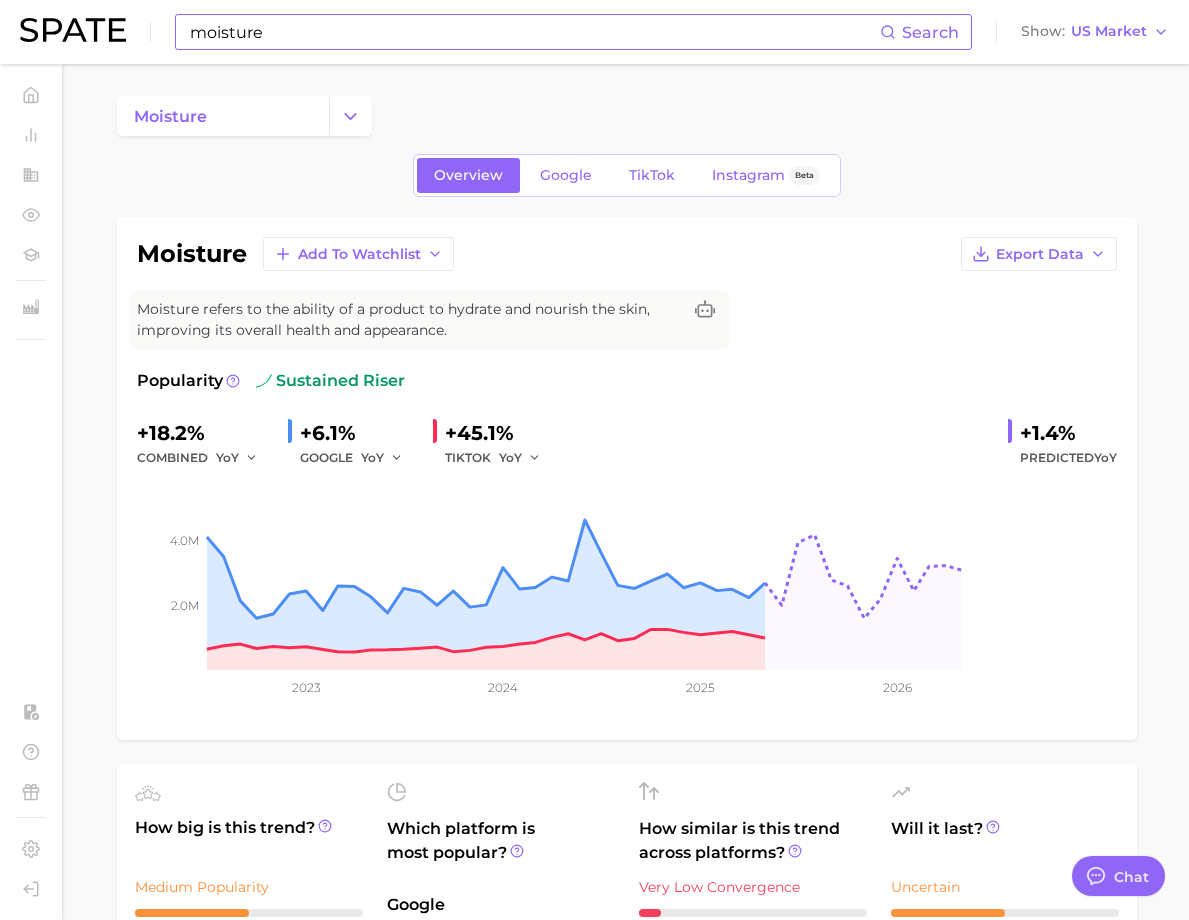 scroll, scrollTop: 500, scrollLeft: 0, axis: vertical 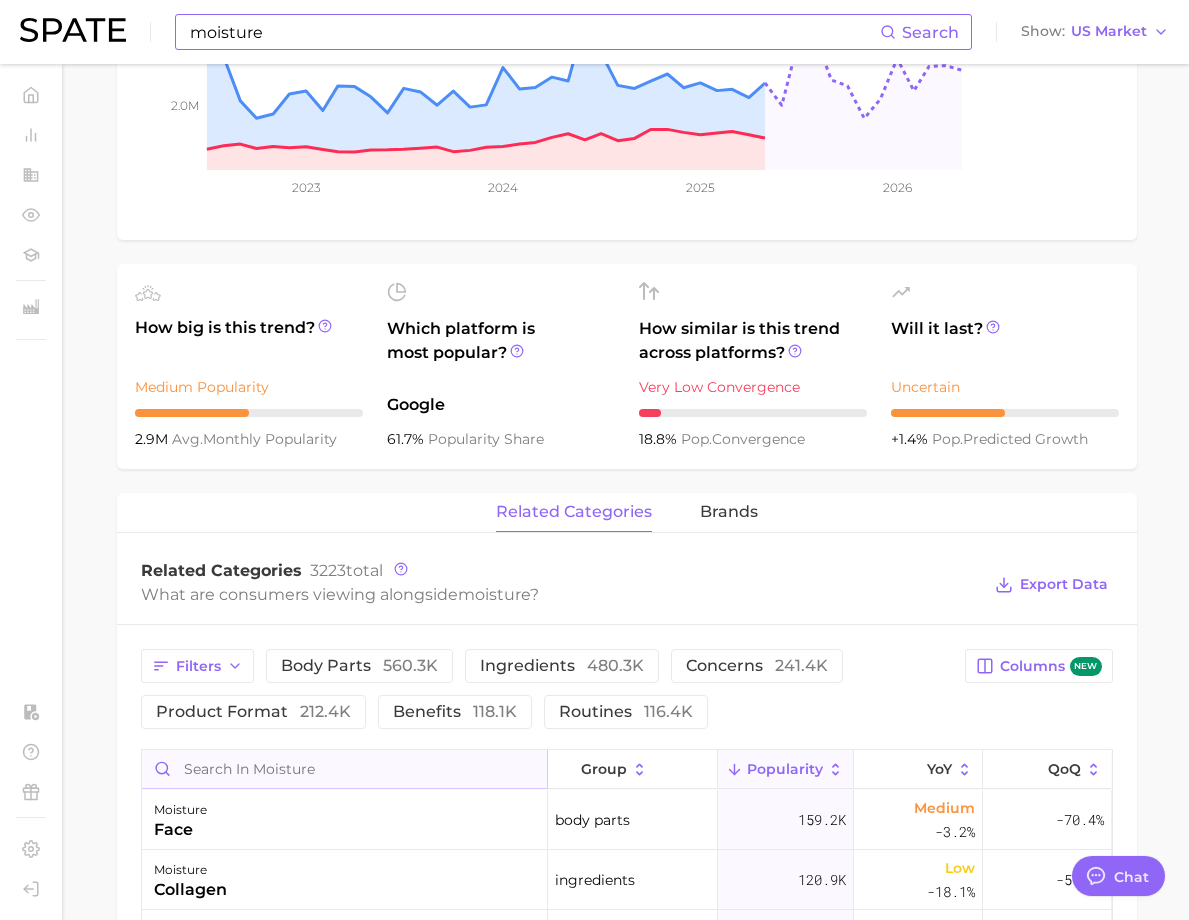 click at bounding box center [344, 769] 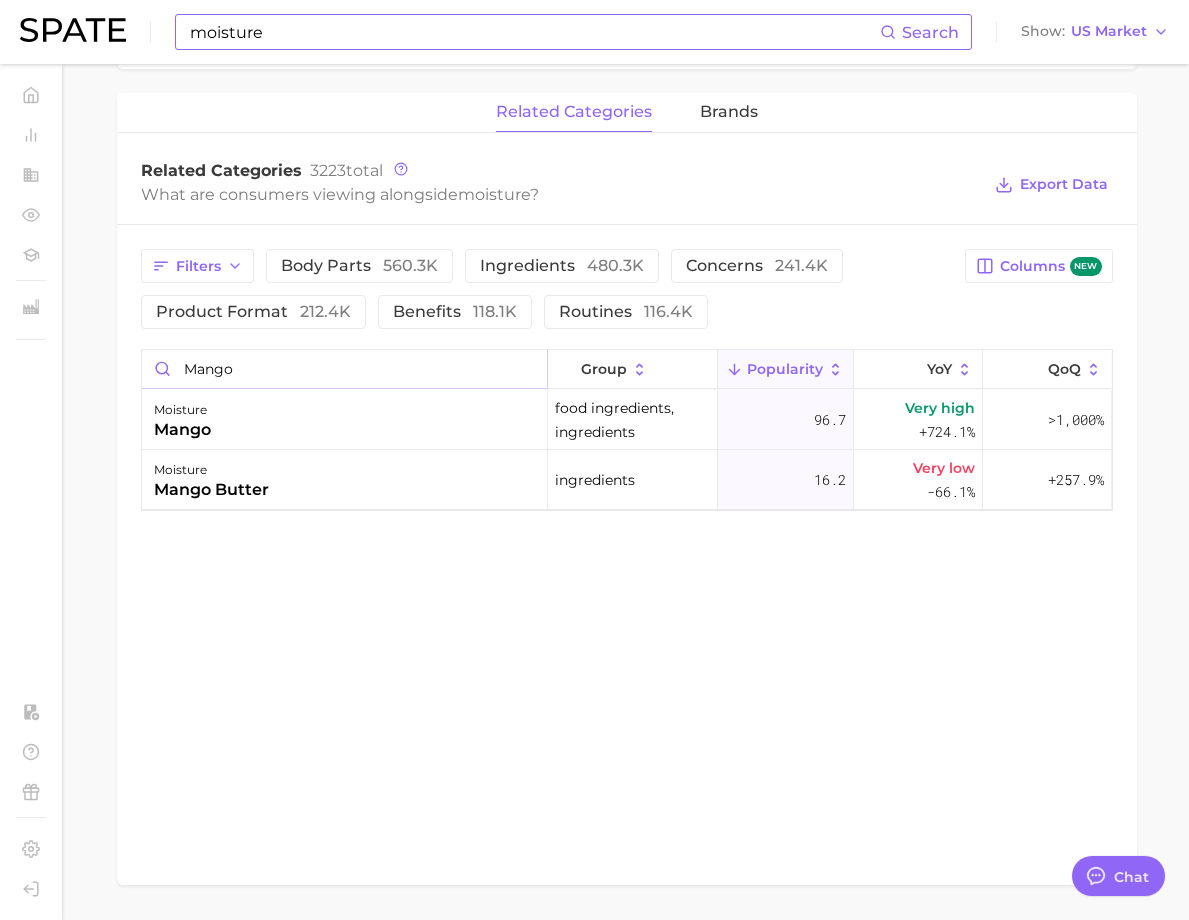 scroll, scrollTop: 989, scrollLeft: 0, axis: vertical 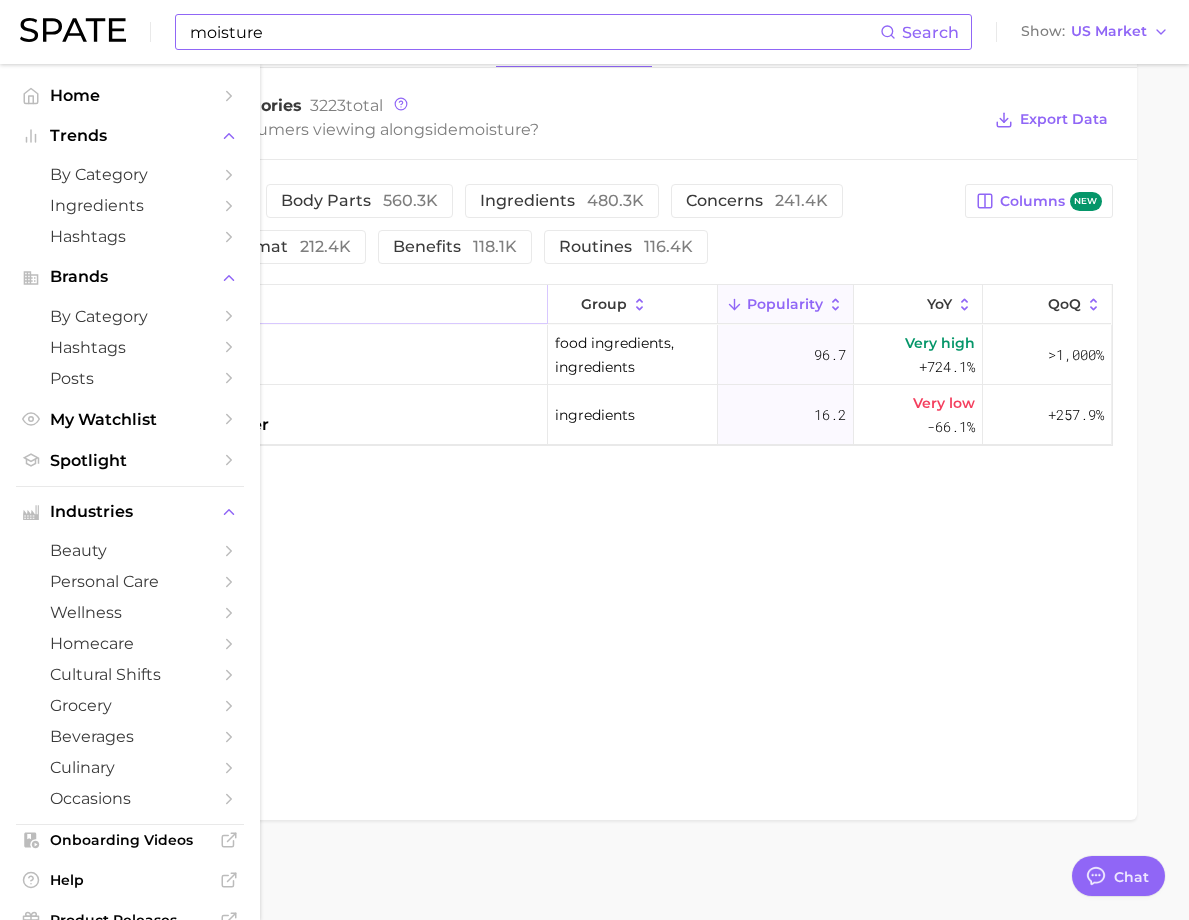 type on "mango" 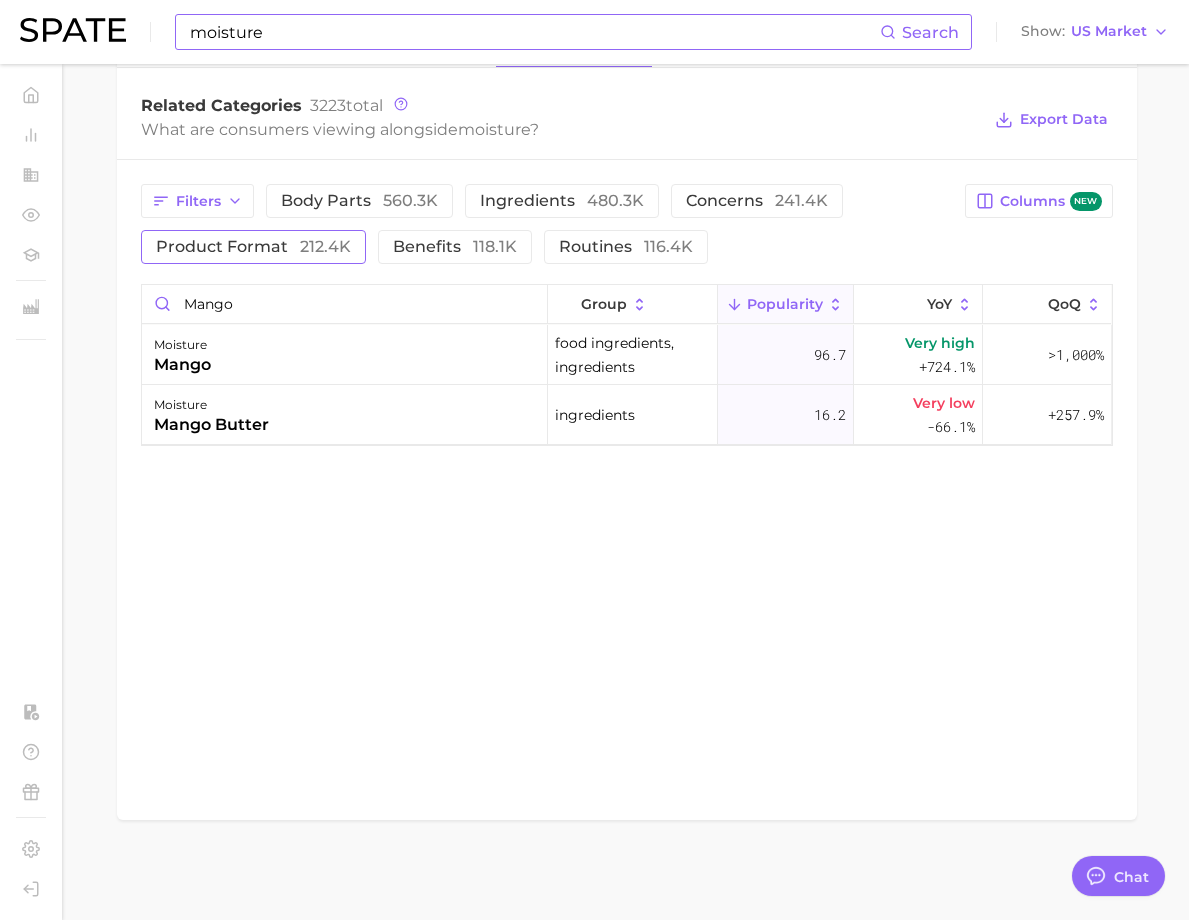 drag, startPoint x: 851, startPoint y: 672, endPoint x: 568, endPoint y: 234, distance: 521.472 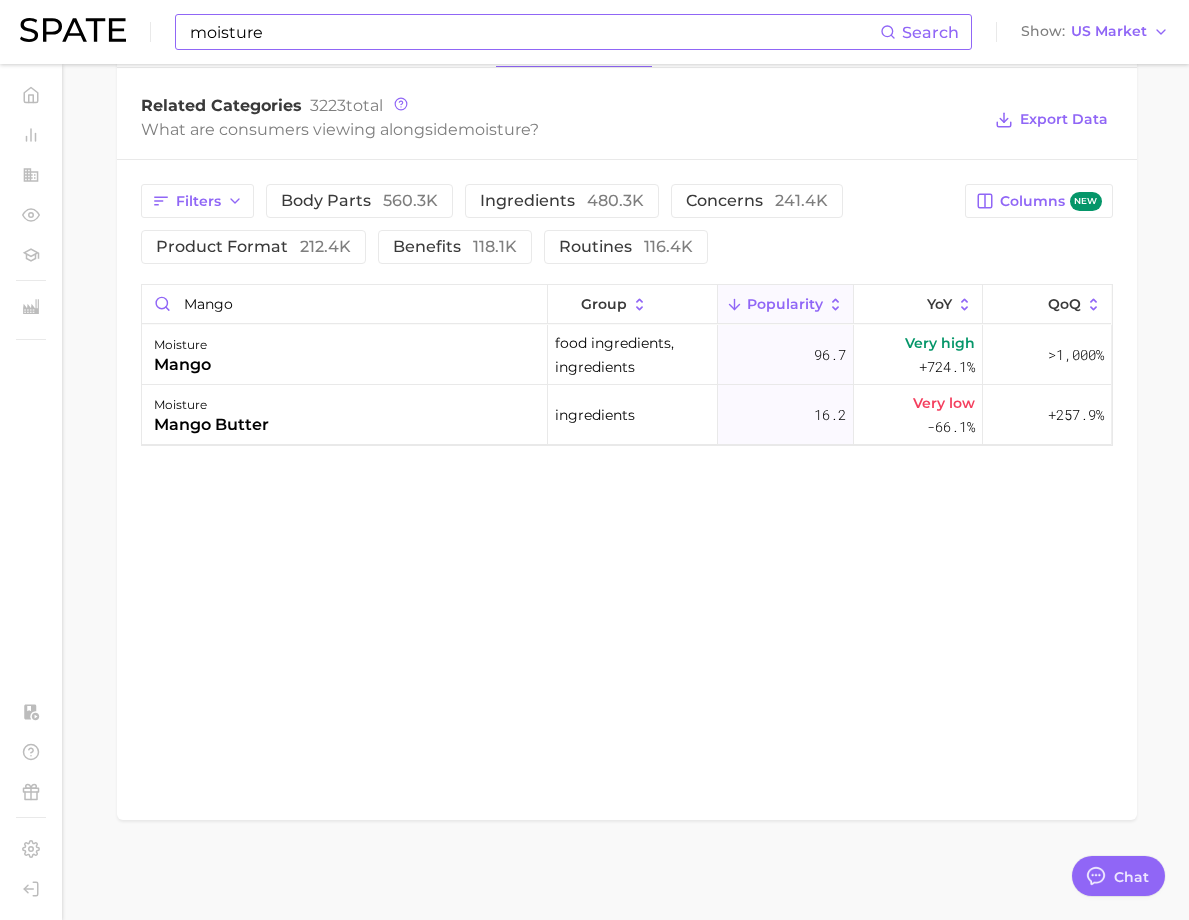 click on "moisture" at bounding box center (534, 32) 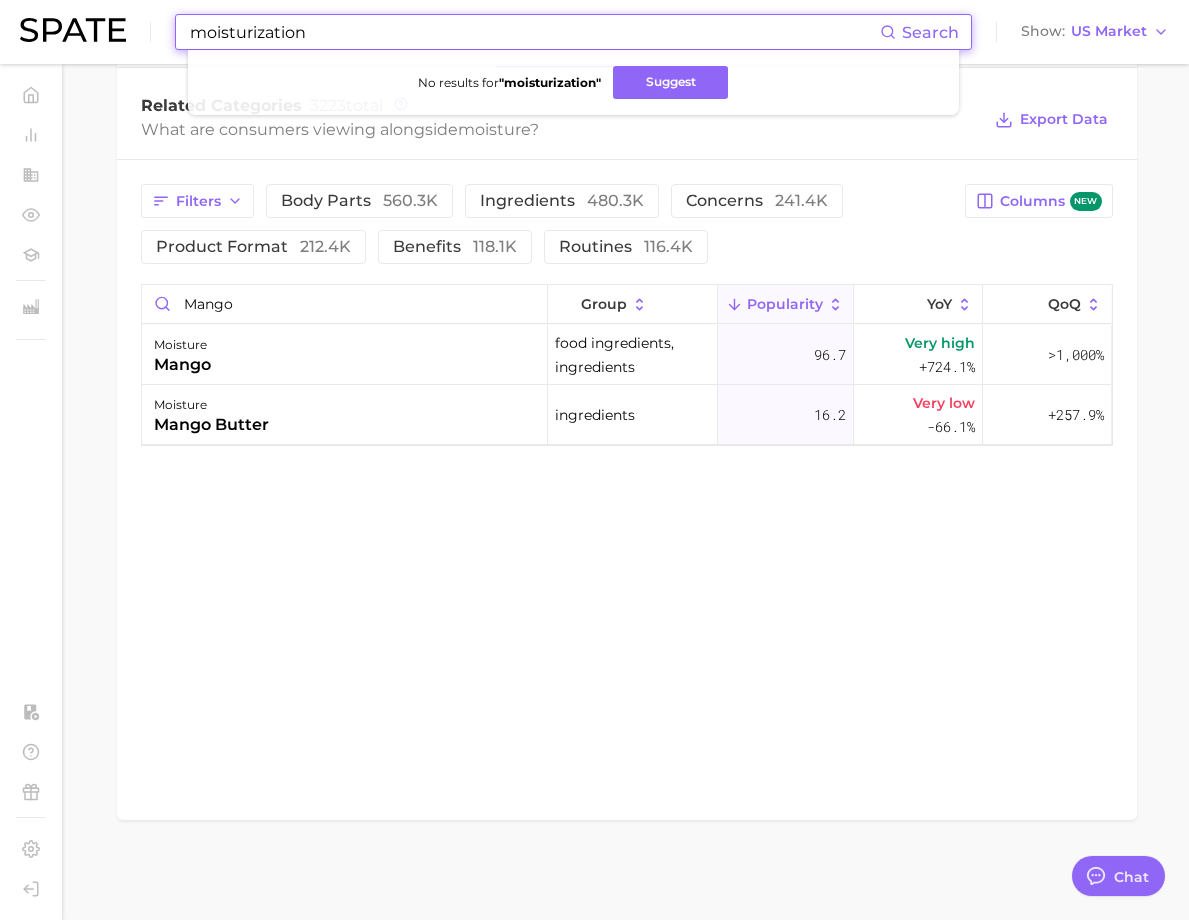drag, startPoint x: 456, startPoint y: 28, endPoint x: 147, endPoint y: 21, distance: 309.07928 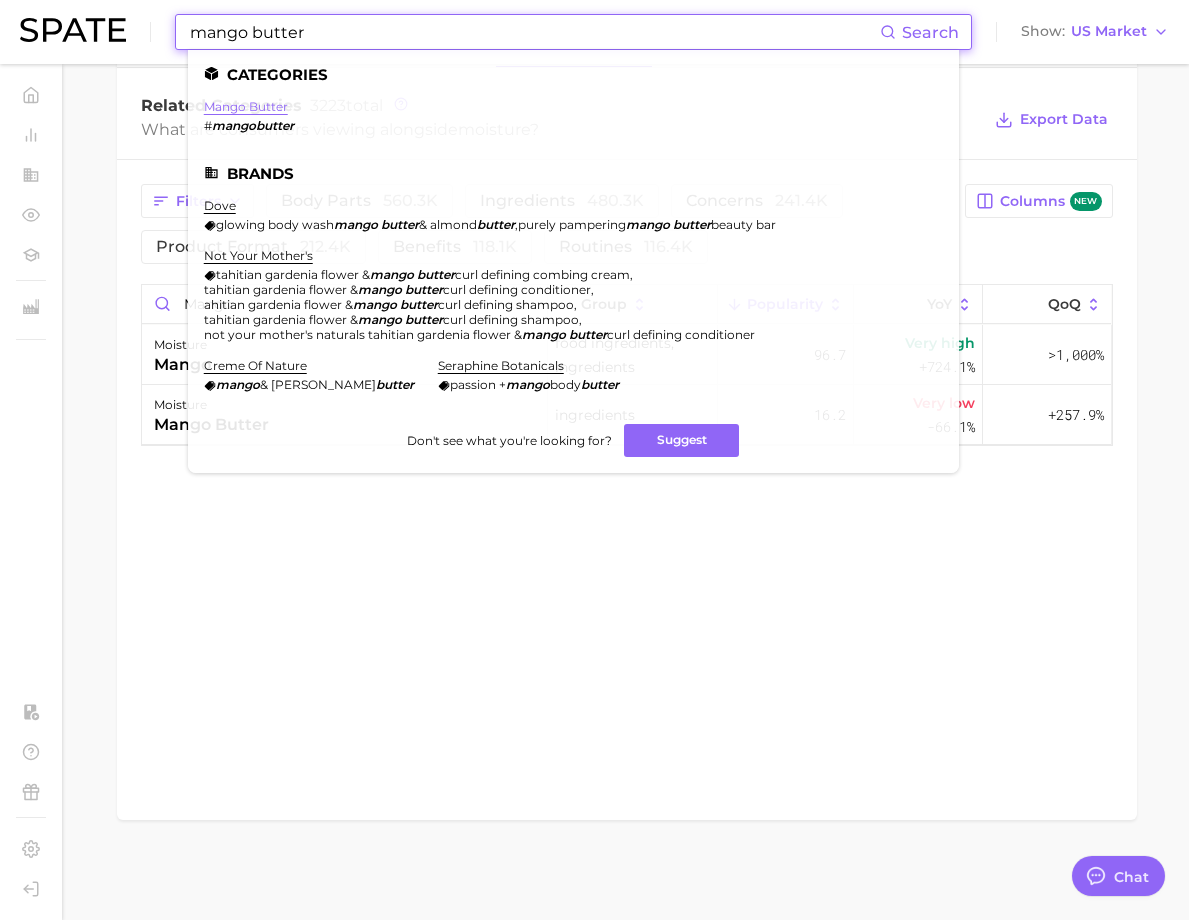 type on "mango butter" 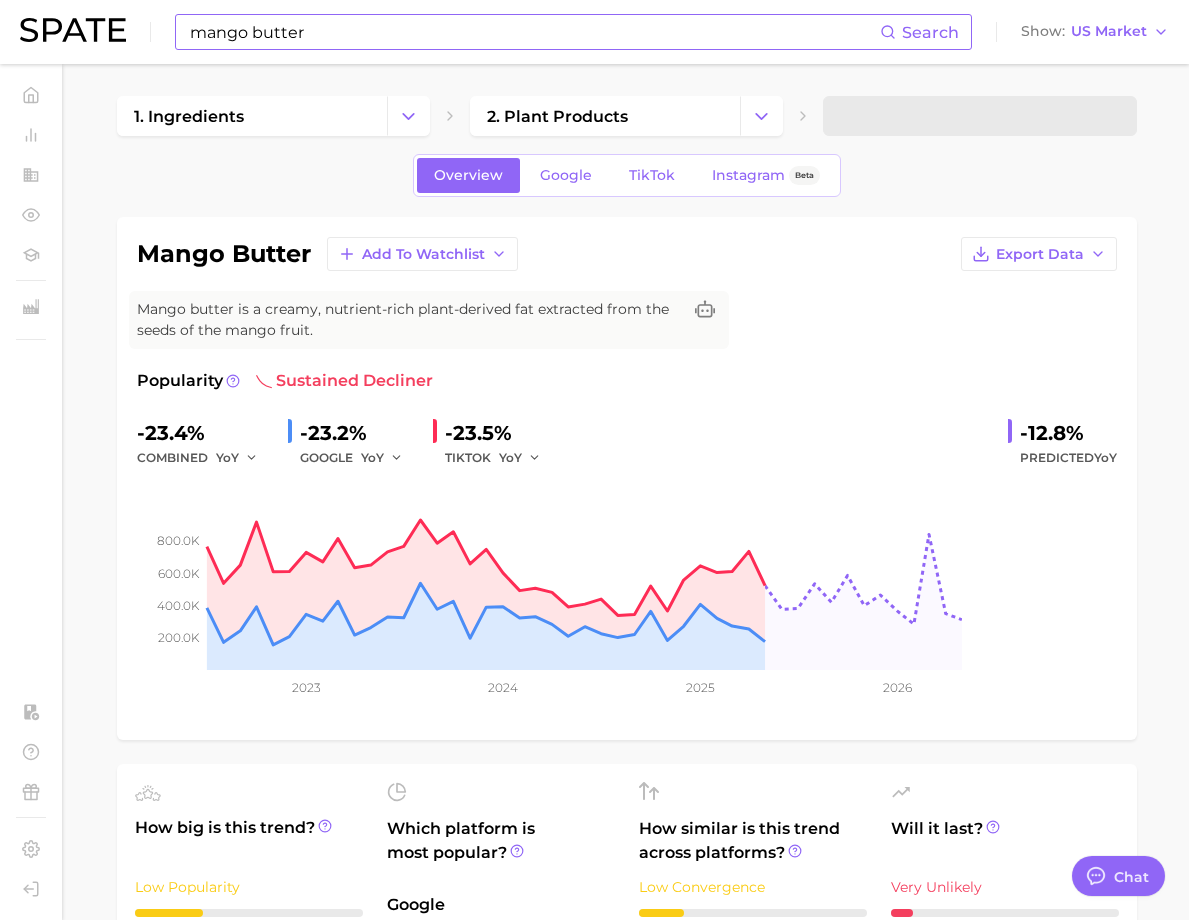 scroll, scrollTop: 800, scrollLeft: 0, axis: vertical 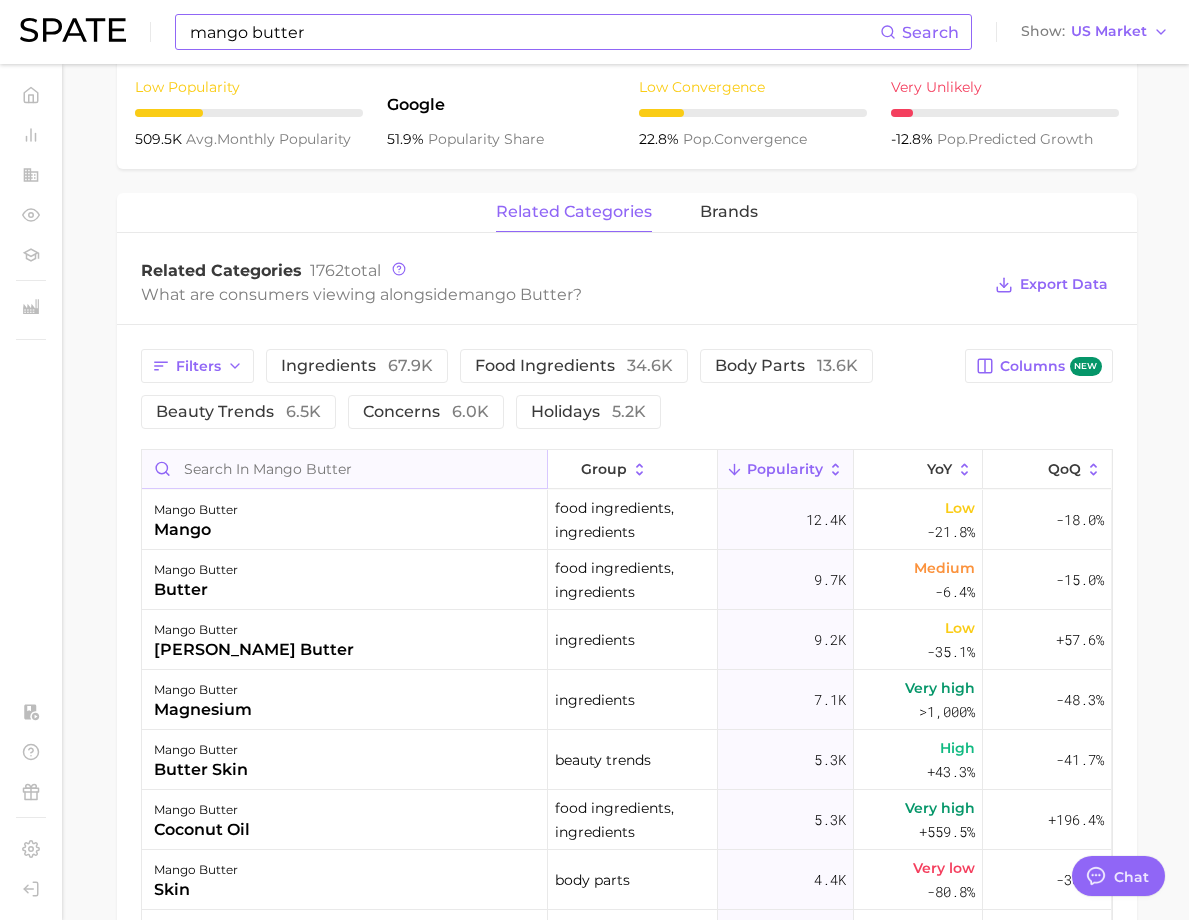 click at bounding box center (344, 469) 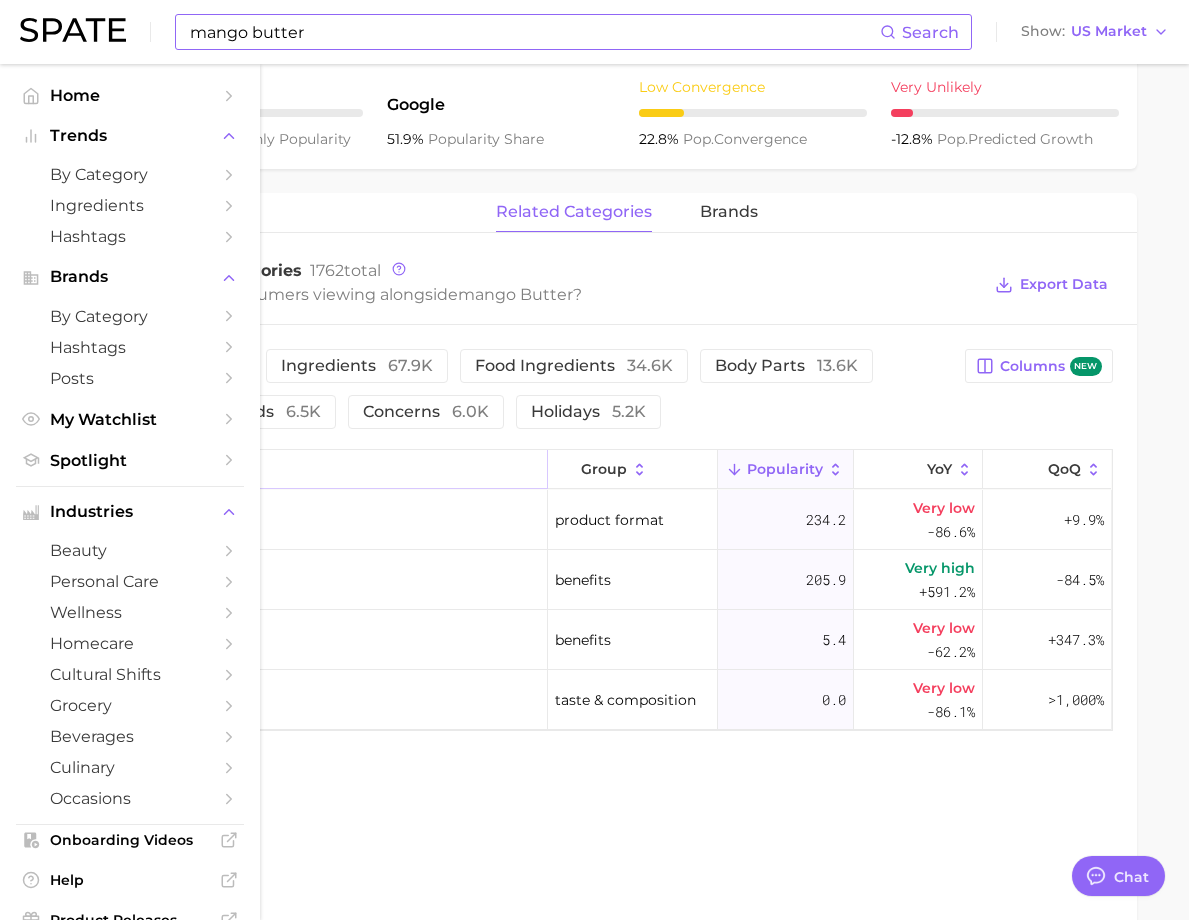 type on "moistu" 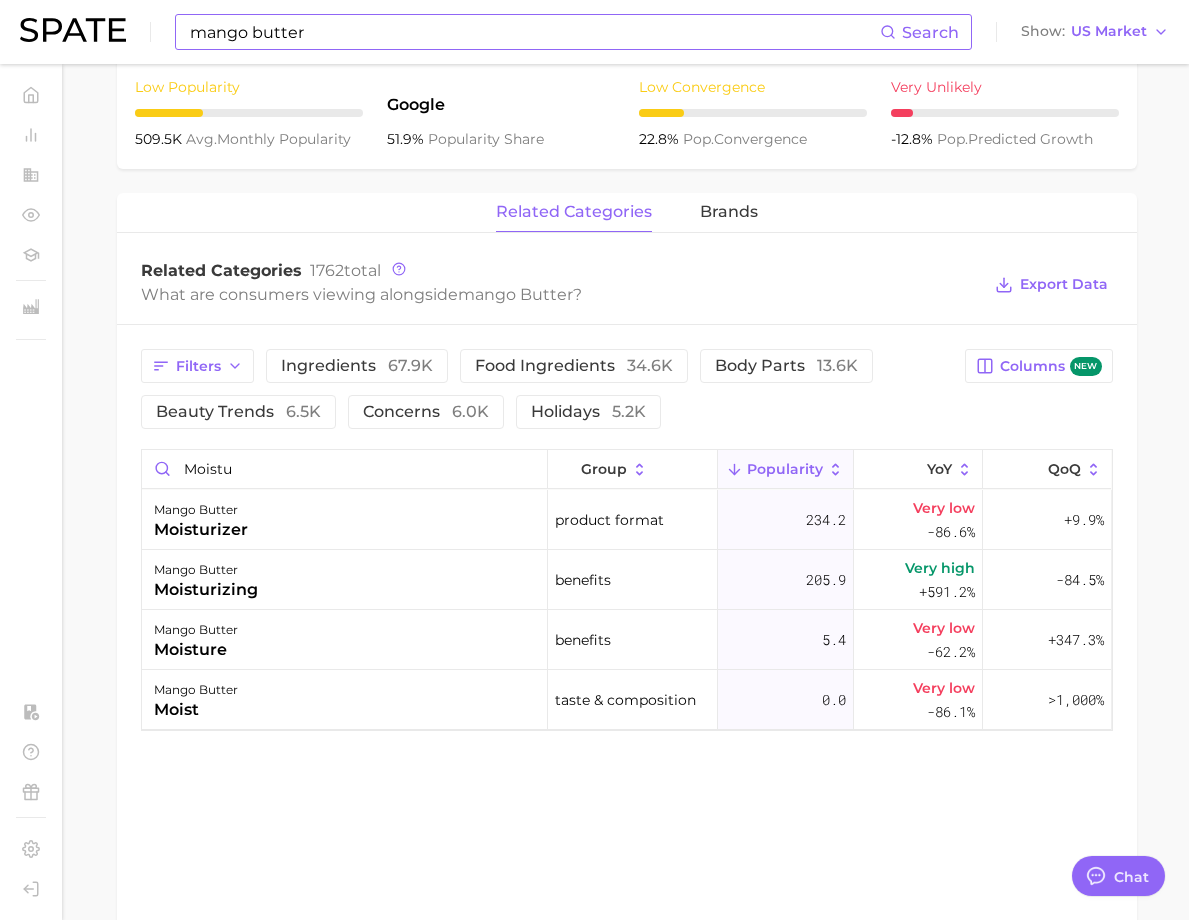 click on "Filters ingredients   67.9k food ingredients   34.6k body parts   13.6k beauty trends   6.5k concerns   6.0k holidays   5.2k Columns new" at bounding box center [627, 389] 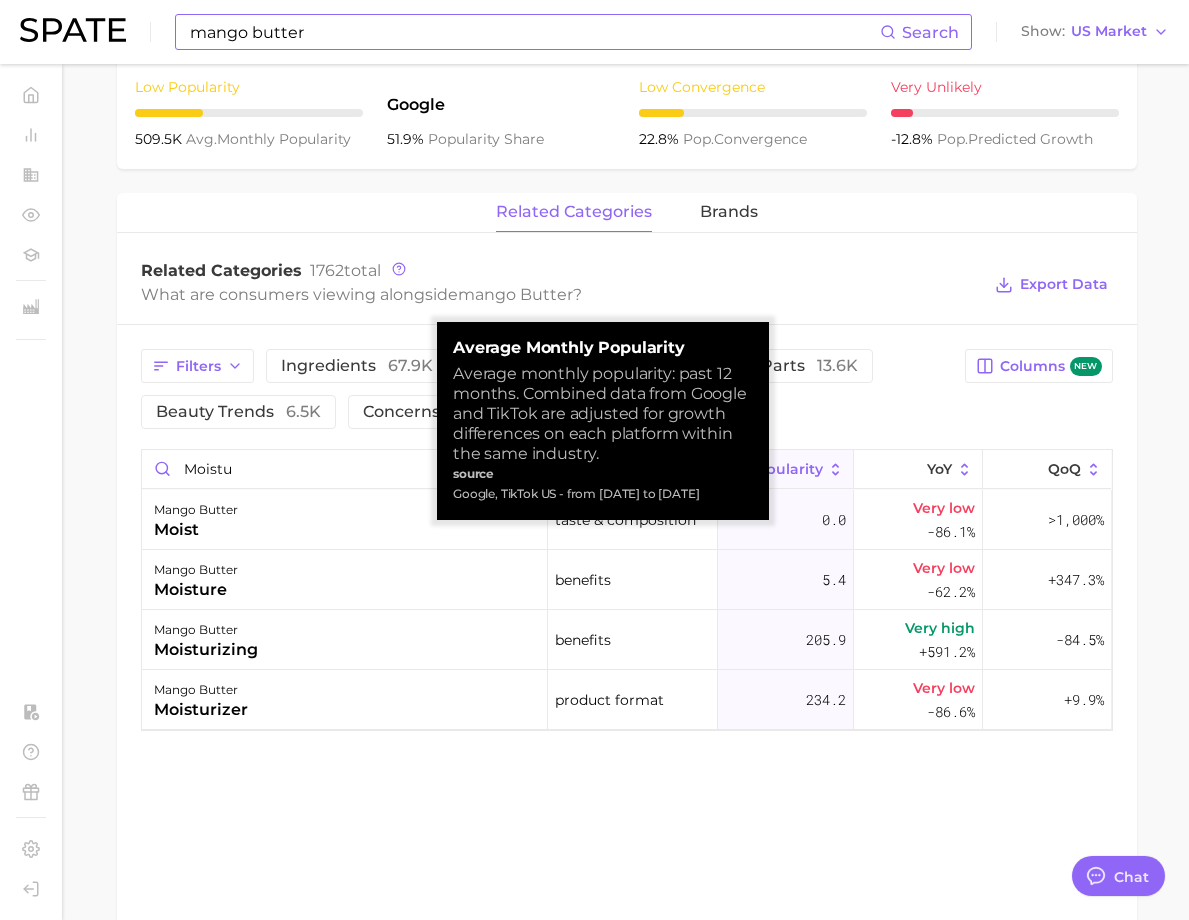 click on "Popularity" at bounding box center [785, 469] 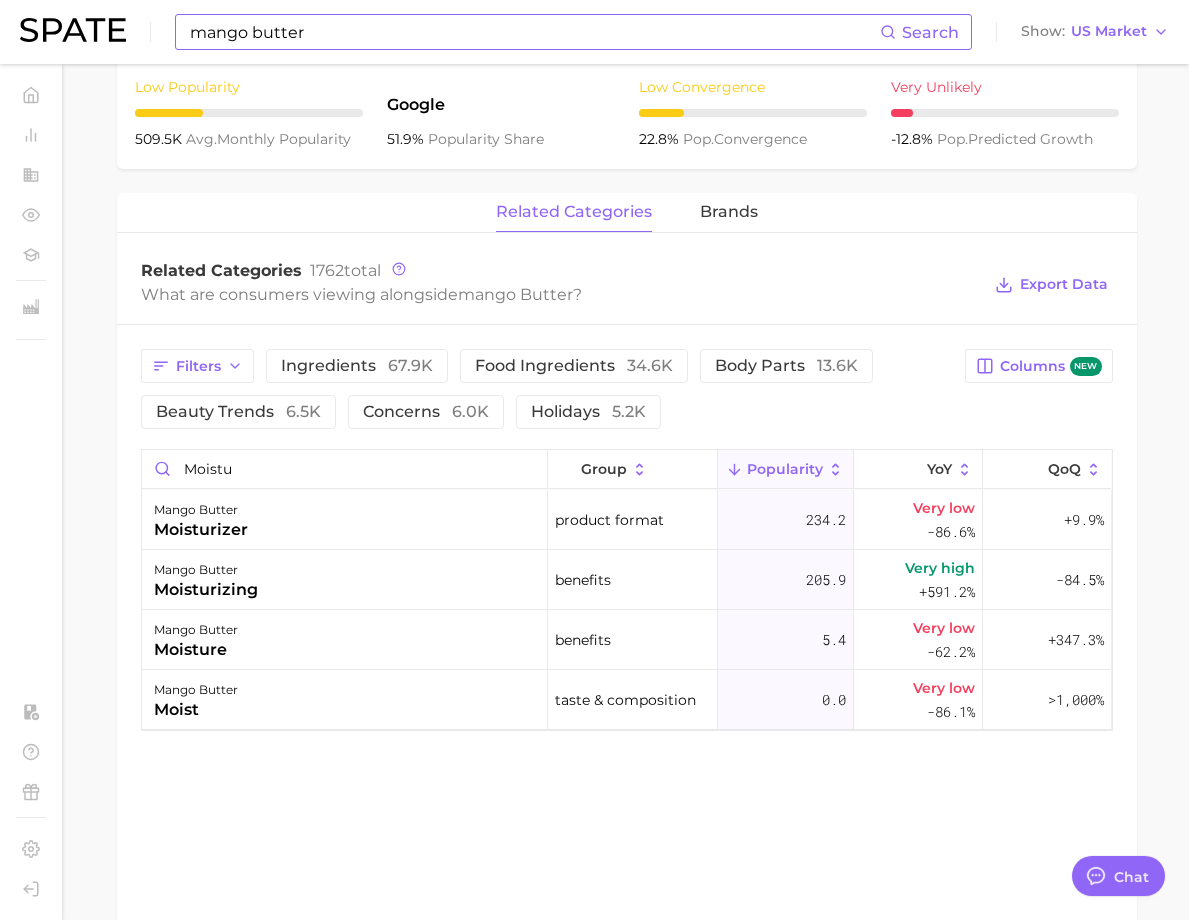 click on "Popularity" at bounding box center (785, 469) 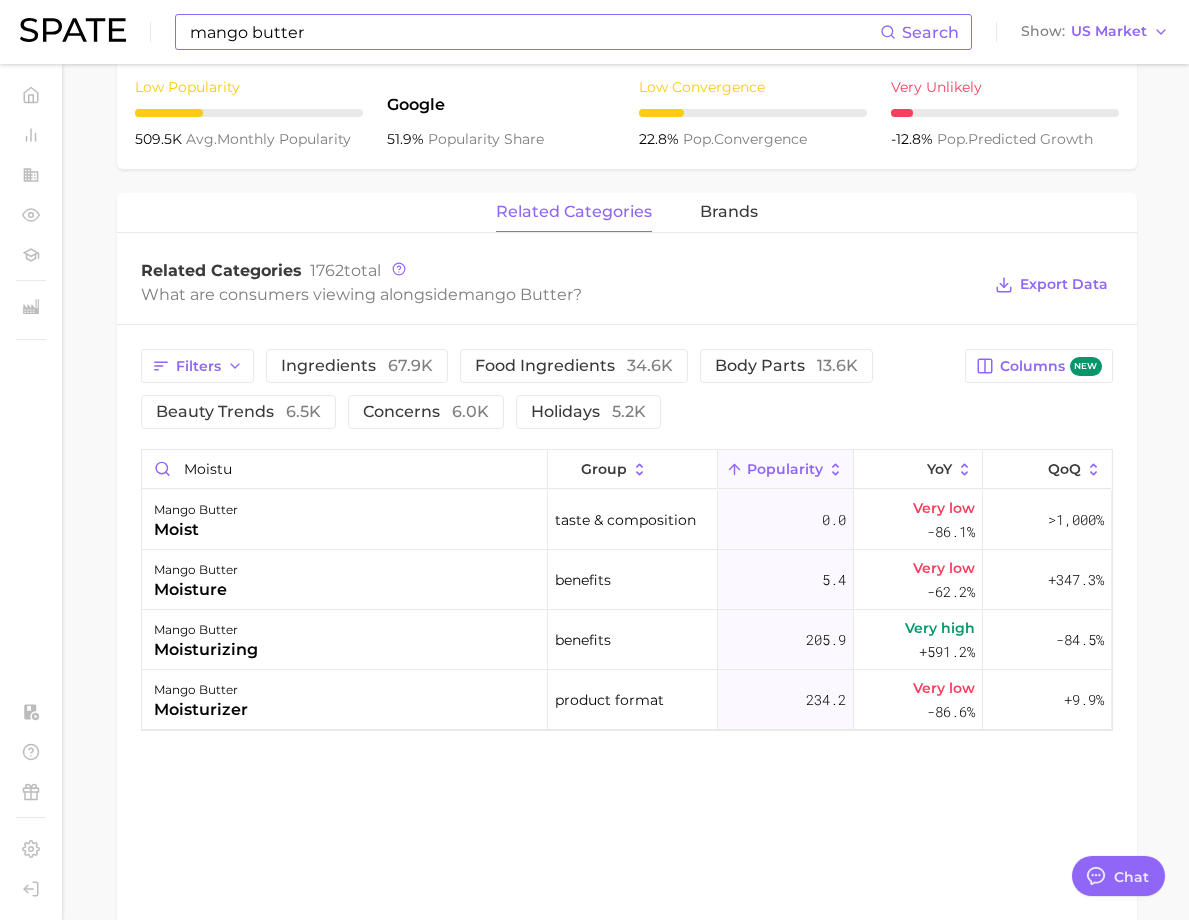 click on "Filters ingredients   67.9k food ingredients   34.6k body parts   13.6k beauty trends   6.5k concerns   6.0k holidays   5.2k" at bounding box center (547, 389) 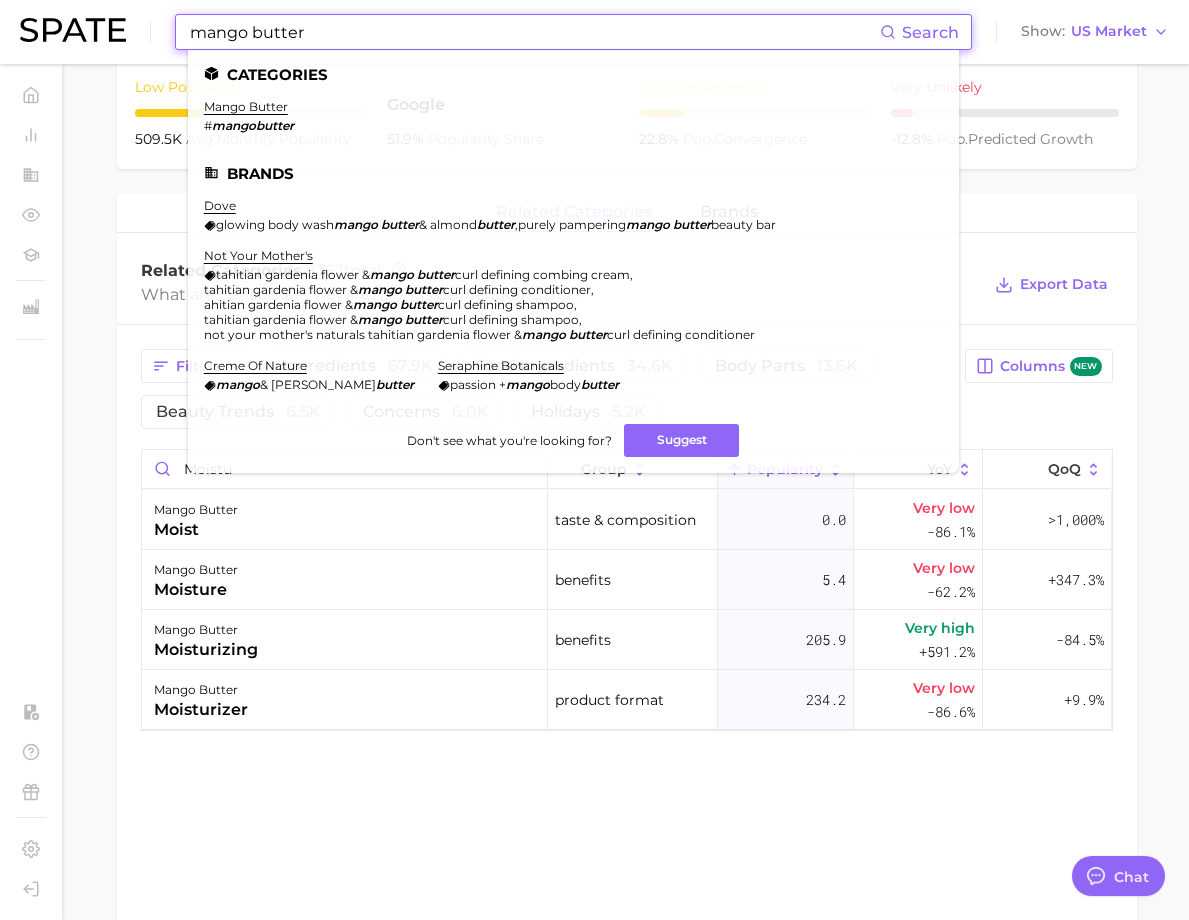 drag, startPoint x: 344, startPoint y: 33, endPoint x: 135, endPoint y: 30, distance: 209.02153 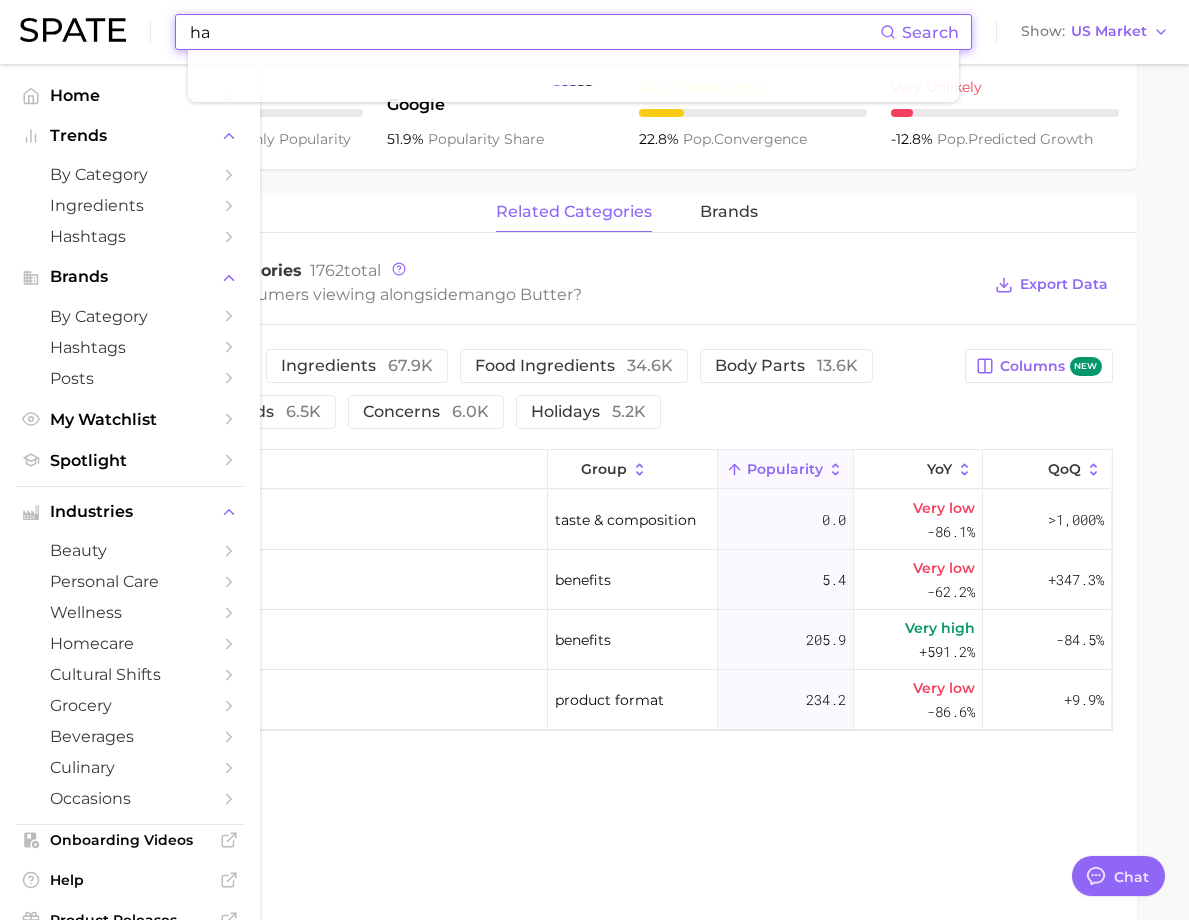 type on "h" 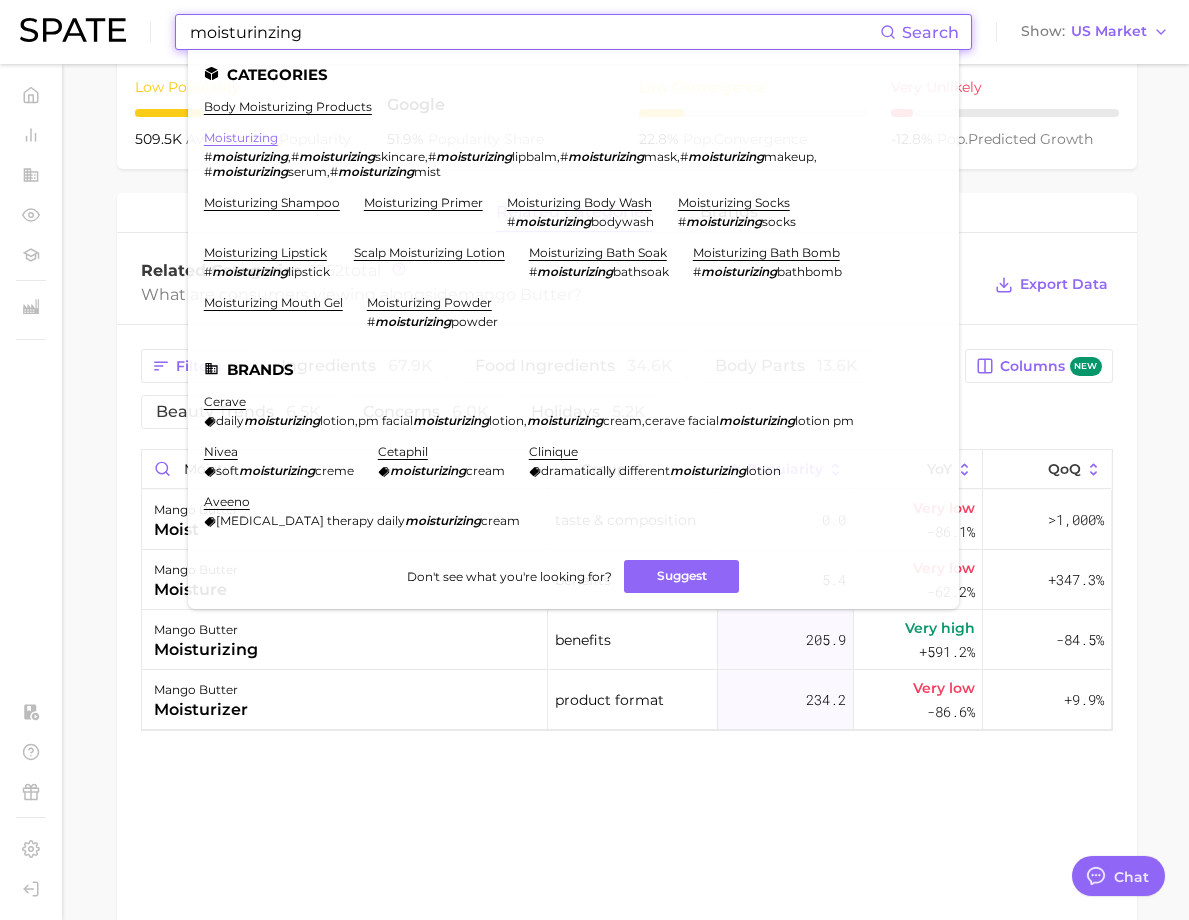 type on "moisturinzing" 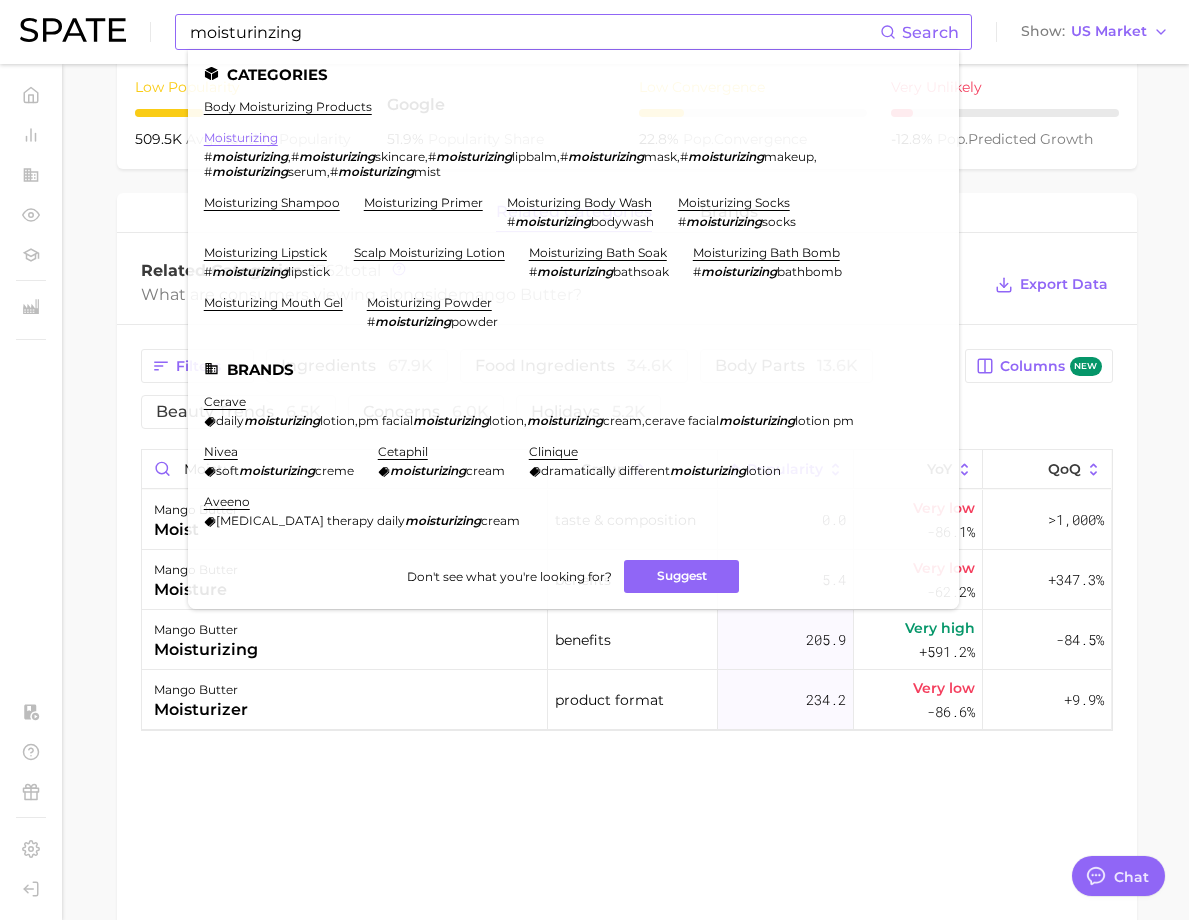click on "moisturizing" at bounding box center [241, 137] 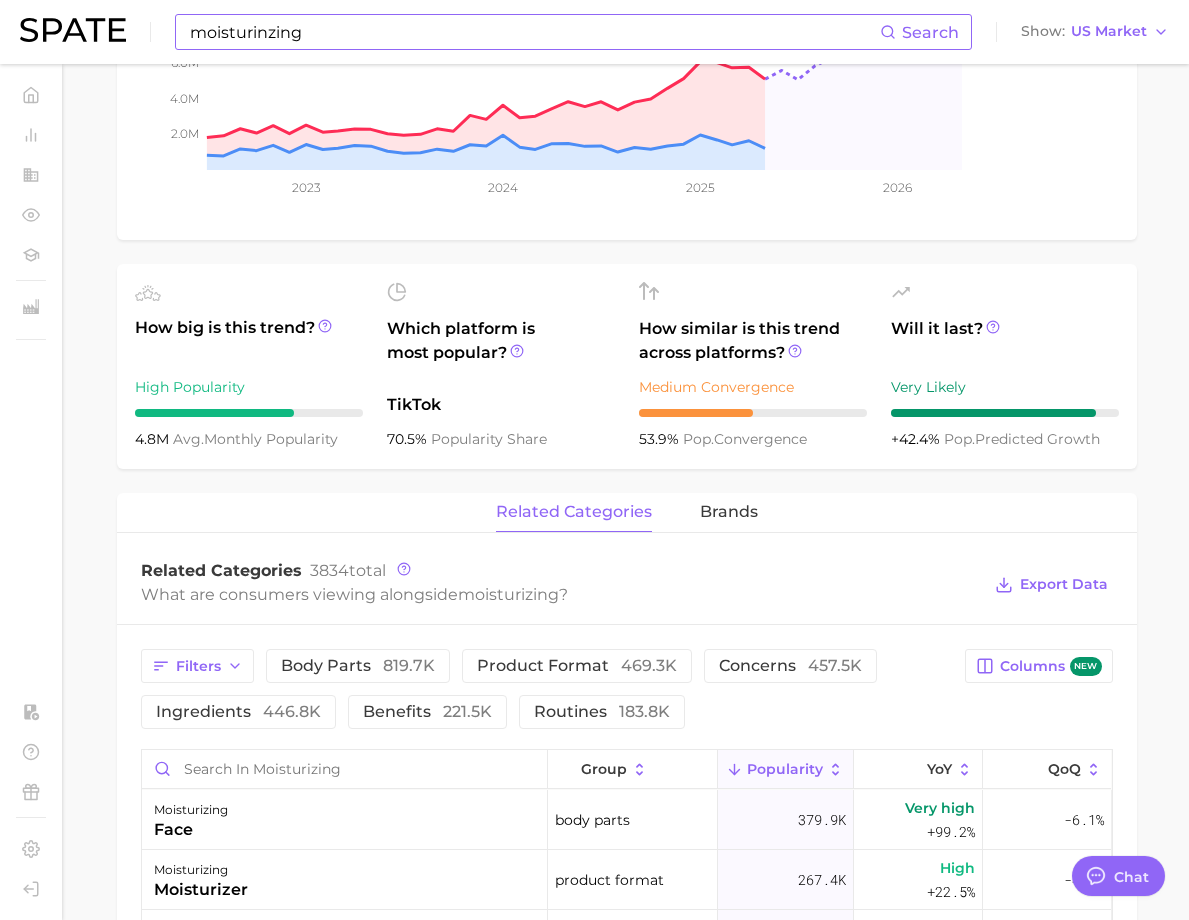 scroll, scrollTop: 700, scrollLeft: 0, axis: vertical 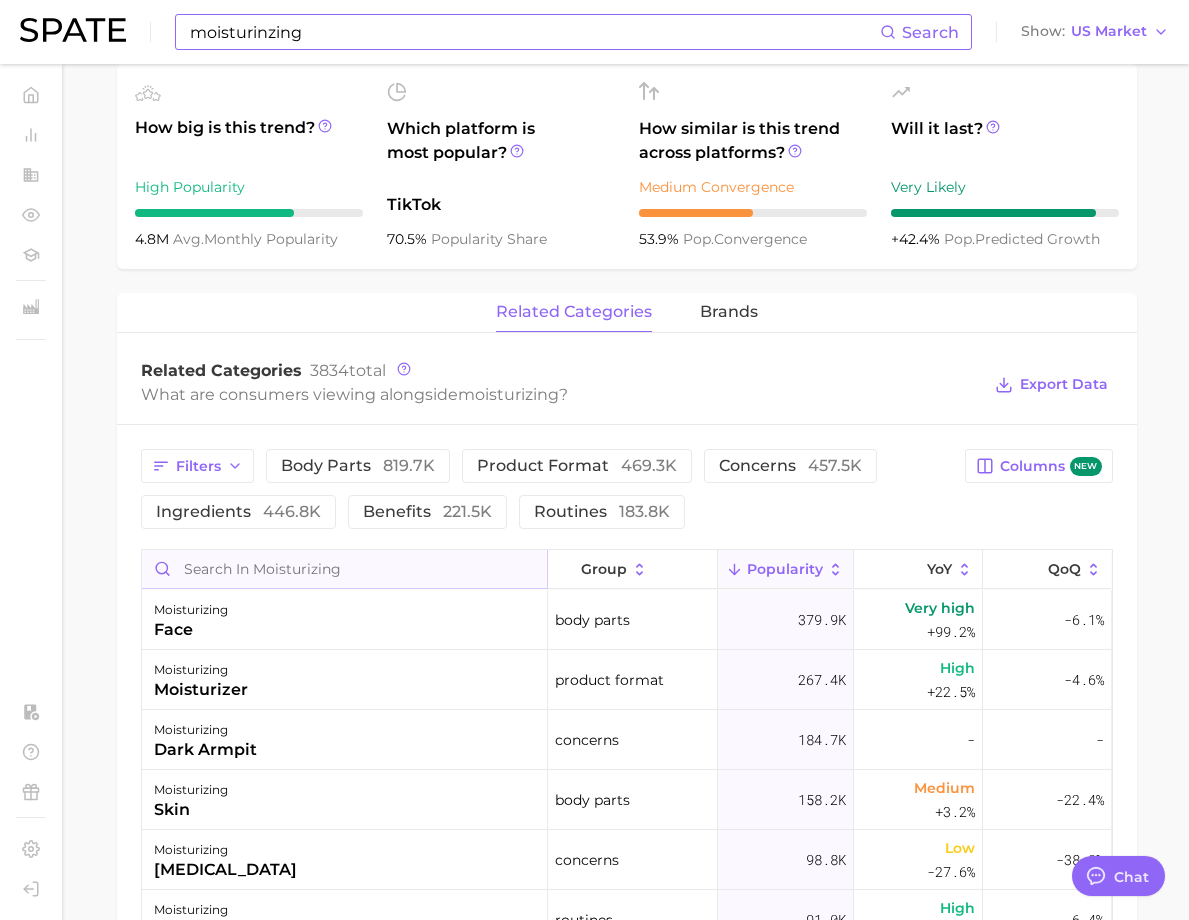 click at bounding box center [344, 569] 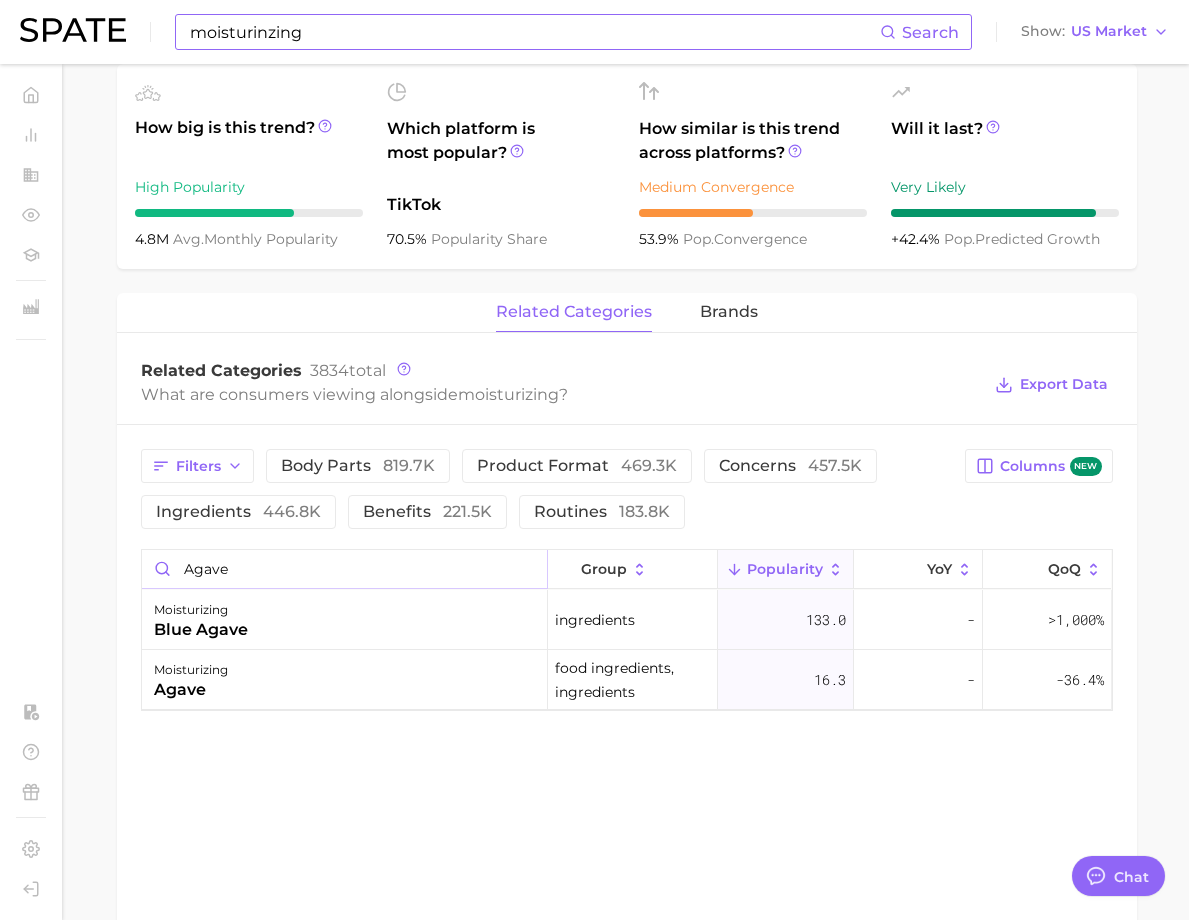 type on "agave" 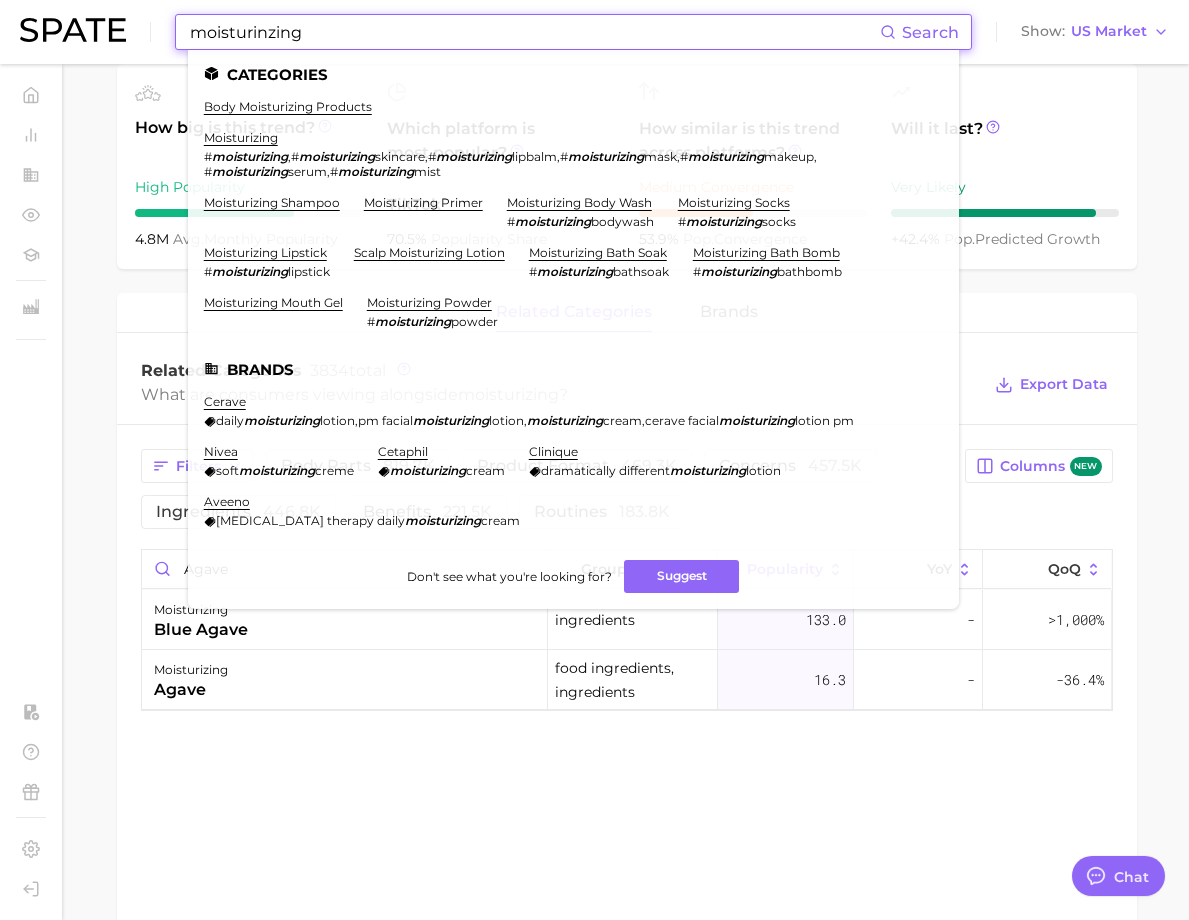 drag, startPoint x: 319, startPoint y: 29, endPoint x: 147, endPoint y: 29, distance: 172 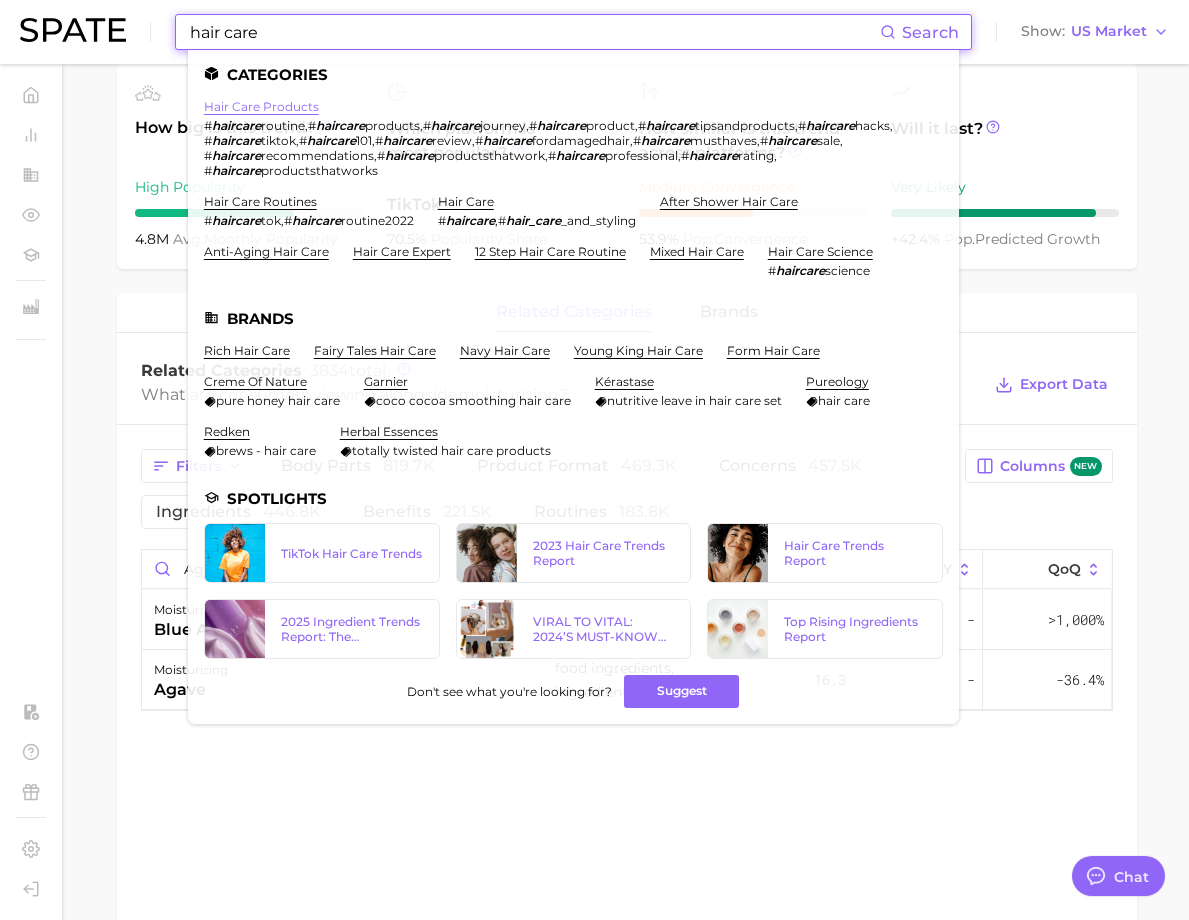 type on "hair care" 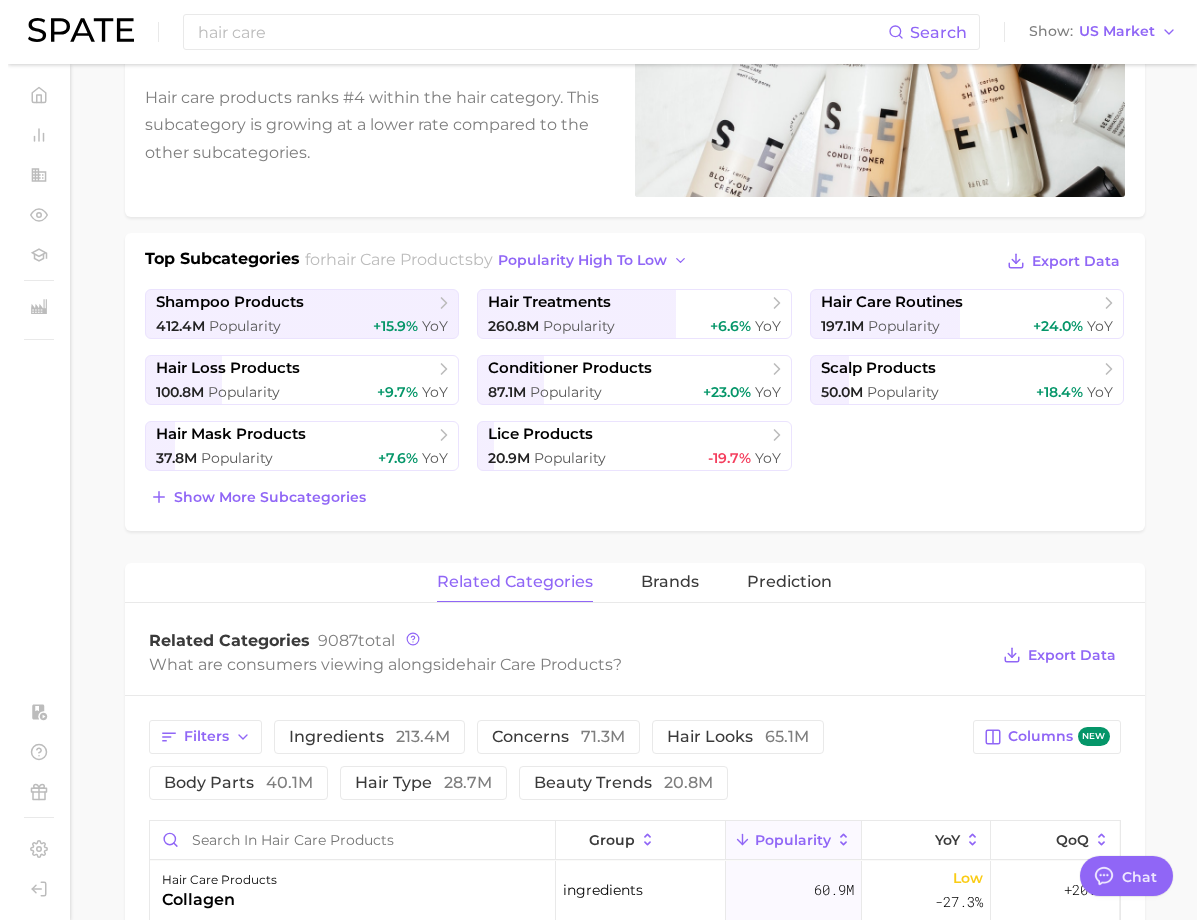 scroll, scrollTop: 700, scrollLeft: 0, axis: vertical 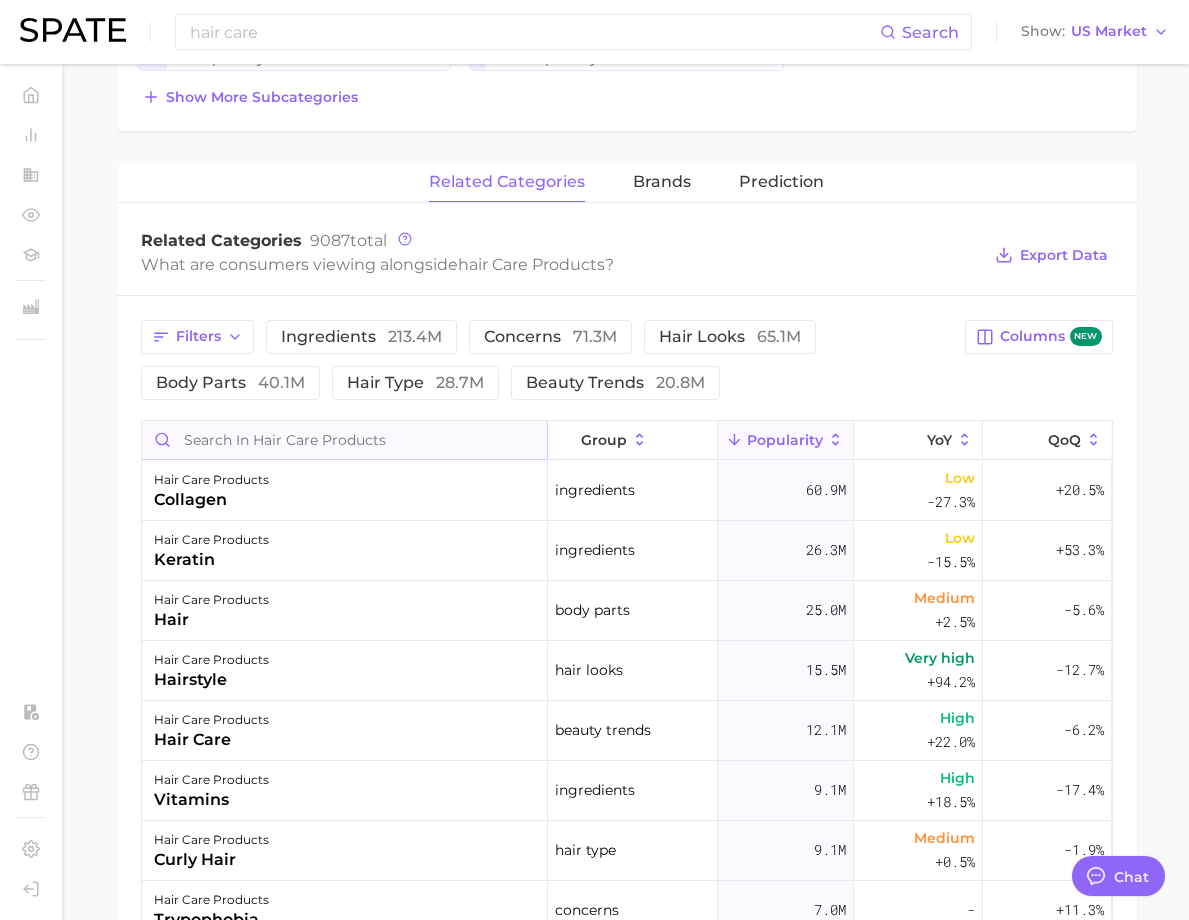click at bounding box center (344, 440) 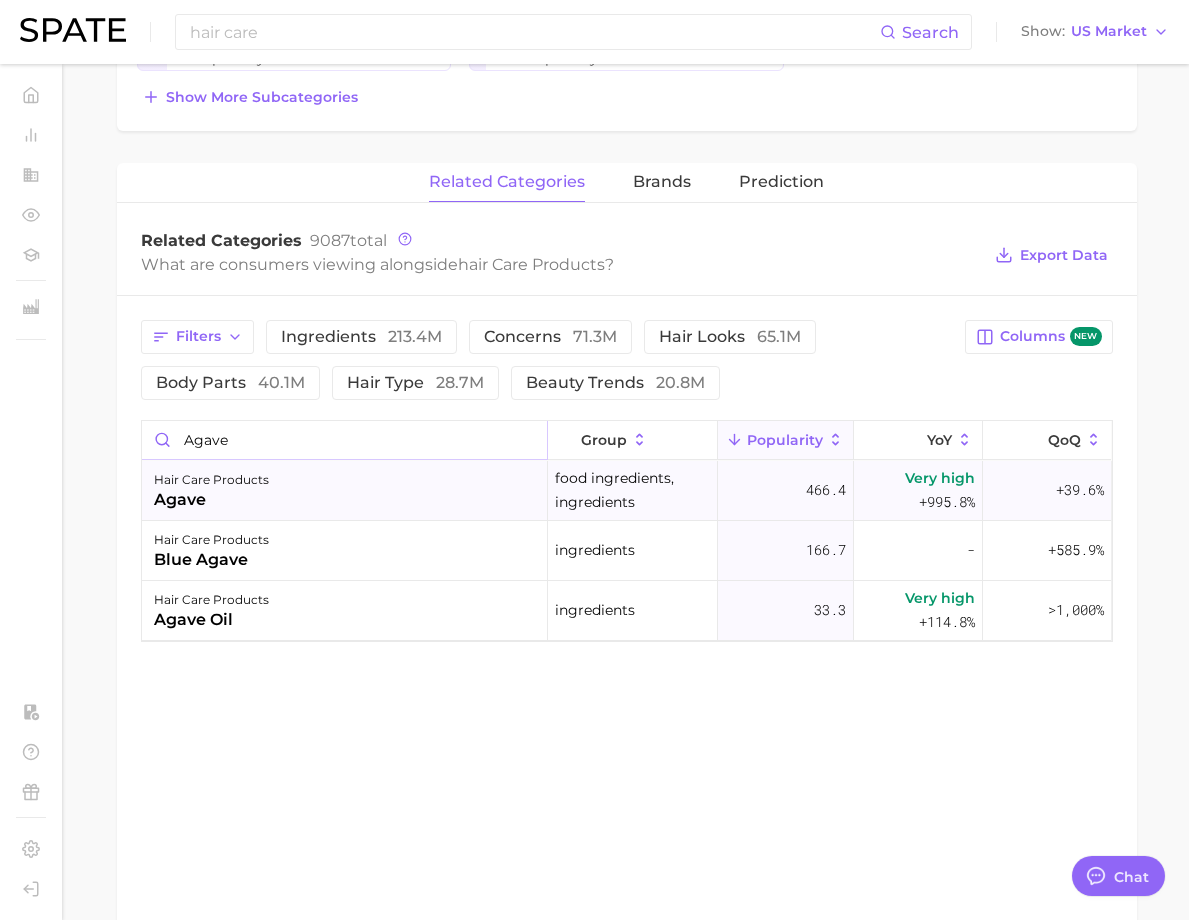 type on "agave" 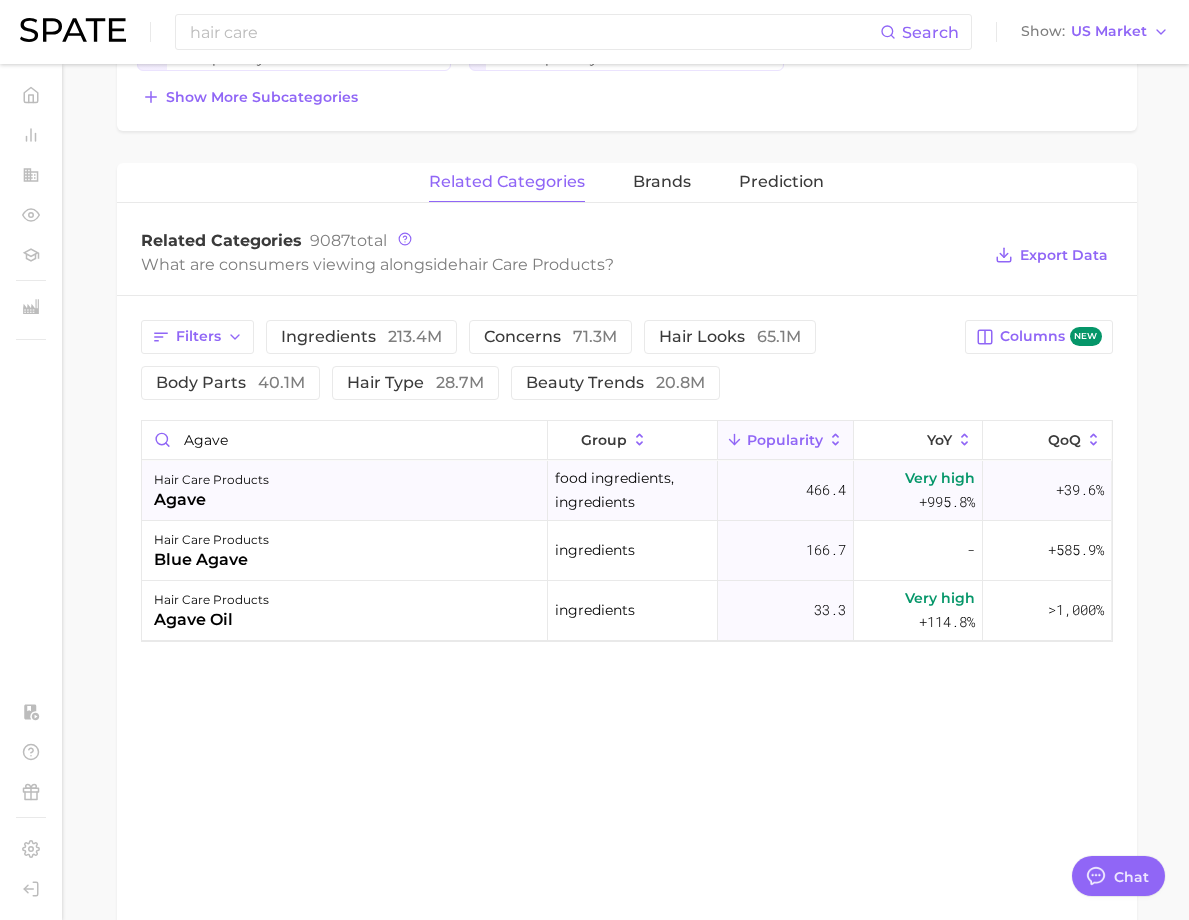 click on "hair care products agave" at bounding box center (345, 491) 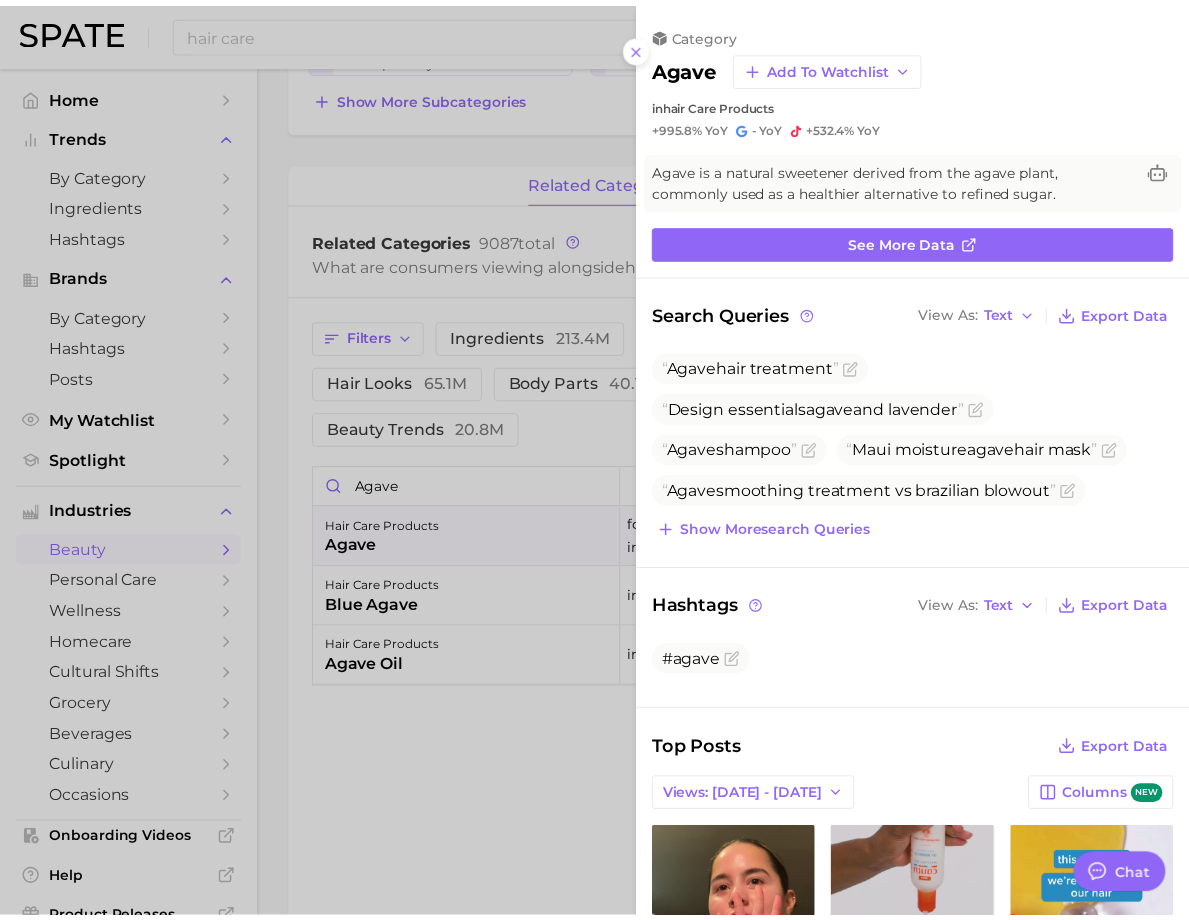 scroll, scrollTop: 0, scrollLeft: 0, axis: both 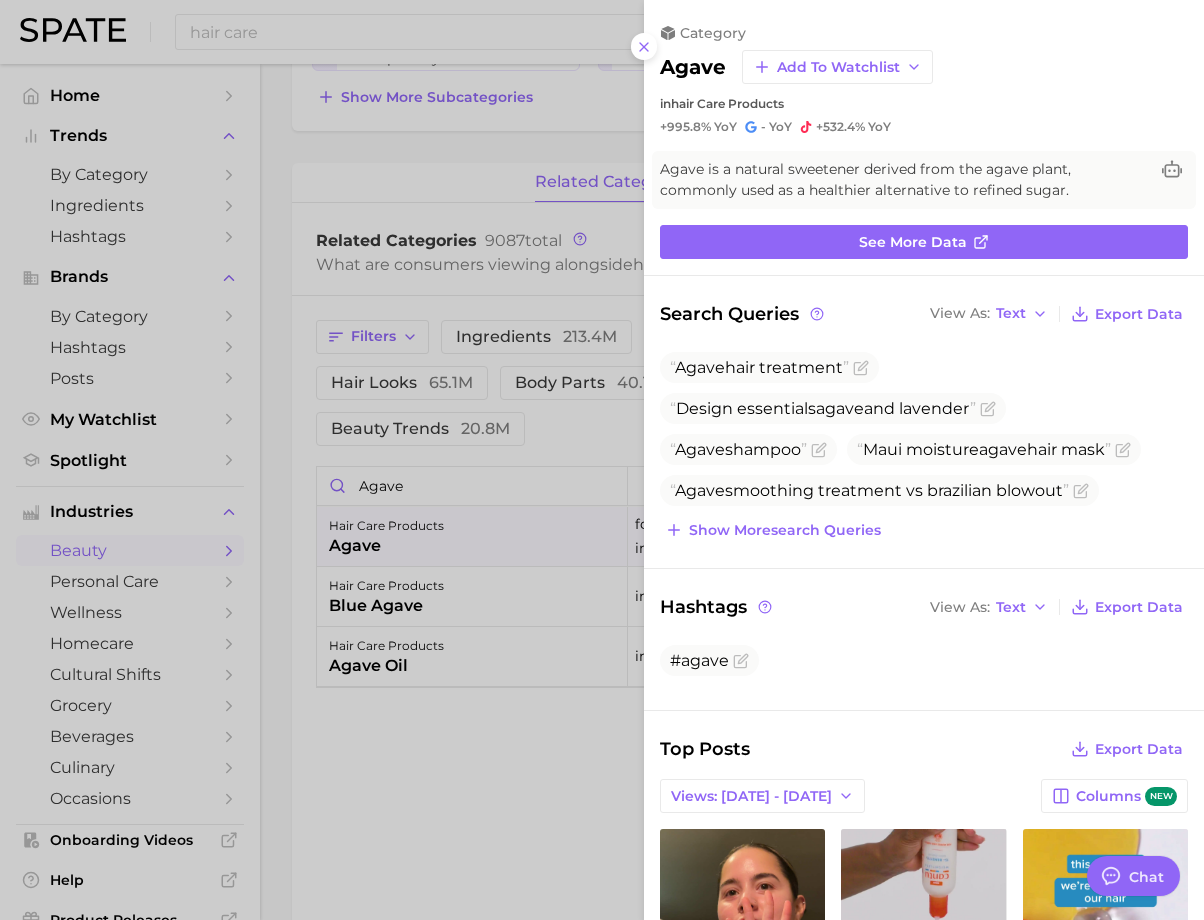 drag, startPoint x: 543, startPoint y: 728, endPoint x: 531, endPoint y: 719, distance: 15 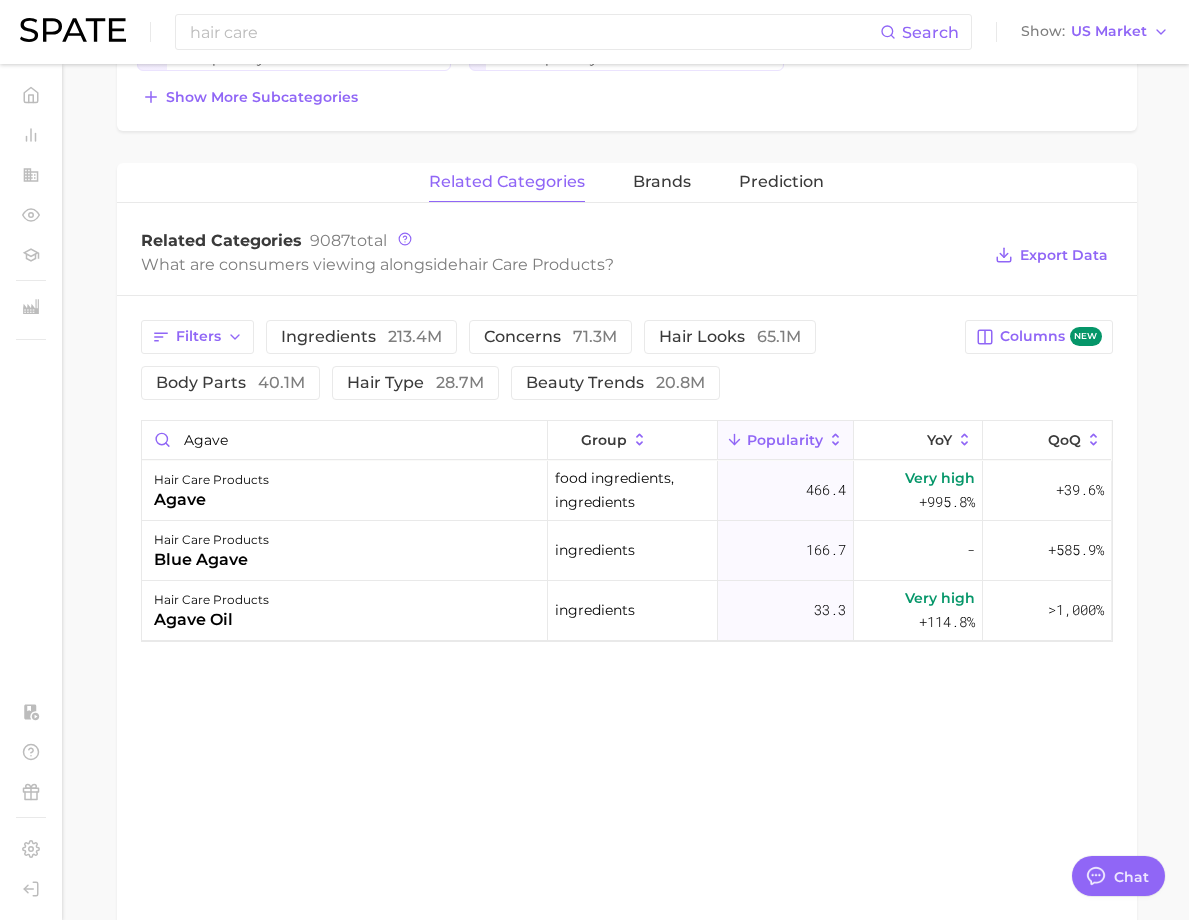 click on "related categories brands Prediction Related Categories 9087  total What are consumers viewing alongside  hair care products ? Export Data Filters ingredients   213.4m concerns   71.3m hair looks   65.1m body parts   40.1m hair type   28.7m beauty trends   20.8m Columns new agave group Popularity YoY QoQ hair care products agave food ingredients, ingredients 466.4 Very high +995.8% +39.6% hair care products blue agave ingredients 166.7 - +585.9% hair care products agave oil ingredients 33.3 Very high +114.8% >1,000%" at bounding box center (627, 559) 